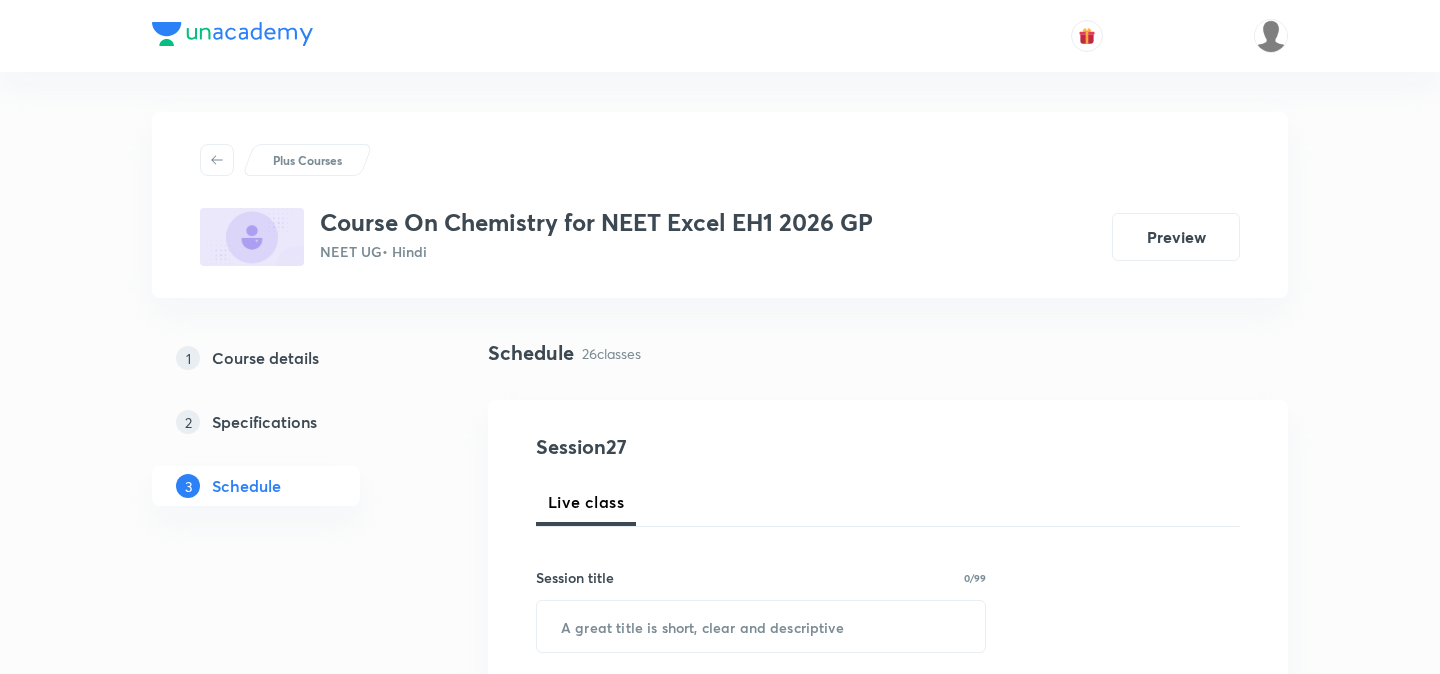 scroll, scrollTop: 0, scrollLeft: 0, axis: both 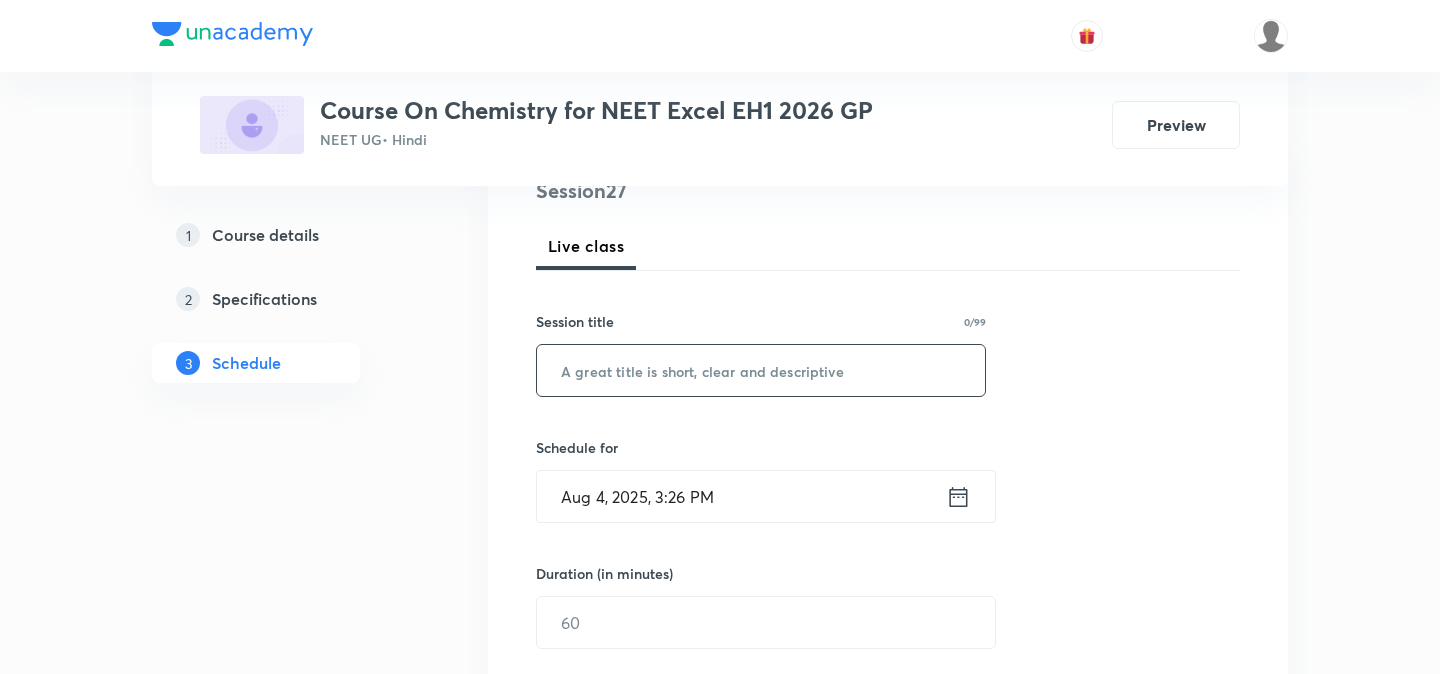 click at bounding box center (761, 370) 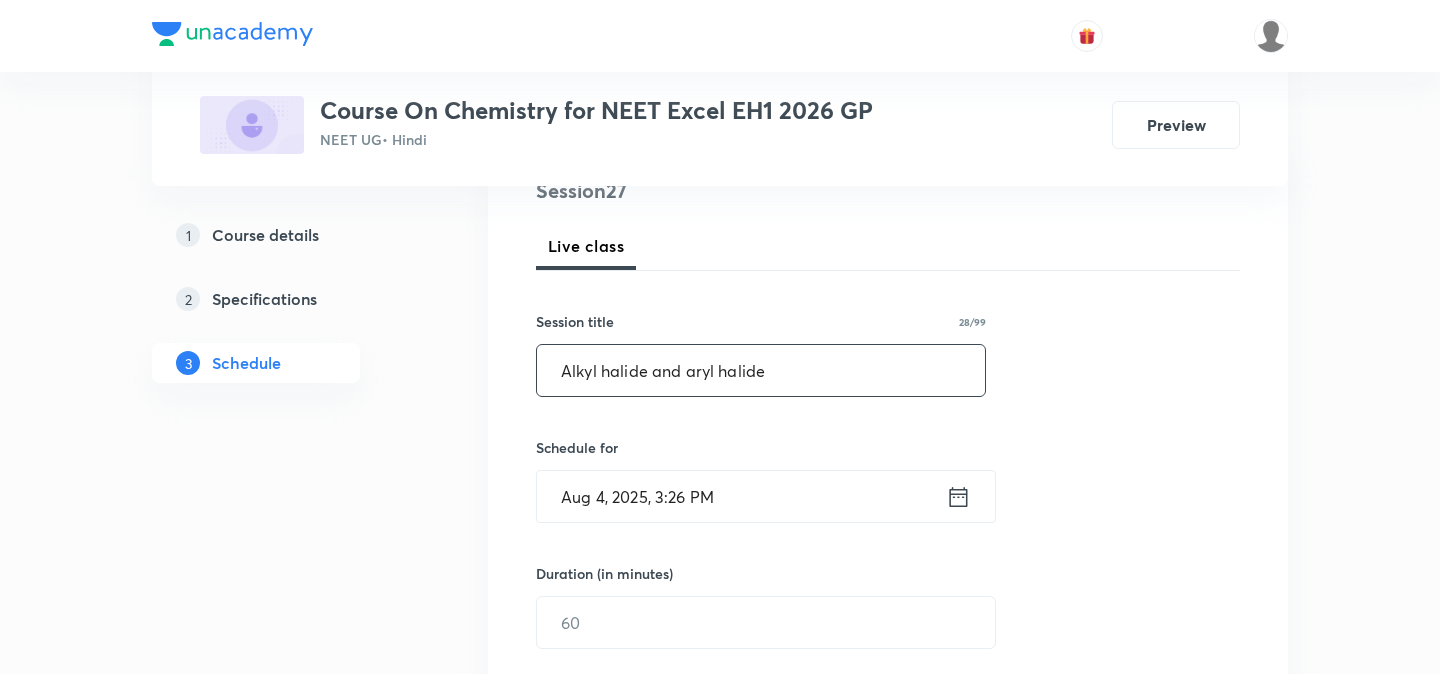click on "Alkyl halide and aryl halide" at bounding box center [761, 370] 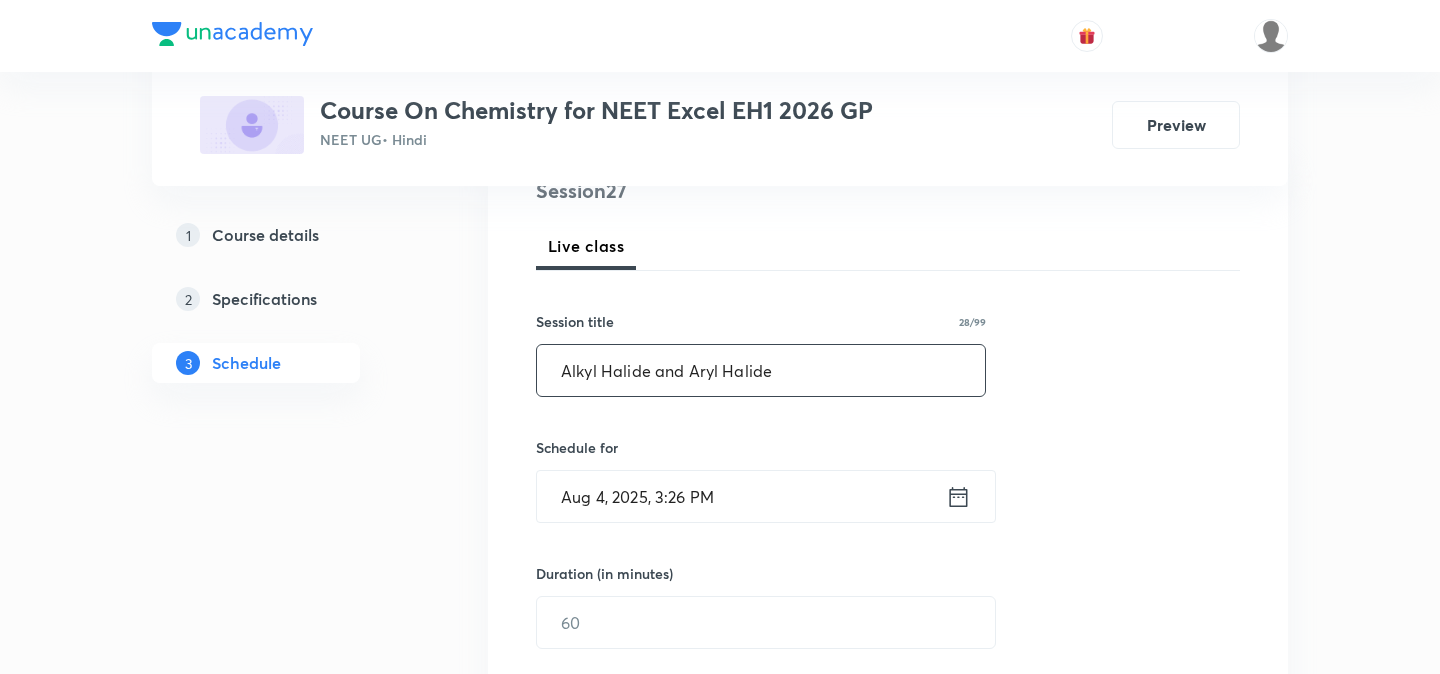 type on "Alkyl Halide and Aryl Halide" 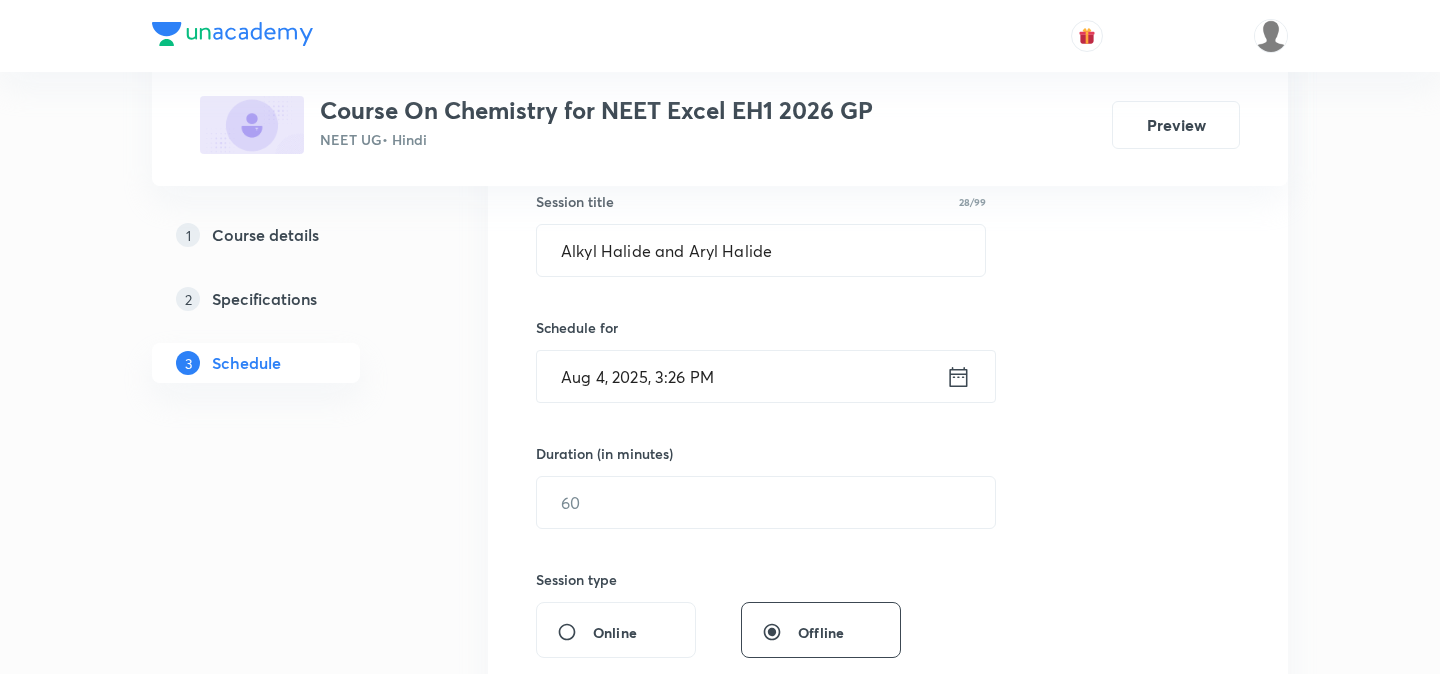 scroll, scrollTop: 389, scrollLeft: 0, axis: vertical 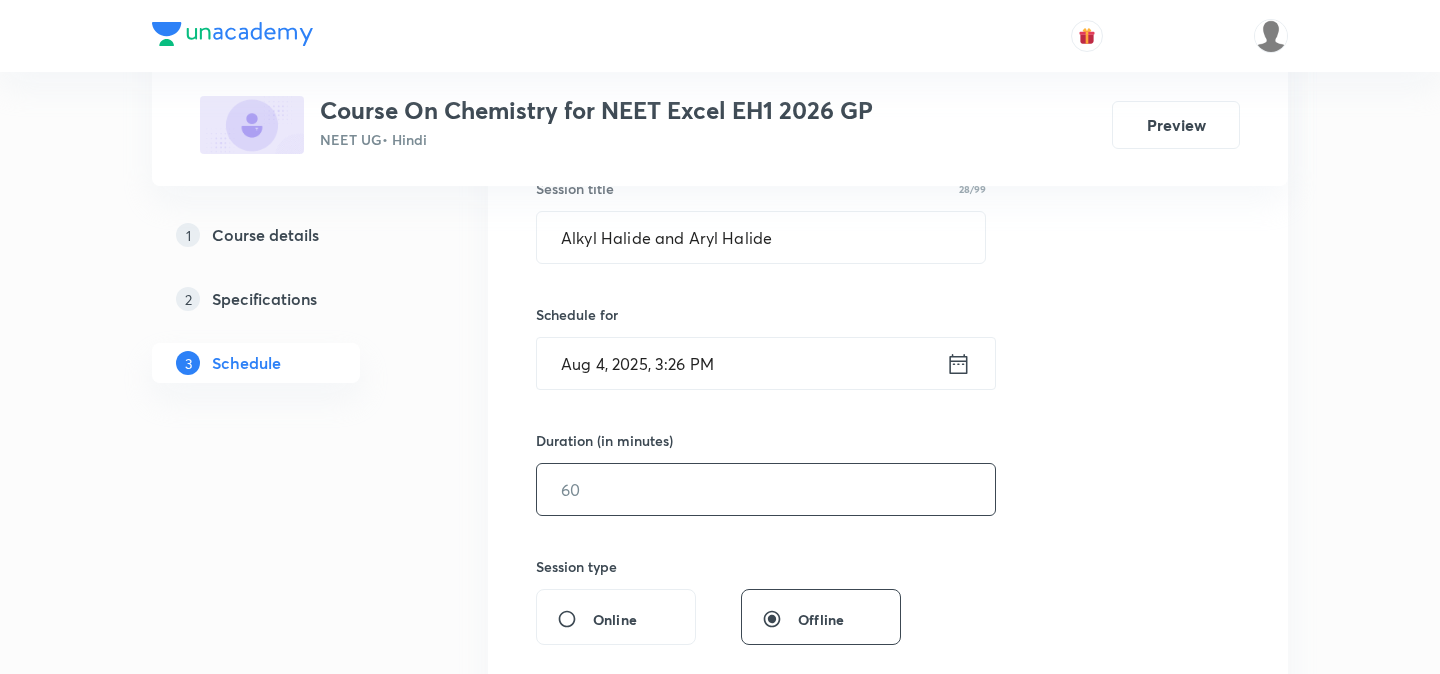click at bounding box center (766, 489) 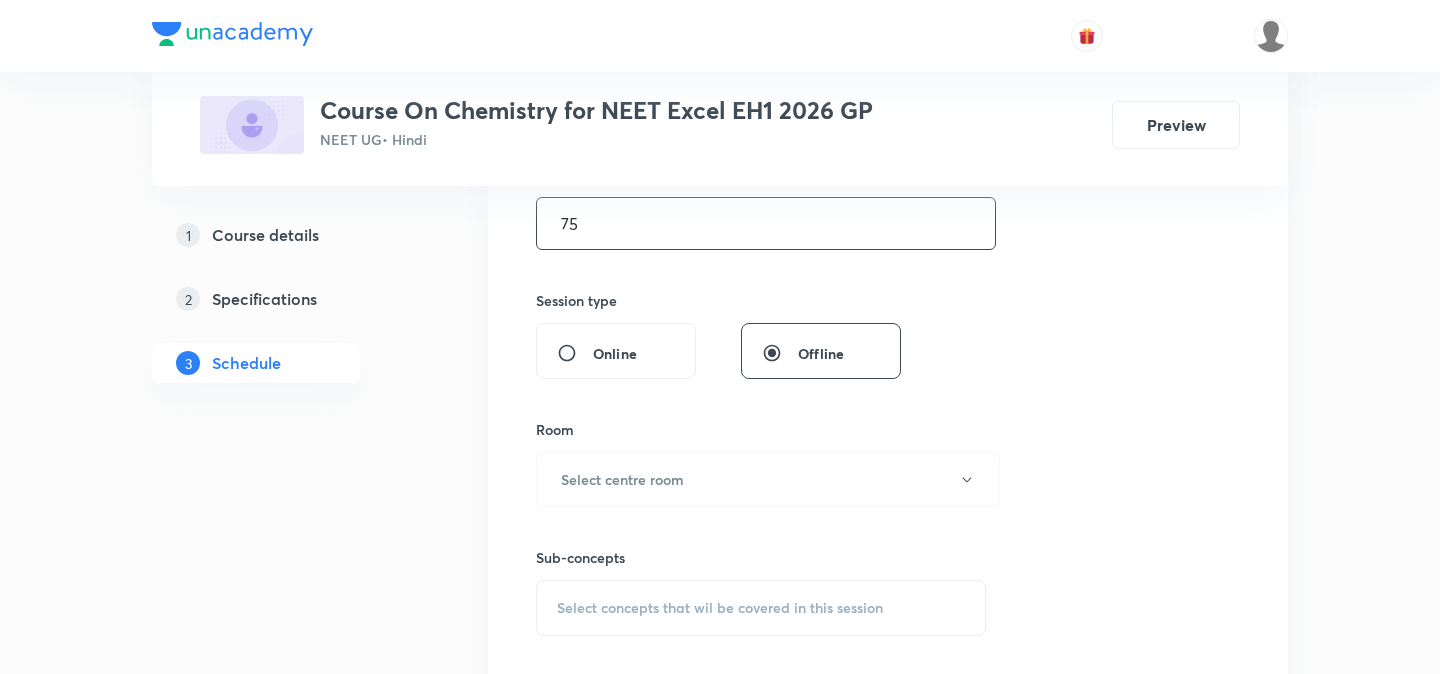 scroll, scrollTop: 663, scrollLeft: 0, axis: vertical 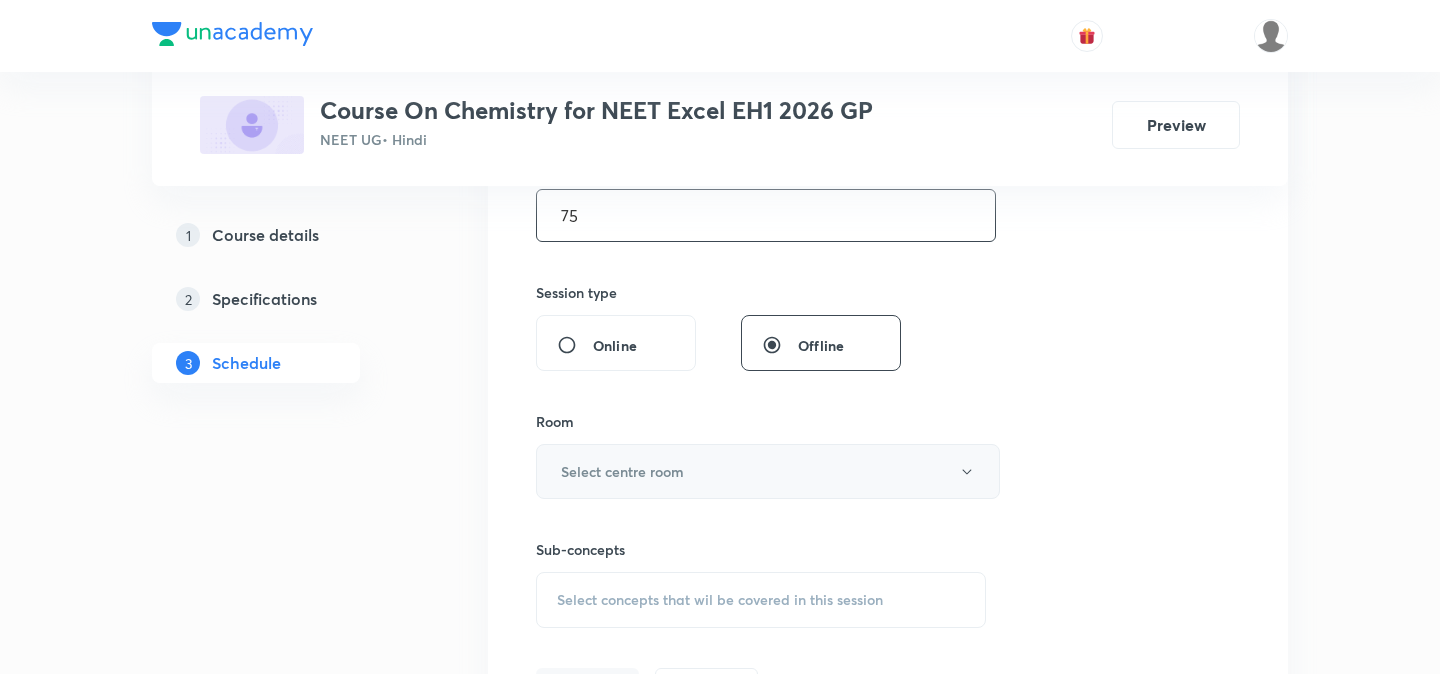 type on "75" 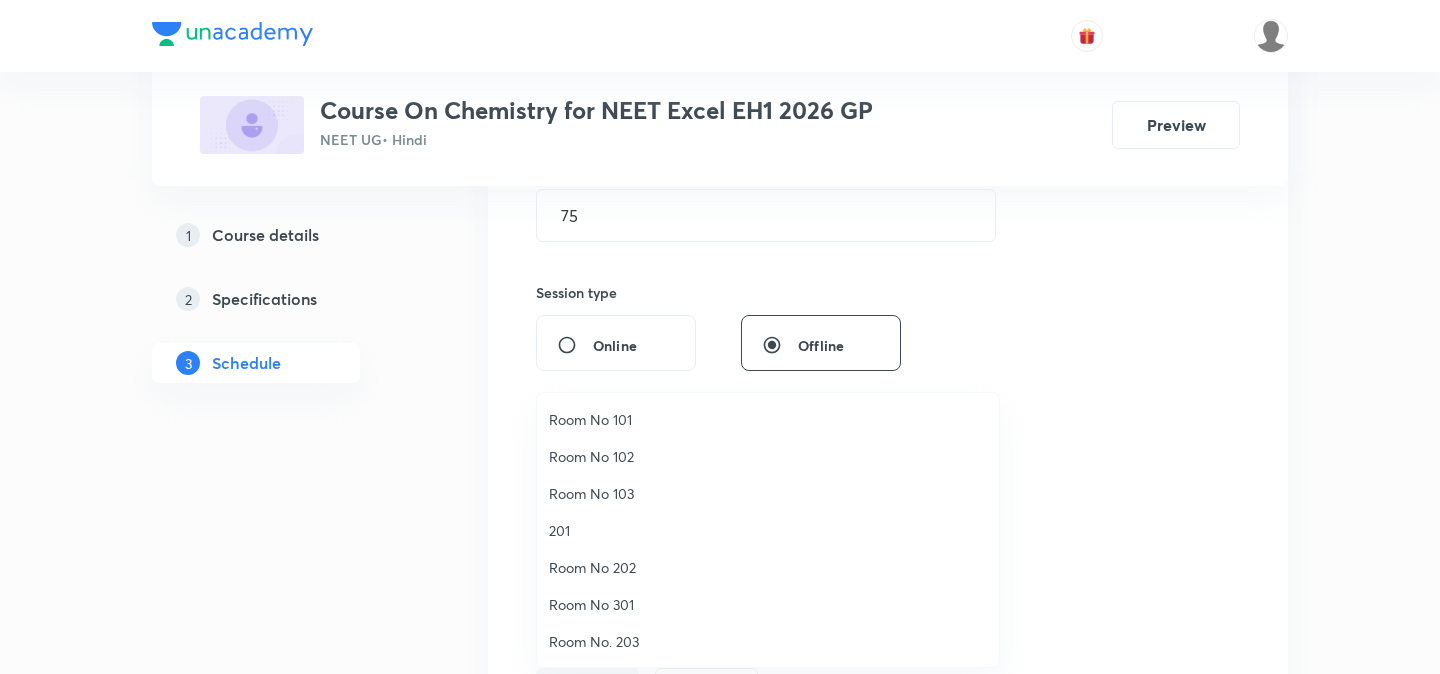 click on "Room No 103" at bounding box center (768, 493) 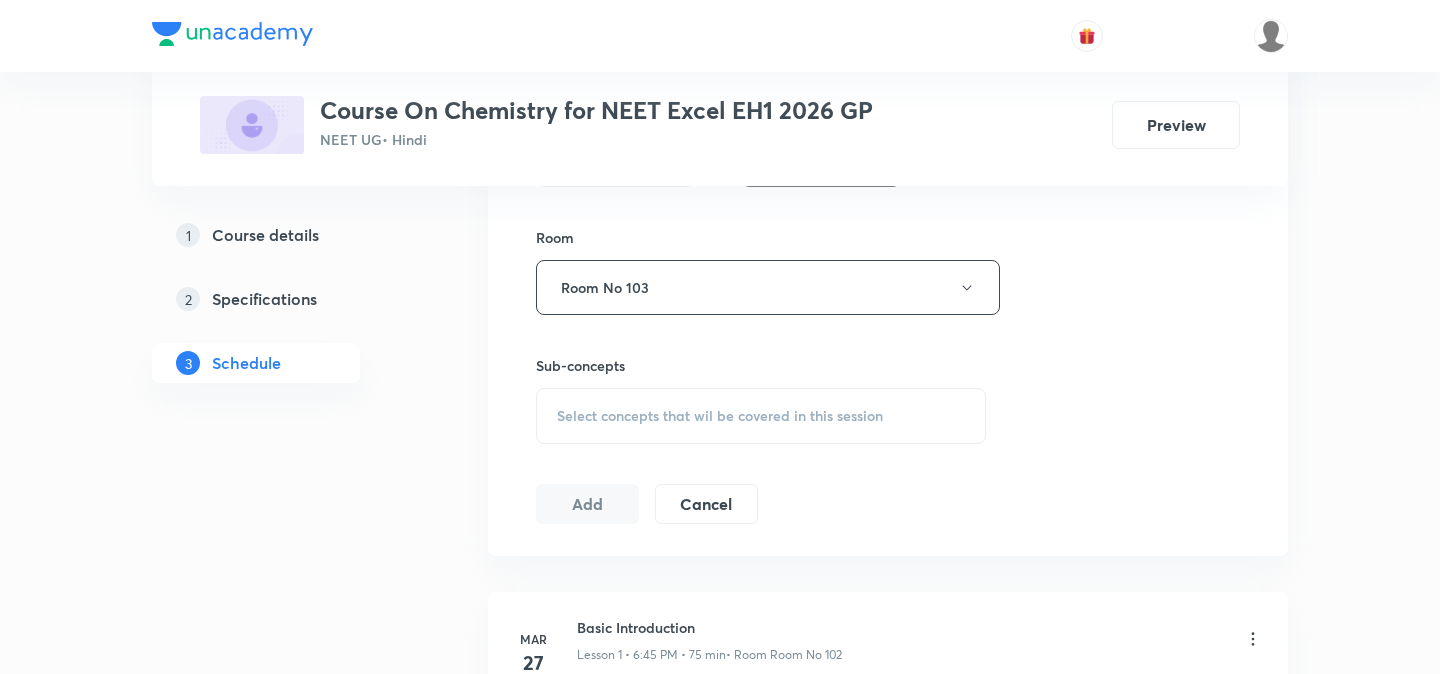 scroll, scrollTop: 849, scrollLeft: 0, axis: vertical 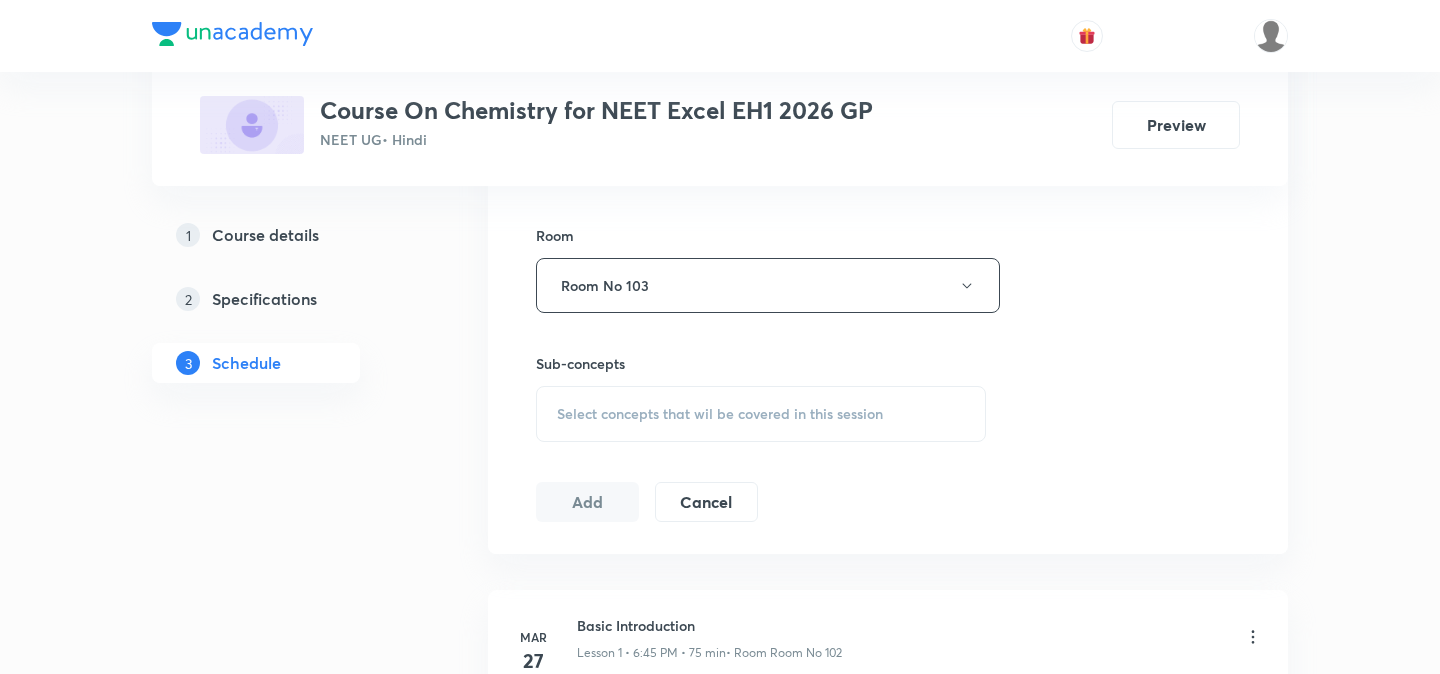 click on "Select concepts that wil be covered in this session" at bounding box center (720, 414) 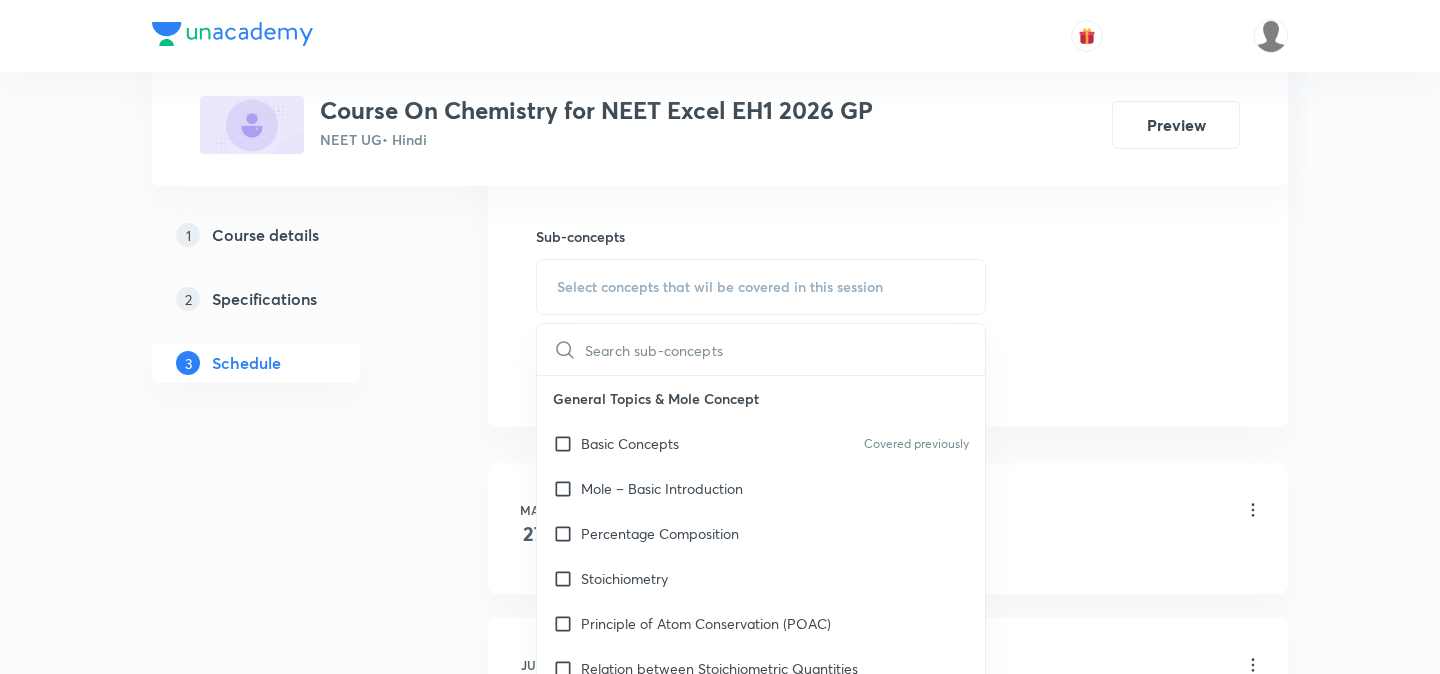 scroll, scrollTop: 988, scrollLeft: 0, axis: vertical 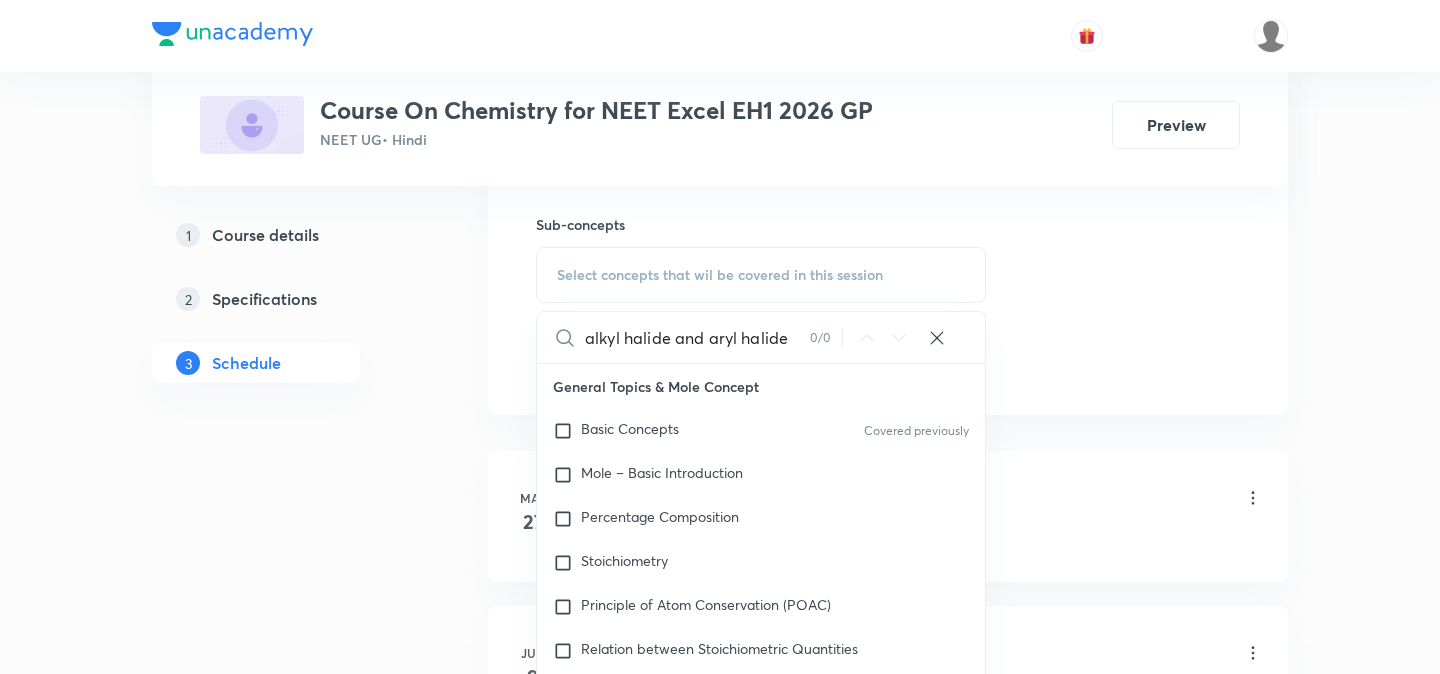 drag, startPoint x: 670, startPoint y: 341, endPoint x: 831, endPoint y: 341, distance: 161 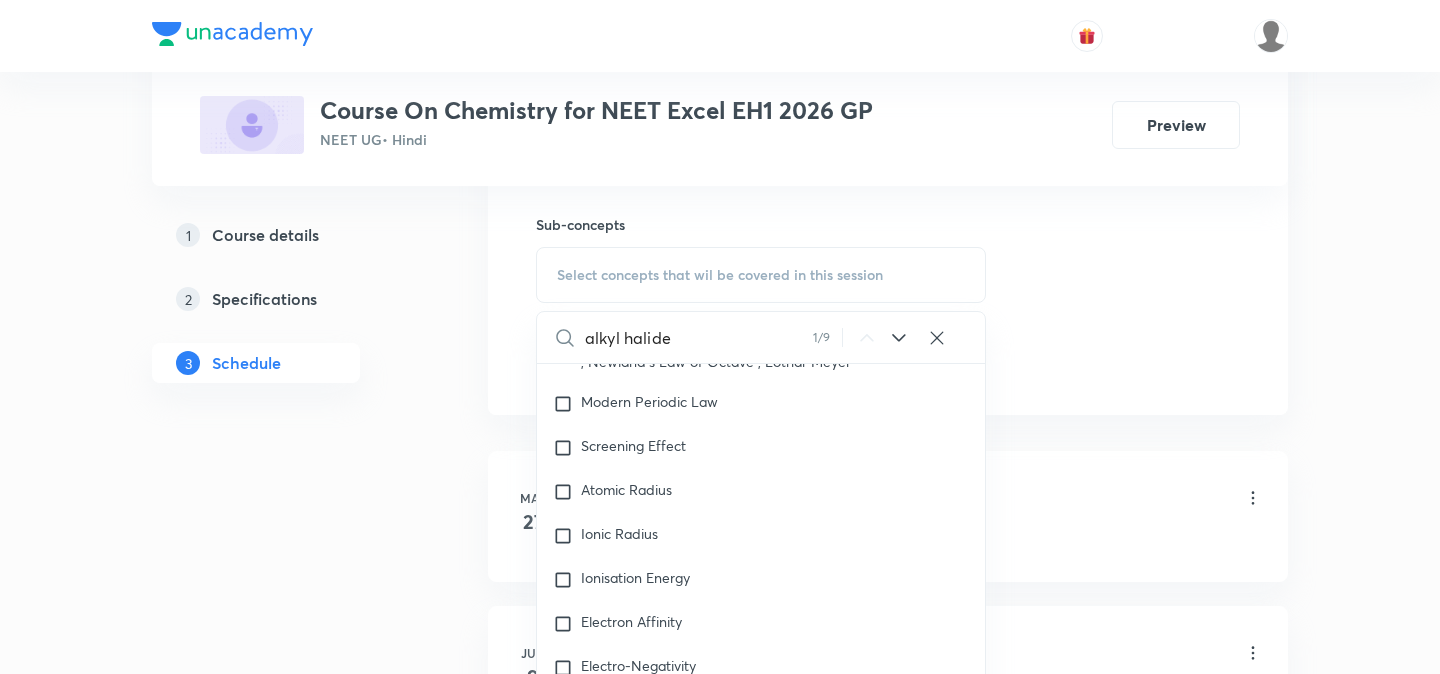 scroll, scrollTop: 37055, scrollLeft: 0, axis: vertical 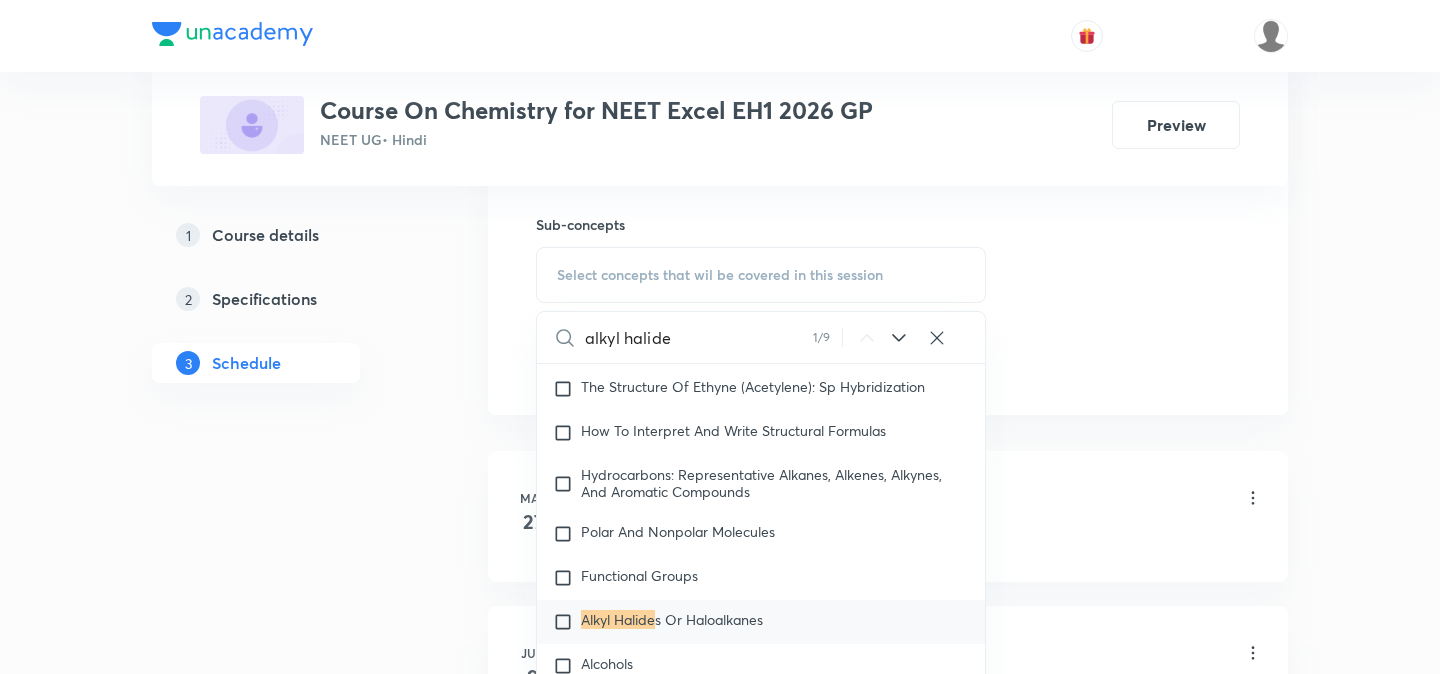 type on "alkyl halide" 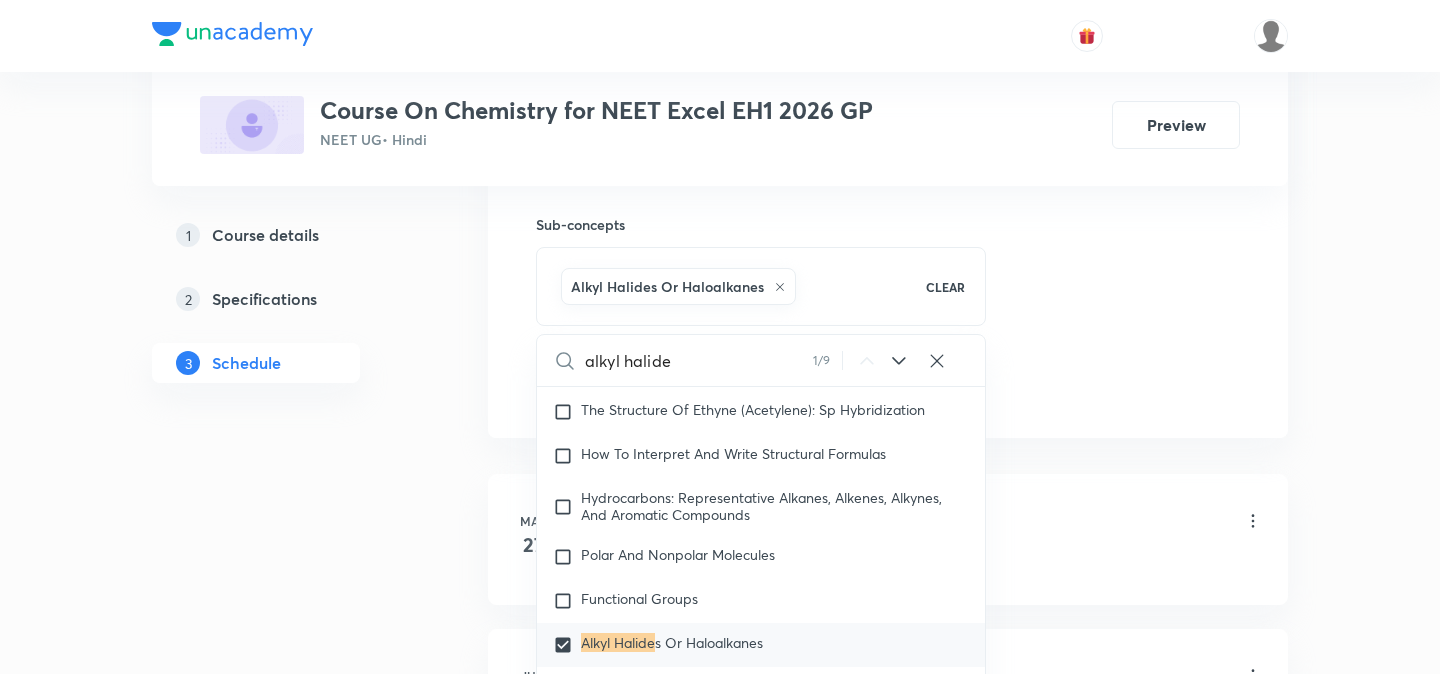 click on "Mar 27 Basic Introduction Lesson 1 • 6:45 PM • 75 min  • Room Room No 102 Basic Concepts" at bounding box center (888, 539) 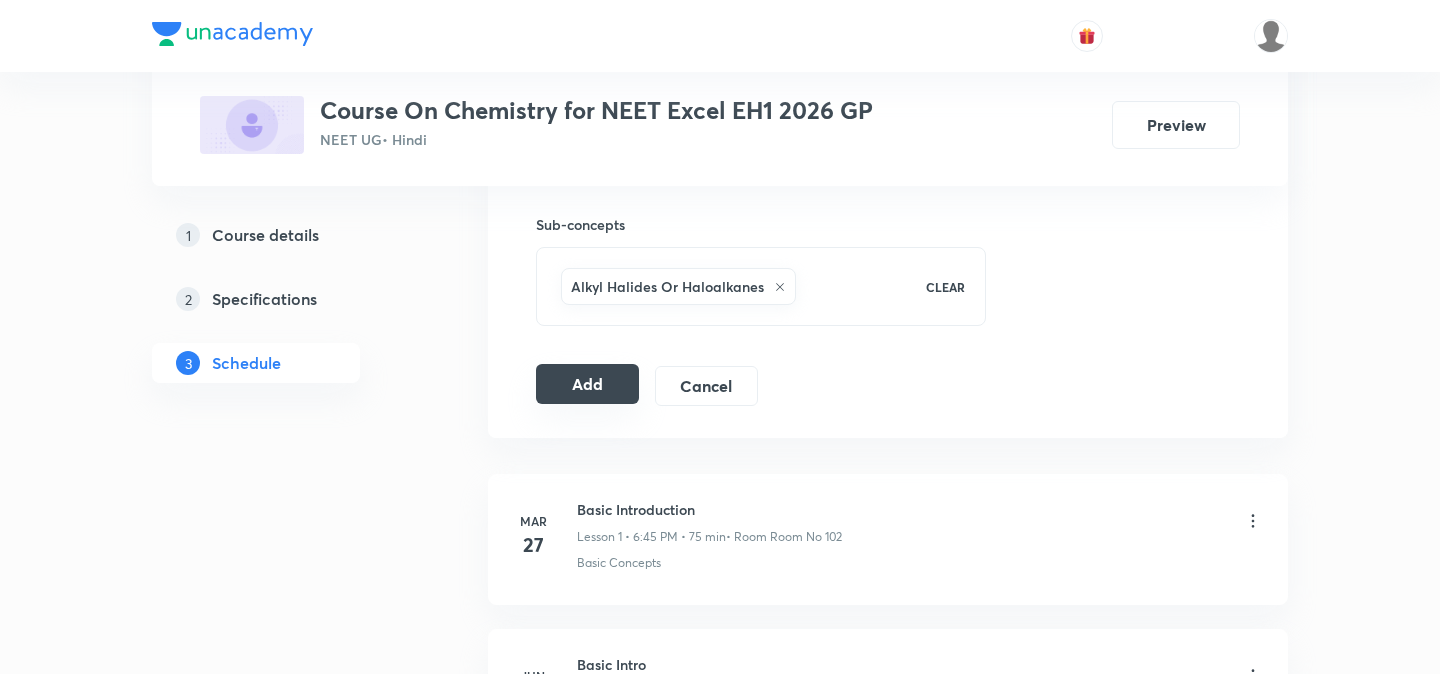 click on "Add" at bounding box center (587, 384) 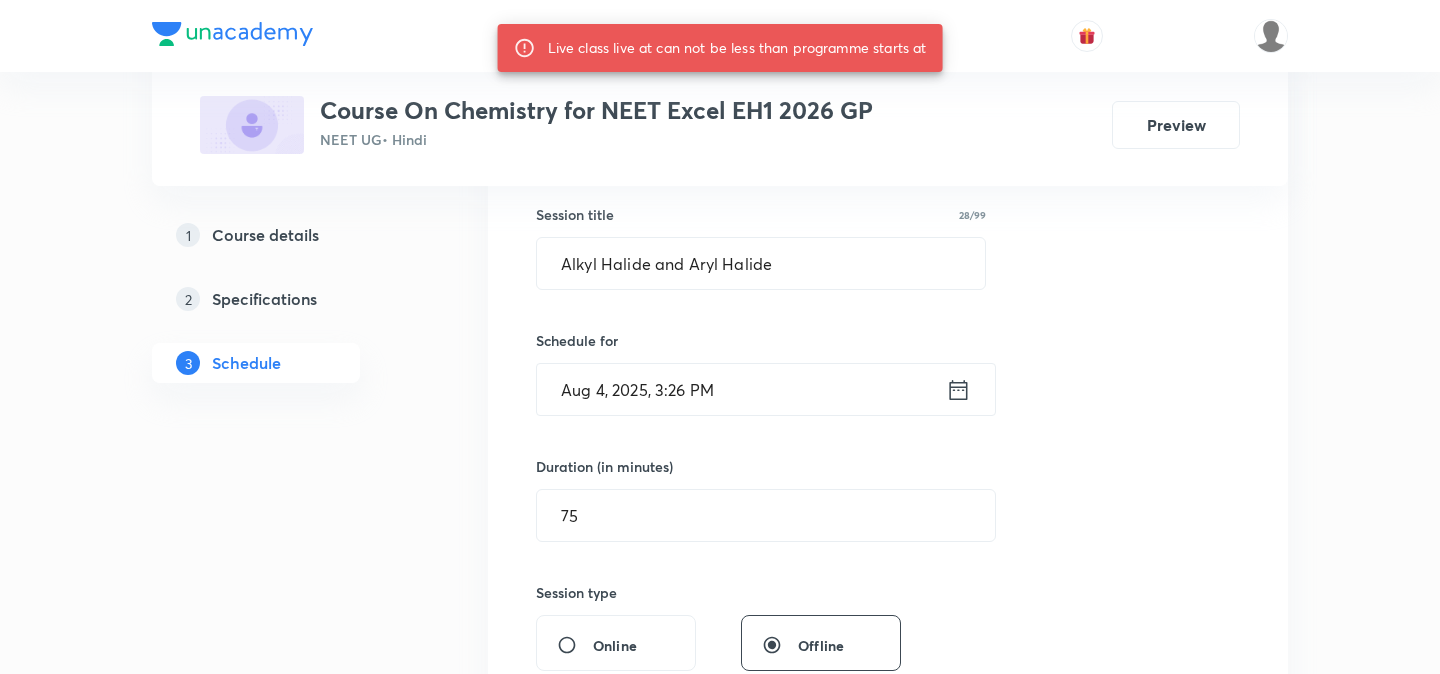 scroll, scrollTop: 343, scrollLeft: 0, axis: vertical 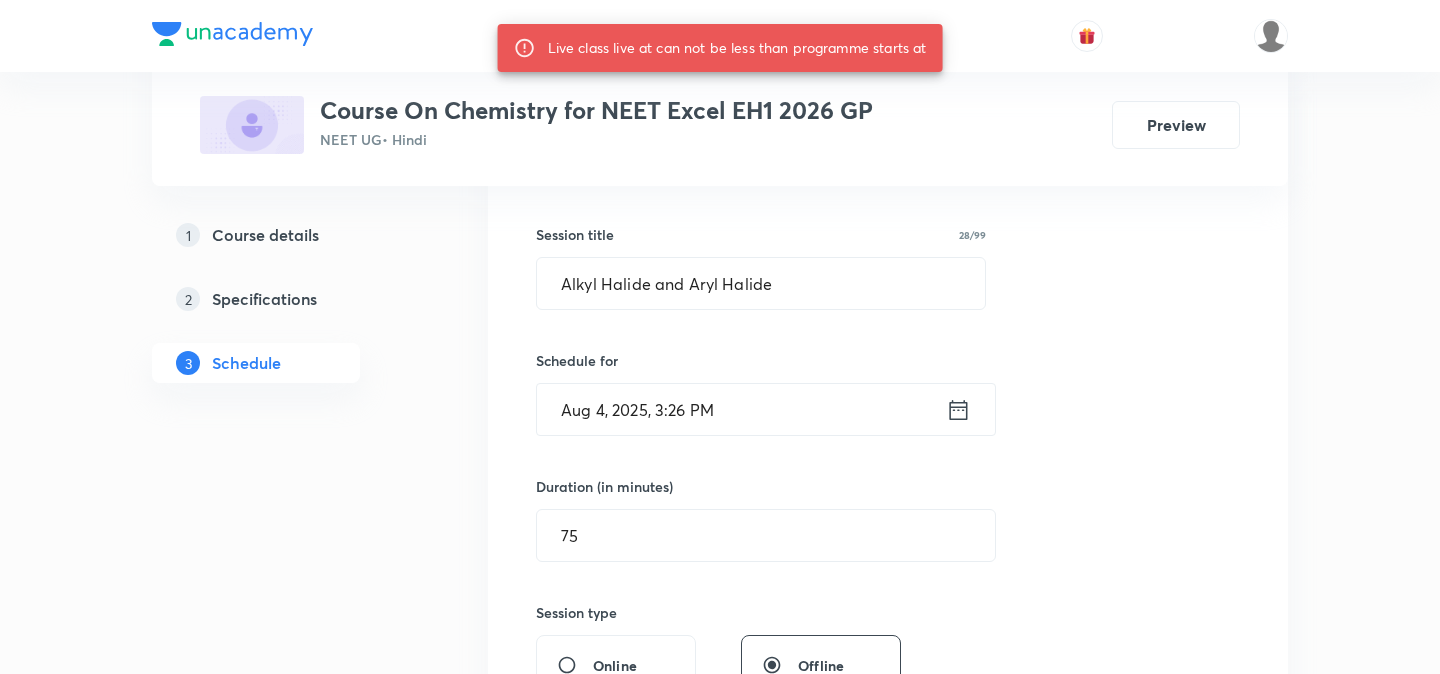 click 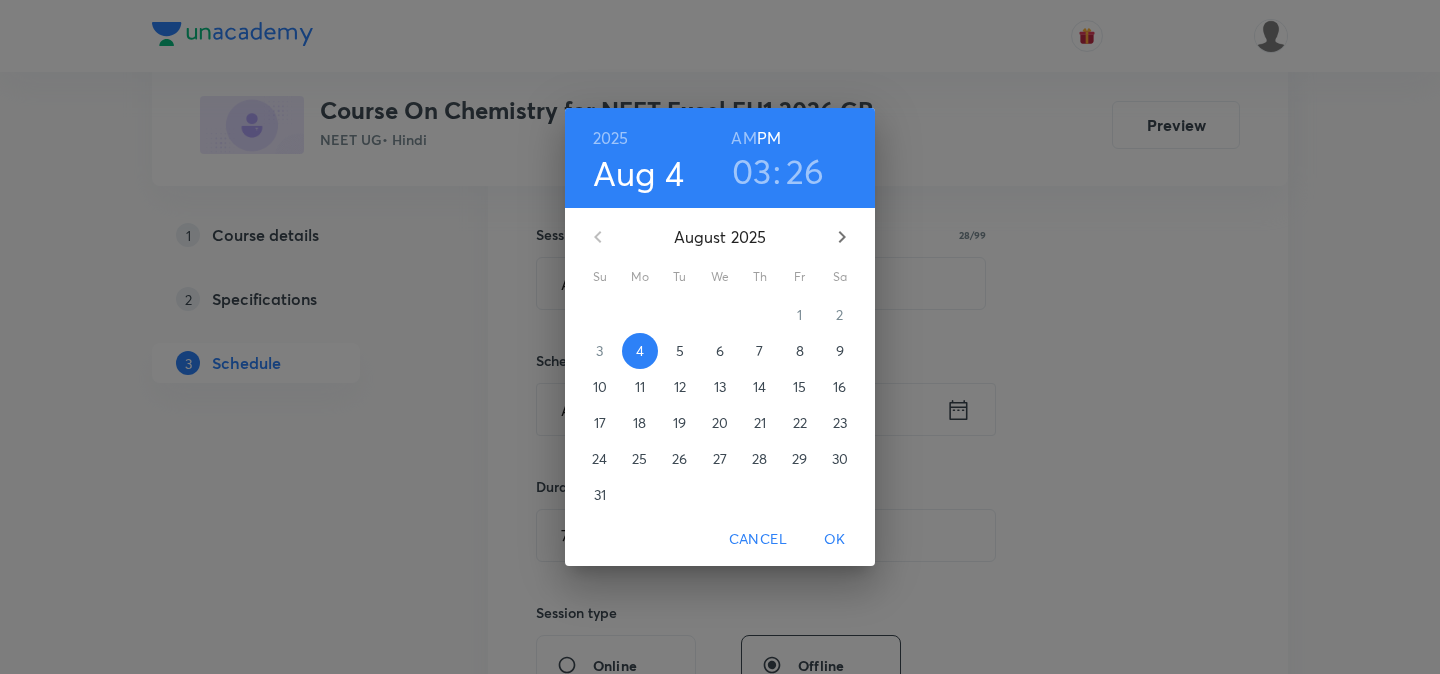 click on "26" at bounding box center [805, 171] 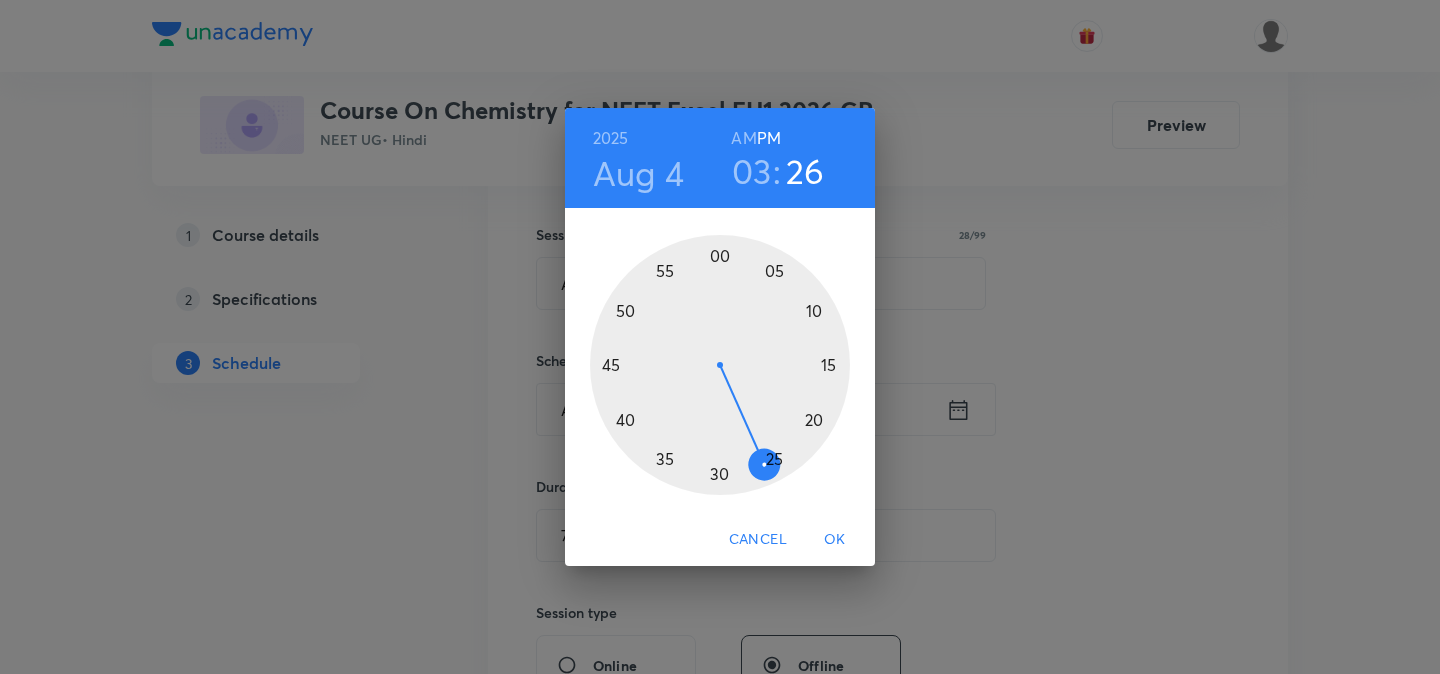 click at bounding box center [720, 365] 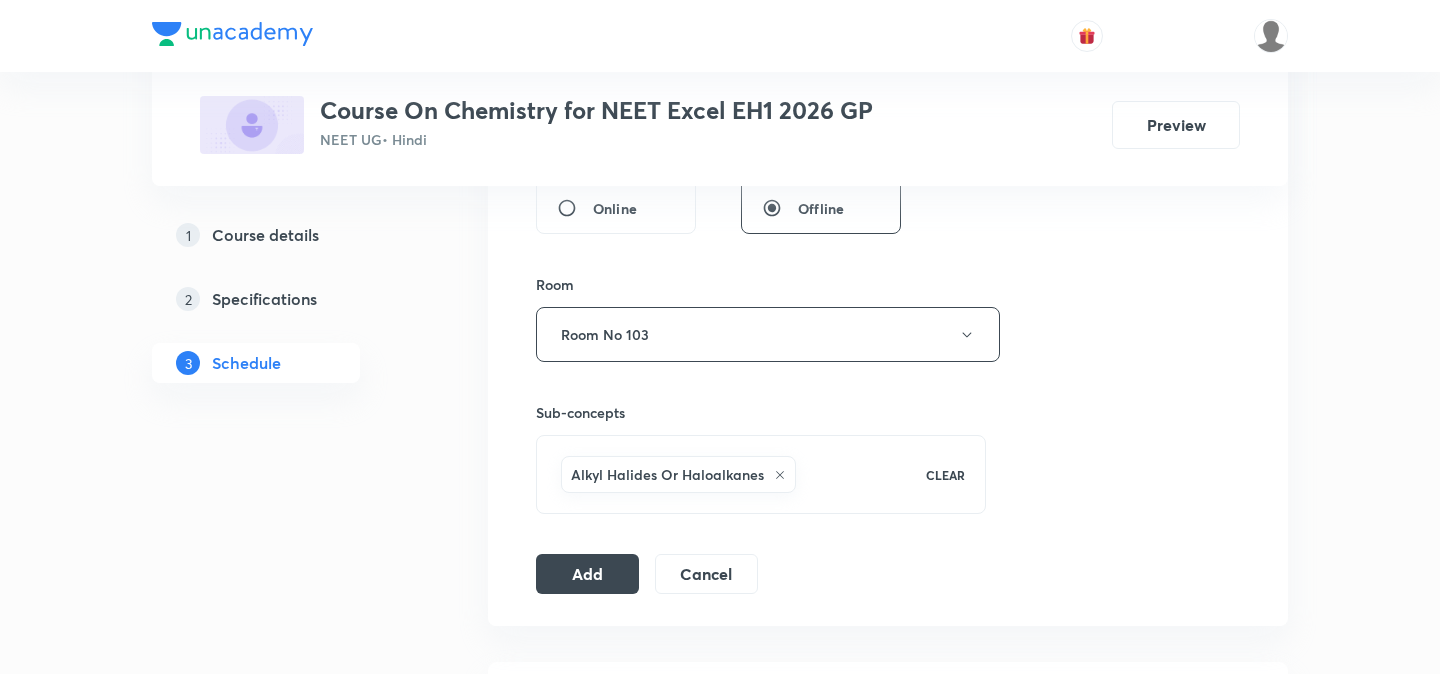 scroll, scrollTop: 823, scrollLeft: 0, axis: vertical 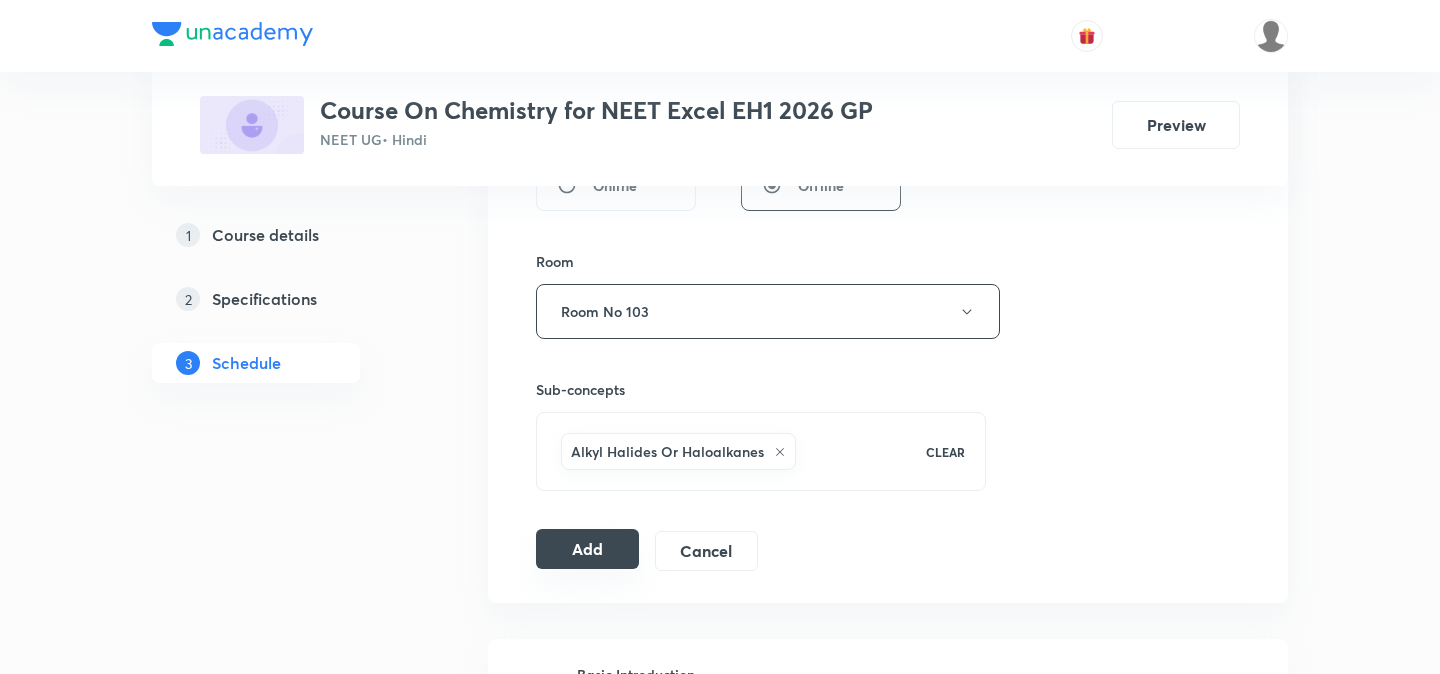 click on "Add" at bounding box center [587, 549] 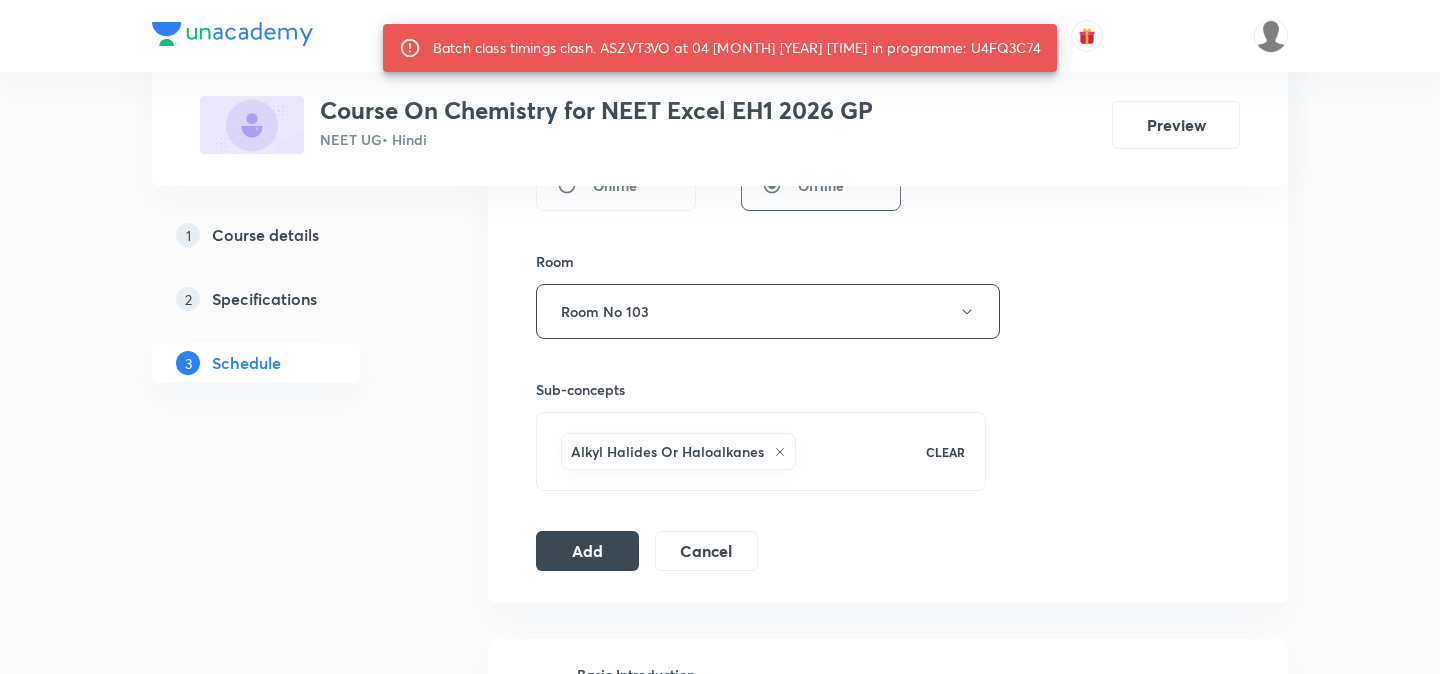 click on "Batch class timings clash. ASZVT3VO at 04 Aug 2025 03:45 PM in programme: U4FQ3C74" at bounding box center [737, 48] 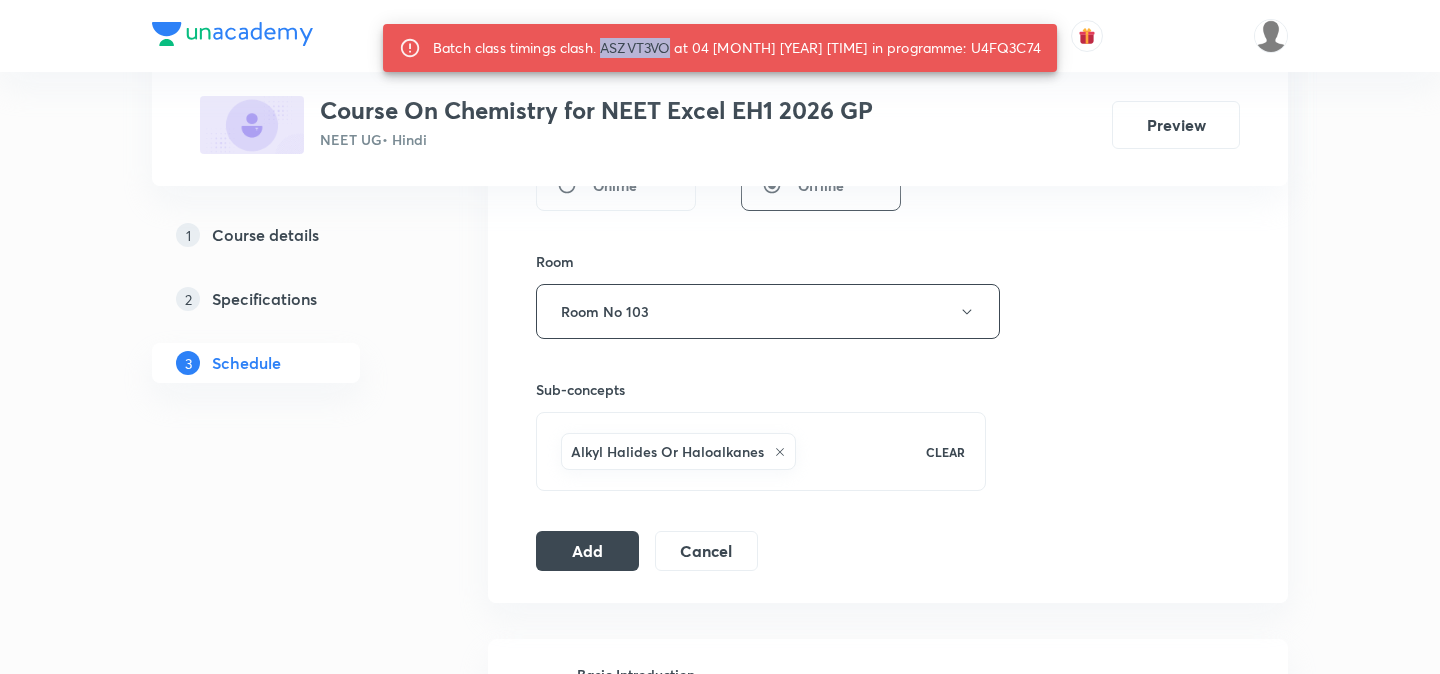 copy on "ASZVT3VO" 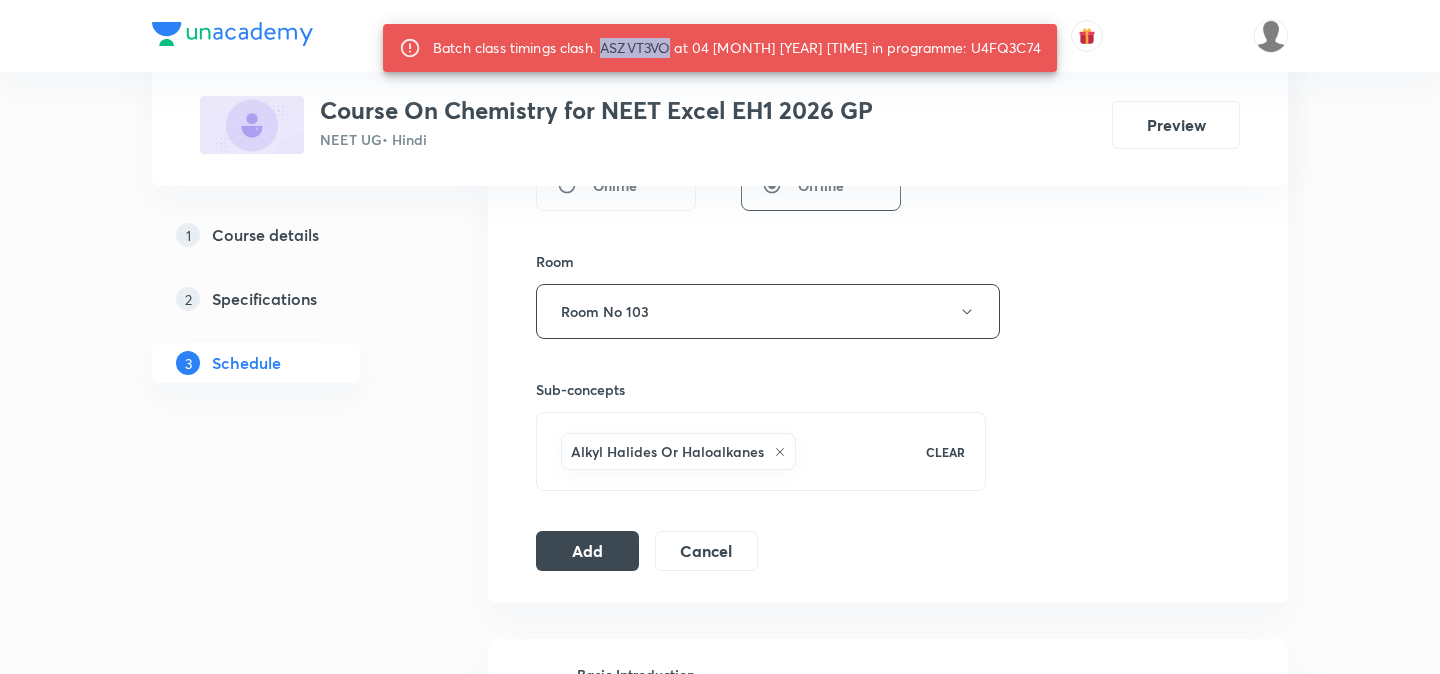 click on "Batch class timings clash. ASZVT3VO at 04 Aug 2025 03:45 PM in programme: U4FQ3C74" at bounding box center [737, 48] 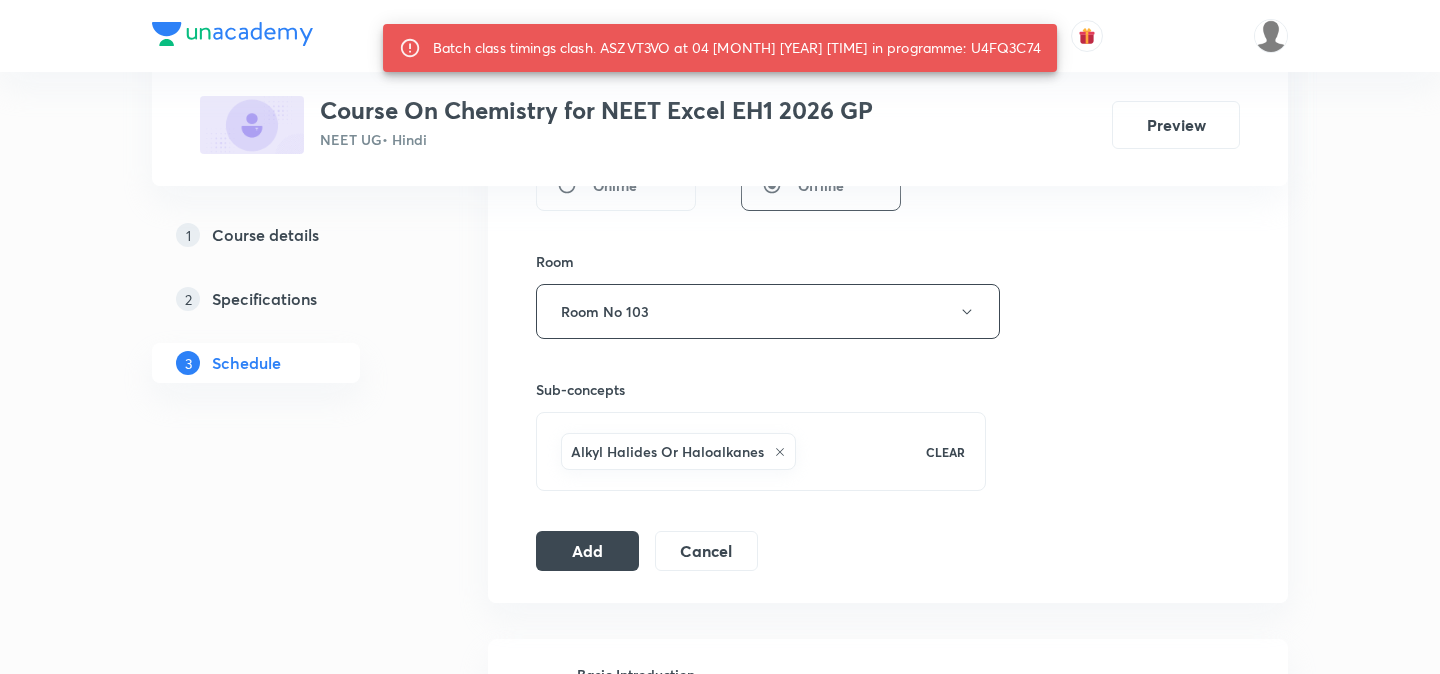 click on "Batch class timings clash. ASZVT3VO at 04 Aug 2025 03:45 PM in programme: U4FQ3C74" at bounding box center (737, 48) 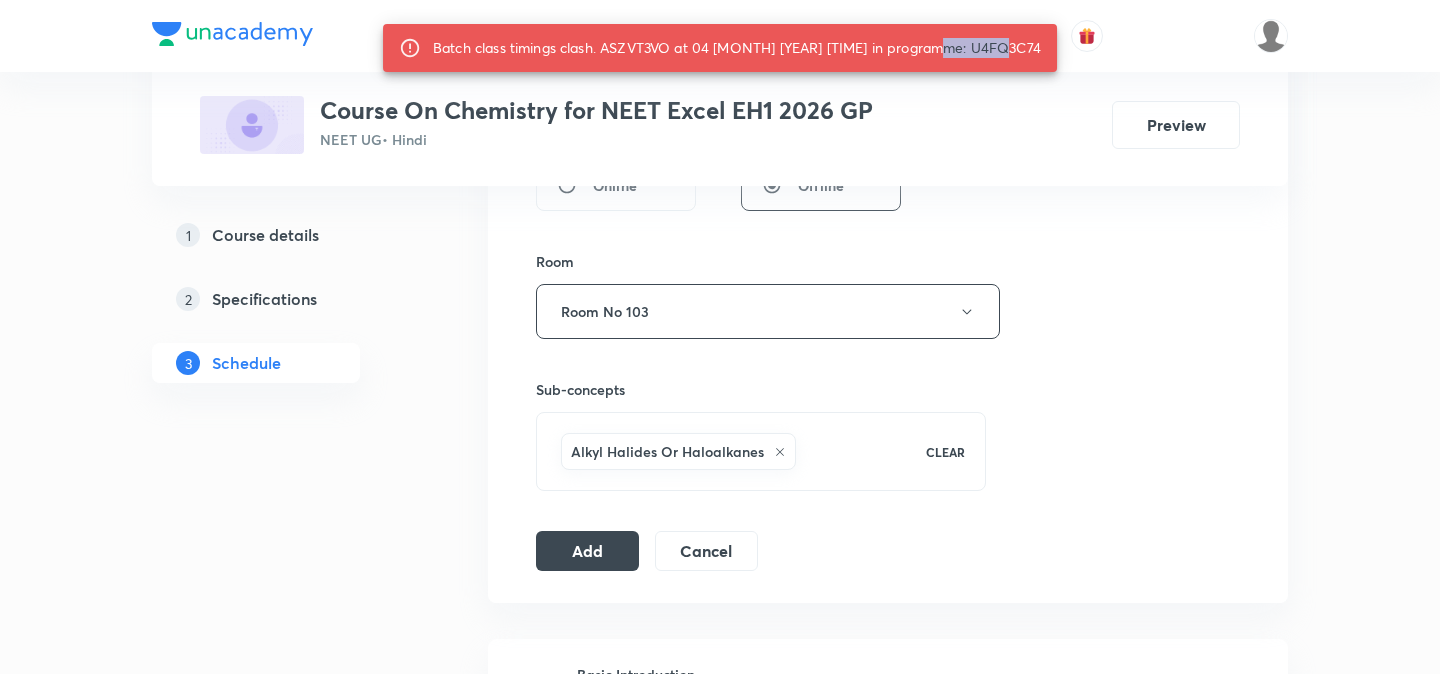 copy on "U4FQ3C74" 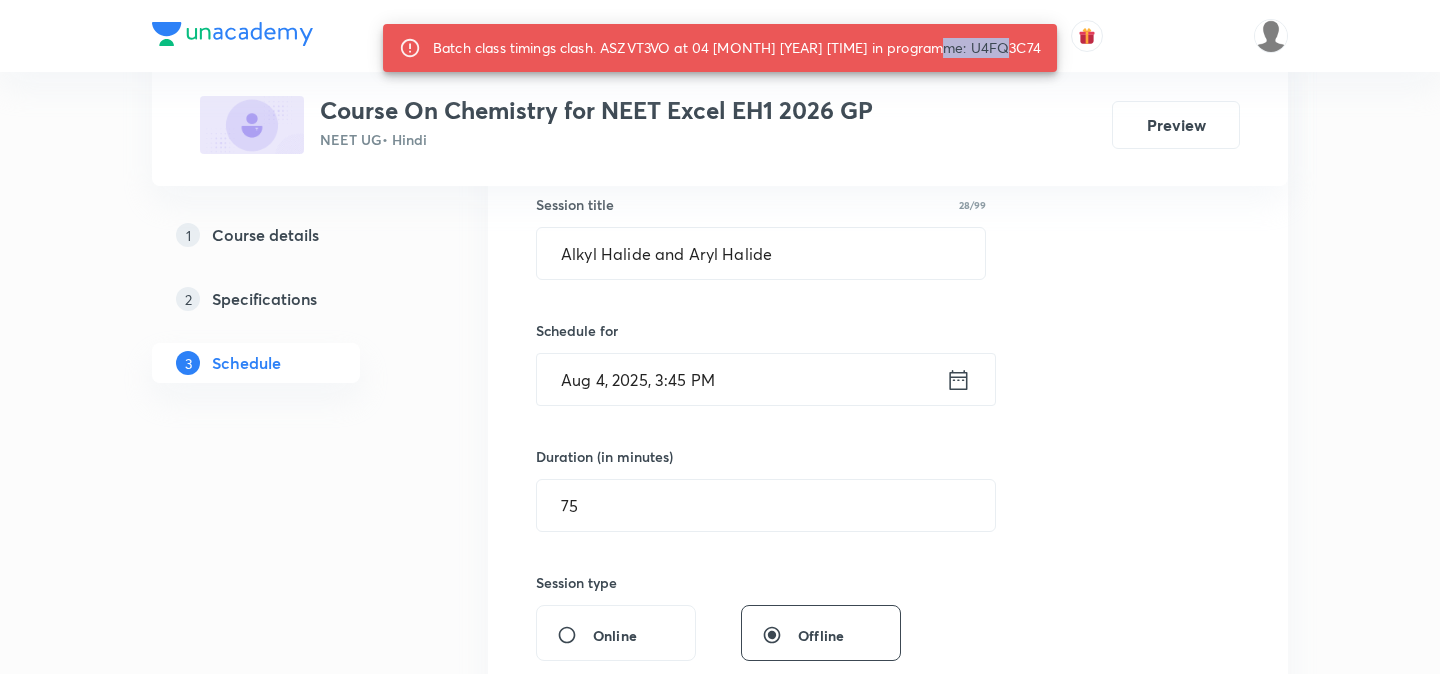 scroll, scrollTop: 371, scrollLeft: 0, axis: vertical 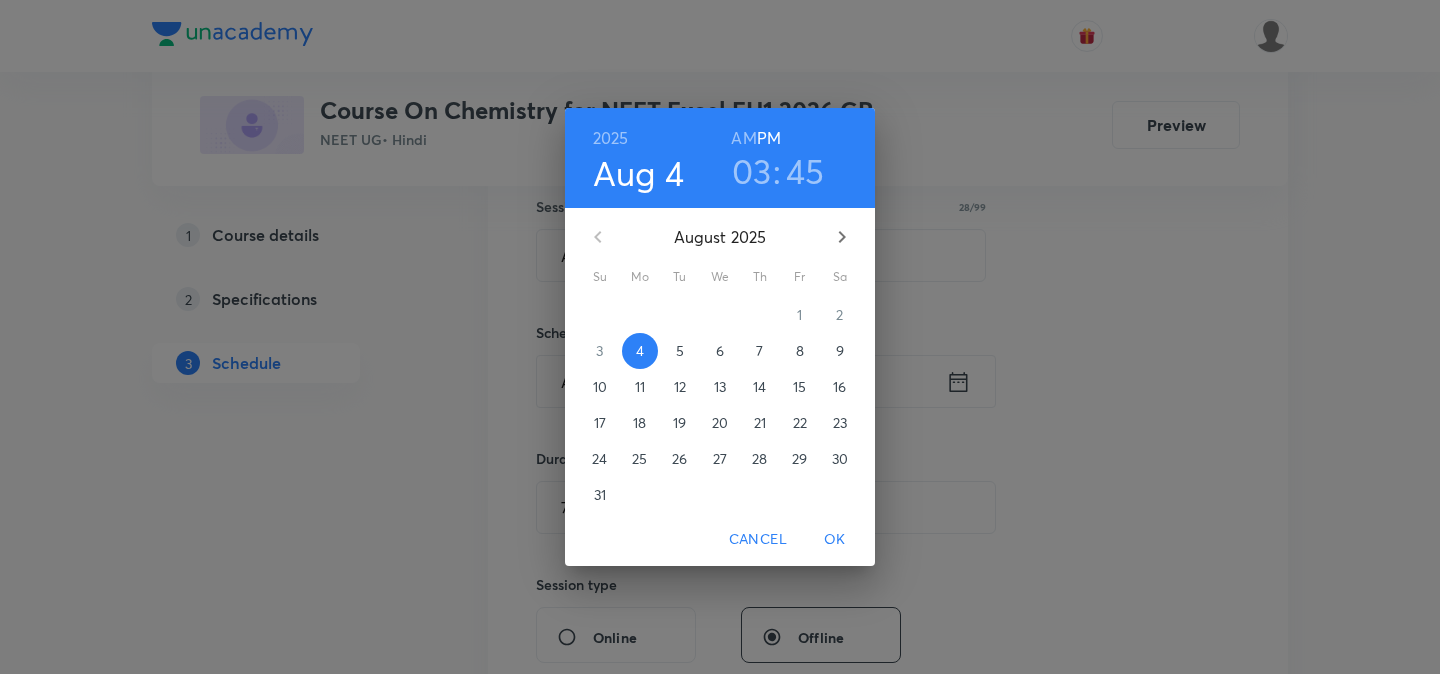 click on "03" at bounding box center (752, 171) 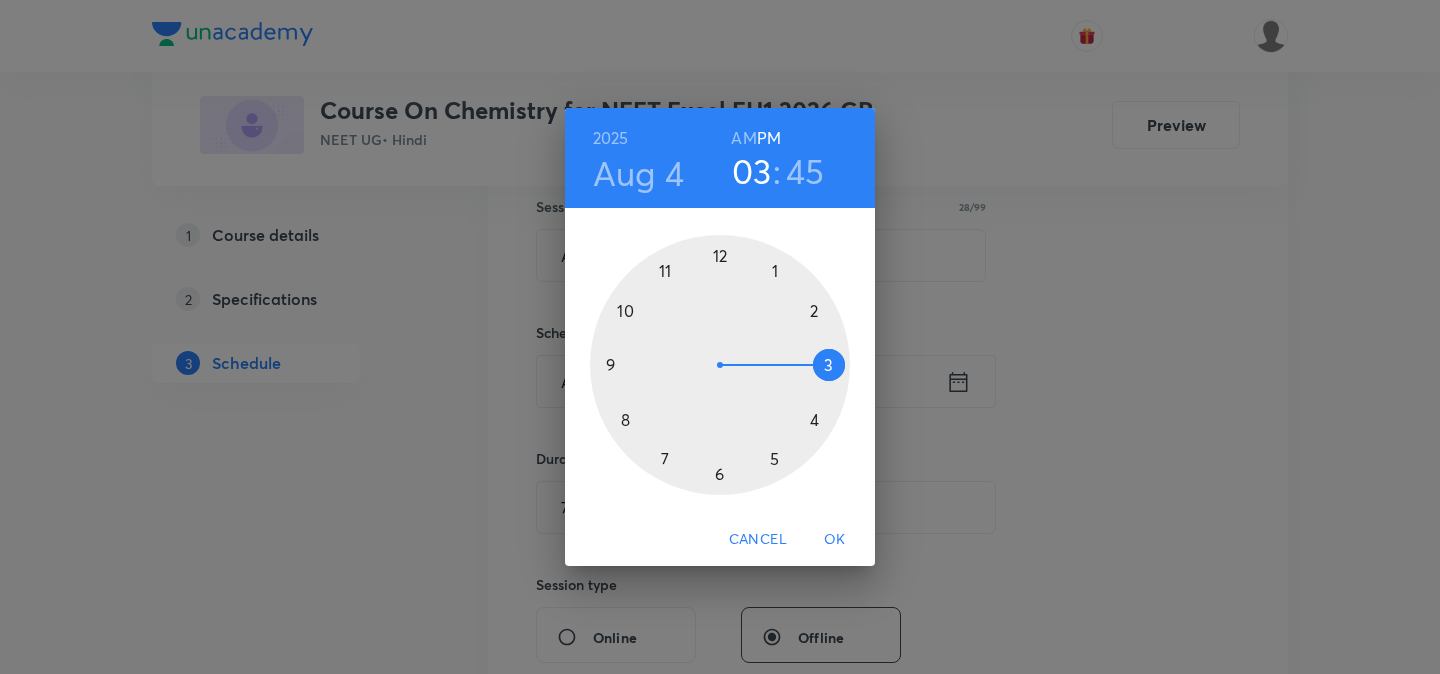 click at bounding box center [720, 365] 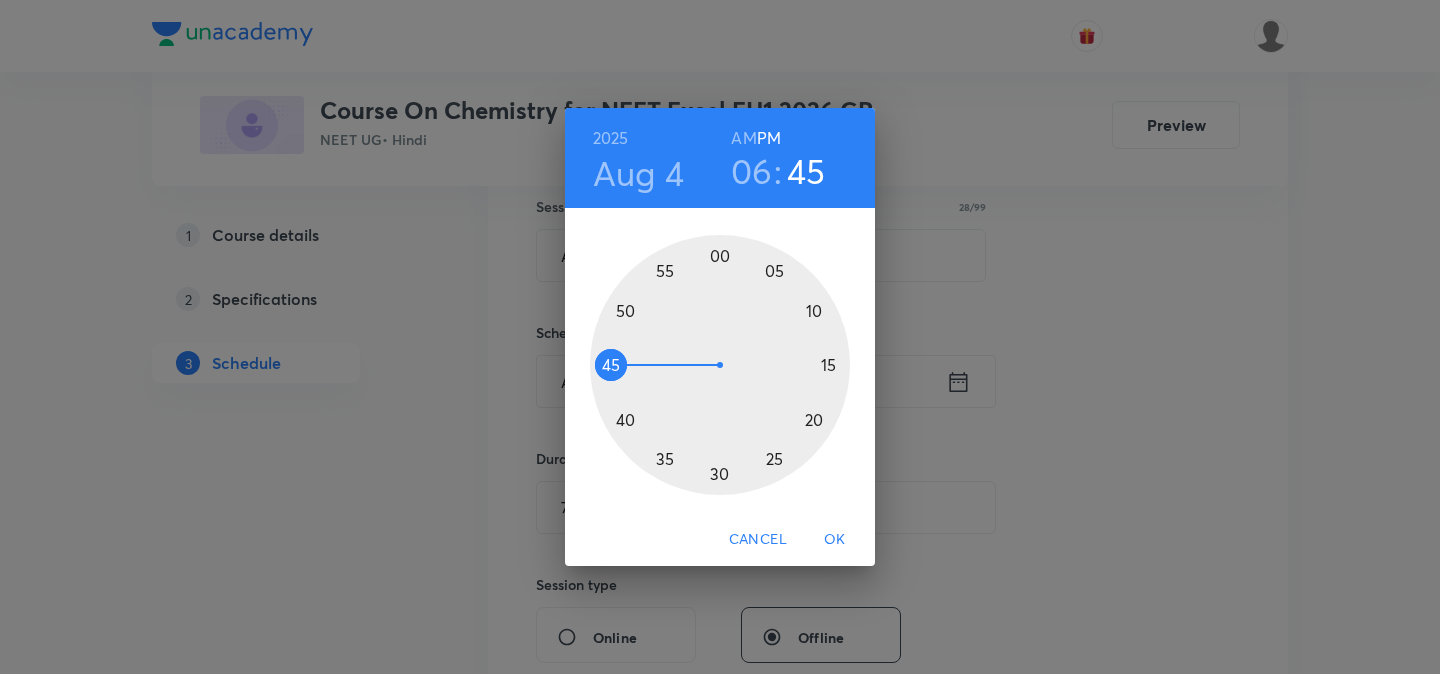 click on "OK" at bounding box center [835, 539] 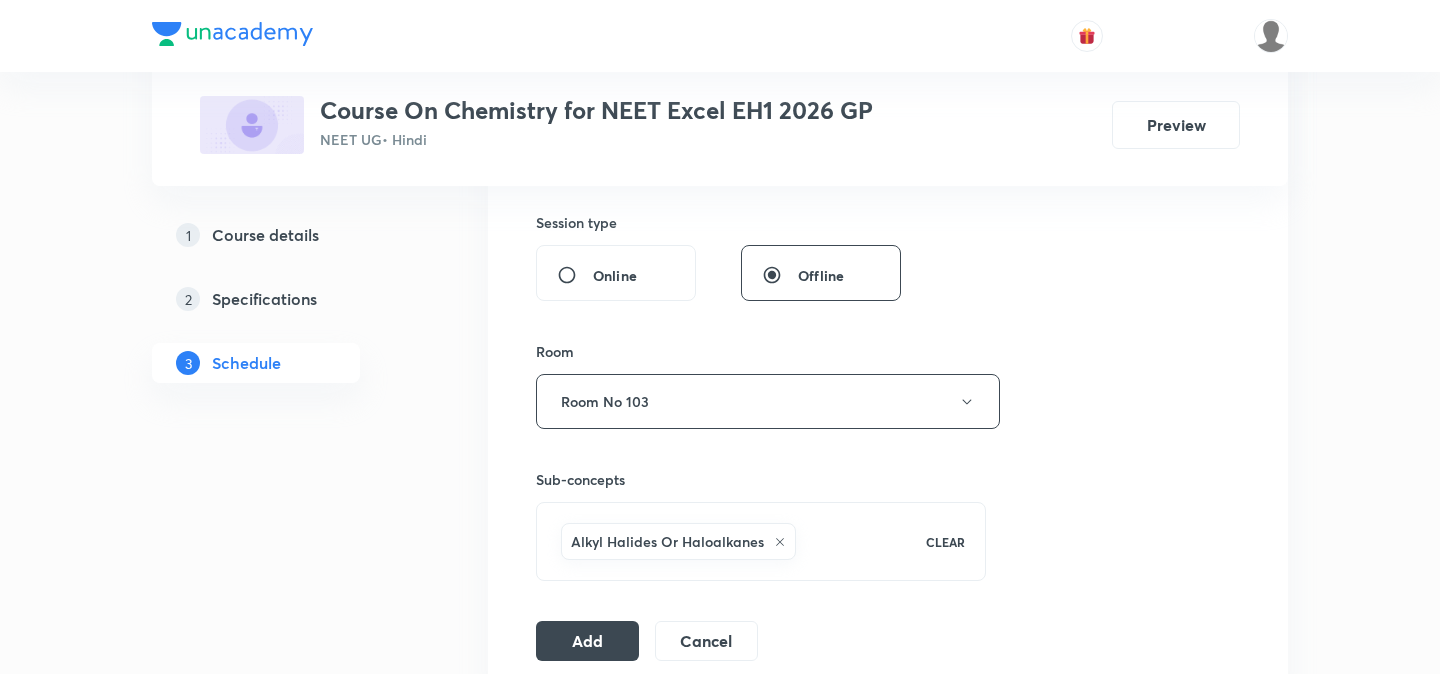scroll, scrollTop: 734, scrollLeft: 0, axis: vertical 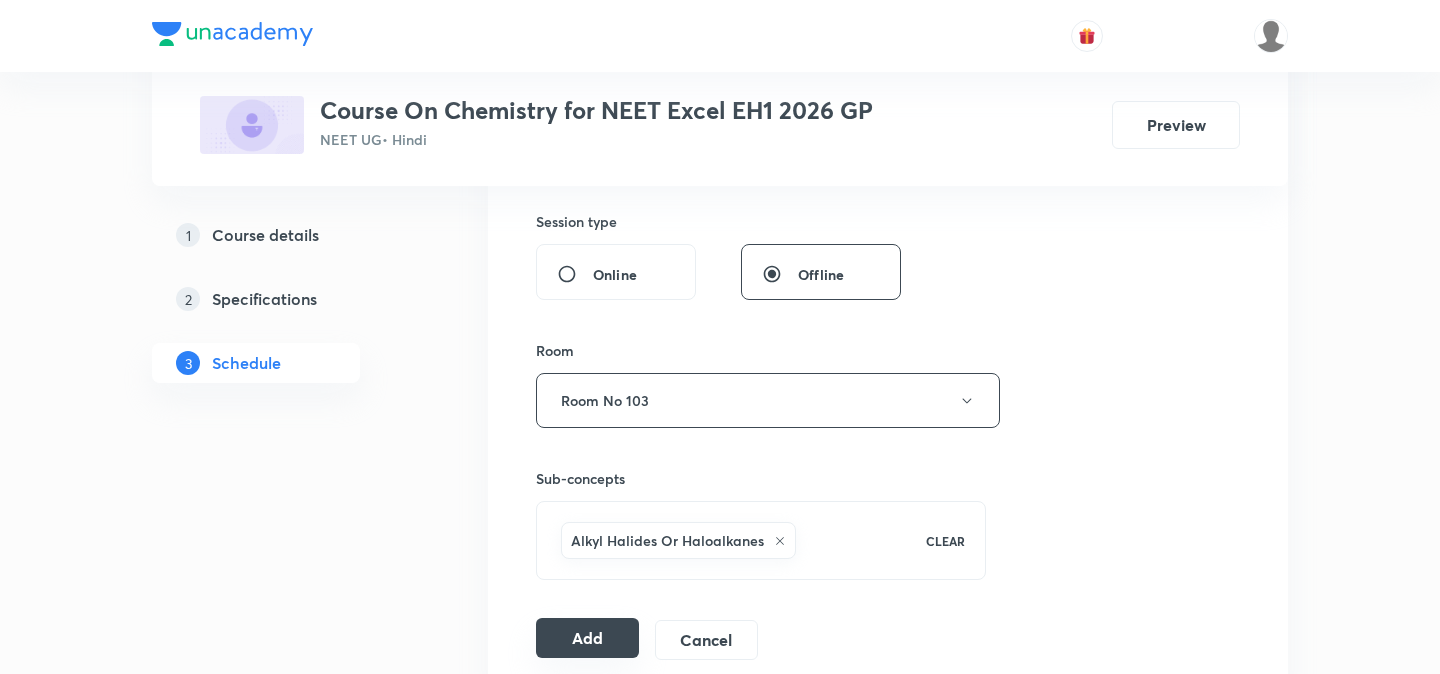 click on "Add" at bounding box center (587, 638) 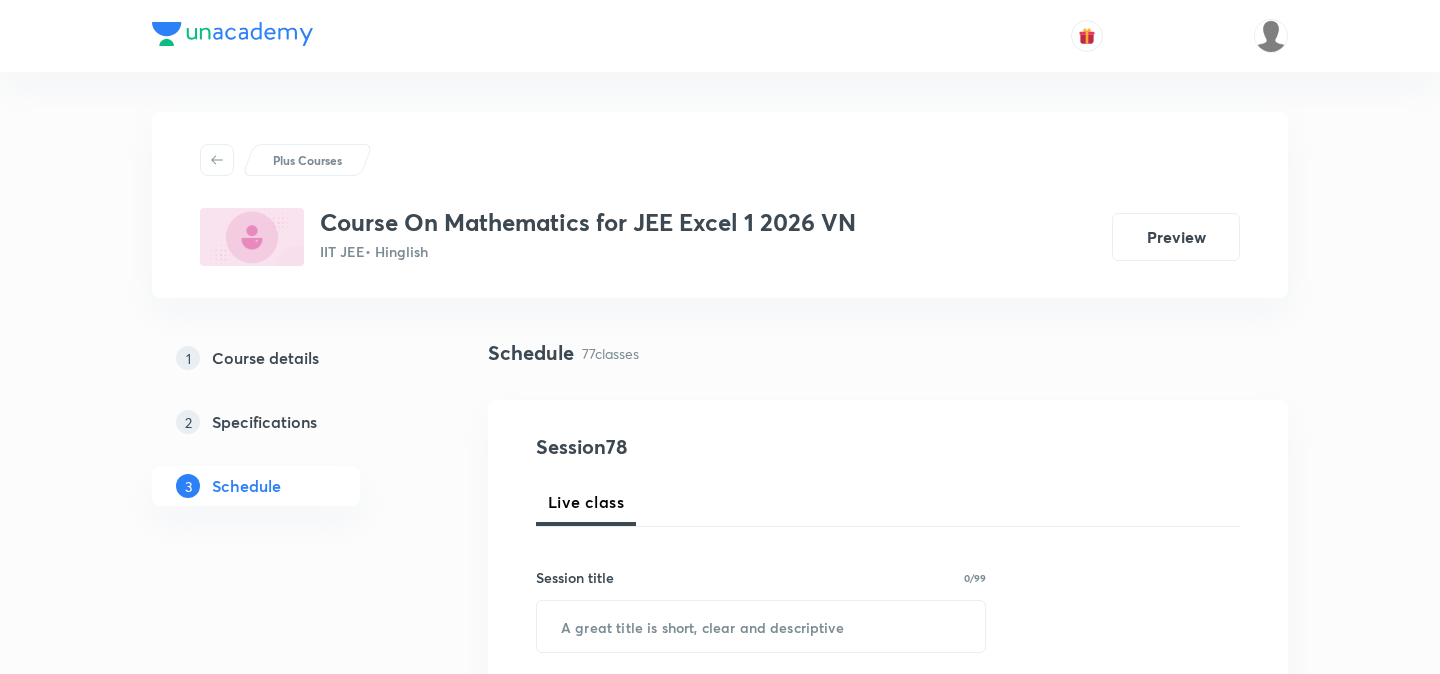 scroll, scrollTop: 0, scrollLeft: 0, axis: both 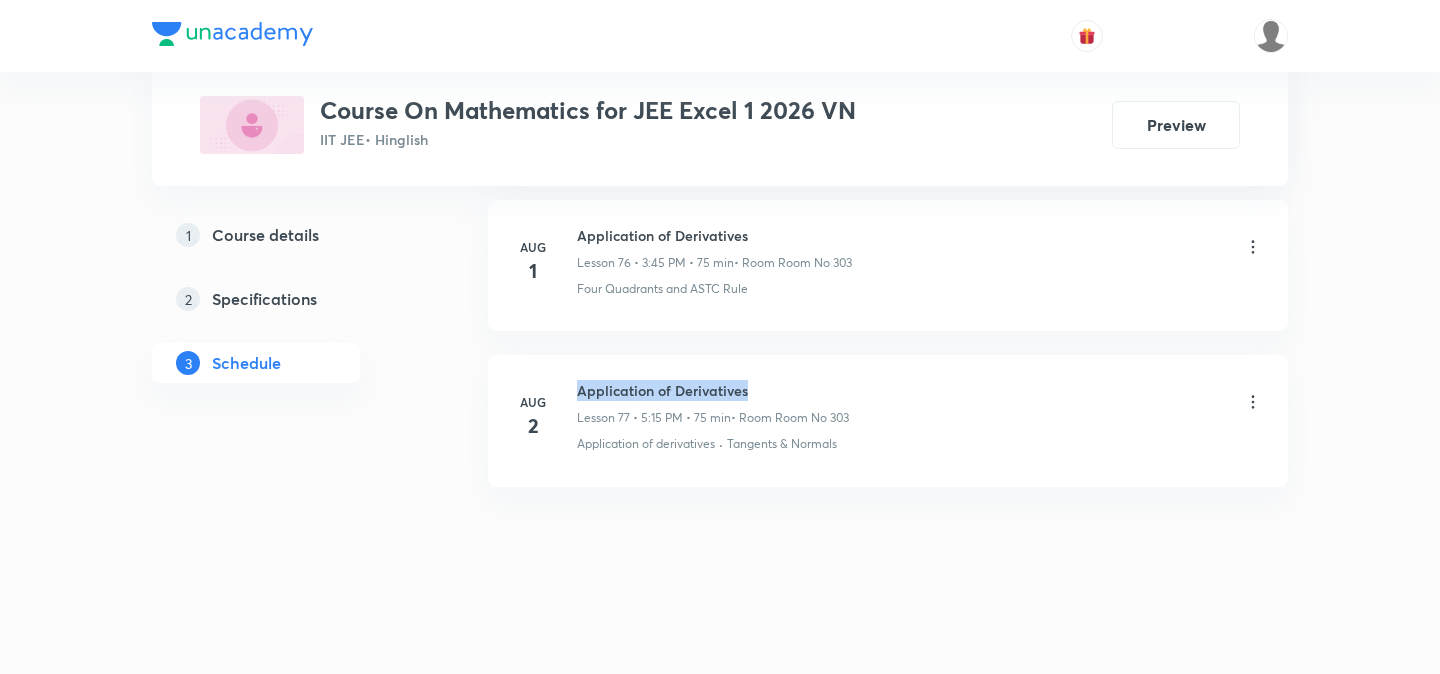 drag, startPoint x: 580, startPoint y: 393, endPoint x: 772, endPoint y: 383, distance: 192.26024 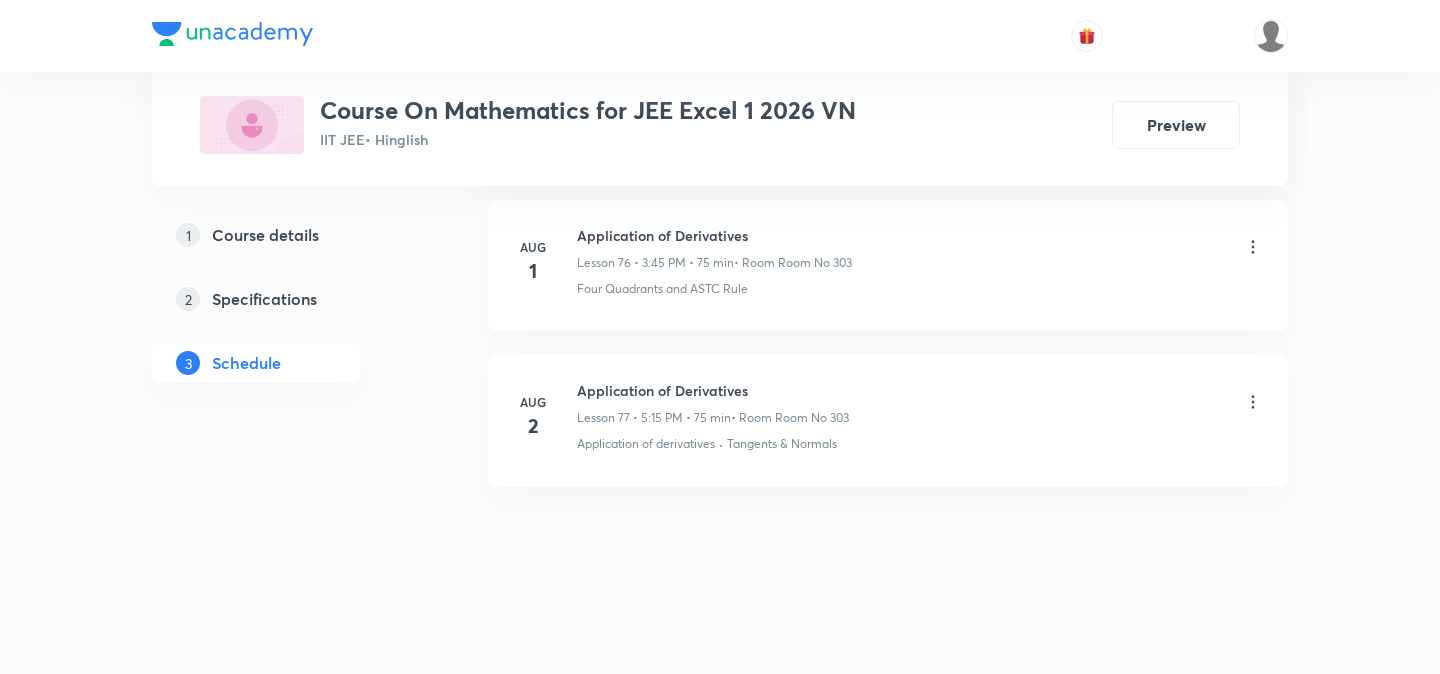 click on "Application of Derivatives" at bounding box center [713, 390] 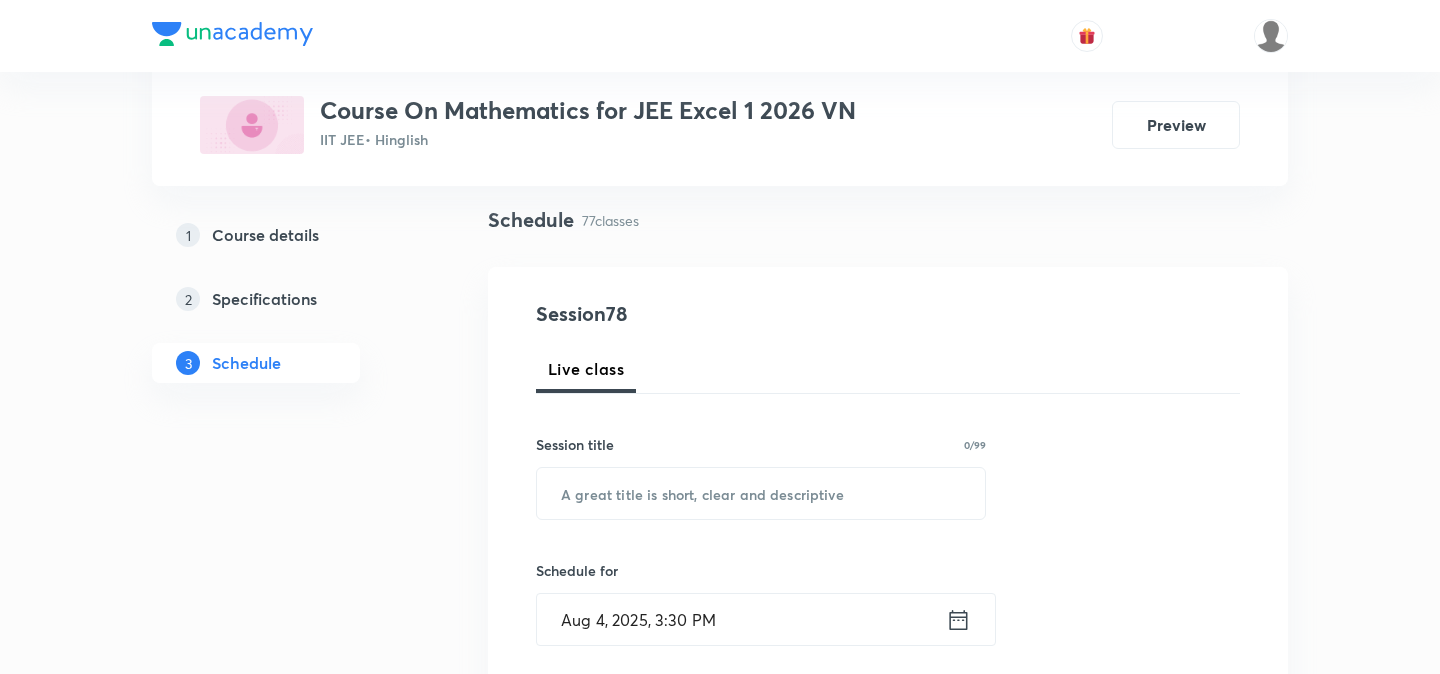 scroll, scrollTop: 148, scrollLeft: 0, axis: vertical 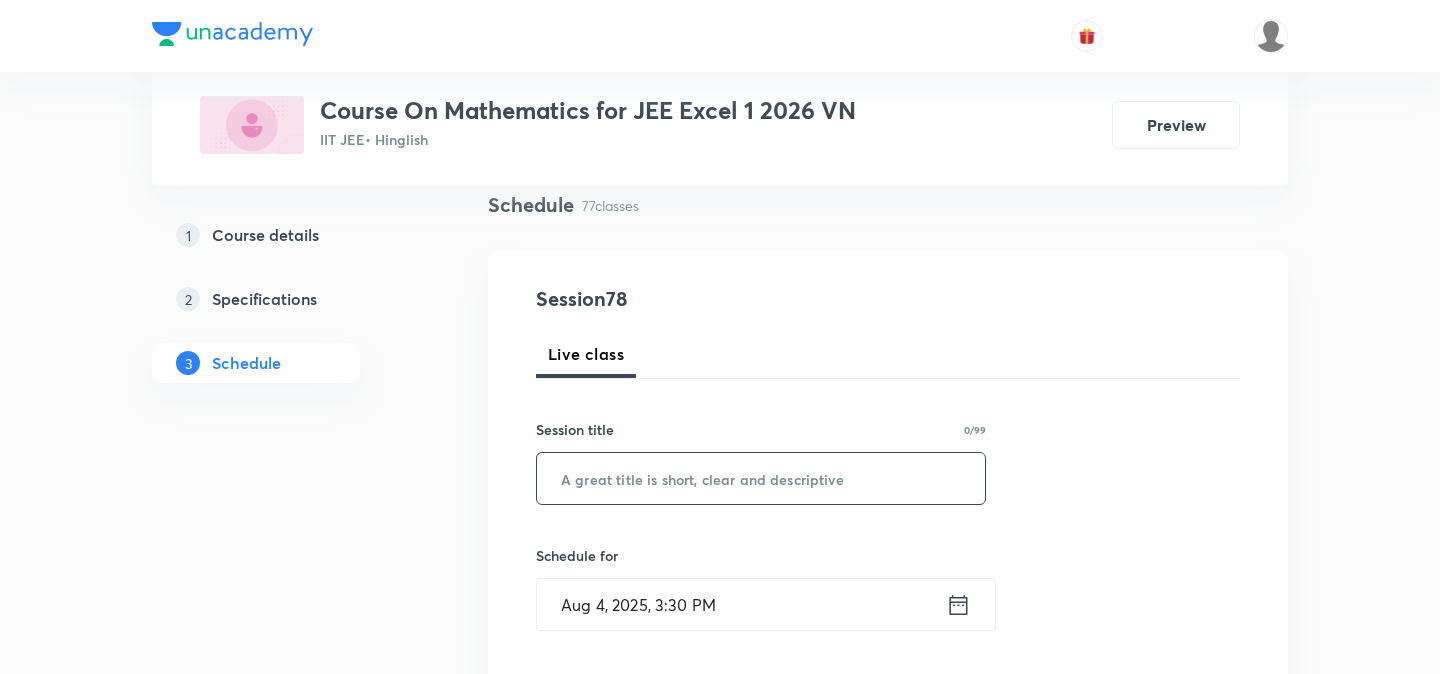 click at bounding box center (761, 478) 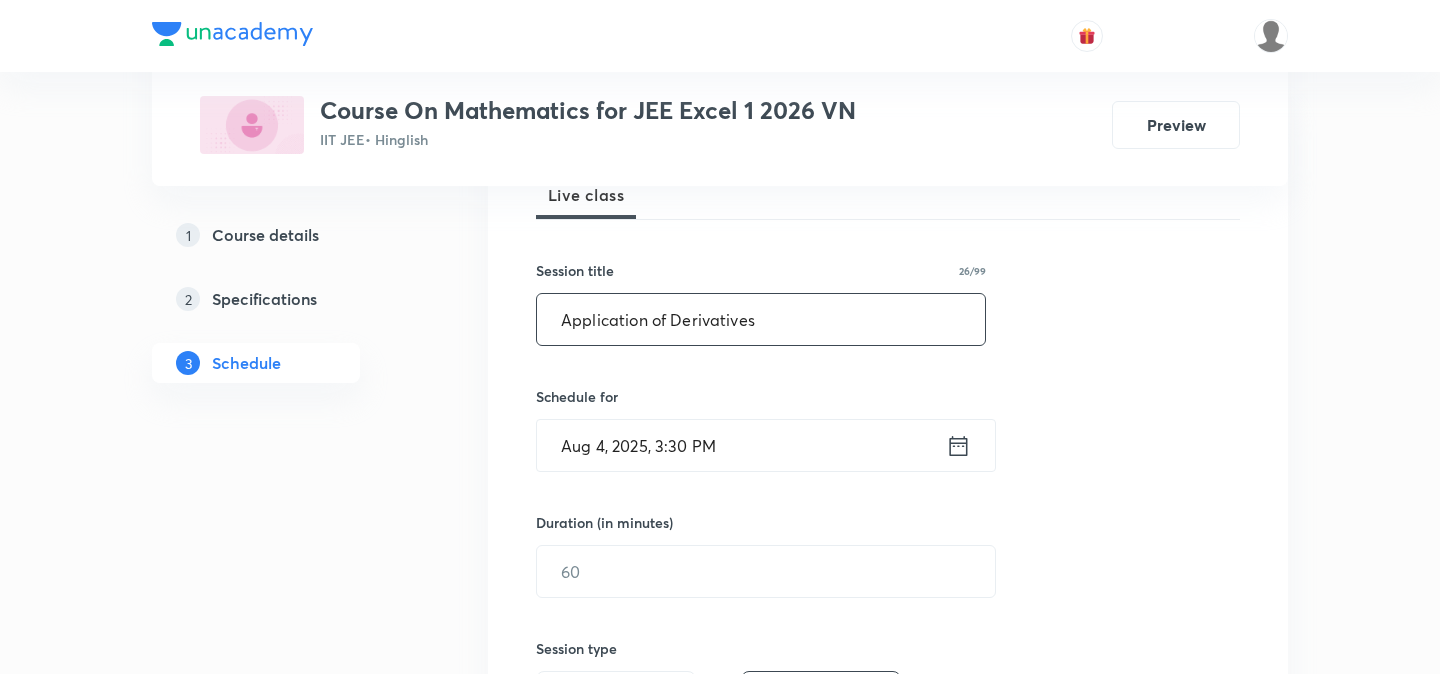 scroll, scrollTop: 312, scrollLeft: 0, axis: vertical 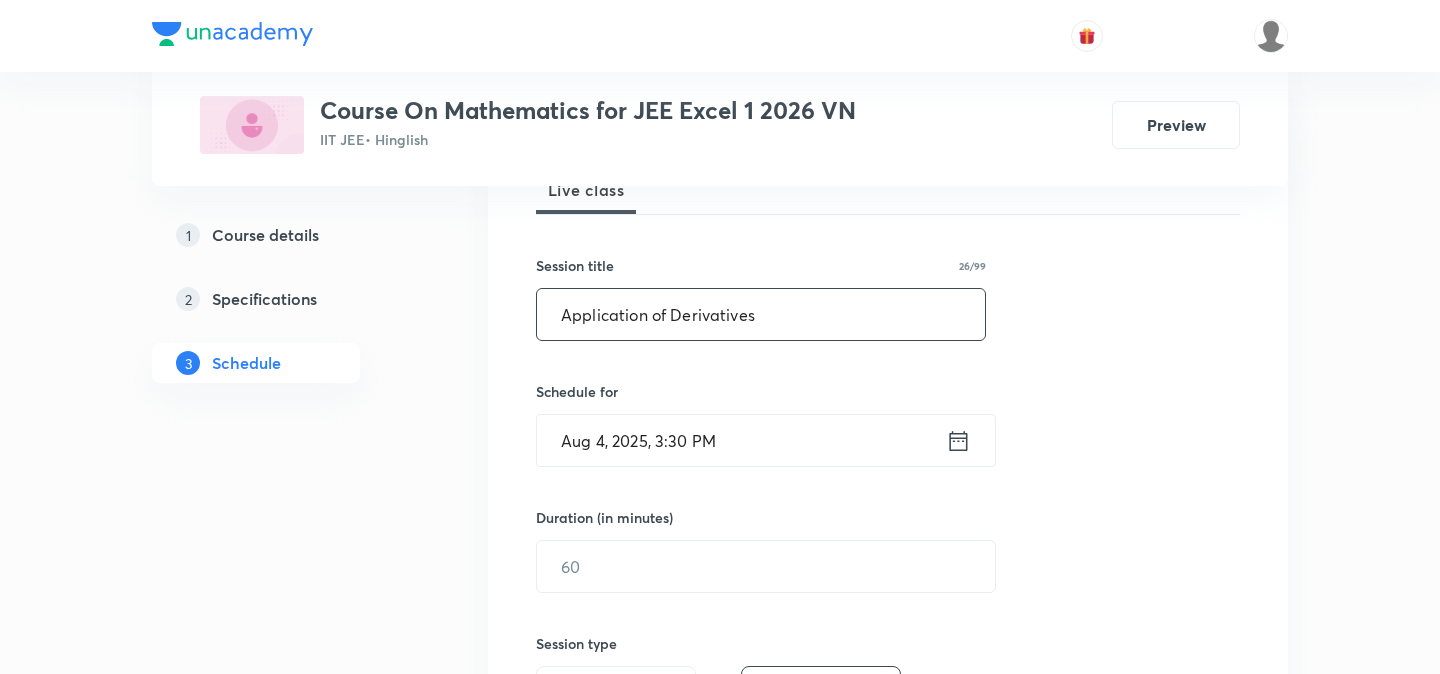 type on "Application of Derivatives" 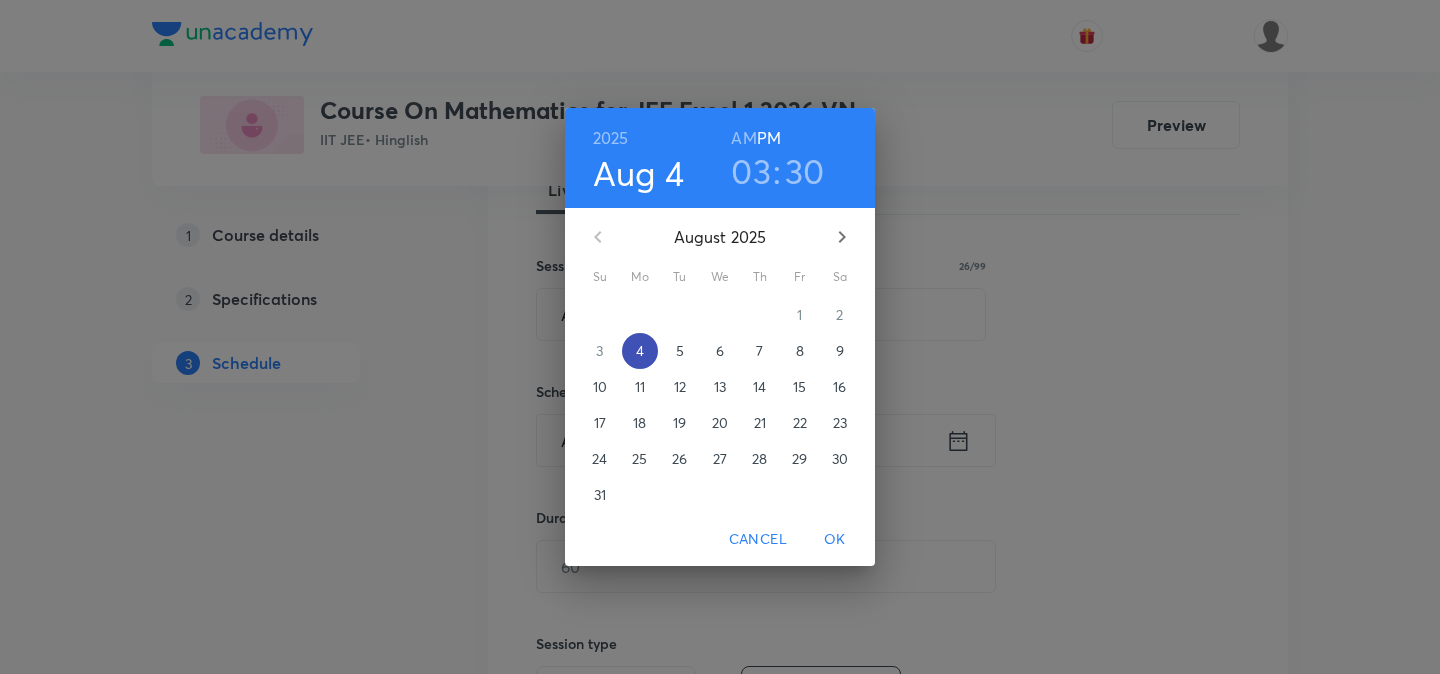 click on "4" at bounding box center [640, 351] 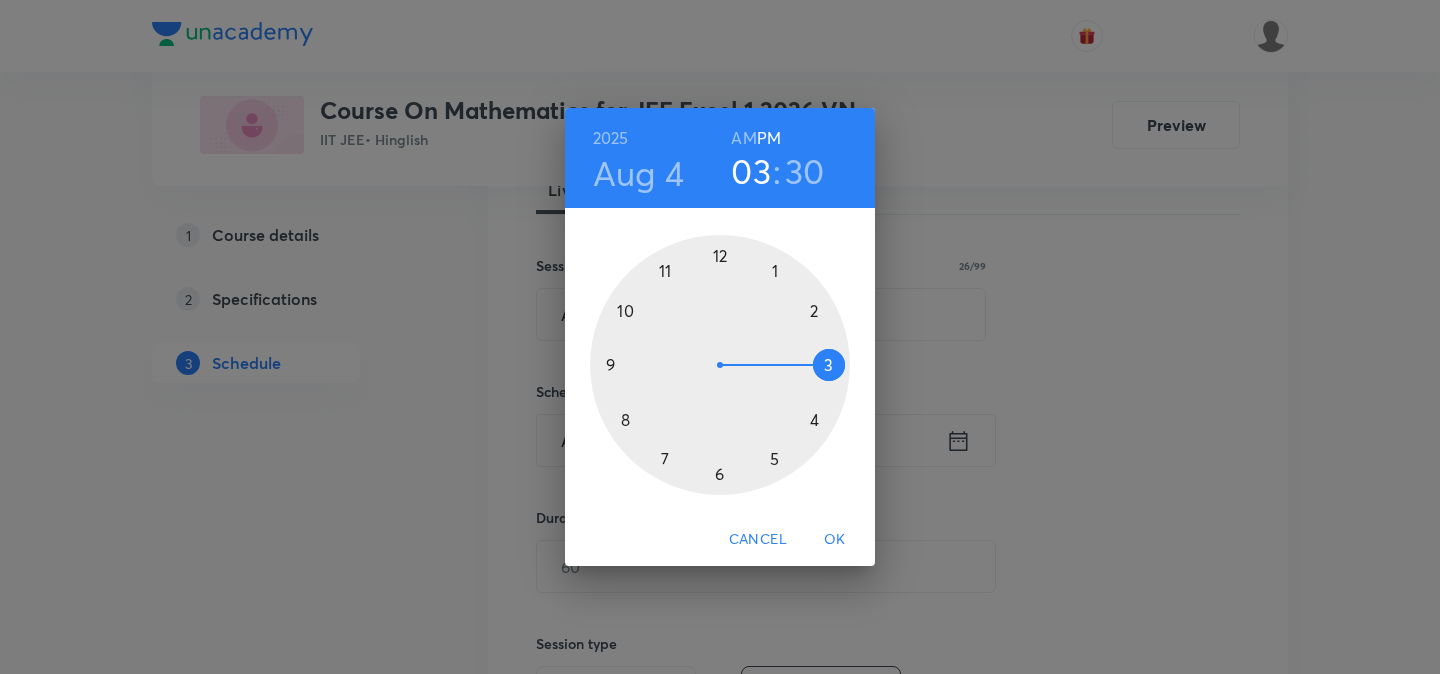 click at bounding box center [720, 365] 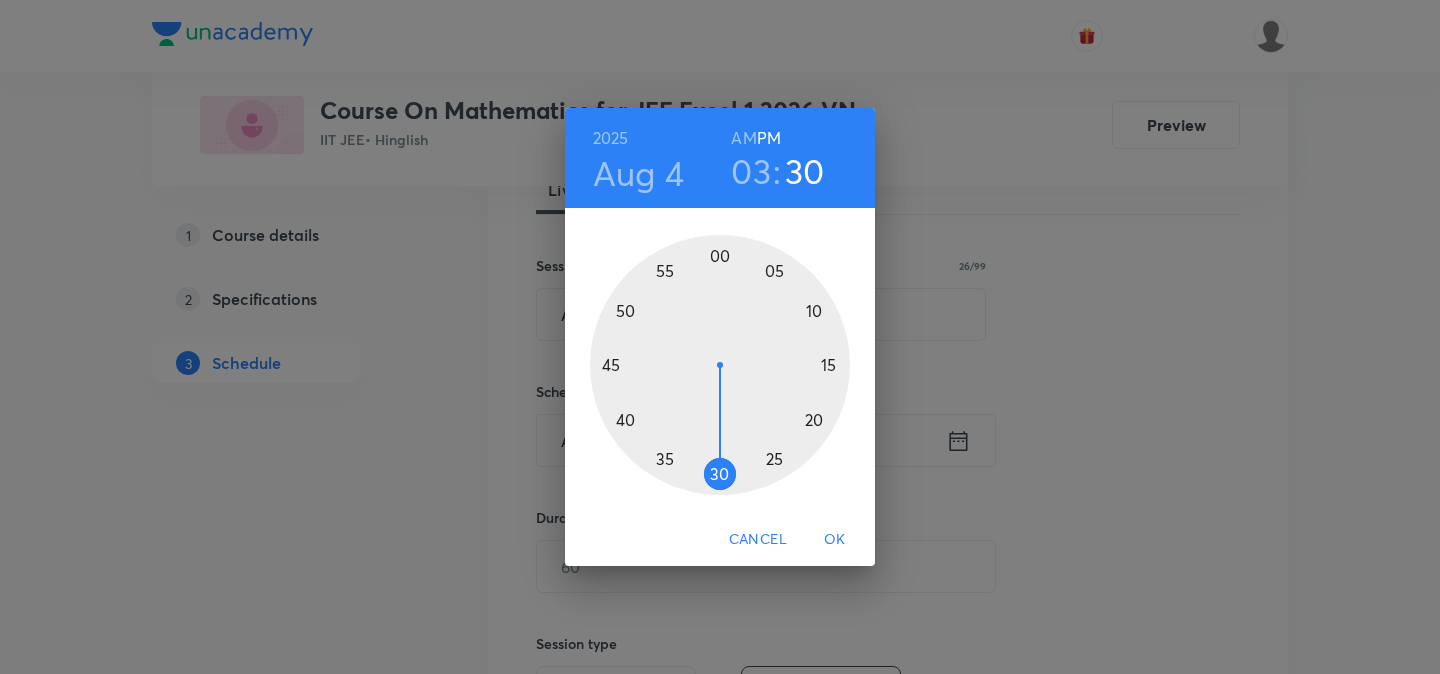 click at bounding box center [720, 365] 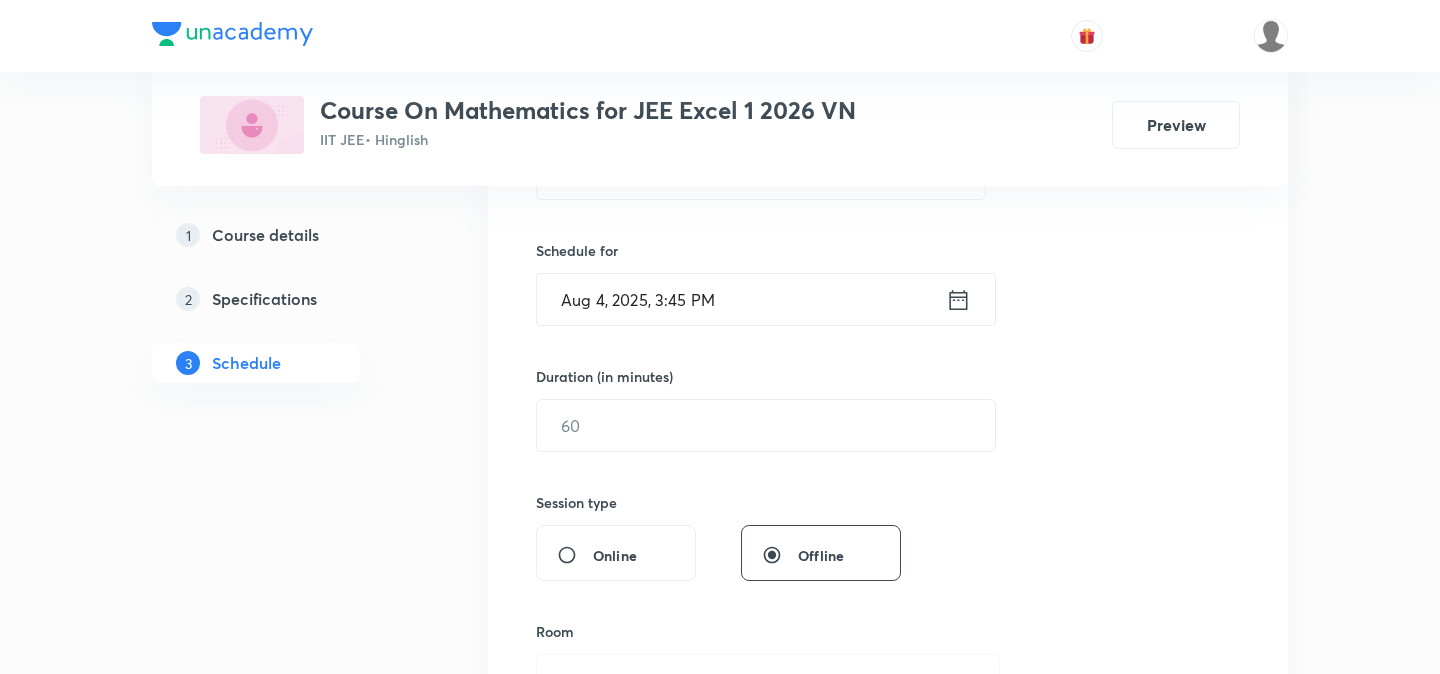 scroll, scrollTop: 456, scrollLeft: 0, axis: vertical 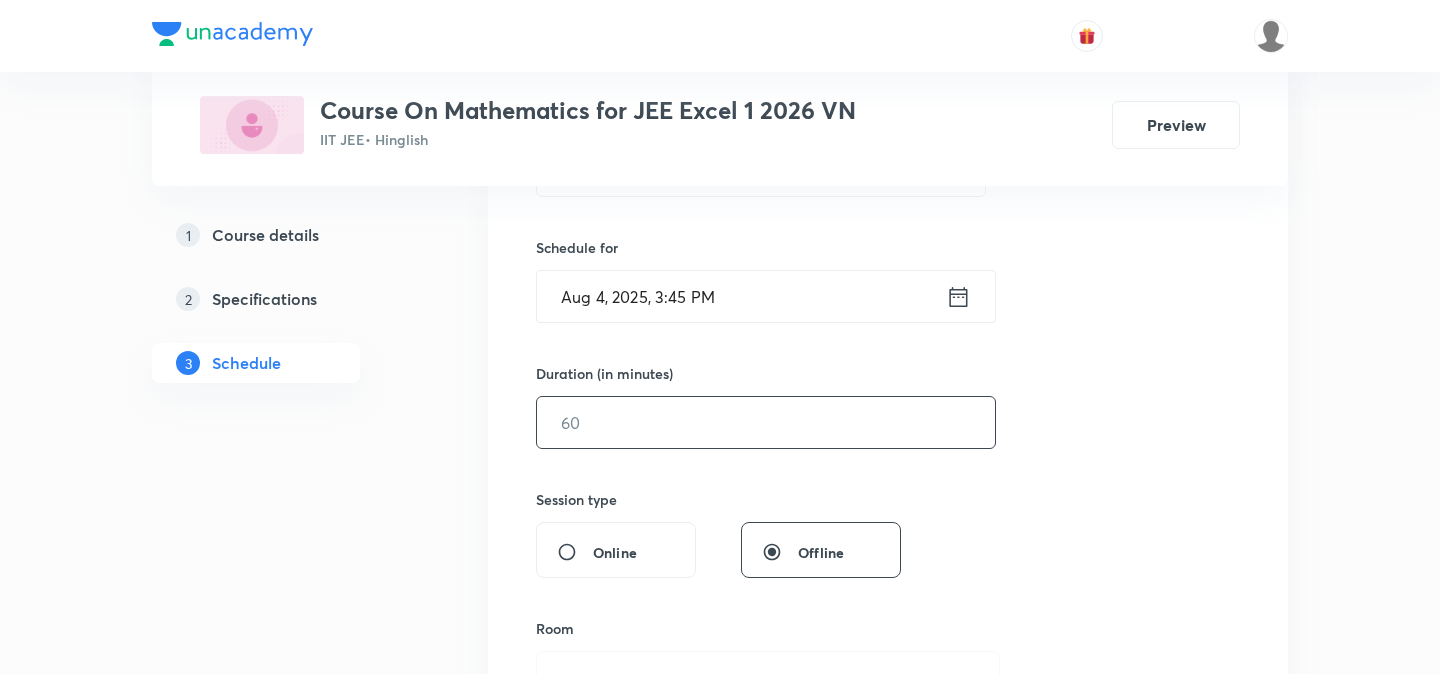 click at bounding box center [766, 422] 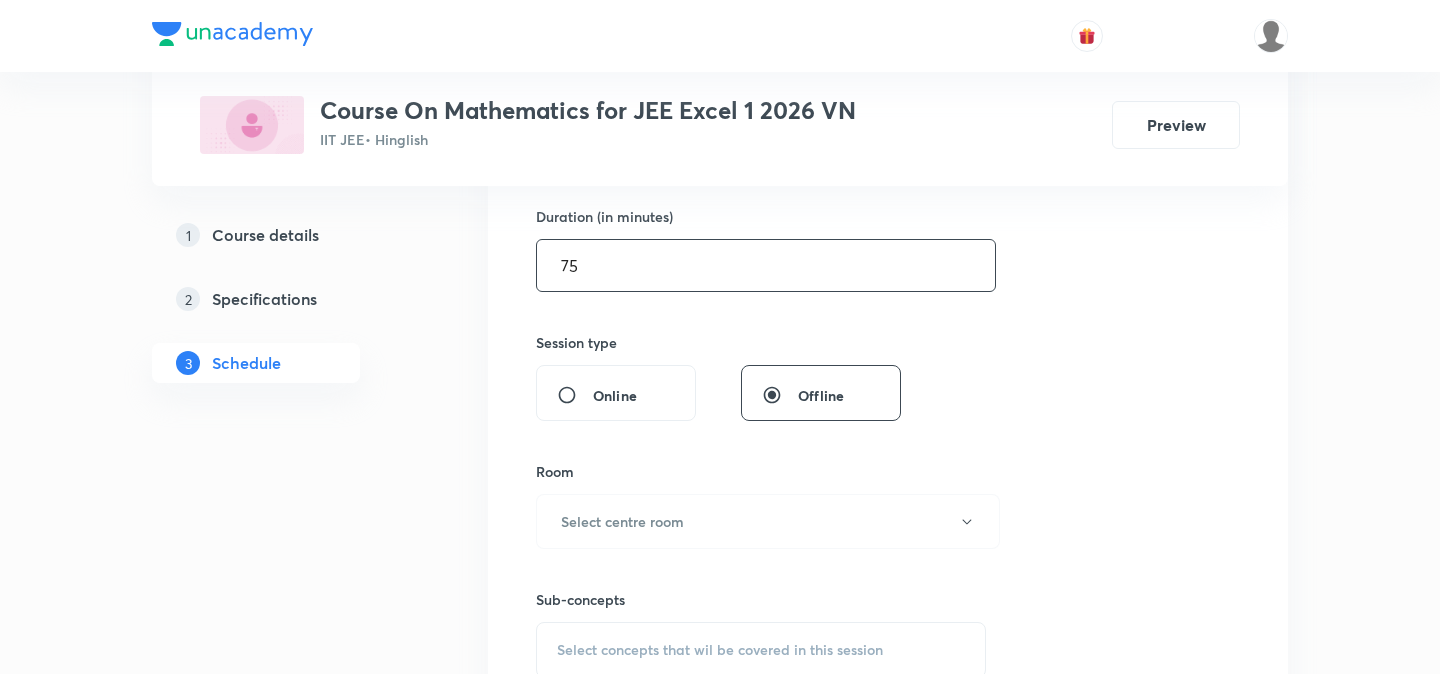 scroll, scrollTop: 620, scrollLeft: 0, axis: vertical 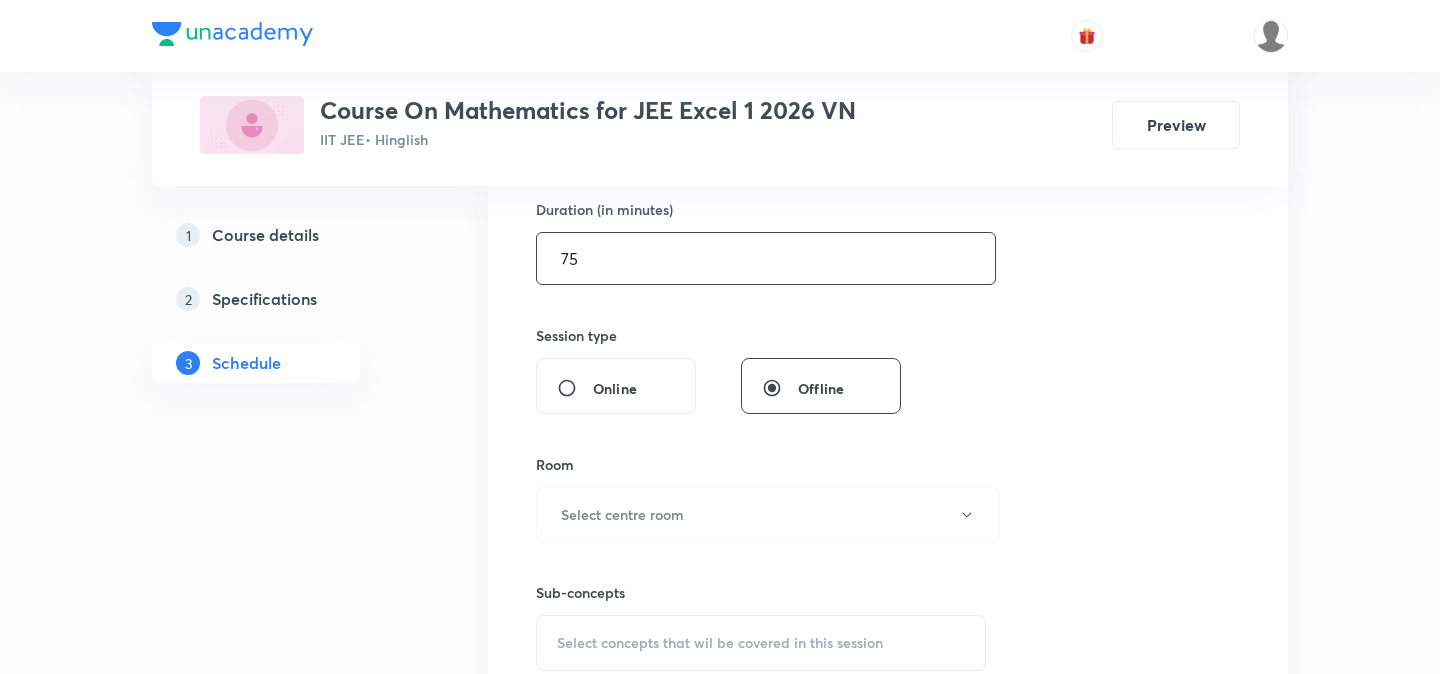 type on "75" 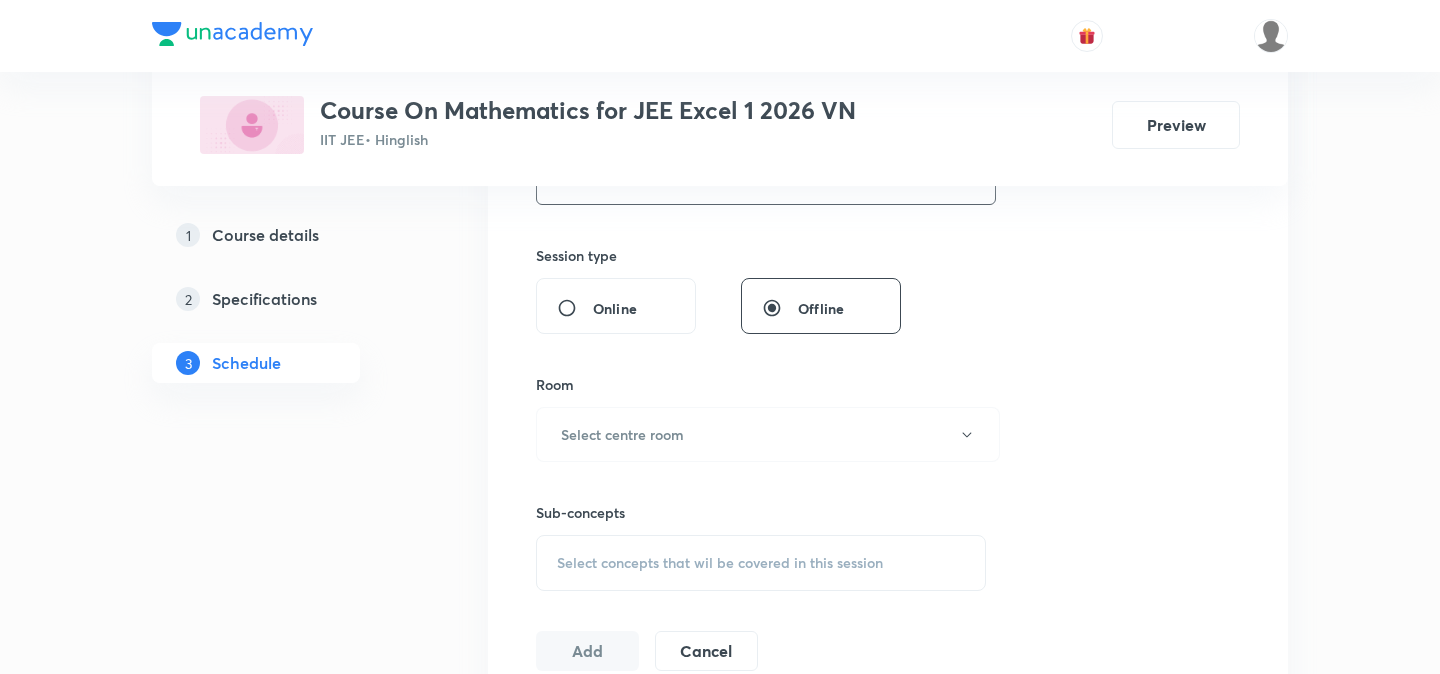 scroll, scrollTop: 740, scrollLeft: 0, axis: vertical 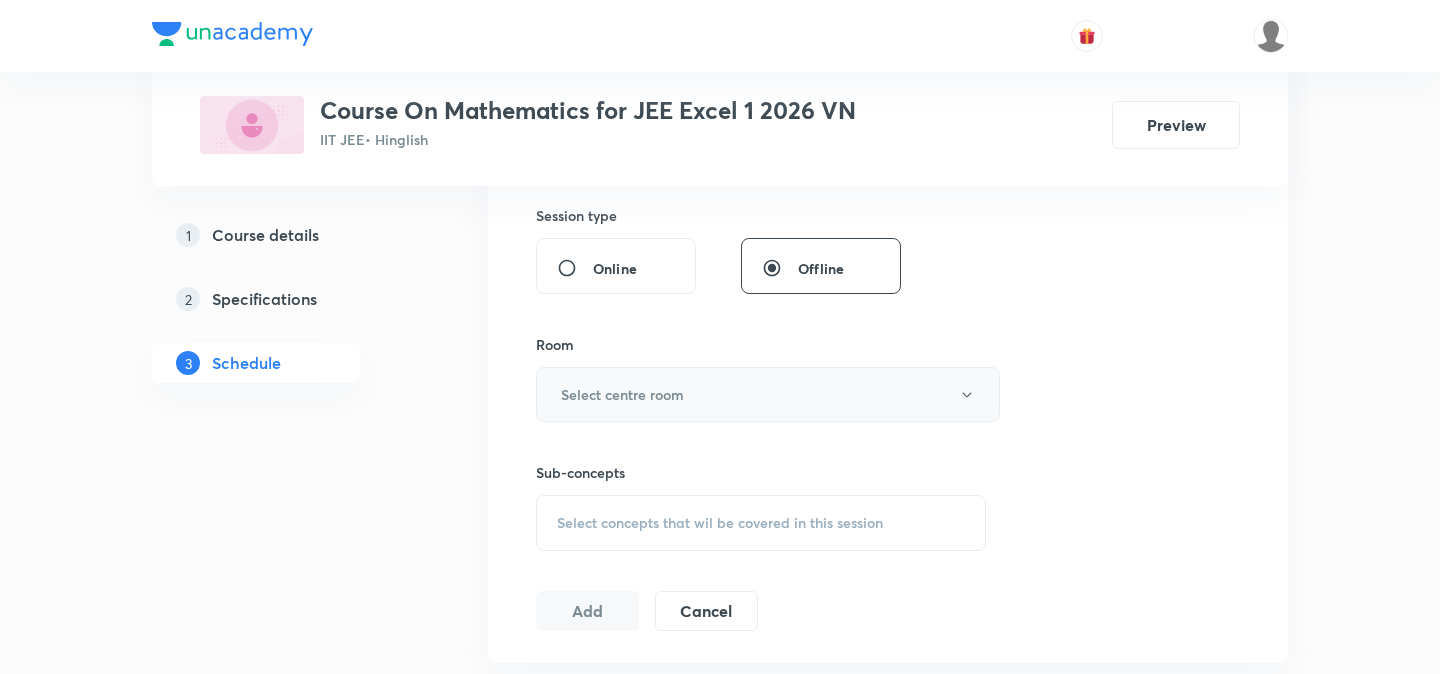 click on "Select centre room" at bounding box center [622, 394] 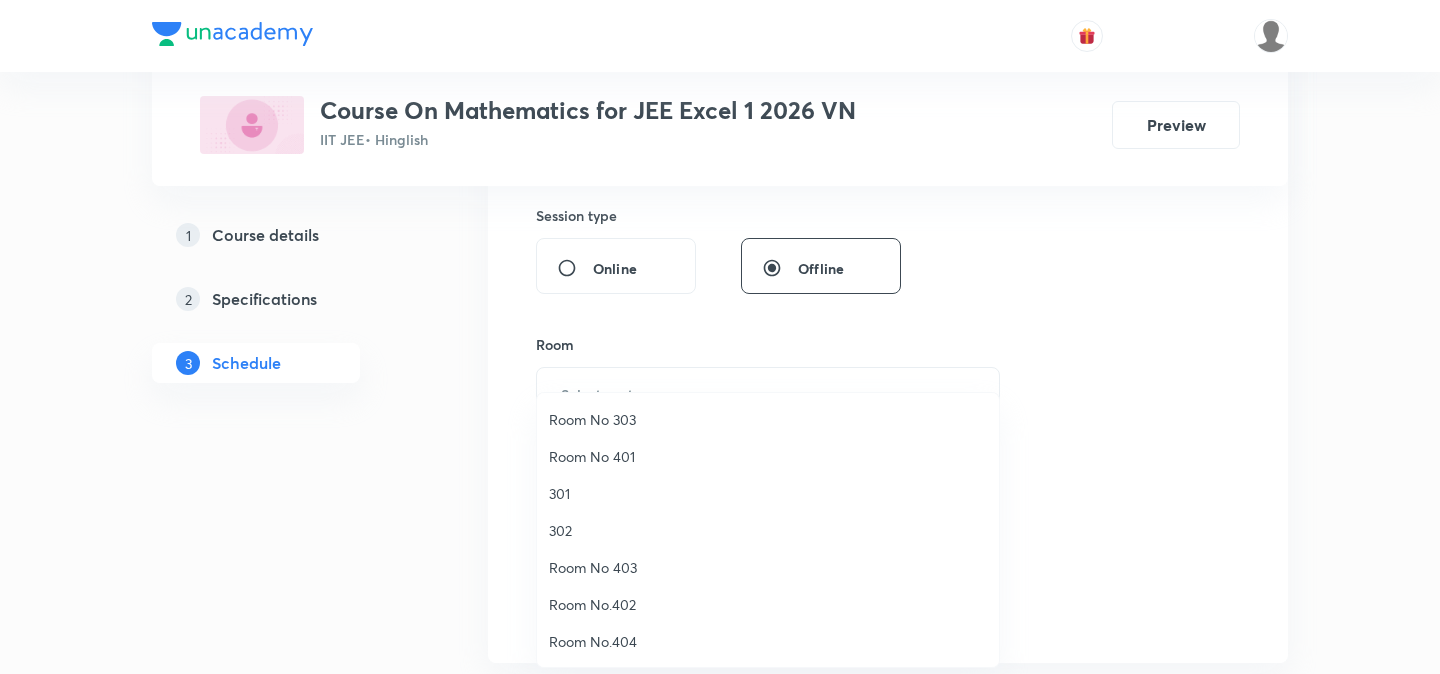 click on "Room No 303" at bounding box center [768, 419] 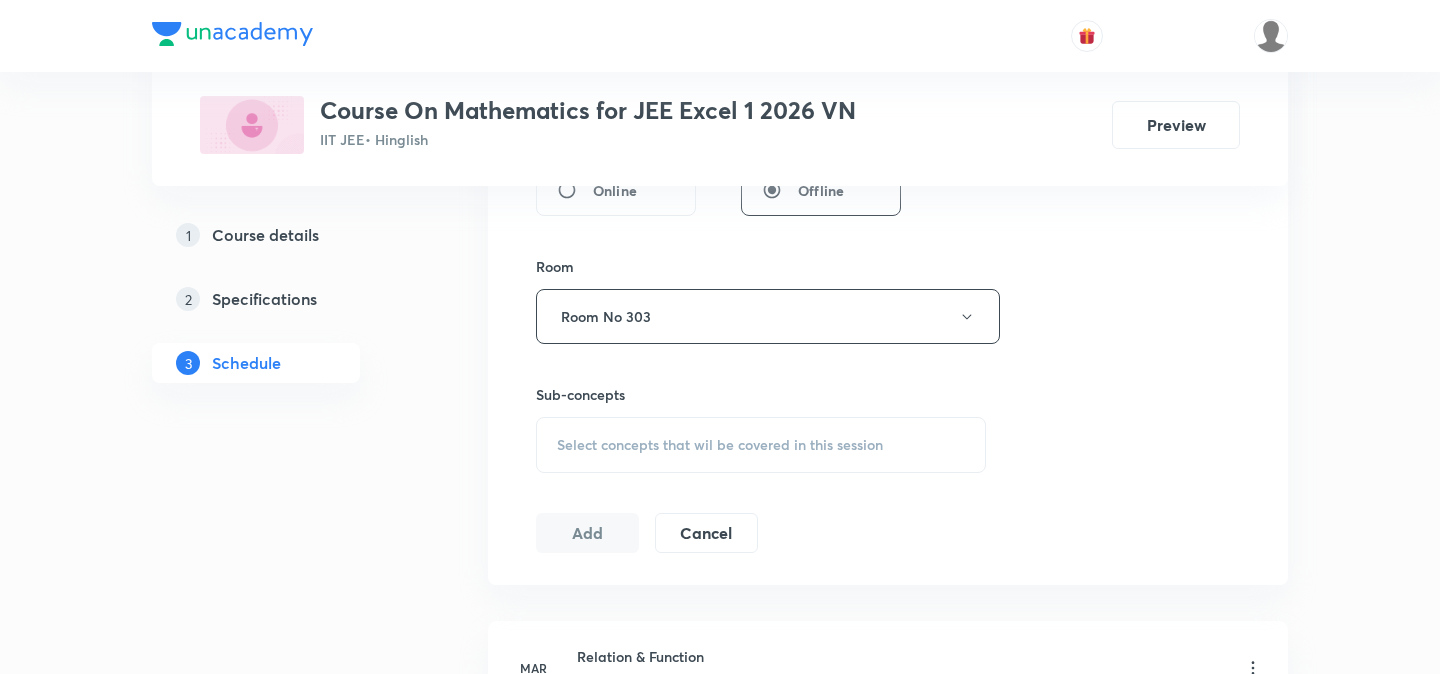 scroll, scrollTop: 824, scrollLeft: 0, axis: vertical 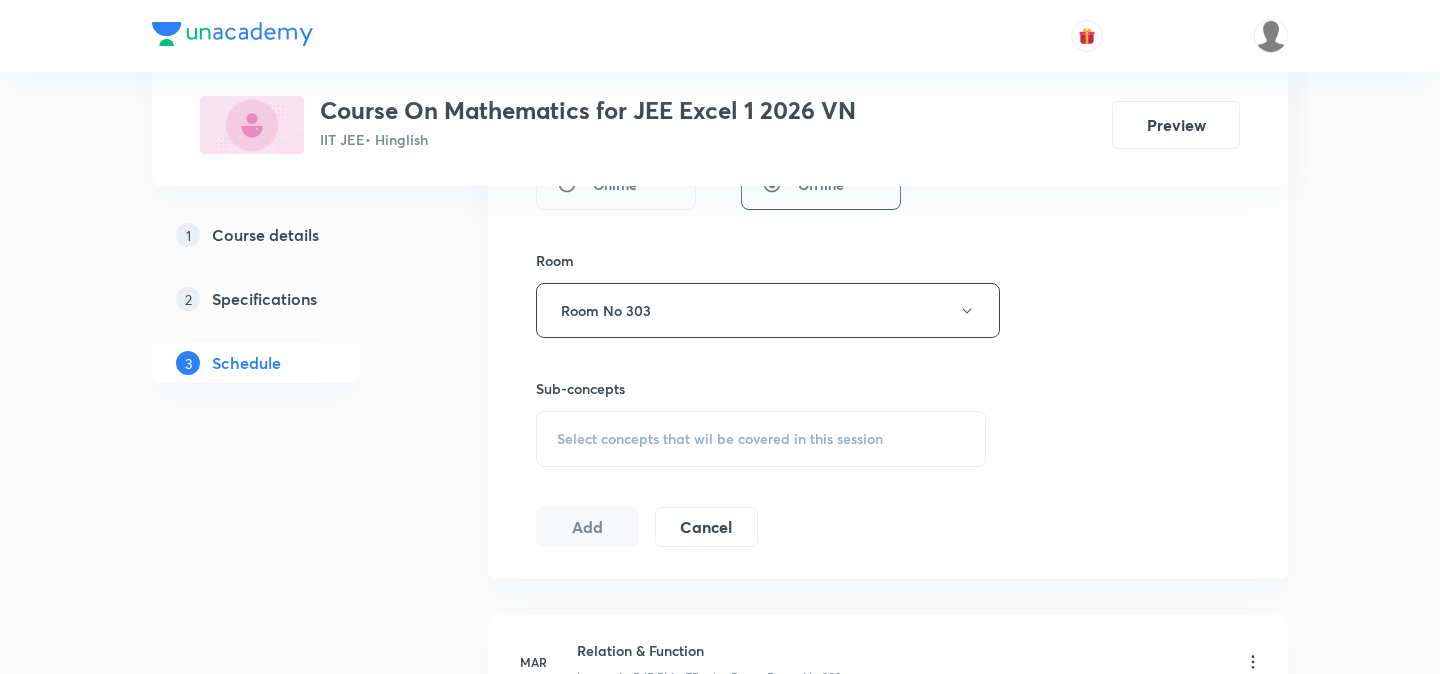 click on "Select concepts that wil be covered in this session" at bounding box center (720, 439) 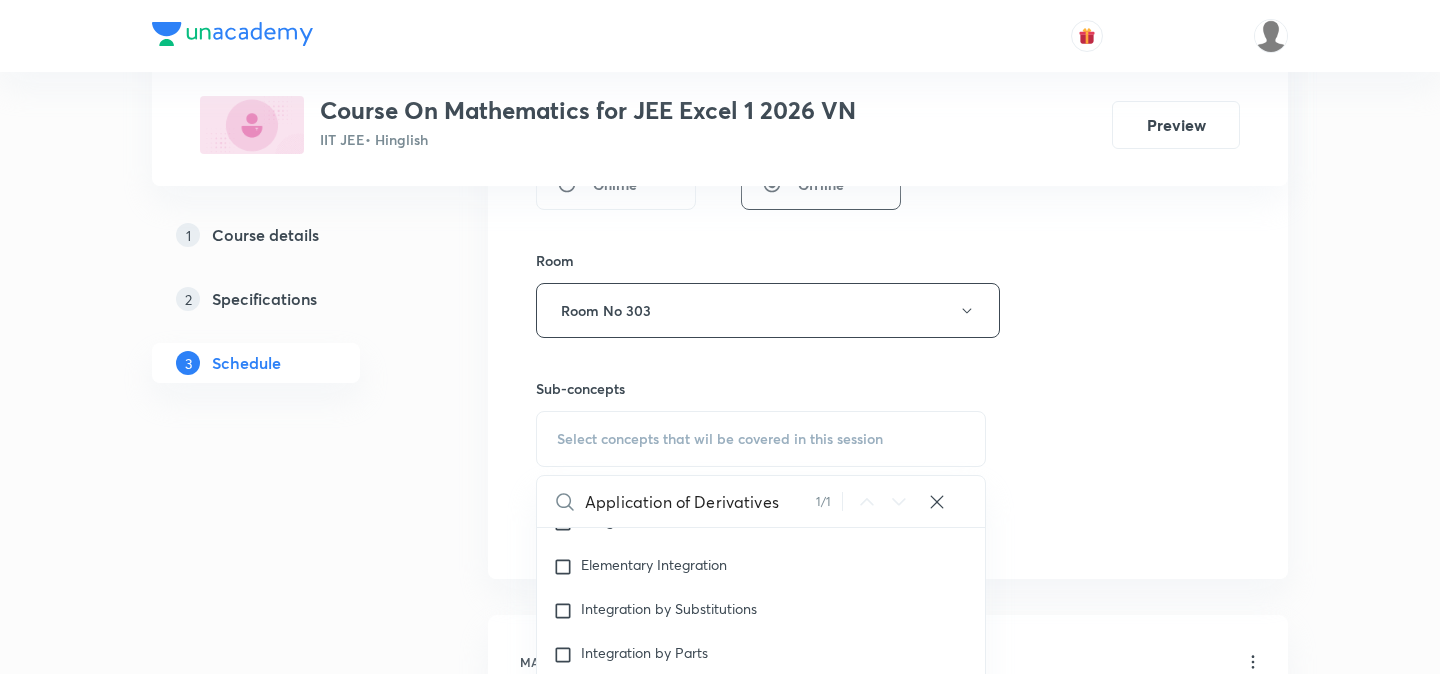 scroll, scrollTop: 18271, scrollLeft: 0, axis: vertical 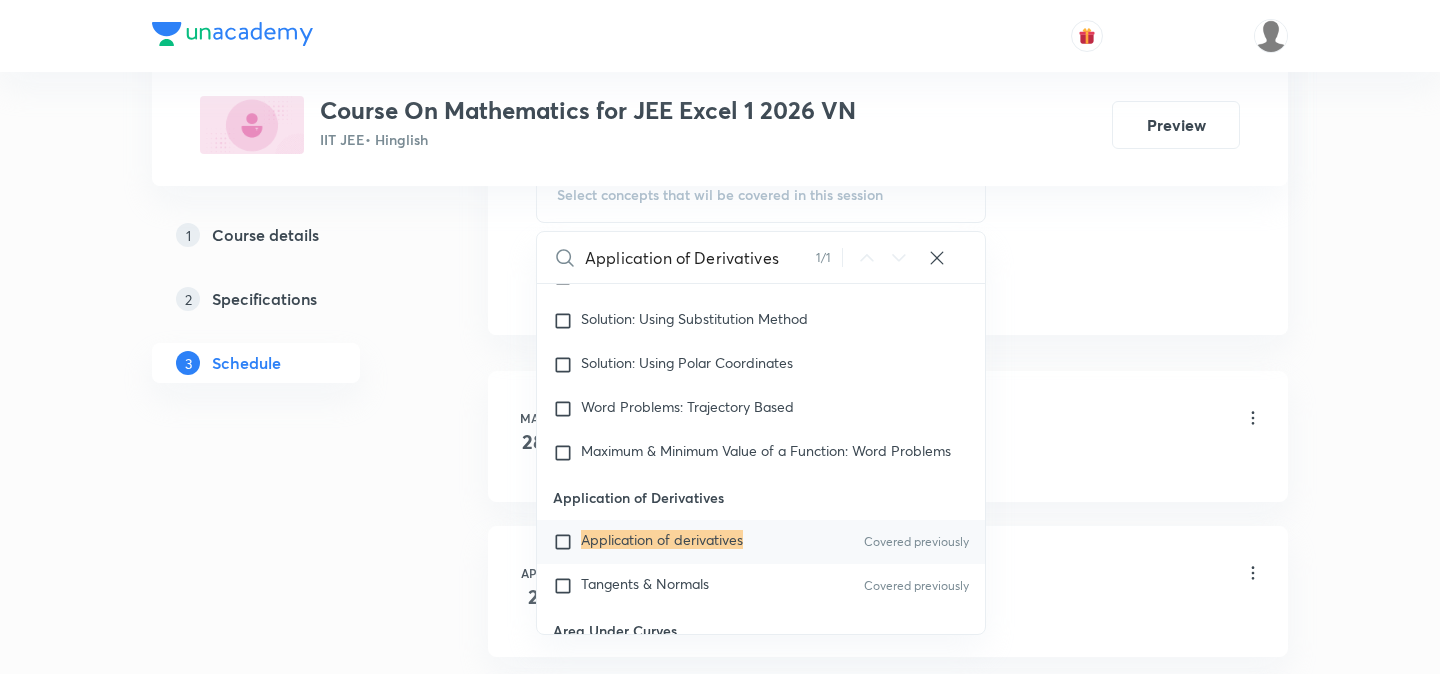 type on "Application of Derivatives" 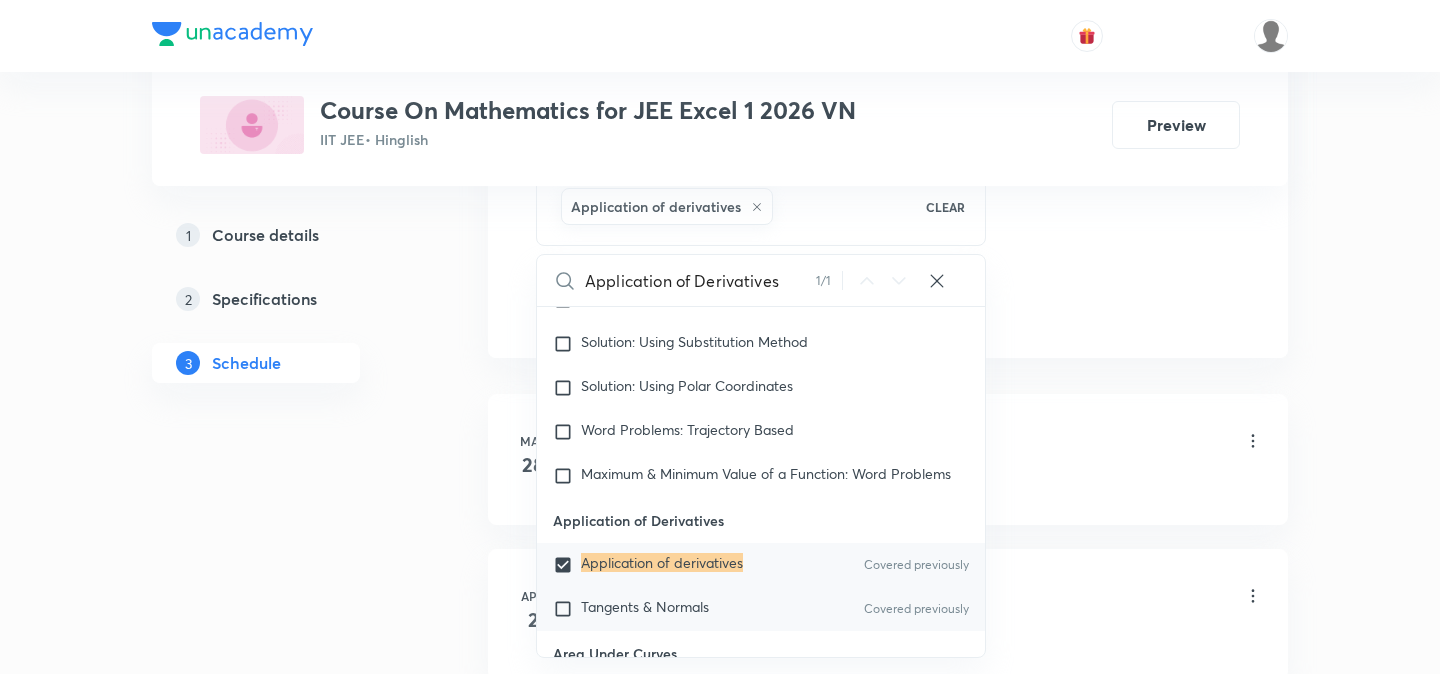 click on "Tangents & Normals" at bounding box center [645, 606] 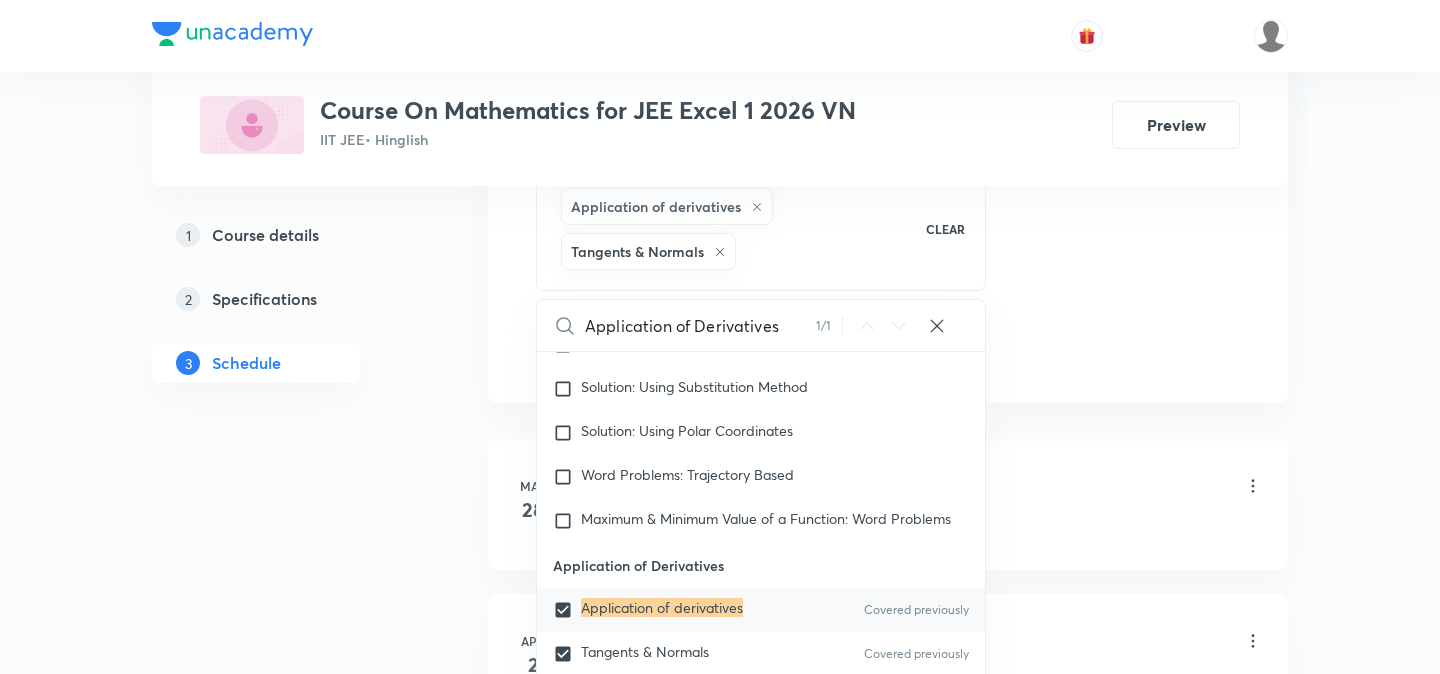 click on "Plus Courses Course On Mathematics for JEE Excel 1 2026 VN IIT JEE  • Hinglish Preview 1 Course details 2 Specifications 3 Schedule Schedule 77  classes Session  78 Live class Session title 26/99 Application of Derivatives ​ Schedule for Aug 4, 2025, 3:45 PM ​ Duration (in minutes) 75 ​   Session type Online Offline Room Room No 303 Sub-concepts Application of derivatives Tangents & Normals CLEAR Application of Derivatives 1 / 1 ​ Theory of equations Degree, Value Based & Equation Geometrical Meaning of the Zeroes of a Polynomial Location of roots Geometrical meaning of Roots of an equation Points in solving an equation Graph of Quadratic Expression & its Analysis Range of Quadratic Equation Remainder and factor theorems Identity Quadratic equations Common Roots Location of Roots General Equation of Second Degree in Variable x and y Theory of Equations Relation Between Roots and Coefficients Nature of Roots: Real, Imaginary, and Integer Quadratic with Complex Co-efficient Quadratic Inequality Series" at bounding box center [720, 5774] 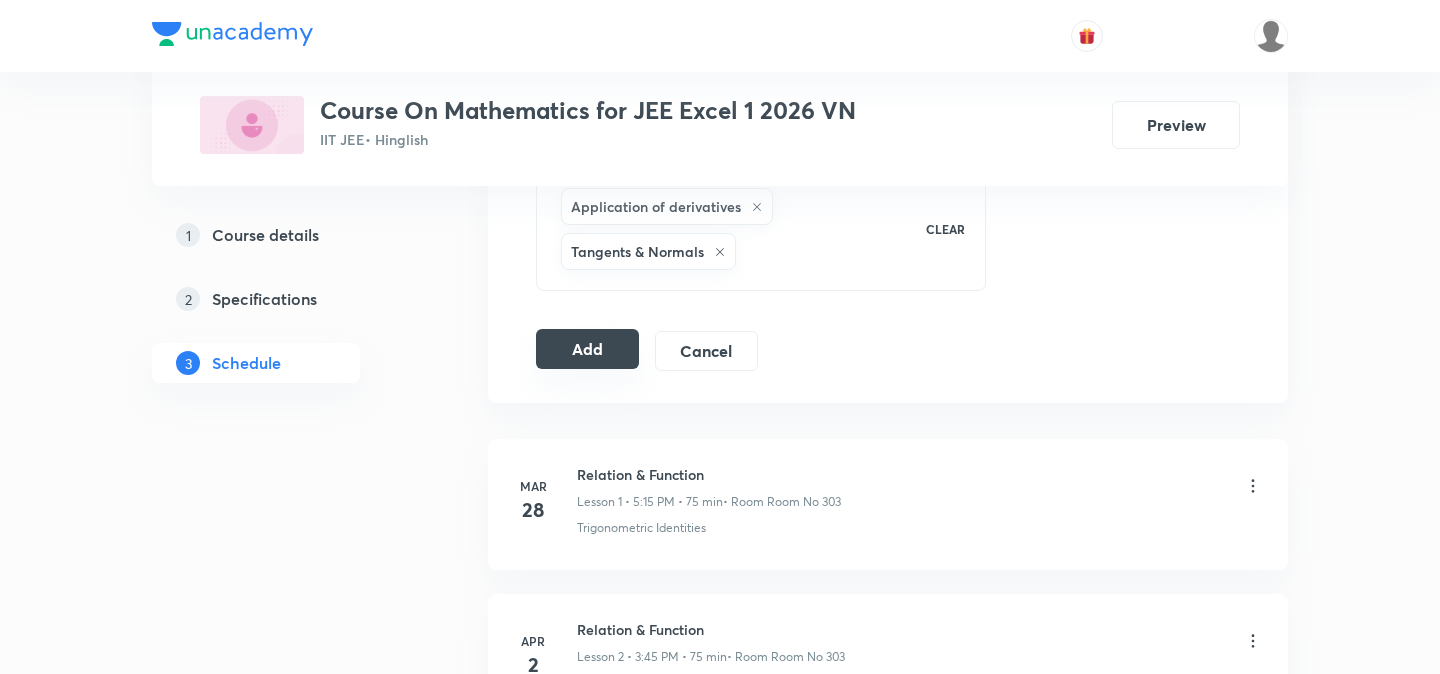click on "Add" at bounding box center (587, 349) 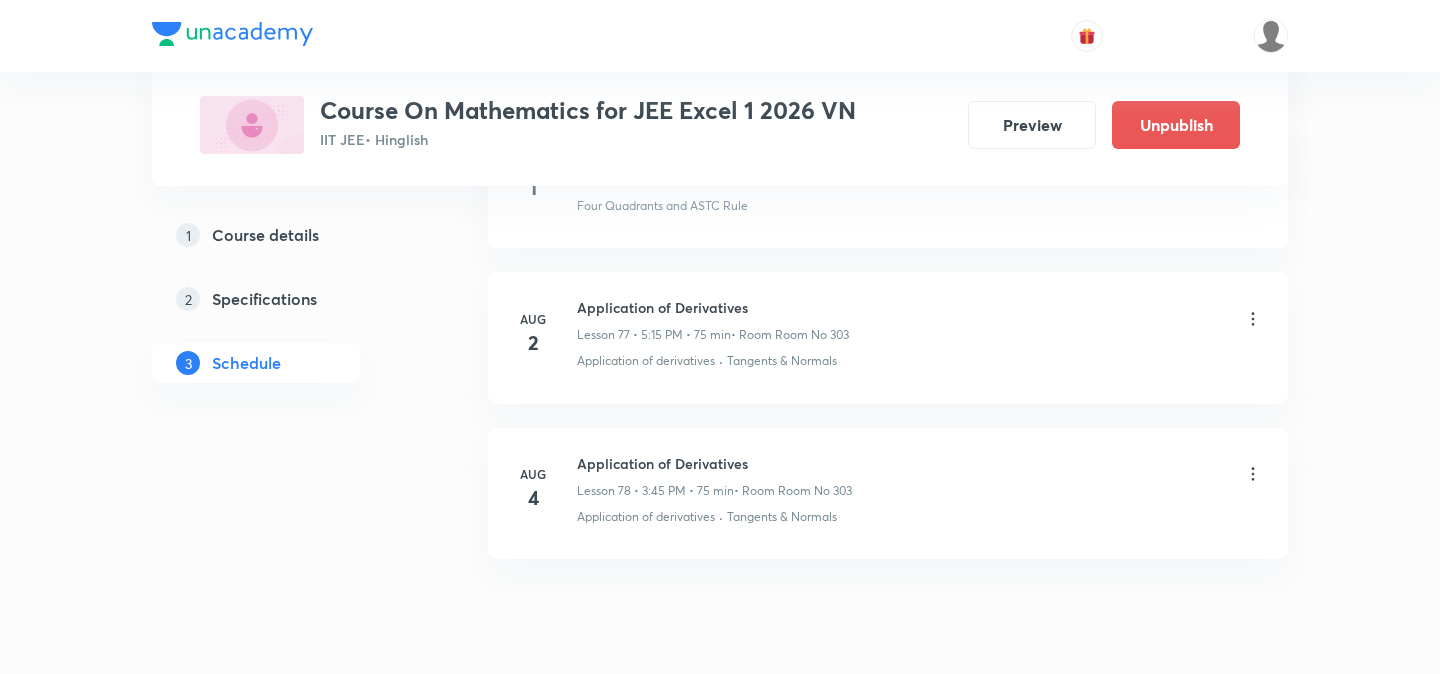 scroll, scrollTop: 12102, scrollLeft: 0, axis: vertical 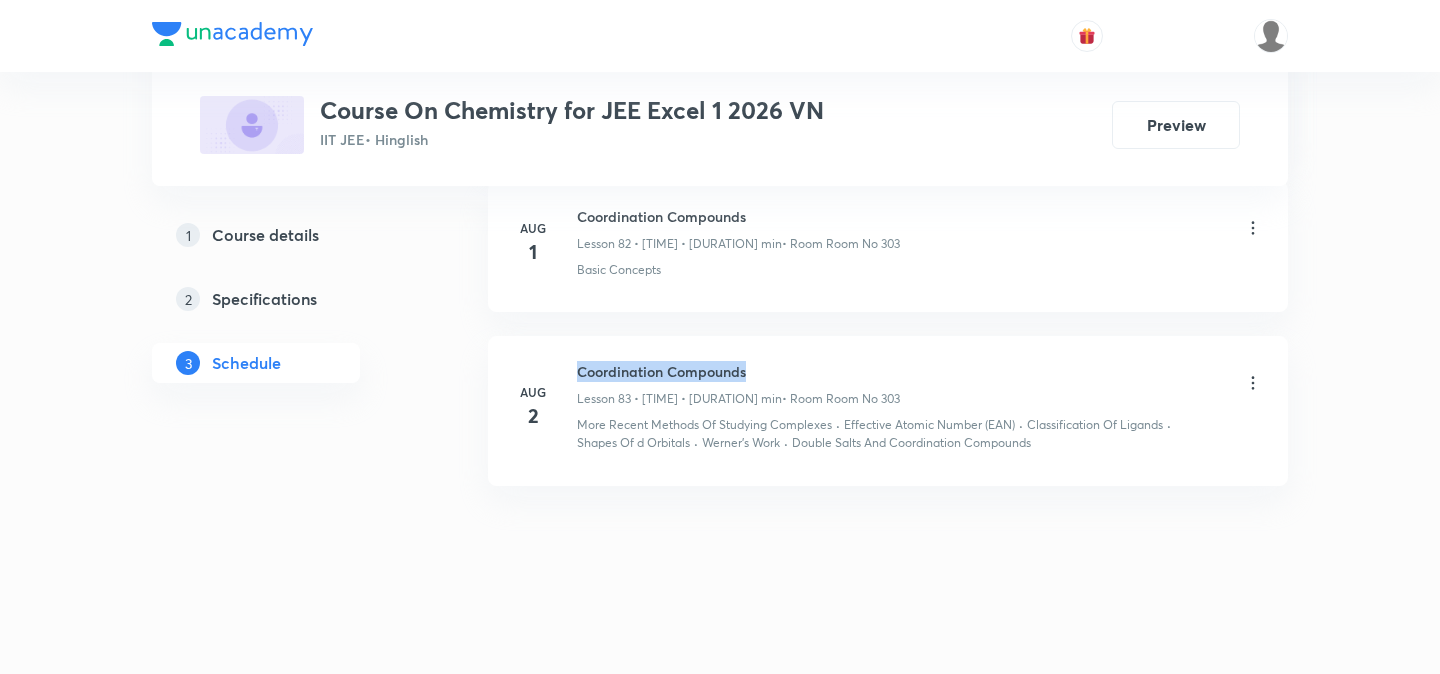 drag, startPoint x: 577, startPoint y: 371, endPoint x: 800, endPoint y: 371, distance: 223 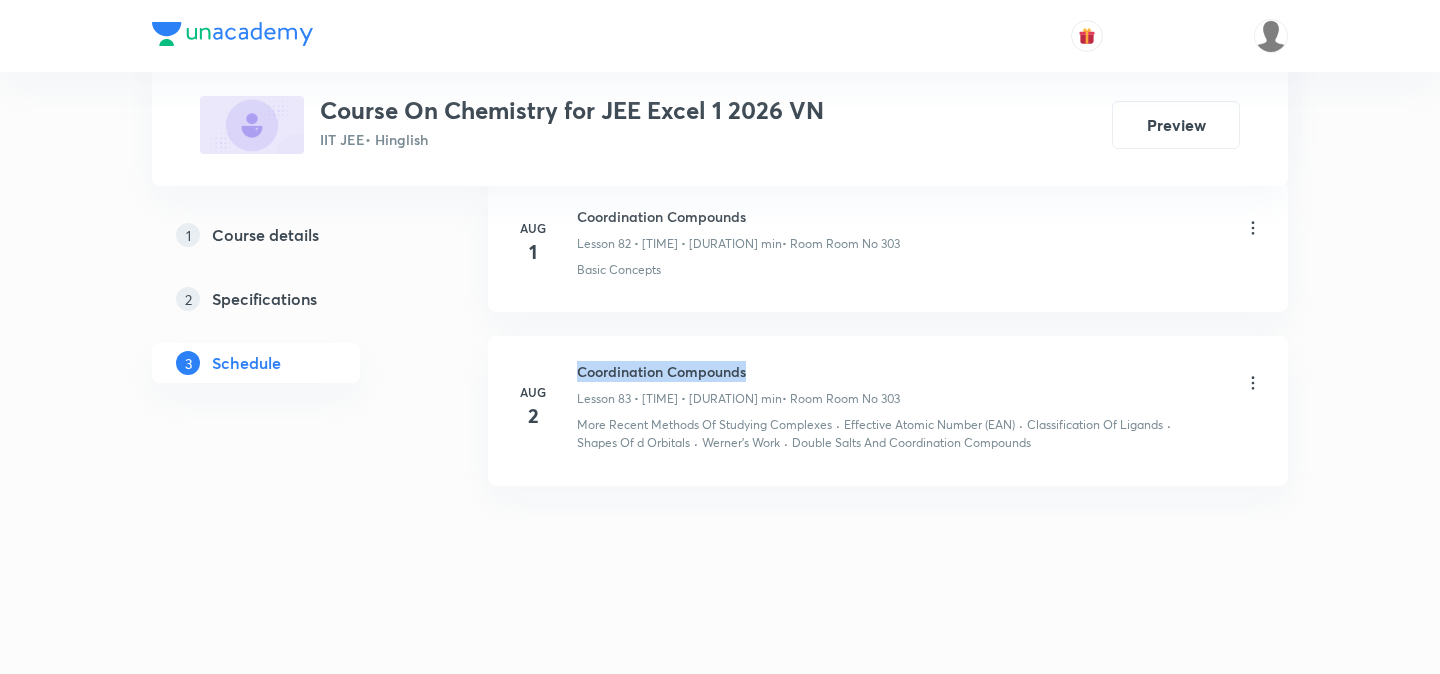 click on "Plus Courses Course On Chemistry for JEE Excel 1 2026 VN IIT JEE  • Hinglish Preview 1 Course details 2 Specifications 3 Schedule Schedule 83  classes Session  84 Live class Session title 0/99 ​ Schedule for [DATE], [TIME] ​ Duration (in minutes) ​   Session type Online Offline Room Select centre room Sub-concepts Select concepts that wil be covered in this session Add Cancel Mar 27 Basic Introduction Lesson 1 • [TIME] • [DURATION] min  • Room Room No 303 Basic Introduction Mar 28 Liquid Solution Lesson 2 • [TIME] • [DURATION] min  • Room Room No 303 Basic Concepts Apr 2 Liquid Solution Lesson 3 • [TIME] • [DURATION] min  • Room Room No 303 Basic Concepts Apr 4 Liquid Solution Lesson 4 • [TIME] • [DURATION] min  • Room Room No 303 Basic Concepts Apr 5 Liquid Solution Lesson 5 • [TIME] • [DURATION] min  • Room Room No 303 Basic Concepts Apr 9 Liquid Solution Lesson 6 • [TIME] • [DURATION] min  • Room Room No 303 Basic Concepts Apr 9 Liquid Solution Lesson 7 • [TIME] • [DURATION] min Basic Concepts 2" at bounding box center [720, -6532] 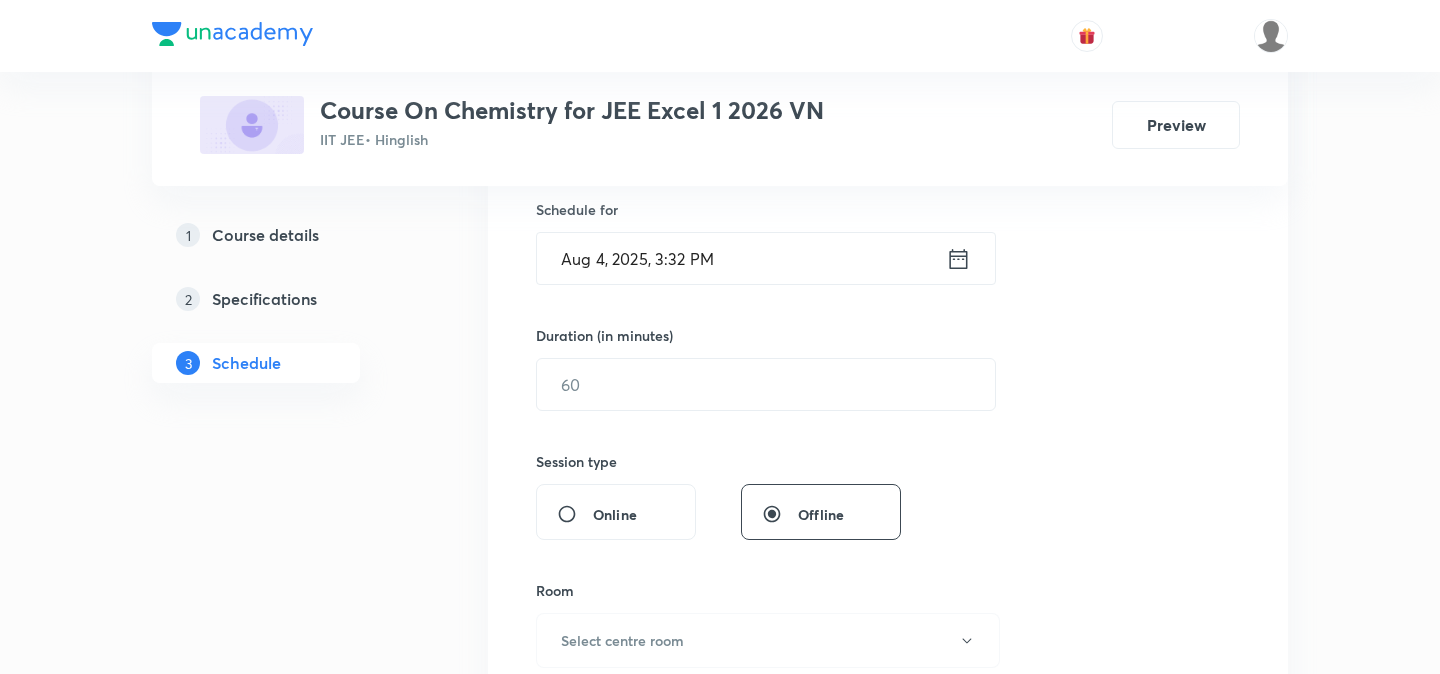 scroll, scrollTop: 0, scrollLeft: 0, axis: both 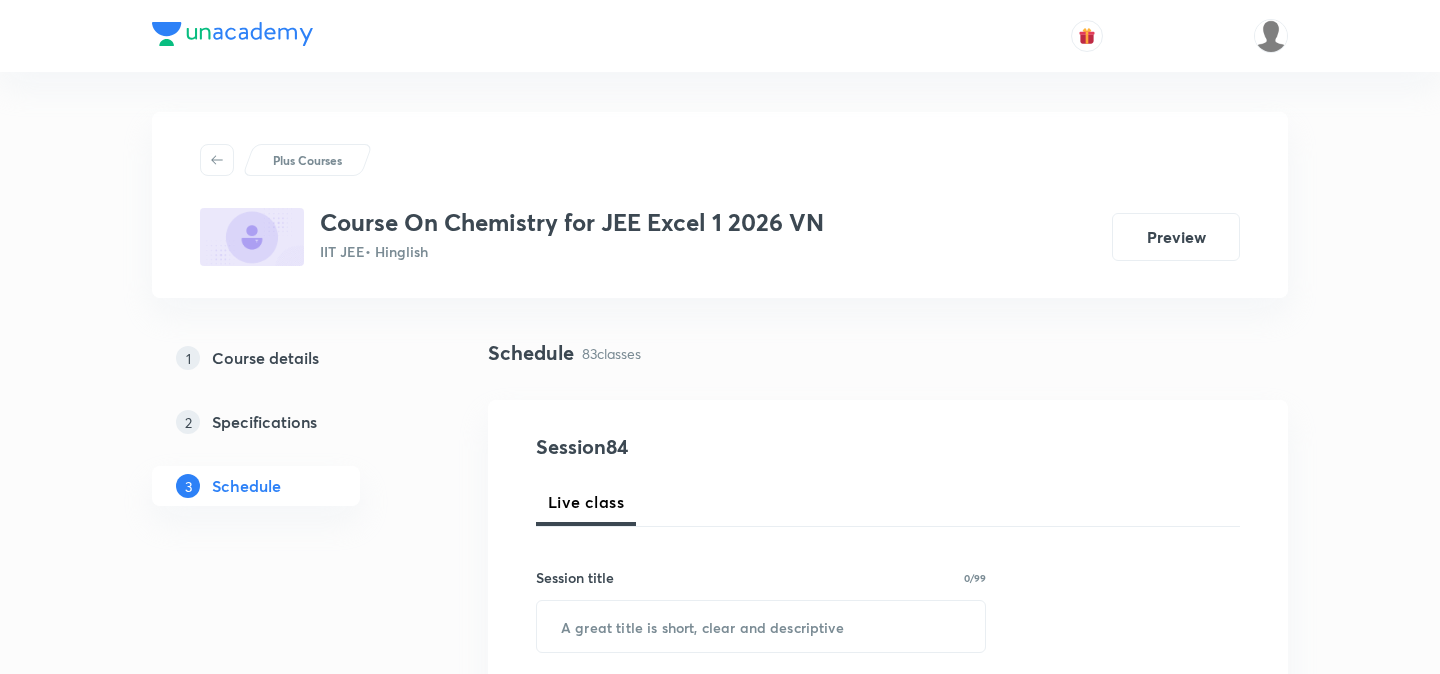 click on "Plus Courses Course On Chemistry for JEE Excel 1 2026 VN IIT JEE  • Hinglish Preview 1 Course details 2 Specifications 3 Schedule Schedule 83  classes Session  84 Live class Session title 0/99 ​ Schedule for [DATE], [TIME] ​ Duration (in minutes) ​   Session type Online Offline Room Select centre room Sub-concepts Select concepts that wil be covered in this session Add Cancel Mar 27 Basic Introduction Lesson 1 • [TIME] • [DURATION] min  • Room Room No 303 Basic Introduction Mar 28 Liquid Solution Lesson 2 • [TIME] • [DURATION] min  • Room Room No 303 Basic Concepts Apr 2 Liquid Solution Lesson 3 • [TIME] • [DURATION] min  • Room Room No 303 Basic Concepts Apr 4 Liquid Solution Lesson 4 • [TIME] • [DURATION] min  • Room Room No 303 Basic Concepts Apr 5 Liquid Solution Lesson 5 • [TIME] • [DURATION] min  • Room Room No 303 Basic Concepts Apr 9 Liquid Solution Lesson 6 • [TIME] • [DURATION] min  • Room Room No 303 Basic Concepts Apr 9 Liquid Solution Lesson 7 • [TIME] • [DURATION] min Basic Concepts 2" at bounding box center [720, 7281] 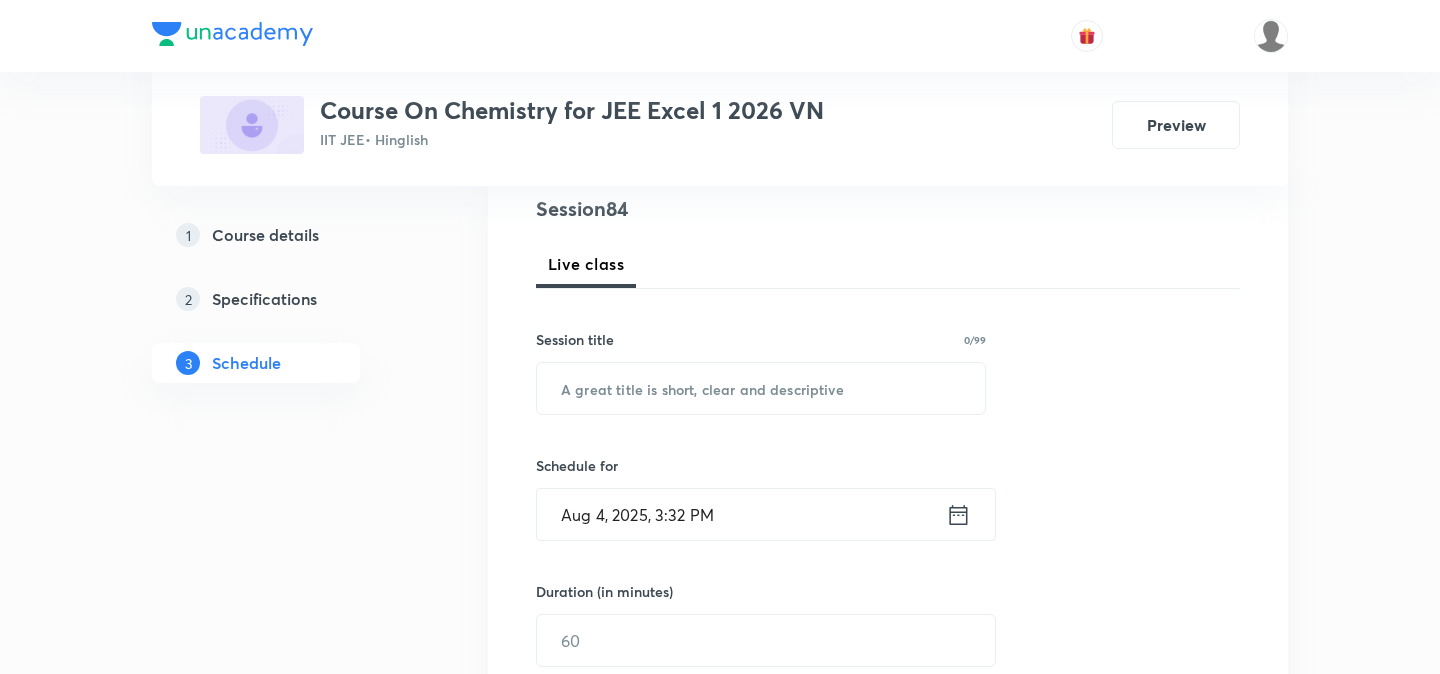 scroll, scrollTop: 252, scrollLeft: 0, axis: vertical 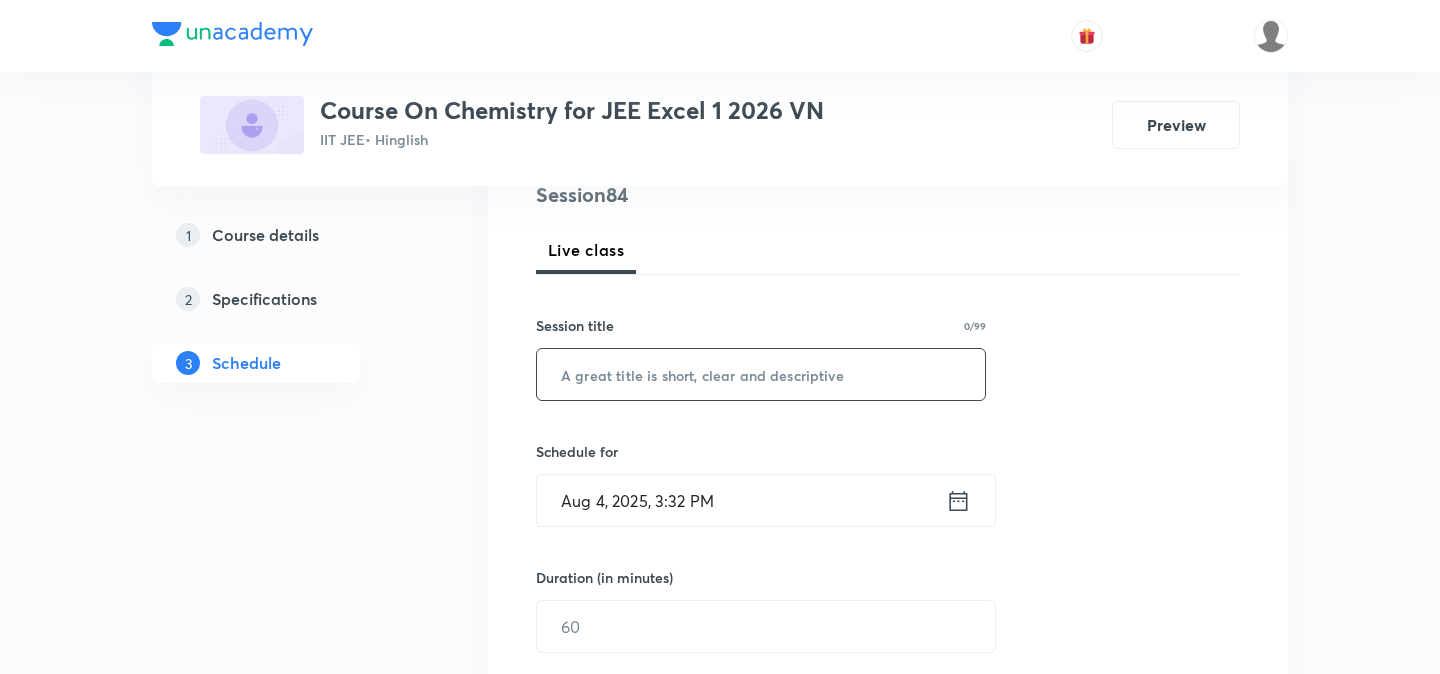 click at bounding box center (761, 374) 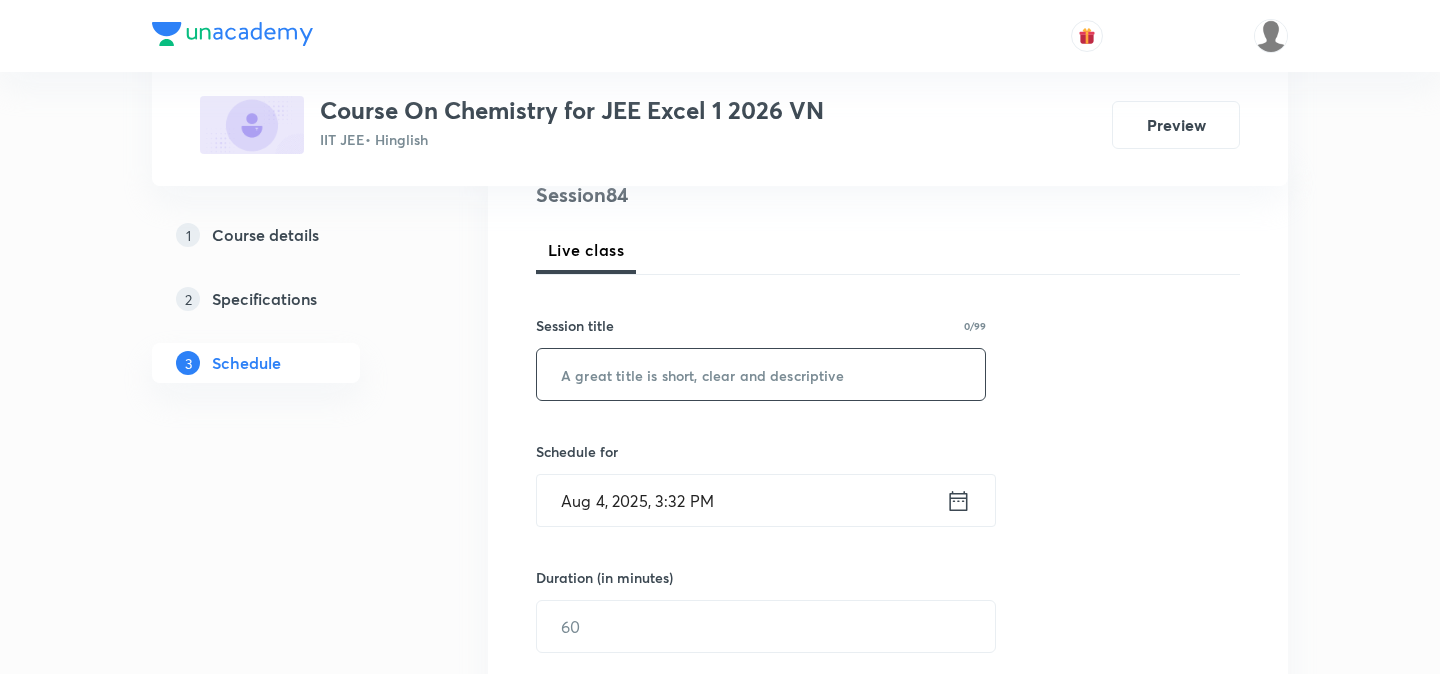 paste on "Coordination Compounds" 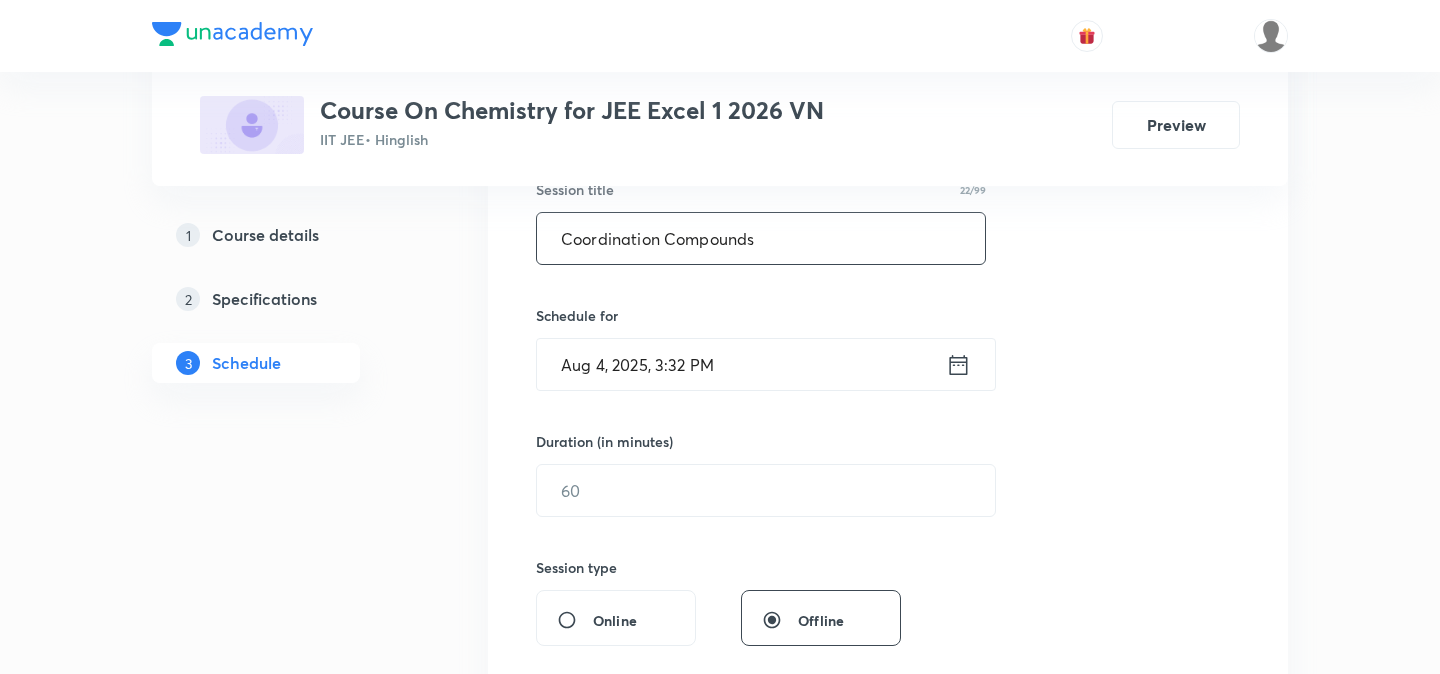 scroll, scrollTop: 391, scrollLeft: 0, axis: vertical 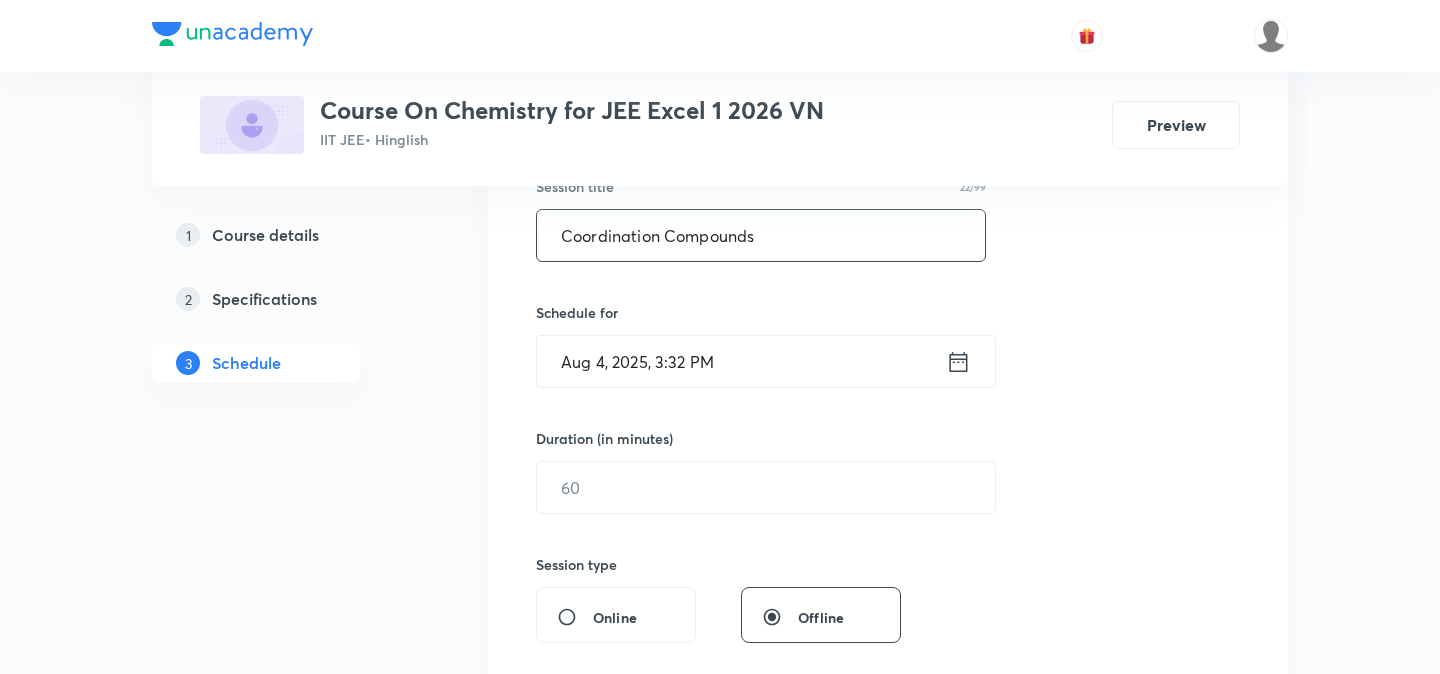 type on "Coordination Compounds" 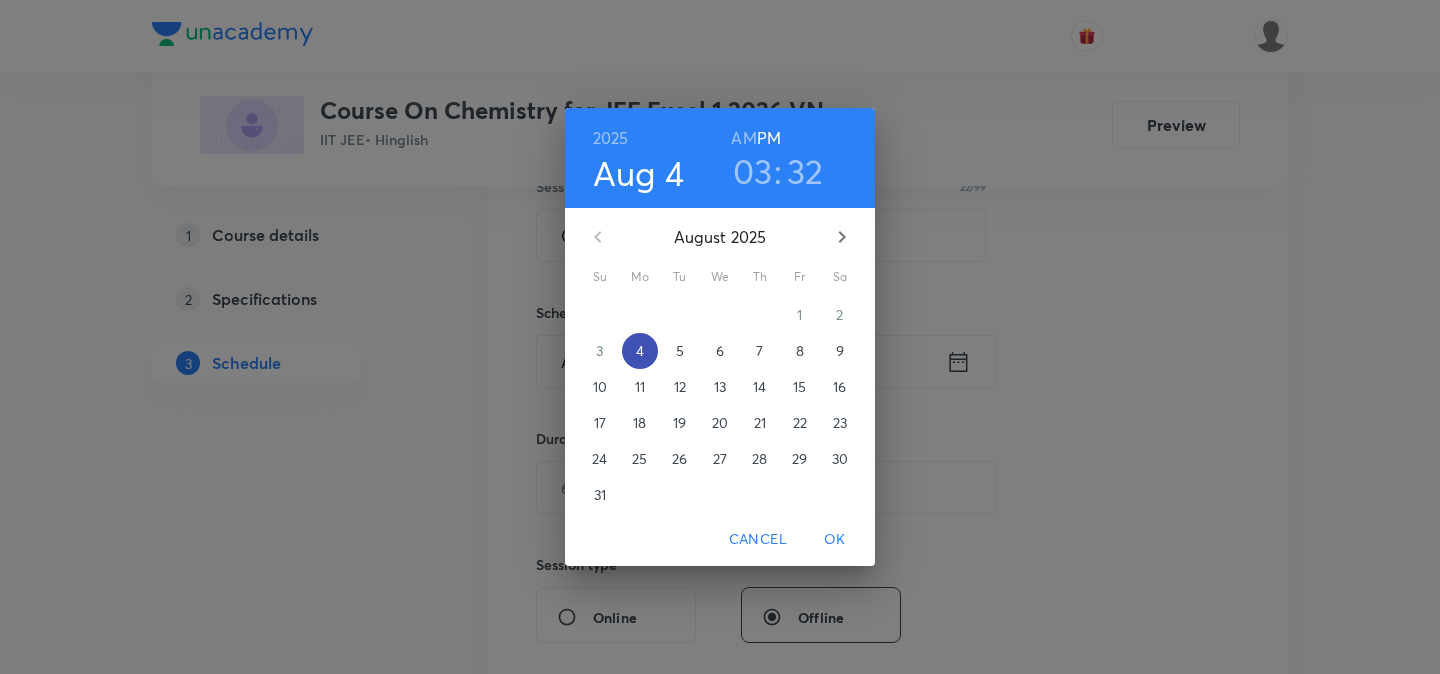 click on "4" at bounding box center [640, 351] 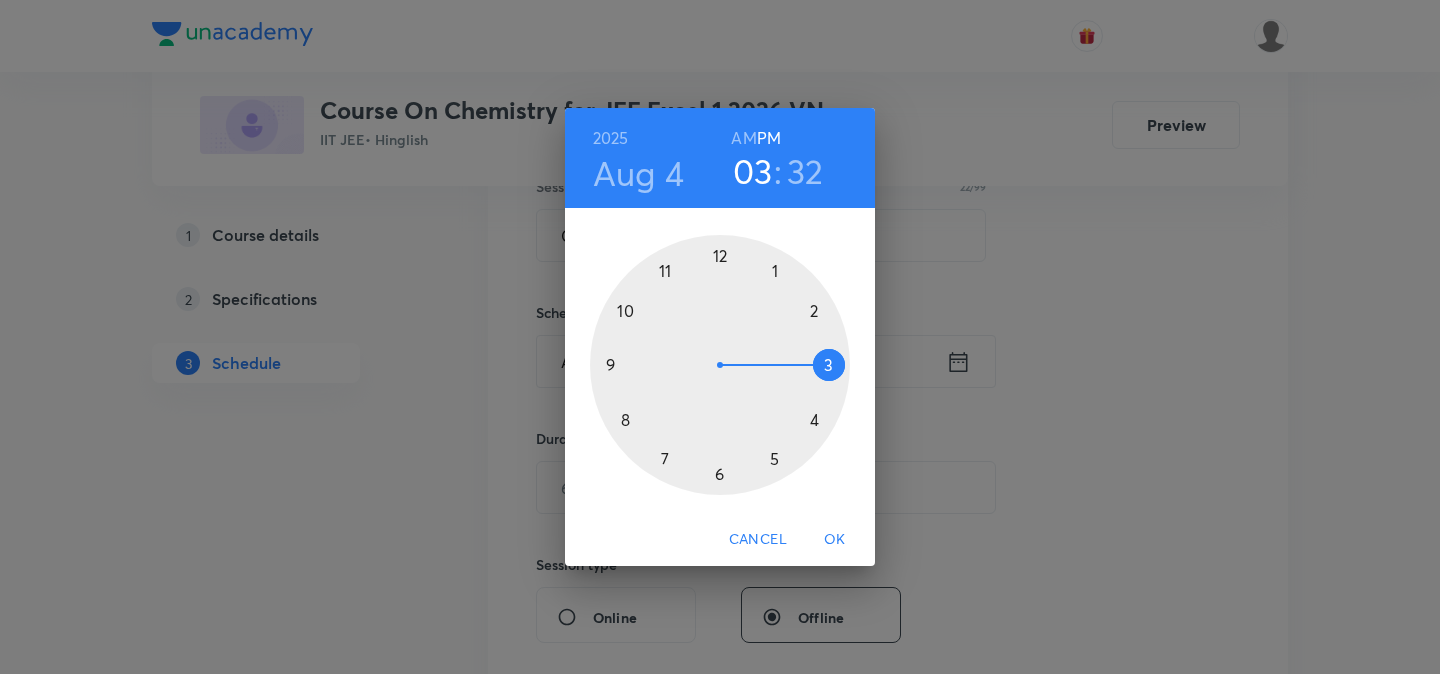 click at bounding box center (720, 365) 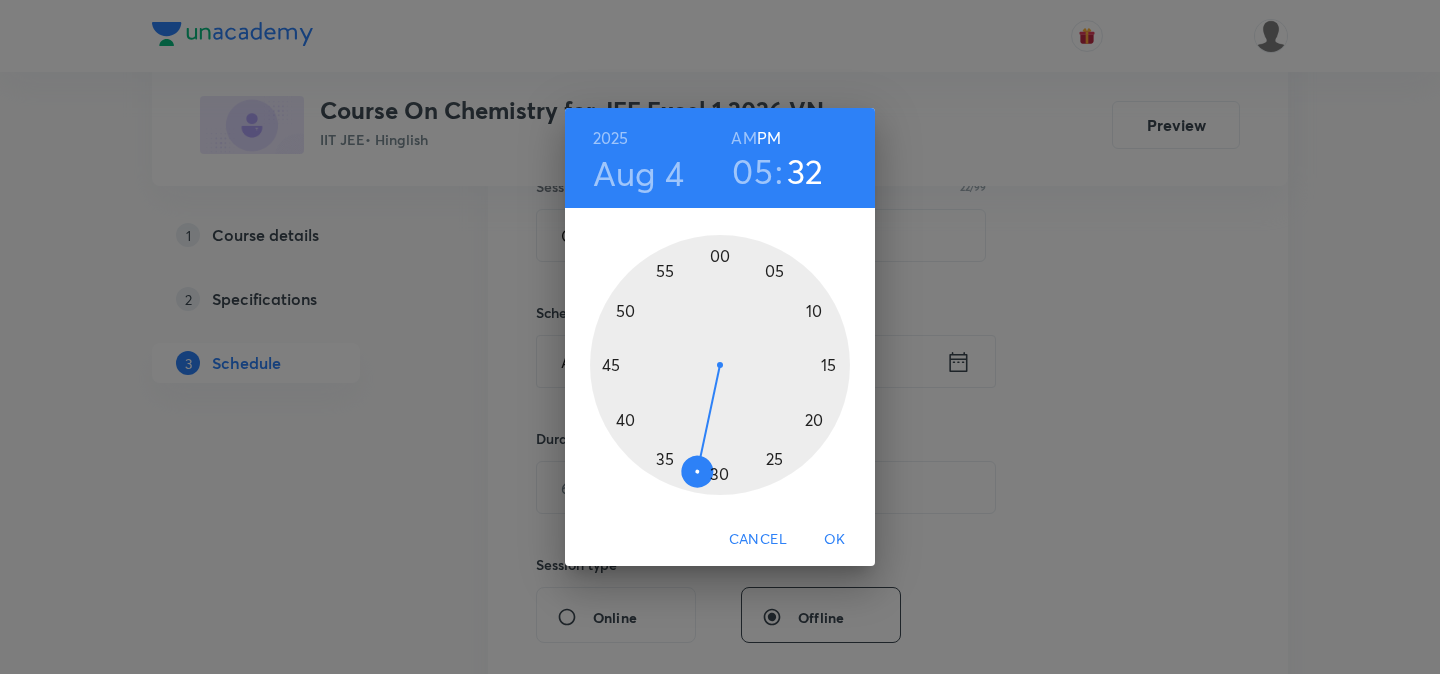 click at bounding box center (720, 365) 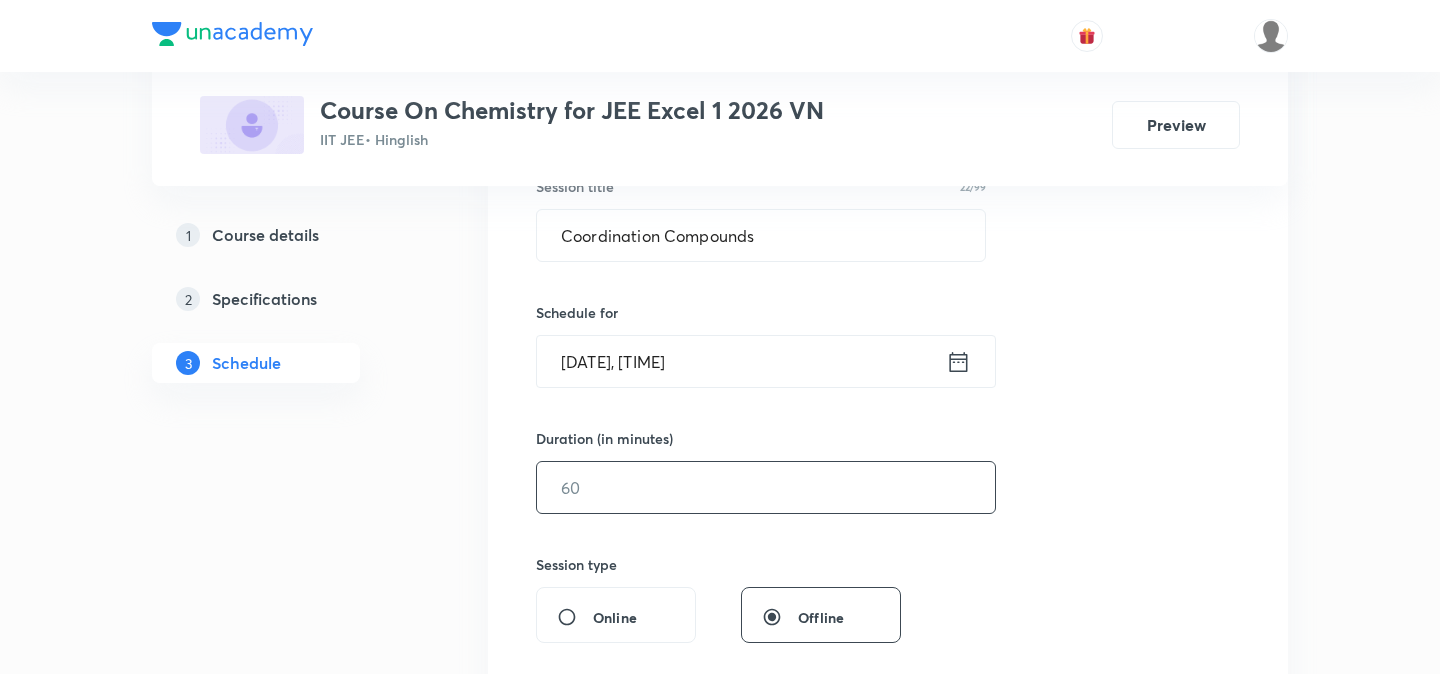 click at bounding box center [766, 487] 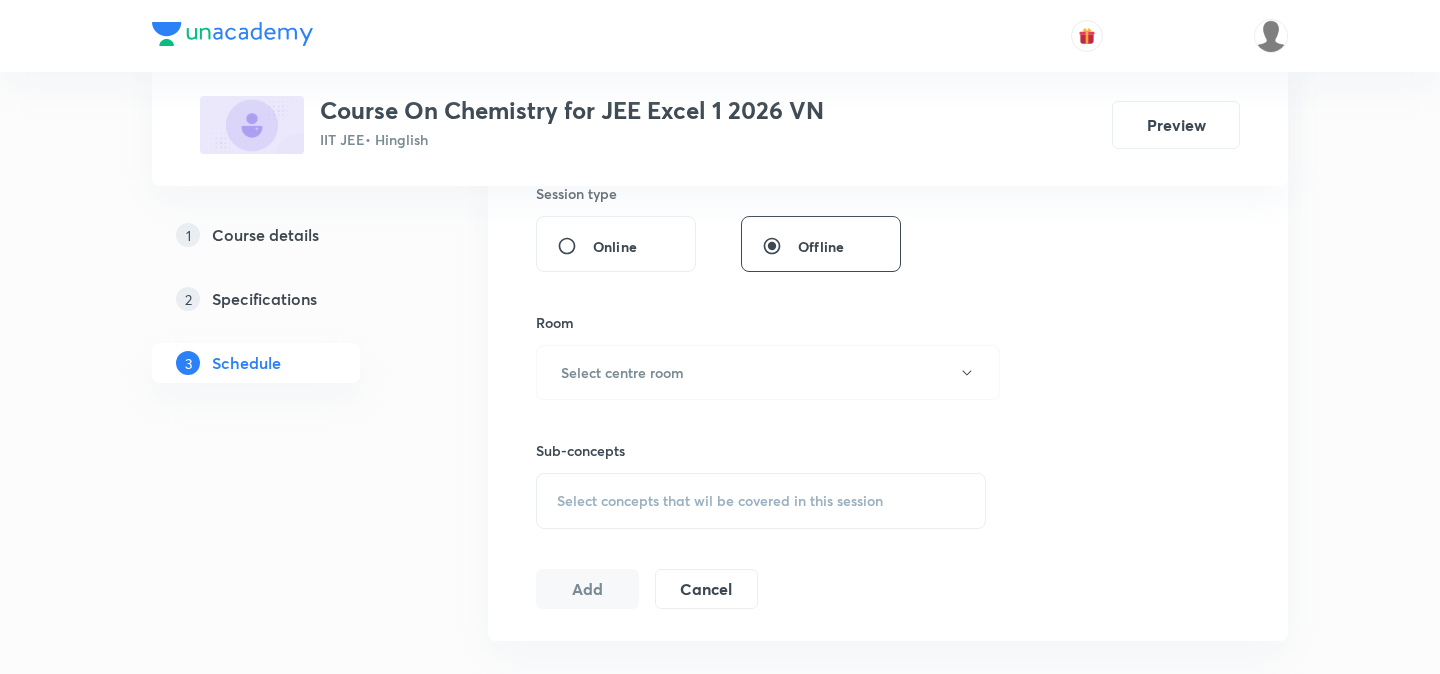 scroll, scrollTop: 778, scrollLeft: 0, axis: vertical 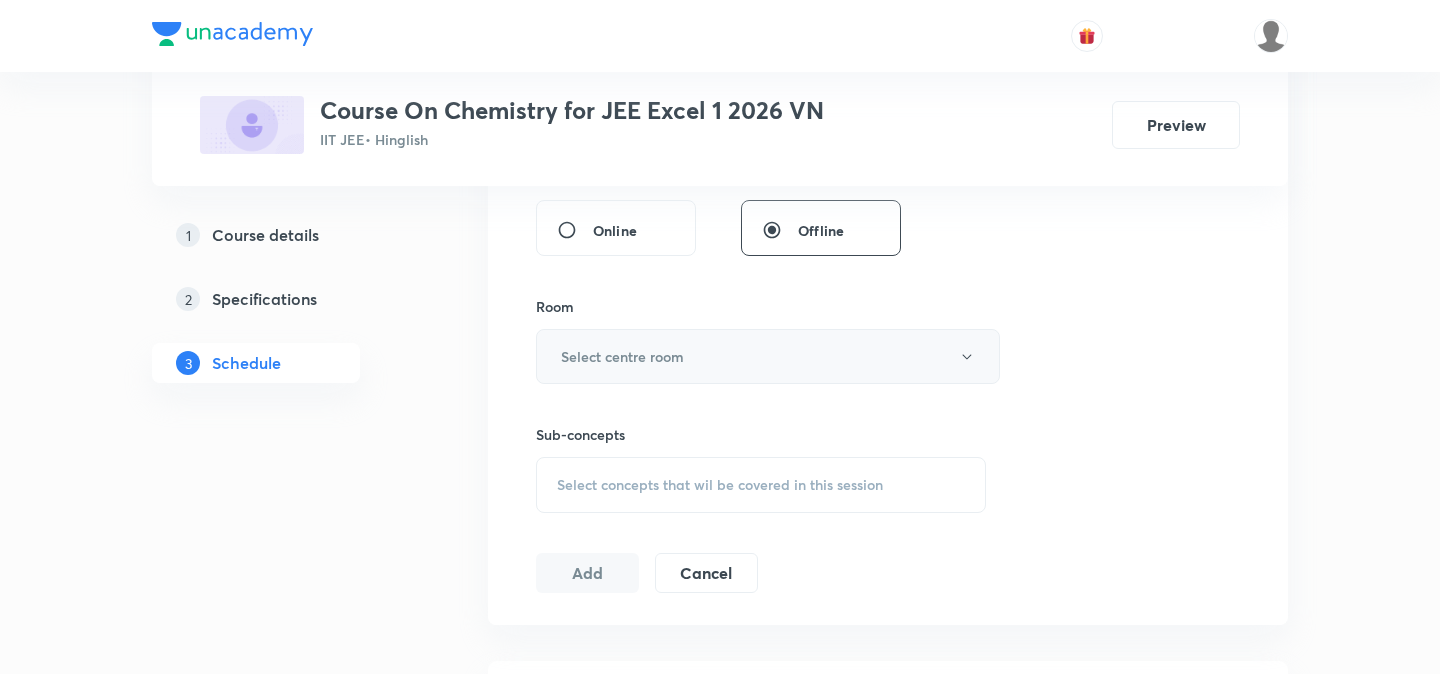 type on "75" 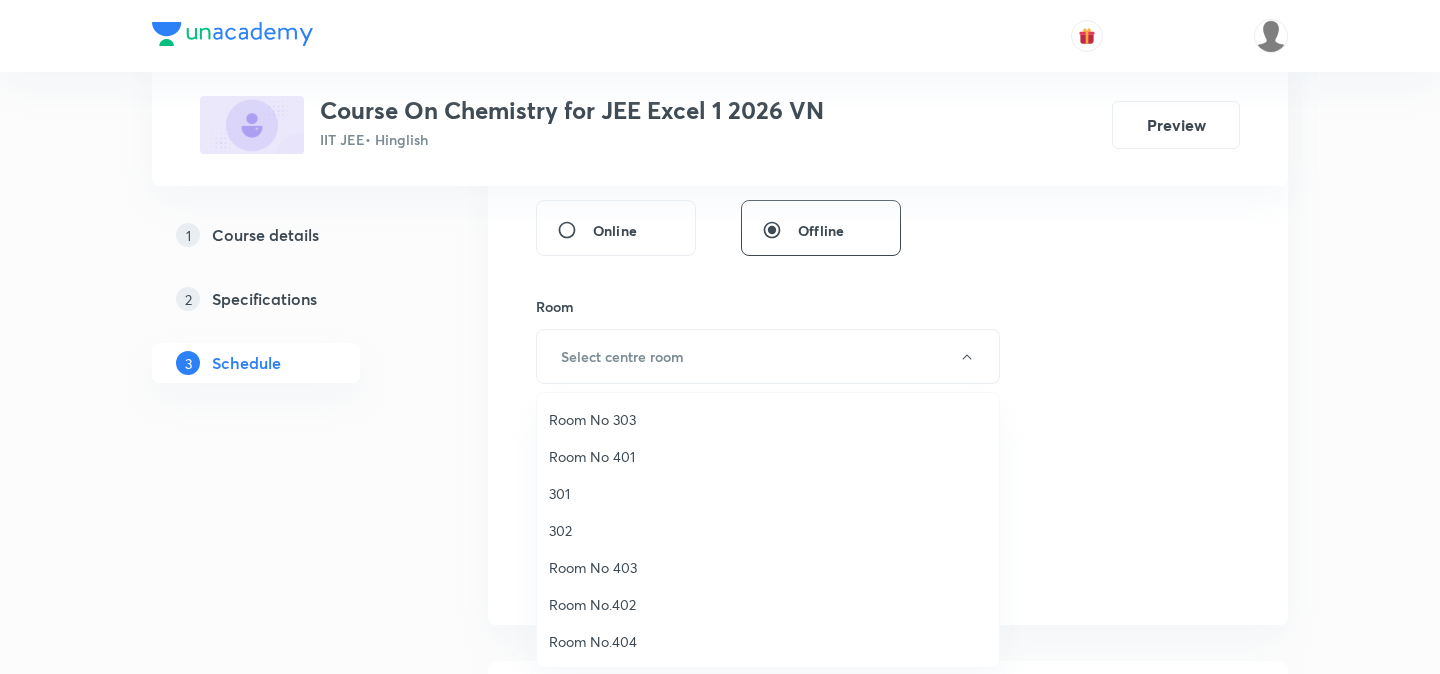 click on "Room No 303" at bounding box center [768, 419] 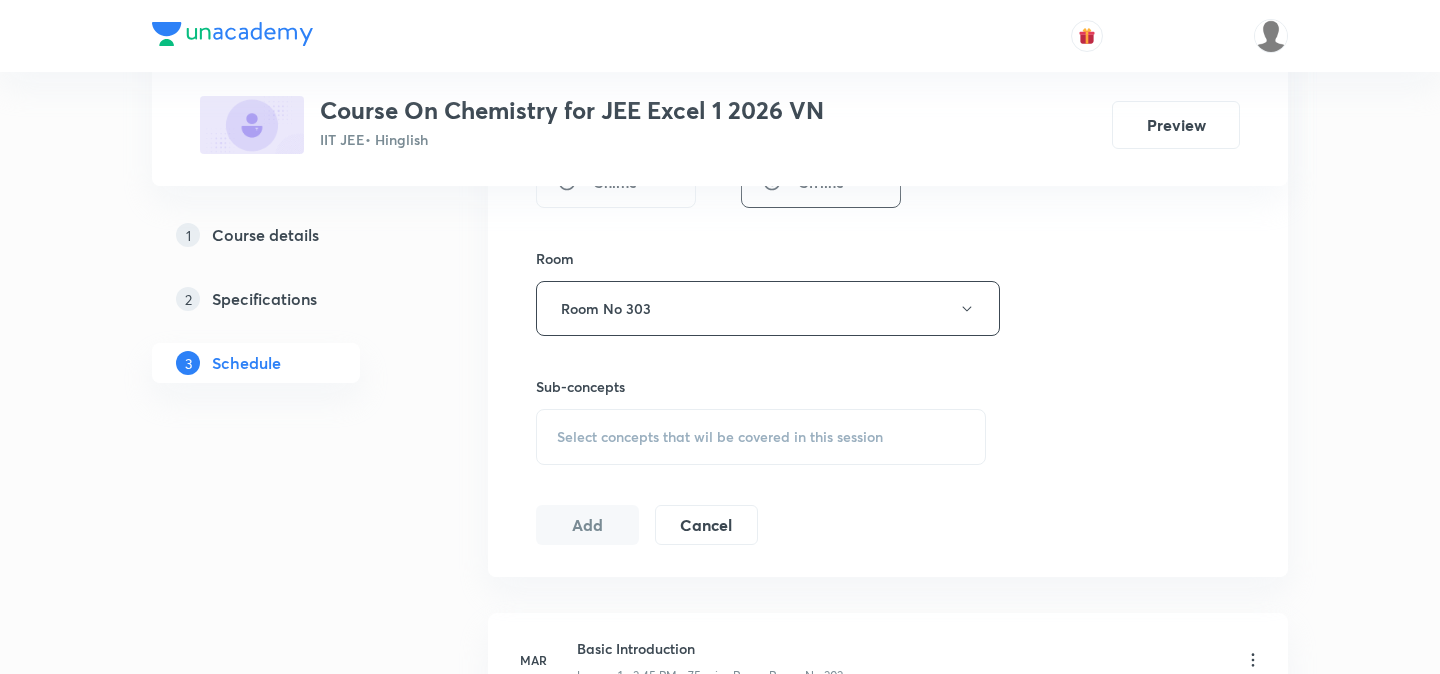 scroll, scrollTop: 832, scrollLeft: 0, axis: vertical 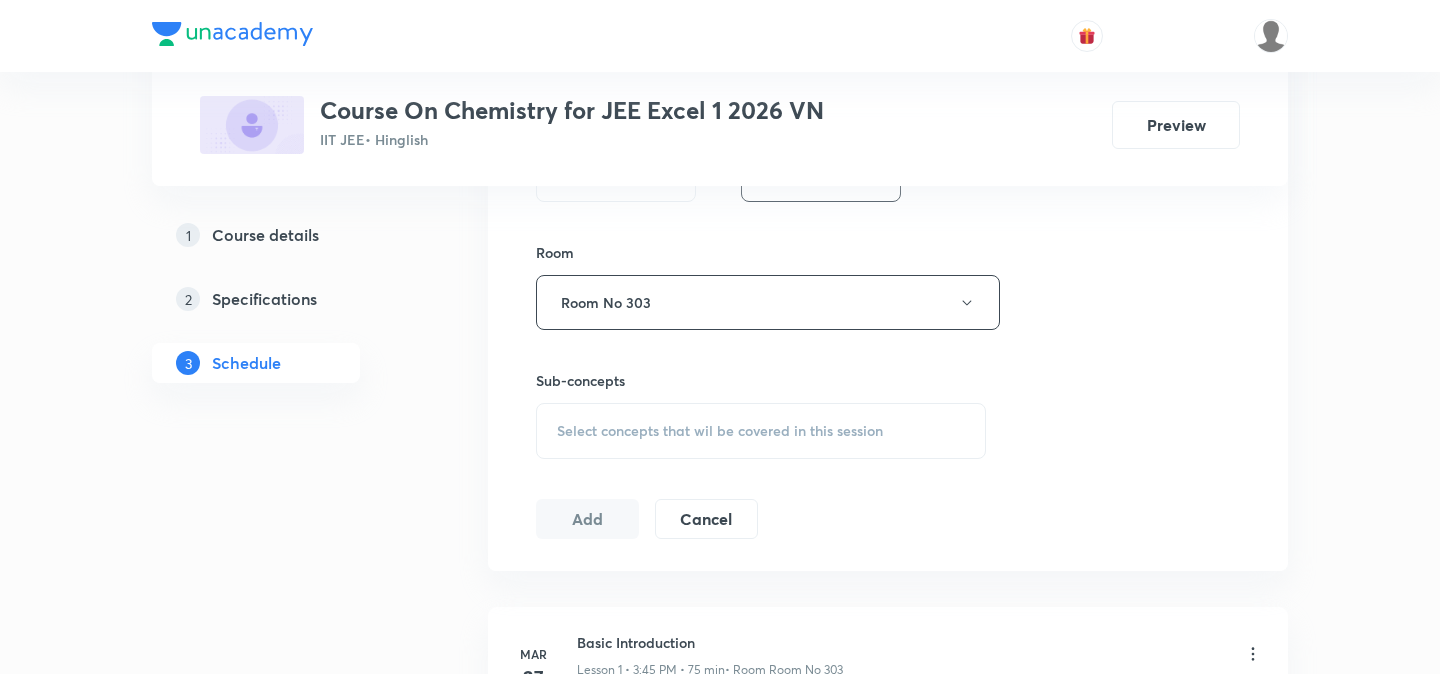 click on "Select concepts that wil be covered in this session" at bounding box center [761, 431] 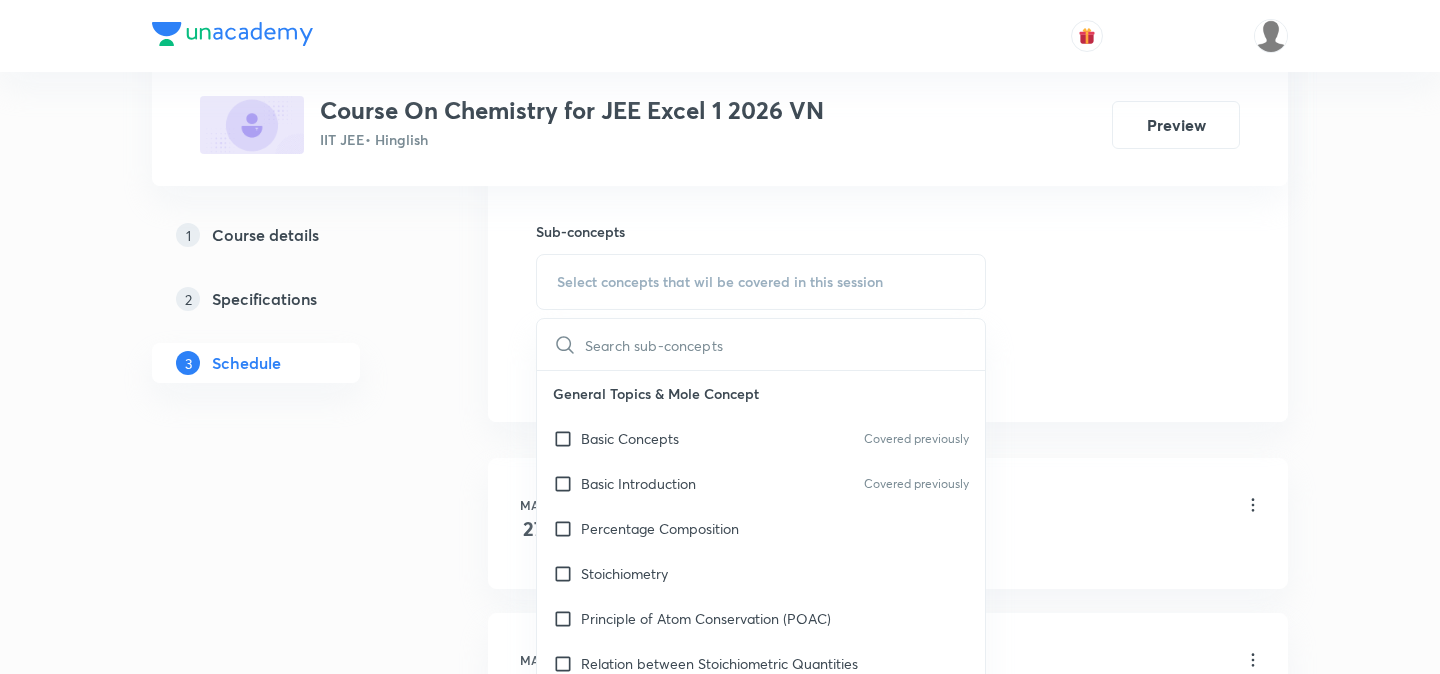 scroll, scrollTop: 983, scrollLeft: 0, axis: vertical 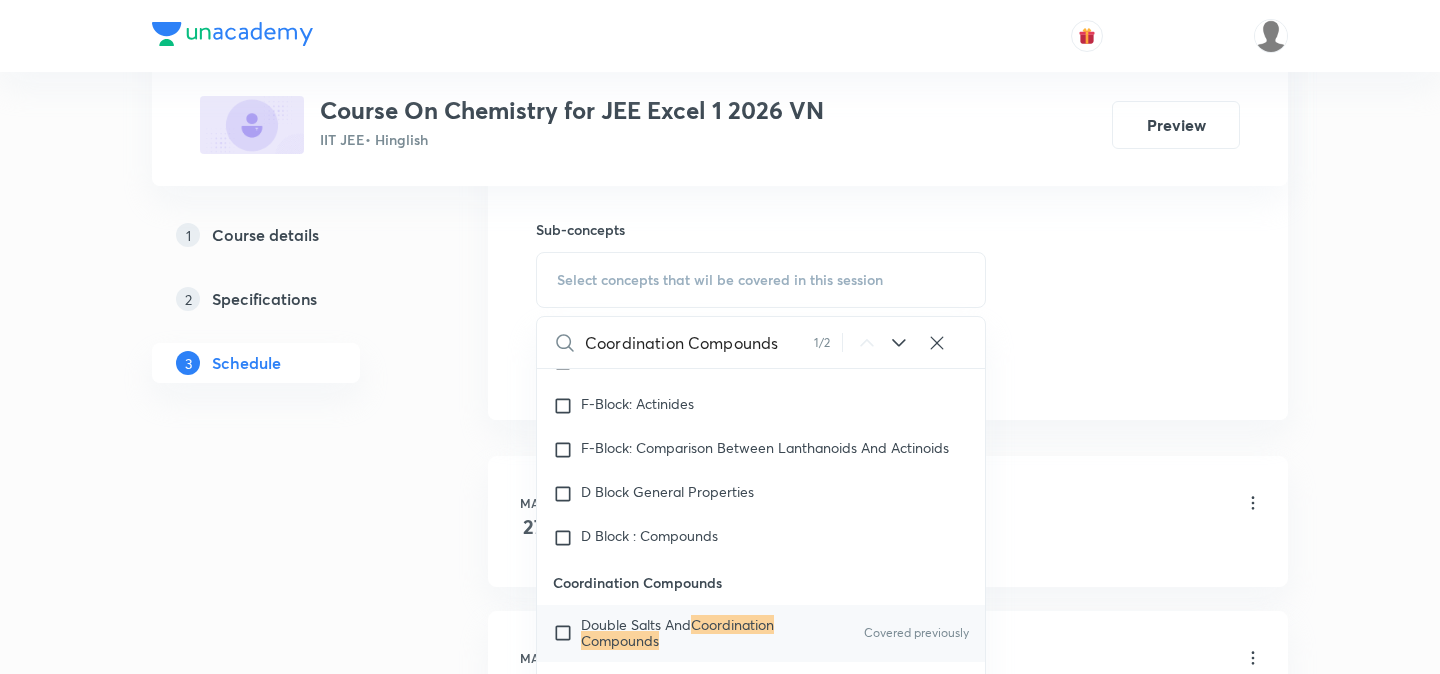 type on "Coordination Compounds" 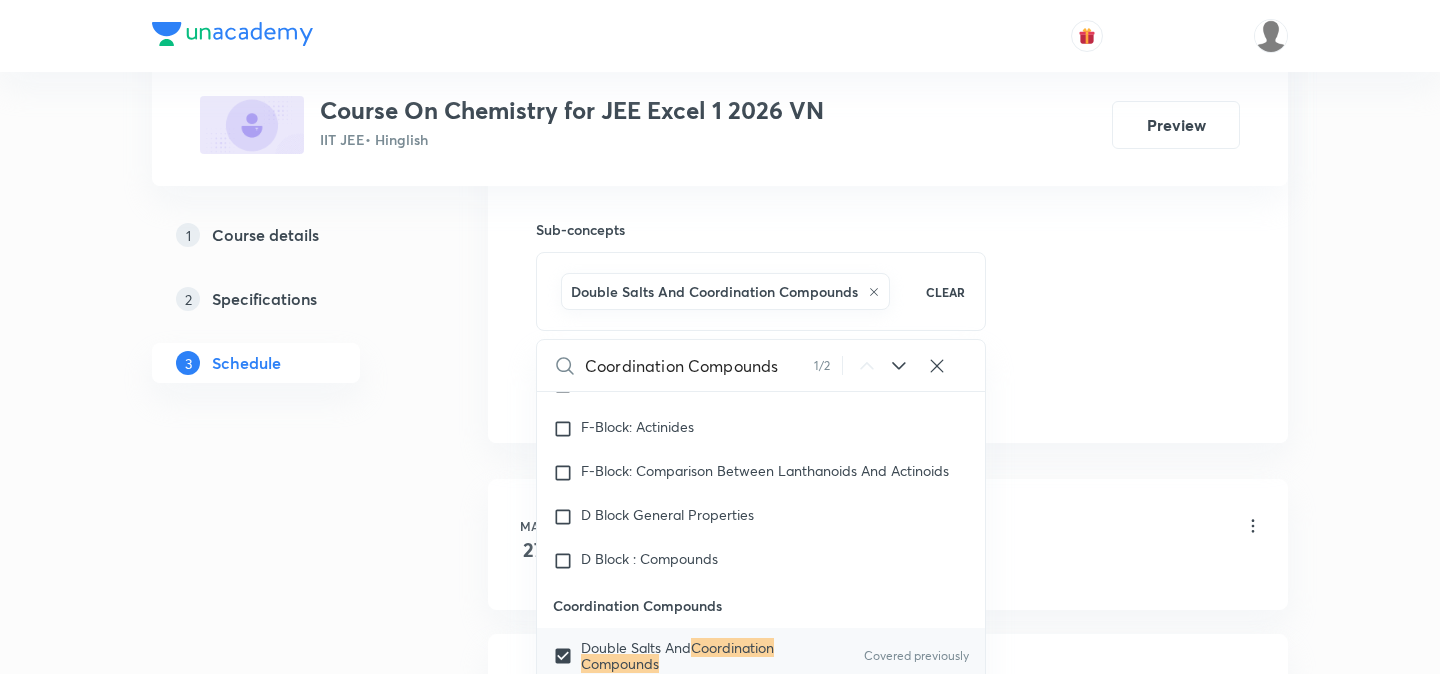 click on "1 Course details 2 Specifications 3 Schedule" at bounding box center (288, 6423) 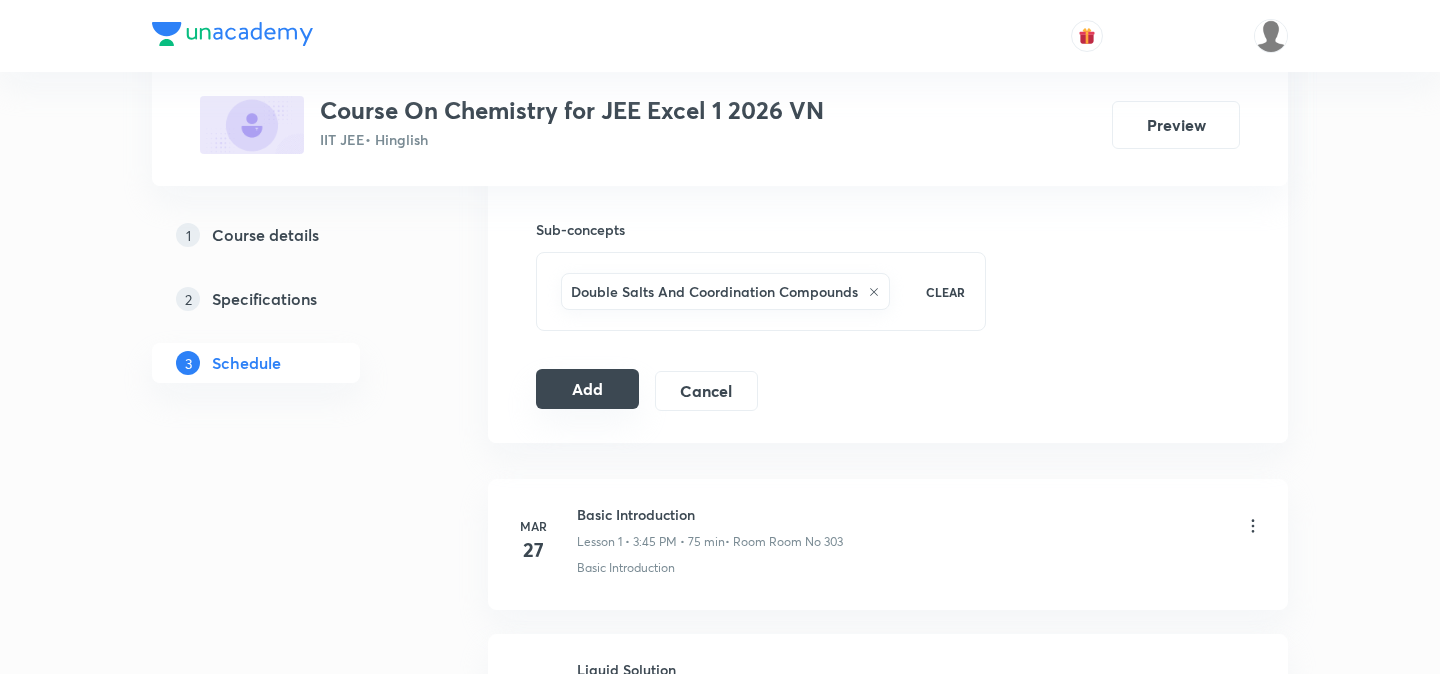 click on "Add" at bounding box center (587, 389) 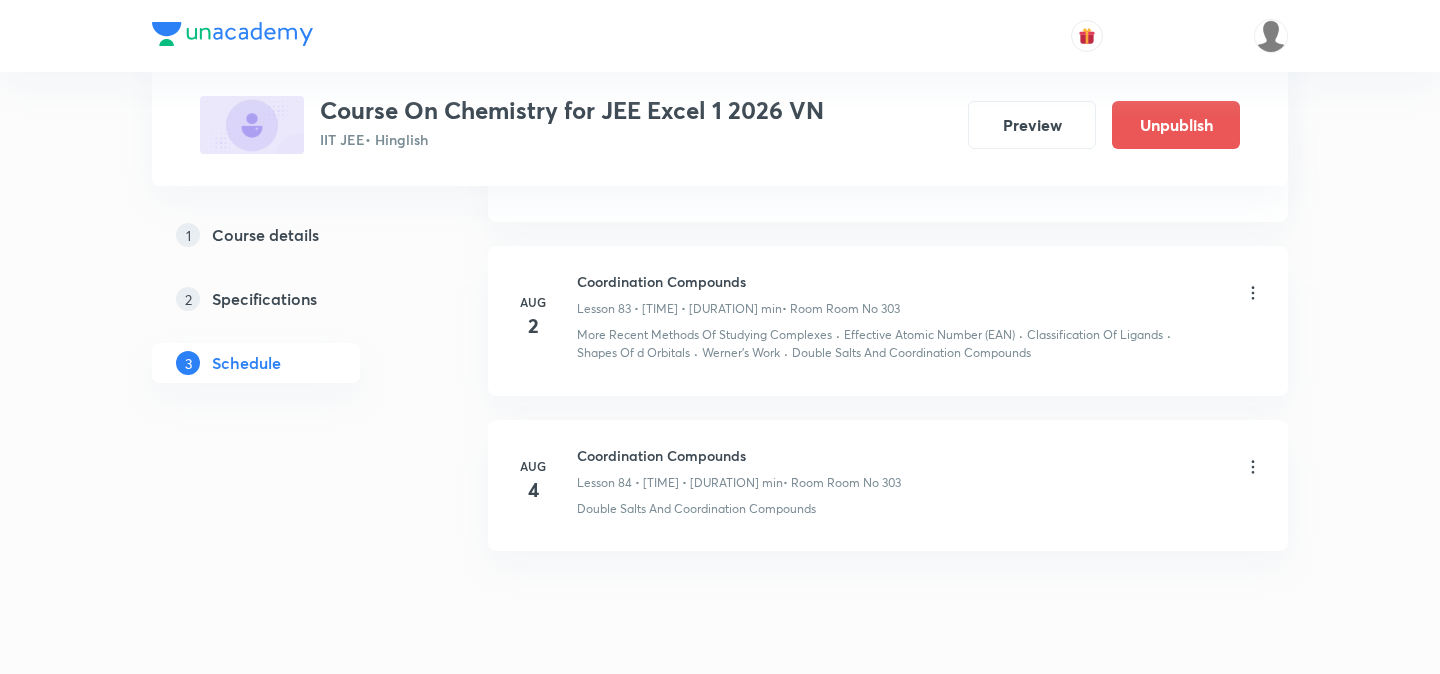 scroll, scrollTop: 13049, scrollLeft: 0, axis: vertical 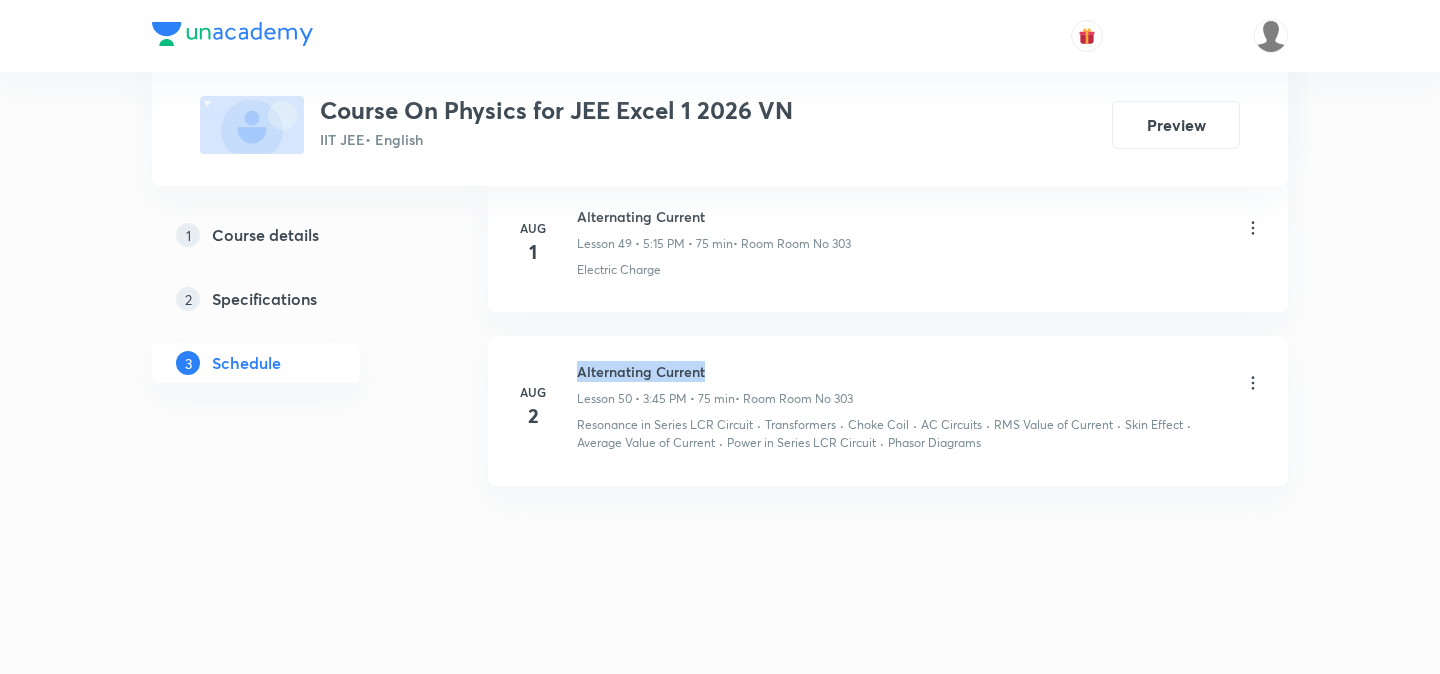 drag, startPoint x: 575, startPoint y: 372, endPoint x: 732, endPoint y: 367, distance: 157.0796 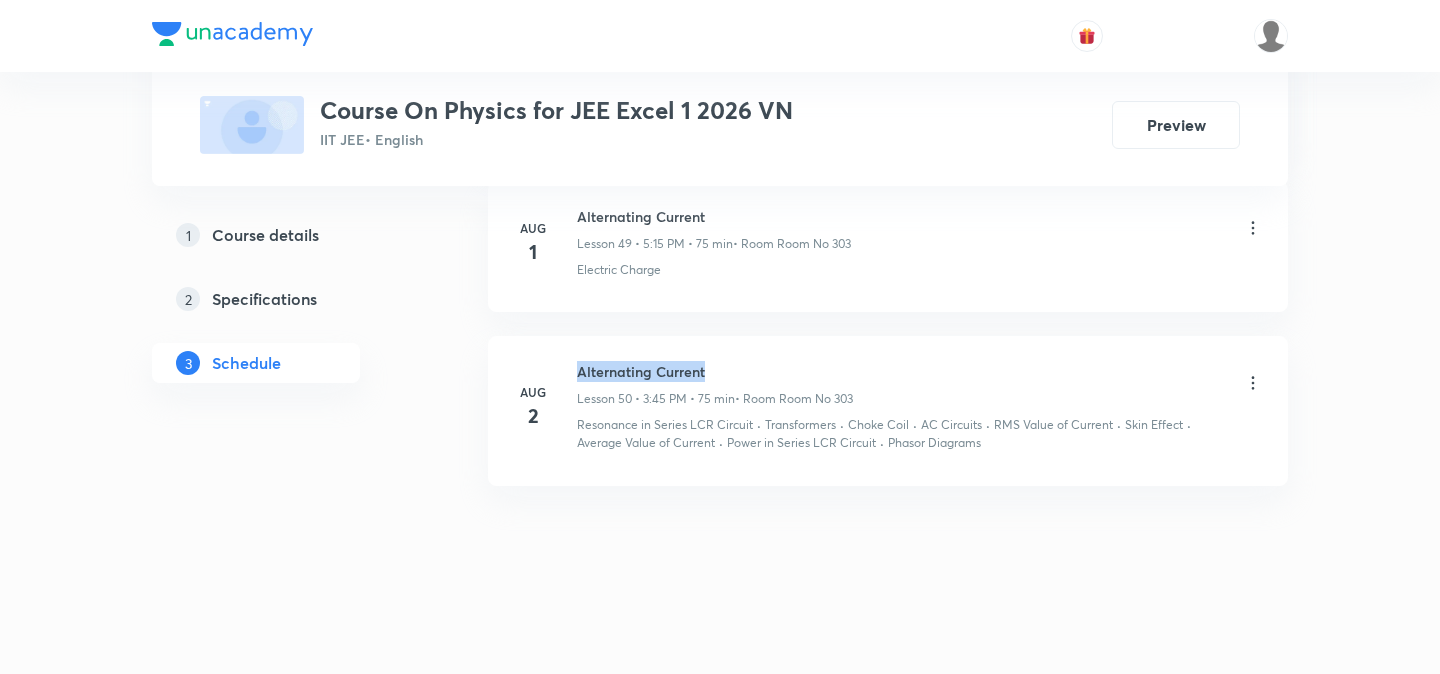 click on "May 23 Basic Intro Lesson 1 • 6:55 PM • 65 min  • Room Room No 303 Electric Charge May 24 Capacitance Lesson 2 • 3:45 PM • 75 min  • Room Room No 303 Electric Charge May 26 Capacitance Lesson 3 • 6:45 PM • 75 min  • Room Room No 303 Conductors and Insulators May 28 Capacitance Lesson 4 • 6:45 PM • 75 min  • Room Room No 303 Electric Charge May 28 Capacitance Lesson 5 • 6:45 PM • 75 min  • Room Room No 303 Electric Charge May 29 Capacitance Lesson 6 • 6:45 PM • 75 min  • Room Room No 303 Electric Charge May 29 Capacitance Lesson 7 • 6:45 PM • 75 min  • Room Room No 303 Electric Charge May 30 Capacitance Lesson 8 • 4:00 PM • 105 min  • Room Room No 303 Electric Charge May 31 Capacitance Lesson 9 • 5:15 PM • 75 min  • Room Room No 303 Electric Charge May 31 Capacitance Lesson 10 • 6:45 PM • 75 min  • Room Room No 303 Capacitance Jun 2 Capacitance Lesson 11 • 6:45 PM • 75 min  • Room Room No 303 Electric Charge Jun 4 Capacitance Jun 5 7" at bounding box center [888, -3387] 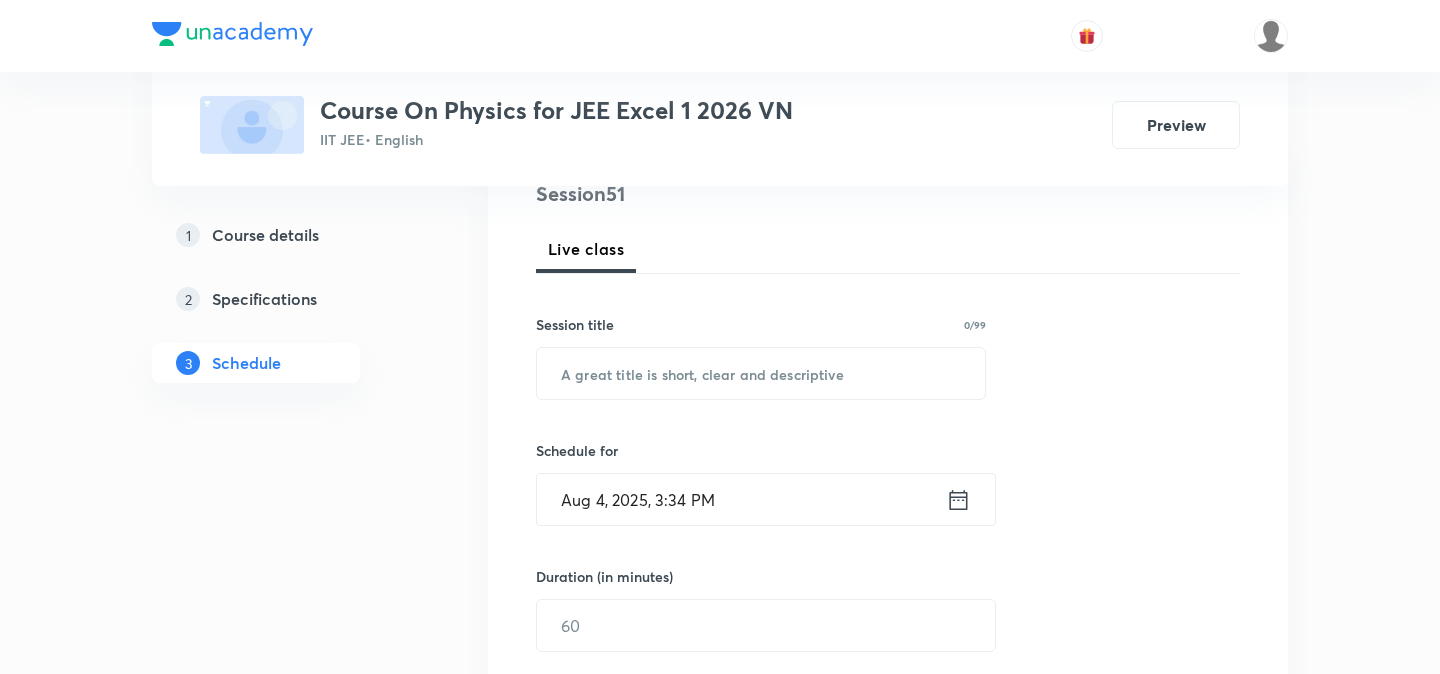 scroll, scrollTop: 256, scrollLeft: 0, axis: vertical 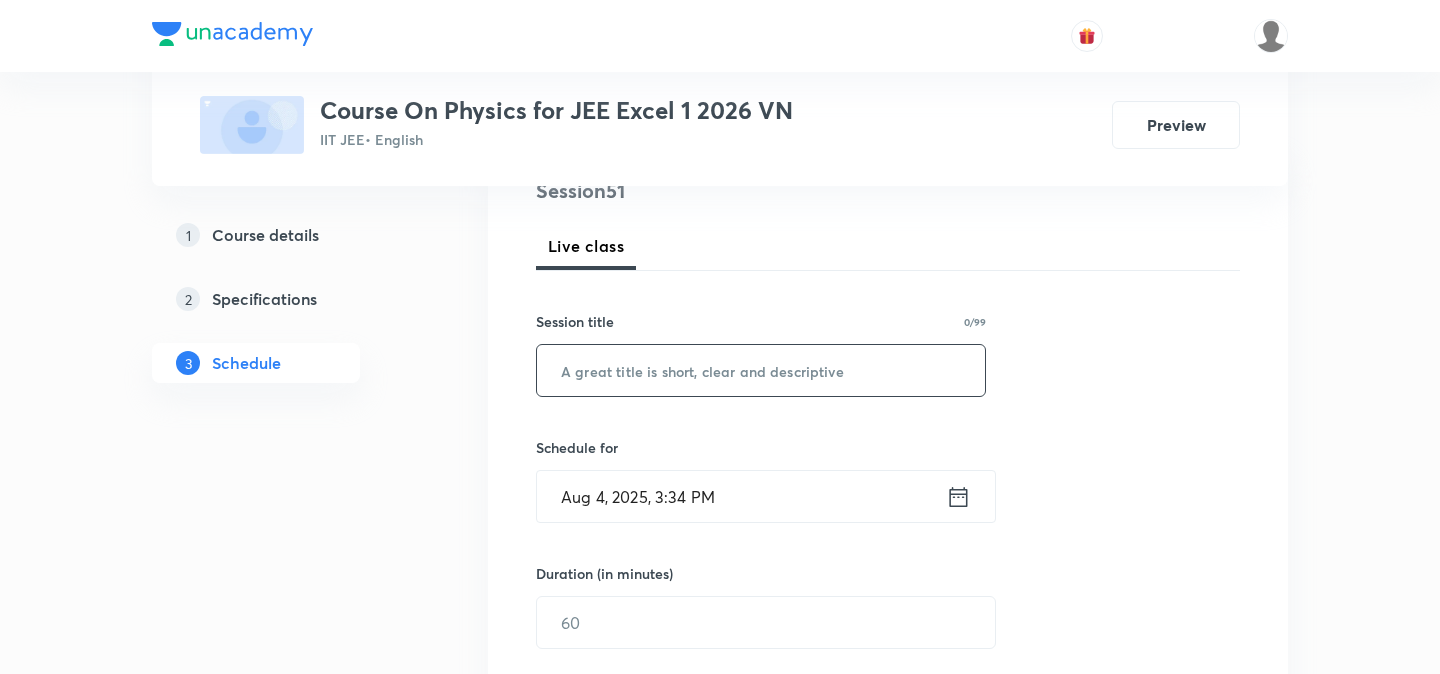 click at bounding box center [761, 370] 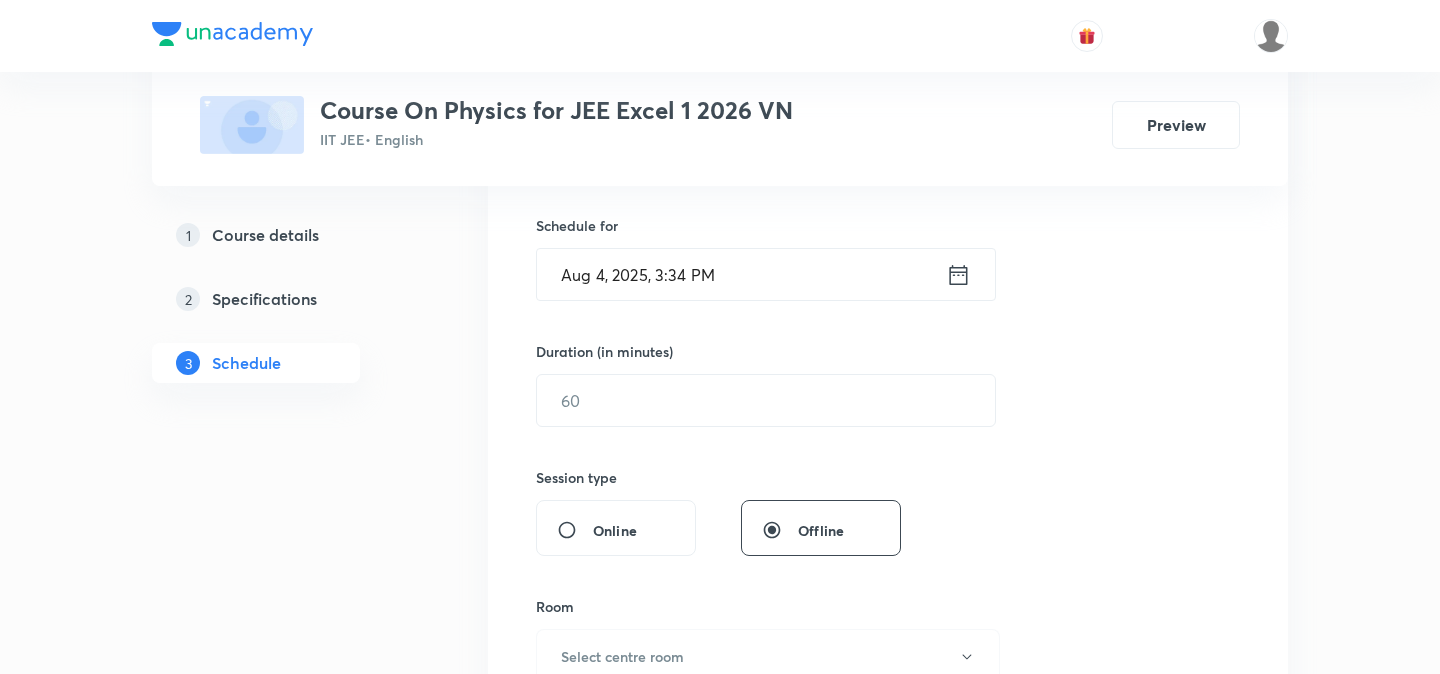 scroll, scrollTop: 479, scrollLeft: 0, axis: vertical 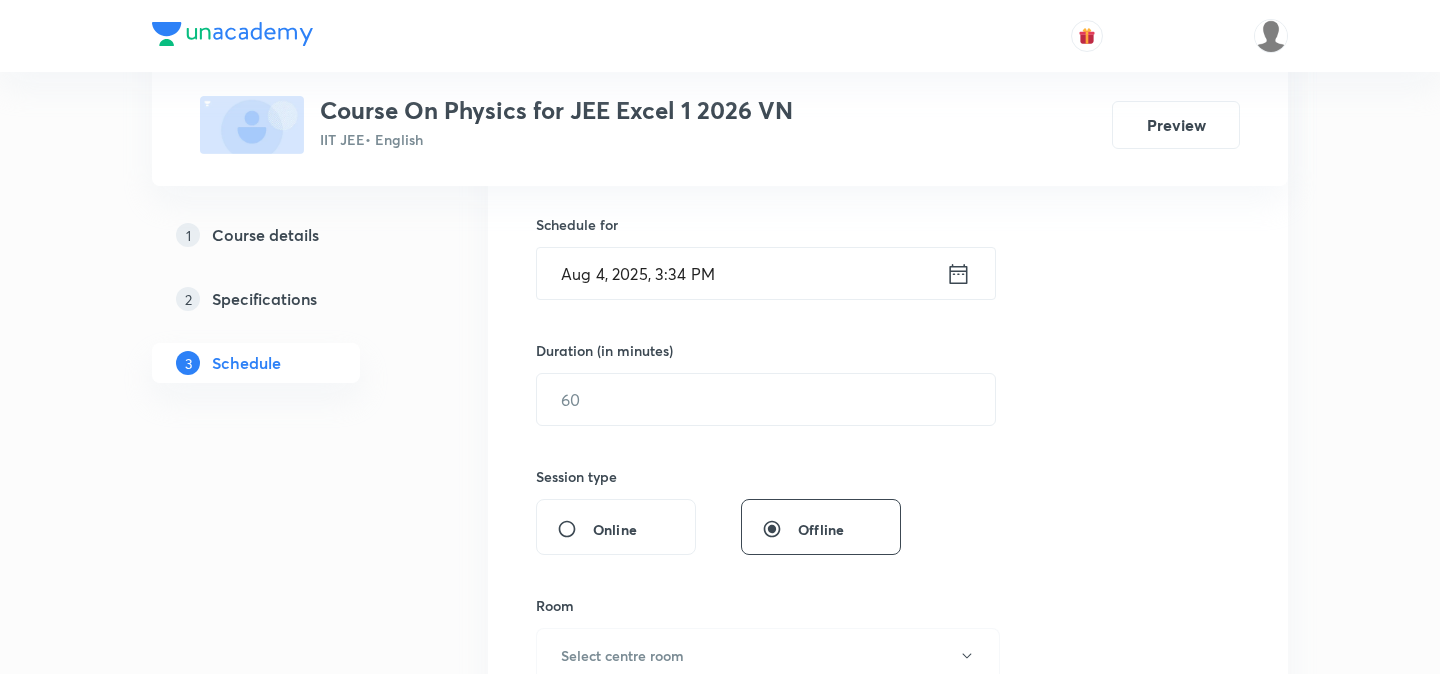 type on "Alternating Current" 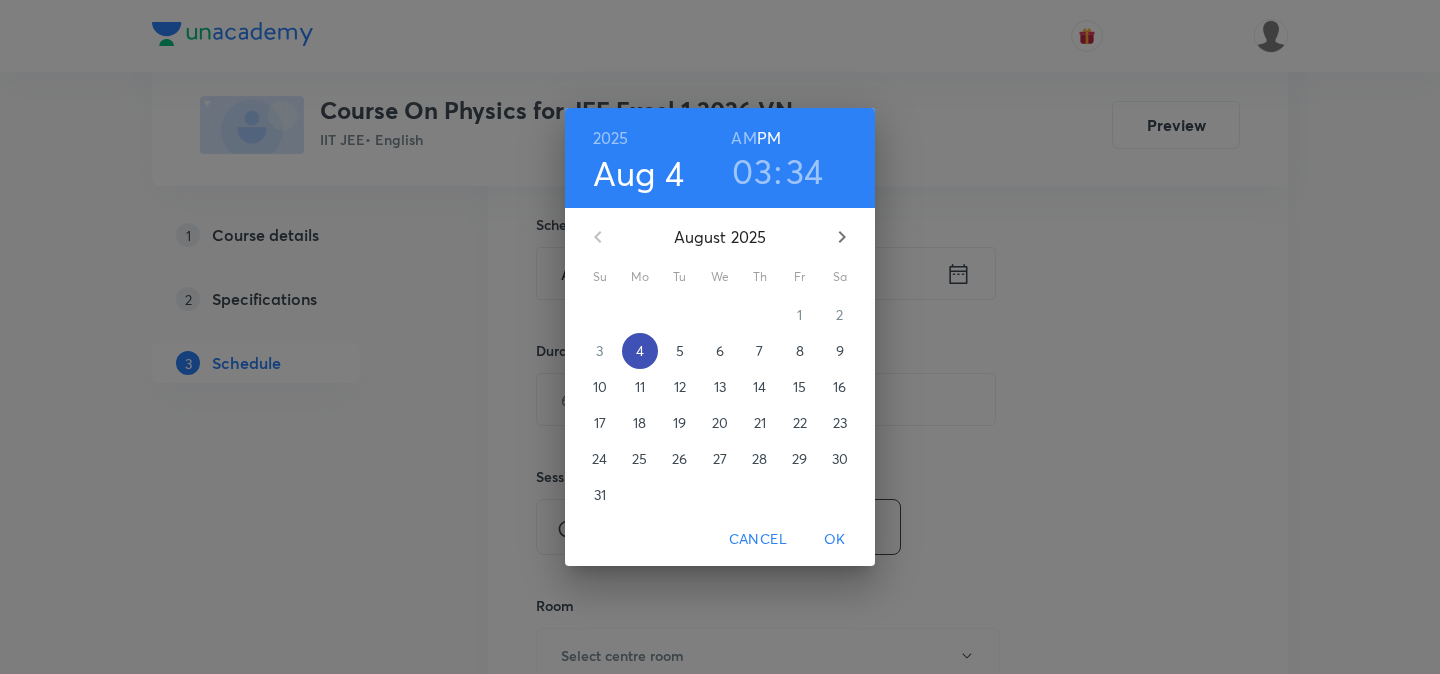 click on "4" at bounding box center [640, 351] 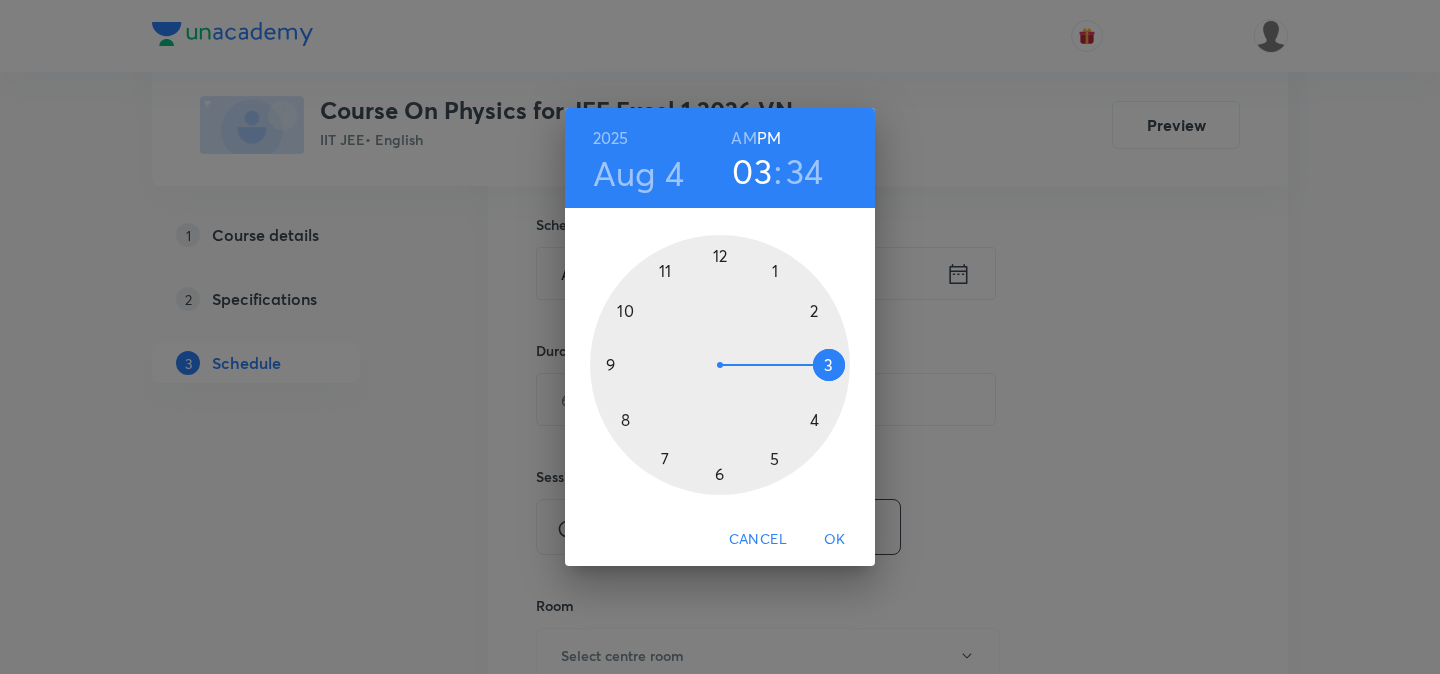 click at bounding box center (720, 365) 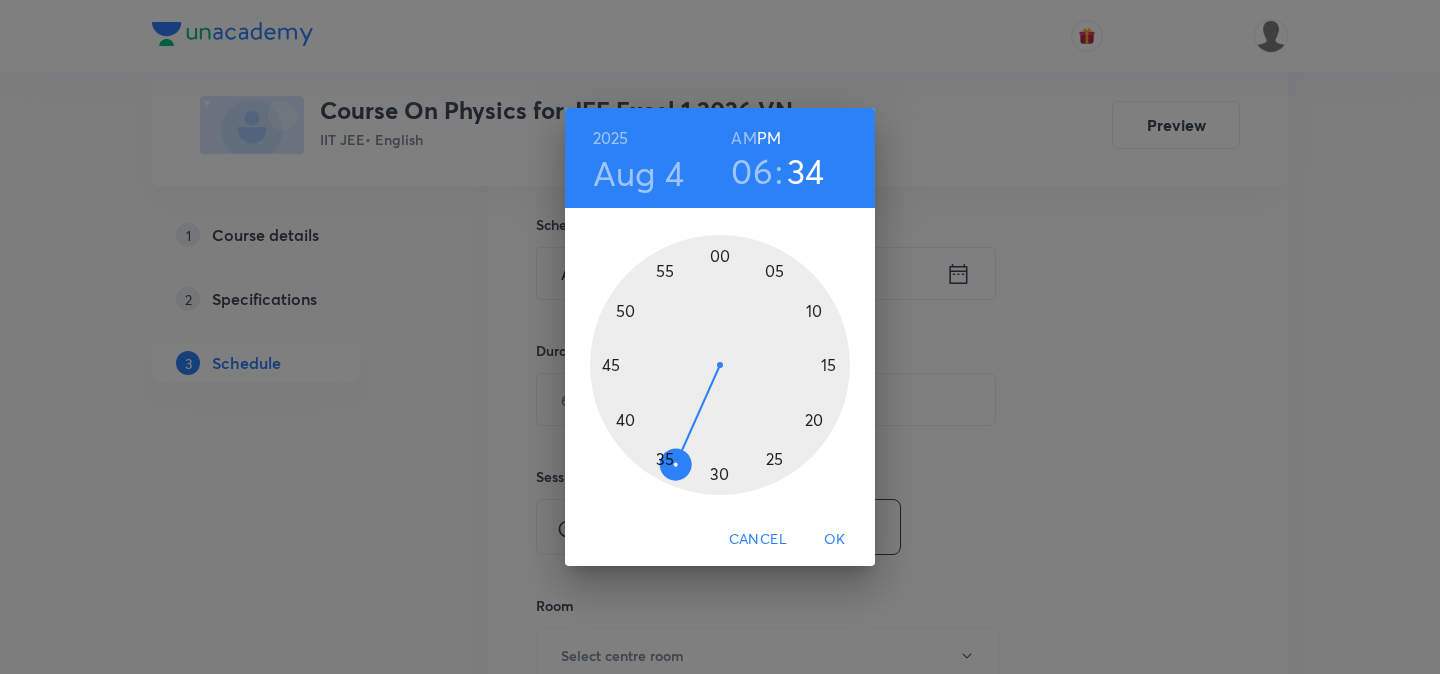 click at bounding box center (720, 365) 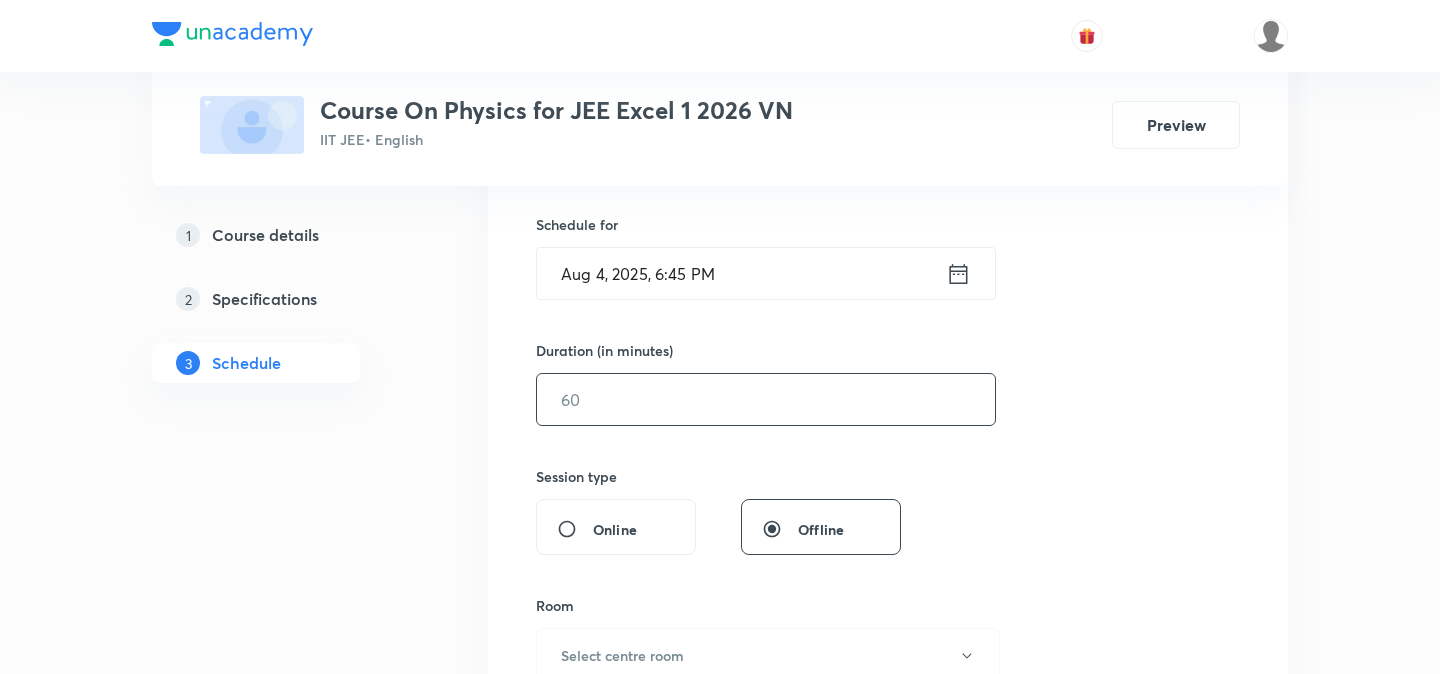 click at bounding box center (766, 399) 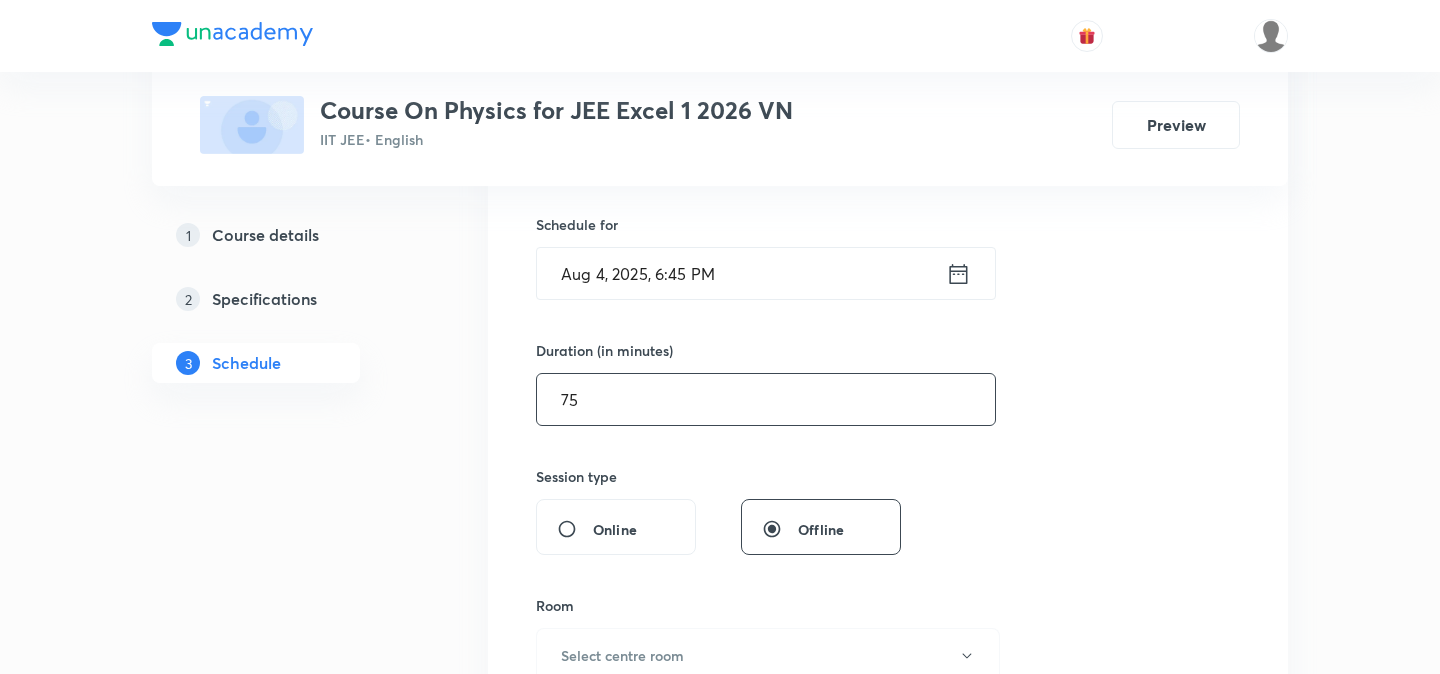 type on "75" 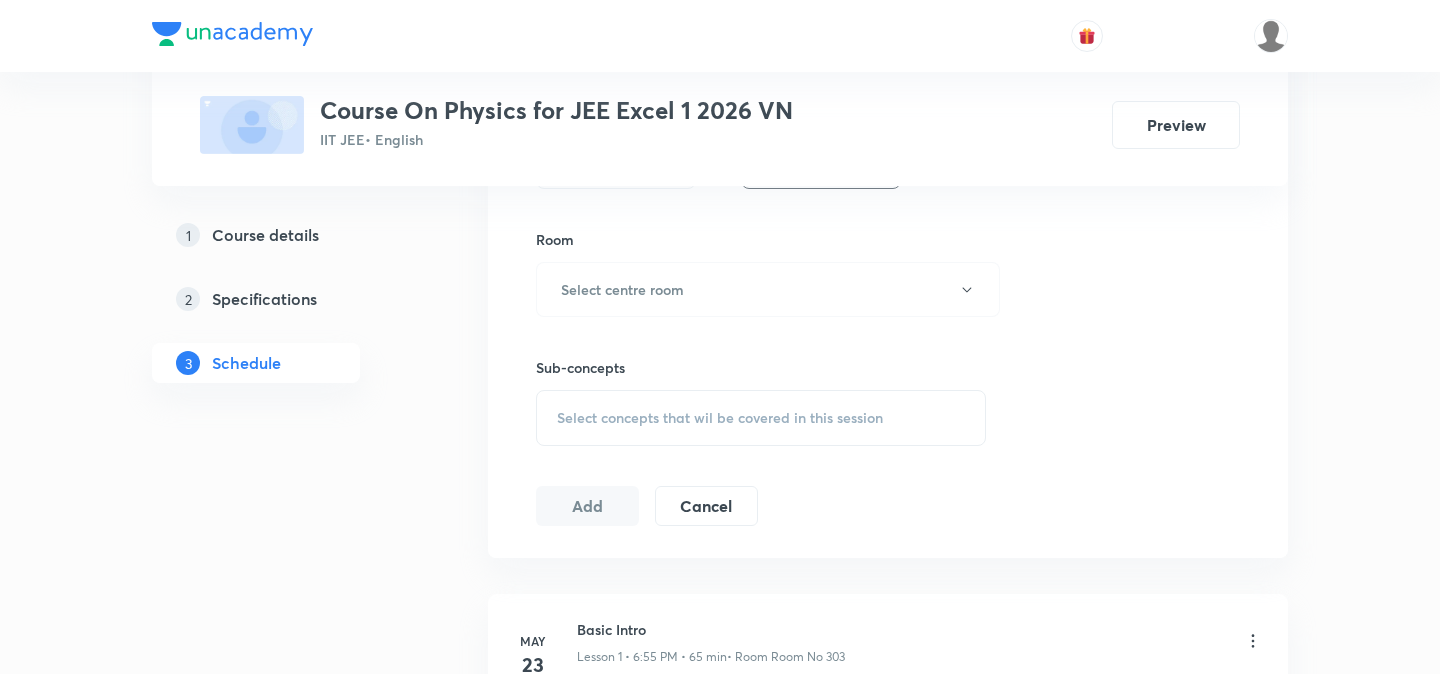 scroll, scrollTop: 857, scrollLeft: 0, axis: vertical 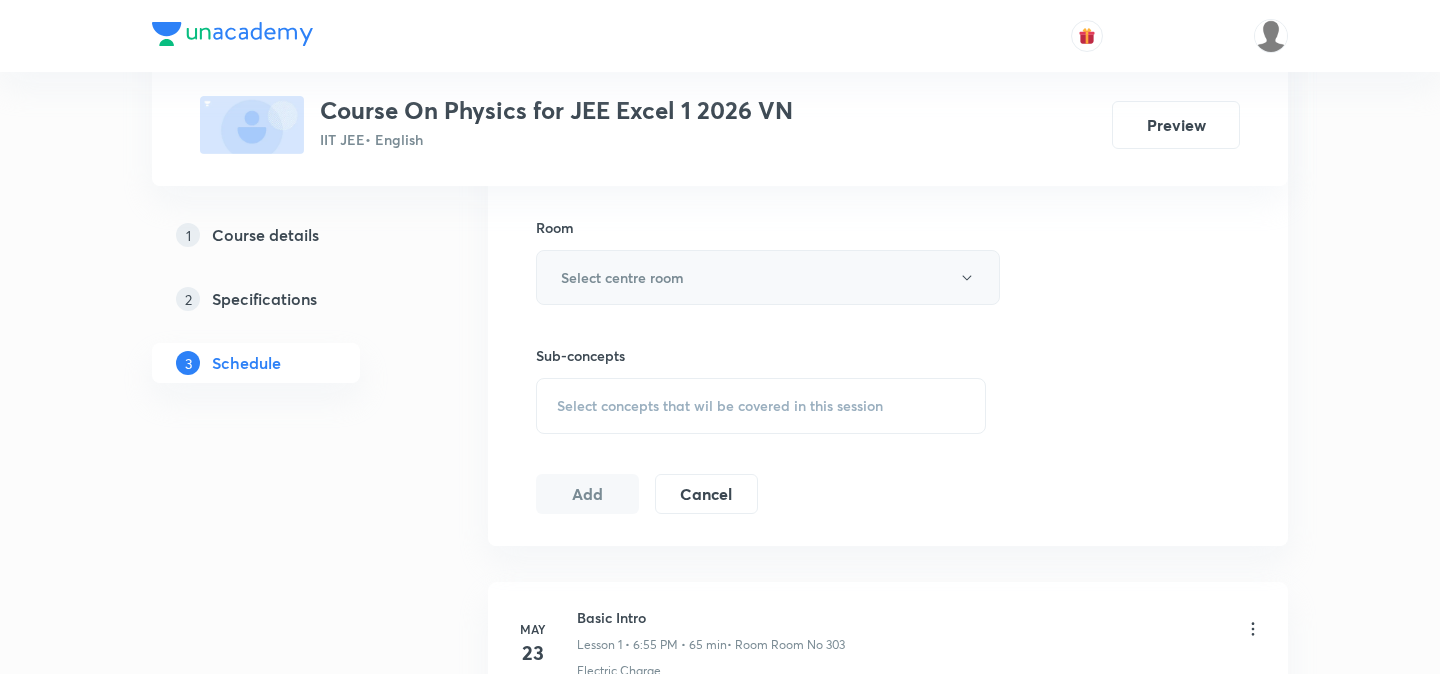 click on "Select centre room" at bounding box center (622, 277) 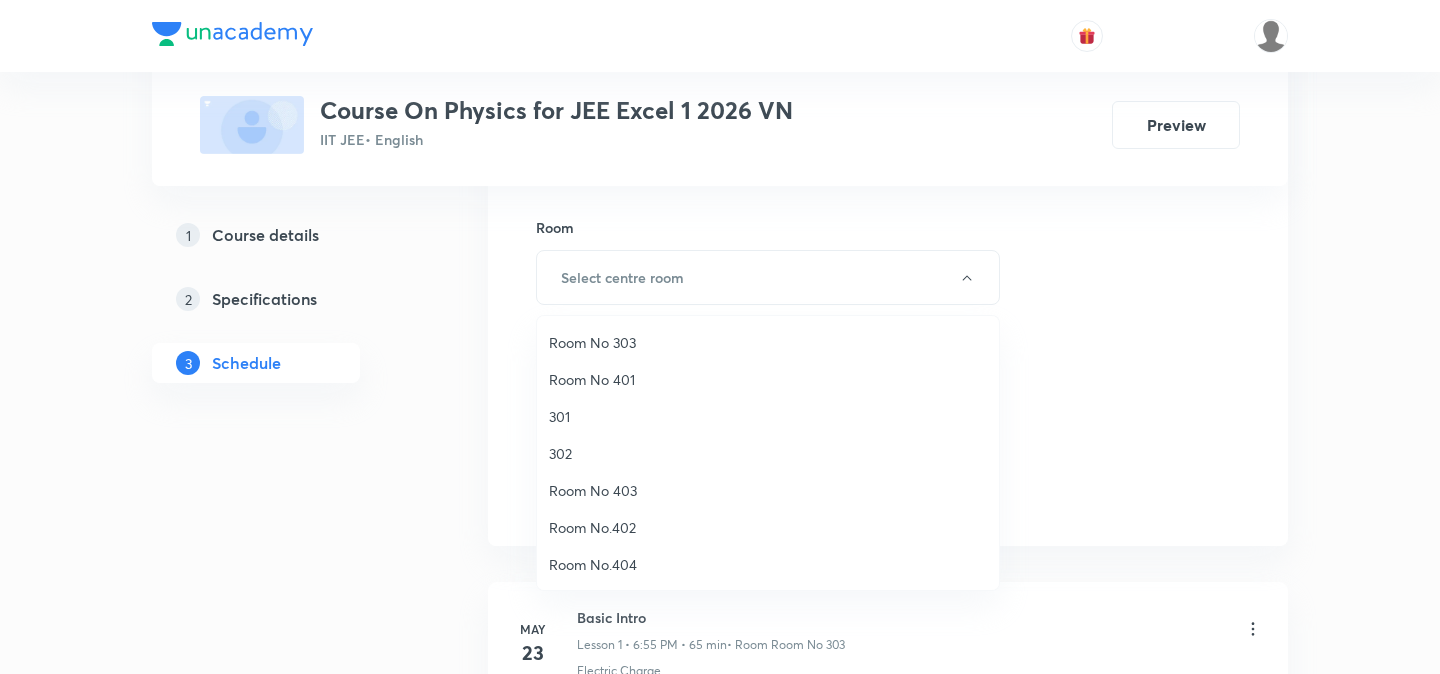 click on "Room No 303" at bounding box center [768, 342] 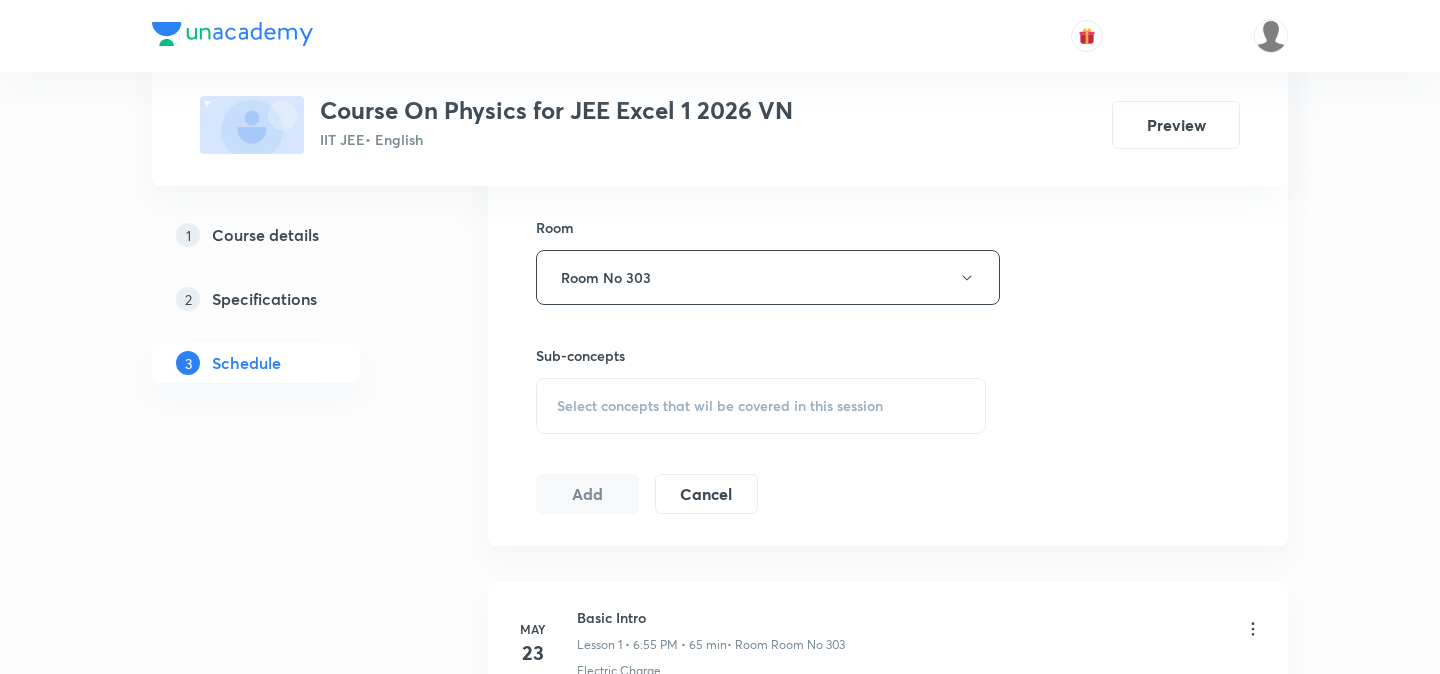 click on "Select concepts that wil be covered in this session" at bounding box center [720, 406] 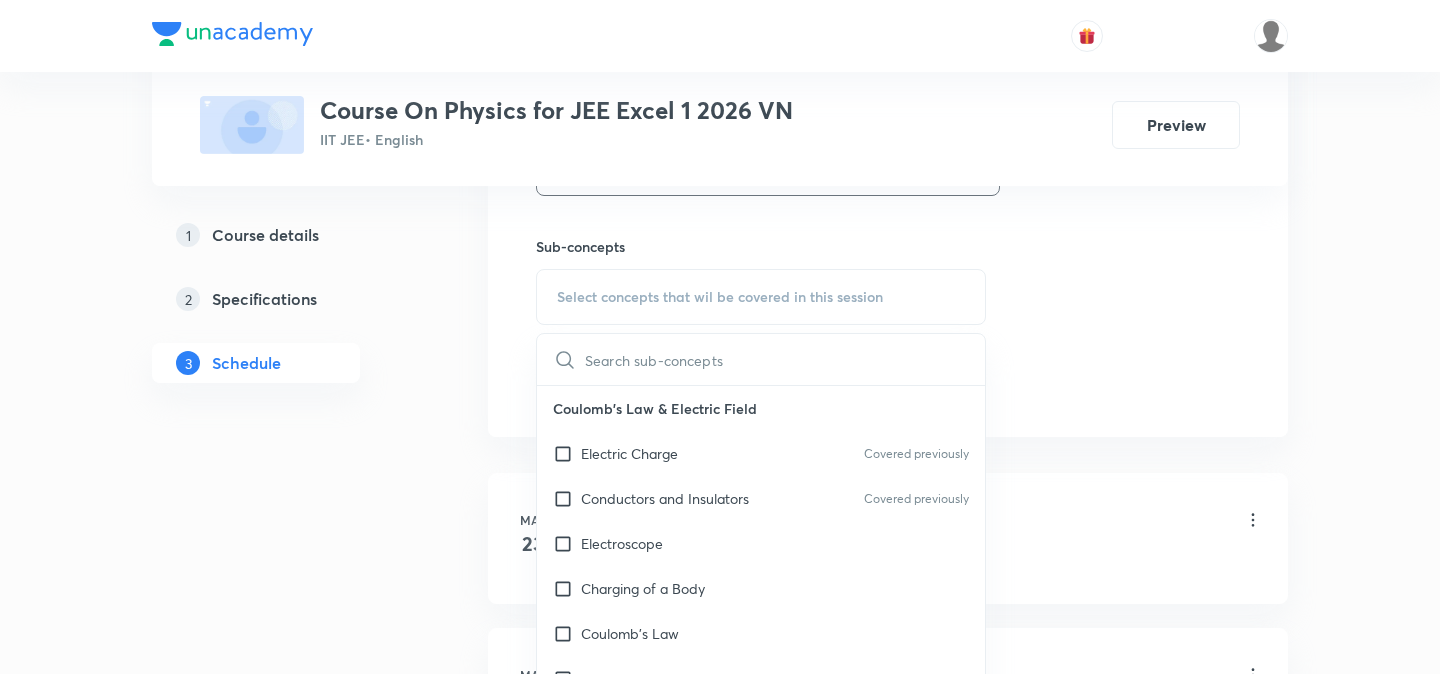 scroll, scrollTop: 970, scrollLeft: 0, axis: vertical 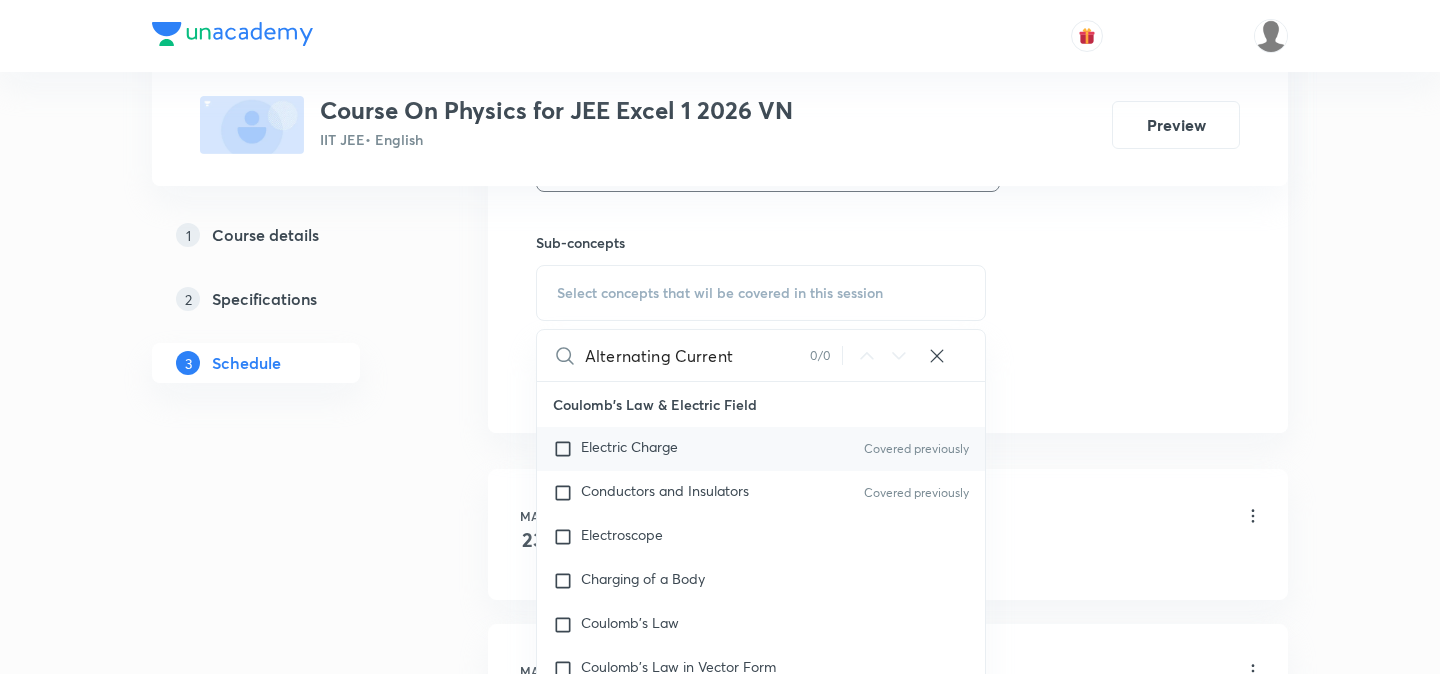 type on "Alternating Current" 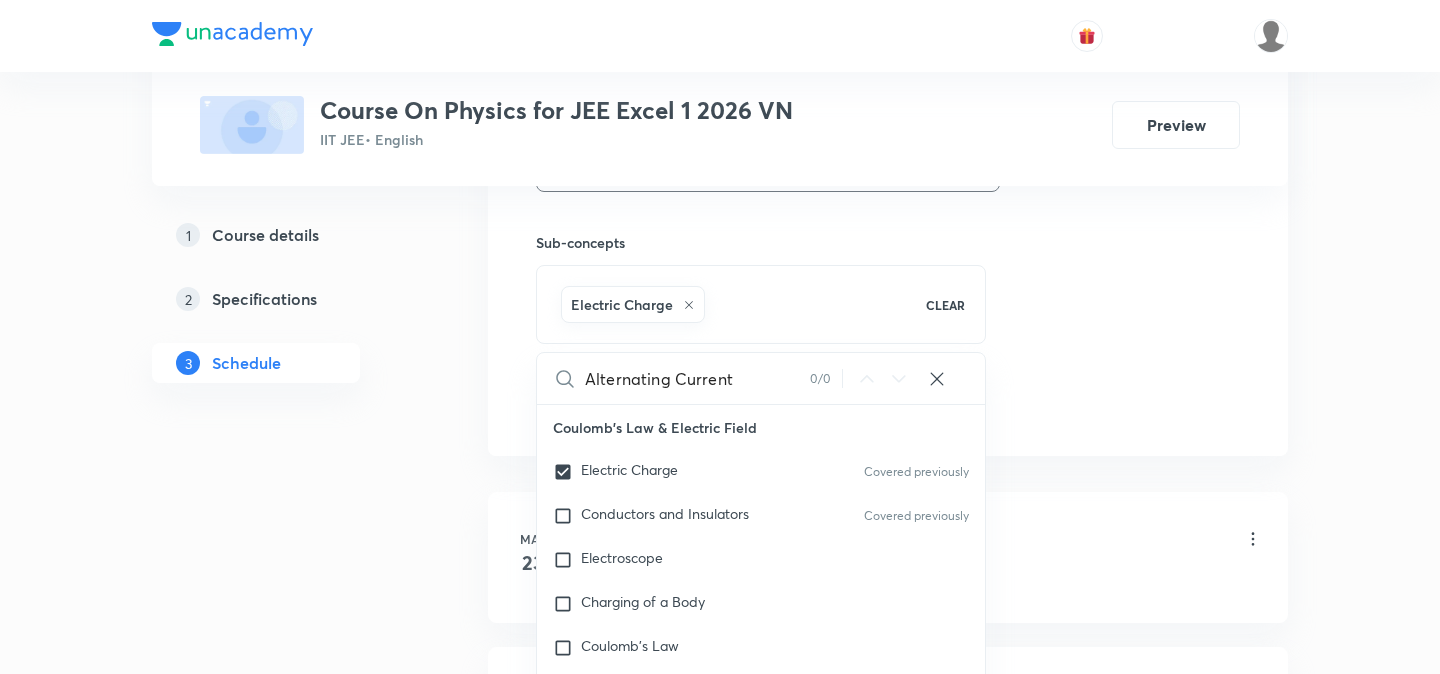 click on "1 Course details 2 Specifications 3 Schedule" at bounding box center [288, 3878] 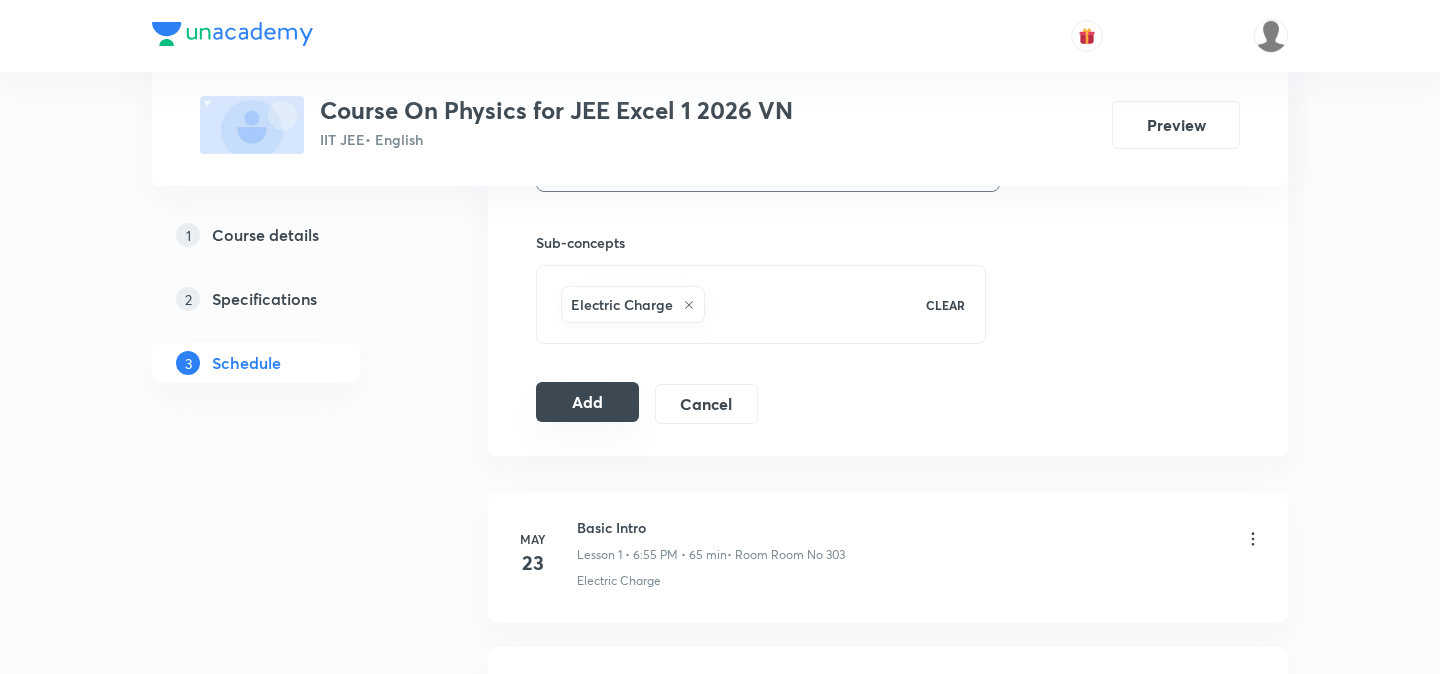 click on "Add" at bounding box center (587, 402) 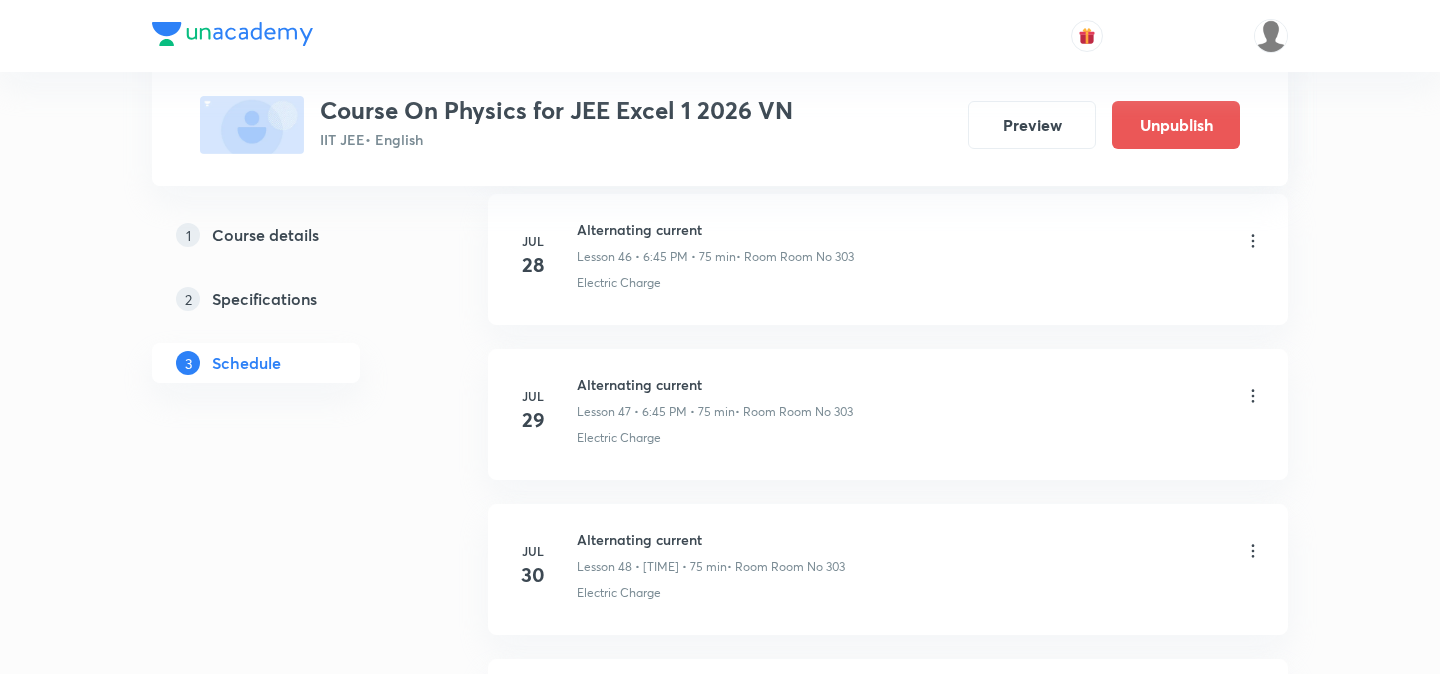 scroll, scrollTop: 7934, scrollLeft: 0, axis: vertical 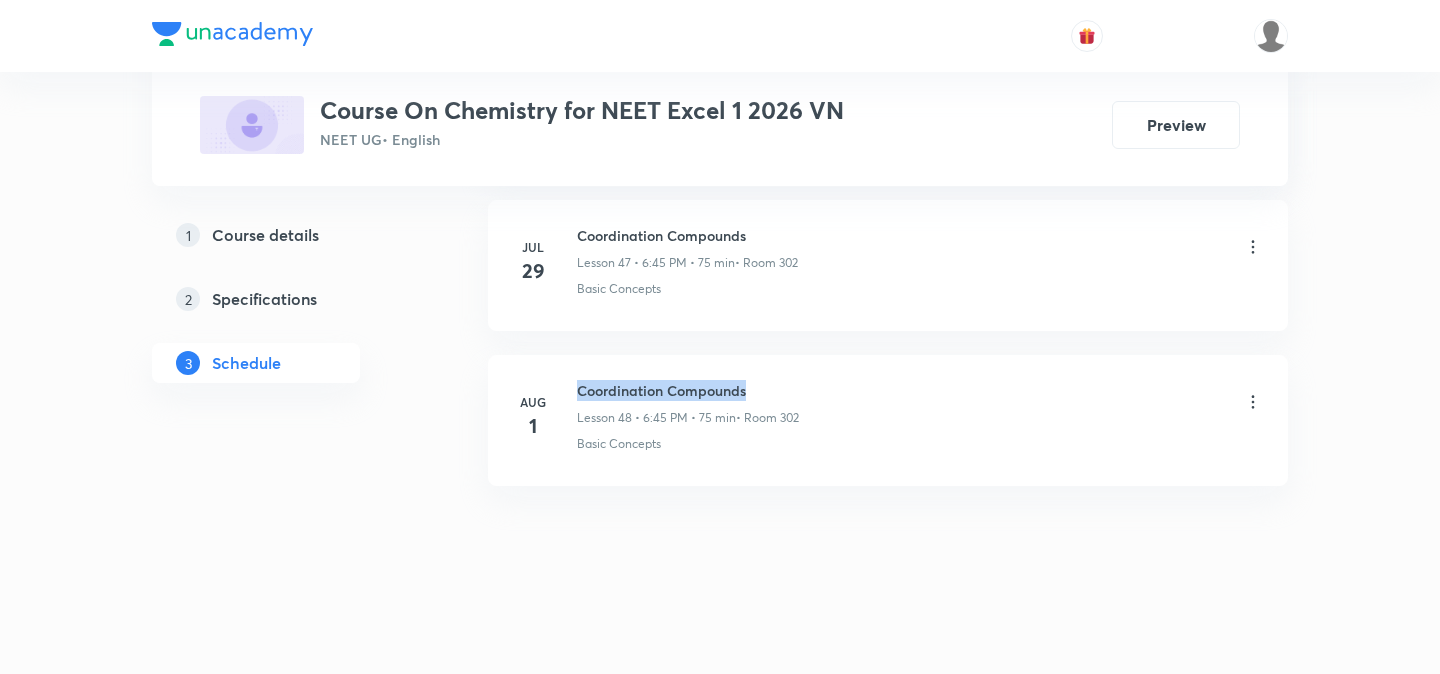 drag, startPoint x: 576, startPoint y: 390, endPoint x: 789, endPoint y: 398, distance: 213.15018 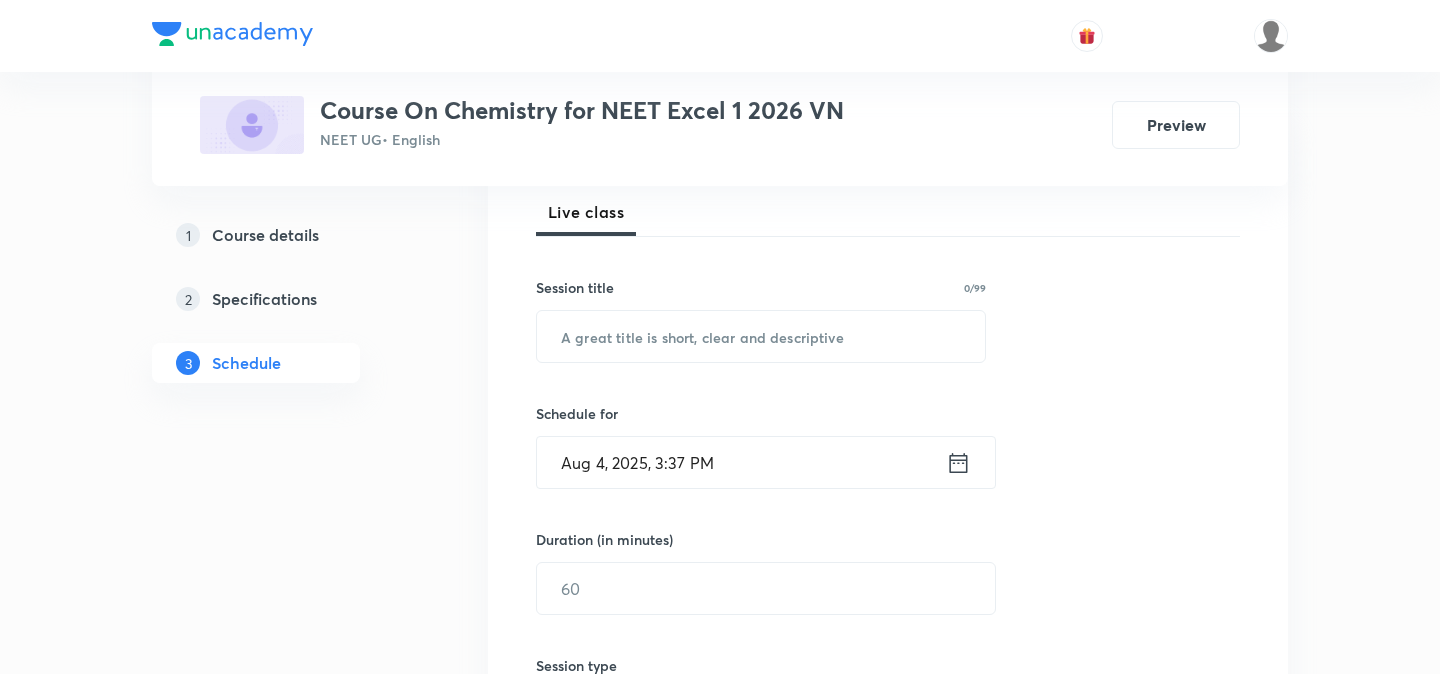scroll, scrollTop: 261, scrollLeft: 0, axis: vertical 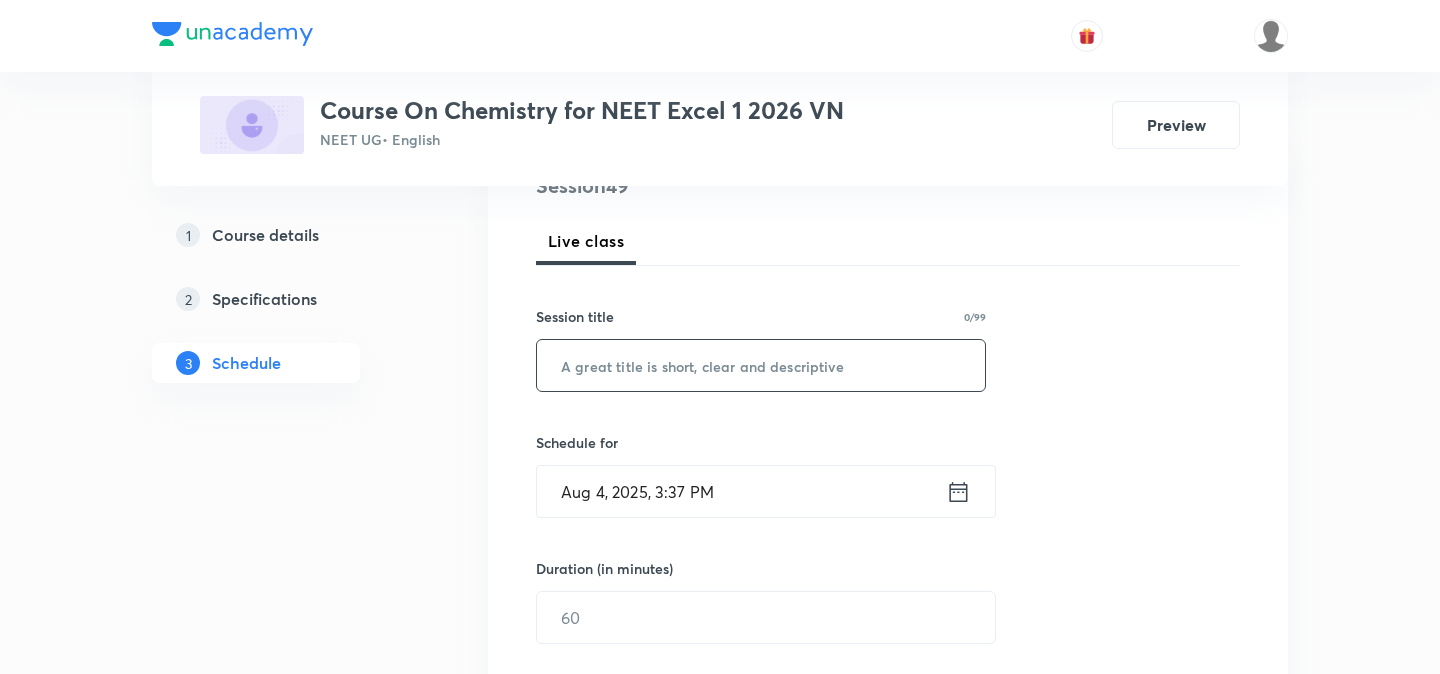 click at bounding box center [761, 365] 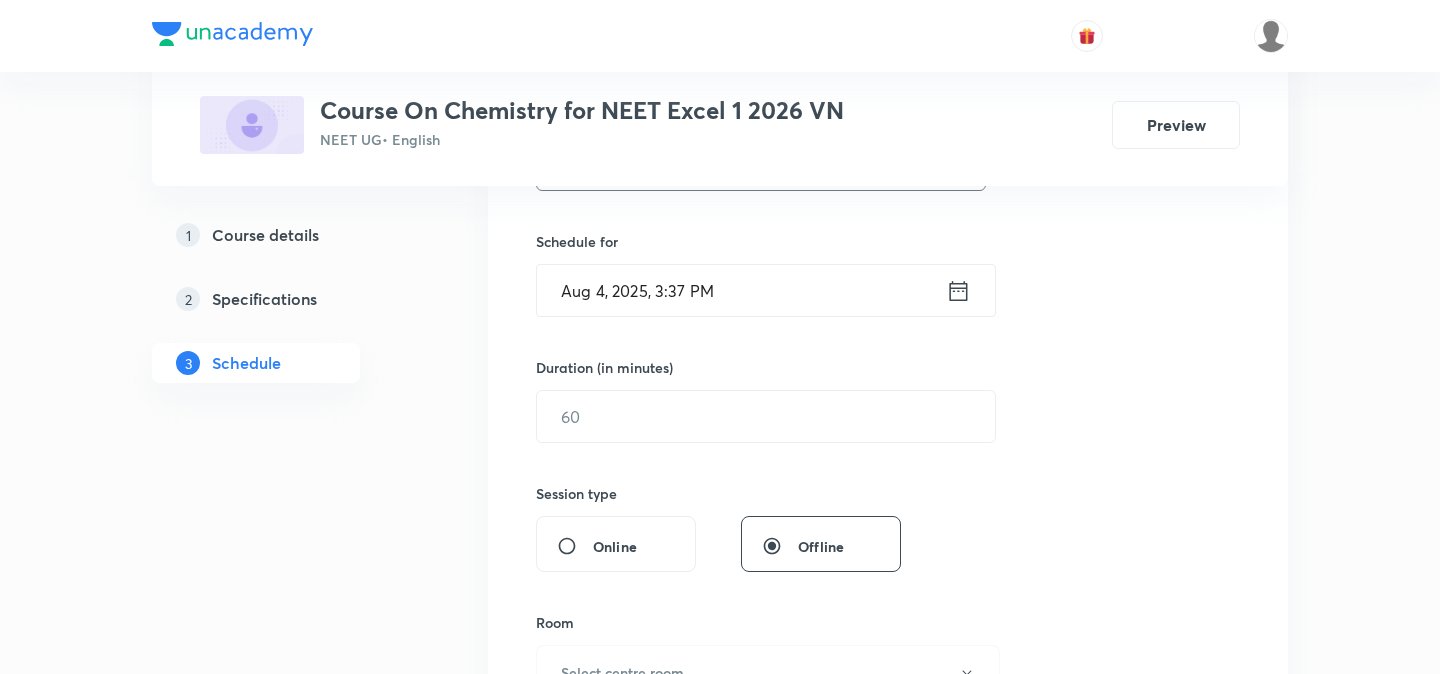 scroll, scrollTop: 466, scrollLeft: 0, axis: vertical 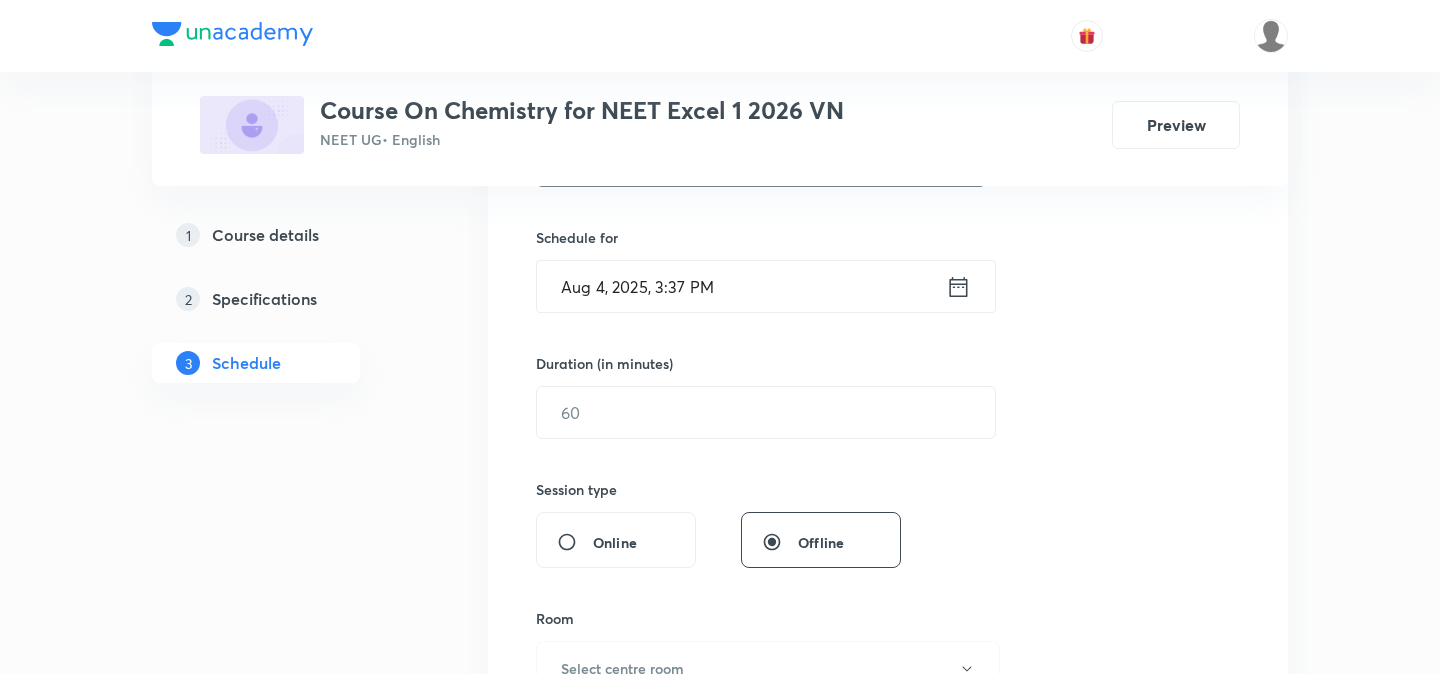type on "Coordination Compounds" 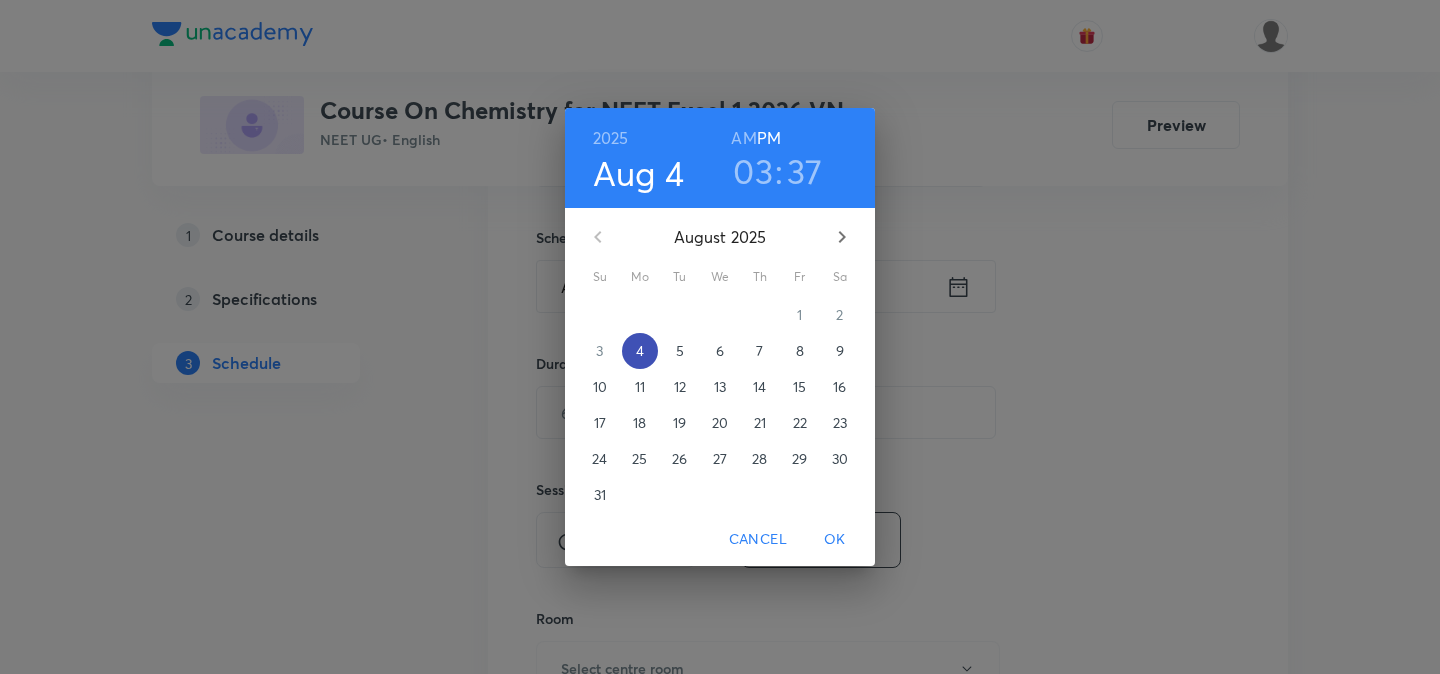click on "4" at bounding box center [640, 351] 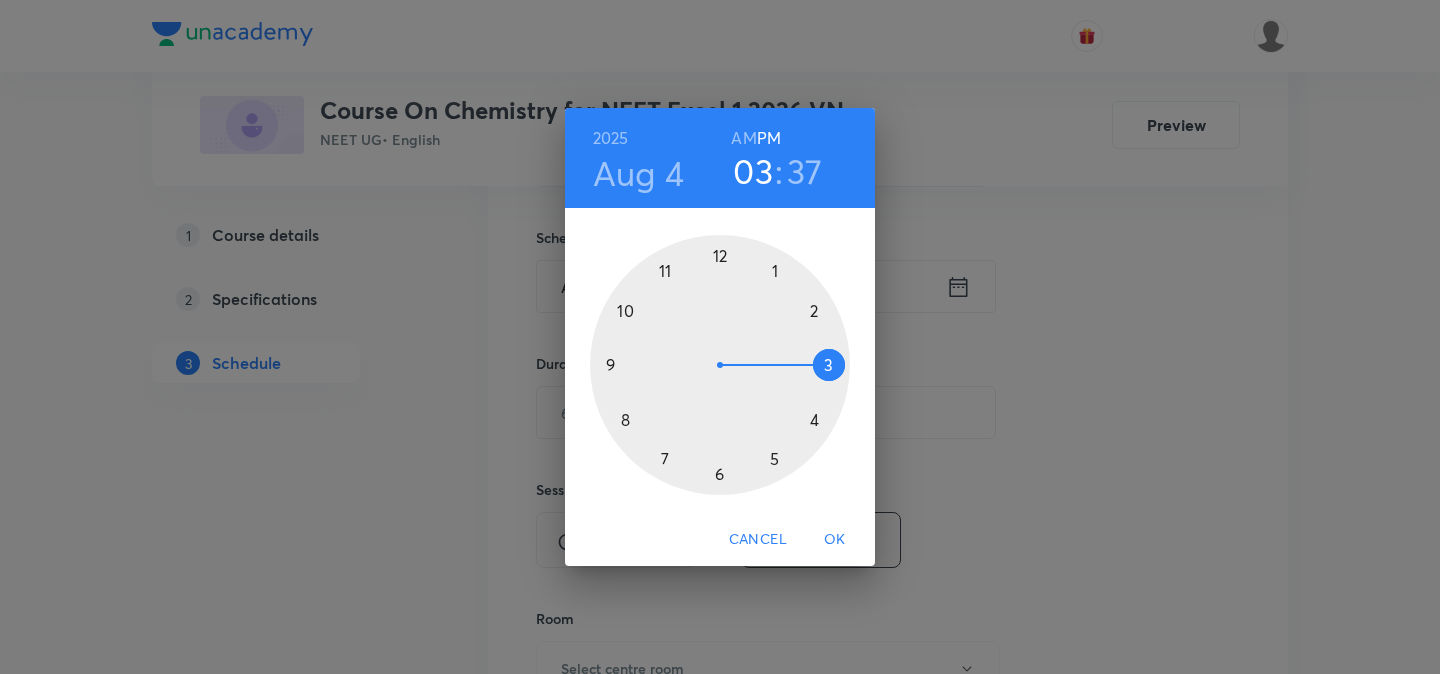 click at bounding box center [720, 365] 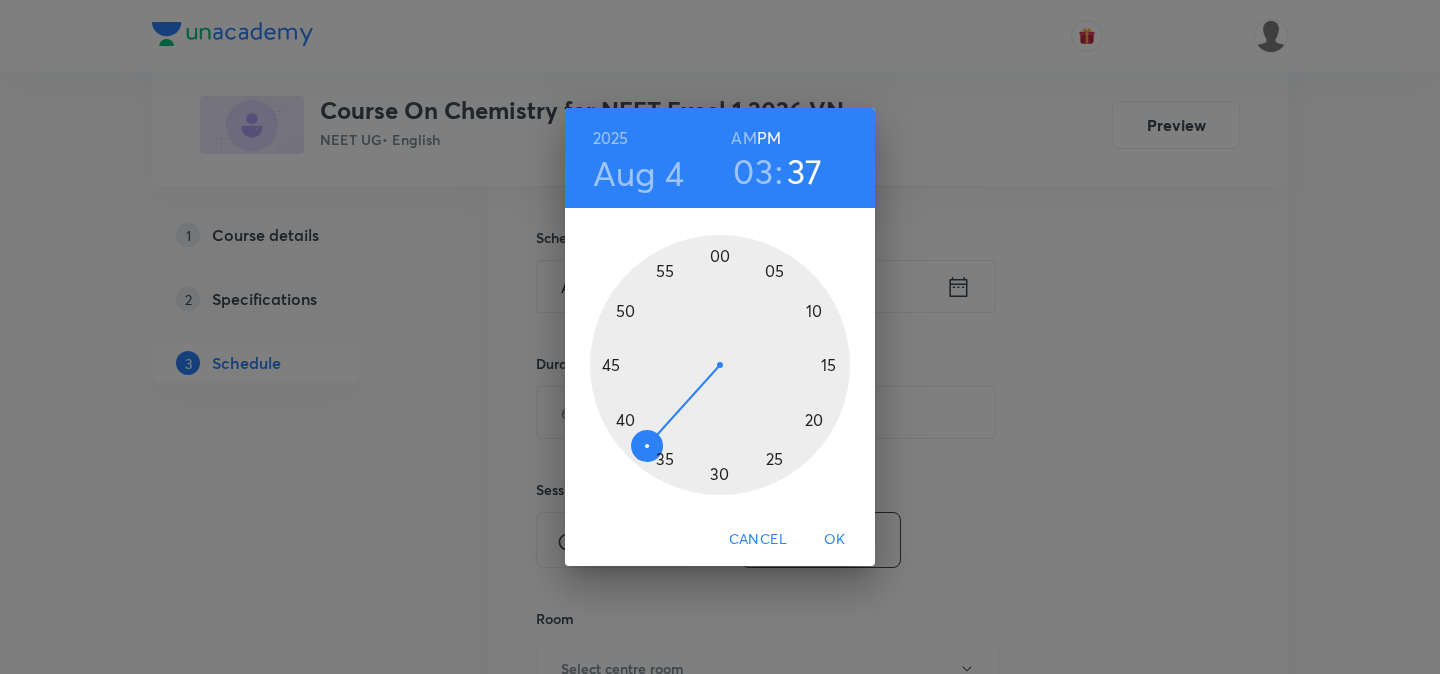 click at bounding box center [720, 365] 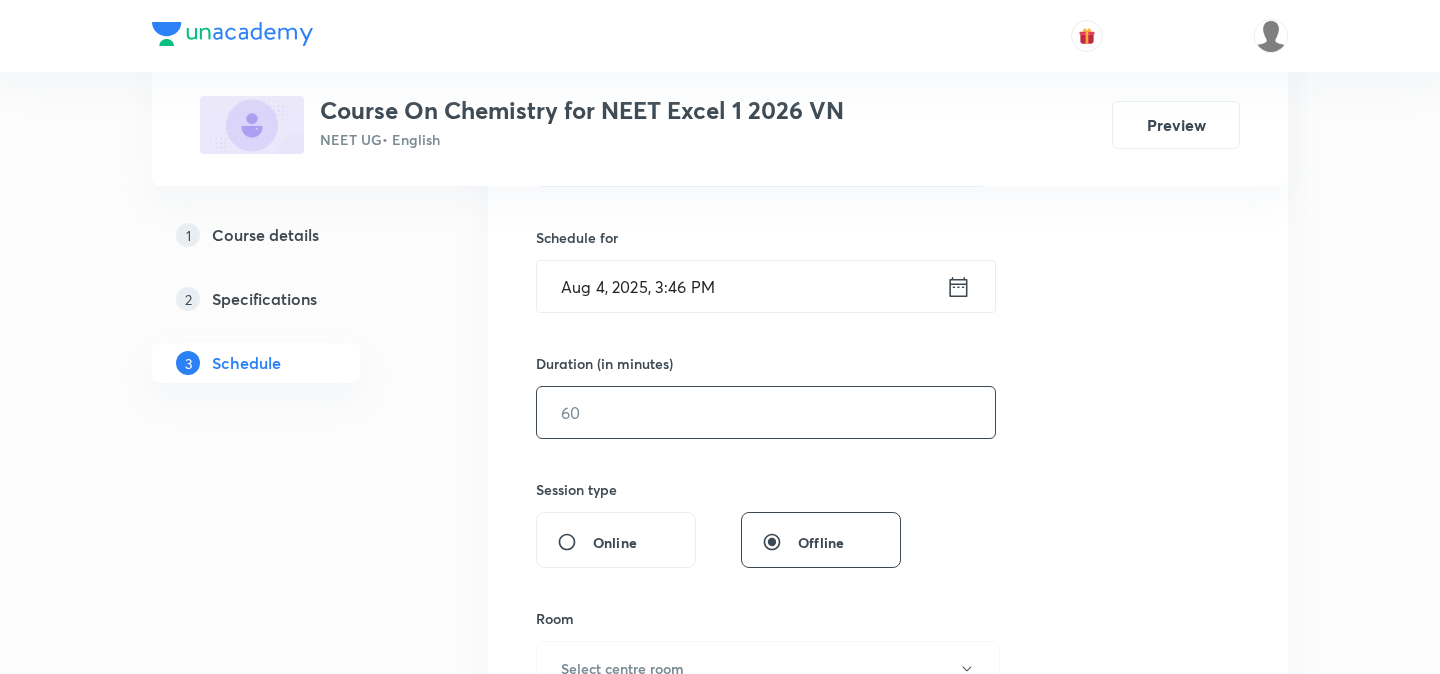 click at bounding box center [766, 412] 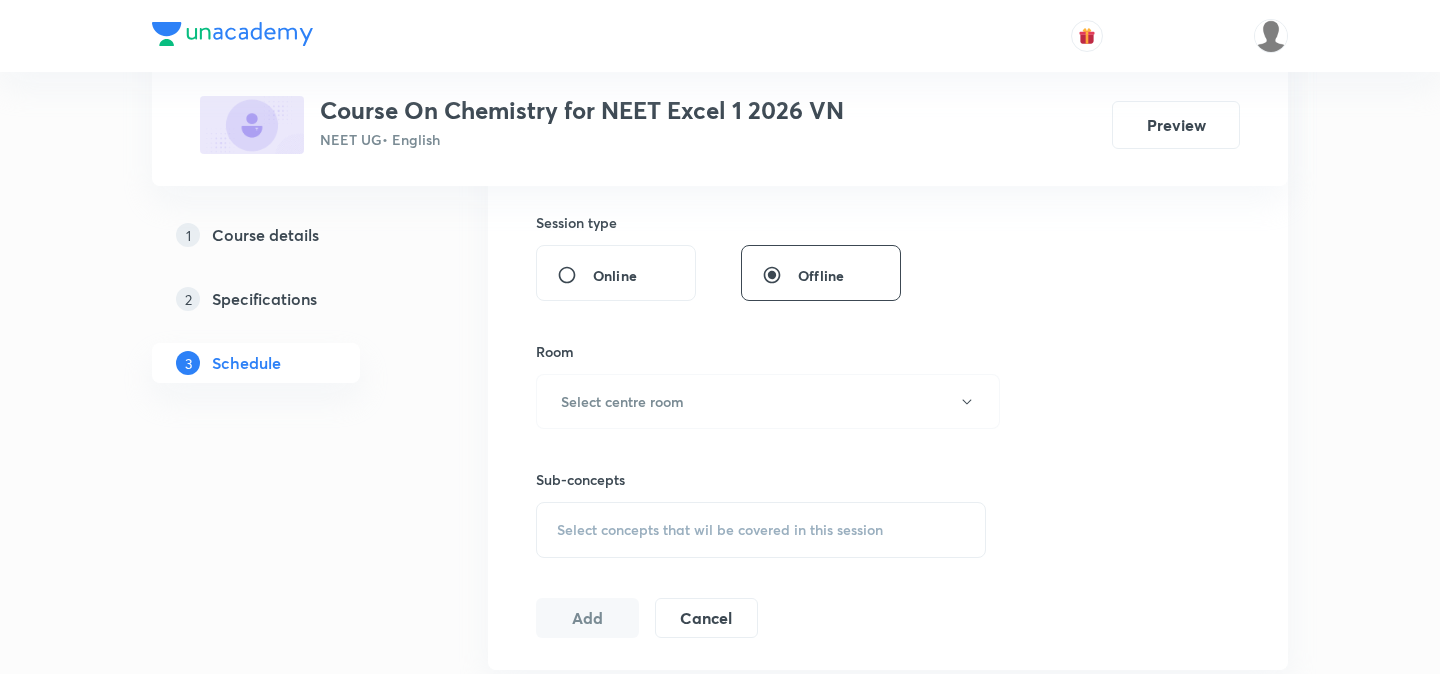 scroll, scrollTop: 735, scrollLeft: 0, axis: vertical 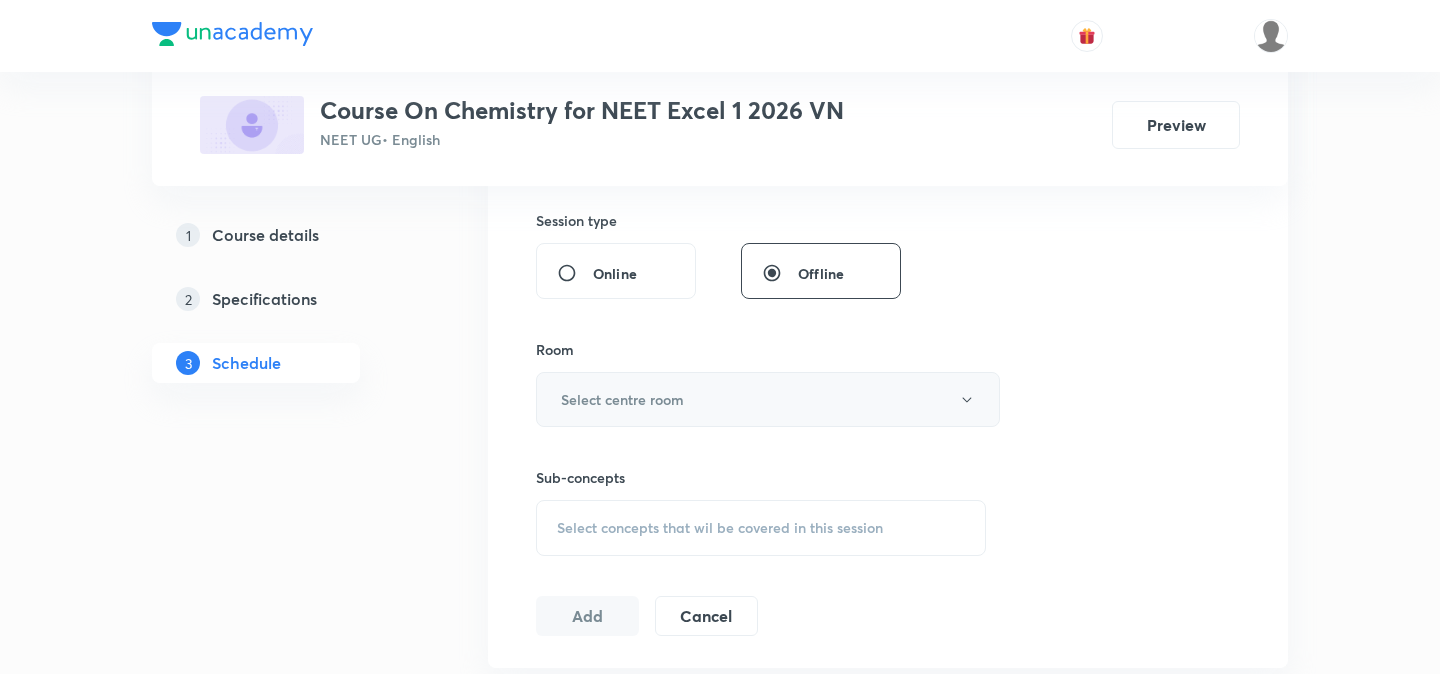 type on "75" 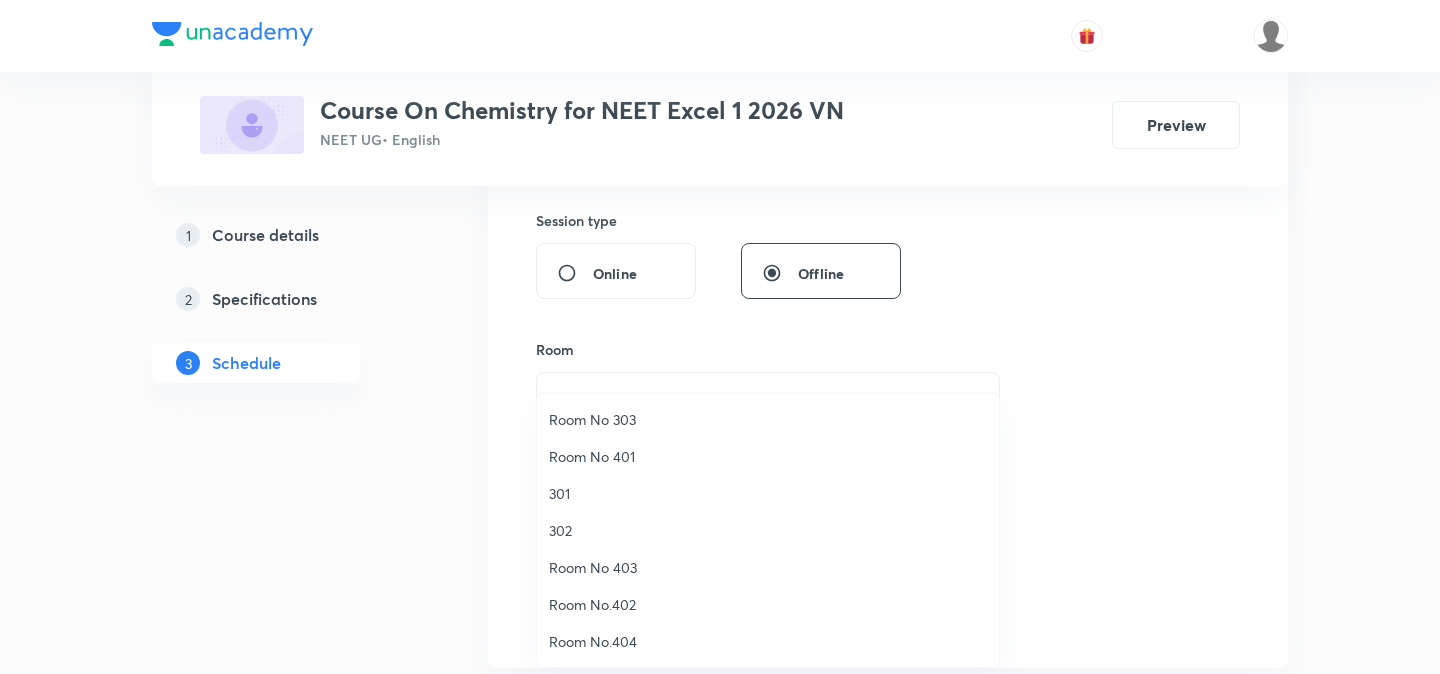 click on "302" at bounding box center [768, 530] 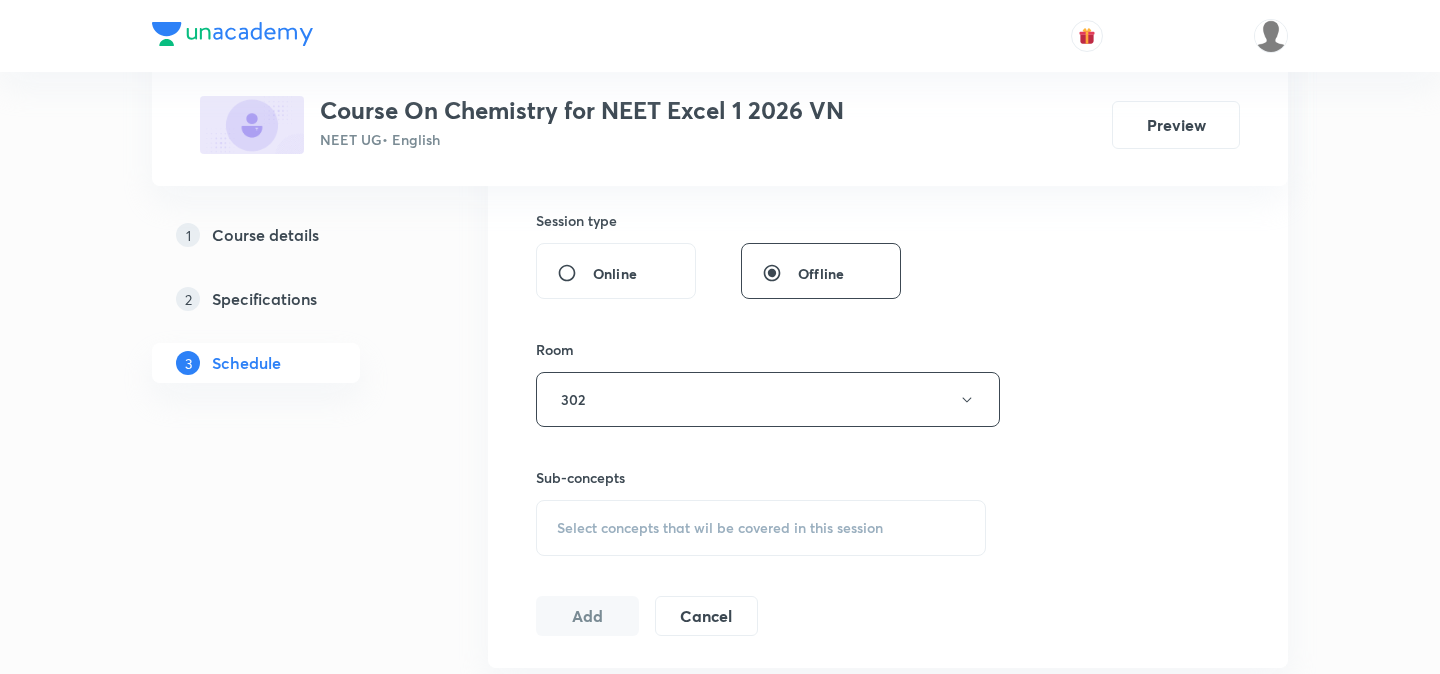 click on "Select concepts that wil be covered in this session" at bounding box center (720, 528) 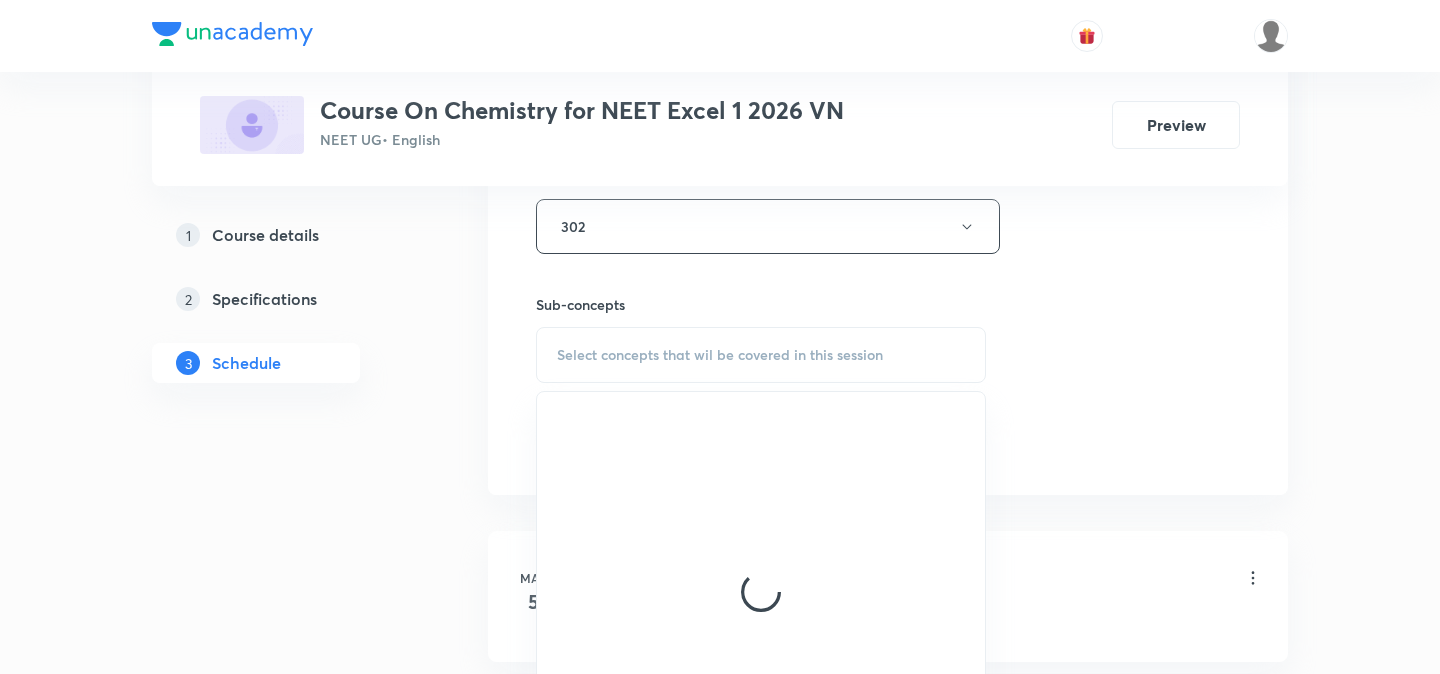 scroll, scrollTop: 926, scrollLeft: 0, axis: vertical 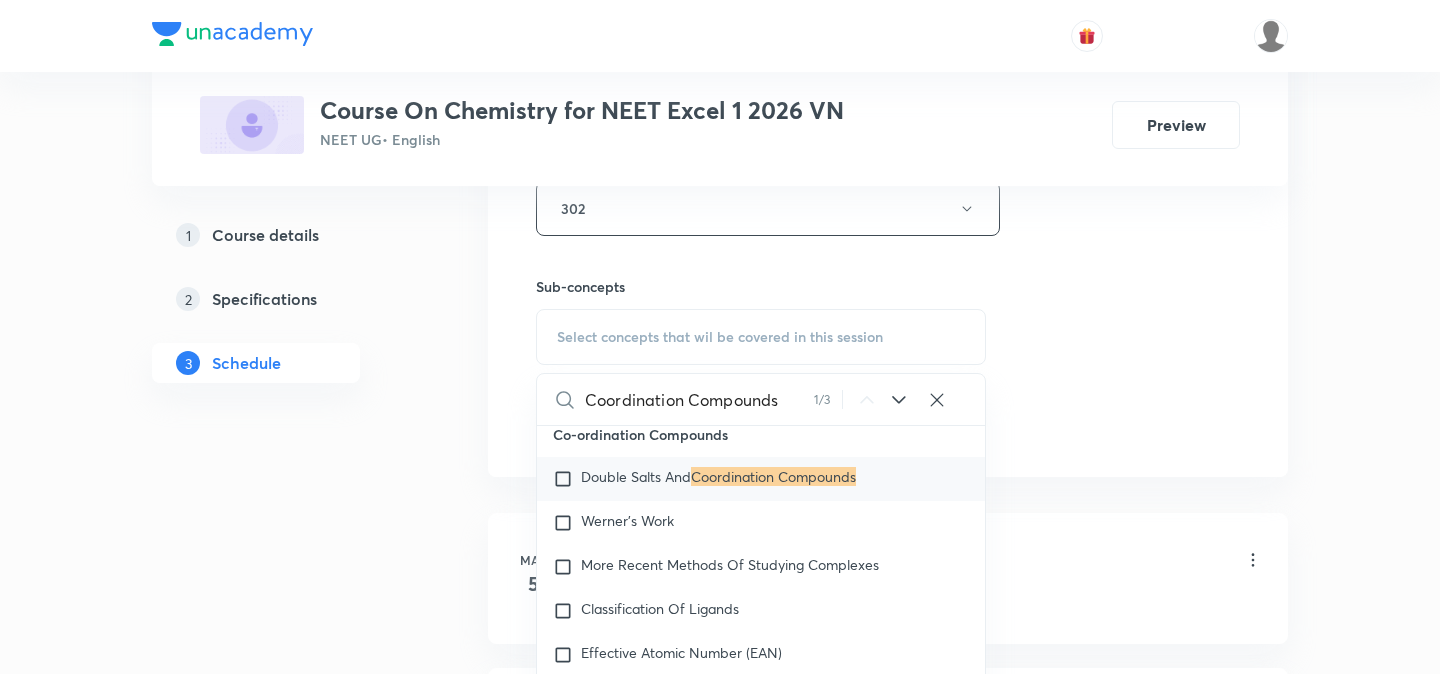 type on "Coordination Compounds" 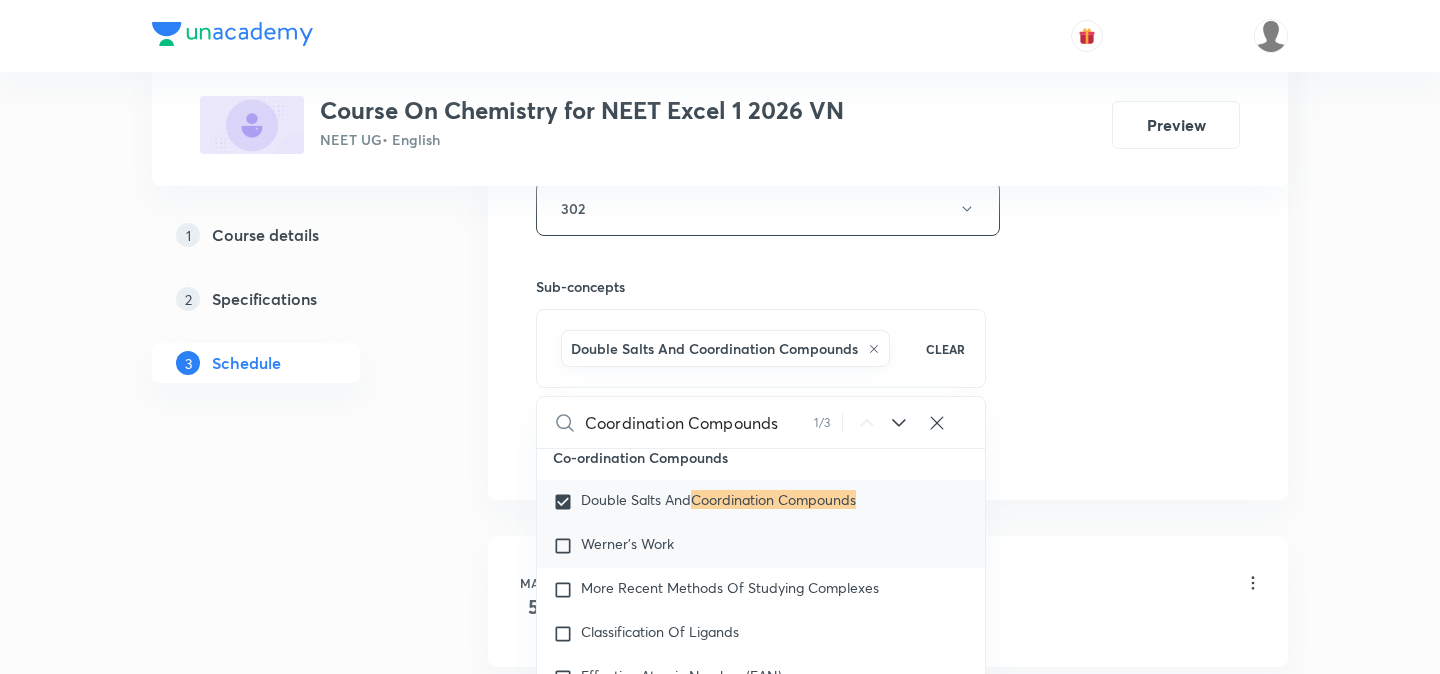 click on "Werner's Work" at bounding box center [627, 543] 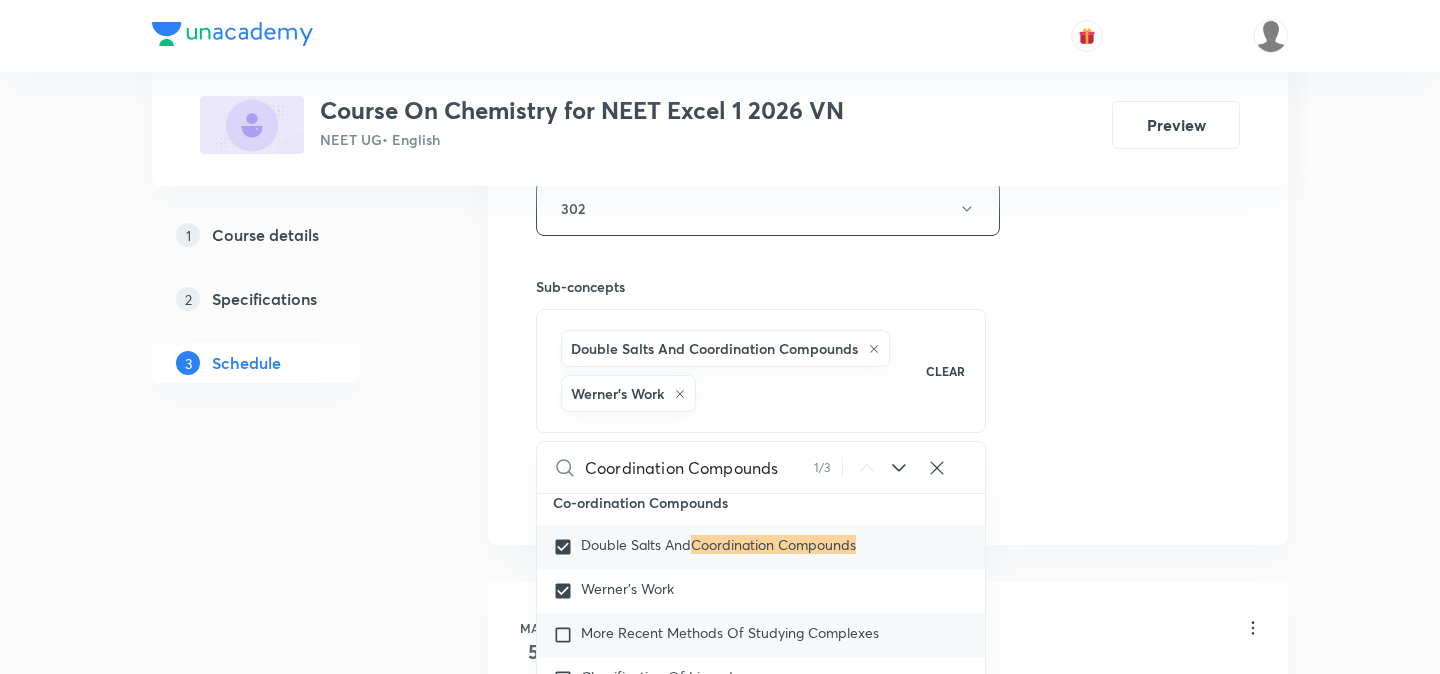click on "More Recent Methods Of Studying Complexes" at bounding box center [730, 632] 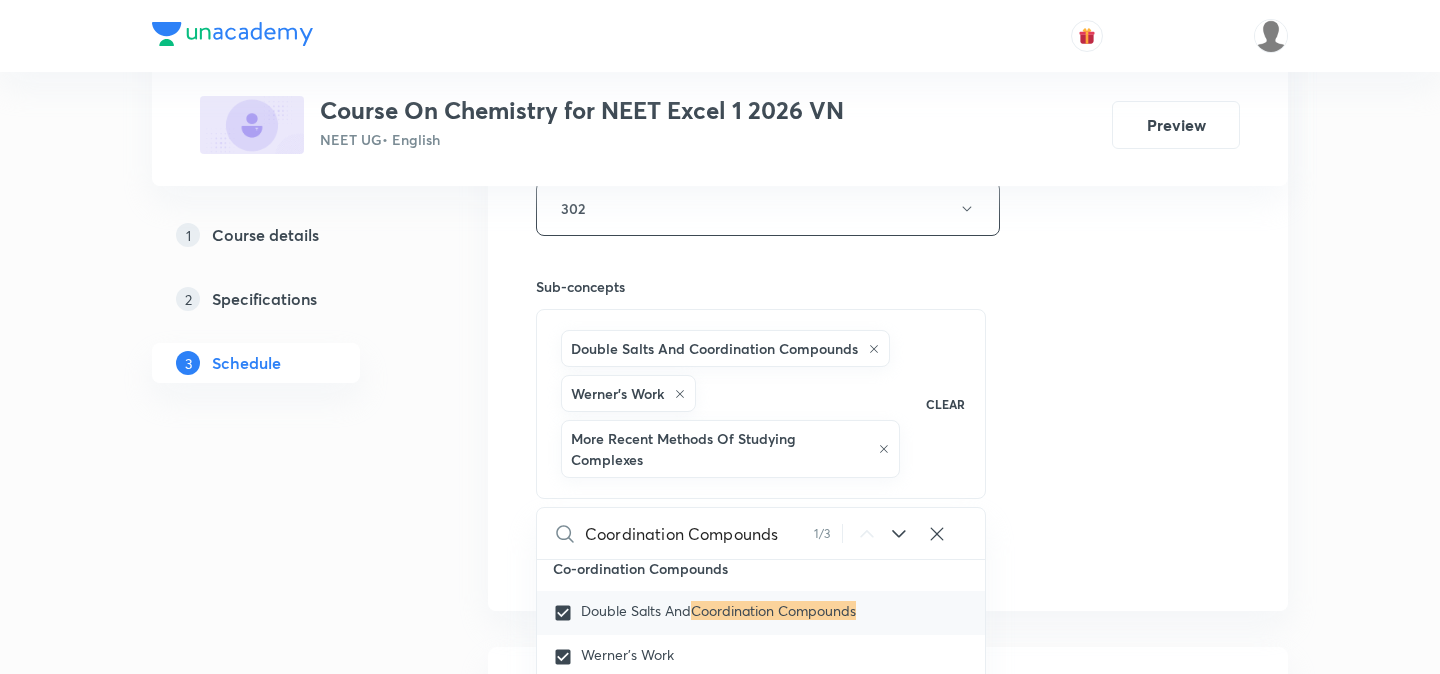 click on "Plus Courses Course On Chemistry for NEET Excel 1 2026 VN NEET UG  • English Preview 1 Course details 2 Specifications 3 Schedule Schedule 48  classes Session  49 Live class Session title 22/99 Coordination Compounds ​ Schedule for Aug 4, 2025, 3:46 PM ​ Duration (in minutes) 75 ​   Session type Online Offline Room 302 Sub-concepts Double Salts And Coordination Compounds Werner's Work More Recent Methods Of Studying Complexes CLEAR Coordination Compounds 1 / 3 ​ General Topics & Mole Concept Basic Concepts Covered previously Mole – Basic Introduction Covered previously Percentage Composition Stoichiometry Principle of Atom Conservation (POAC) Covered previously Relation between Stoichiometric Quantities Application of Mole Concept: Gravimetric Analysis Electronic Configuration Of Atoms (Hund's rule)  Quantum Numbers (Magnetic Quantum no.) Quantum Numbers(Pauli's Exclusion law) Mean Molar Mass or Molecular Mass Variation of Conductivity with Concentration Mechanism of Corrosion Atomic Structure pH" at bounding box center [720, 3700] 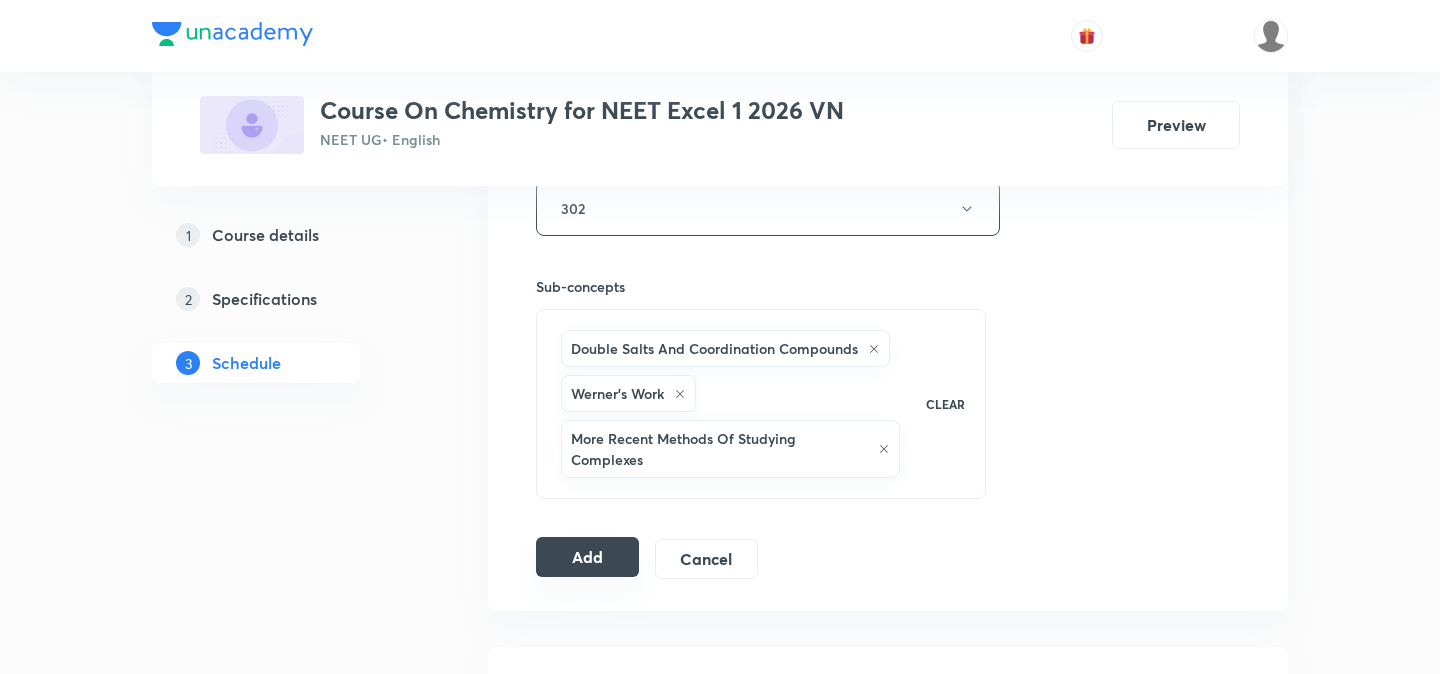 click on "Add" at bounding box center (587, 557) 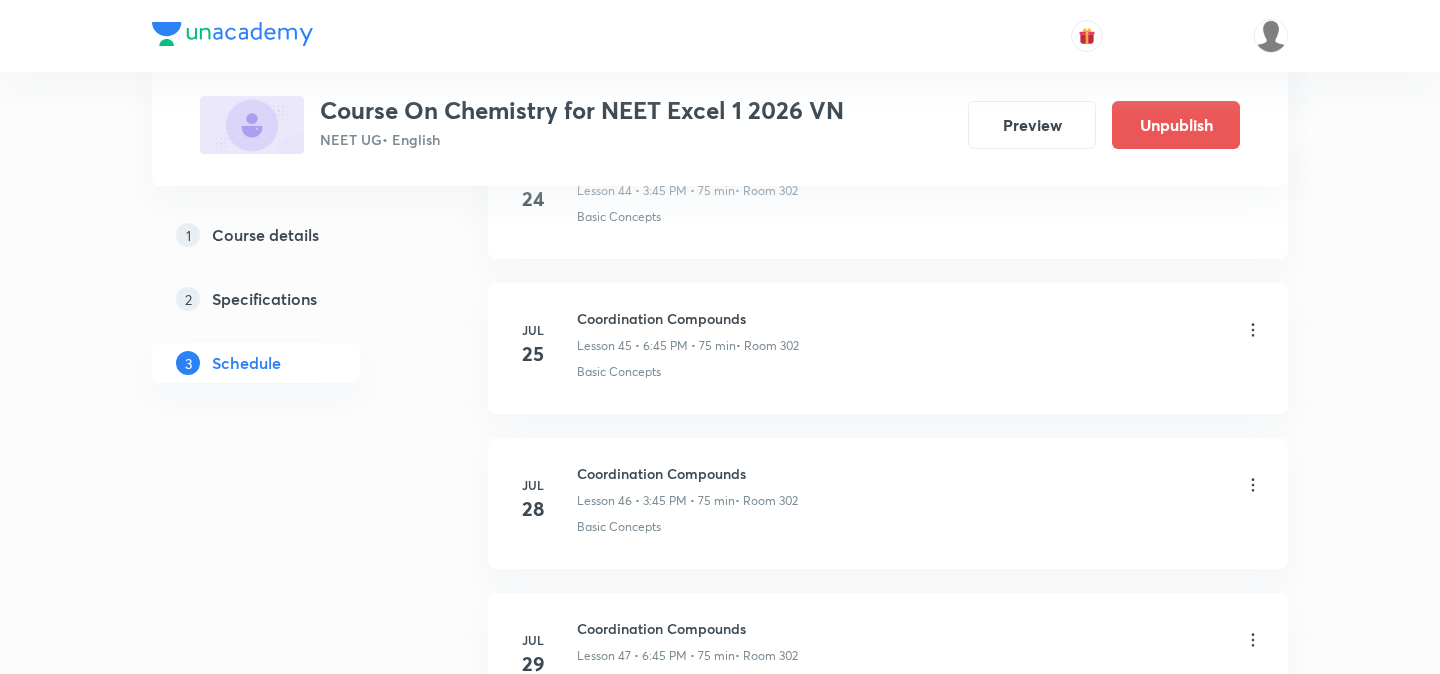 scroll, scrollTop: 7606, scrollLeft: 0, axis: vertical 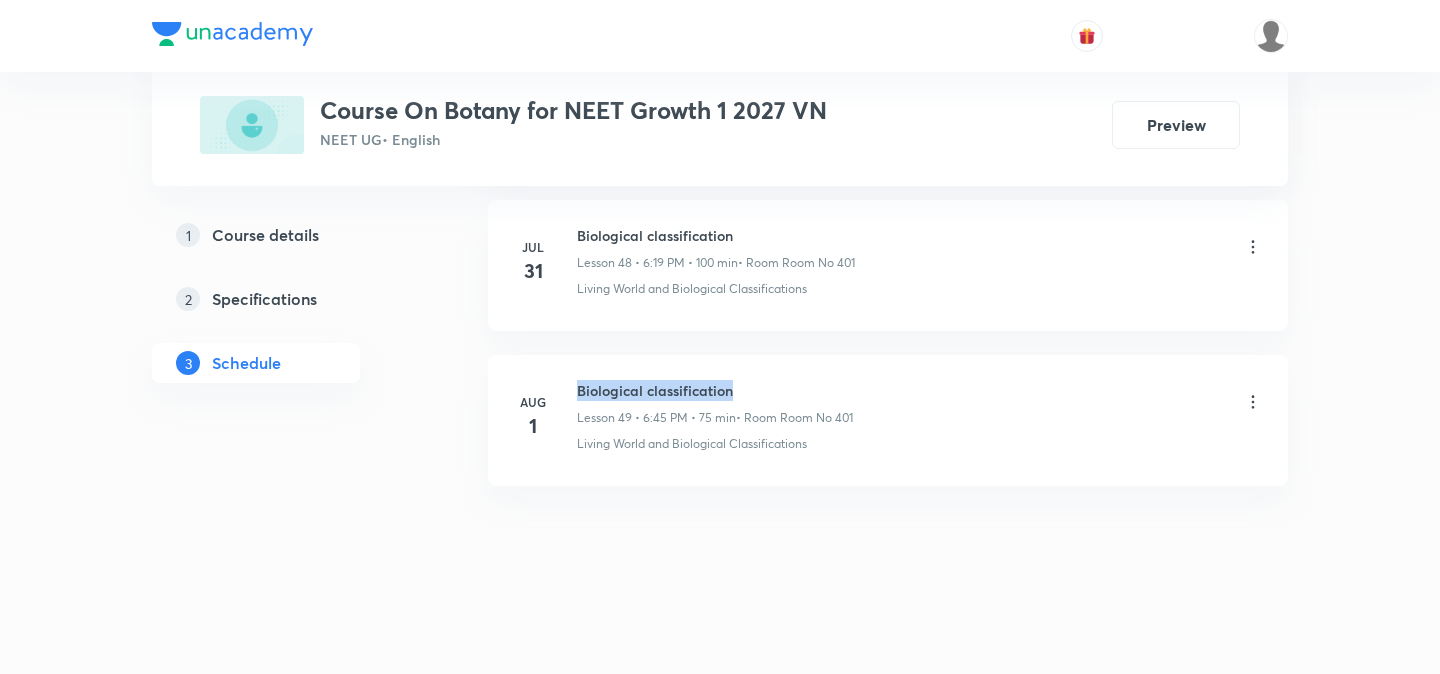 drag, startPoint x: 578, startPoint y: 390, endPoint x: 745, endPoint y: 389, distance: 167.00299 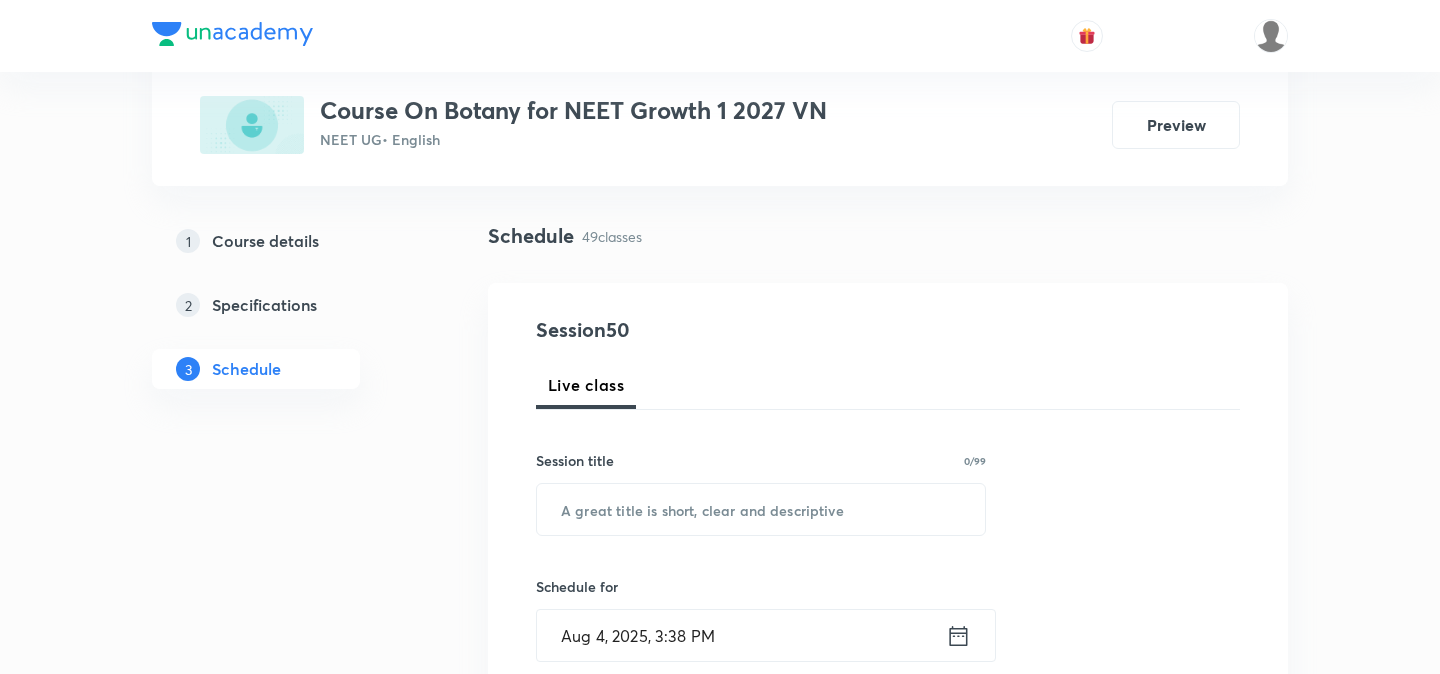 scroll, scrollTop: 119, scrollLeft: 0, axis: vertical 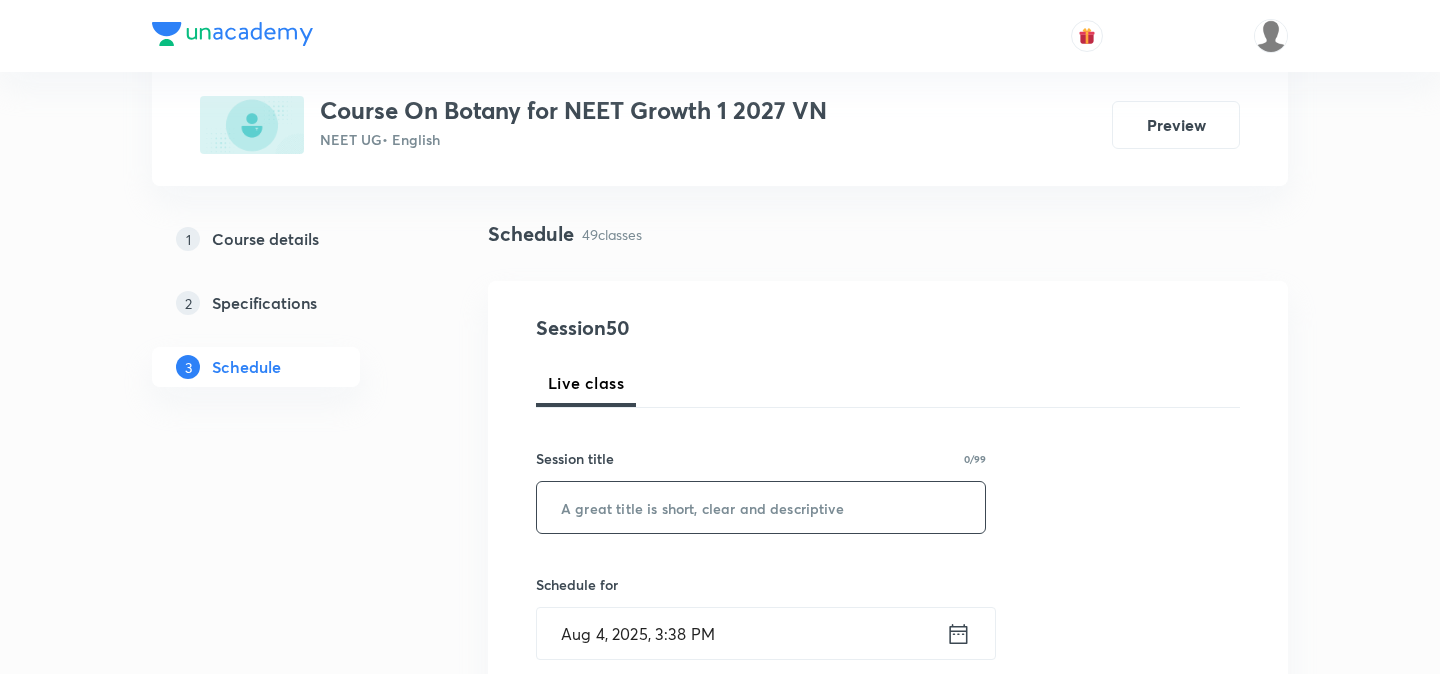 click at bounding box center [761, 507] 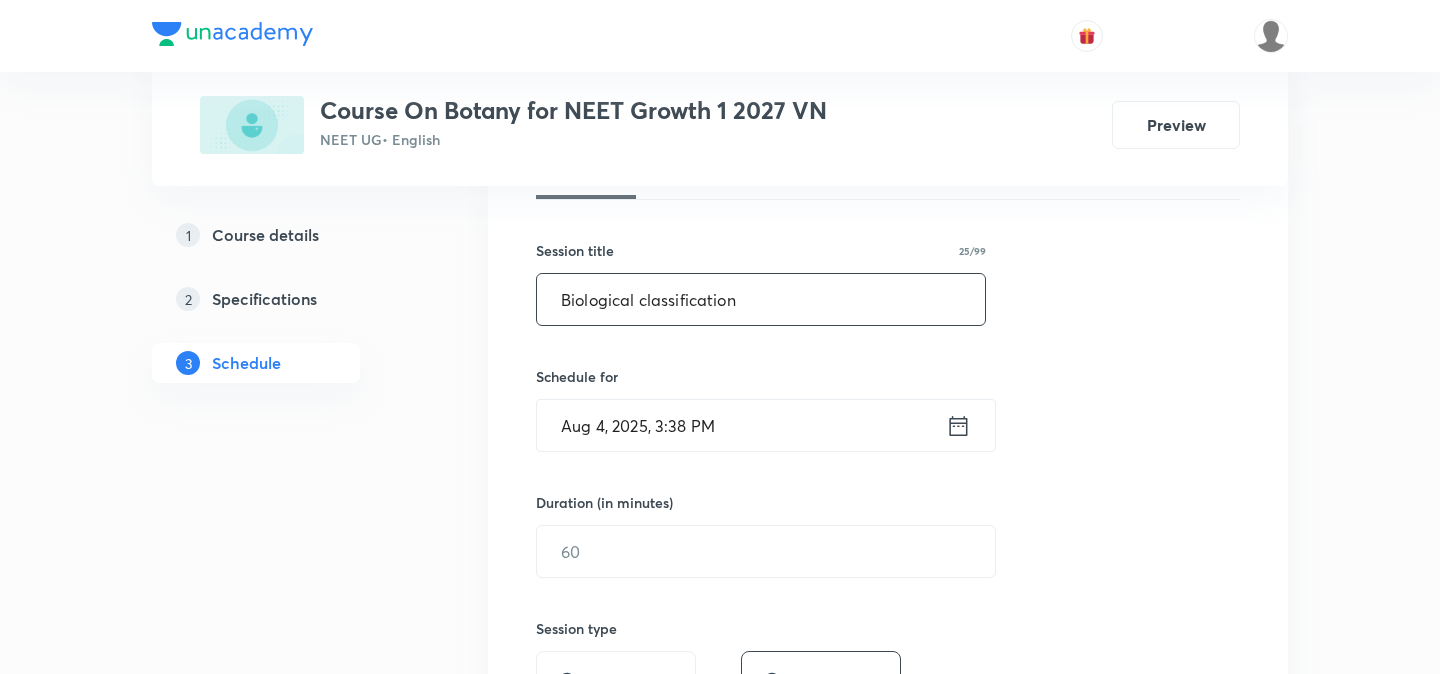 scroll, scrollTop: 328, scrollLeft: 0, axis: vertical 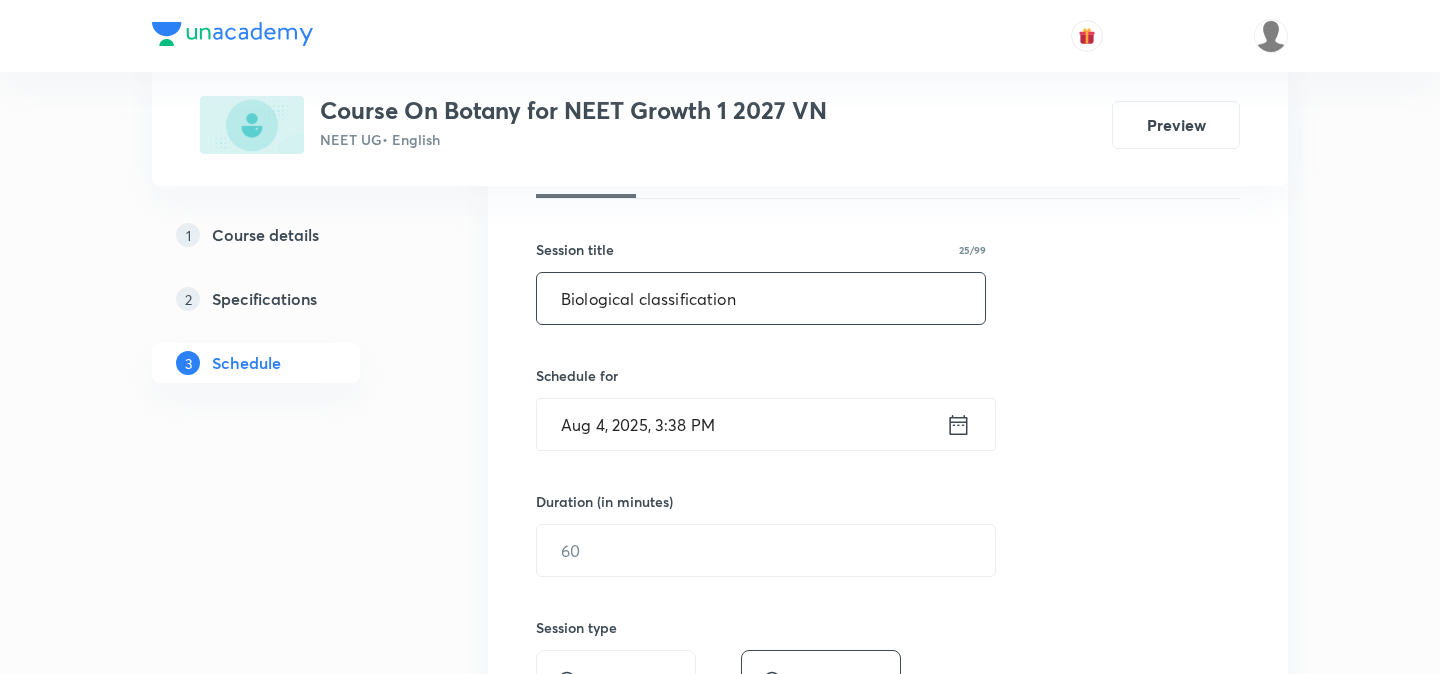 type on "Biological classification" 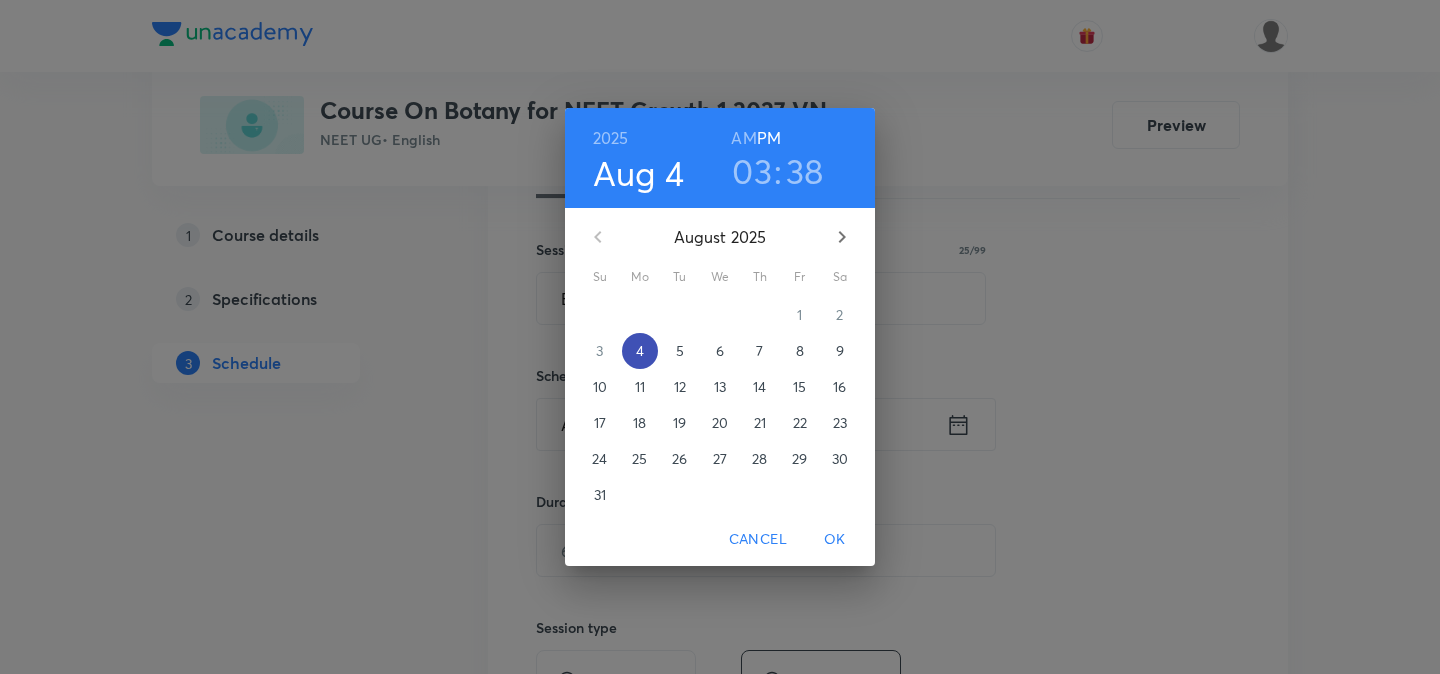 click on "4" at bounding box center [640, 351] 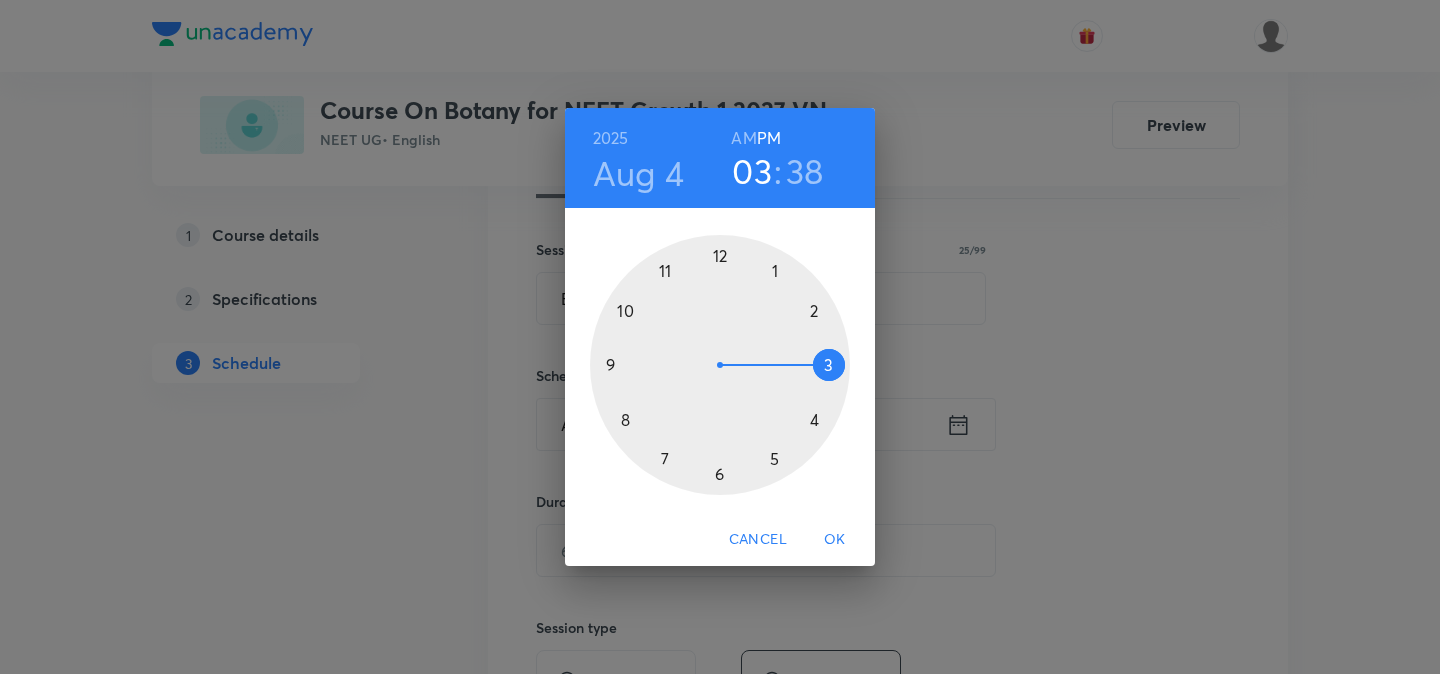 click at bounding box center (720, 365) 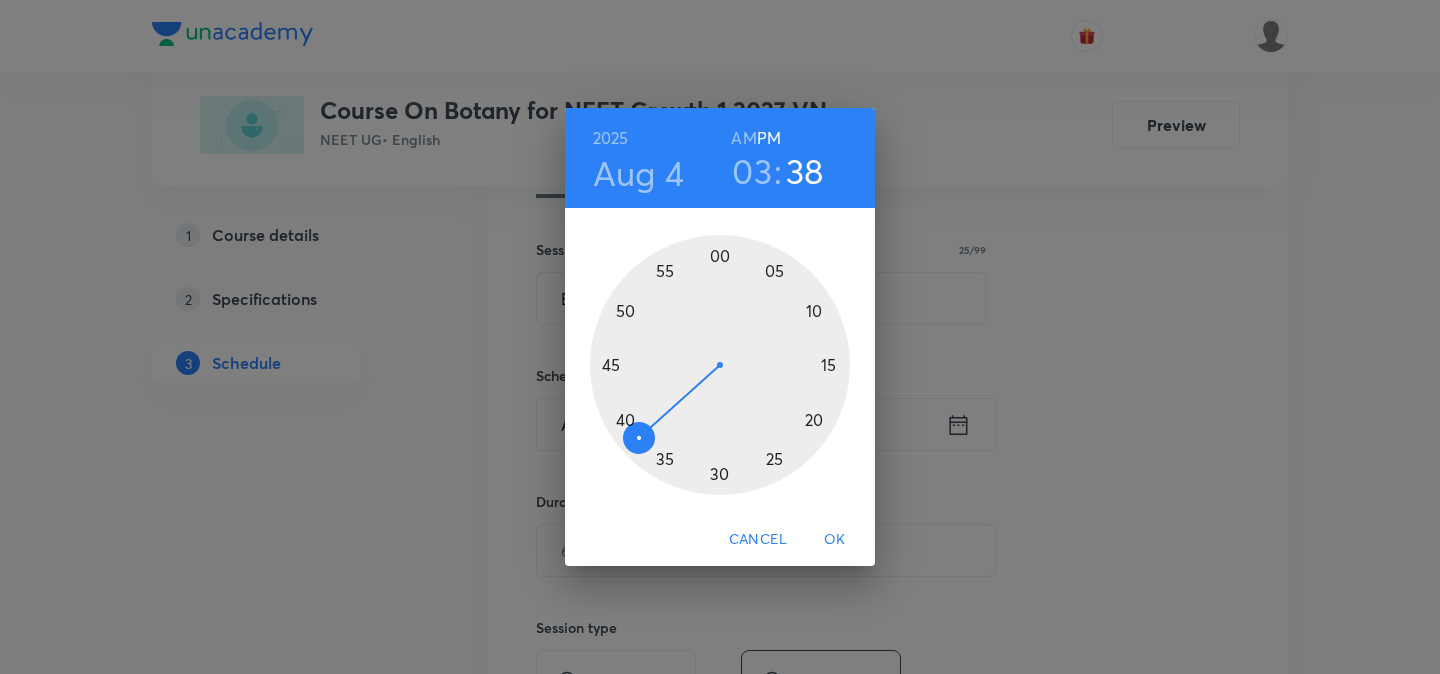 click at bounding box center [720, 365] 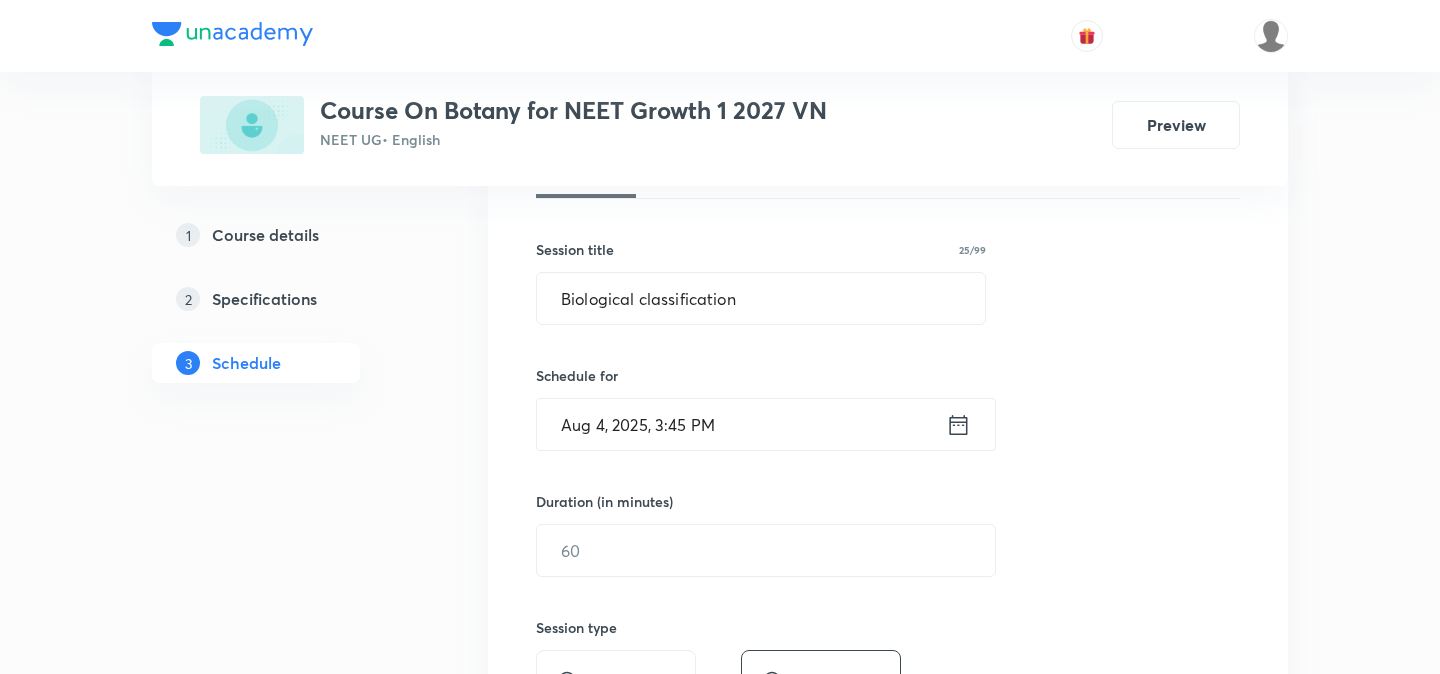 scroll, scrollTop: 442, scrollLeft: 0, axis: vertical 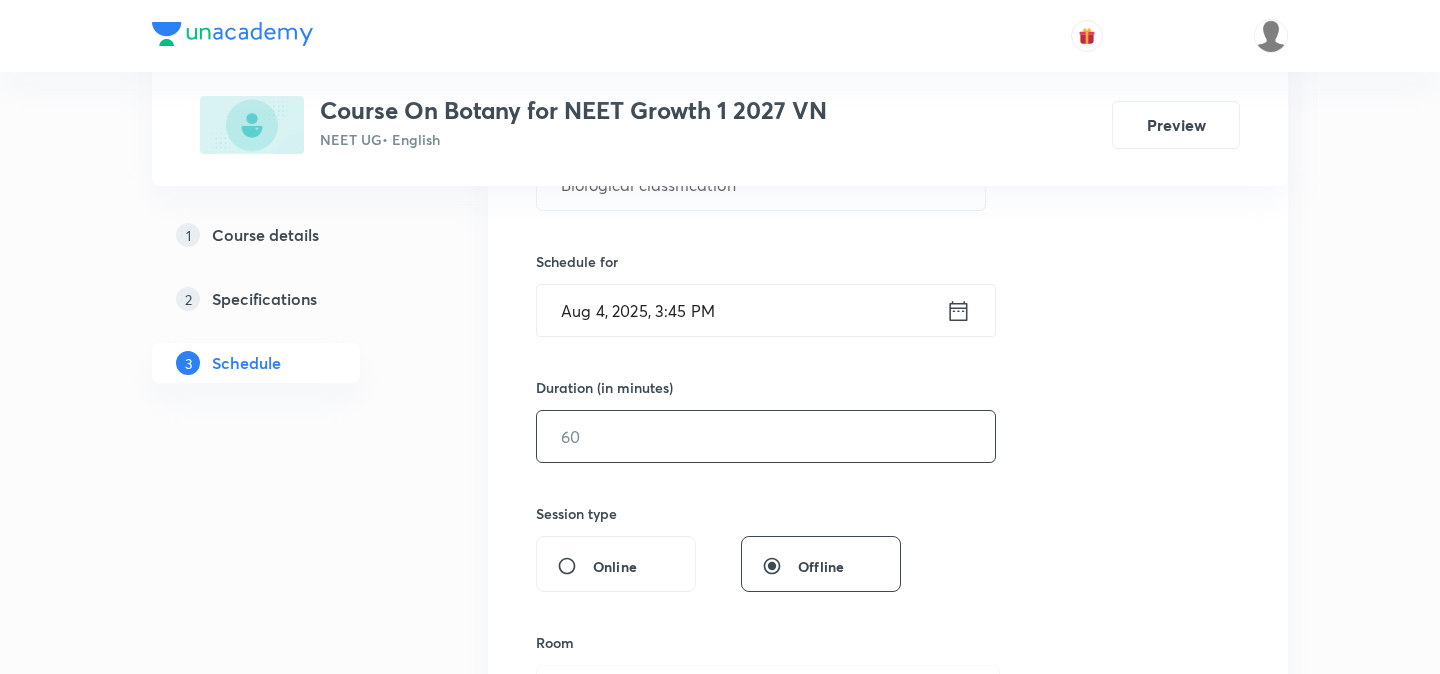 click at bounding box center (766, 436) 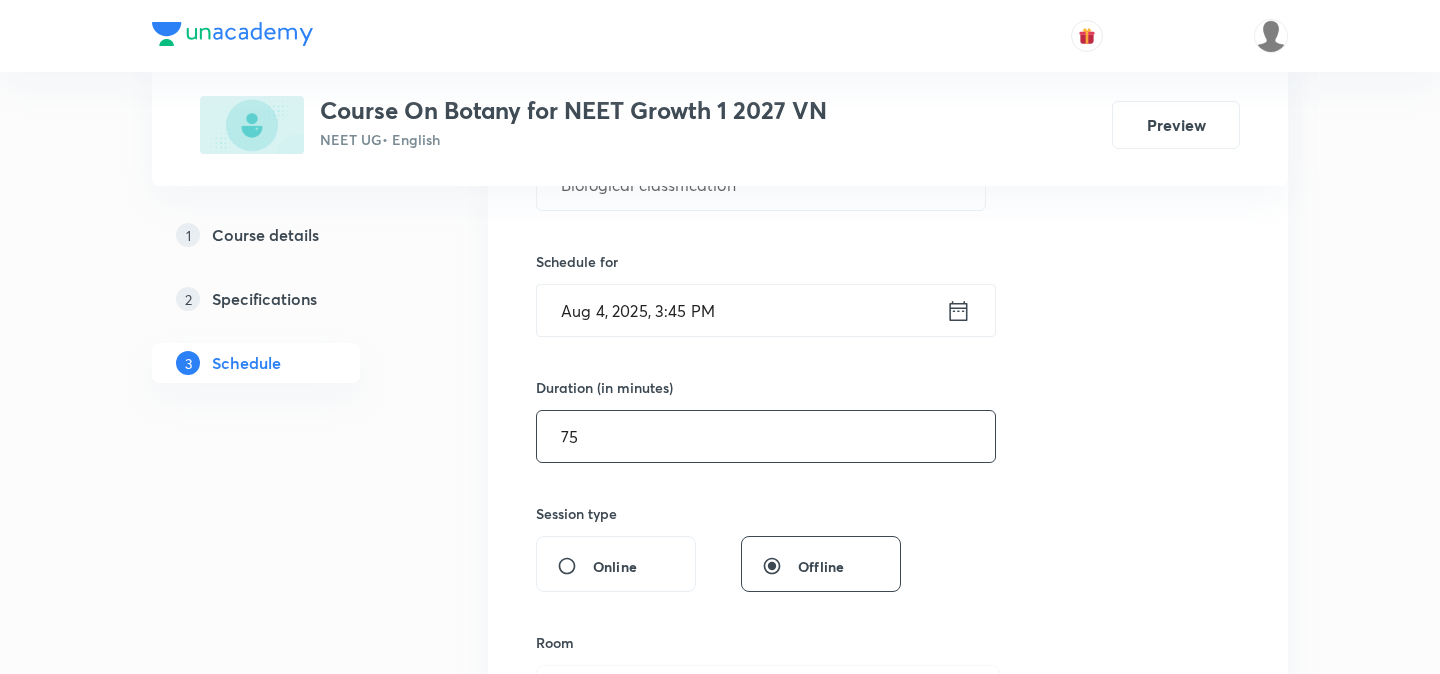 type on "75" 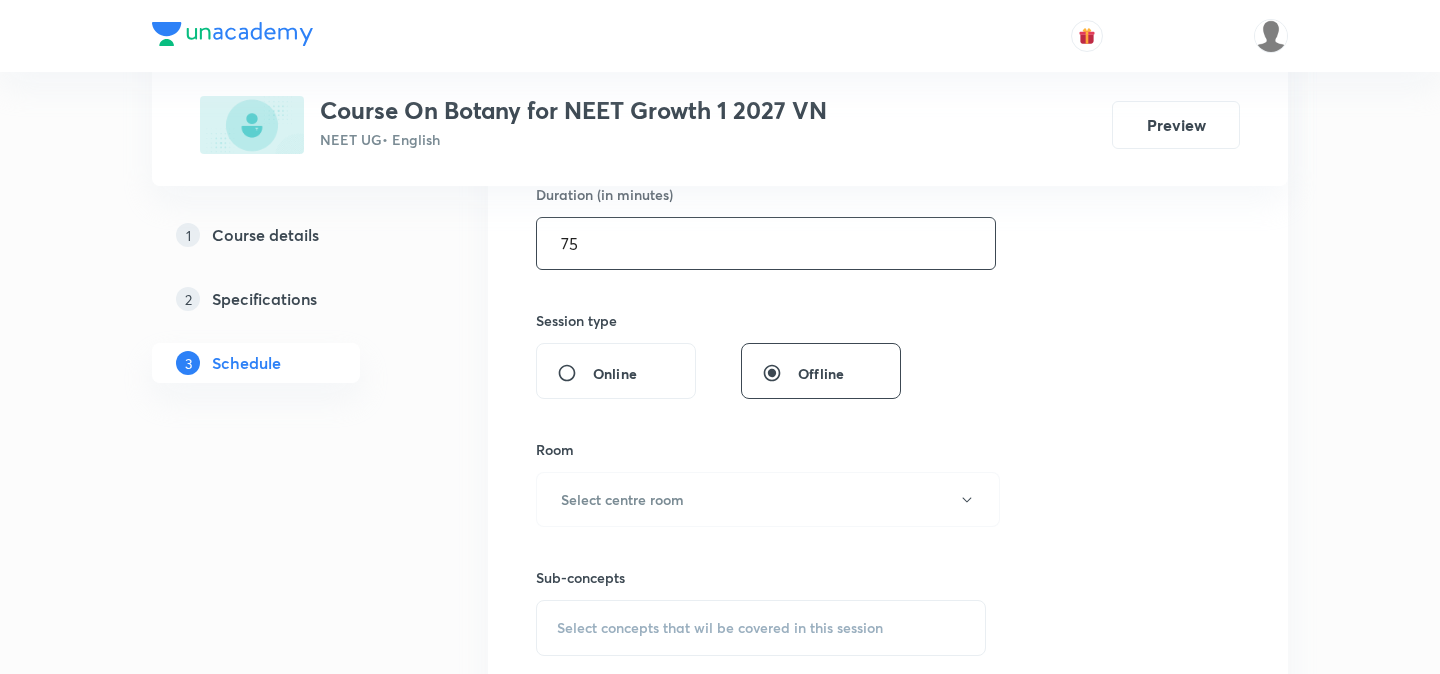 scroll, scrollTop: 636, scrollLeft: 0, axis: vertical 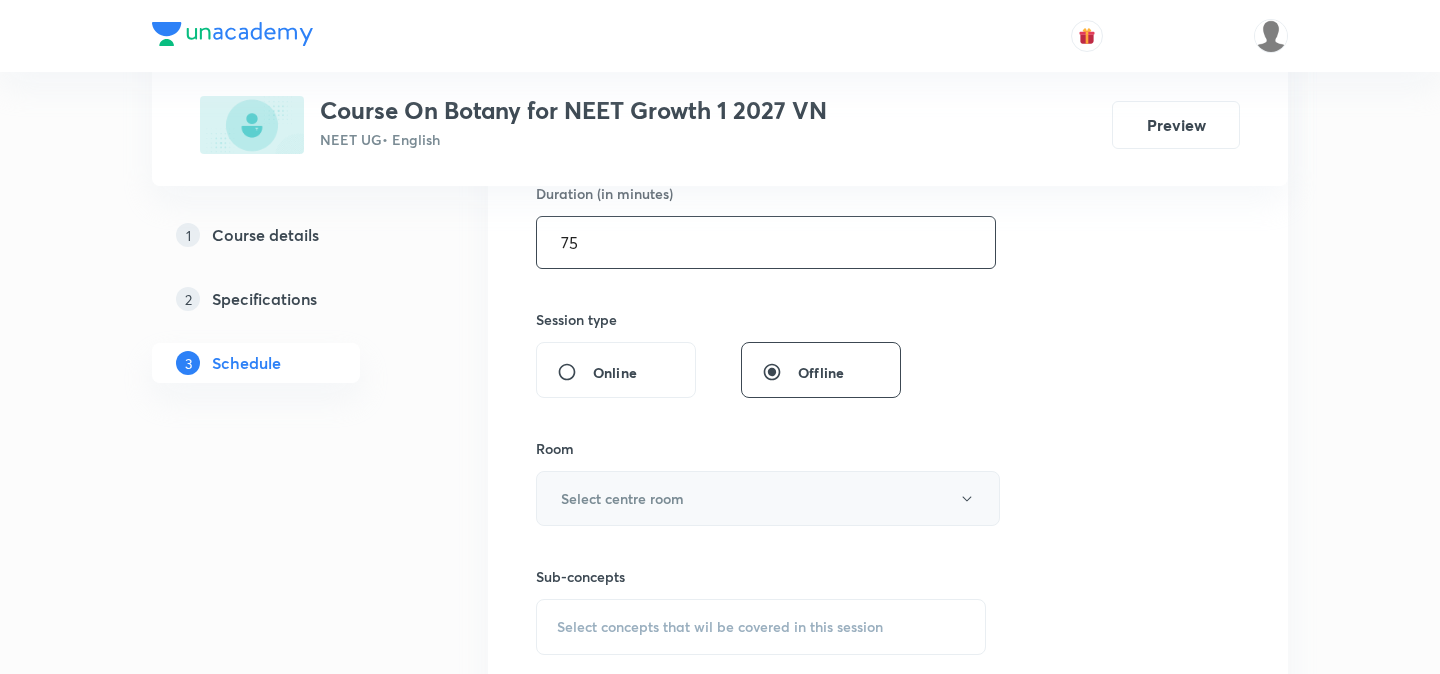 click on "Select centre room" at bounding box center (622, 498) 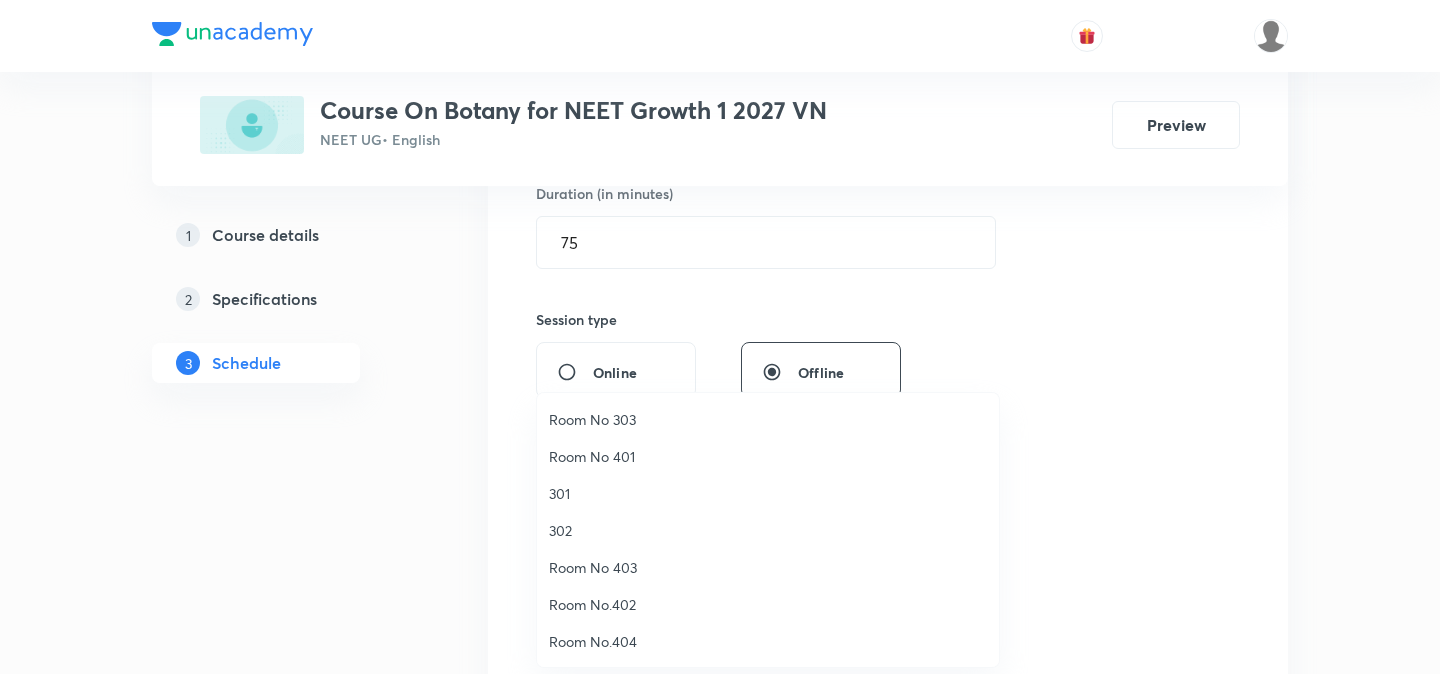 click on "Room No 401" at bounding box center [768, 456] 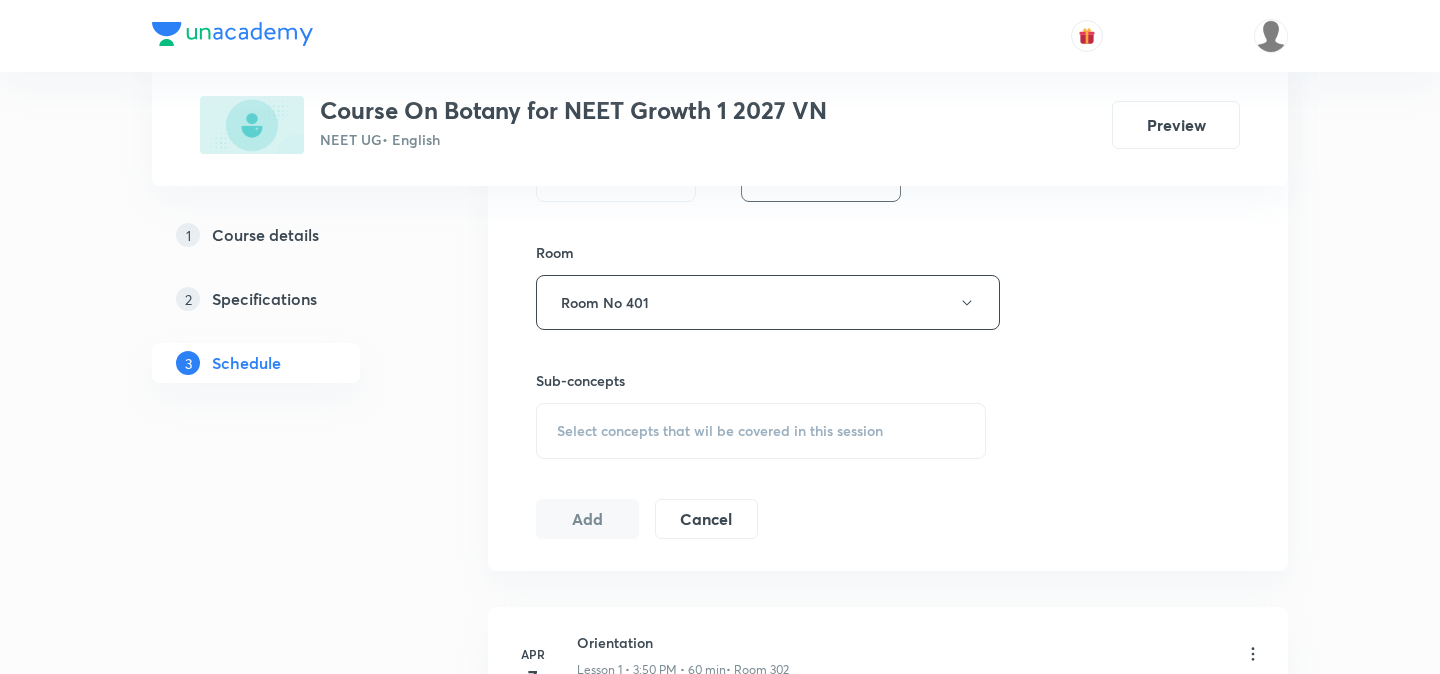 scroll, scrollTop: 834, scrollLeft: 0, axis: vertical 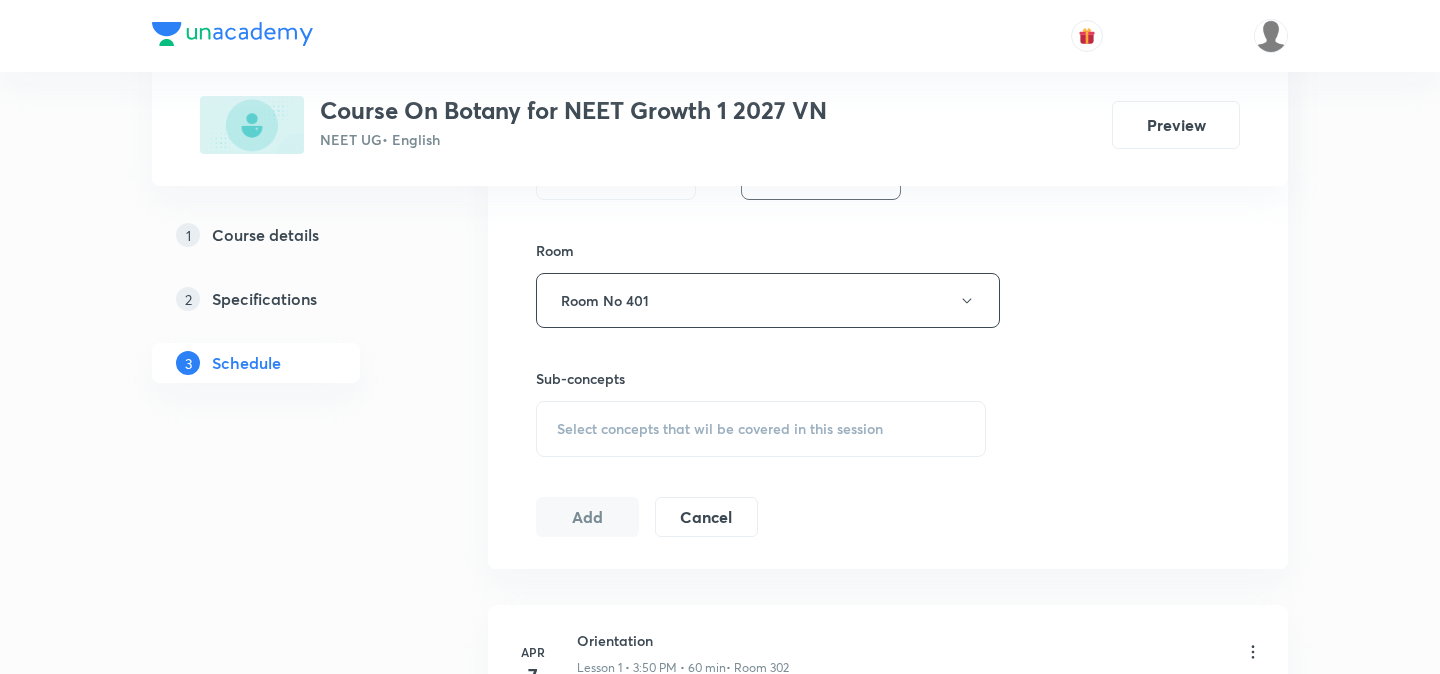 click on "Select concepts that wil be covered in this session" at bounding box center [720, 429] 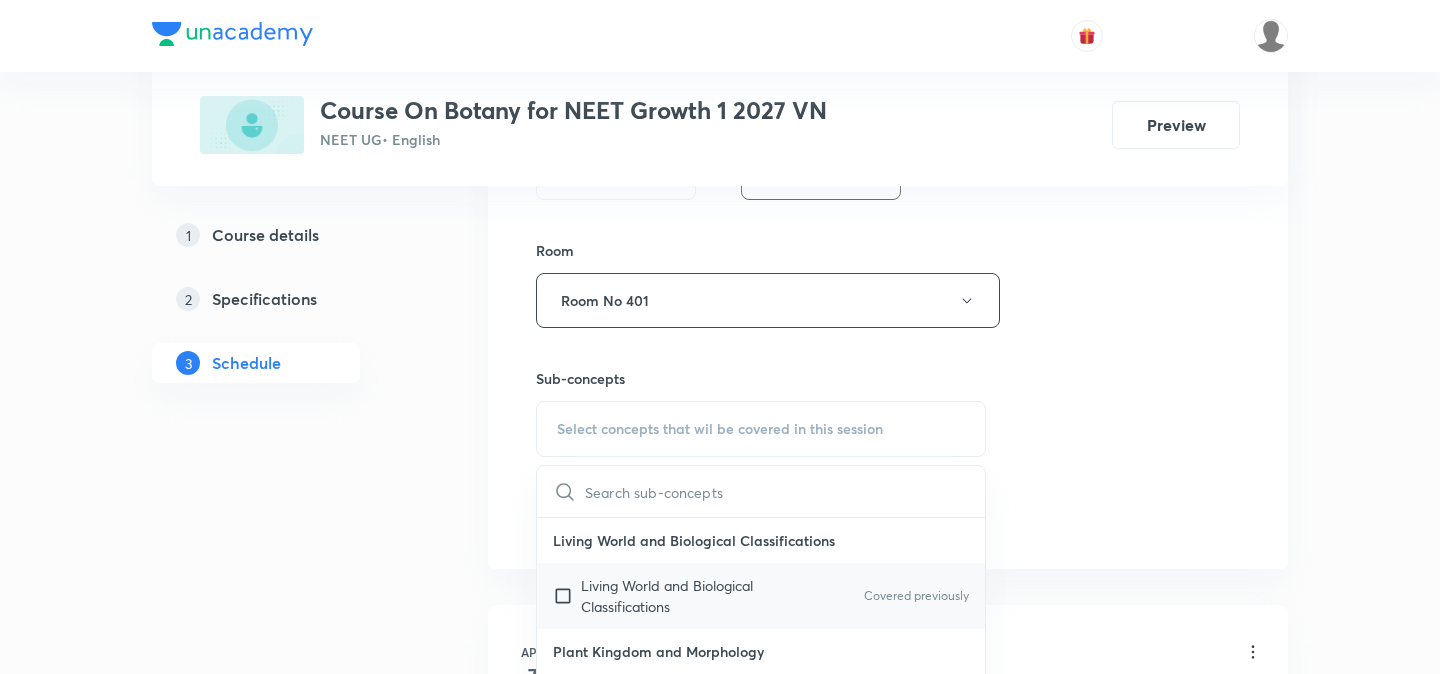 click at bounding box center [567, 596] 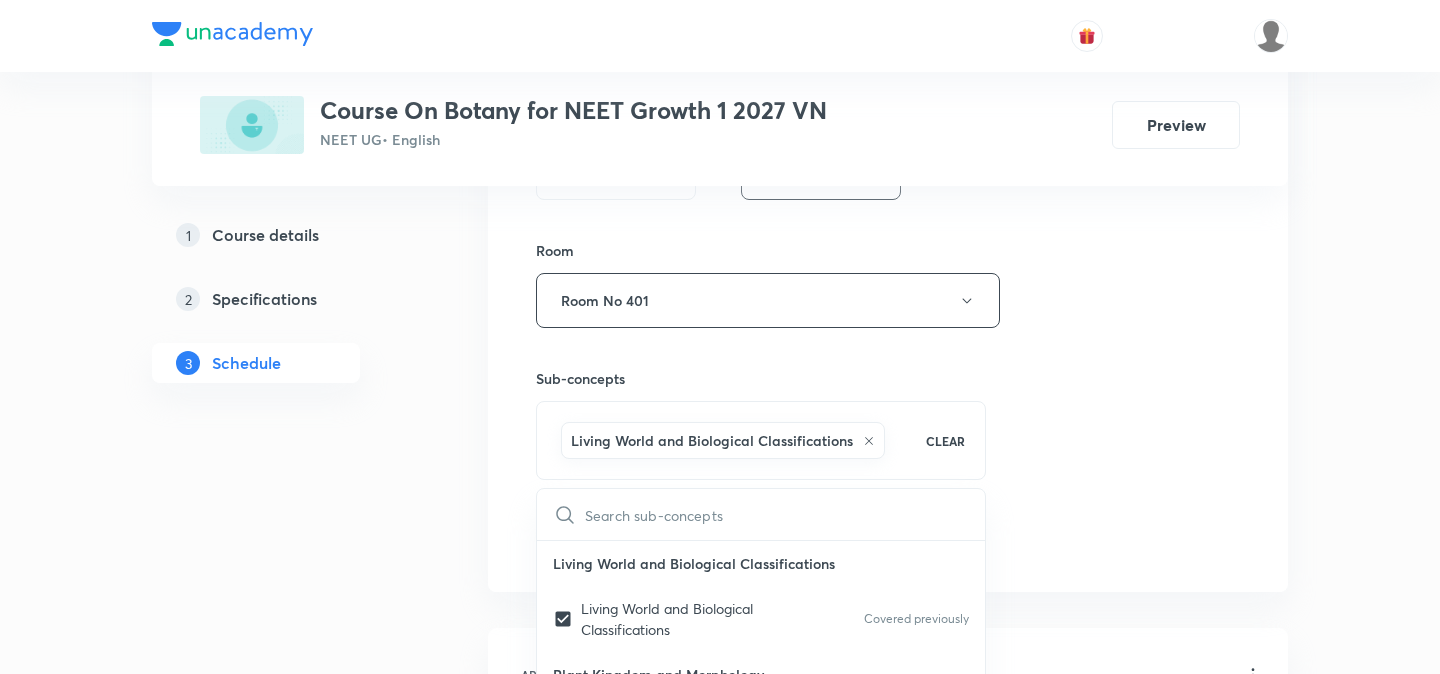 click on "1 Course details 2 Specifications 3 Schedule" at bounding box center [288, 3927] 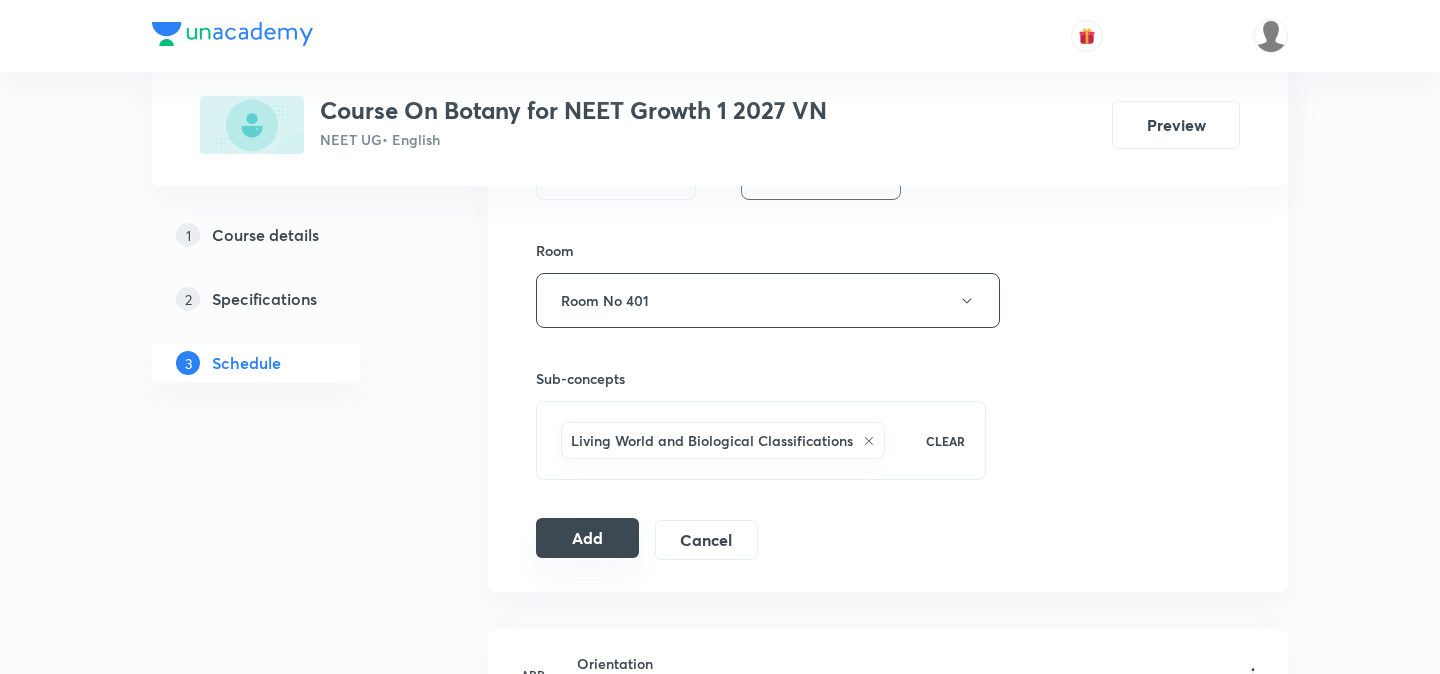 click on "Add" at bounding box center [587, 538] 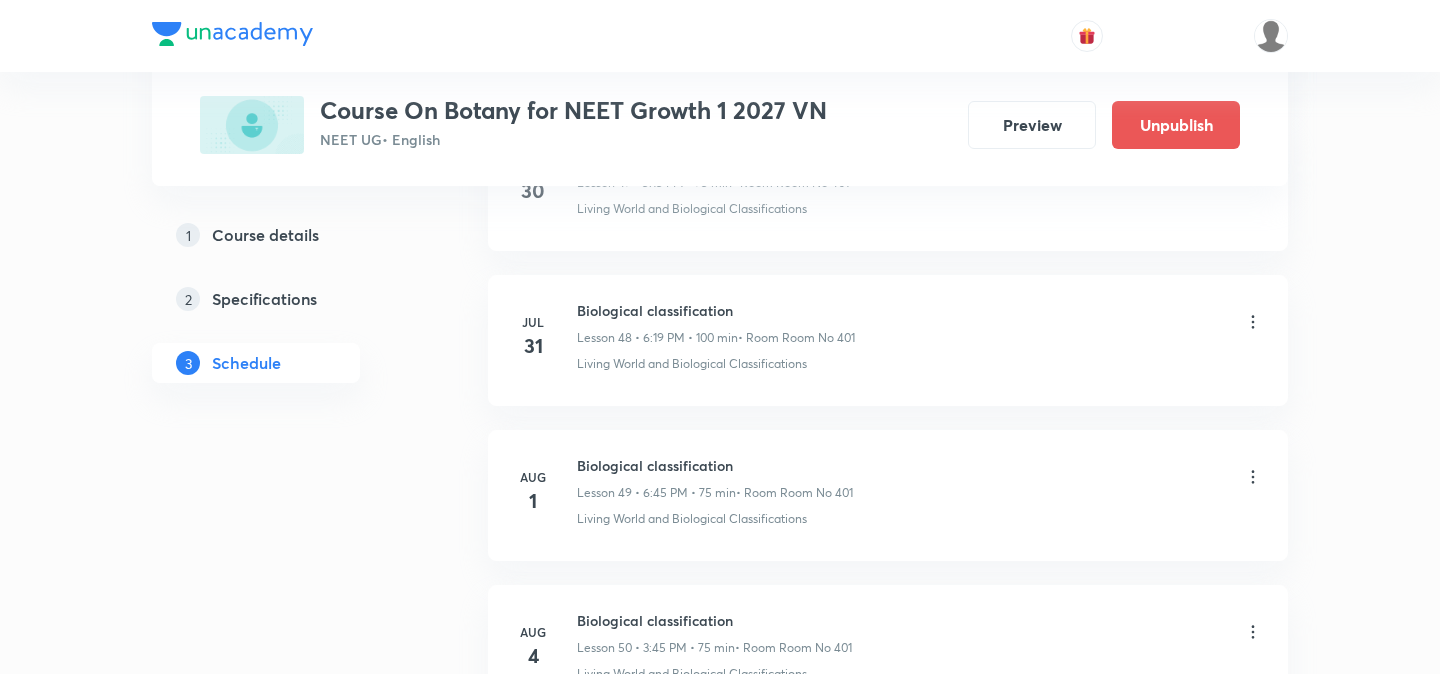 scroll, scrollTop: 7760, scrollLeft: 0, axis: vertical 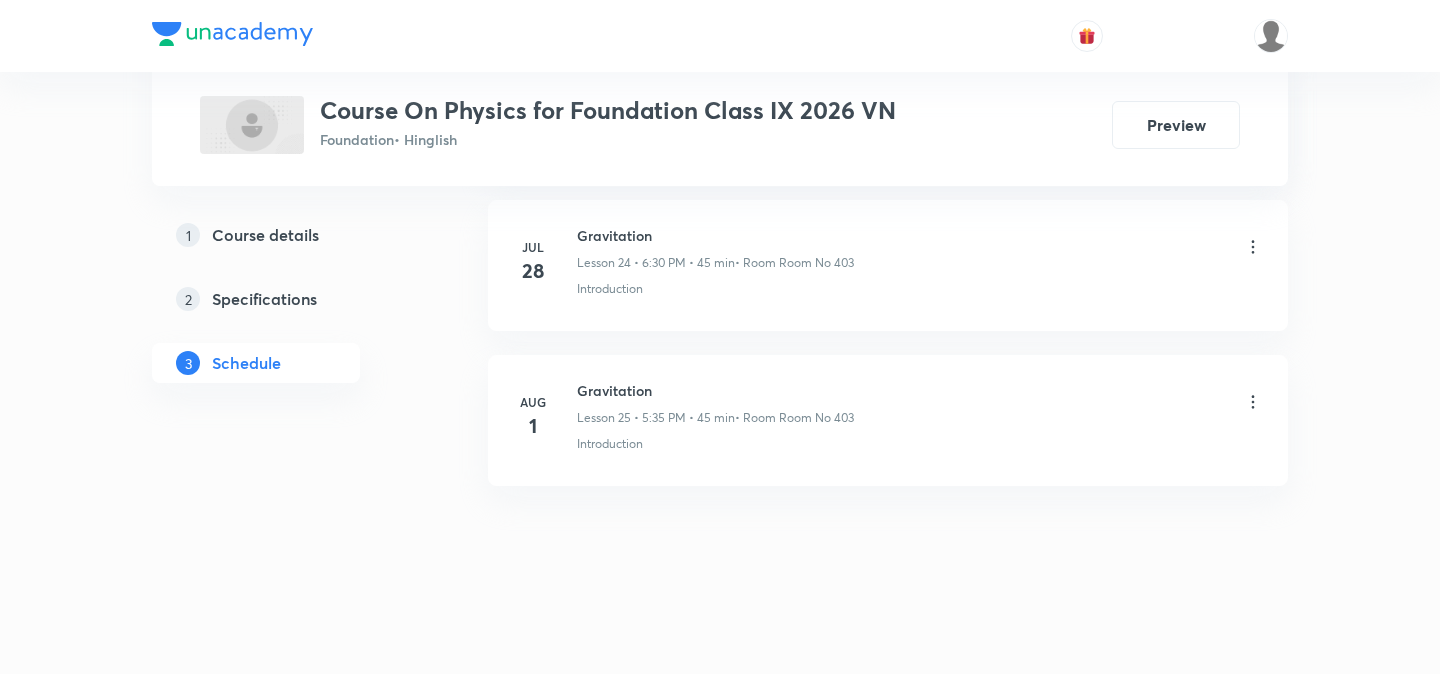 click on "Gravitation" at bounding box center [715, 390] 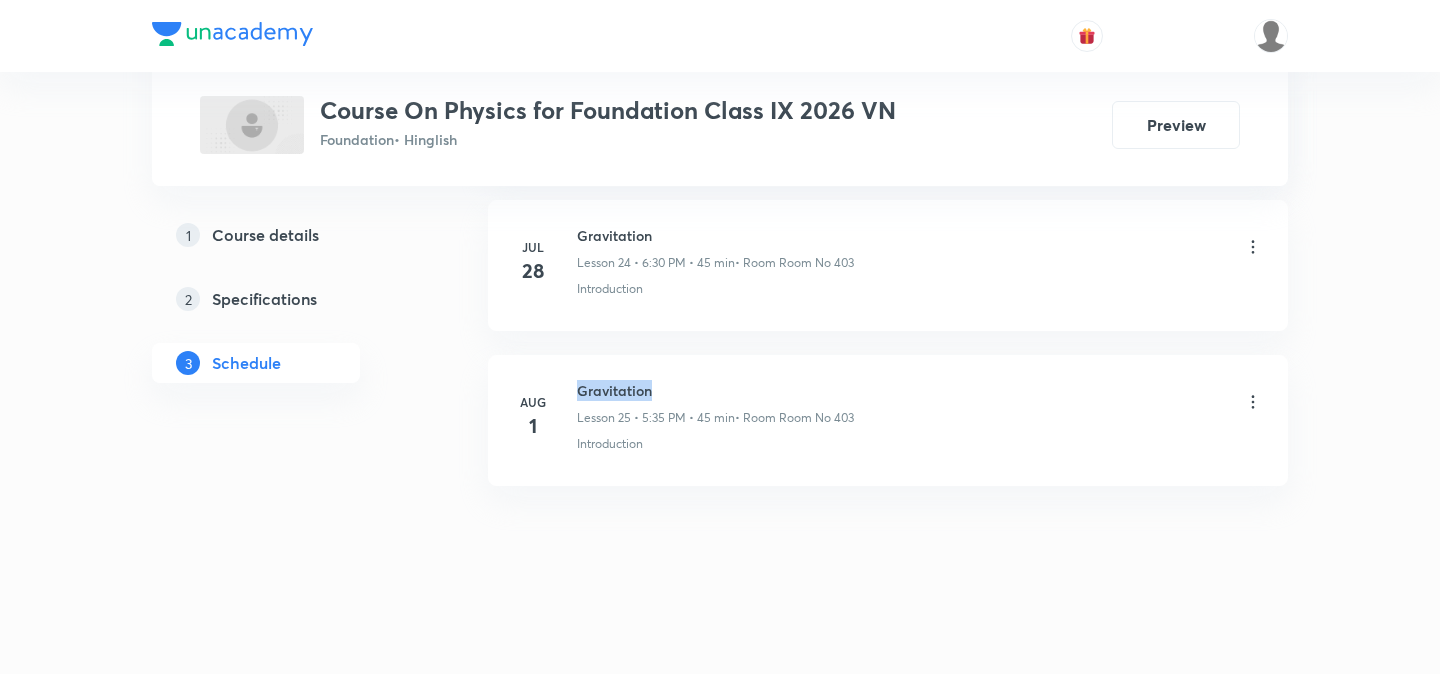 copy on "Gravitation" 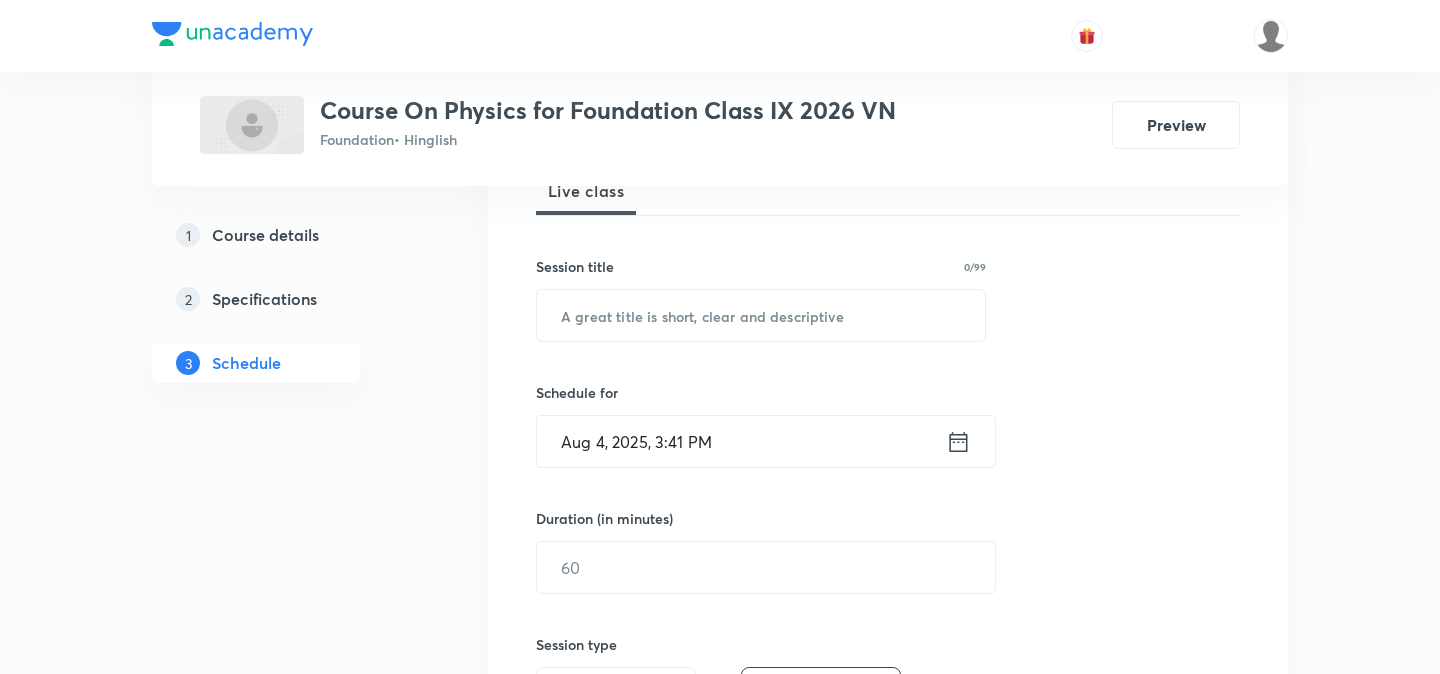 scroll, scrollTop: 312, scrollLeft: 0, axis: vertical 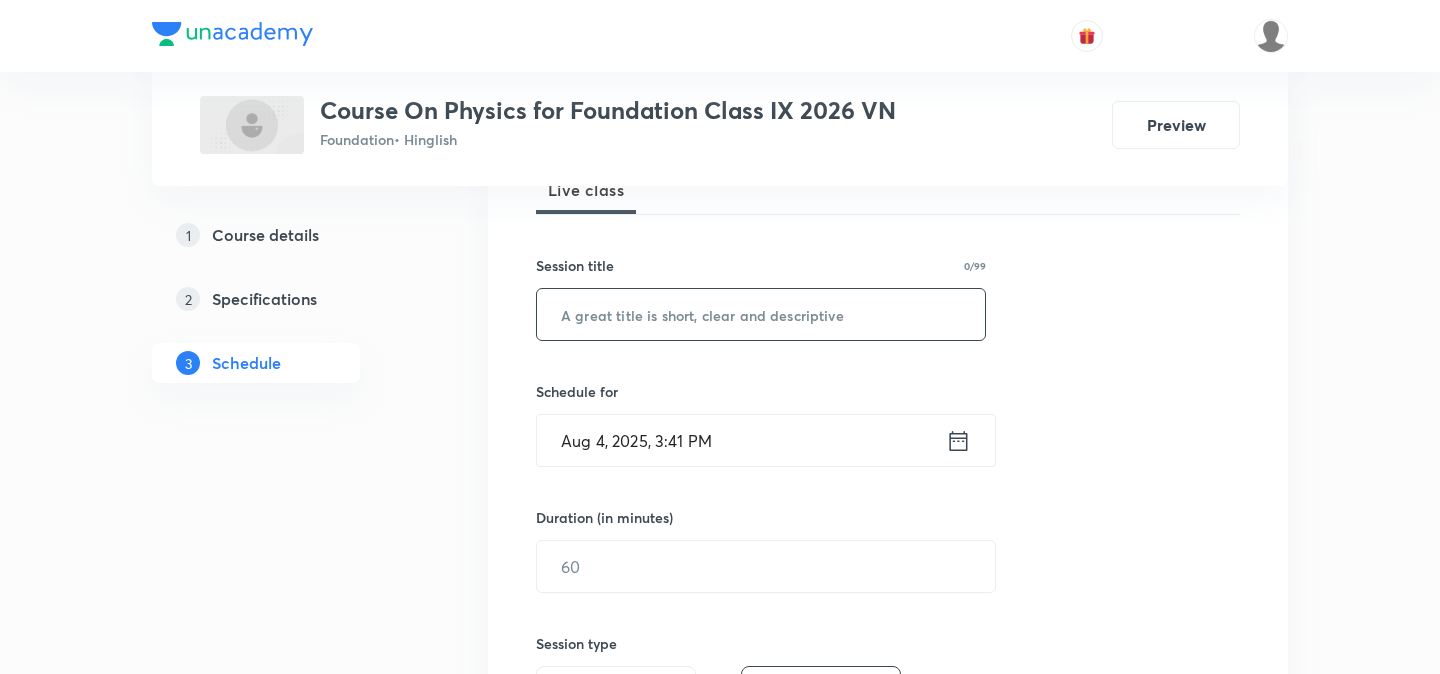 click at bounding box center (761, 314) 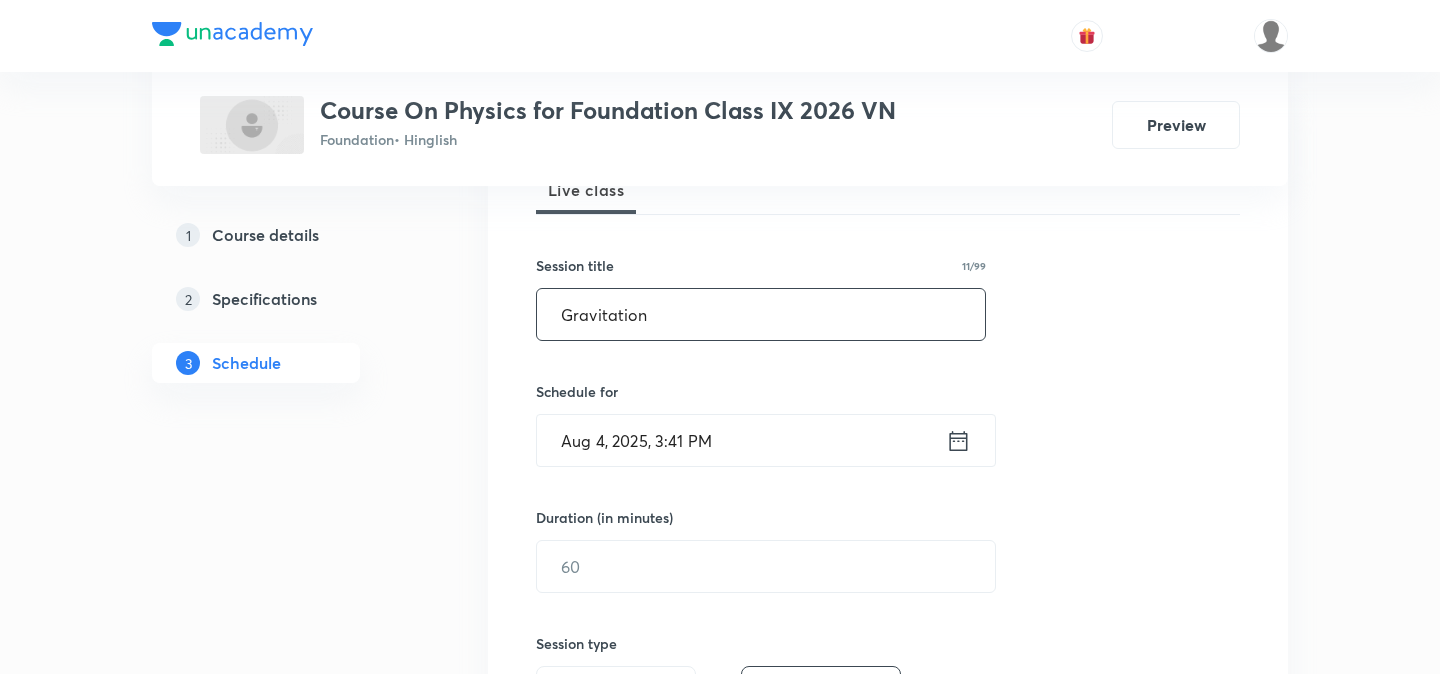 type on "Gravitation" 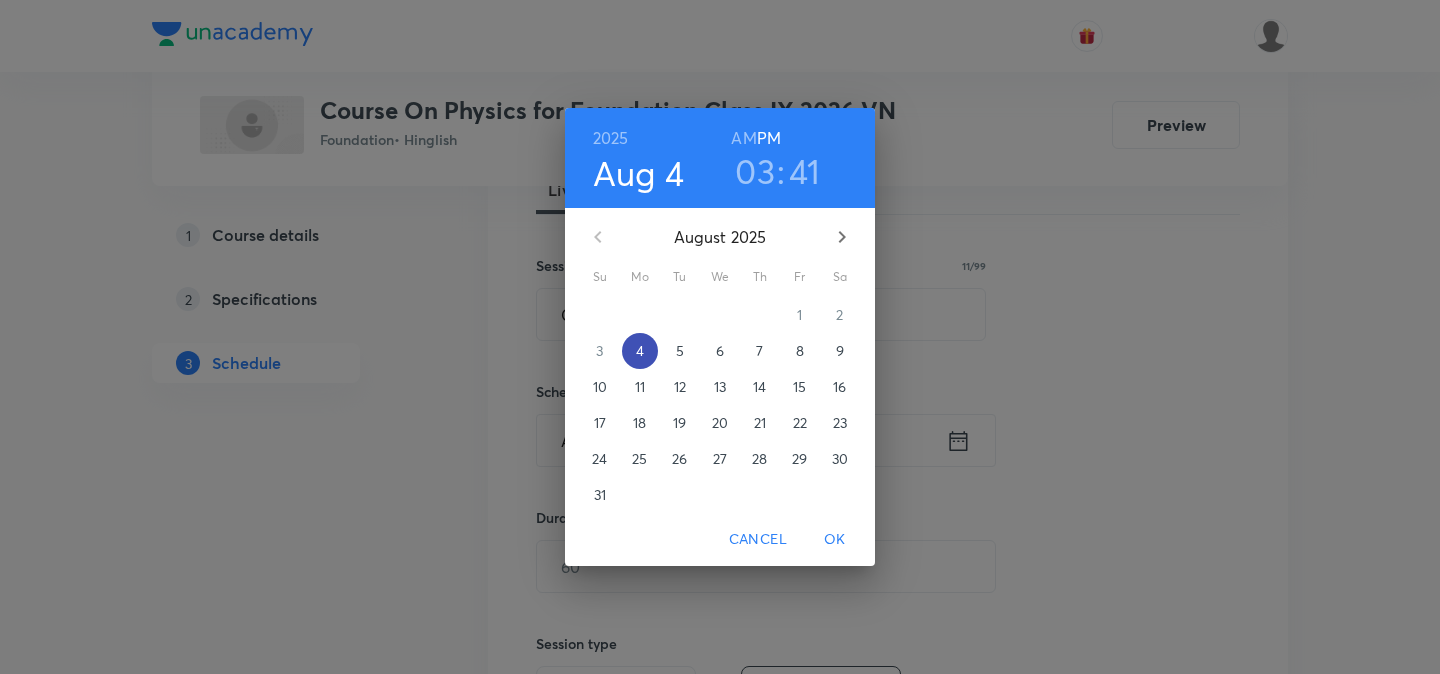 click on "4" at bounding box center [640, 351] 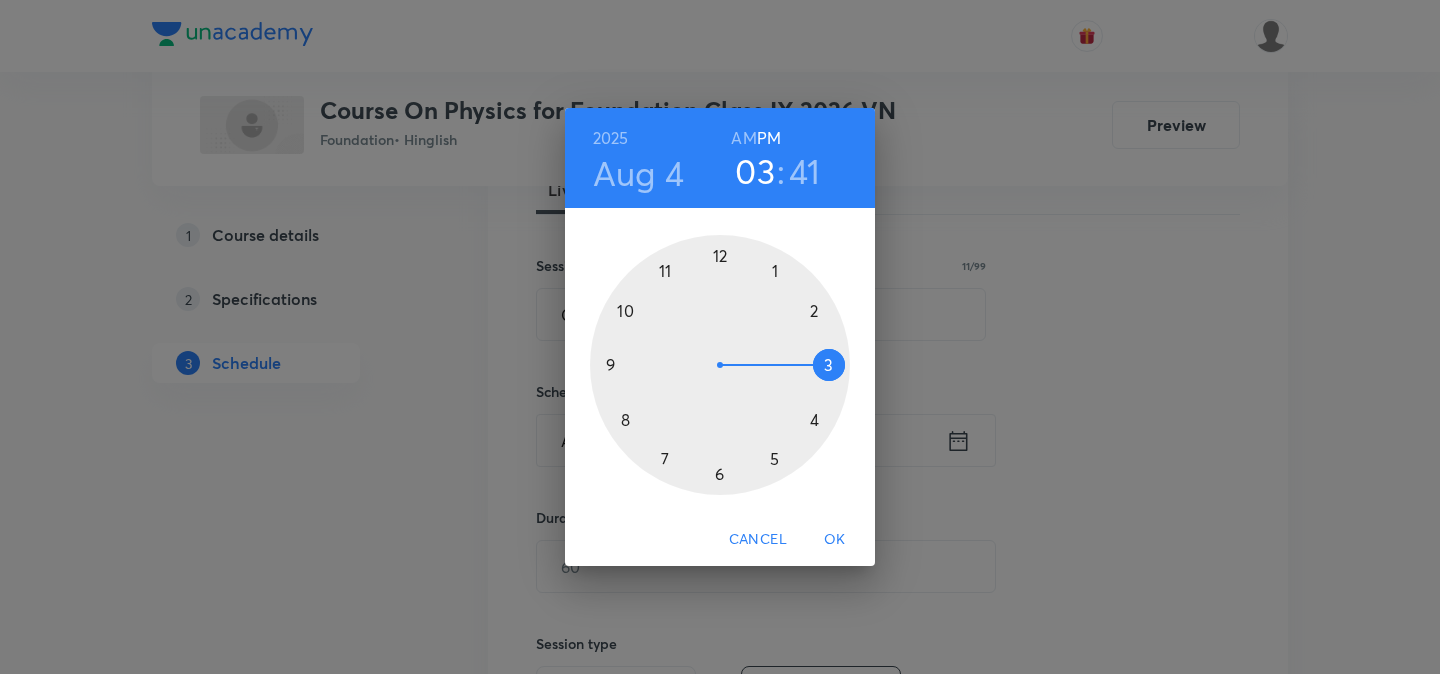 click at bounding box center (720, 365) 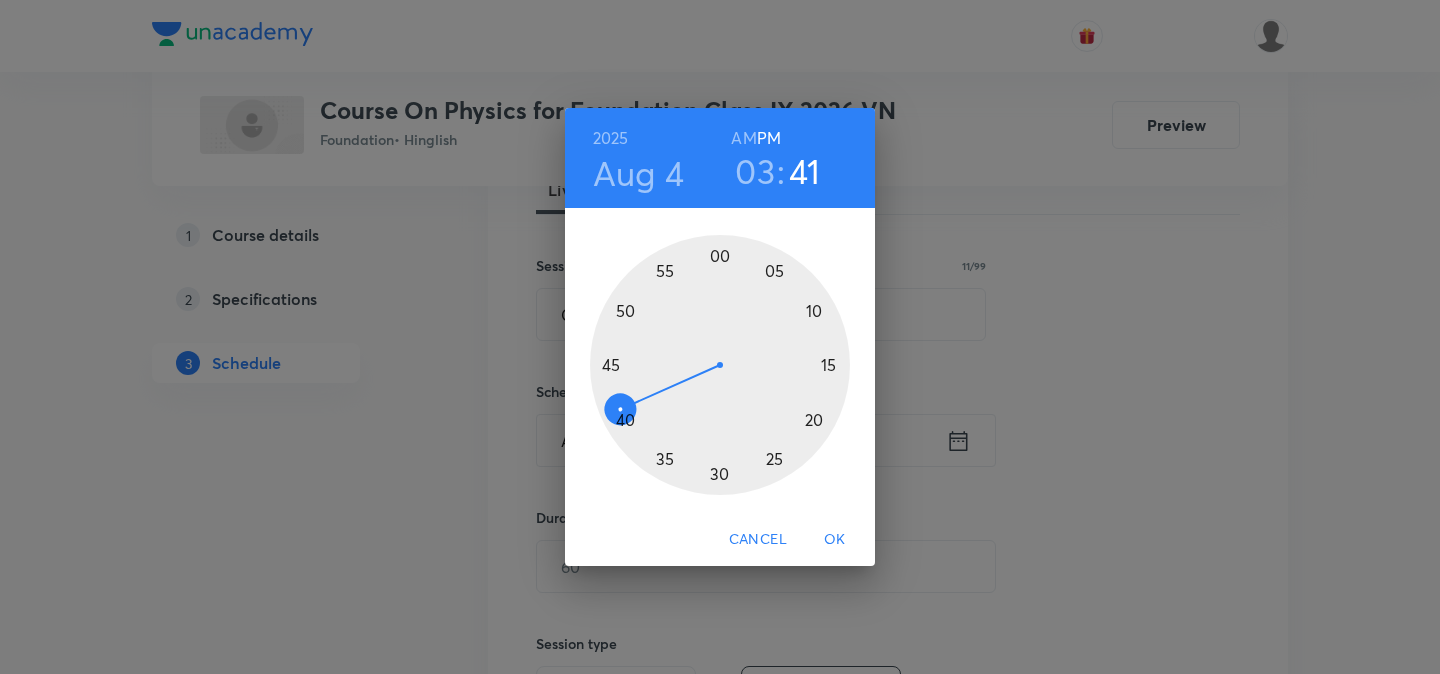 click at bounding box center (720, 365) 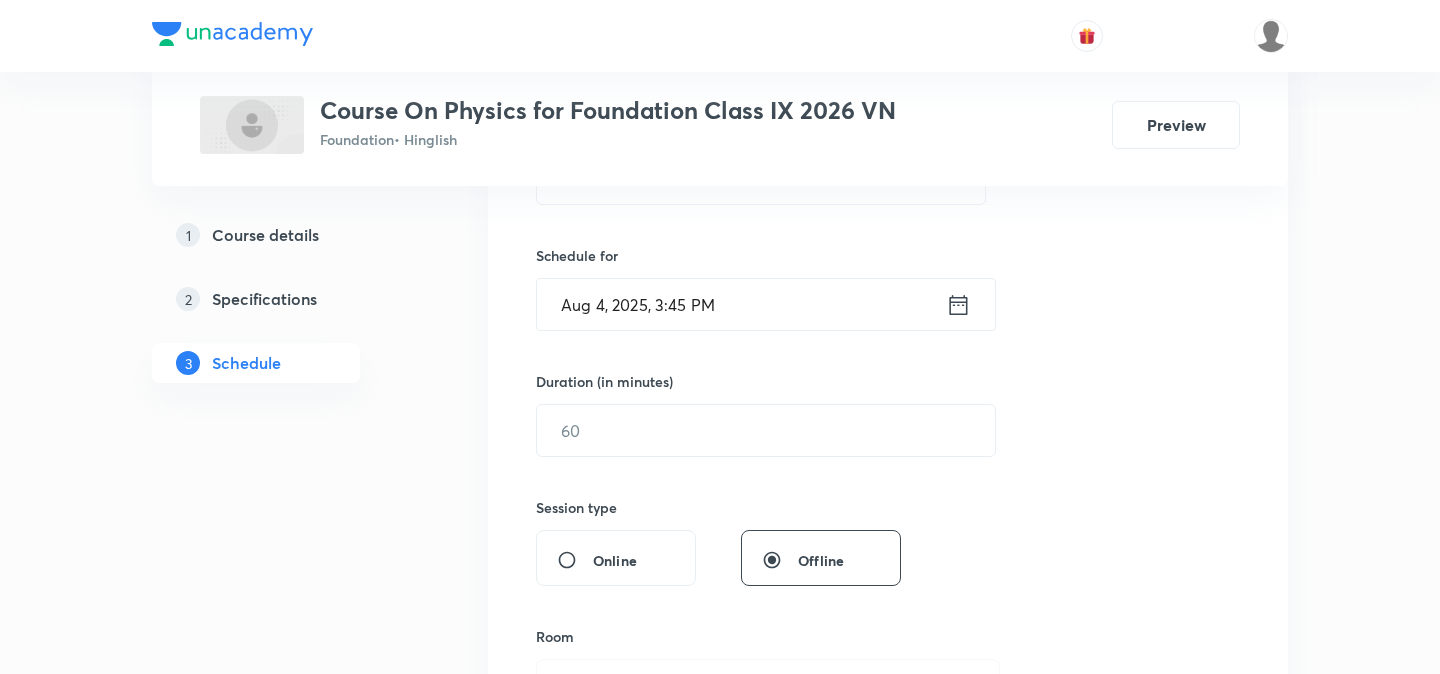 scroll, scrollTop: 449, scrollLeft: 0, axis: vertical 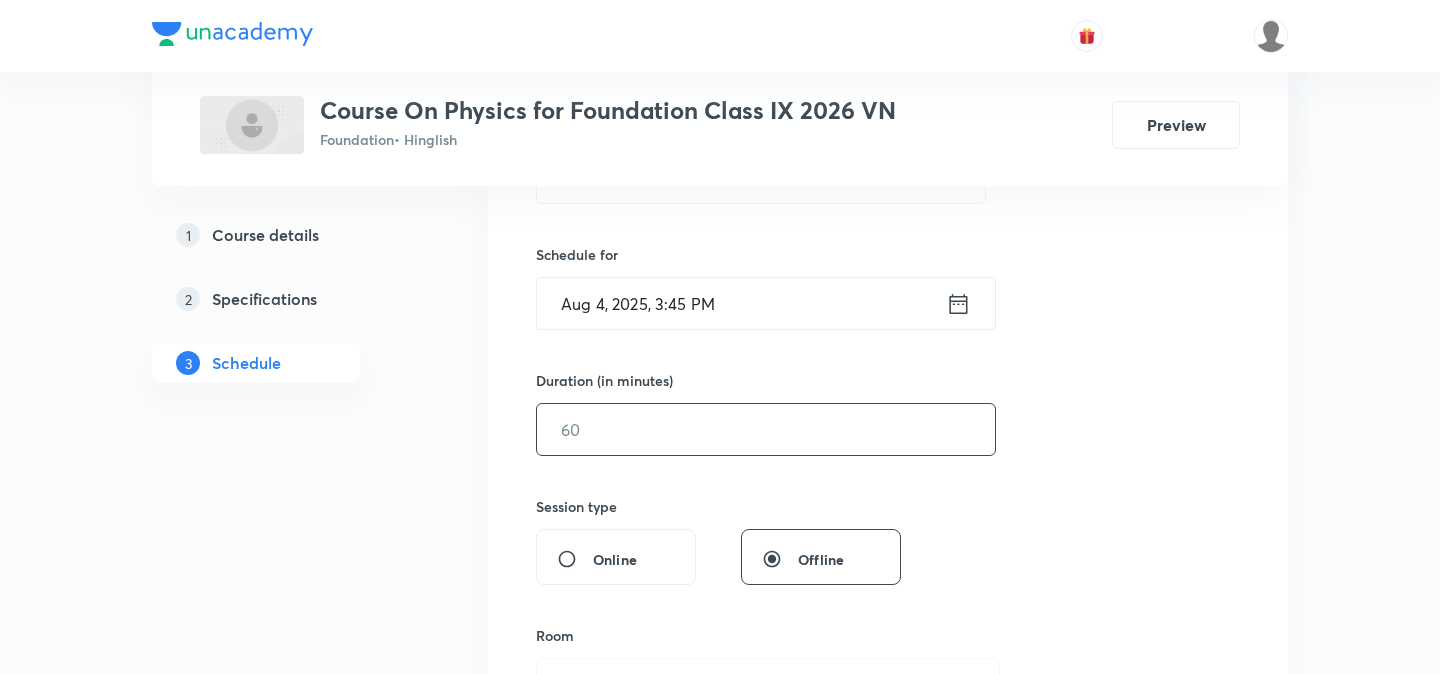 click at bounding box center (766, 429) 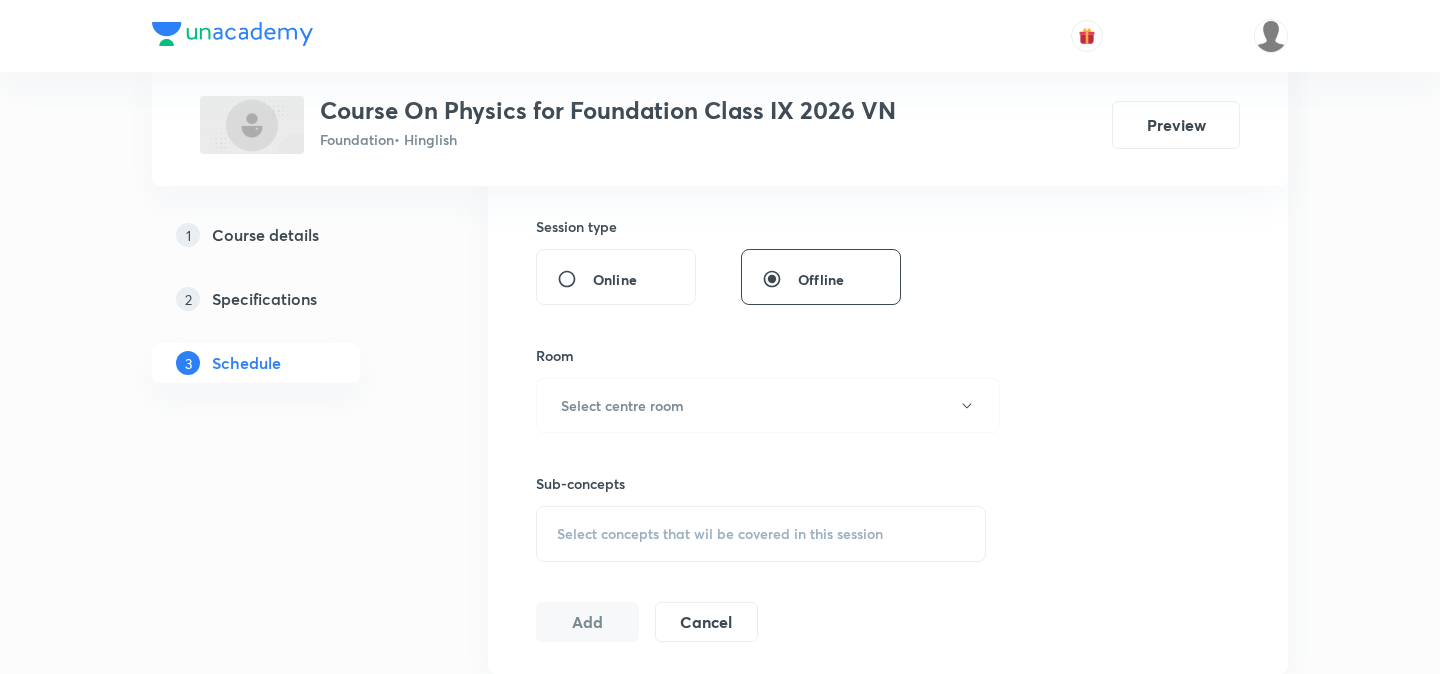scroll, scrollTop: 732, scrollLeft: 0, axis: vertical 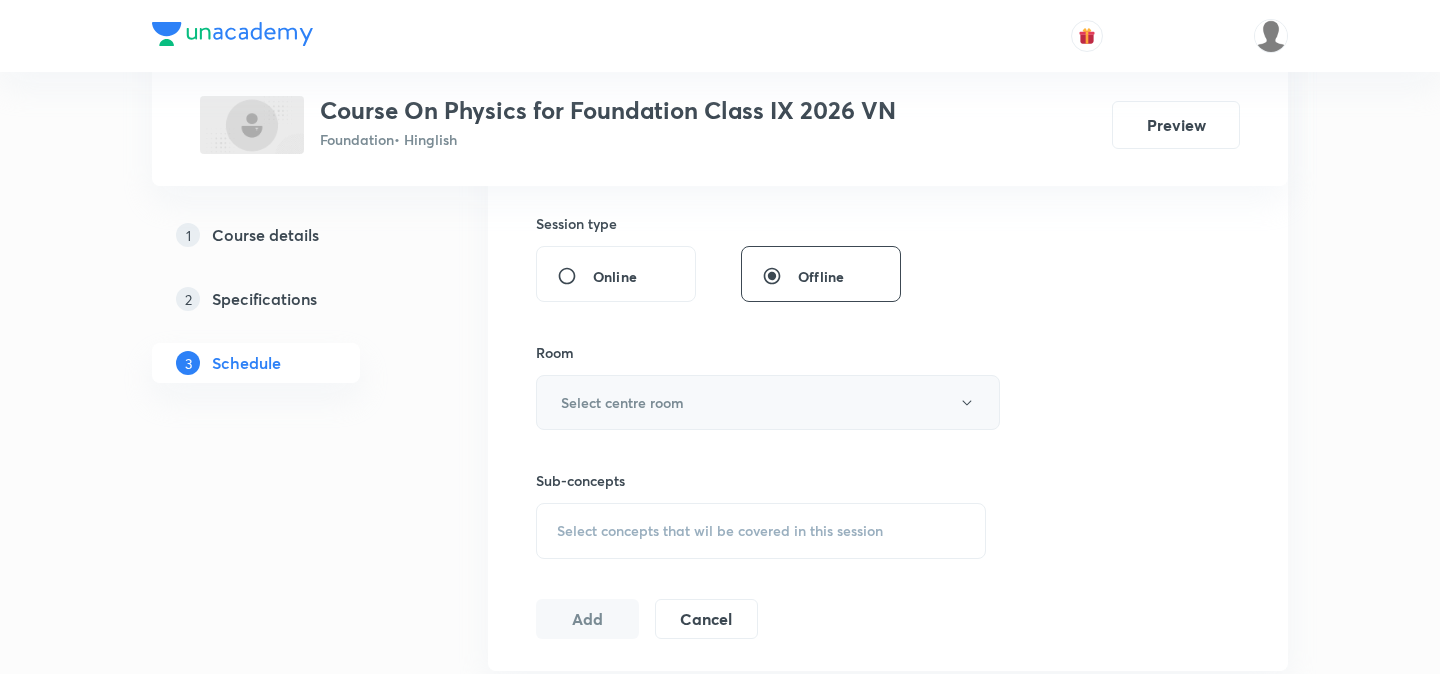type on "45" 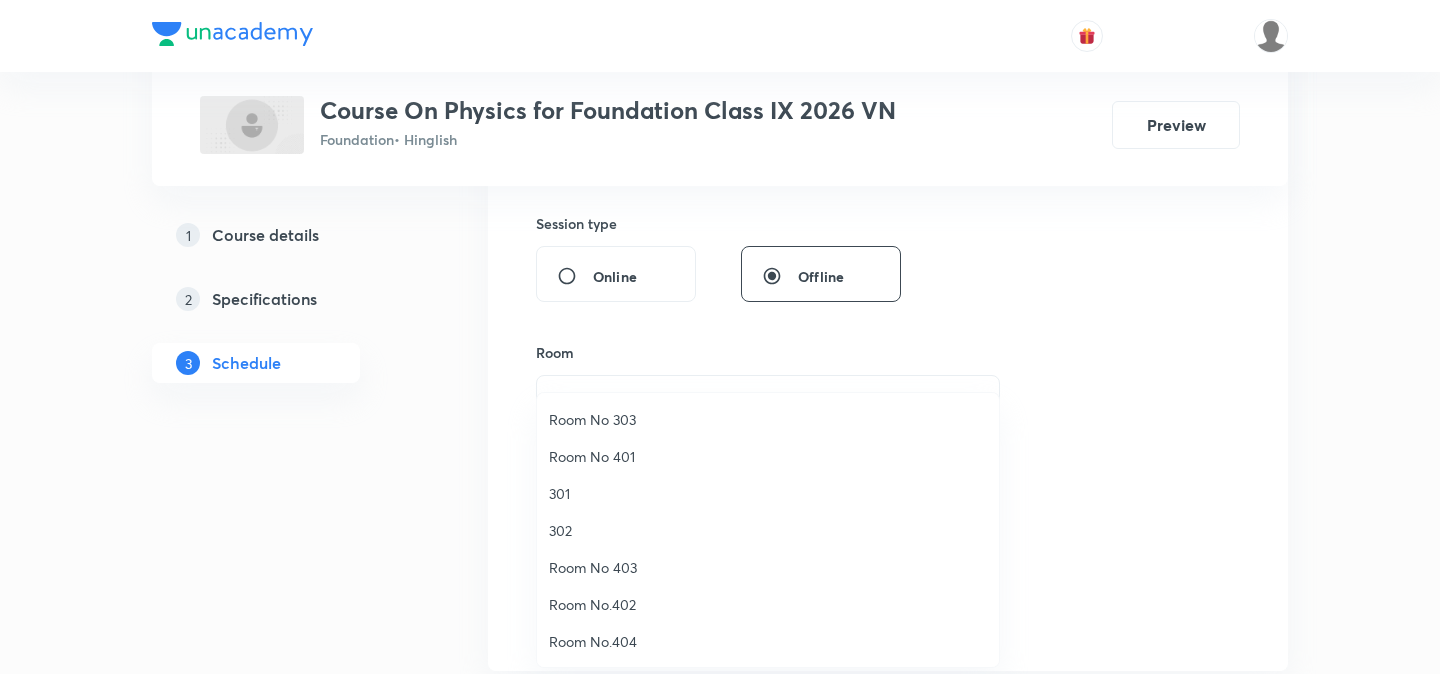 click on "302" at bounding box center [768, 530] 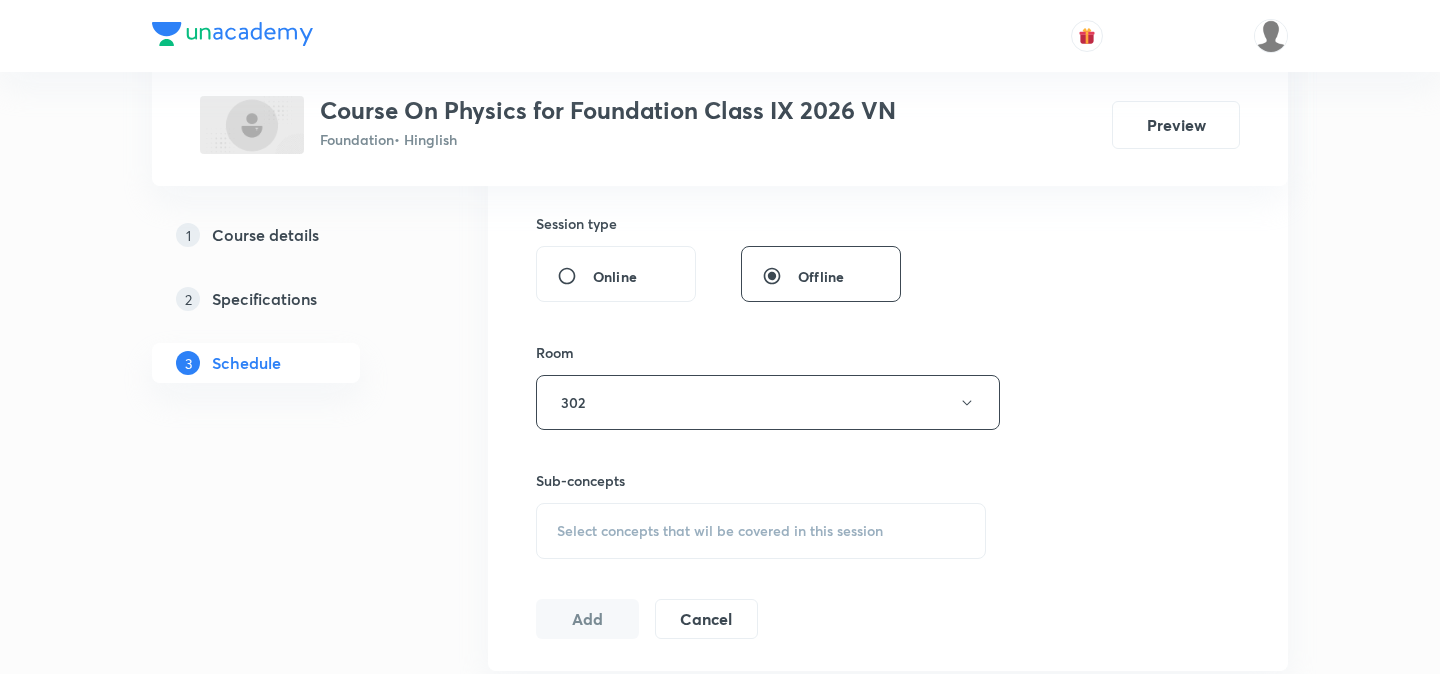 click on "Select concepts that wil be covered in this session" at bounding box center (720, 531) 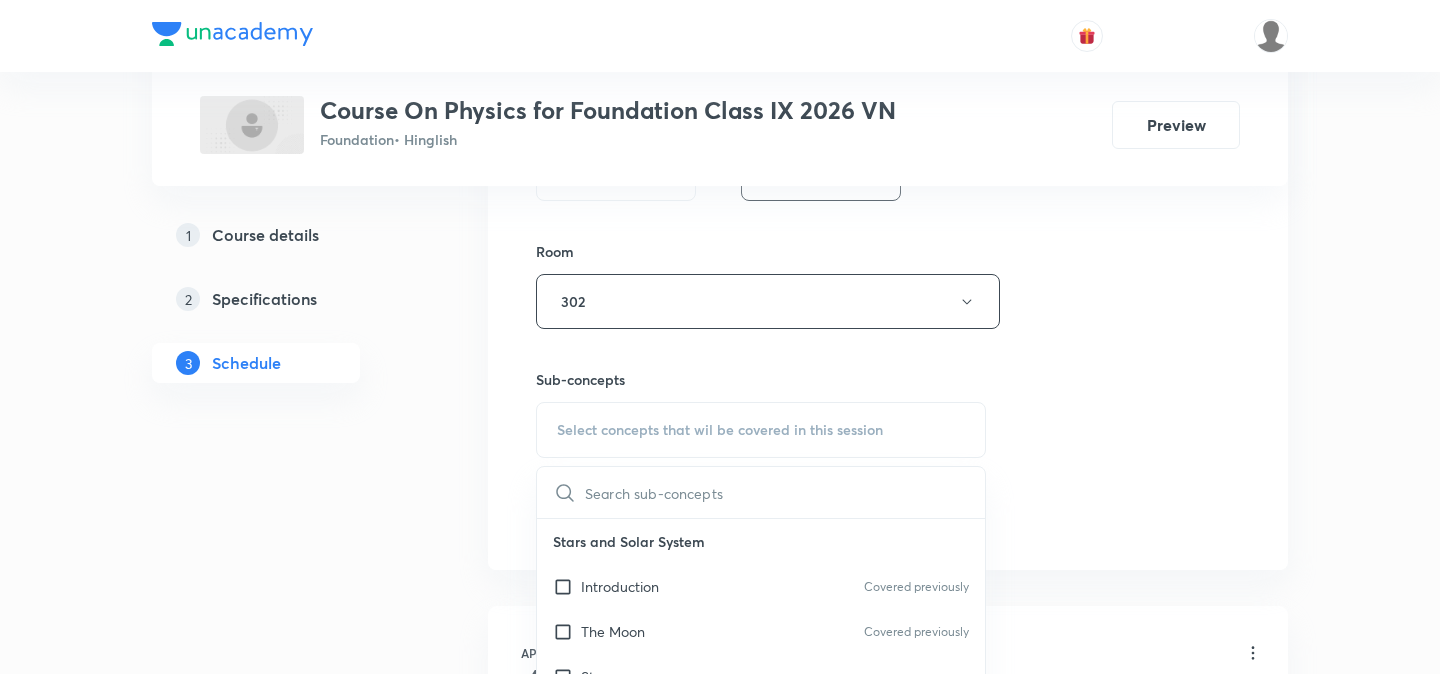 scroll, scrollTop: 836, scrollLeft: 0, axis: vertical 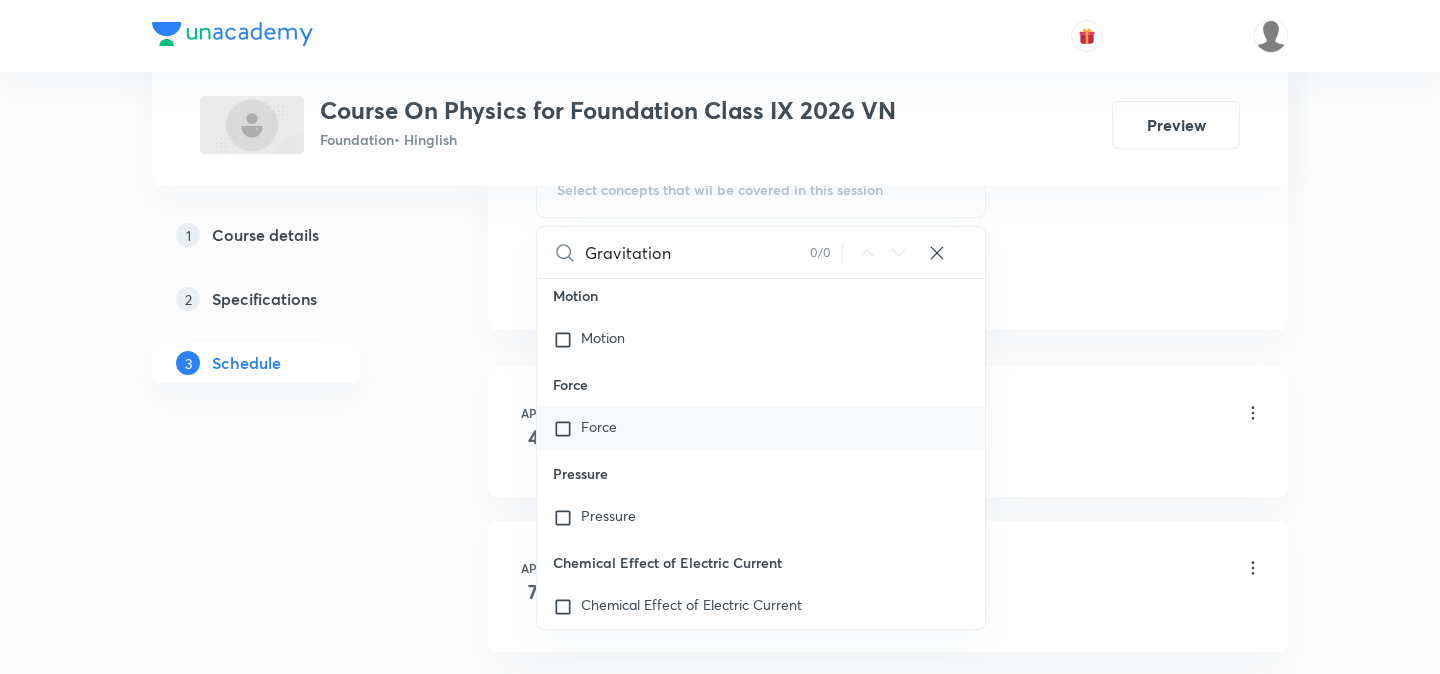 type on "Gravitation" 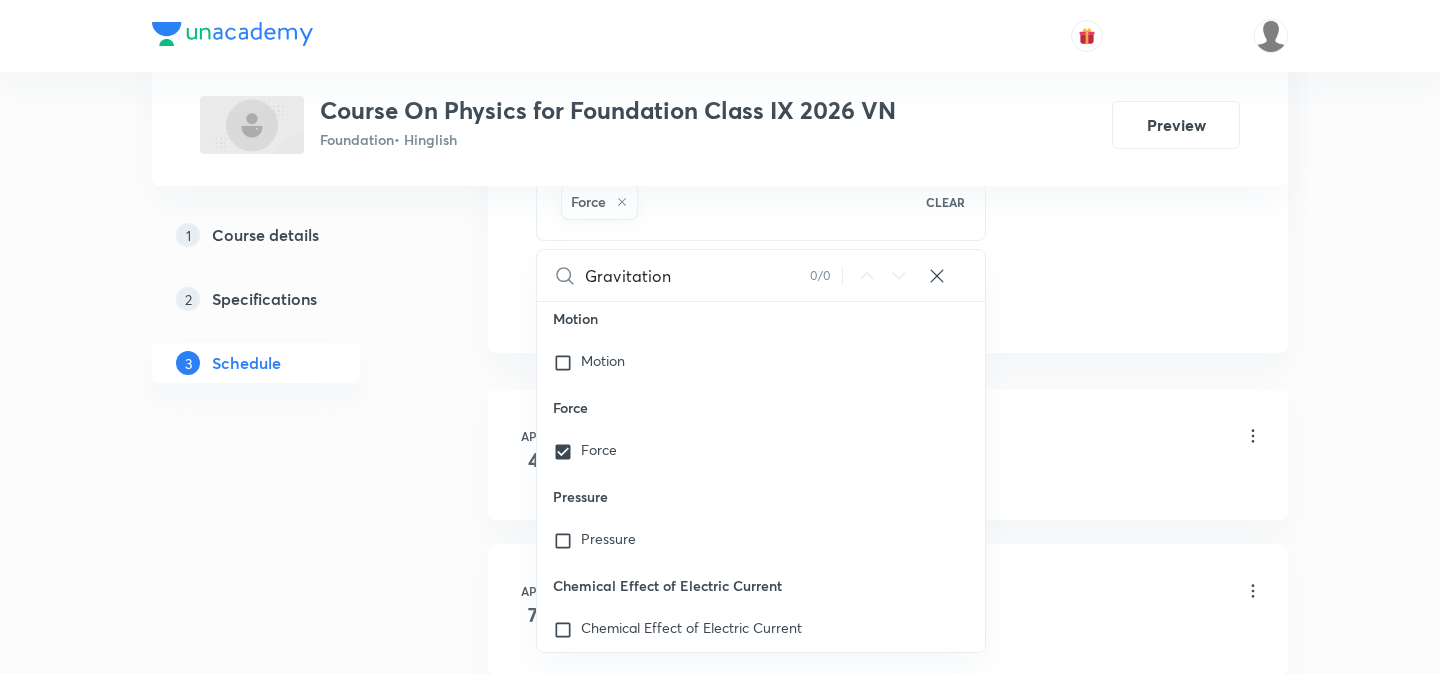 click on "1 Course details 2 Specifications 3 Schedule" at bounding box center [288, 1828] 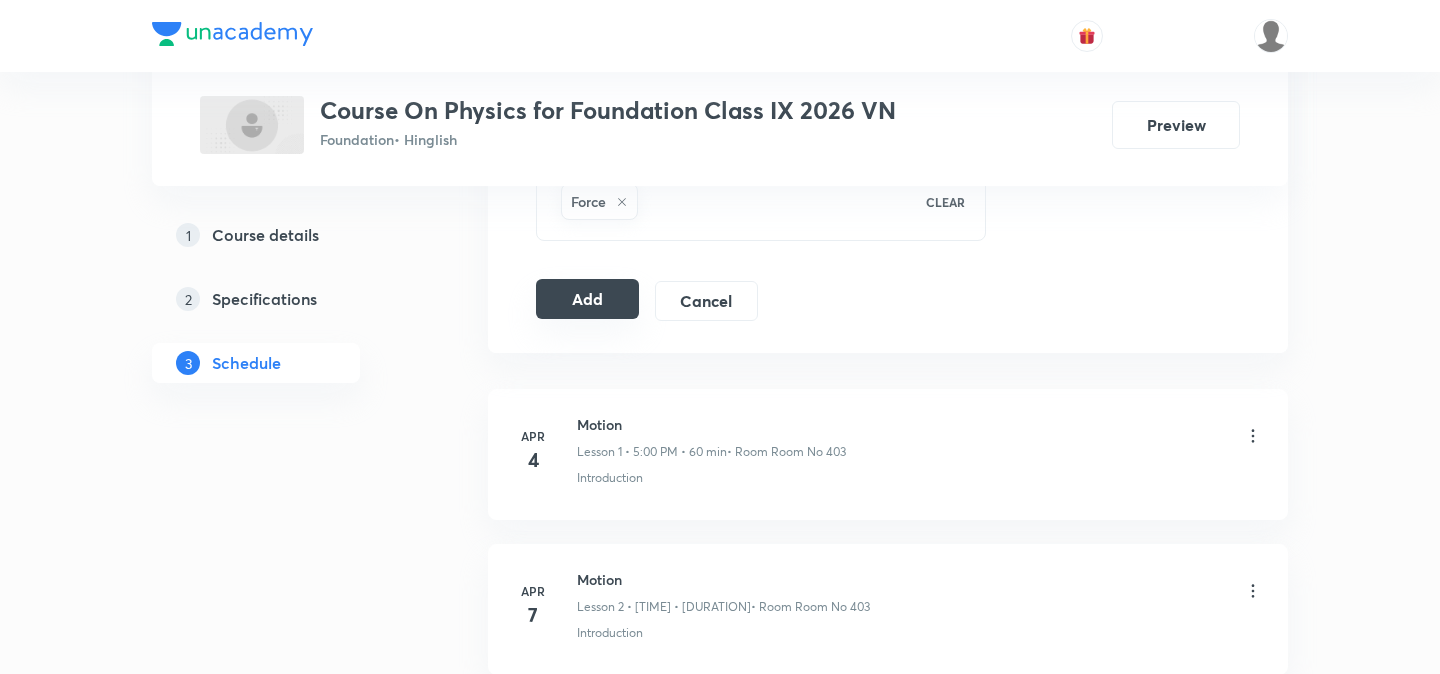 click on "Add" at bounding box center (587, 299) 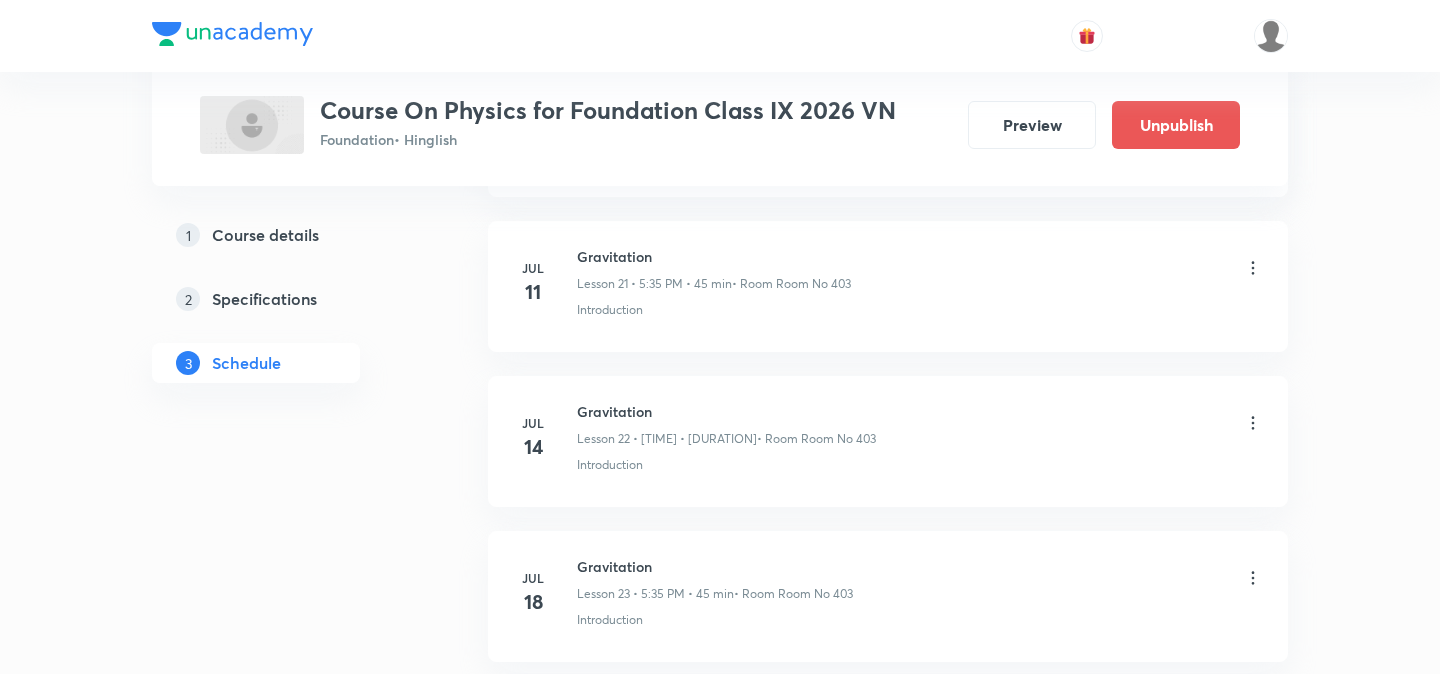 scroll, scrollTop: 4040, scrollLeft: 0, axis: vertical 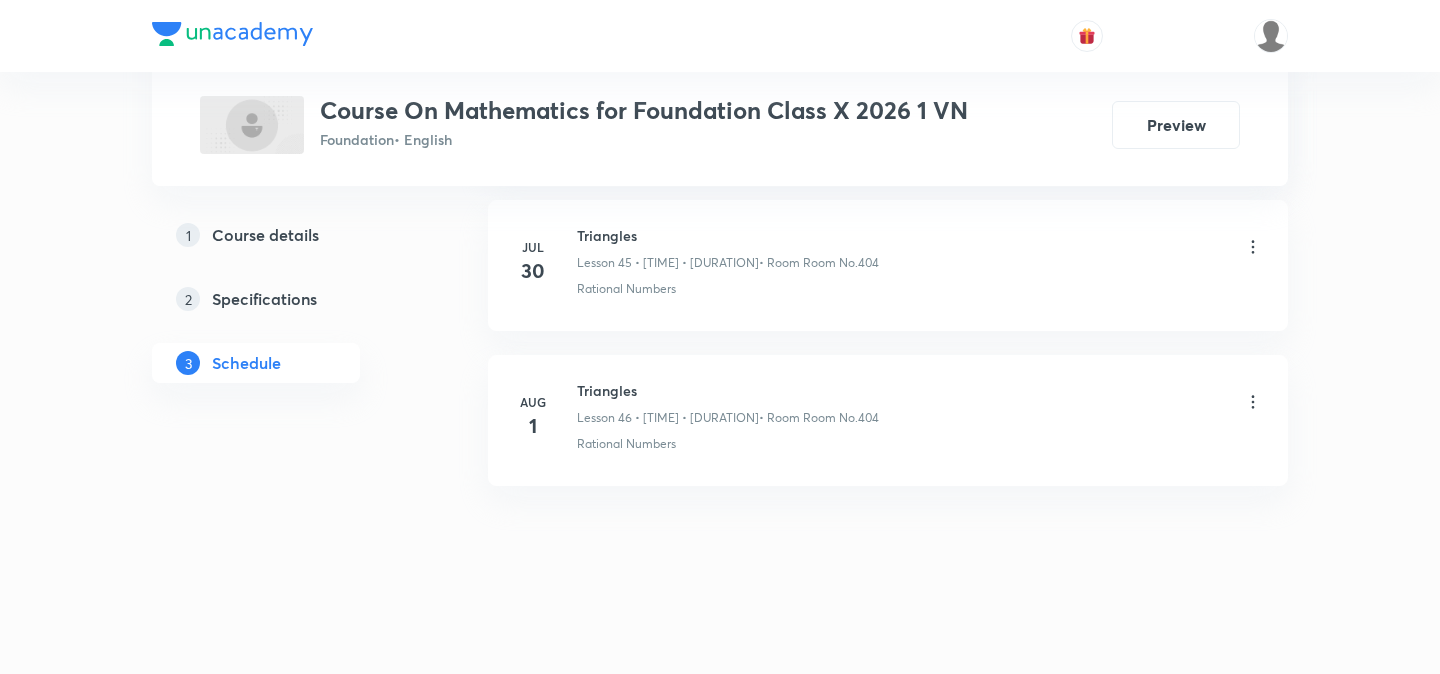 click on "Triangles" at bounding box center [728, 390] 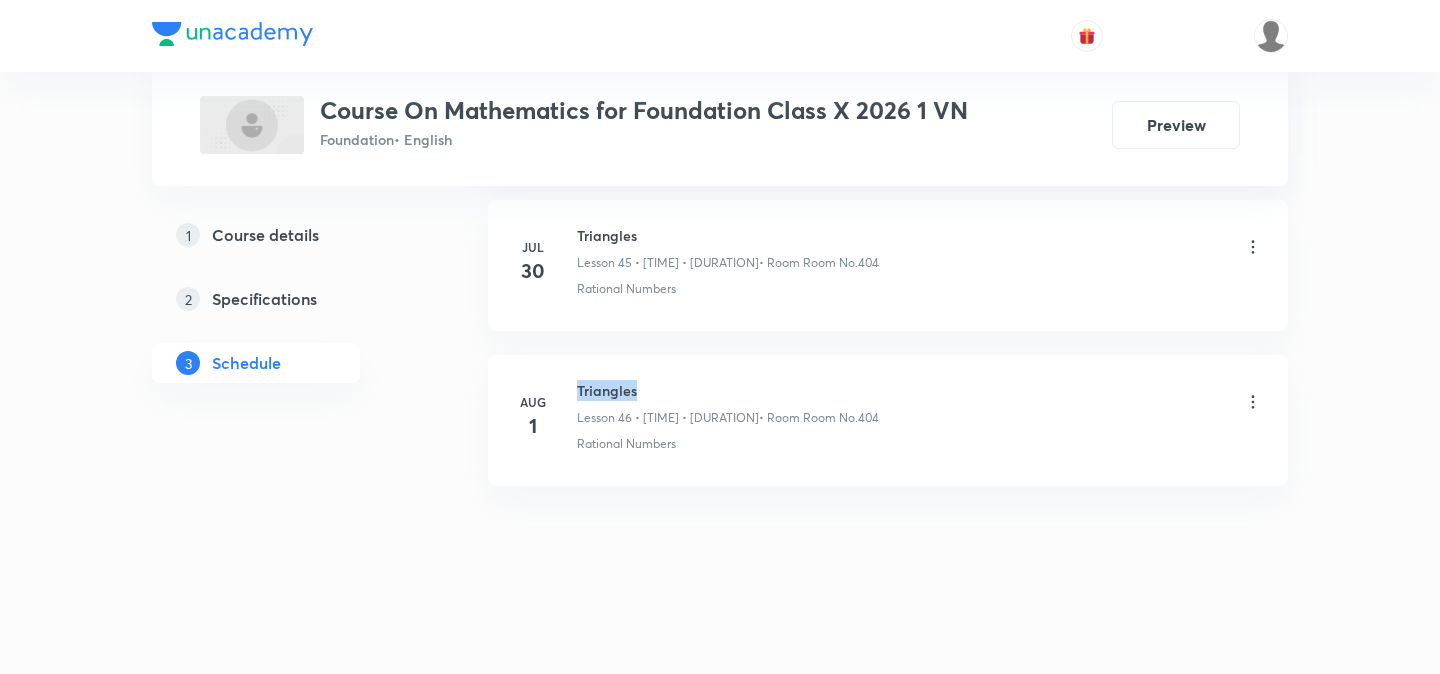 copy on "Triangles" 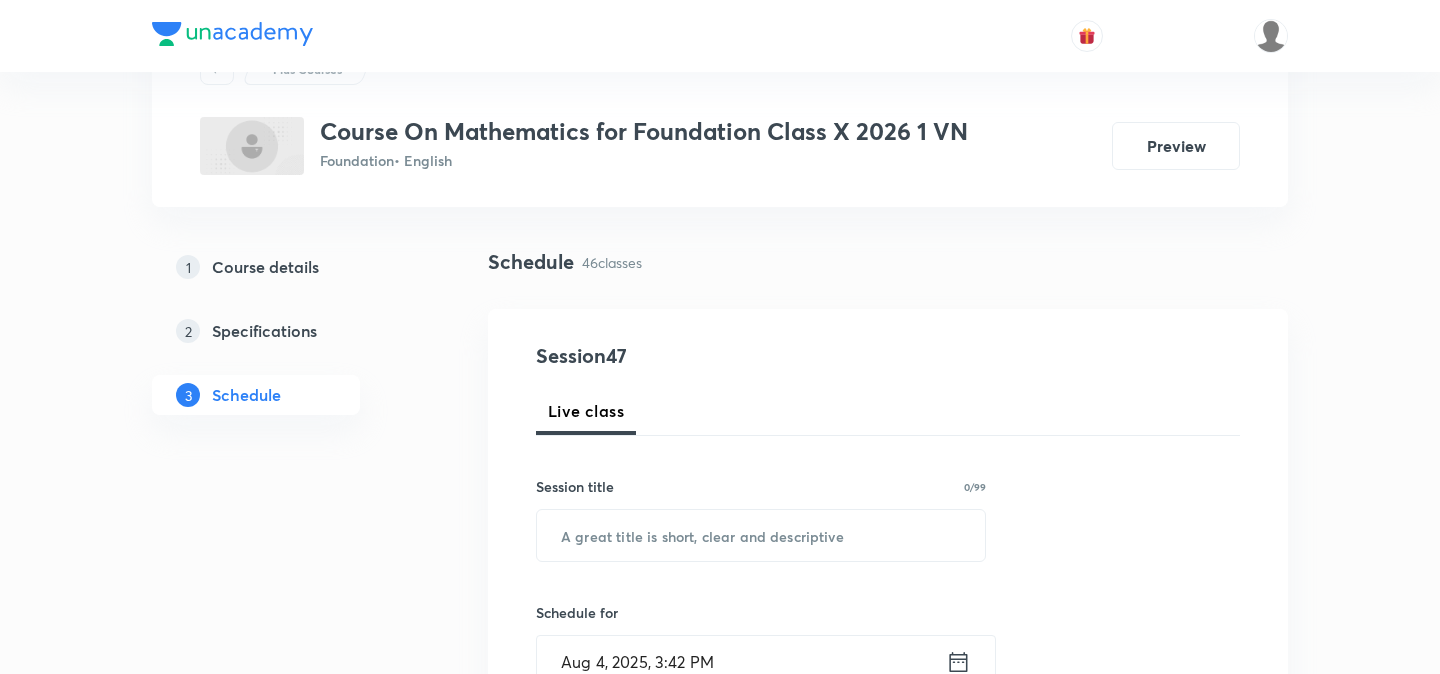 scroll, scrollTop: 190, scrollLeft: 0, axis: vertical 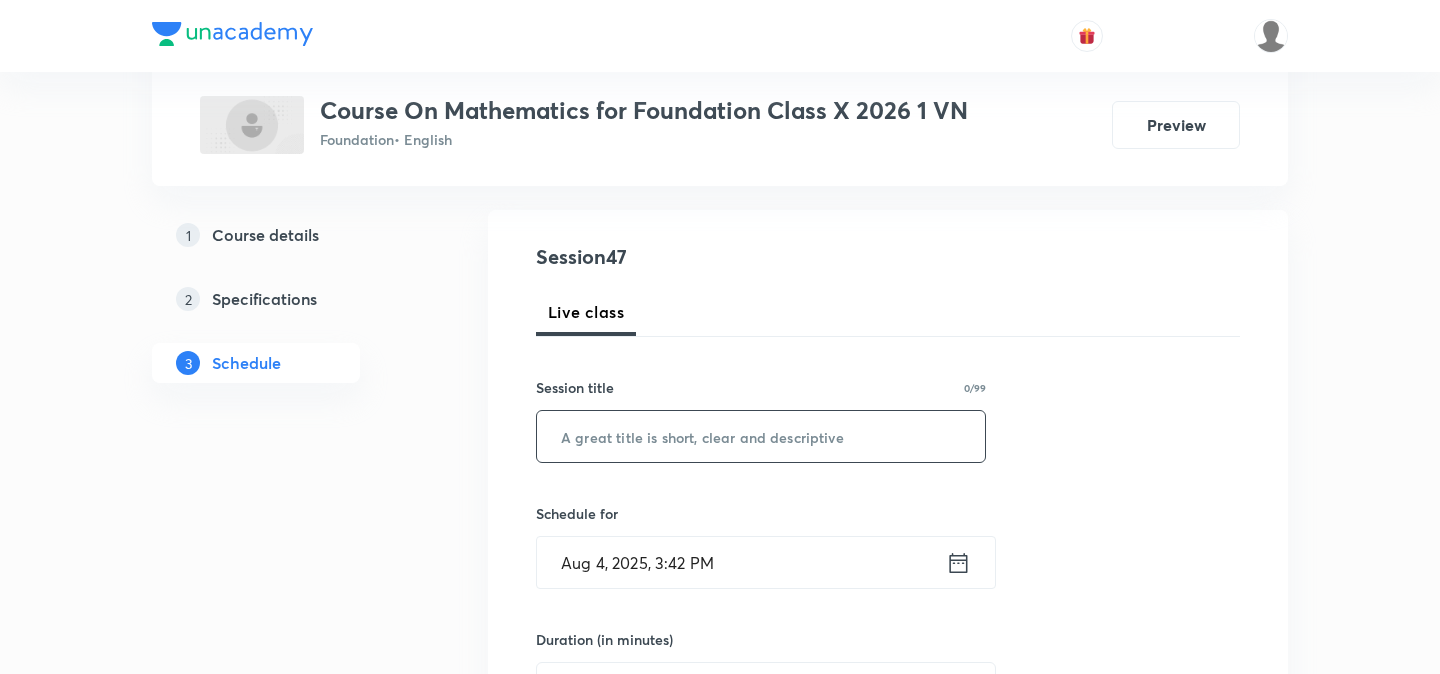 click at bounding box center [761, 436] 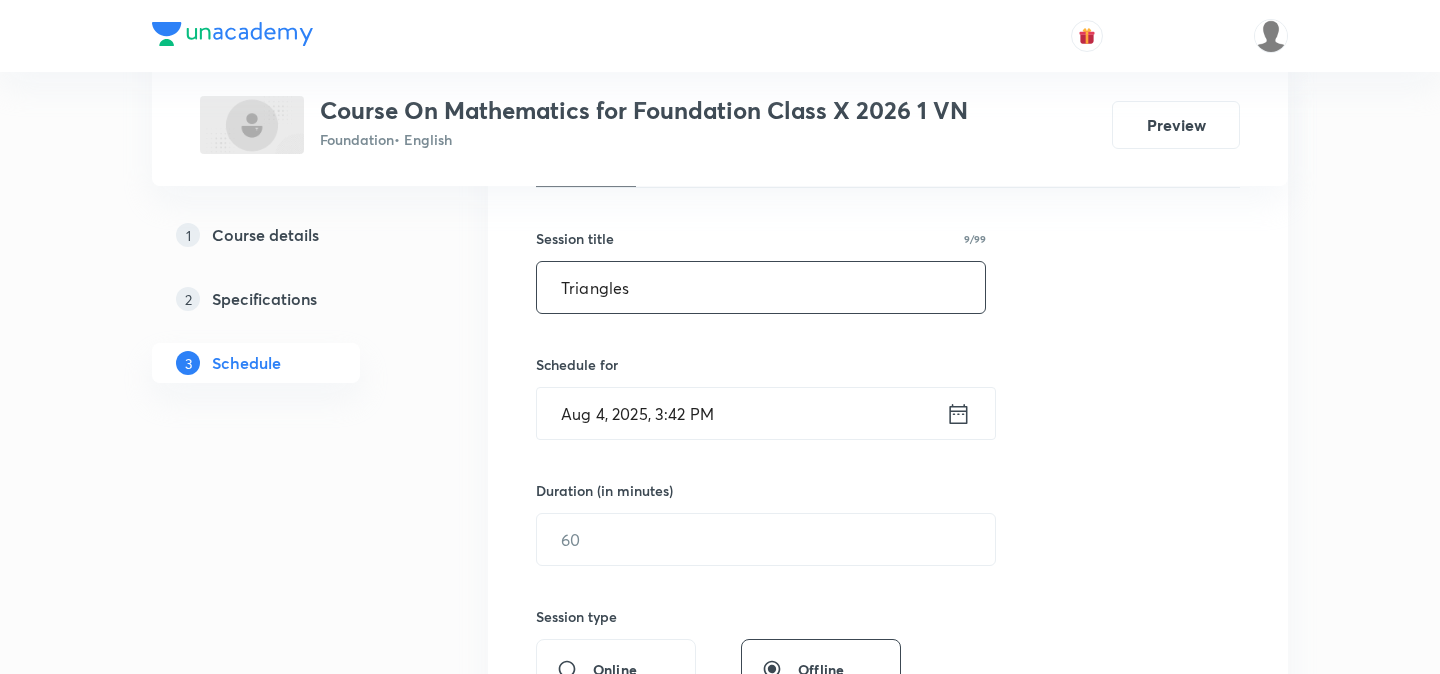 scroll, scrollTop: 343, scrollLeft: 0, axis: vertical 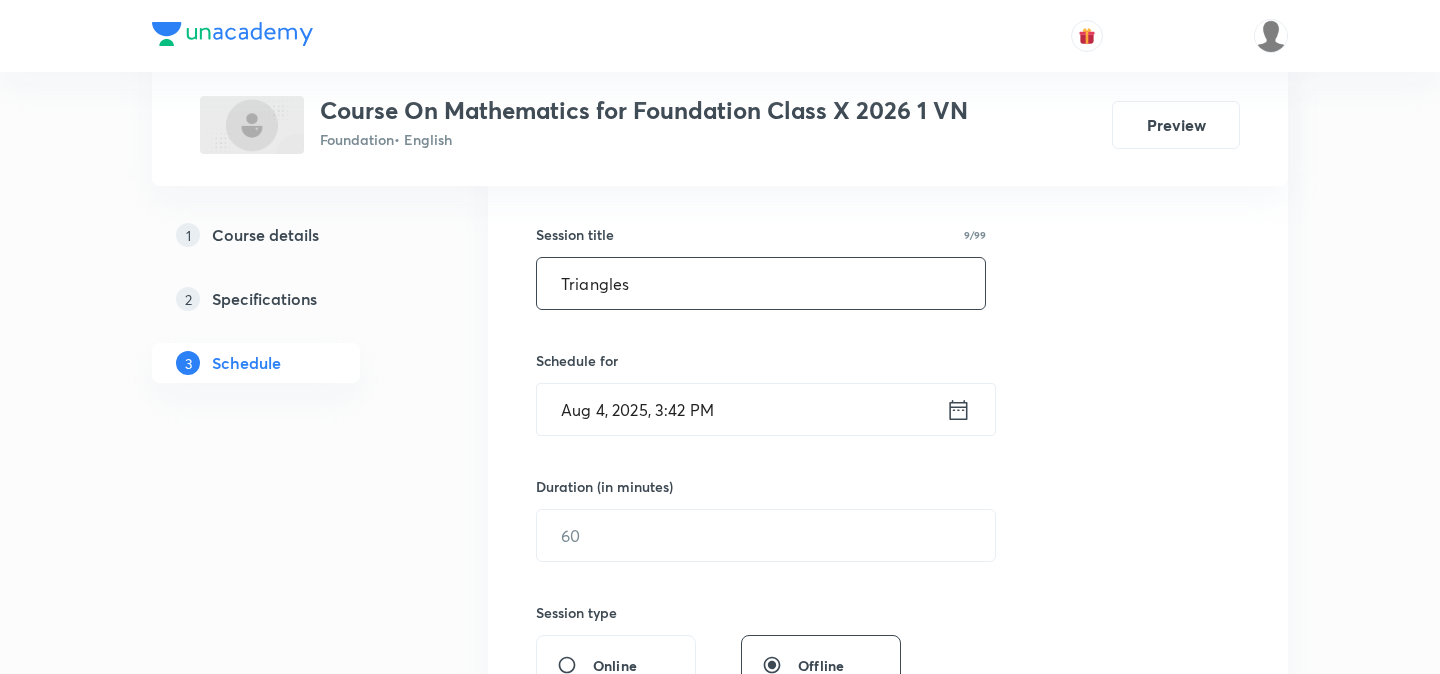 type on "Triangles" 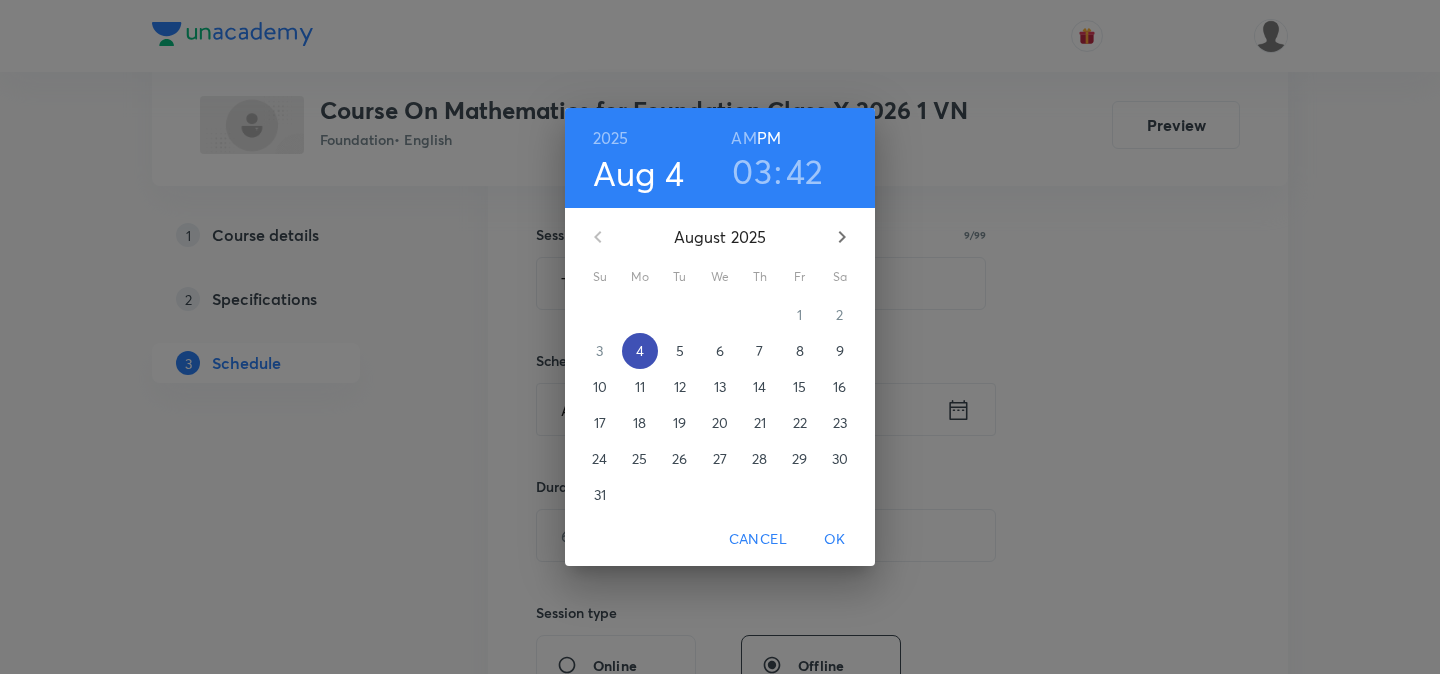 click on "4" at bounding box center (640, 351) 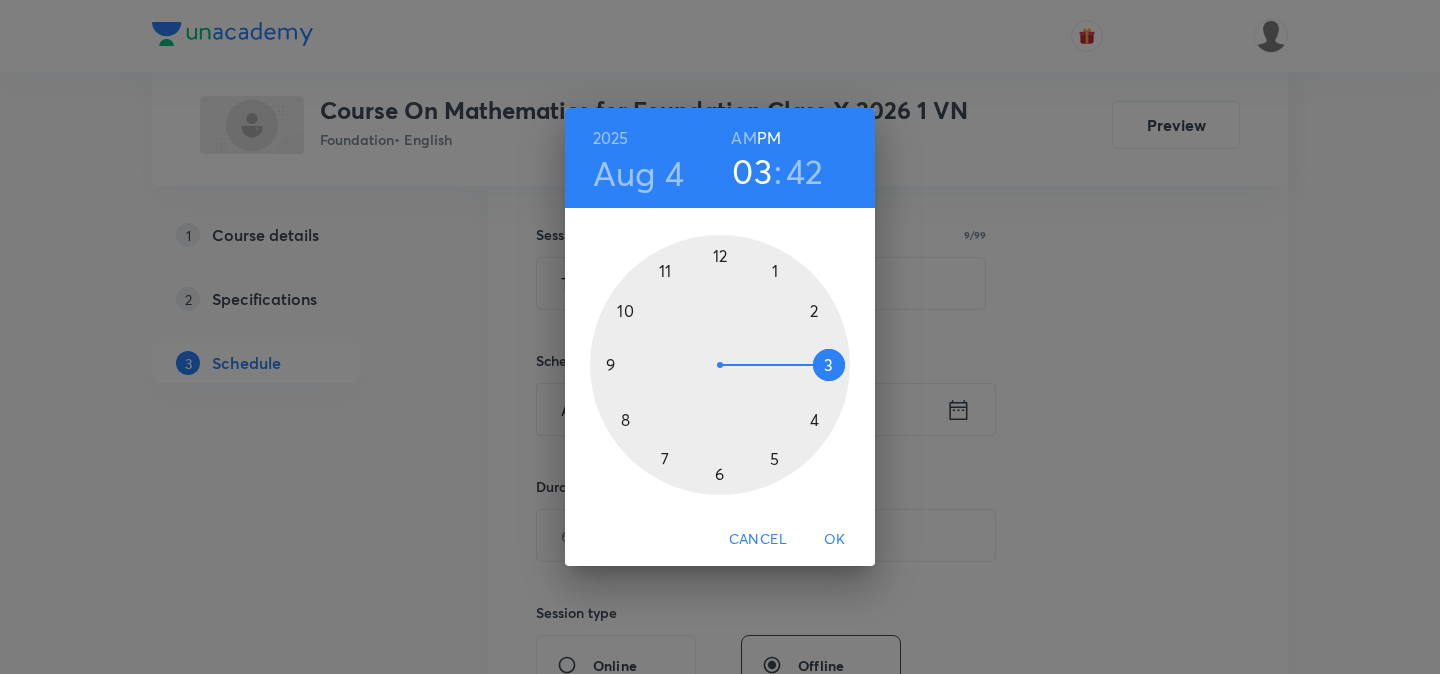 click at bounding box center [720, 365] 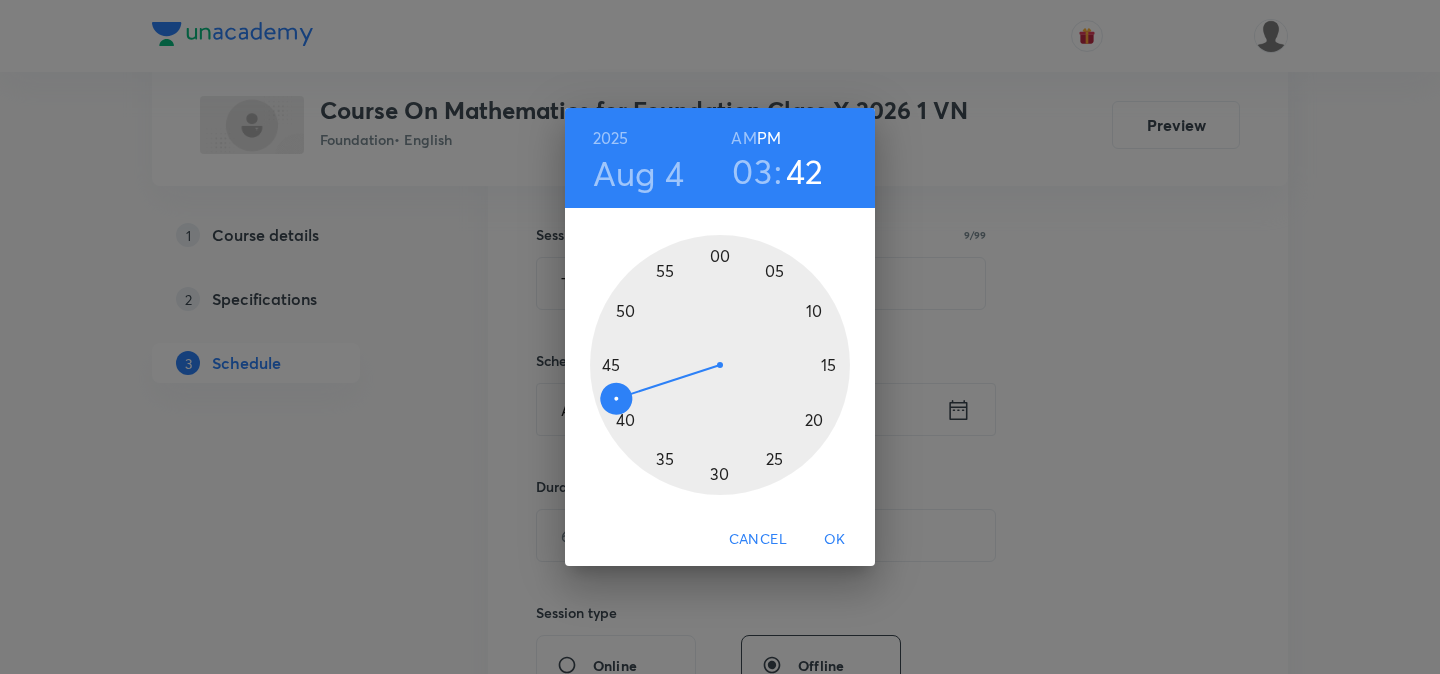click at bounding box center (720, 365) 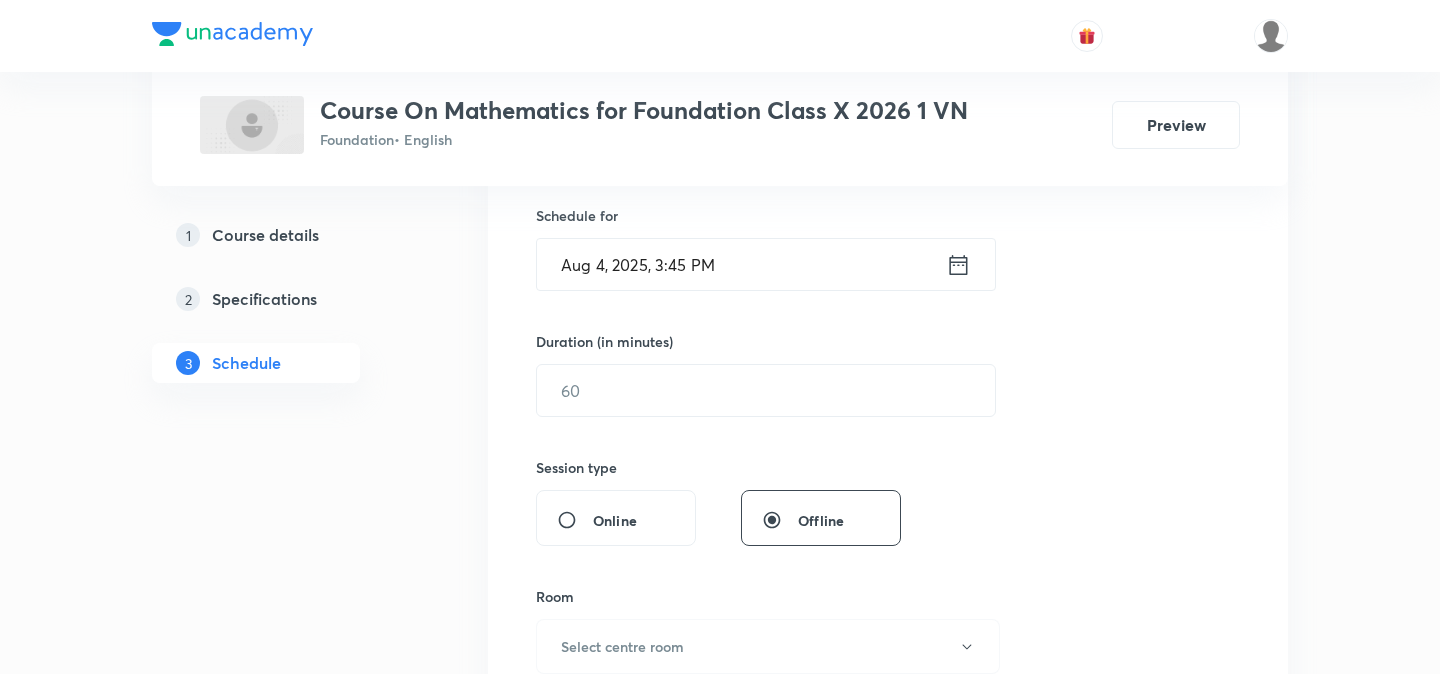 scroll, scrollTop: 512, scrollLeft: 0, axis: vertical 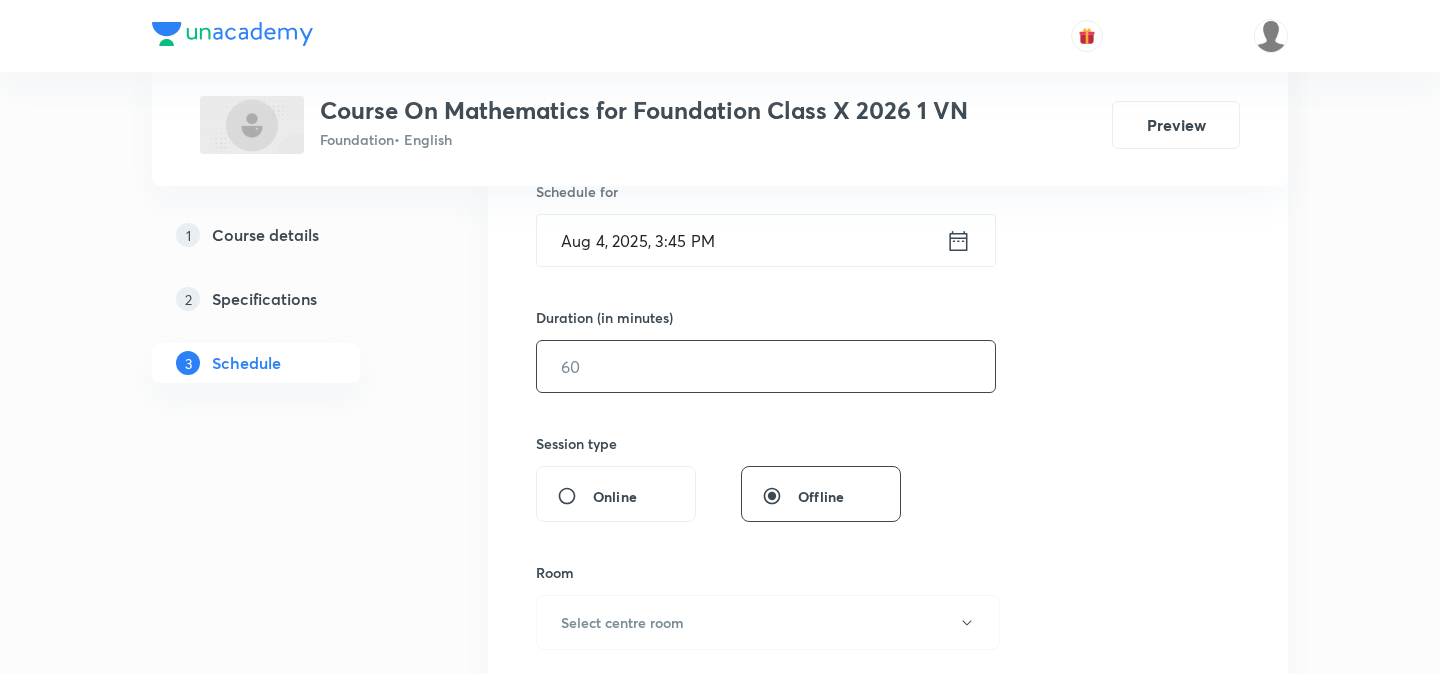 click at bounding box center [766, 366] 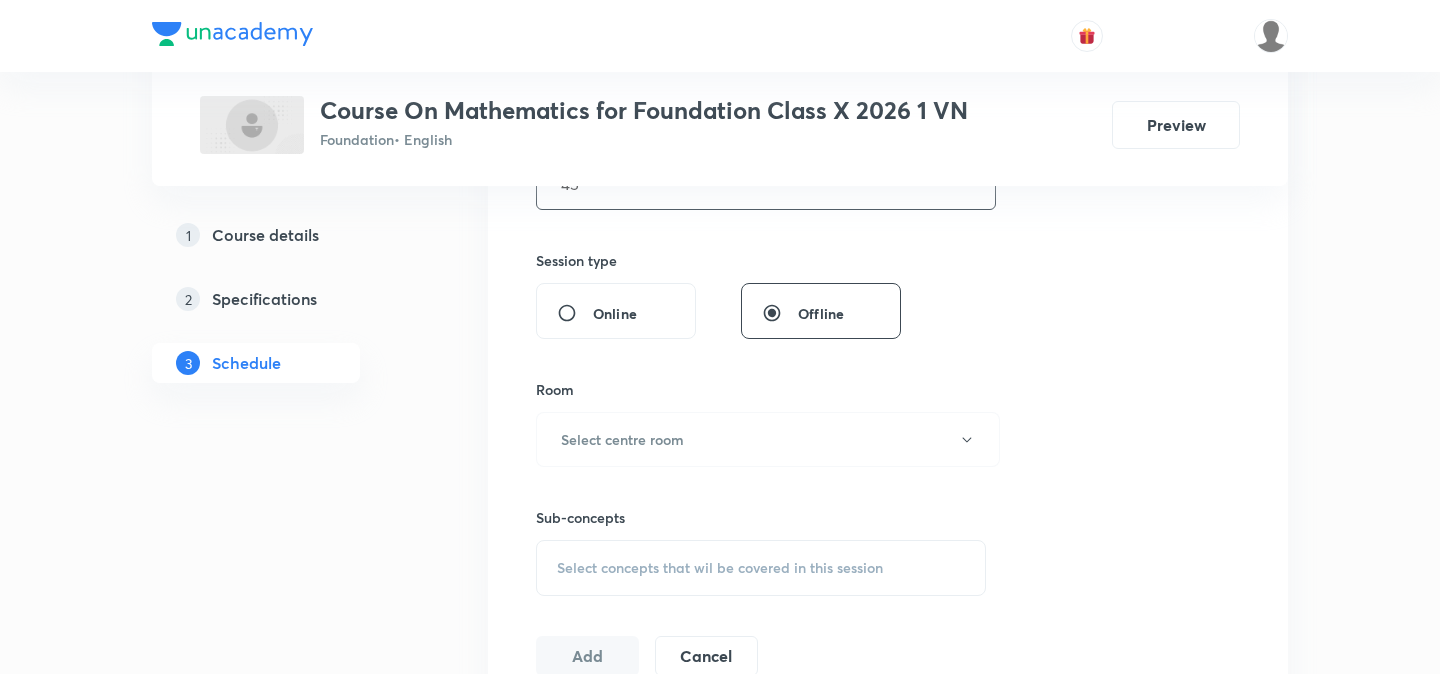 scroll, scrollTop: 703, scrollLeft: 0, axis: vertical 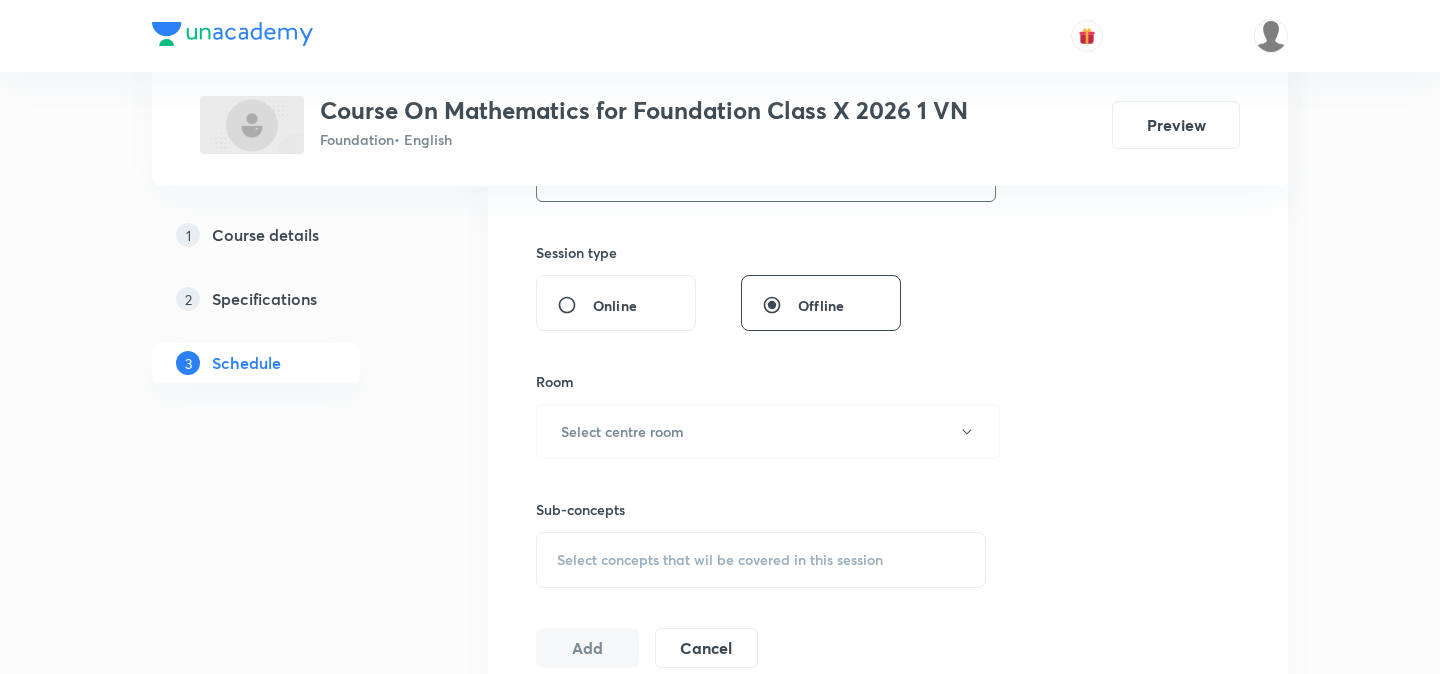 type on "45" 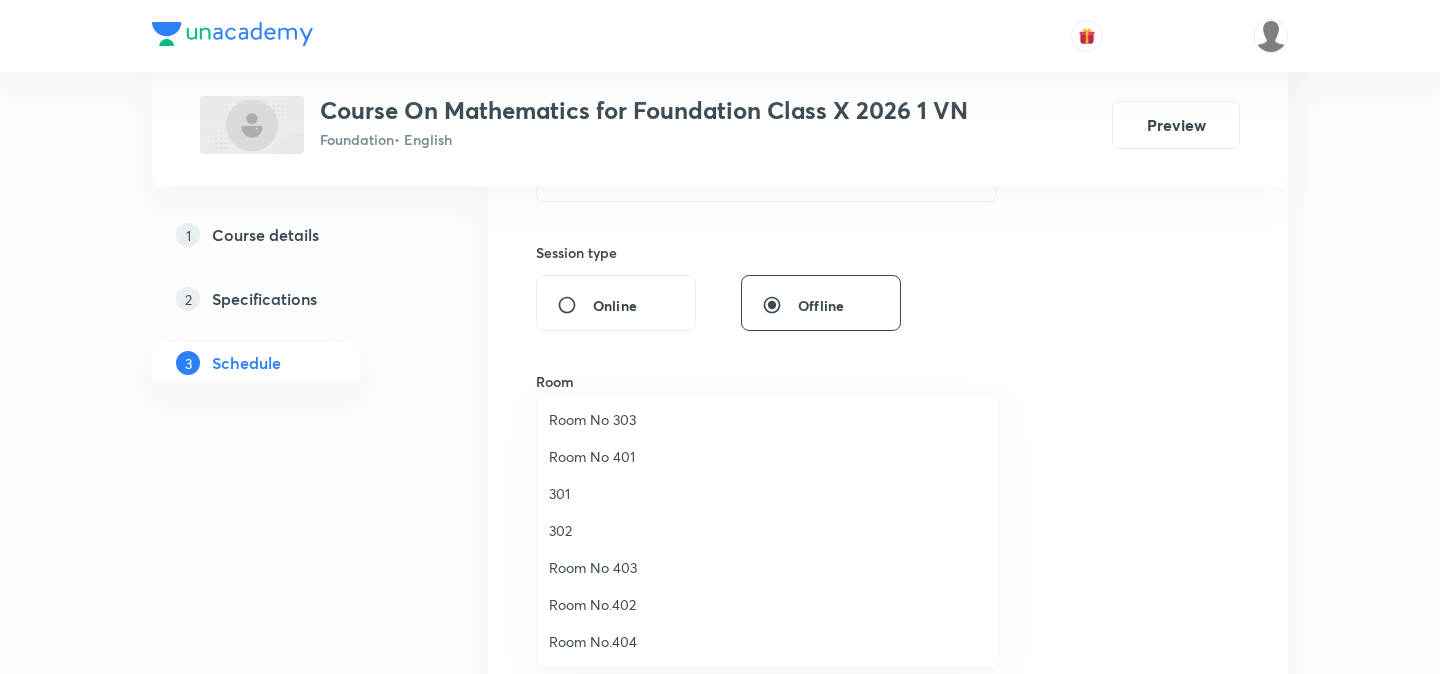 click on "Room No 303" at bounding box center (768, 419) 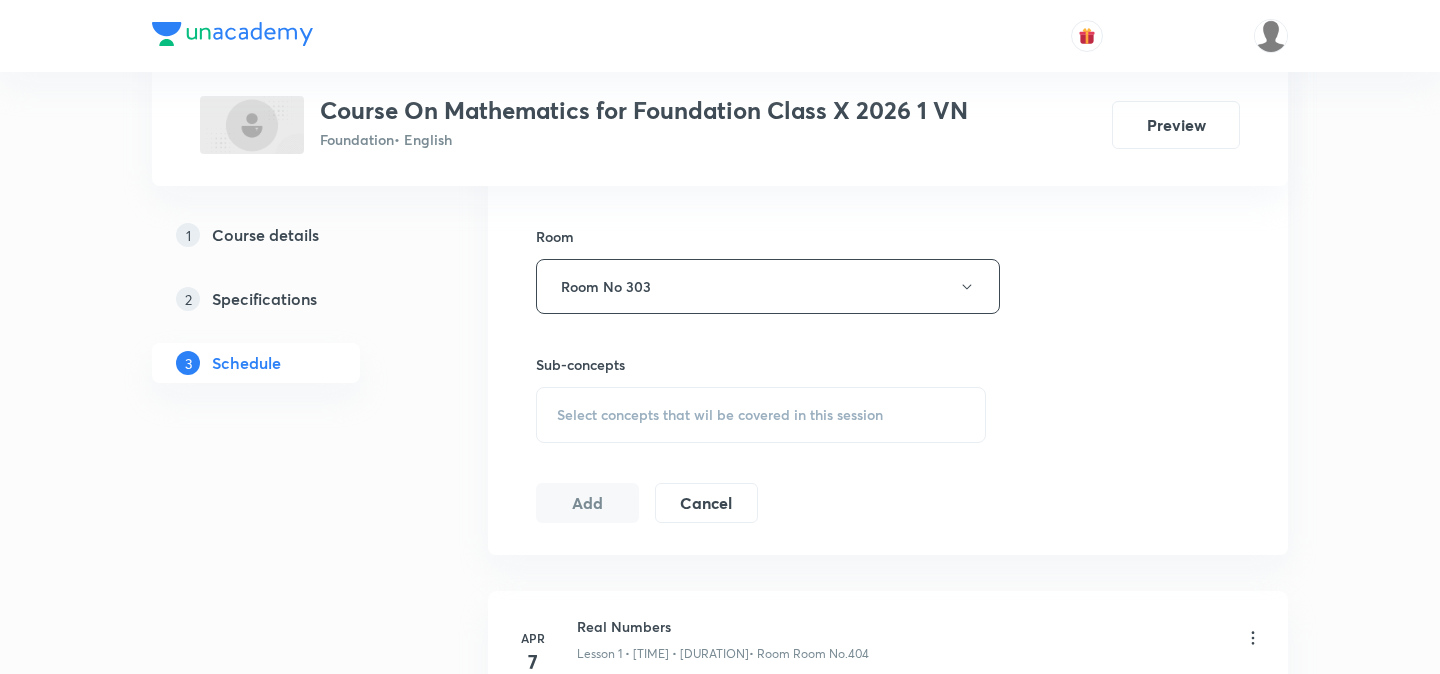 scroll, scrollTop: 889, scrollLeft: 0, axis: vertical 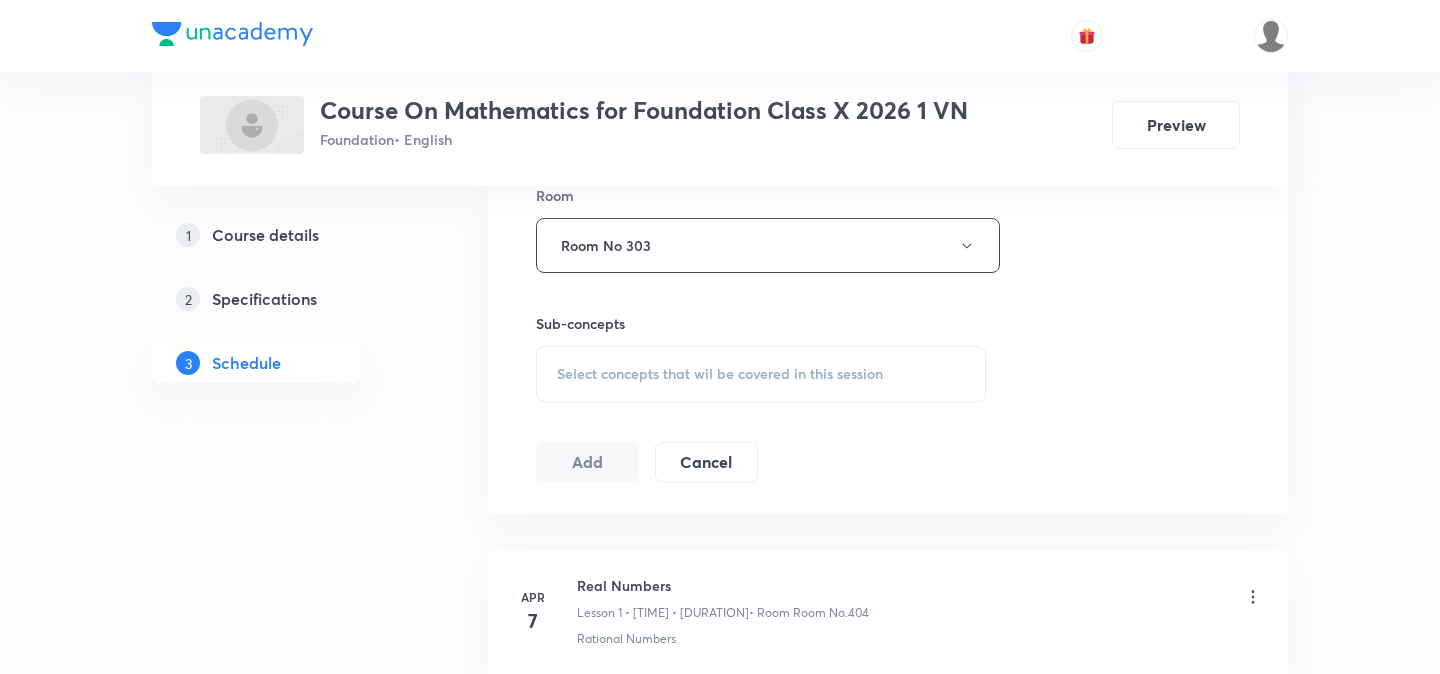 click on "Select concepts that wil be covered in this session" at bounding box center [720, 374] 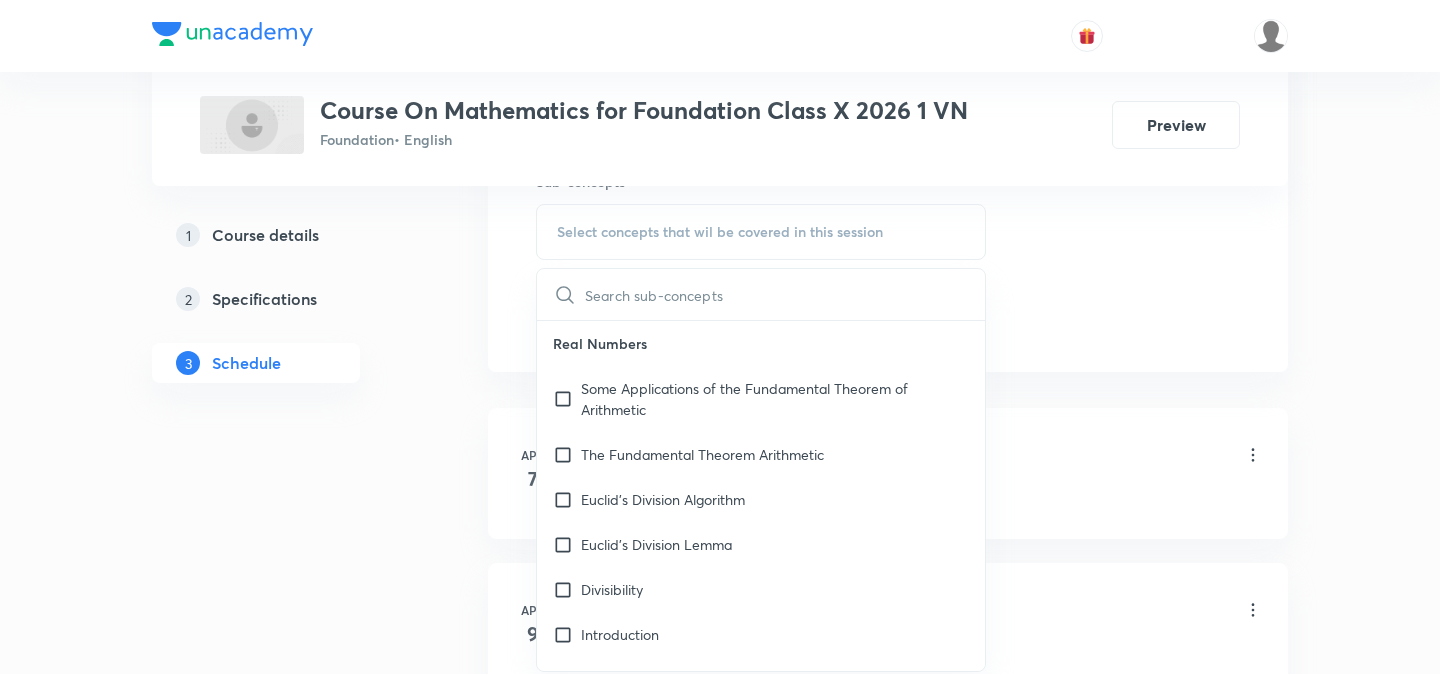 scroll, scrollTop: 1061, scrollLeft: 0, axis: vertical 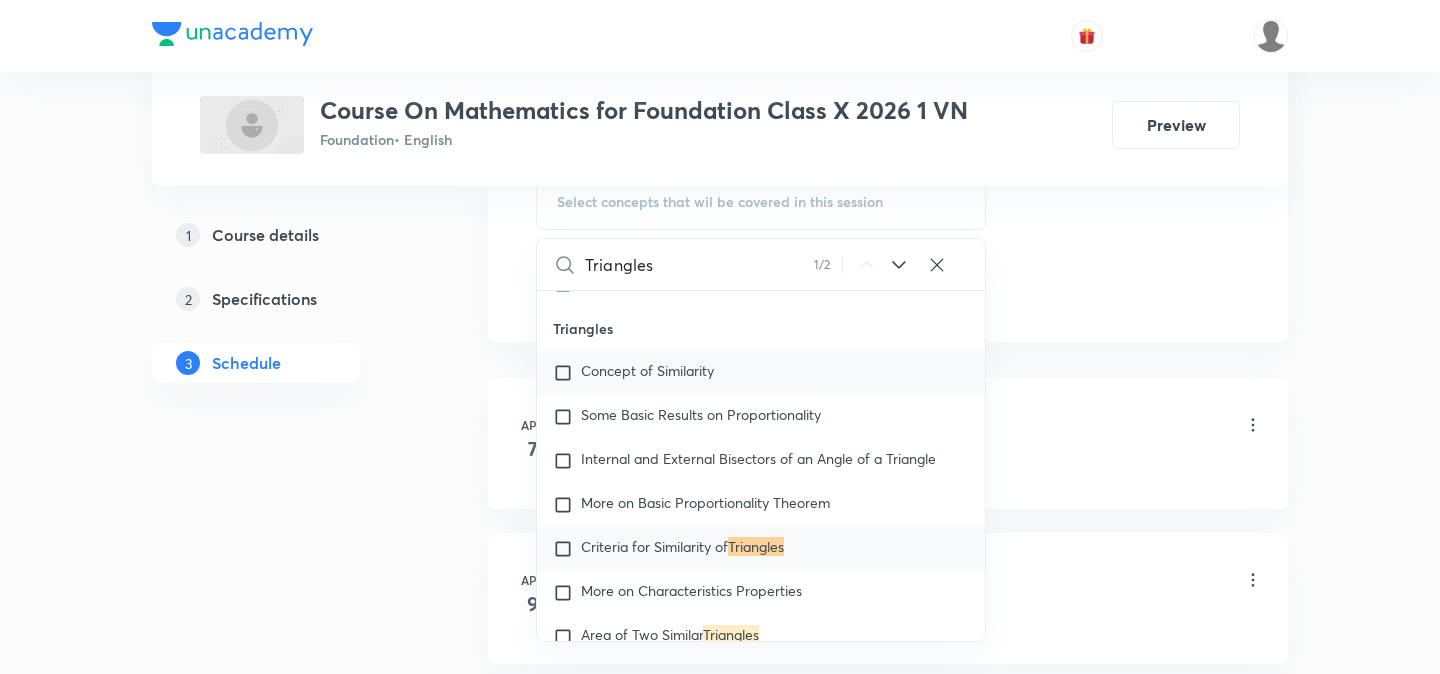 type on "Triangles" 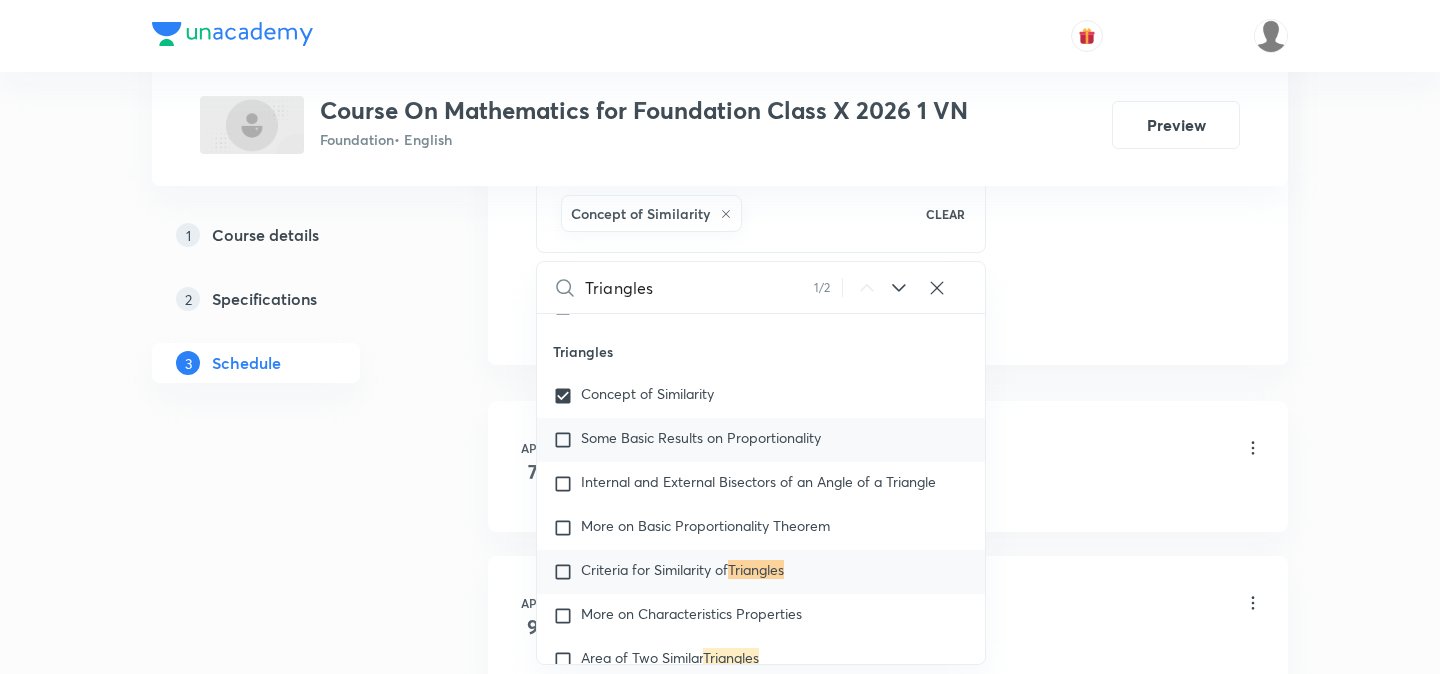 click on "Some Basic Results on Proportionality" at bounding box center [701, 437] 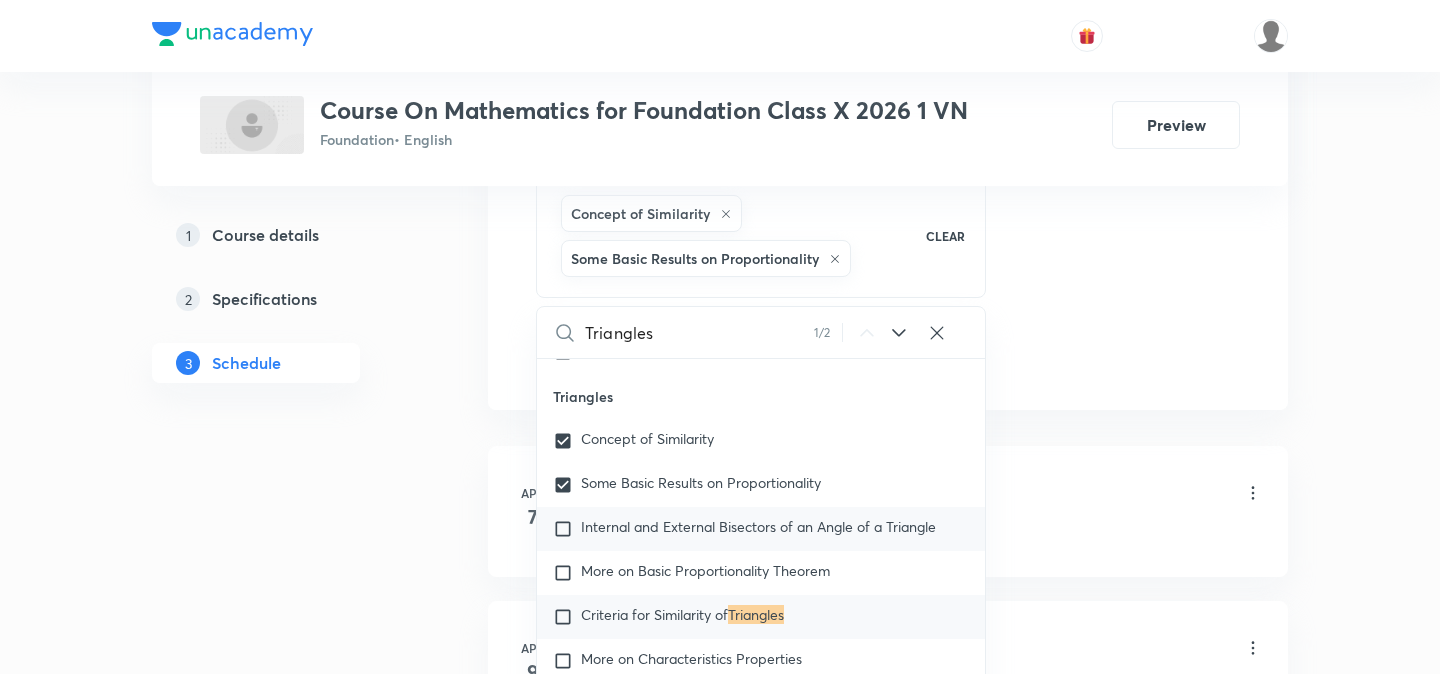 click on "Internal and External Bisectors of an Angle of a Triangle" at bounding box center [758, 526] 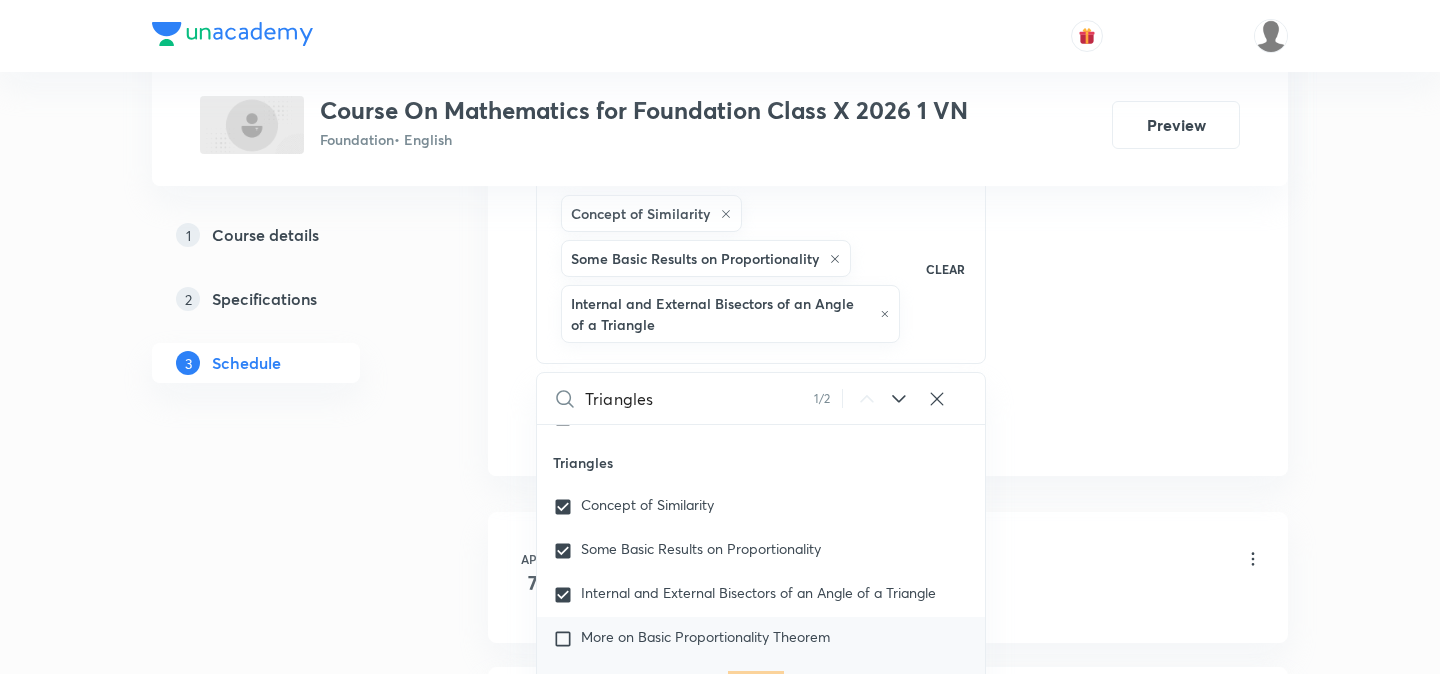click on "More on Basic Proportionality Theorem" at bounding box center (705, 636) 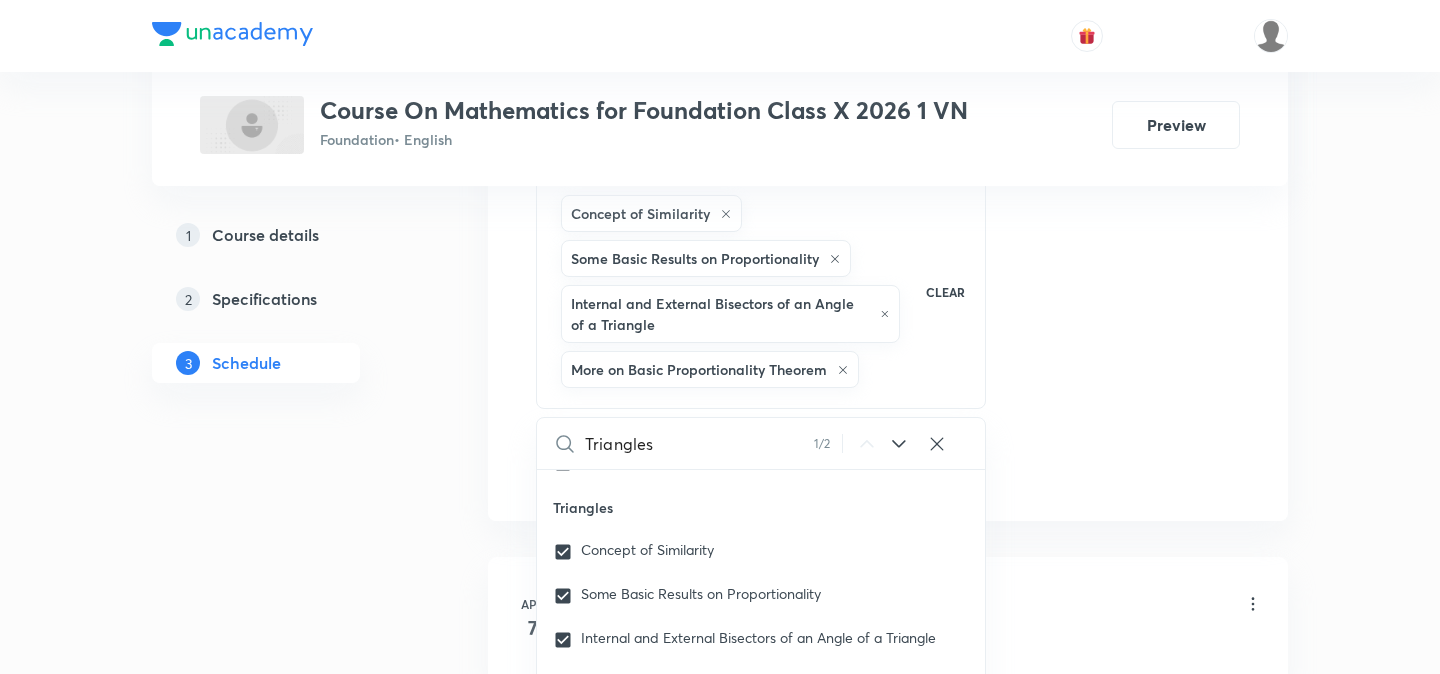 click on "1 Course details 2 Specifications 3 Schedule" at bounding box center (288, 3546) 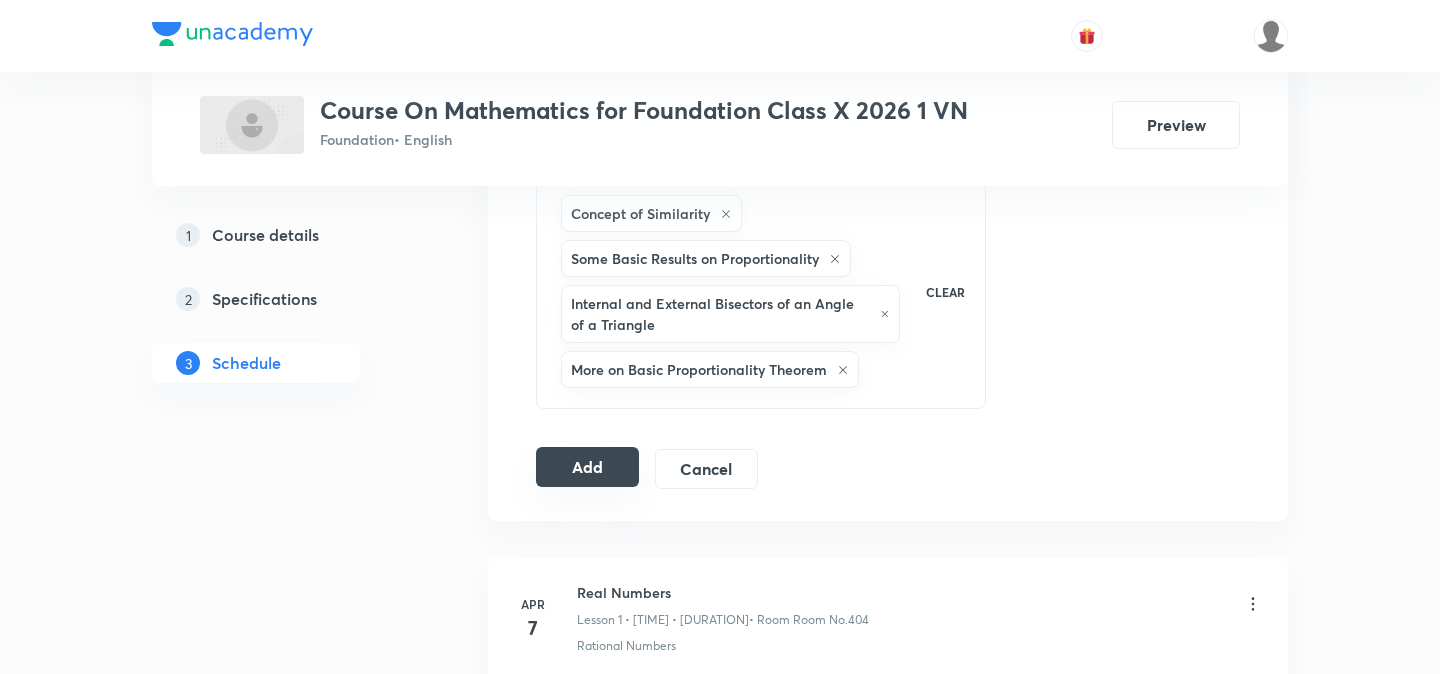 click on "Add" at bounding box center [587, 467] 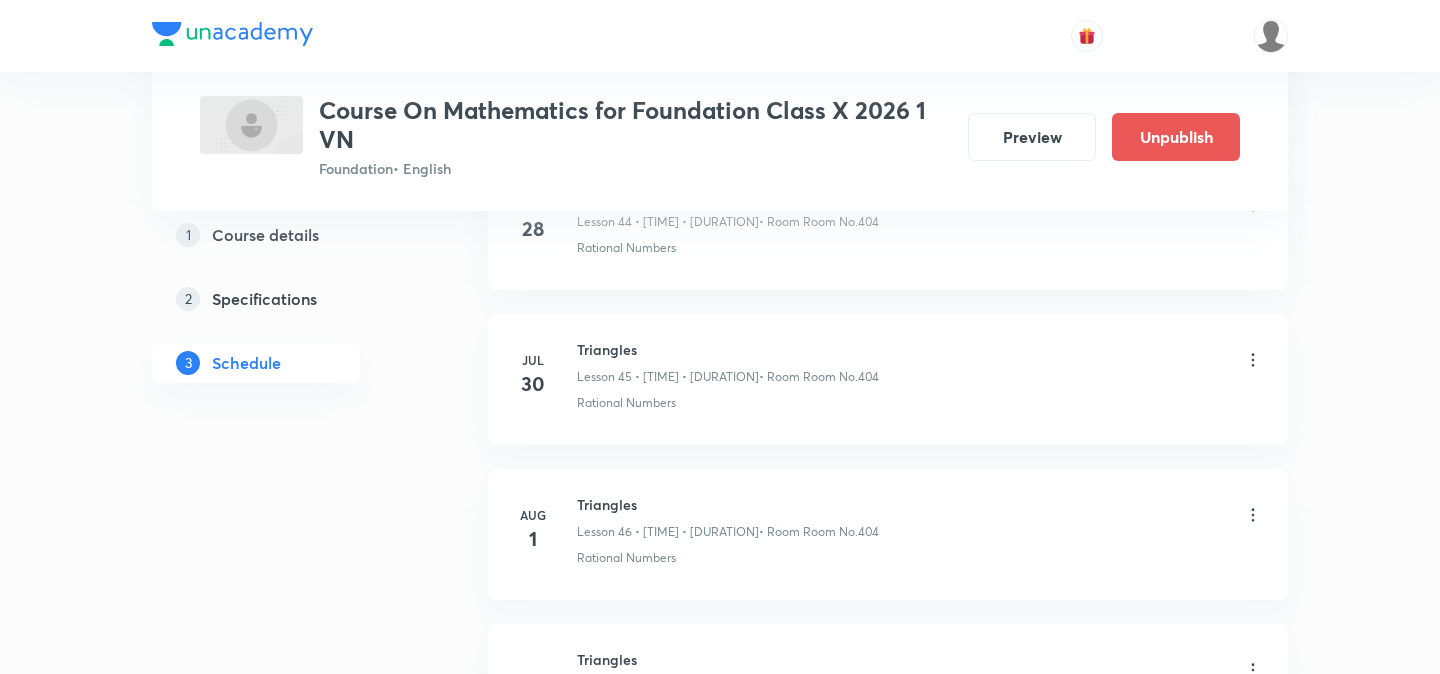 scroll, scrollTop: 7338, scrollLeft: 0, axis: vertical 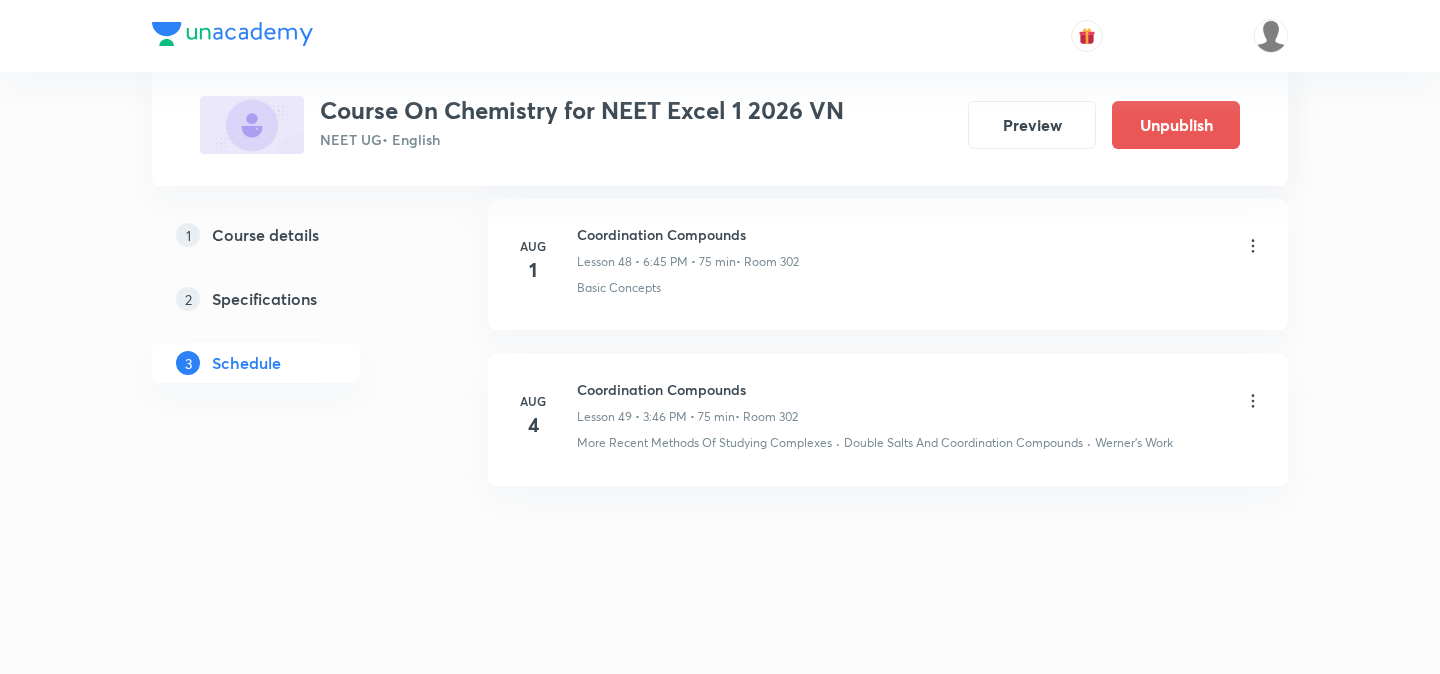 click on "1 Course details 2 Specifications 3 Schedule" at bounding box center [288, -3775] 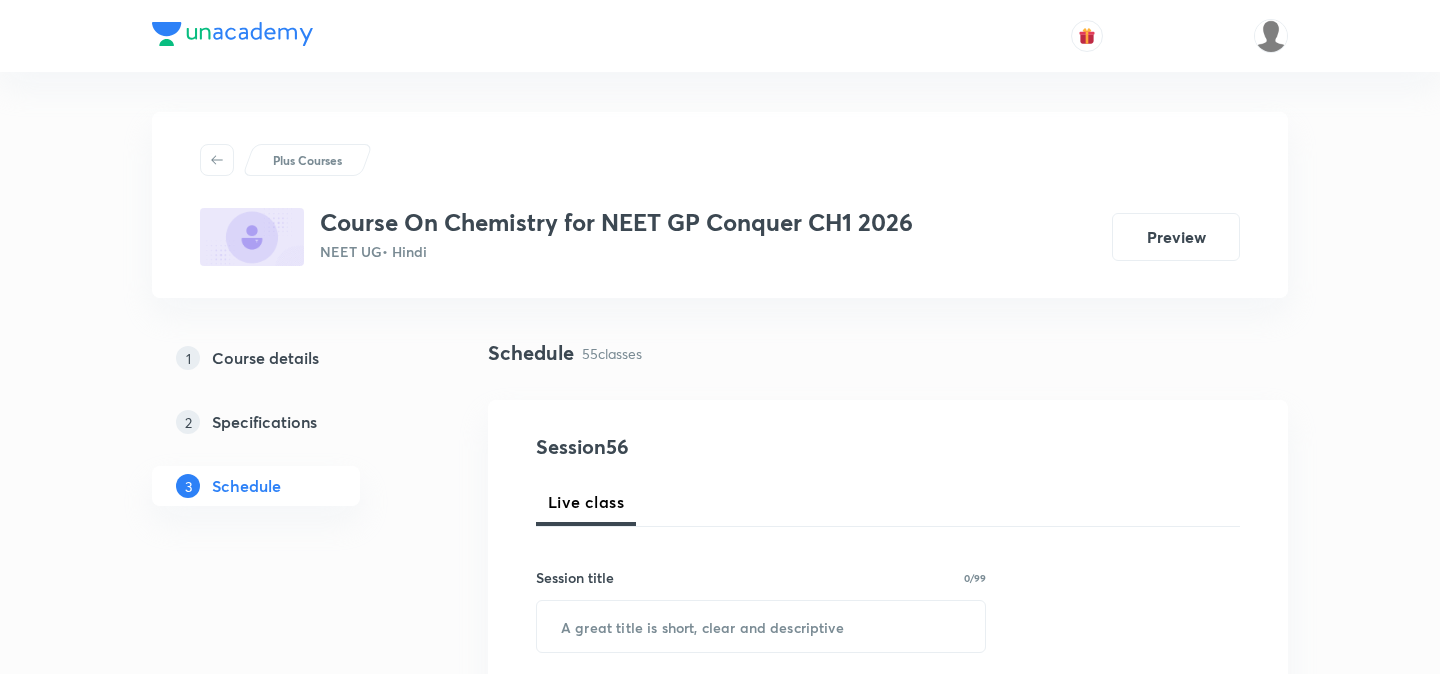 scroll, scrollTop: 1431, scrollLeft: 0, axis: vertical 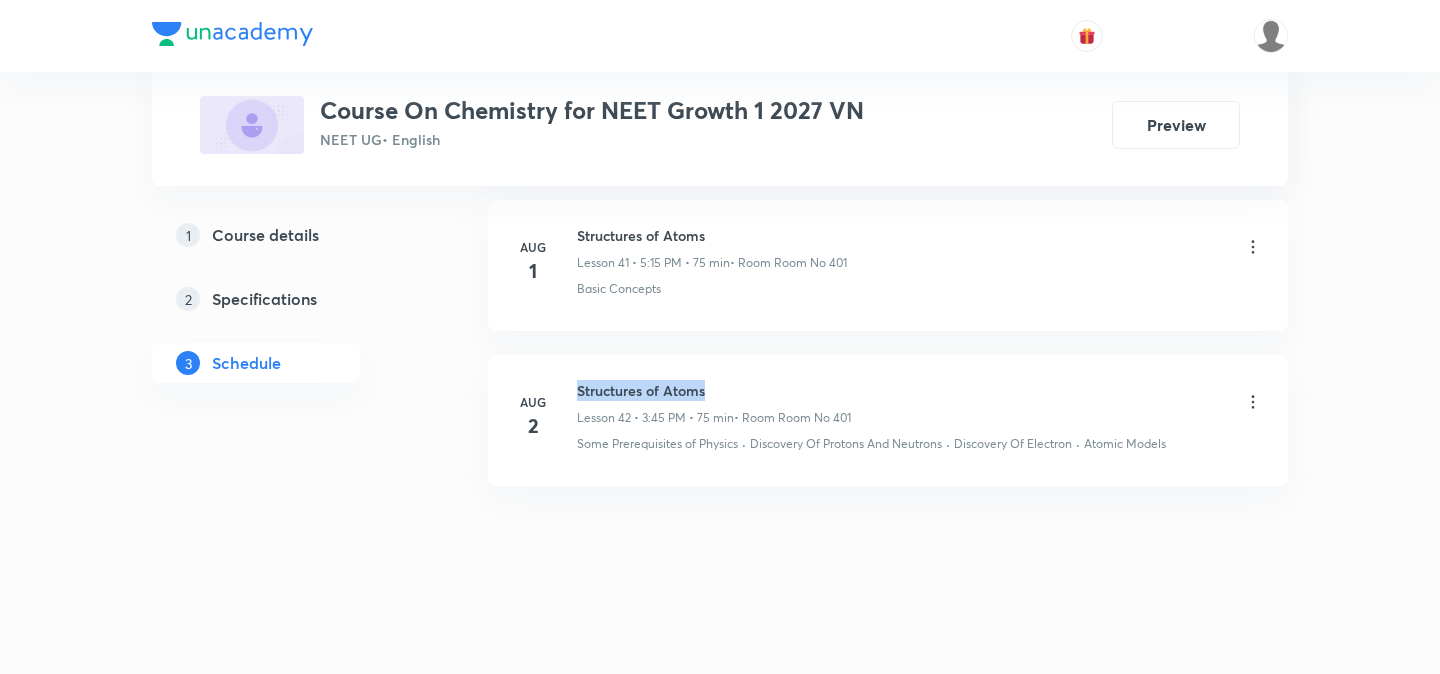 drag, startPoint x: 578, startPoint y: 388, endPoint x: 720, endPoint y: 391, distance: 142.0317 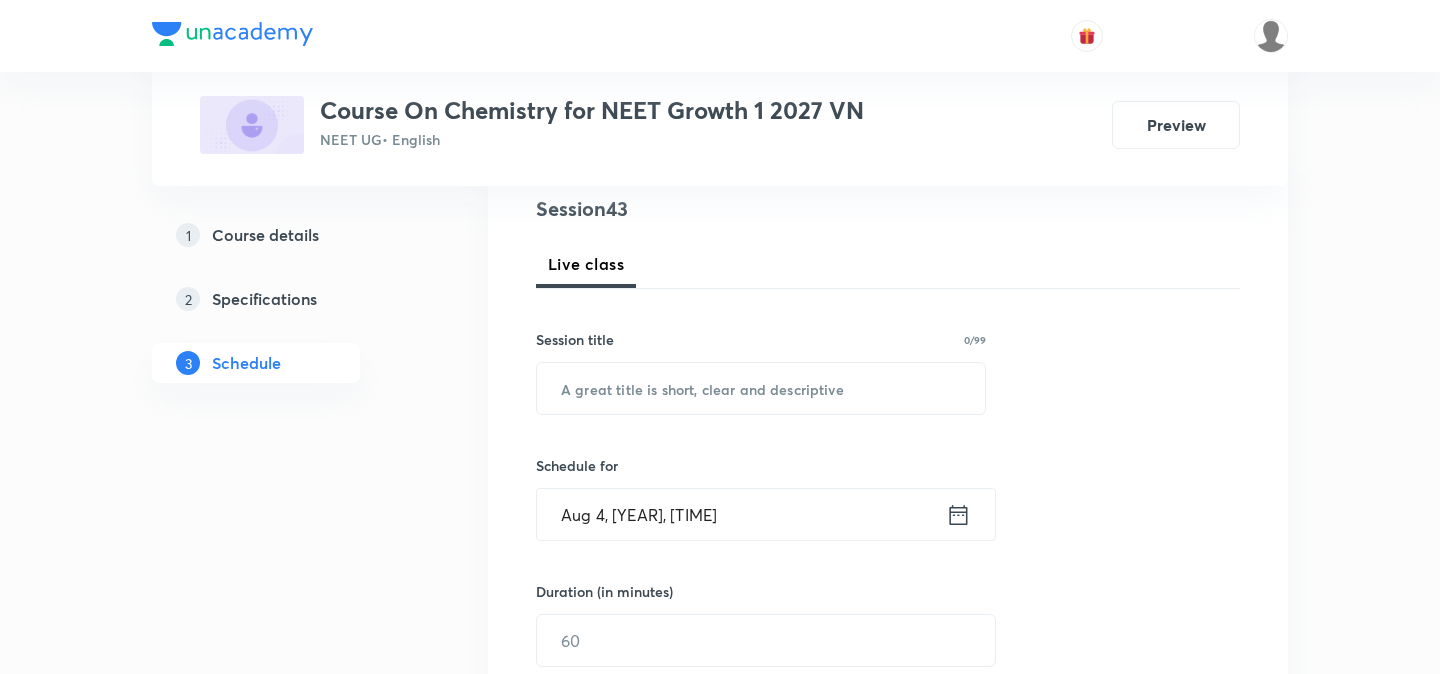 scroll, scrollTop: 277, scrollLeft: 0, axis: vertical 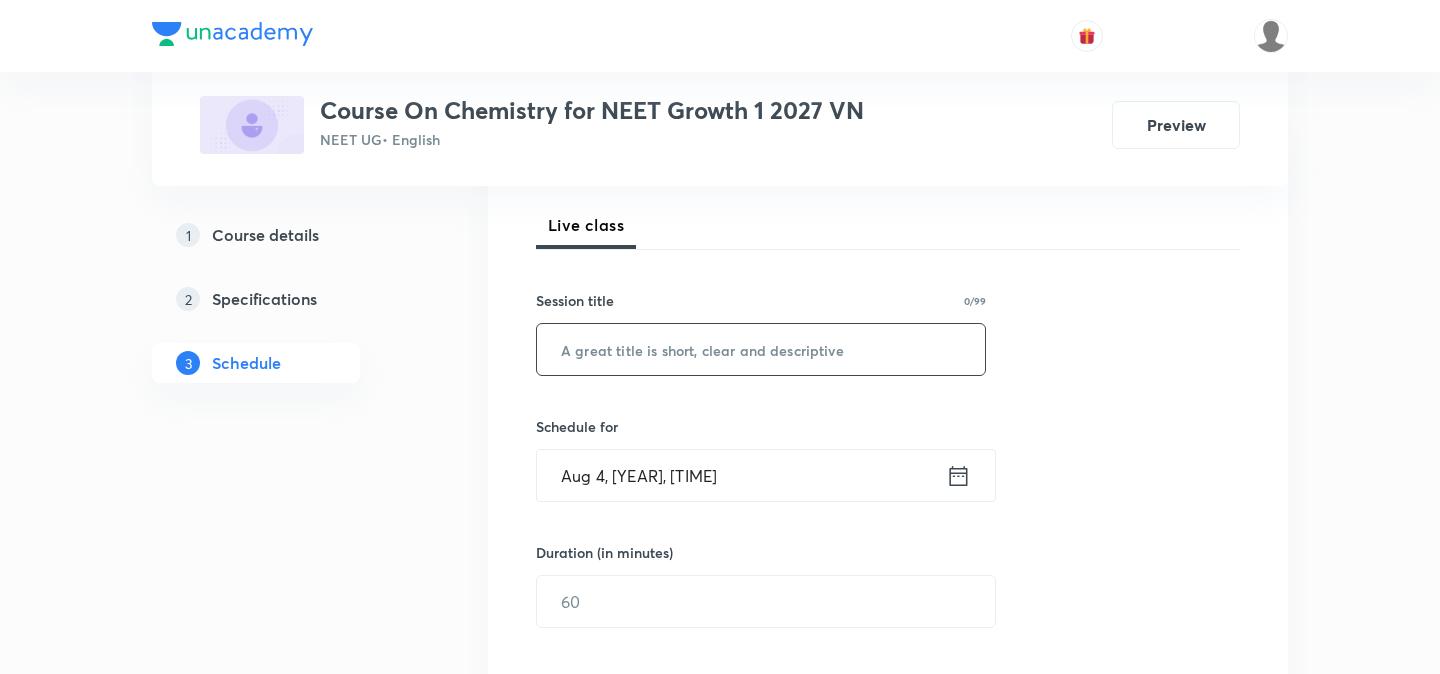 click at bounding box center [761, 349] 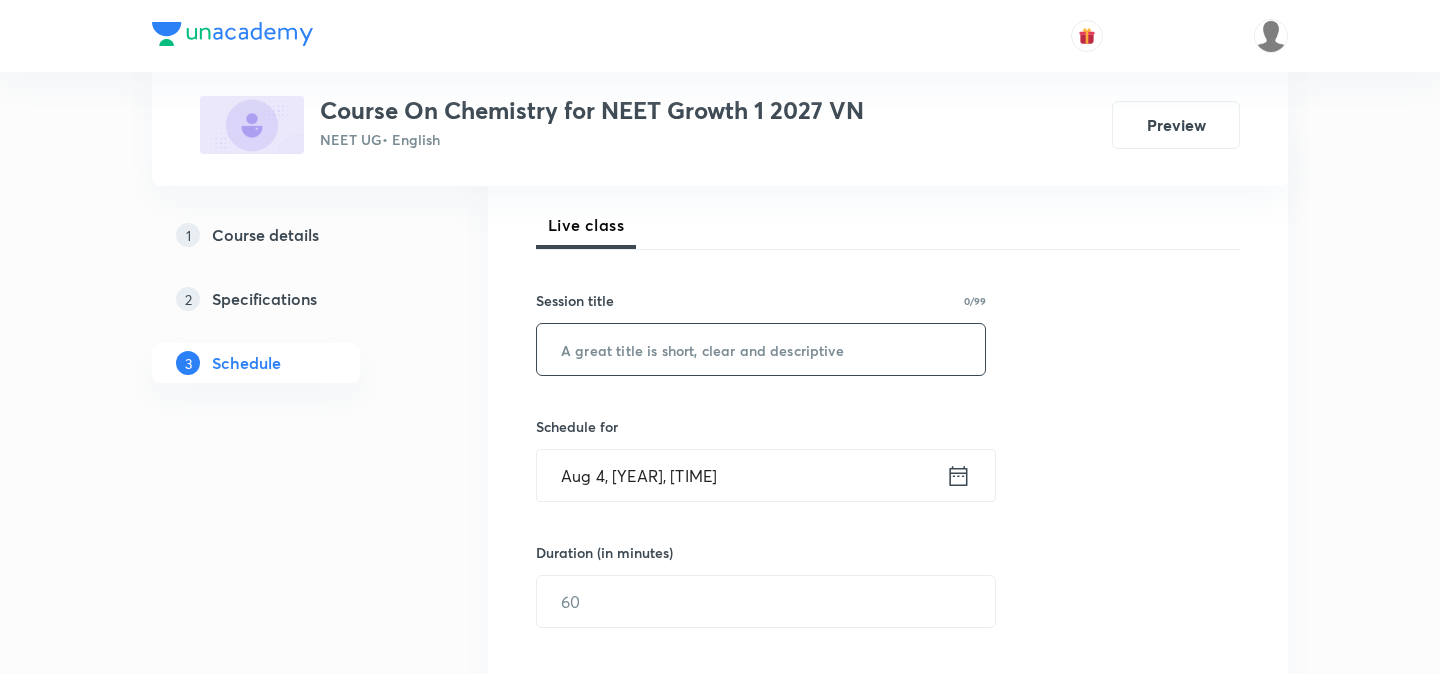 paste on "Structures of Atoms" 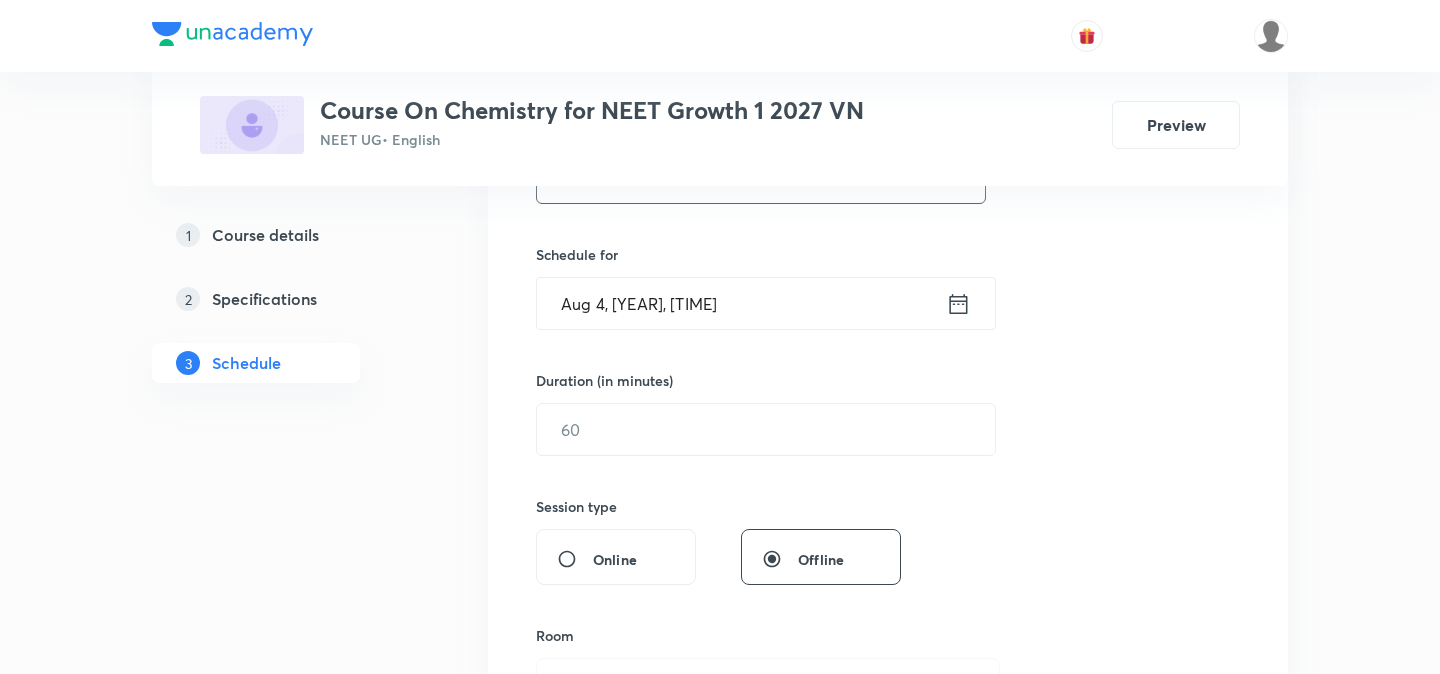 scroll, scrollTop: 451, scrollLeft: 0, axis: vertical 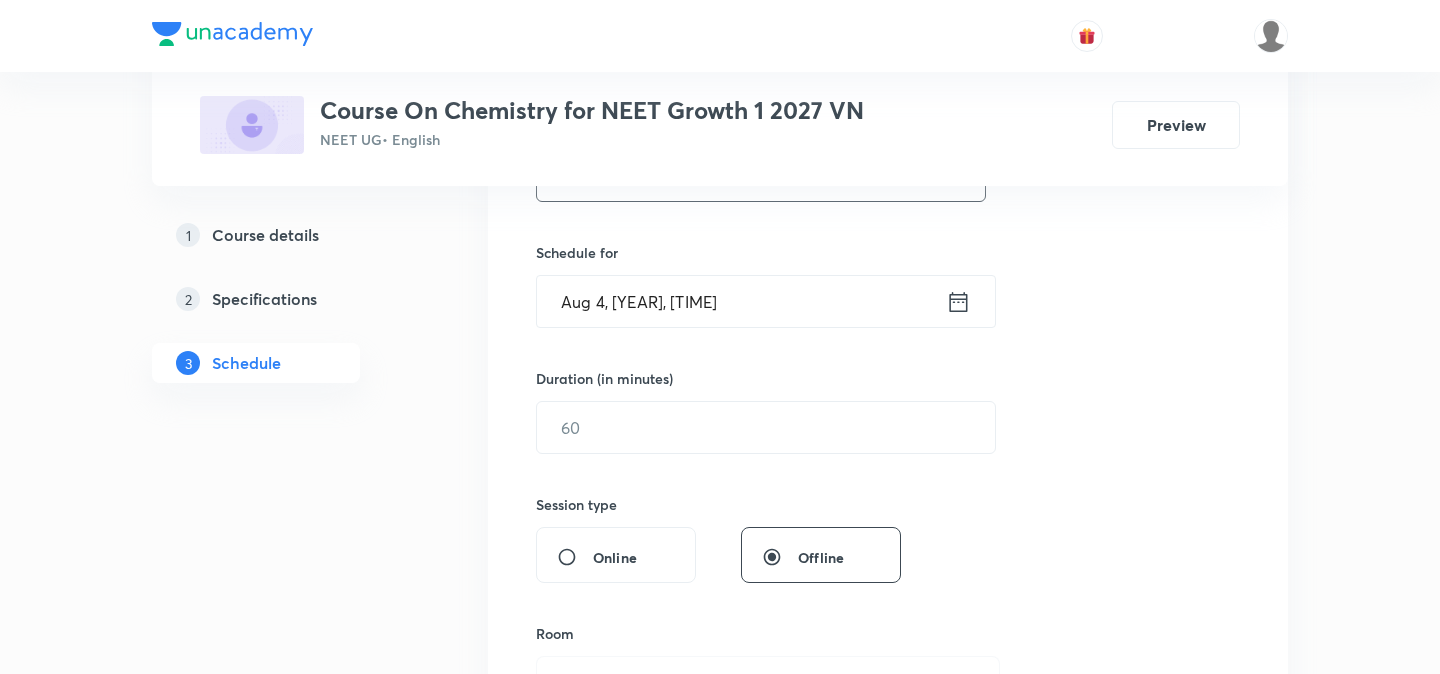 type on "Structures of Atoms" 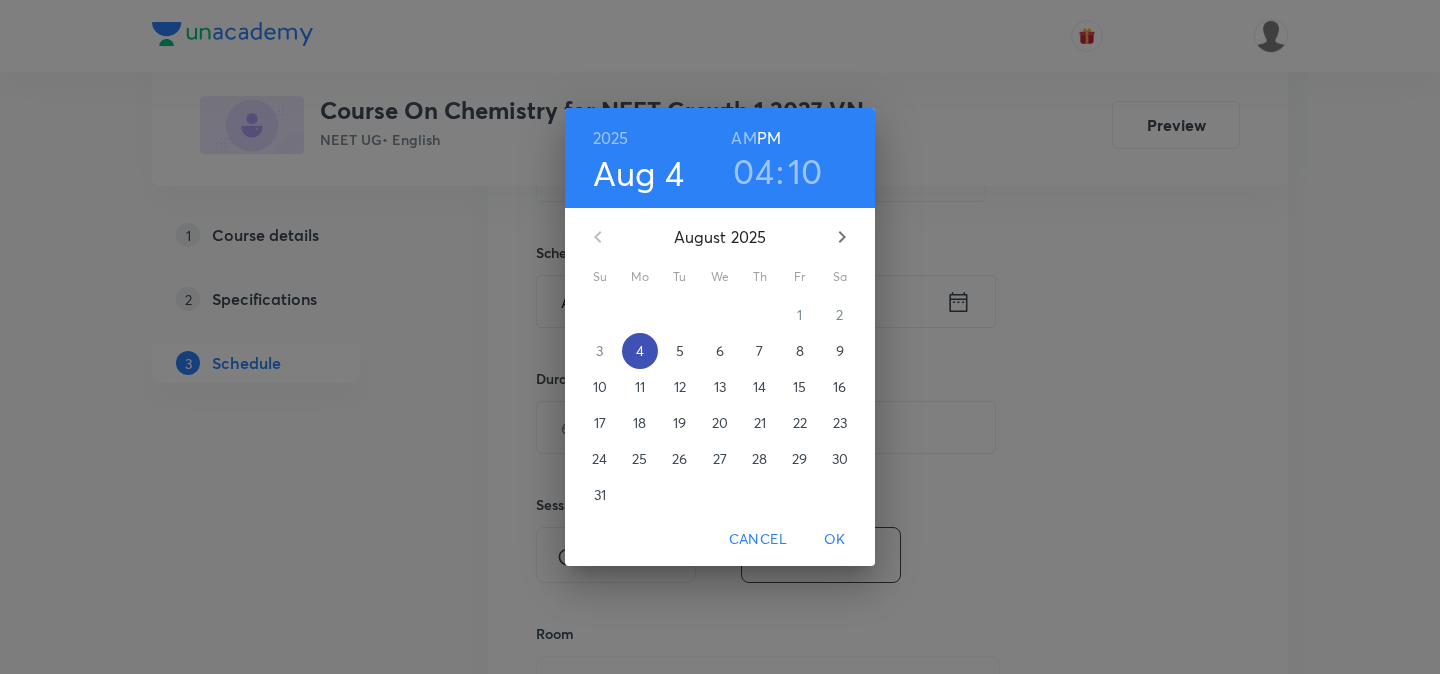 click on "4" at bounding box center (640, 351) 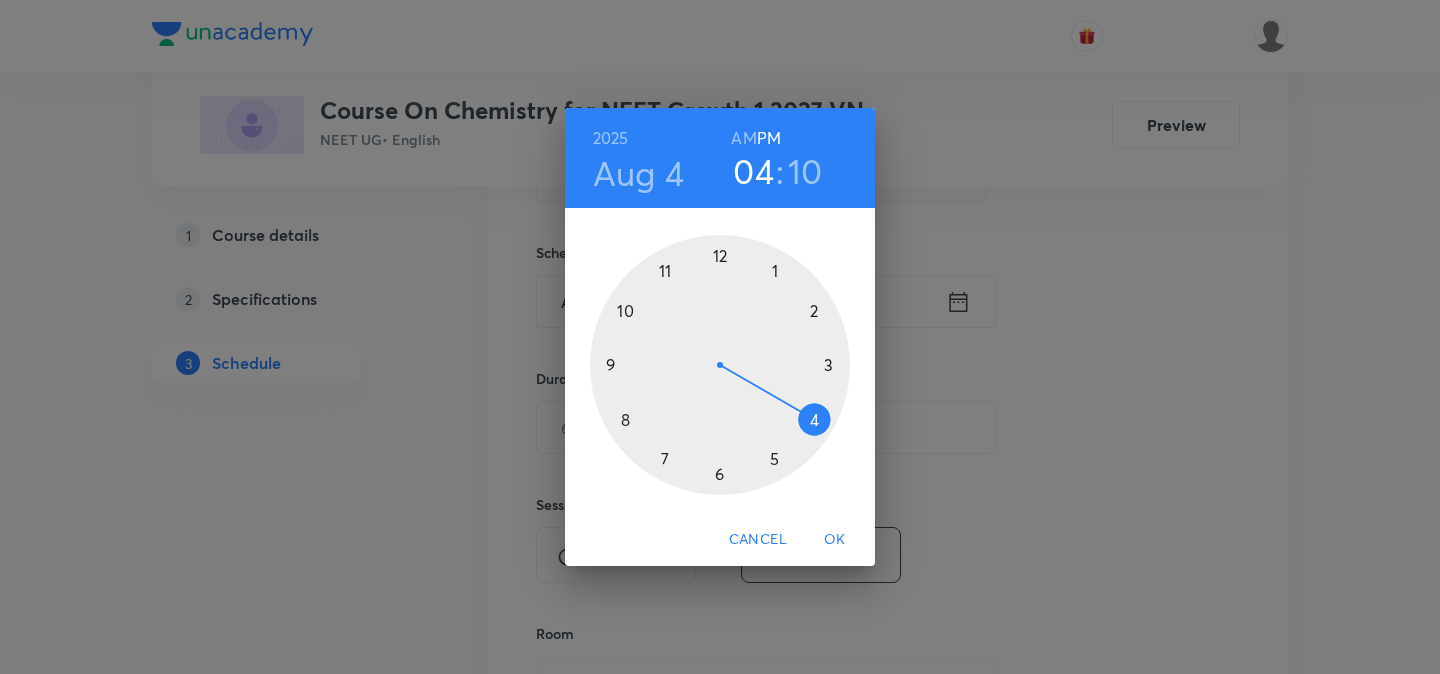 click at bounding box center [720, 365] 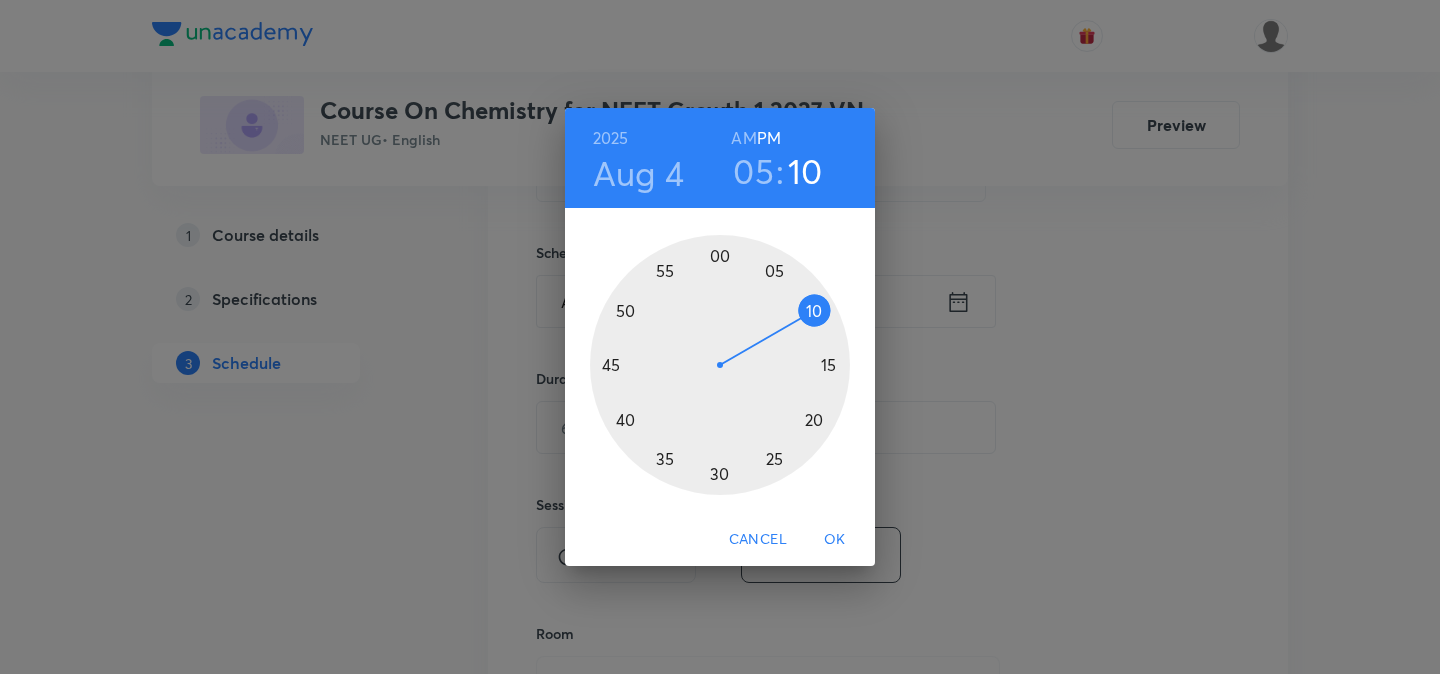 click at bounding box center [720, 365] 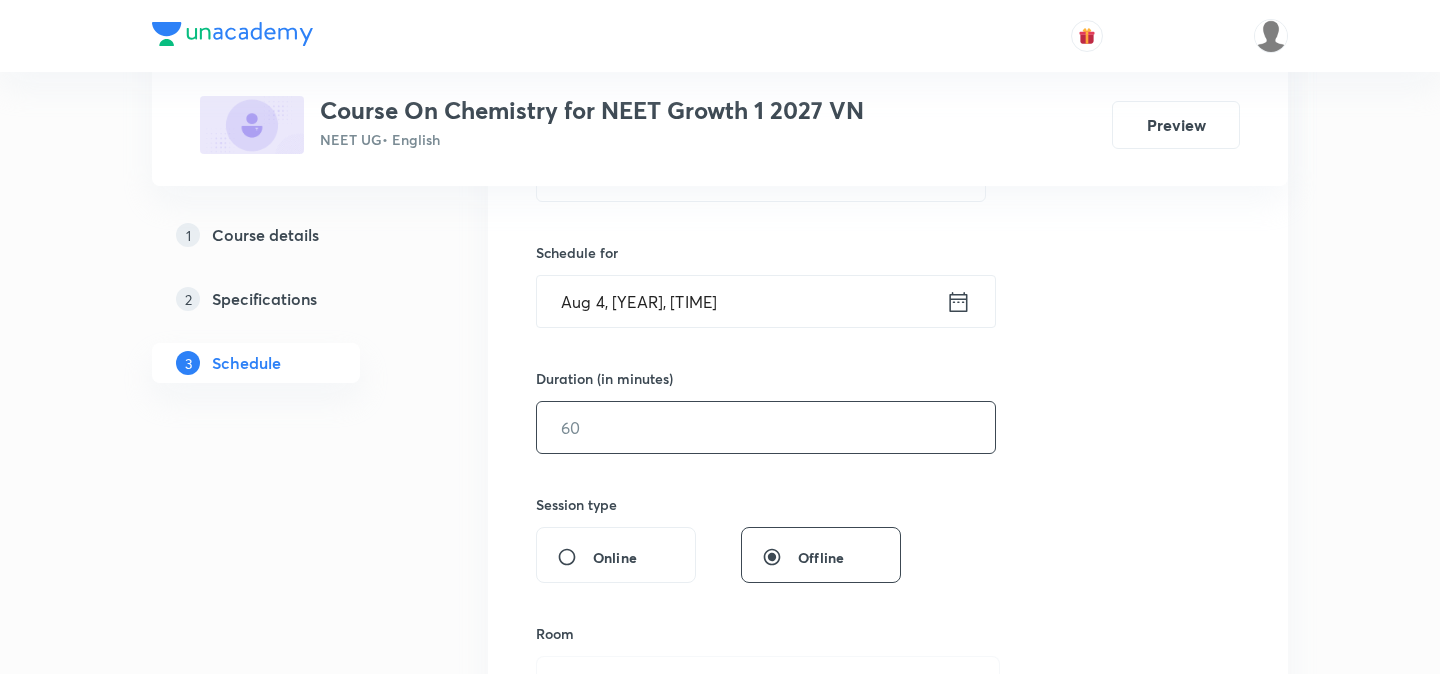 click at bounding box center [766, 427] 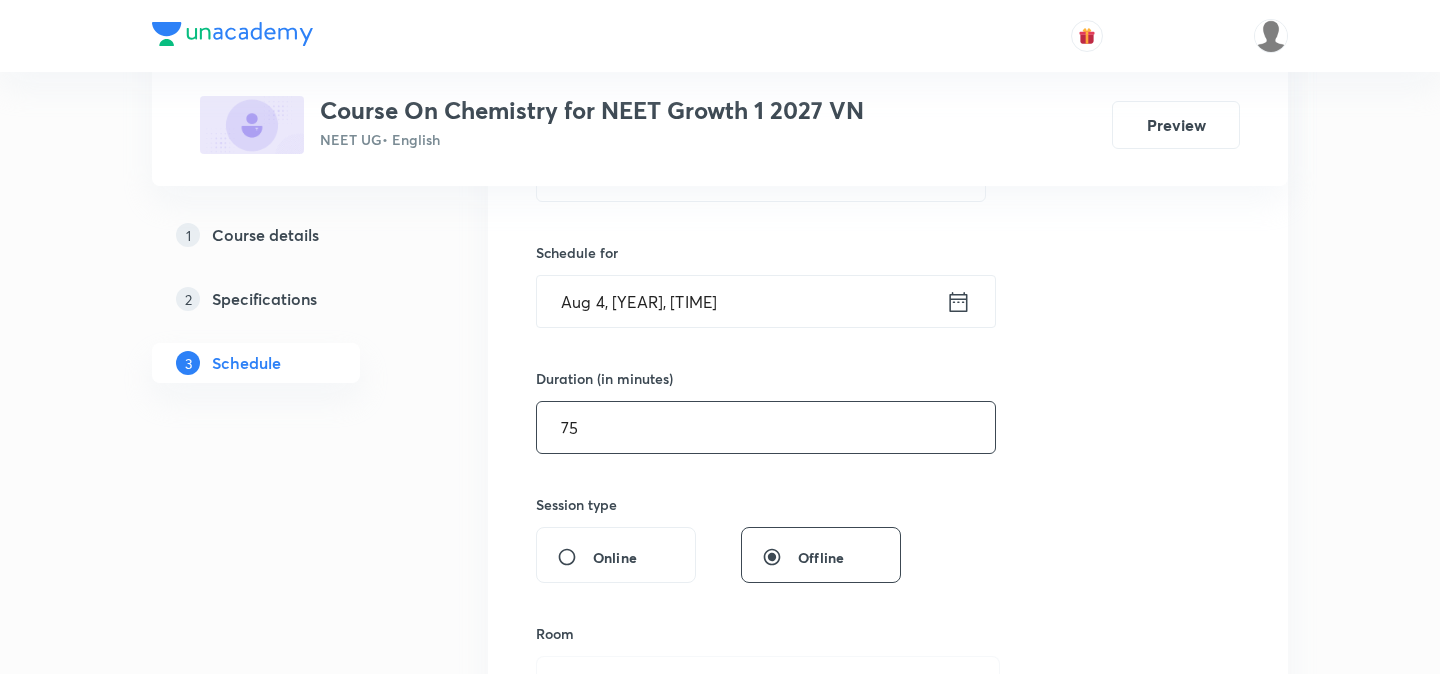type on "75" 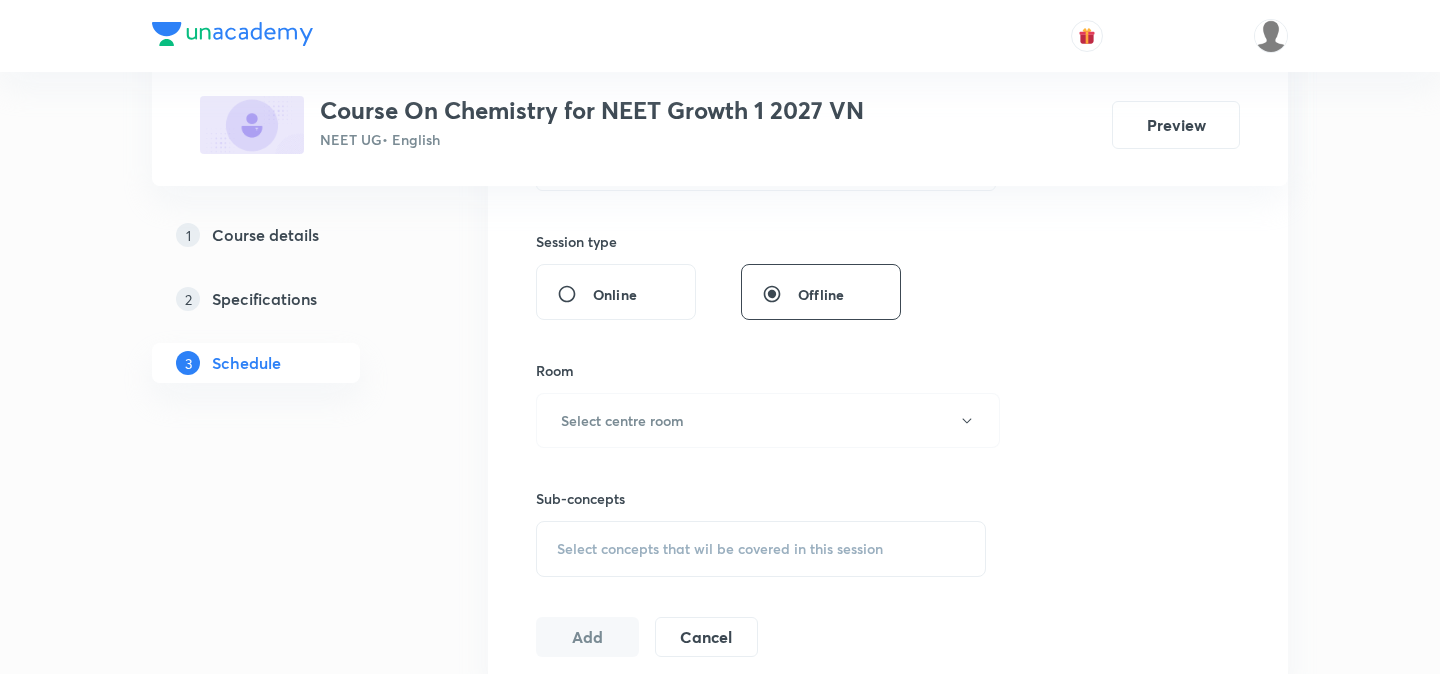 scroll, scrollTop: 760, scrollLeft: 0, axis: vertical 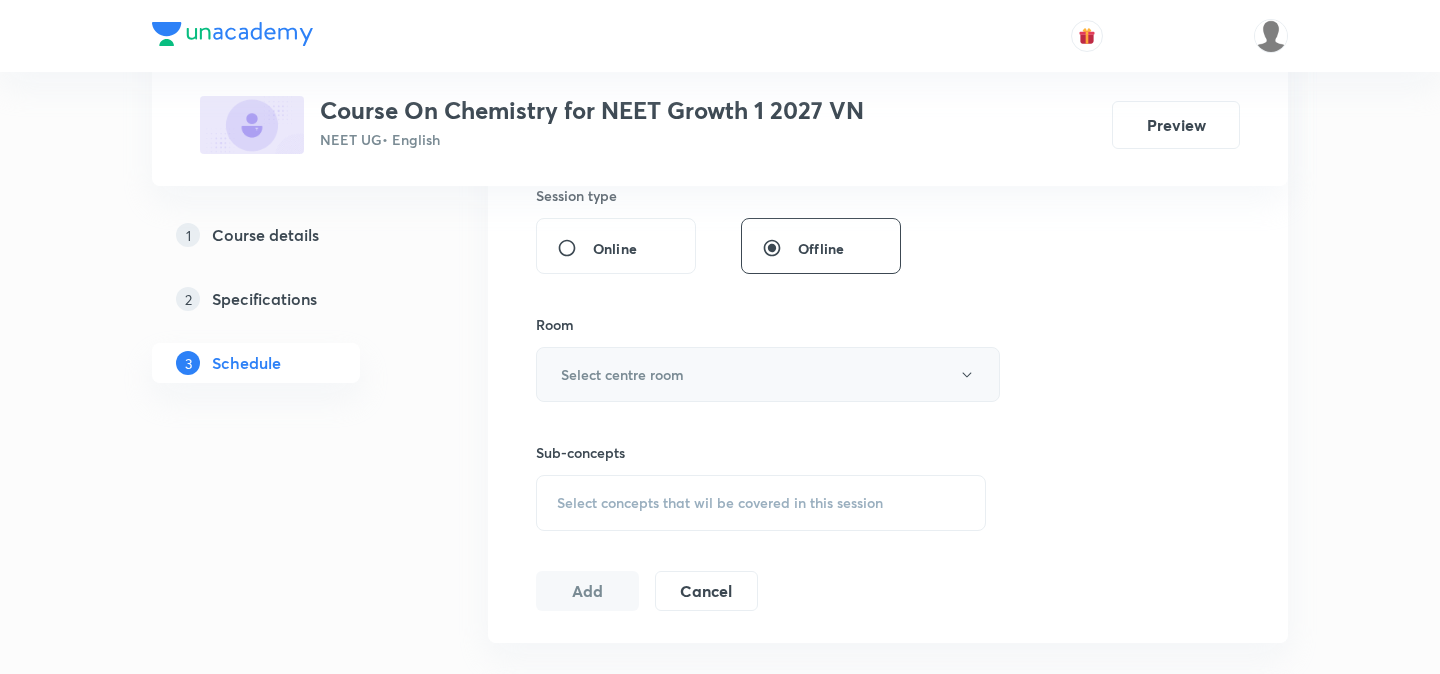 click on "Select centre room" at bounding box center [622, 374] 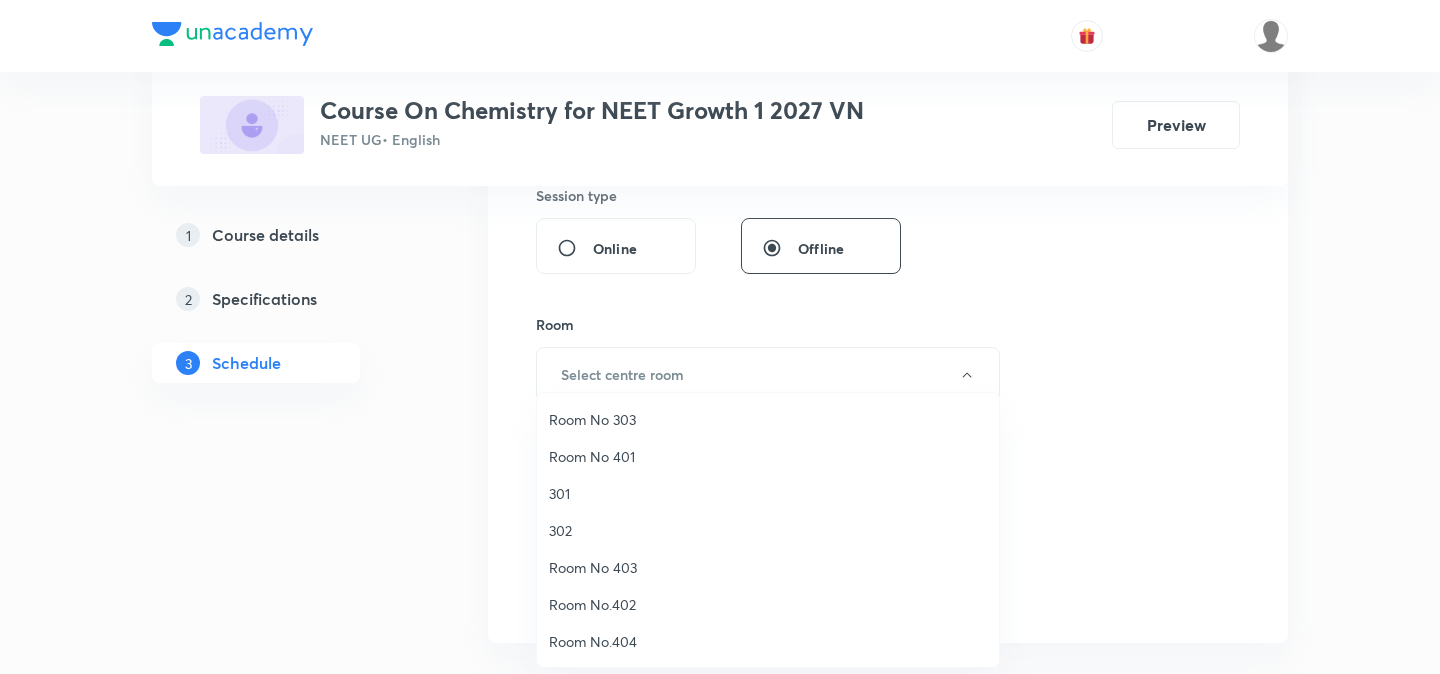 click on "Room No 401" at bounding box center (768, 456) 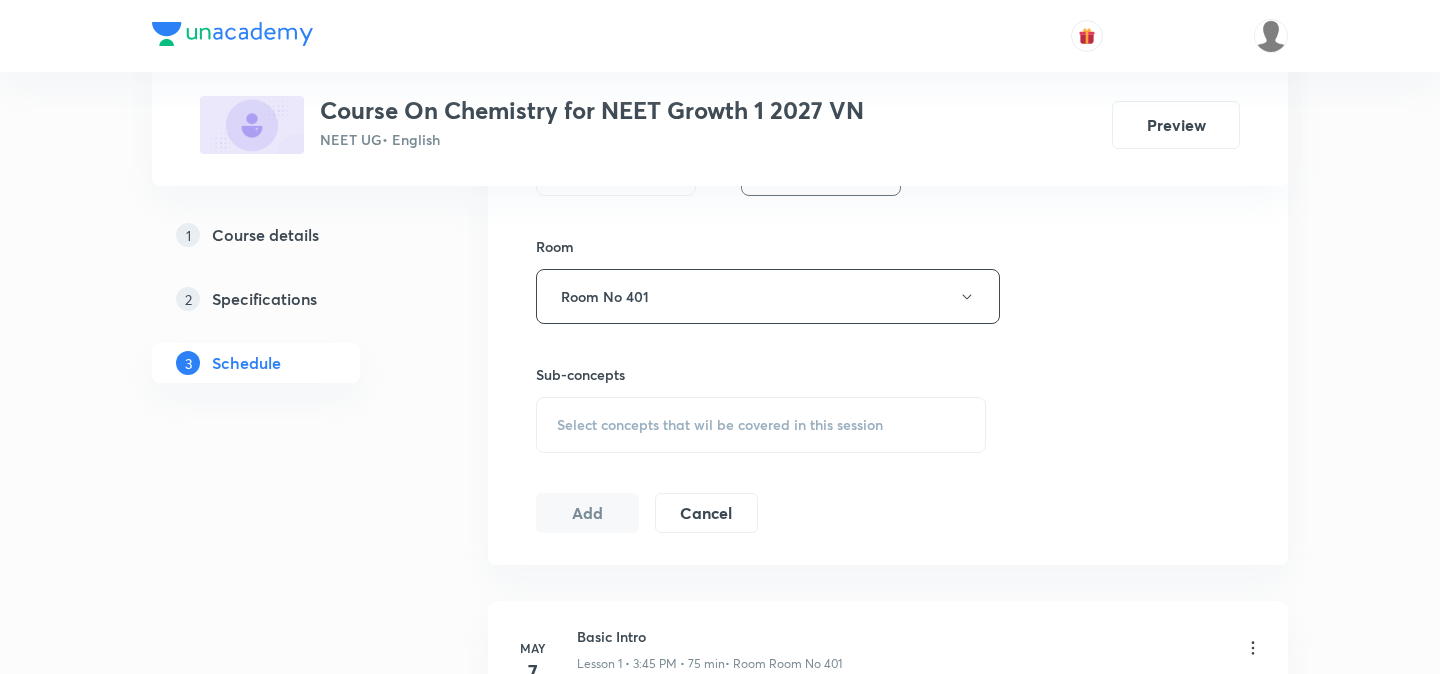 scroll, scrollTop: 848, scrollLeft: 0, axis: vertical 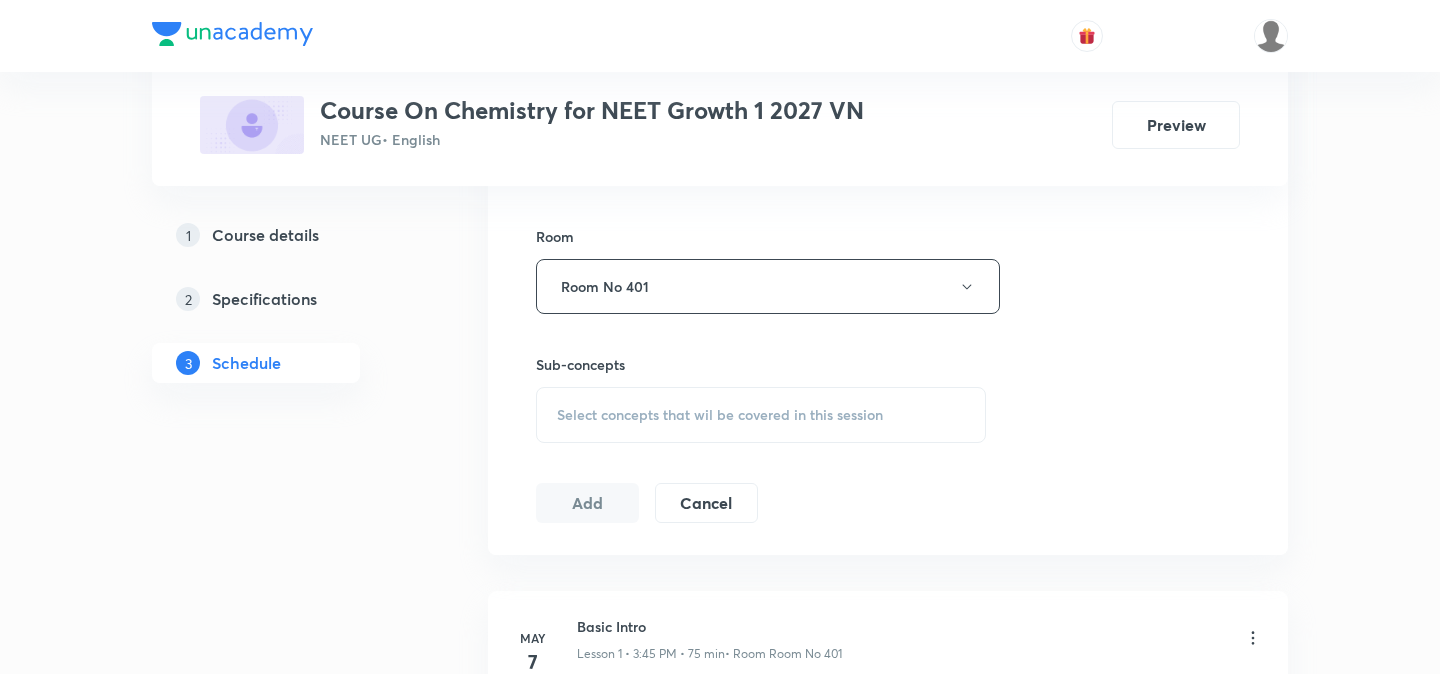 click on "Sub-concepts Select concepts that wil be covered in this session" at bounding box center (761, 398) 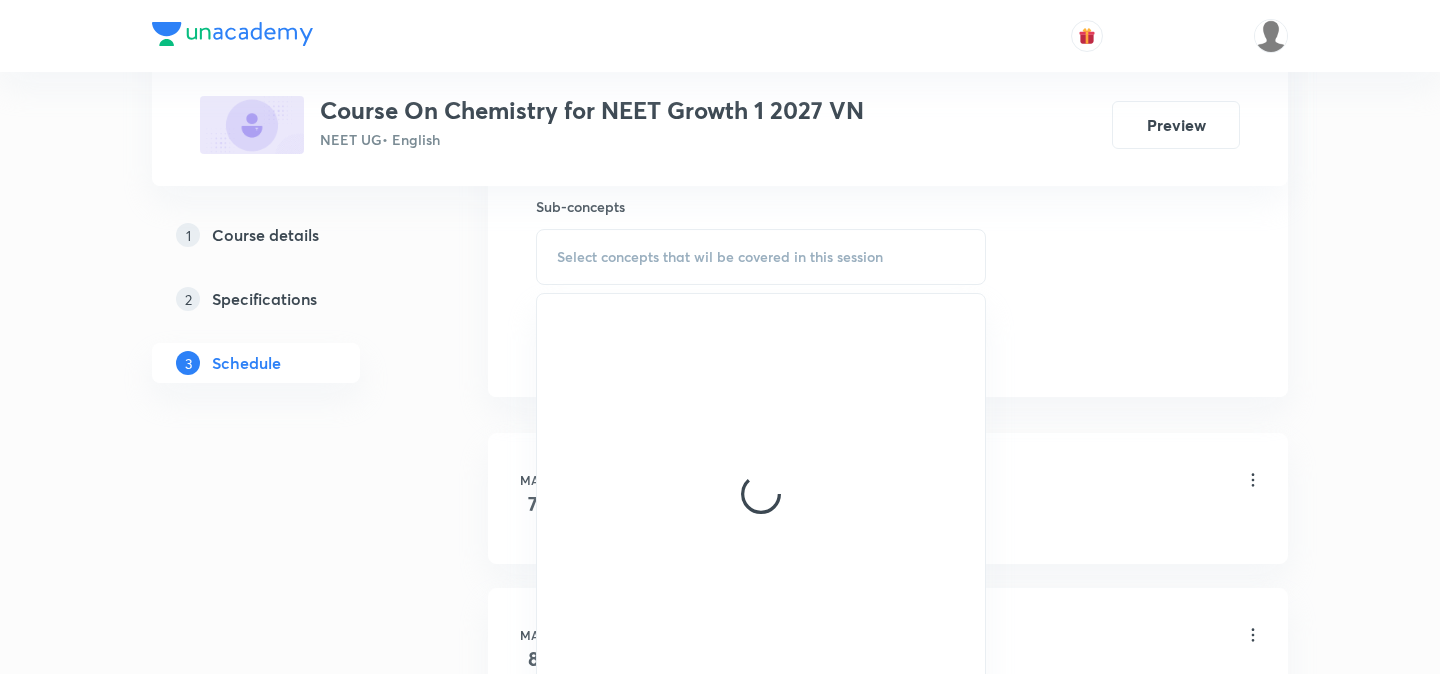 scroll, scrollTop: 1033, scrollLeft: 0, axis: vertical 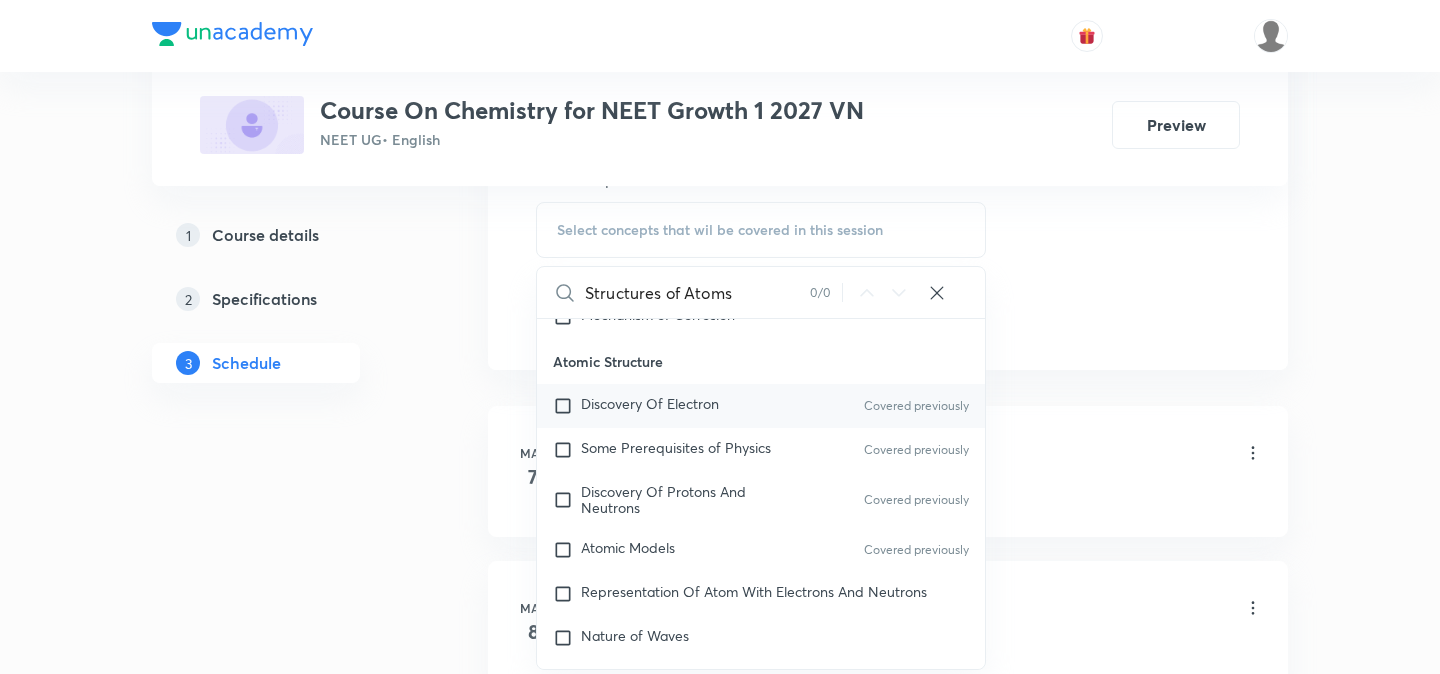 type on "Structures of Atoms" 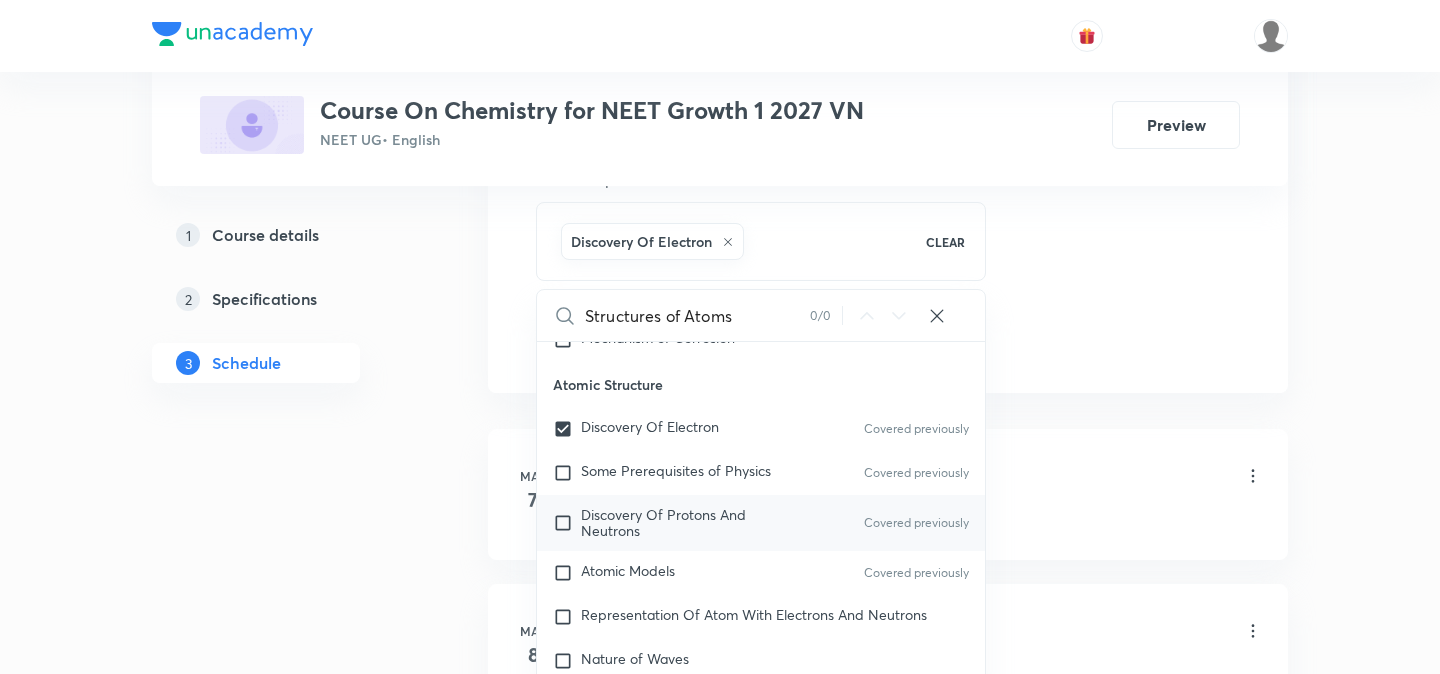 click on "Discovery Of Protons And Neutrons" at bounding box center (663, 522) 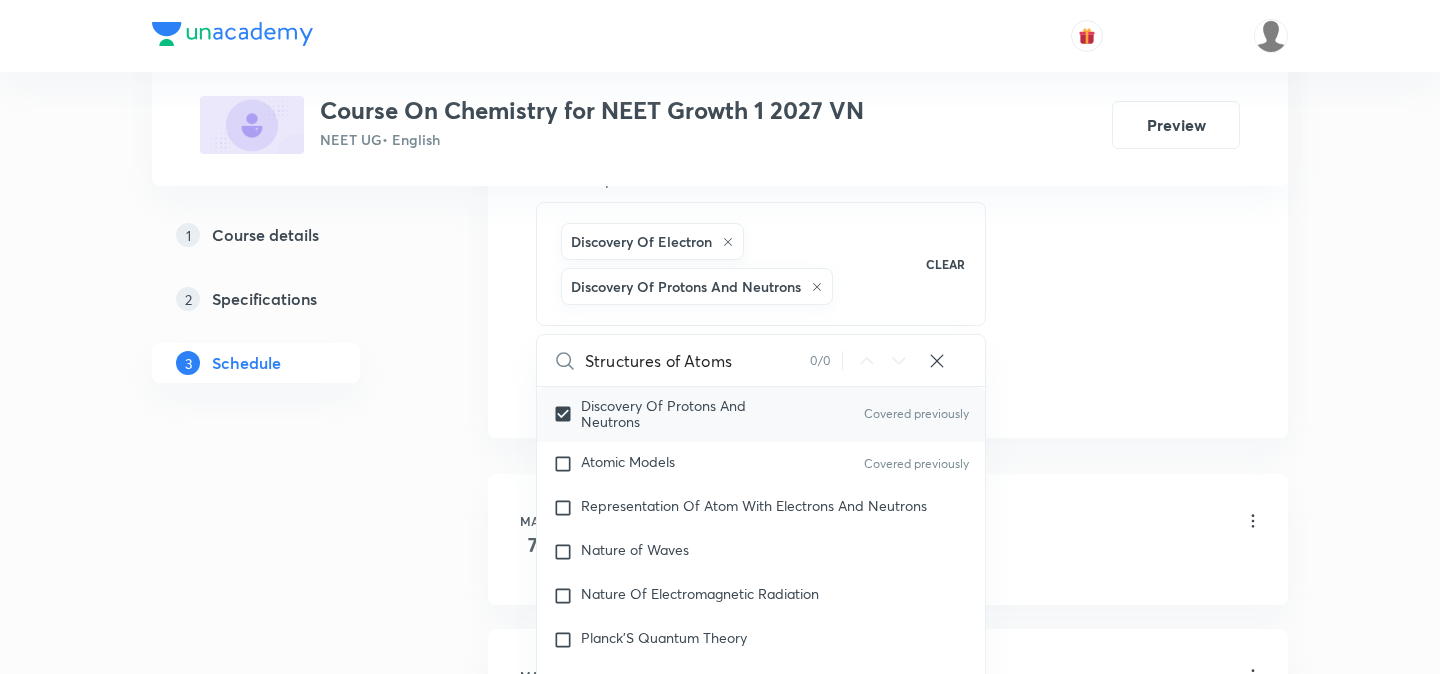 scroll, scrollTop: 753, scrollLeft: 0, axis: vertical 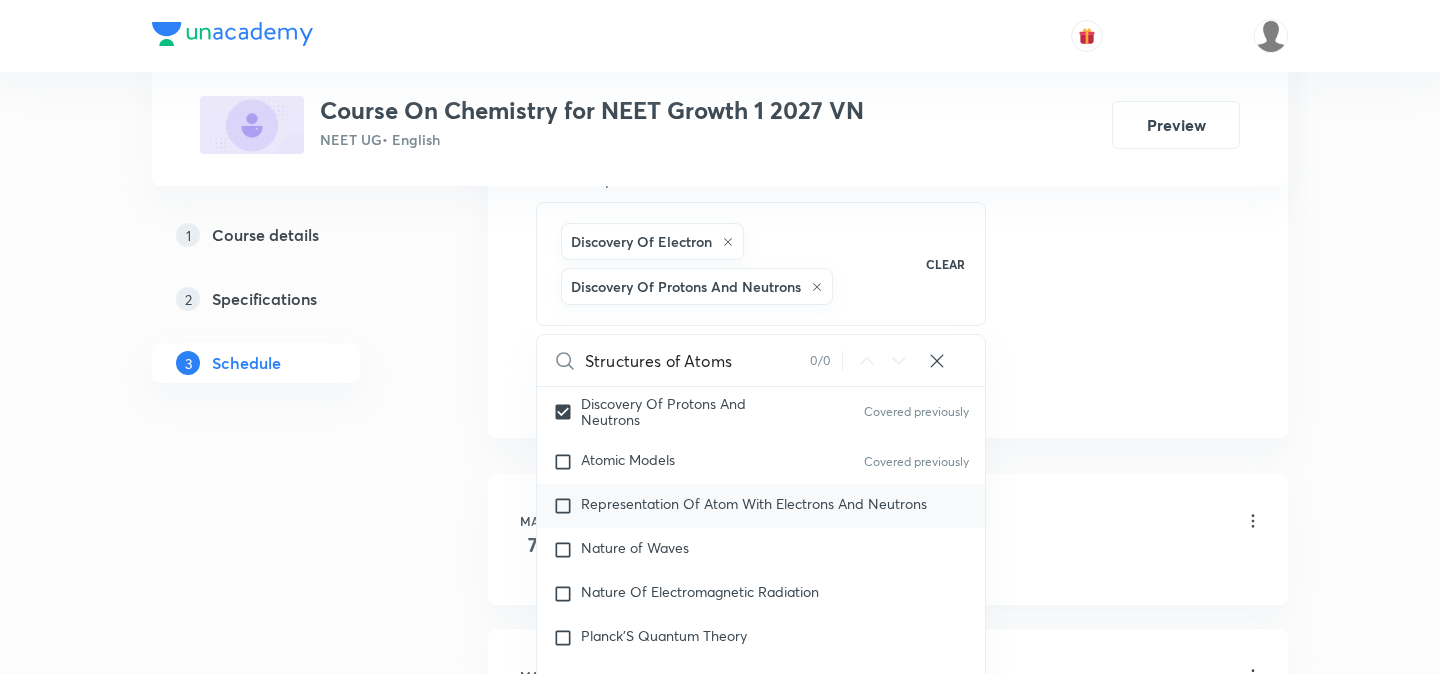 click on "Representation Of Atom With Electrons And Neutrons" at bounding box center [754, 503] 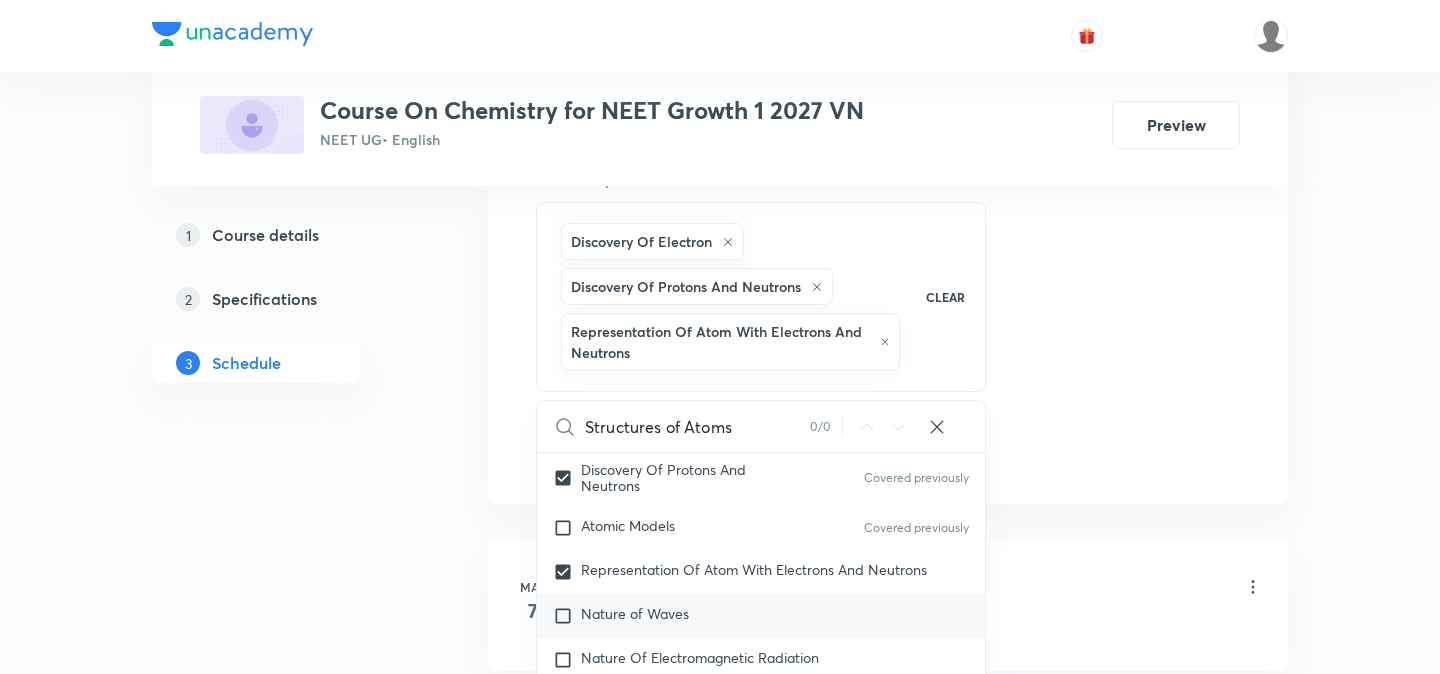 click on "Nature of Waves" at bounding box center (635, 613) 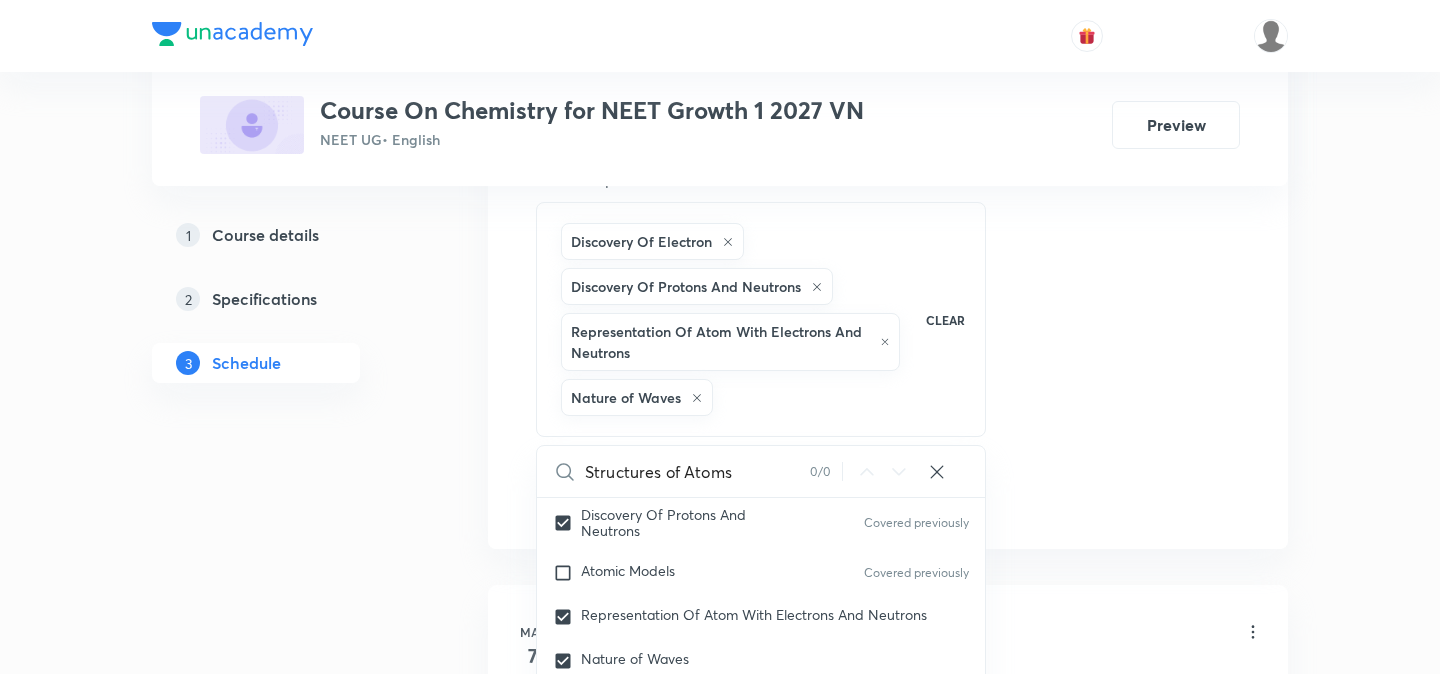click on "1 Course details 2 Specifications 3 Schedule" at bounding box center [288, 3264] 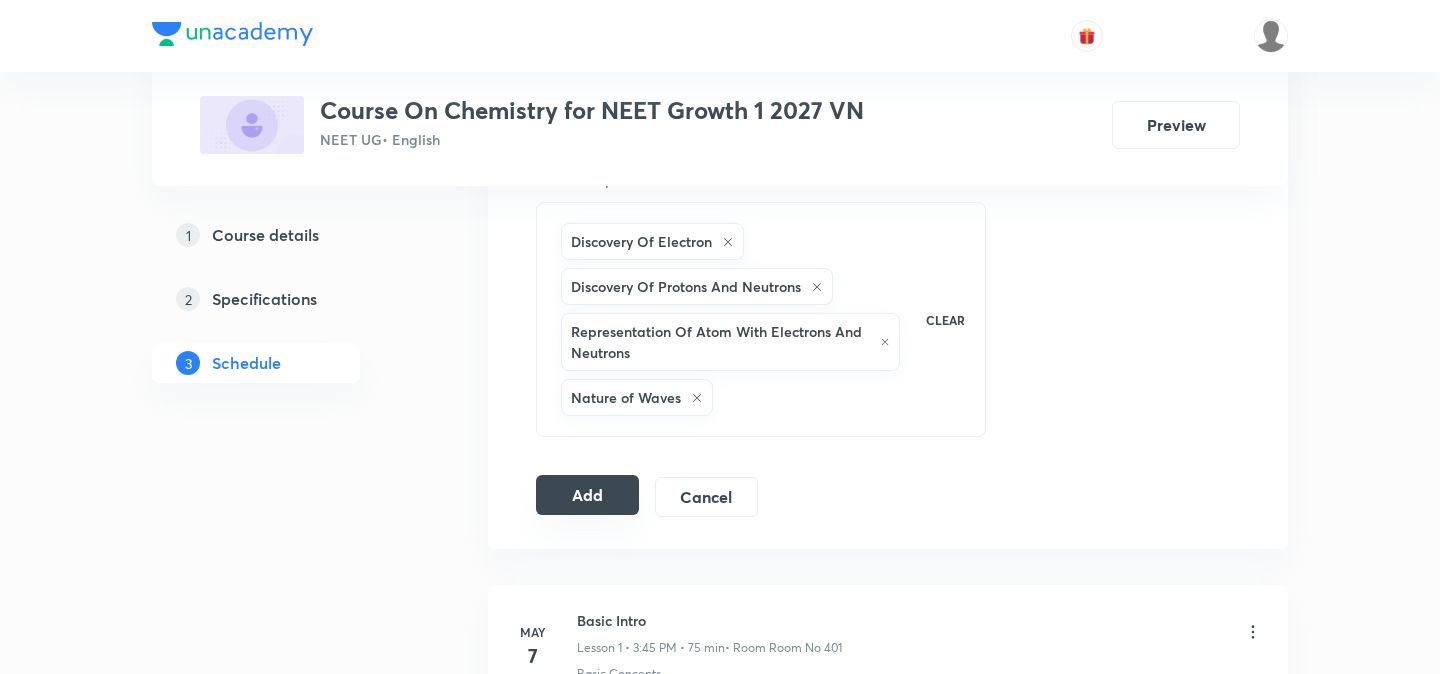 click on "Add" at bounding box center [587, 495] 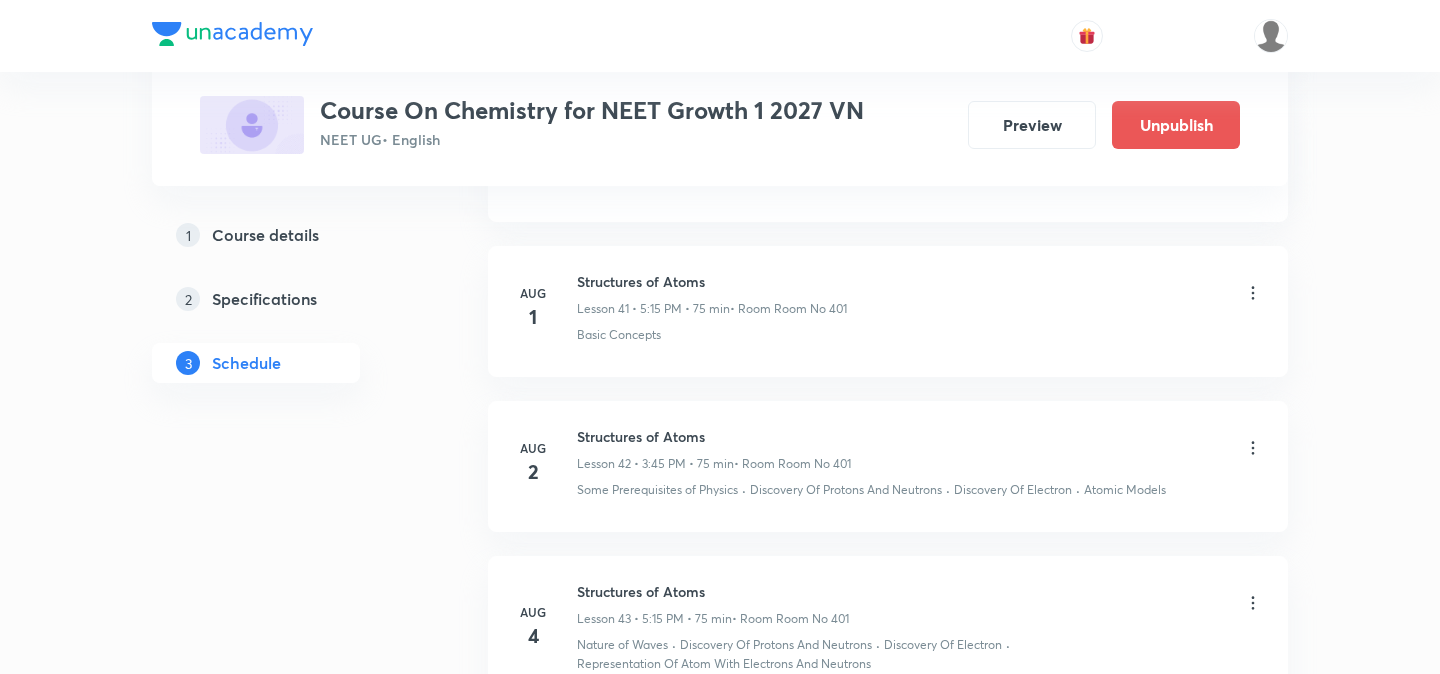 scroll, scrollTop: 6694, scrollLeft: 0, axis: vertical 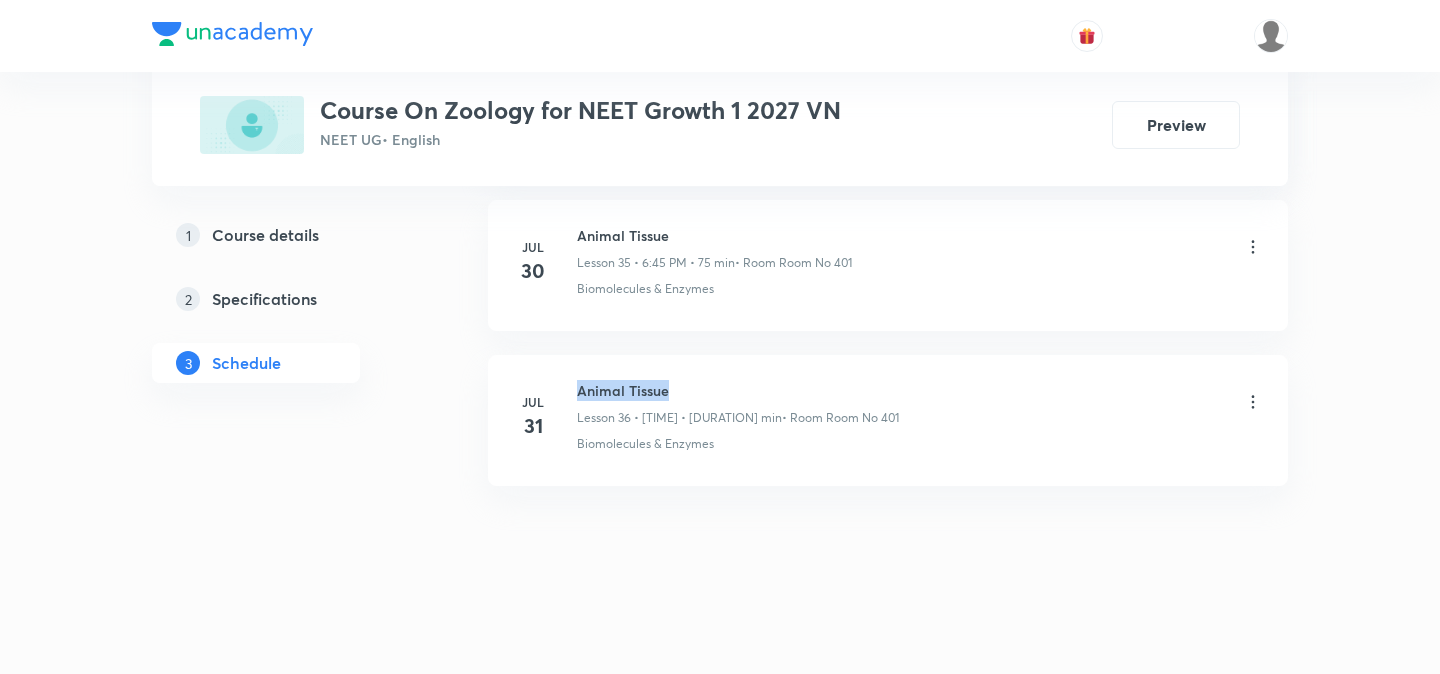 drag, startPoint x: 578, startPoint y: 392, endPoint x: 767, endPoint y: 384, distance: 189.16924 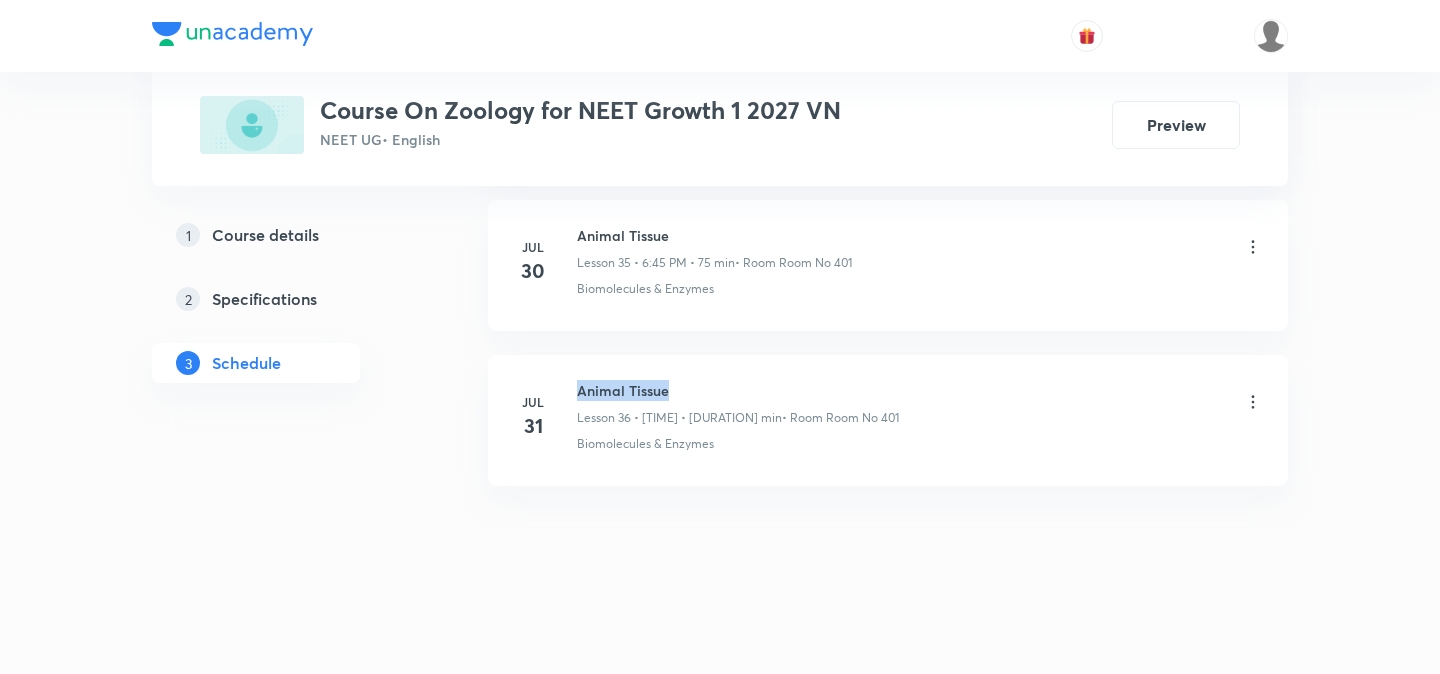 click on "Plus Courses Course On Zoology for NEET Growth 1 2027 VN NEET UG  • English Preview 1 Course details 2 Specifications 3 Schedule Schedule 36  classes Session  37 Live class Session title 0/99 ​ Schedule for Aug 4, 2025, 4:16 PM ​ Duration (in minutes) ​   Session type Online Offline Room Select centre room Sub-concepts Select concepts that wil be covered in this session Add Cancel May 15 Basic Intro Lesson 1 • 6:59 PM • 60 min  • Room Room No 401 Biomolecules & Enzymes May 16 Animal Kingdom Lesson 2 • 3:45 PM • 75 min  • Room Room No 401 Biomolecules & Enzymes May 21 Animal Kingdom Lesson 3 • 3:50 PM • 70 min  • Room Room No 401 Biomolecules & Enzymes May 22 Animal Kingdom Lesson 4 • 6:45 PM • 75 min  • Room Room No 401 Breathing & Exchange of Gases and Body Fluids May 23 Animal Kingdom Lesson 5 • 3:45 PM • 75 min  • Room Room No 401 Biomolecules & Enzymes May 26 Animal Kingdom Lesson 6 • 3:45 PM • 75 min  • Room Room No 401 Biomolecules & Enzymes May 28 May 3" at bounding box center [720, -2880] 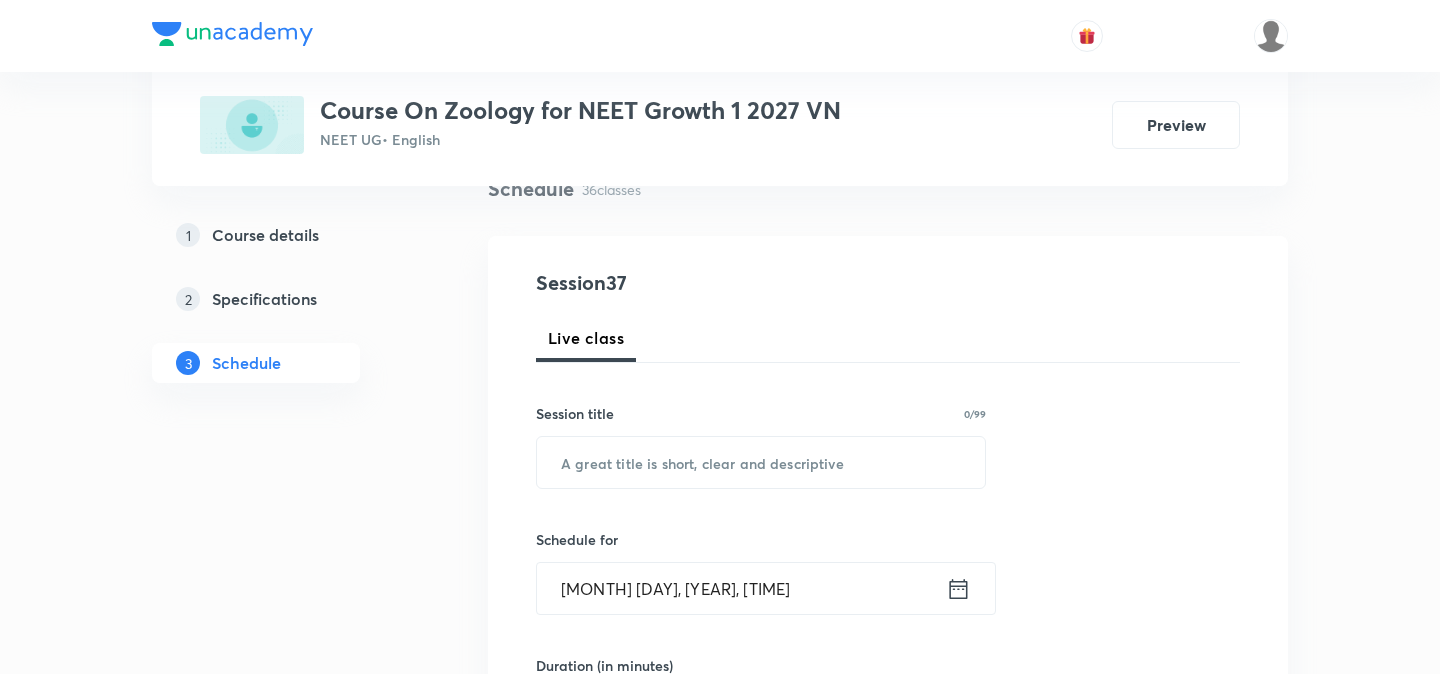 scroll, scrollTop: 182, scrollLeft: 0, axis: vertical 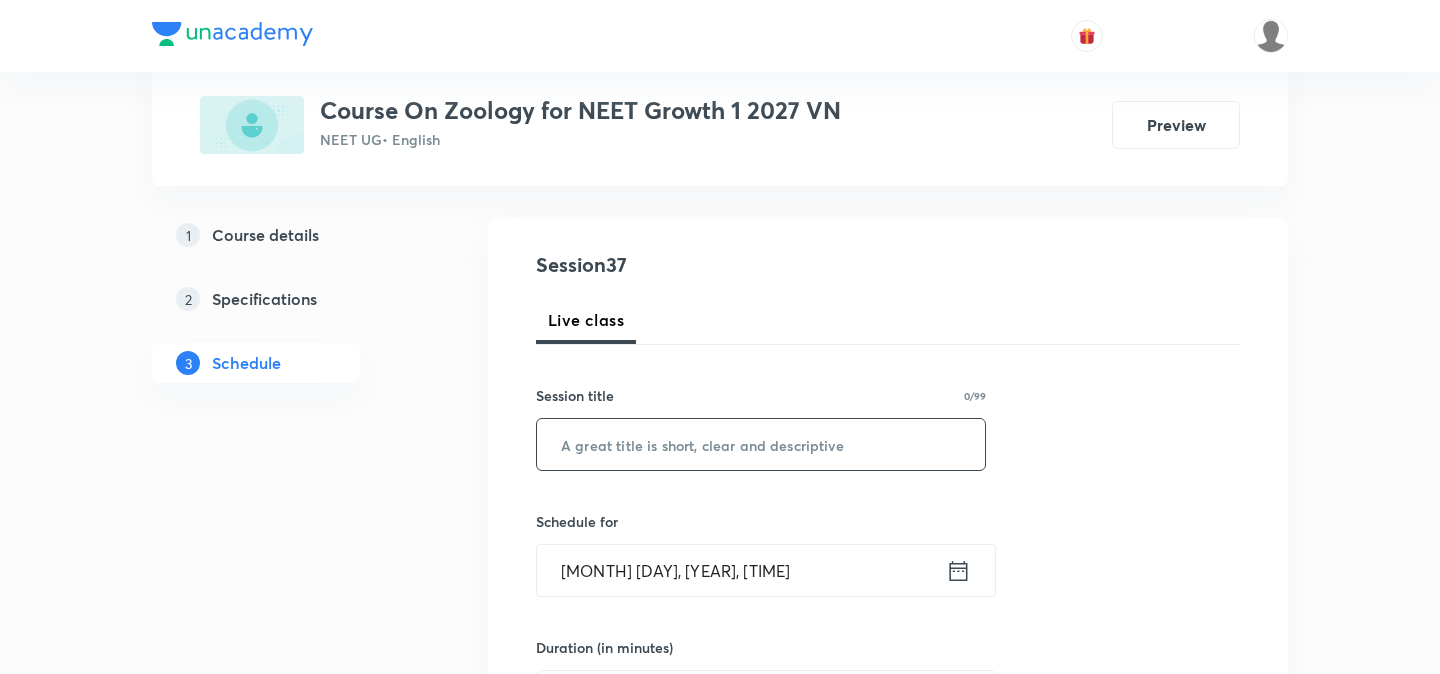 click at bounding box center [761, 444] 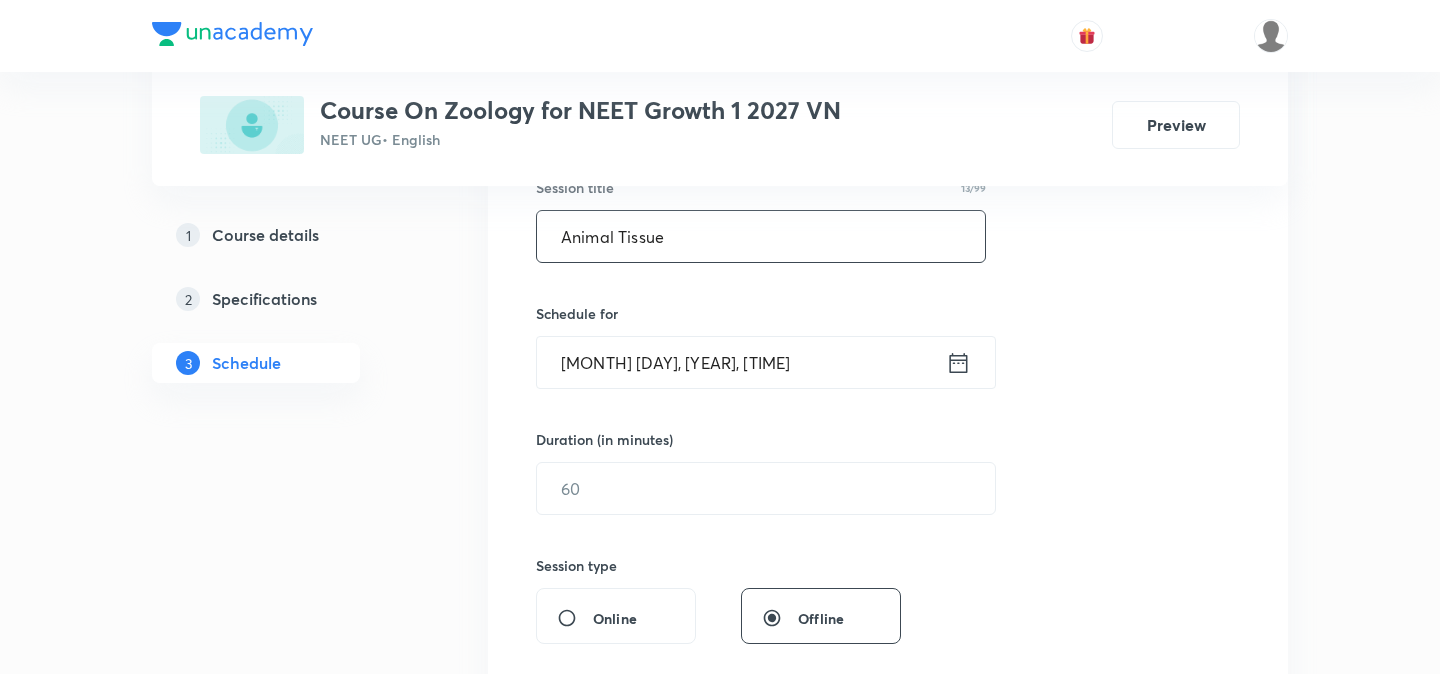 scroll, scrollTop: 394, scrollLeft: 0, axis: vertical 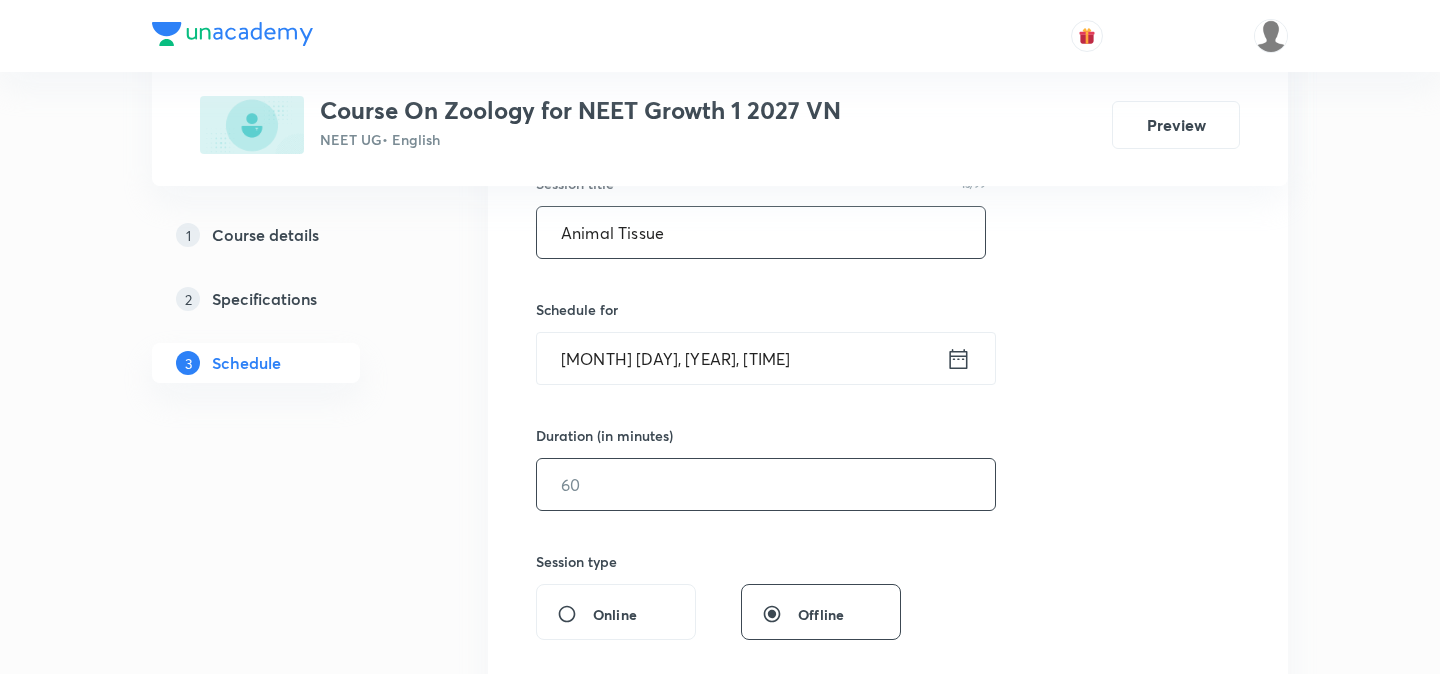 type on "Animal Tissue" 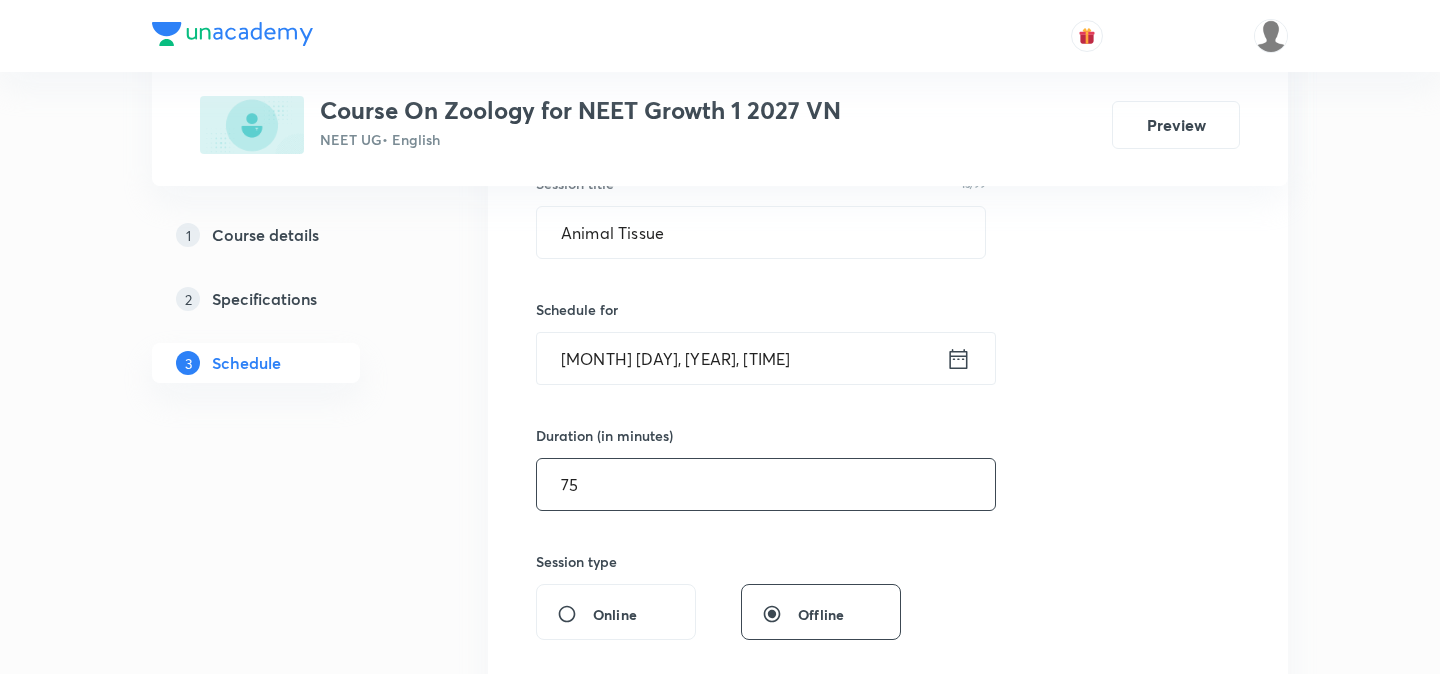 type on "75" 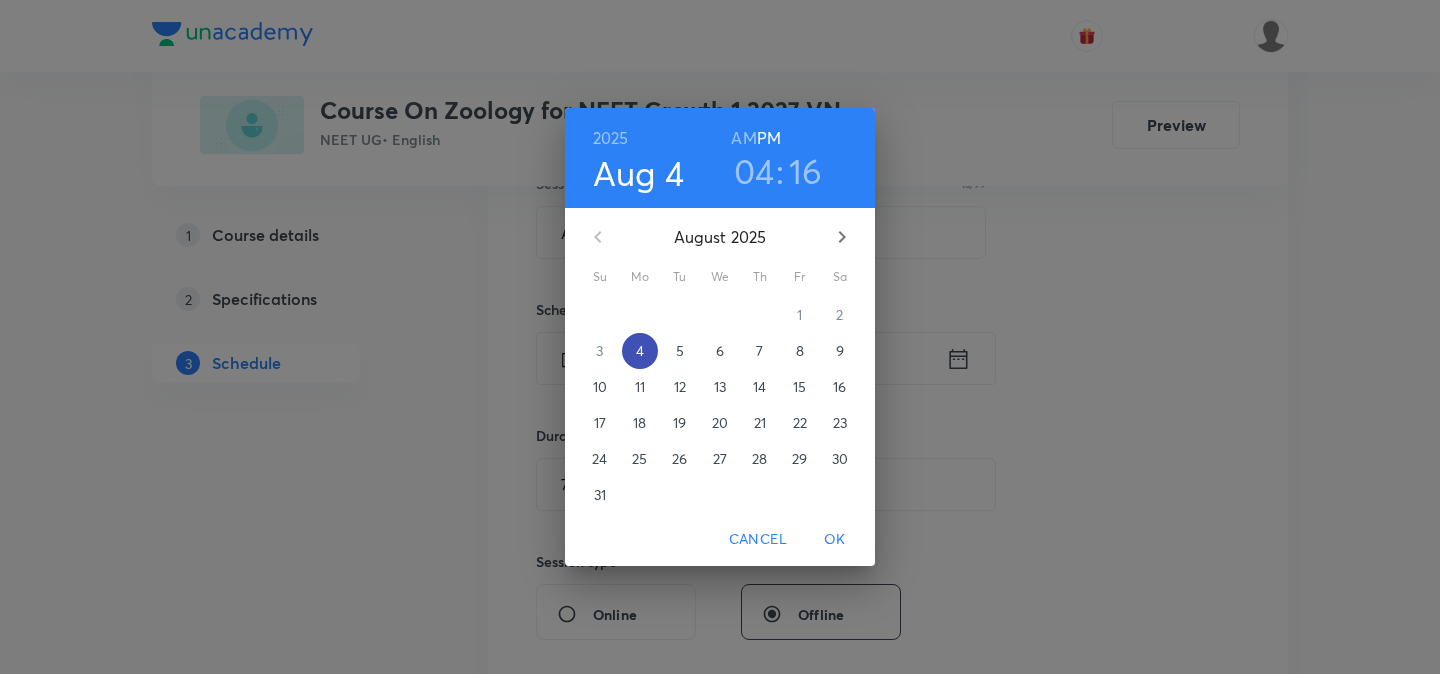 click on "4" at bounding box center (640, 351) 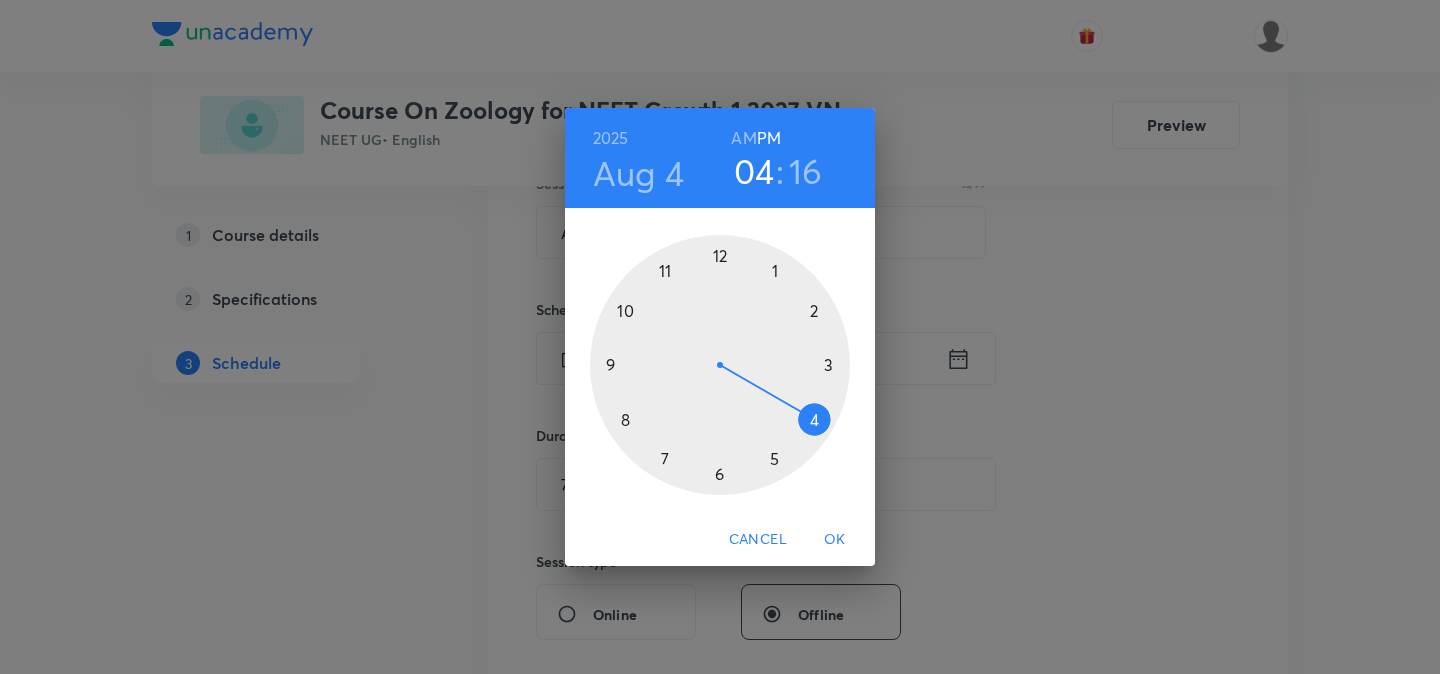 click at bounding box center [720, 365] 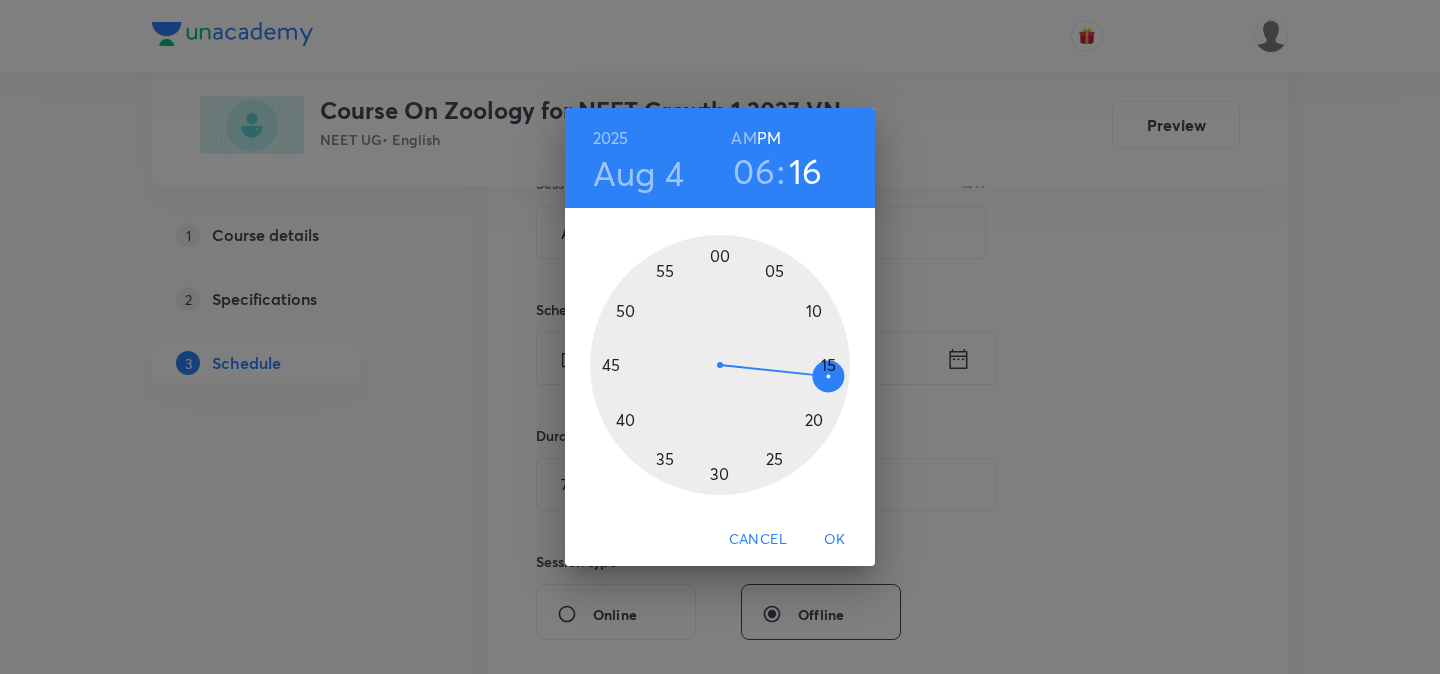 click at bounding box center [720, 365] 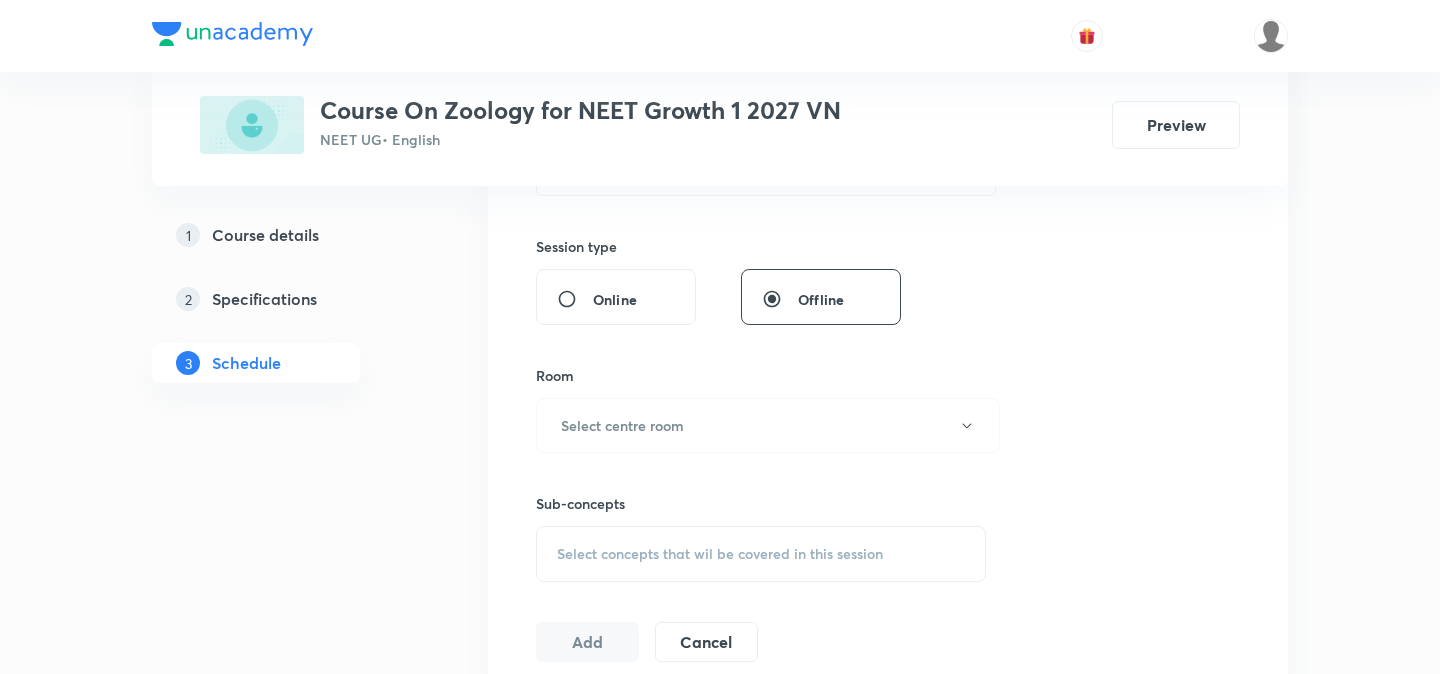 scroll, scrollTop: 714, scrollLeft: 0, axis: vertical 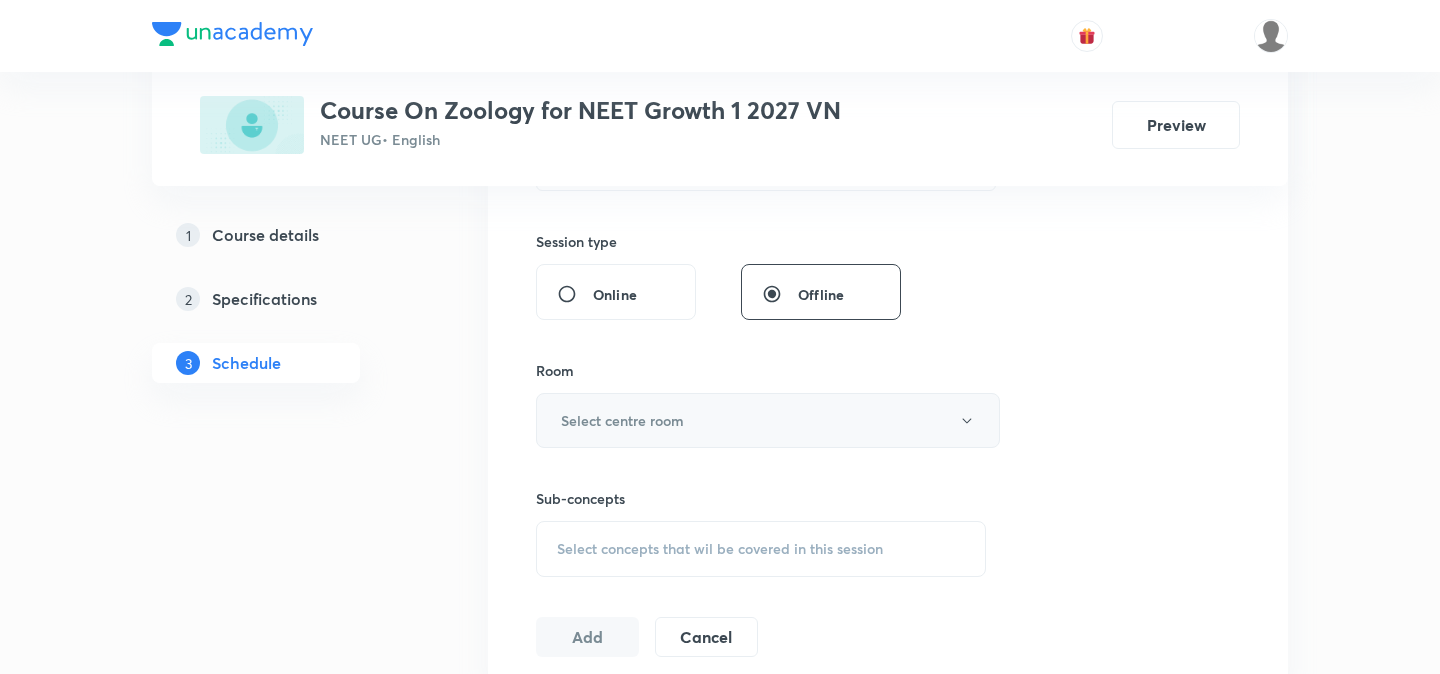 click on "Select centre room" at bounding box center [622, 420] 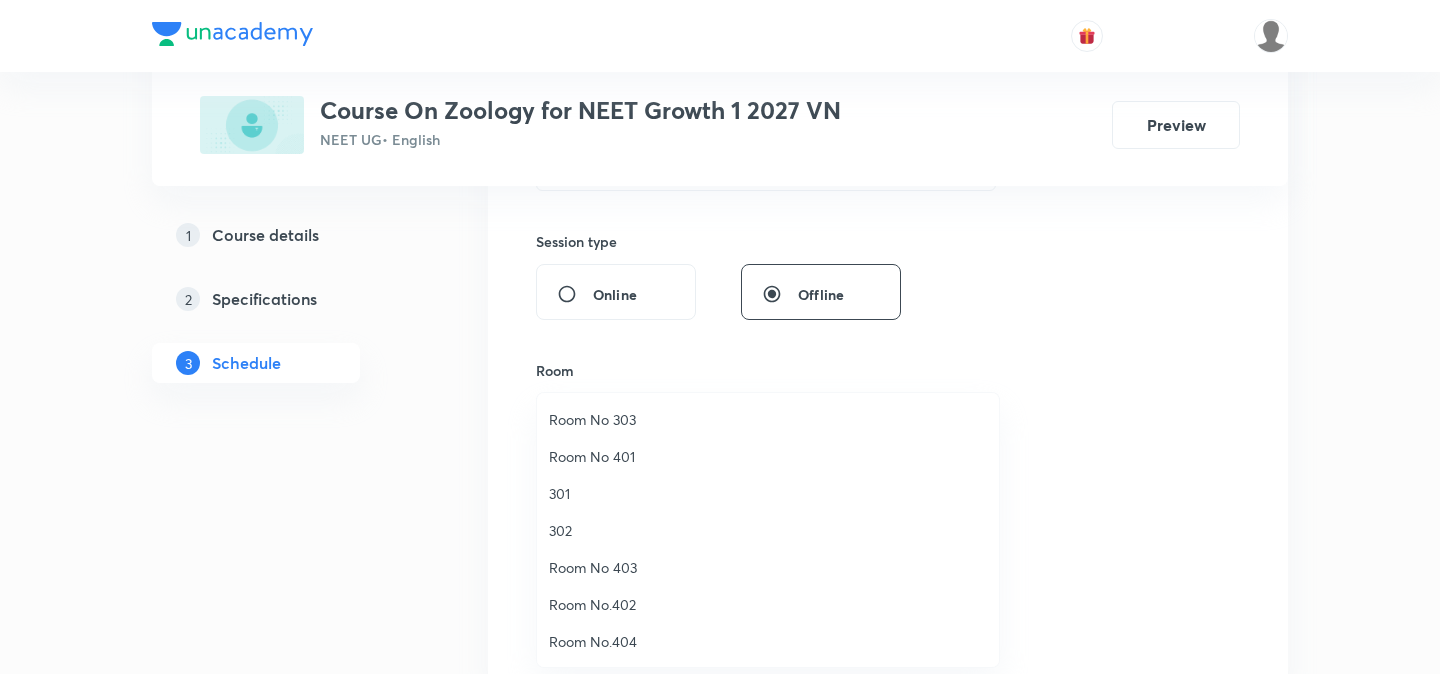 scroll, scrollTop: 38, scrollLeft: 0, axis: vertical 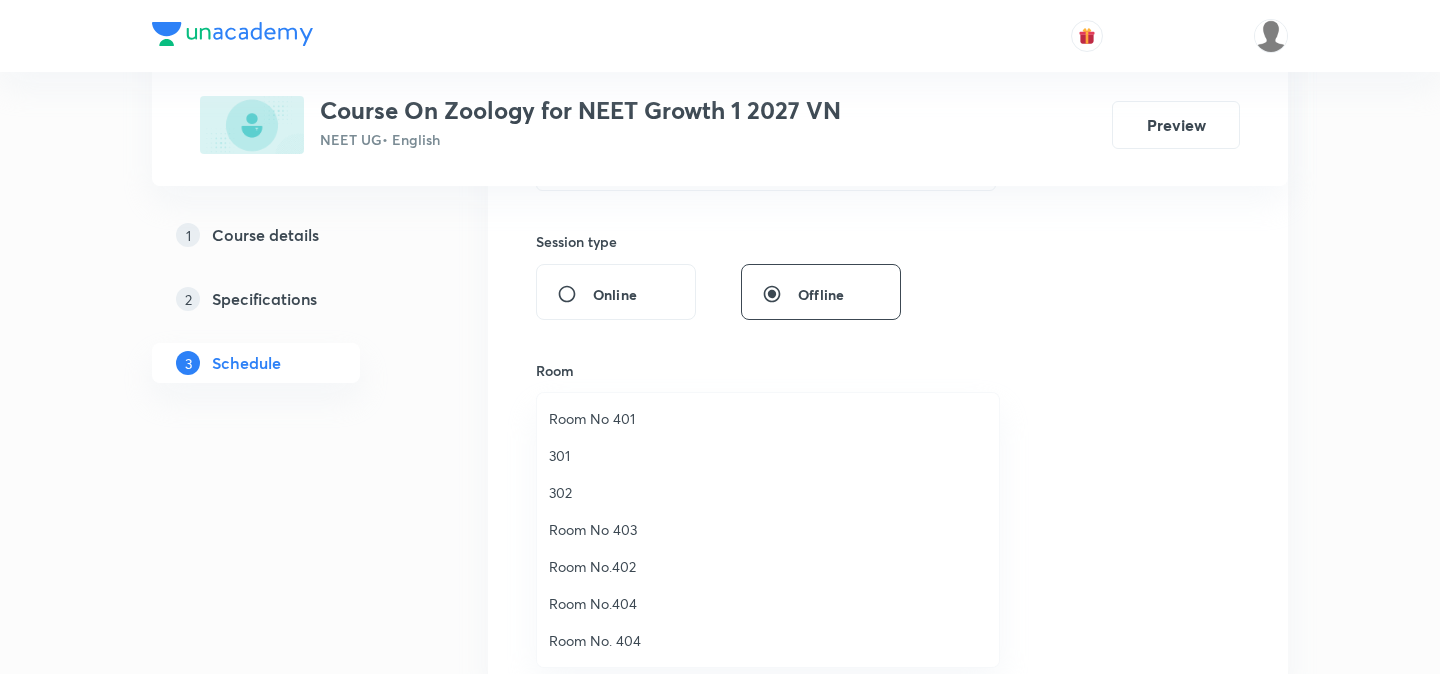 click on "Room No 401" at bounding box center (768, 418) 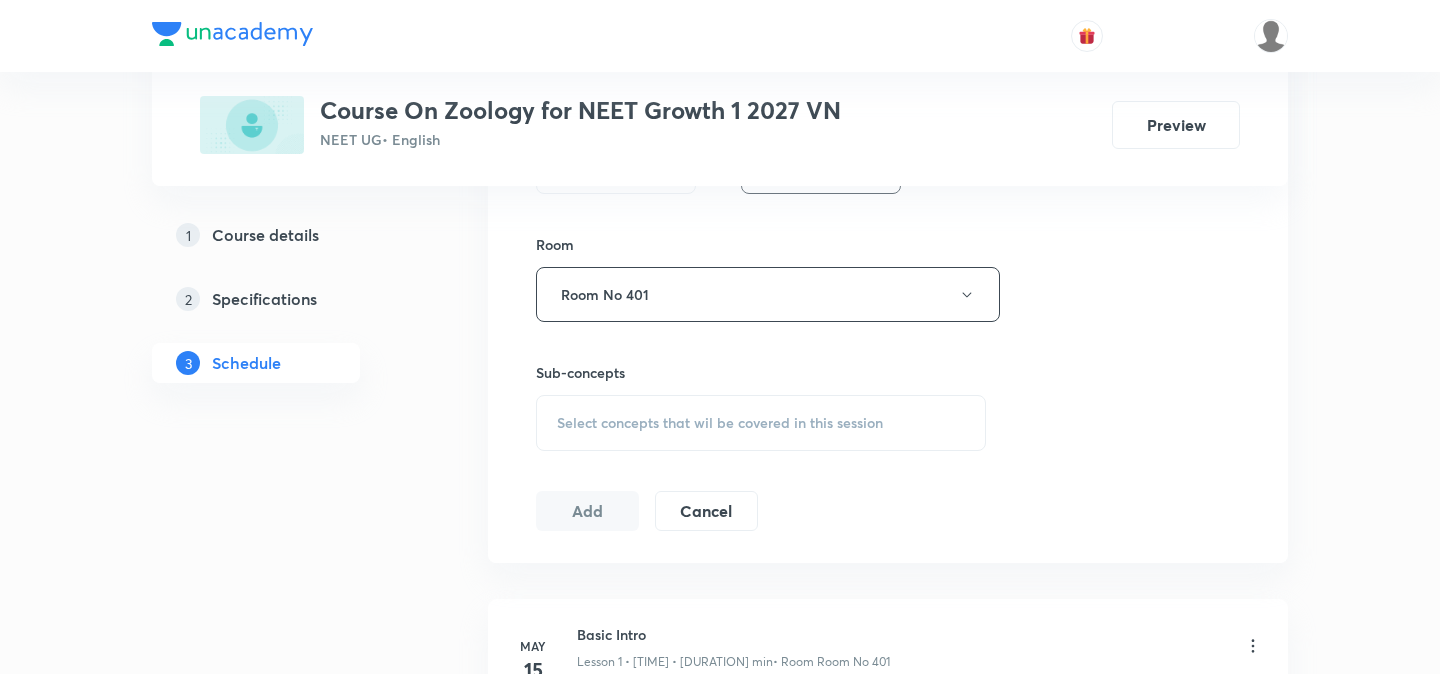 scroll, scrollTop: 842, scrollLeft: 0, axis: vertical 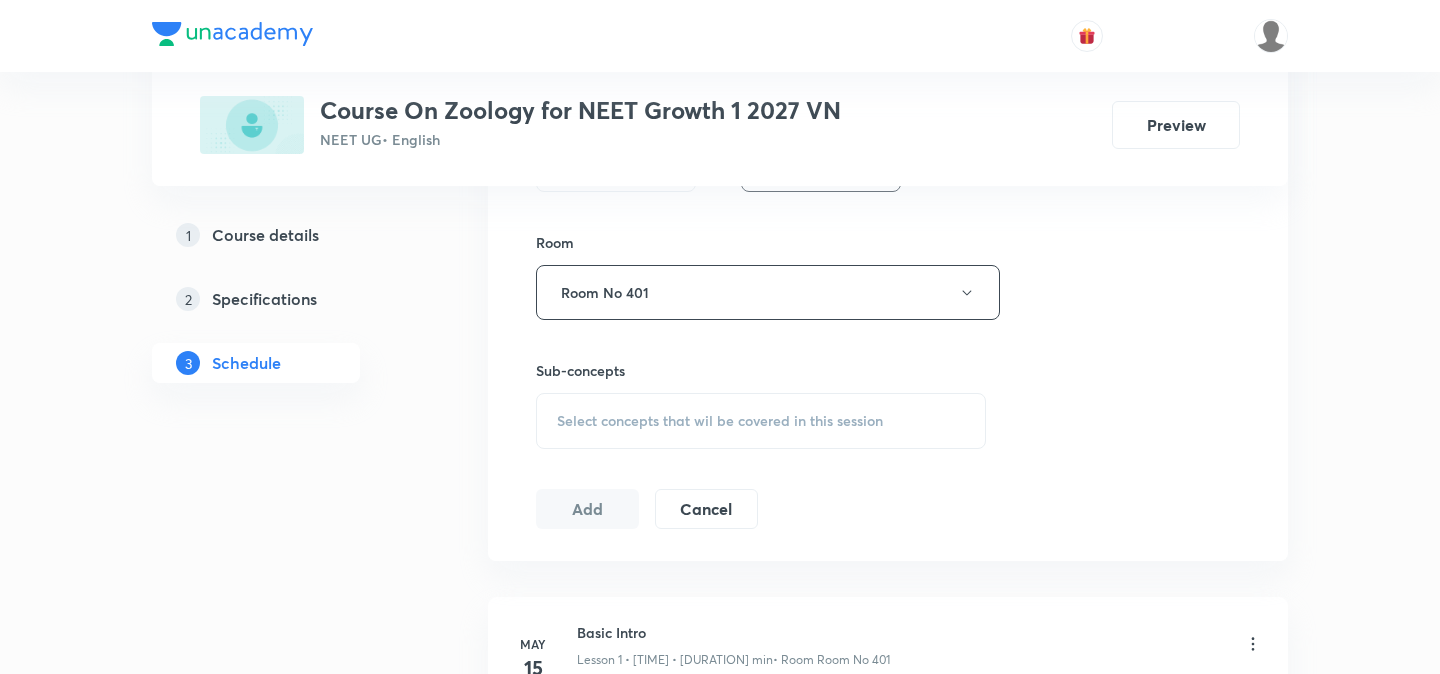 click on "Select concepts that wil be covered in this session" at bounding box center [720, 421] 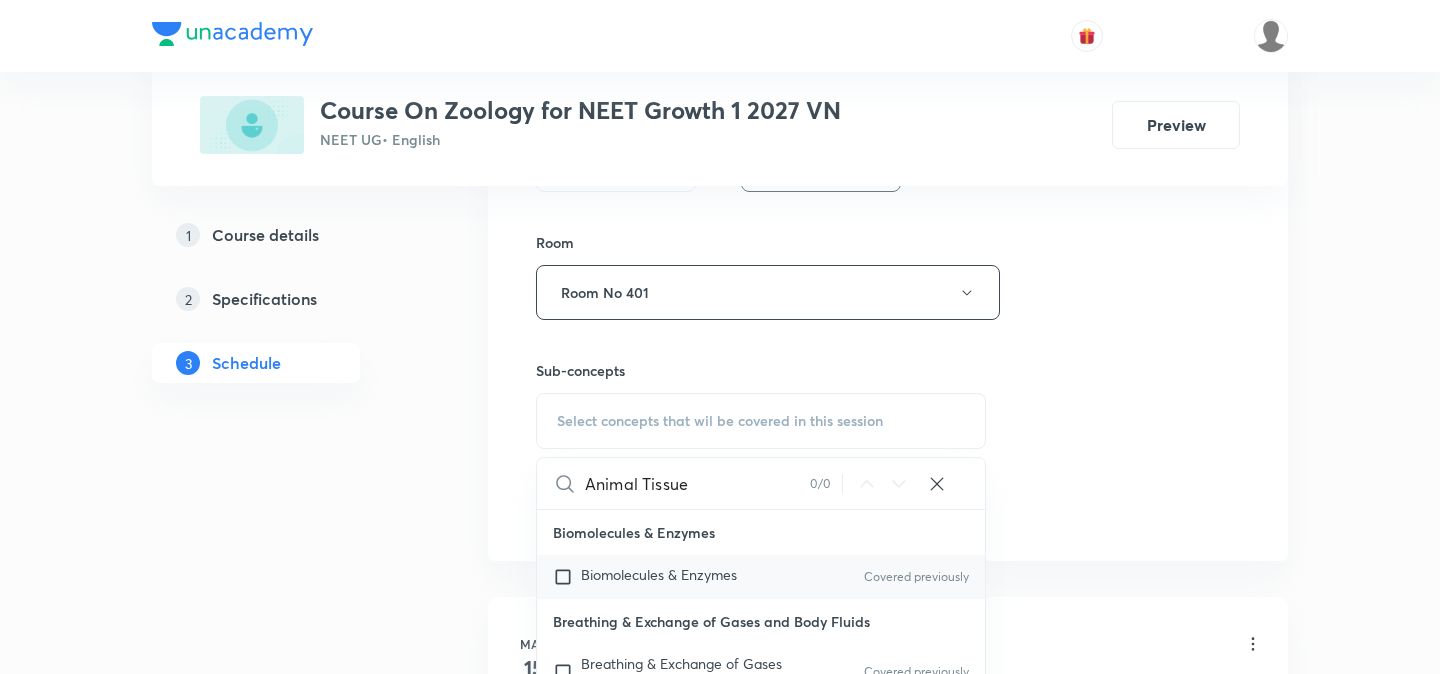 type on "Animal Tissue" 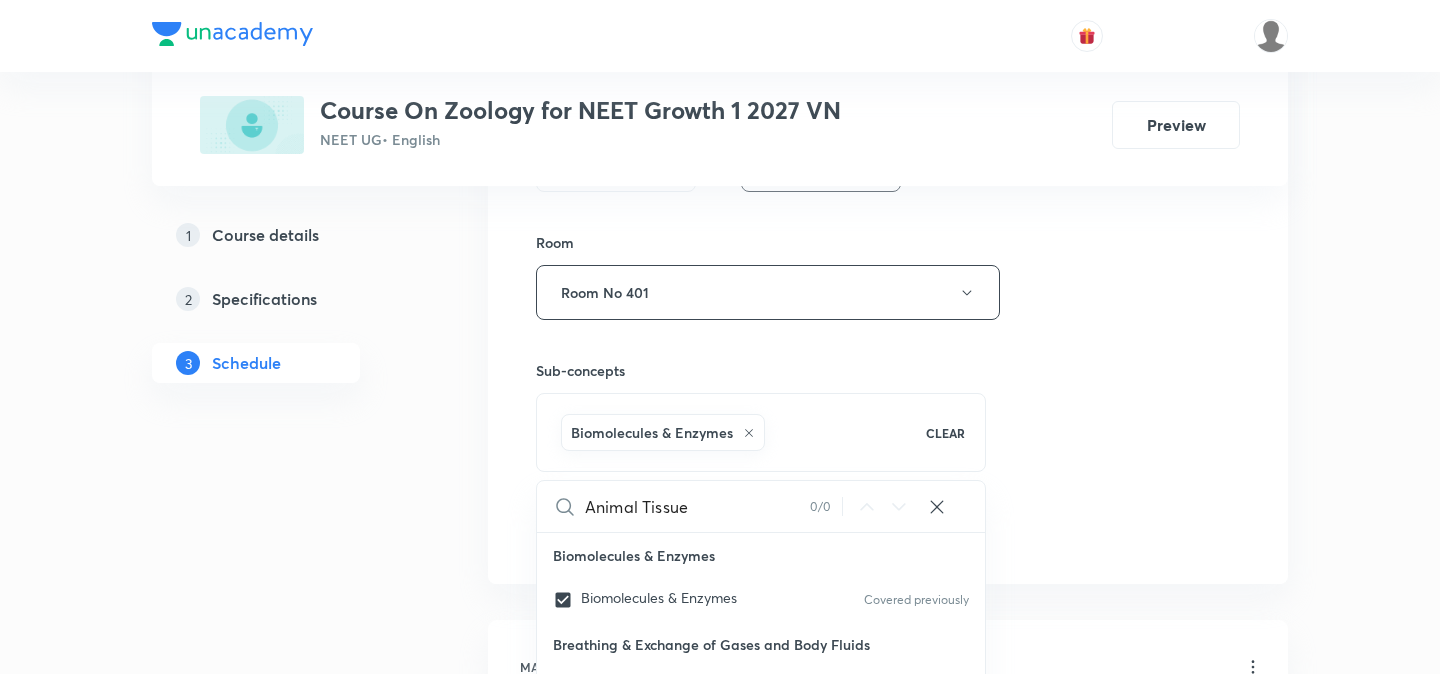 click on "Plus Courses Course On Zoology for NEET Growth 1 2027 VN NEET UG  • English Preview 1 Course details 2 Specifications 3 Schedule Schedule 36  classes Session  37 Live class Session title 13/99 Animal Tissue ​ Schedule for Aug 4, 2025, 6:45 PM ​ Duration (in minutes) 75 ​   Session type Online Offline Room Room No 401 Sub-concepts Biomolecules & Enzymes CLEAR Animal Tissue 0 / 0 ​ Biomolecules & Enzymes Biomolecules & Enzymes Covered previously Breathing & Exchange of Gases and Body Fluids Breathing & Exchange of Gases and Body Fluids Covered previously Reproductive Health Reproductive Health Excretory product and their elimination, Locomotion Excretory product and their elimination, Locomotion Origin & Evolution Origin & Evolution Biomolecules & Enzymes, Body Fluids & Circulation and Breathing & Exchange of Gases Biomolecules & Enzymes, Body Fluids & Circulation and Breathing & Exchange of Gases Neural Control & Coordination, Chemical Control & Coordination Excretory Products and their Elimination 3" at bounding box center [720, 2799] 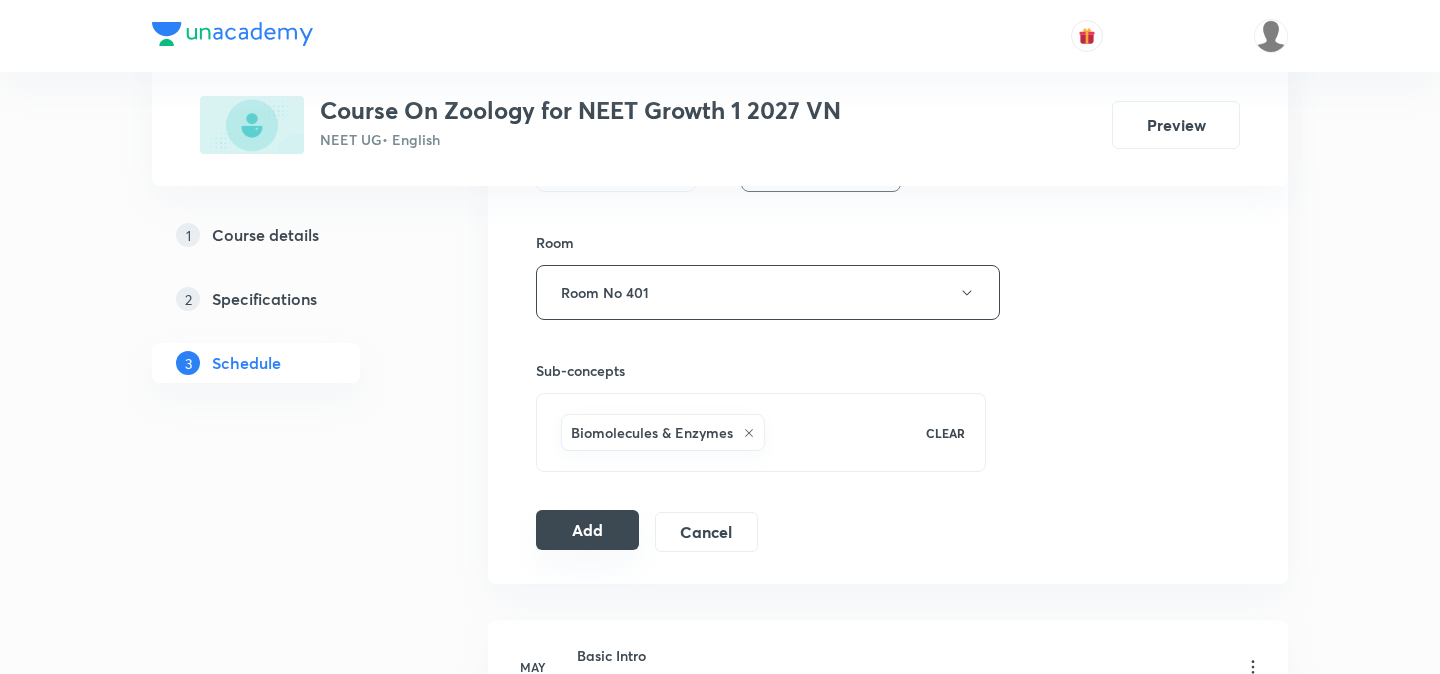 click on "Add" at bounding box center (587, 530) 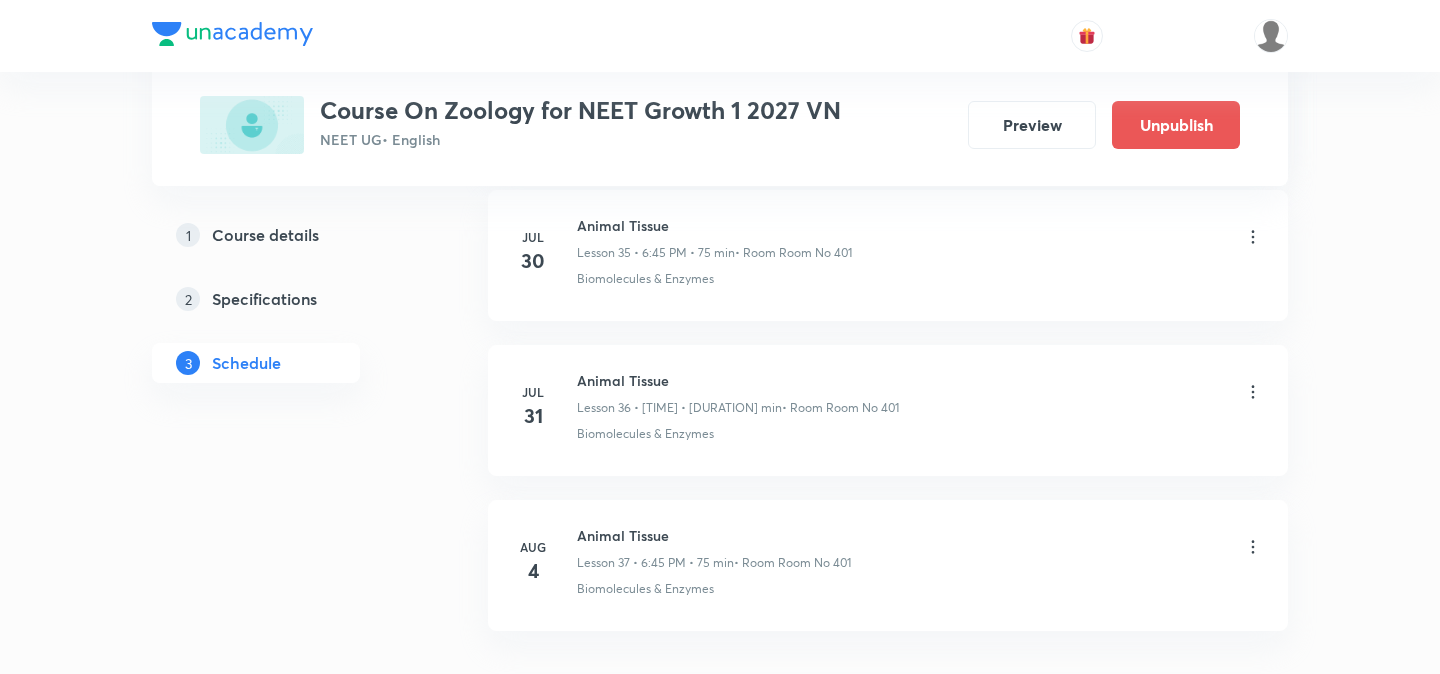 scroll, scrollTop: 5745, scrollLeft: 0, axis: vertical 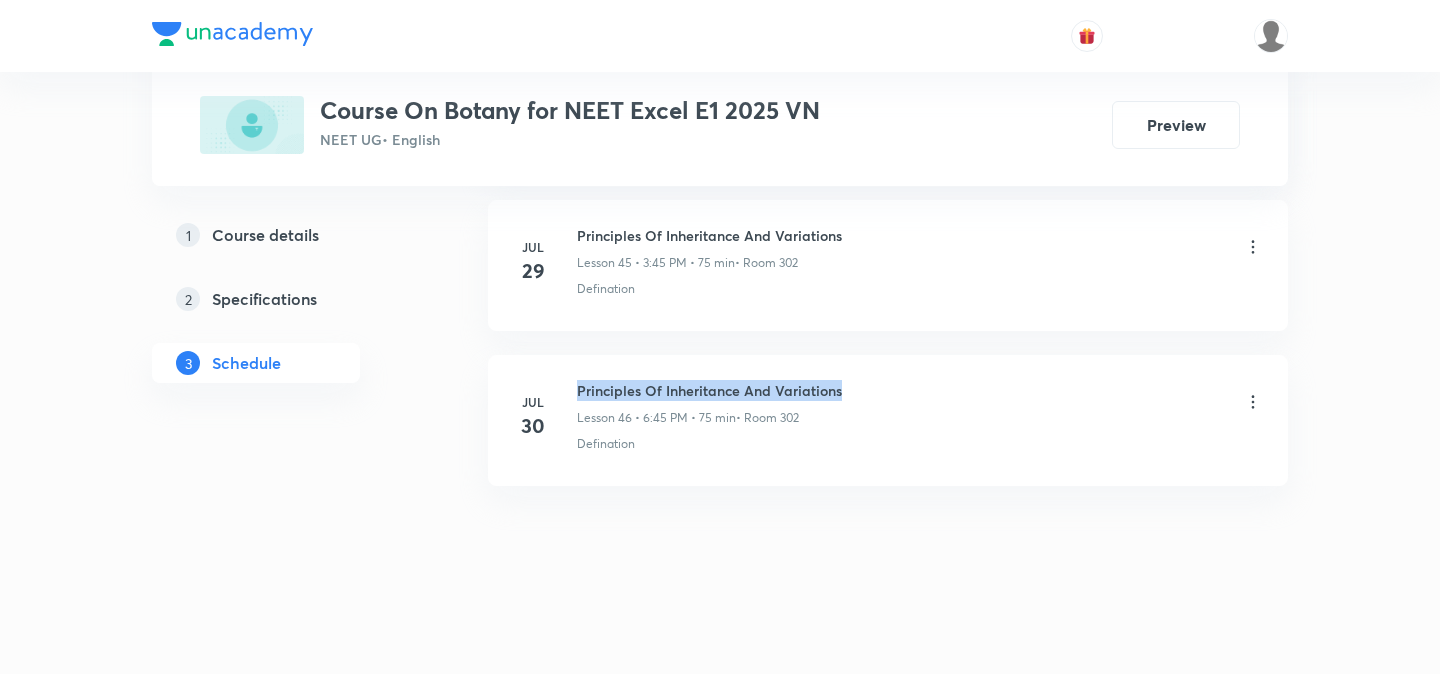 drag, startPoint x: 580, startPoint y: 392, endPoint x: 851, endPoint y: 387, distance: 271.0461 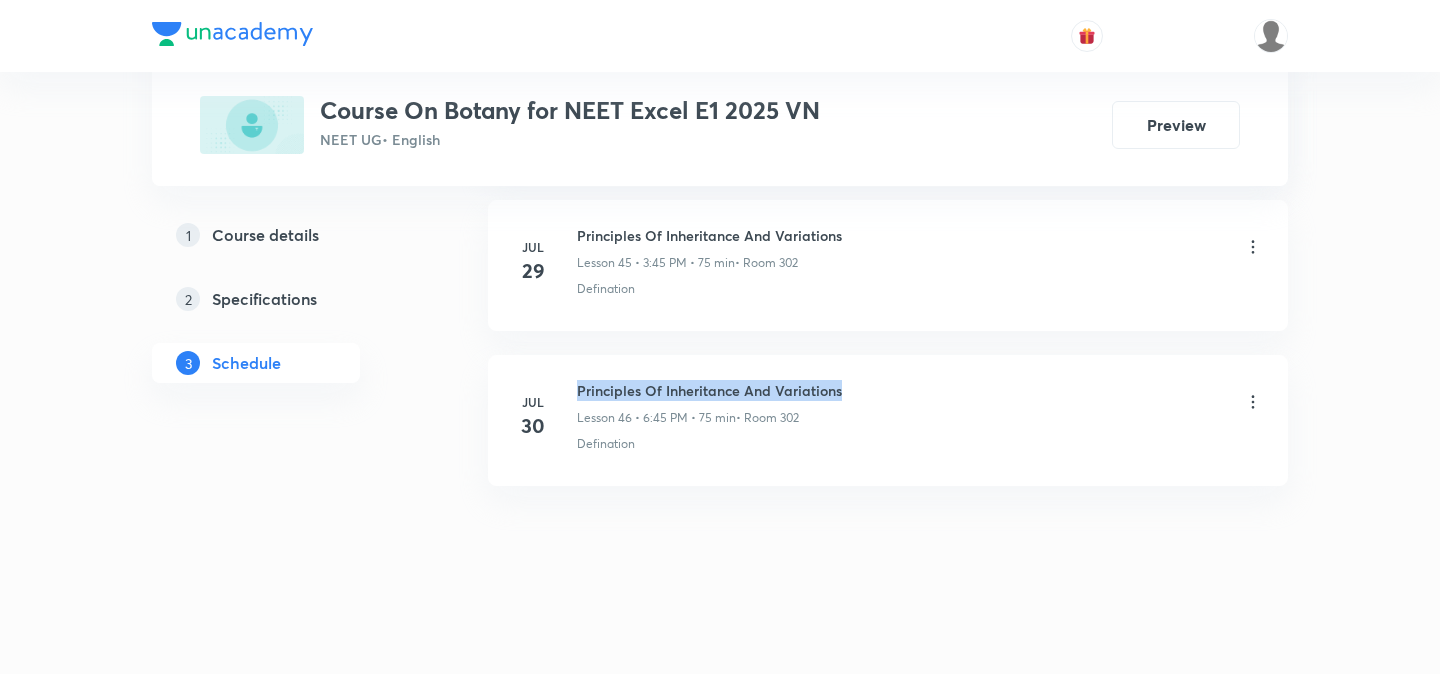click on "1 Course details 2 Specifications 3 Schedule" at bounding box center [288, -3542] 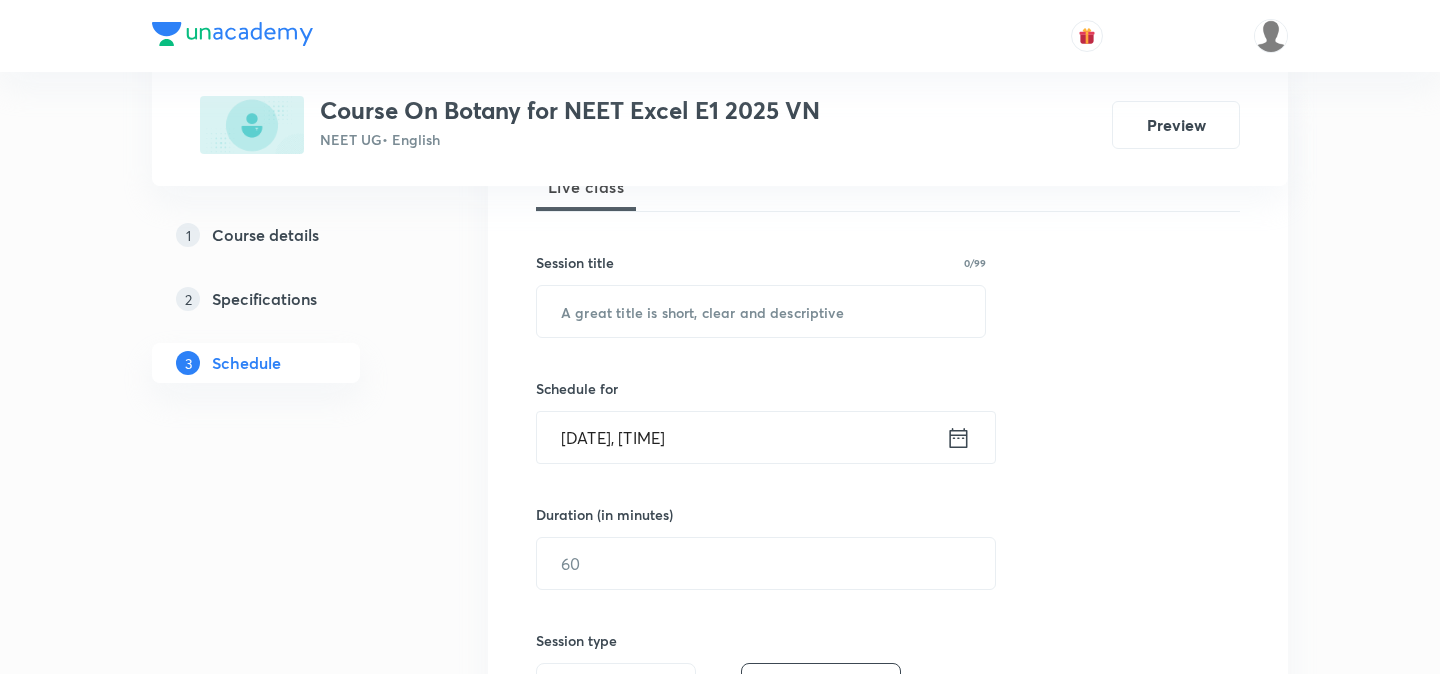 scroll, scrollTop: 342, scrollLeft: 0, axis: vertical 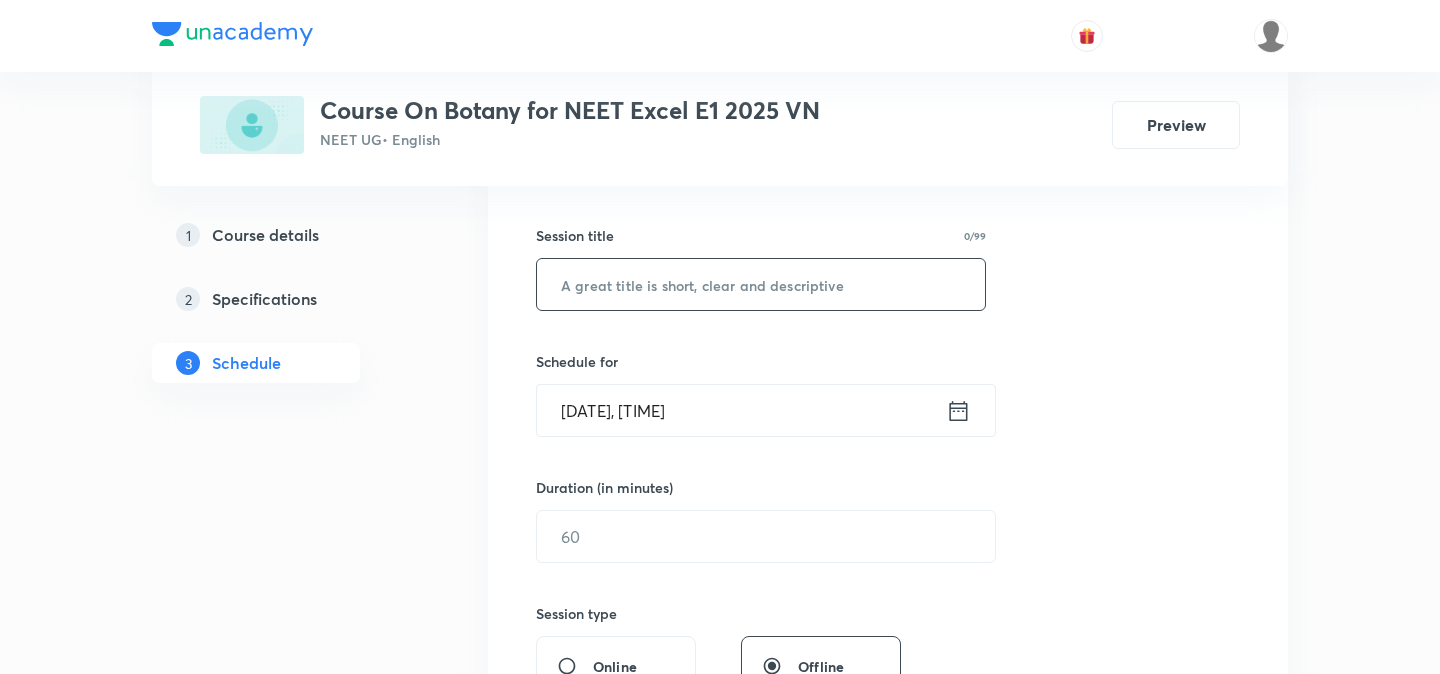 click at bounding box center [761, 284] 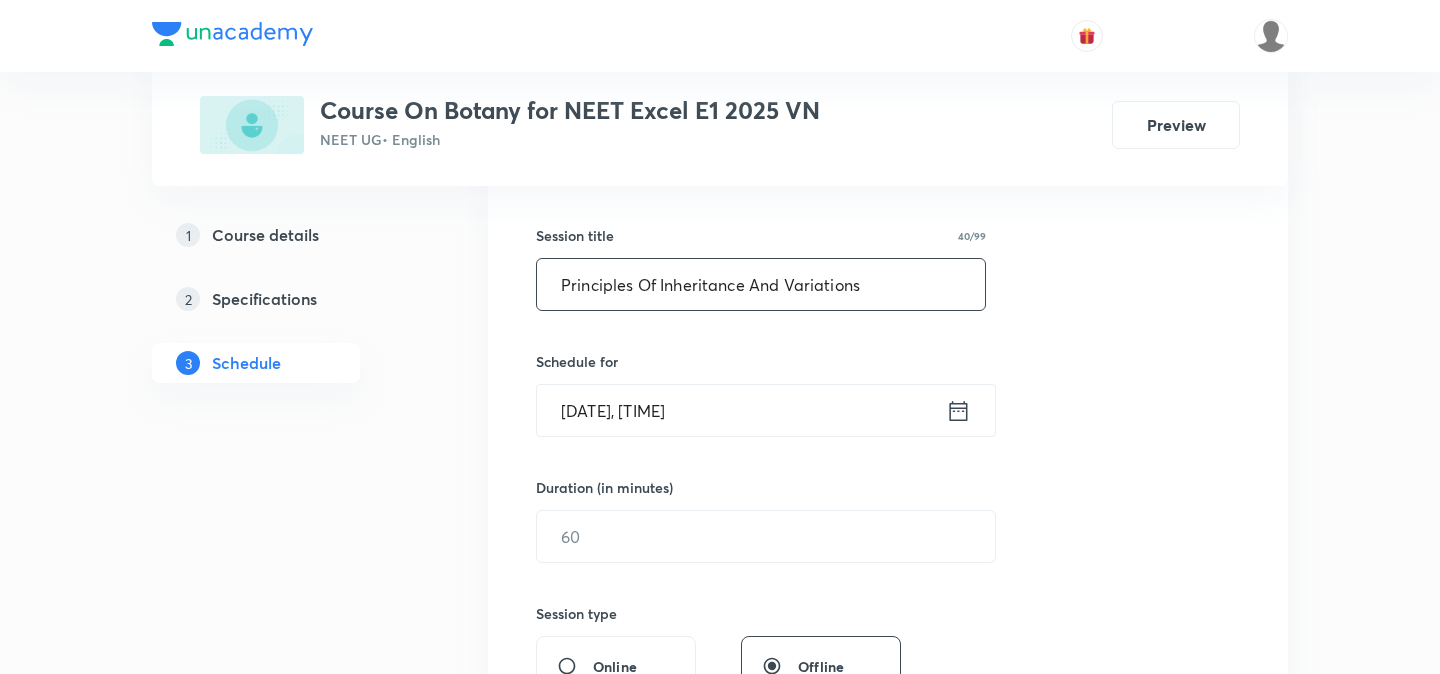 type on "Principles Of Inheritance And Variations" 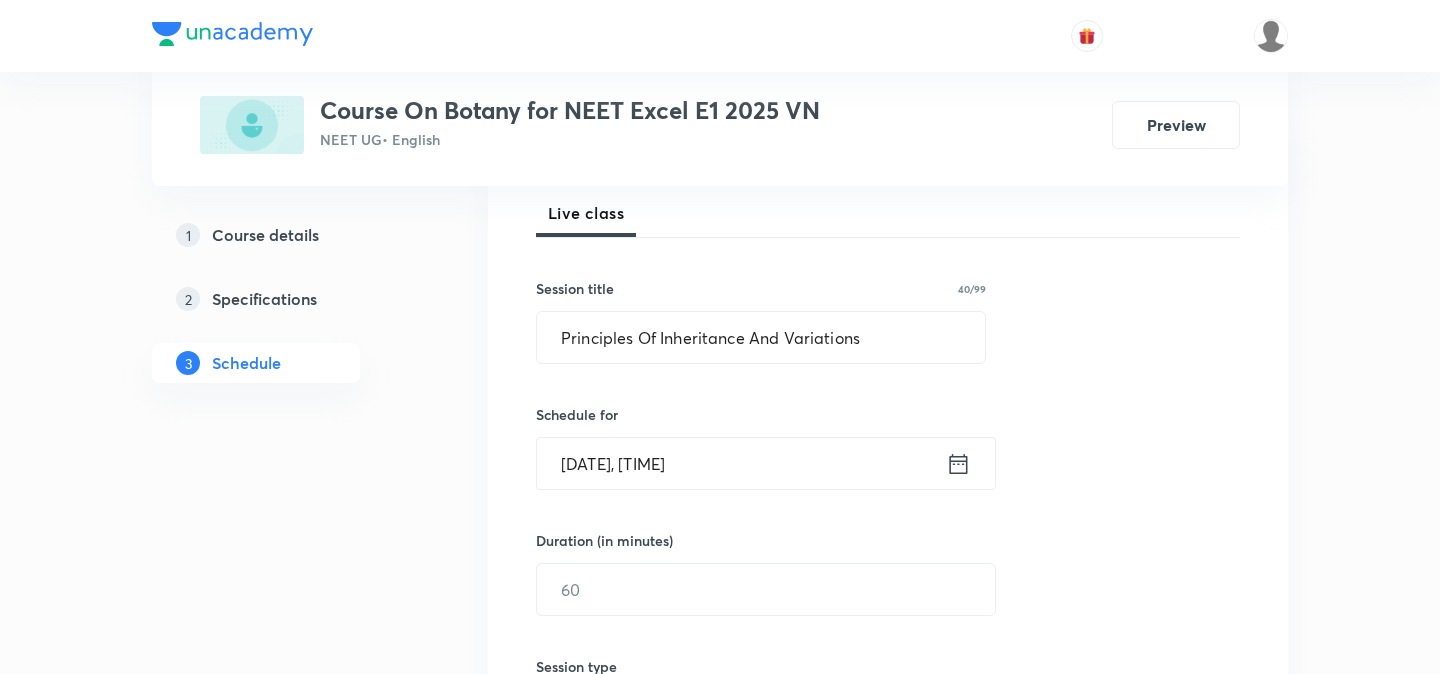 scroll, scrollTop: 356, scrollLeft: 0, axis: vertical 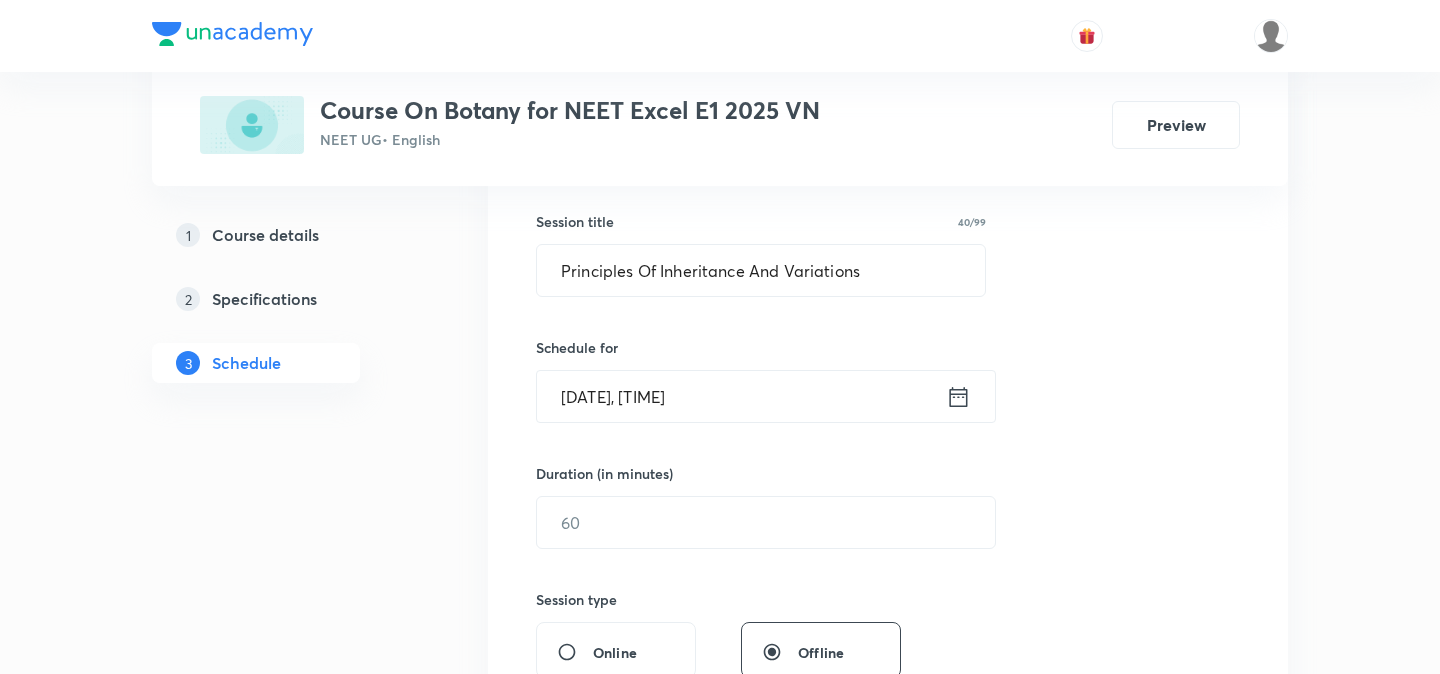 click 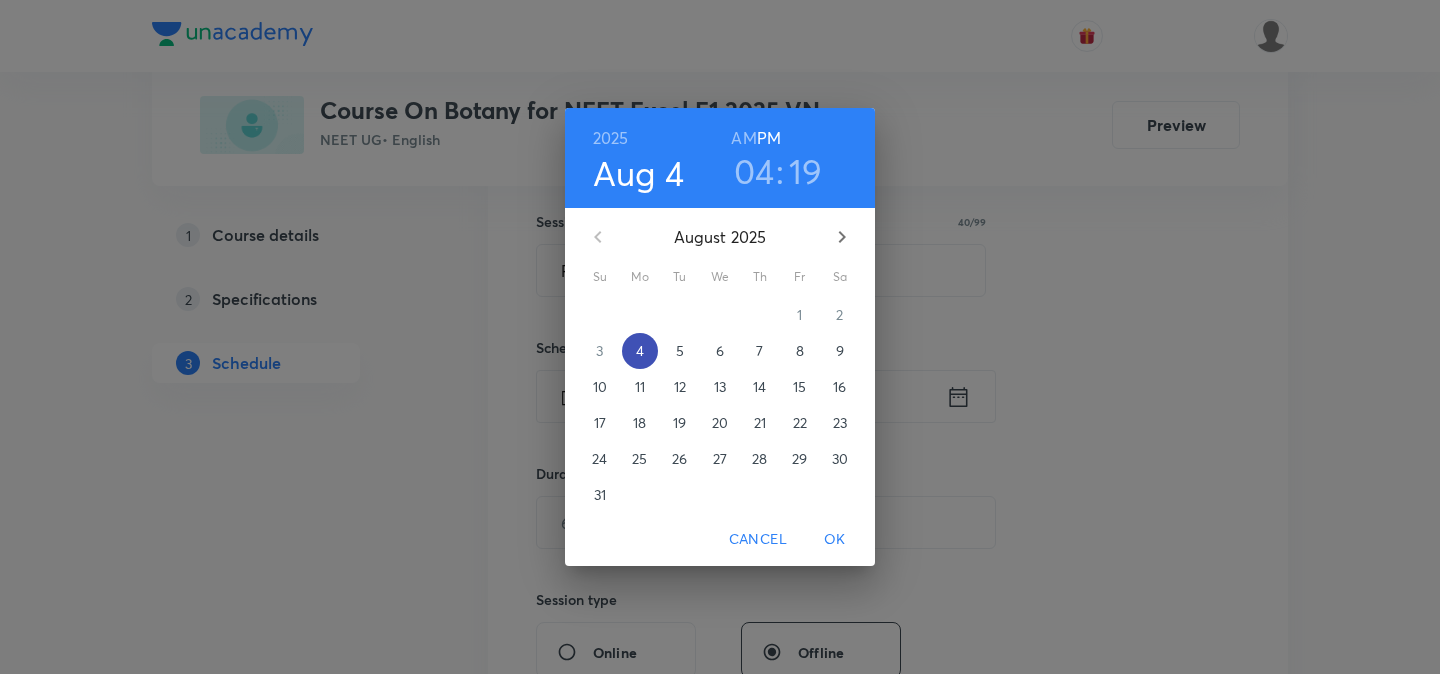 click on "4" at bounding box center (640, 351) 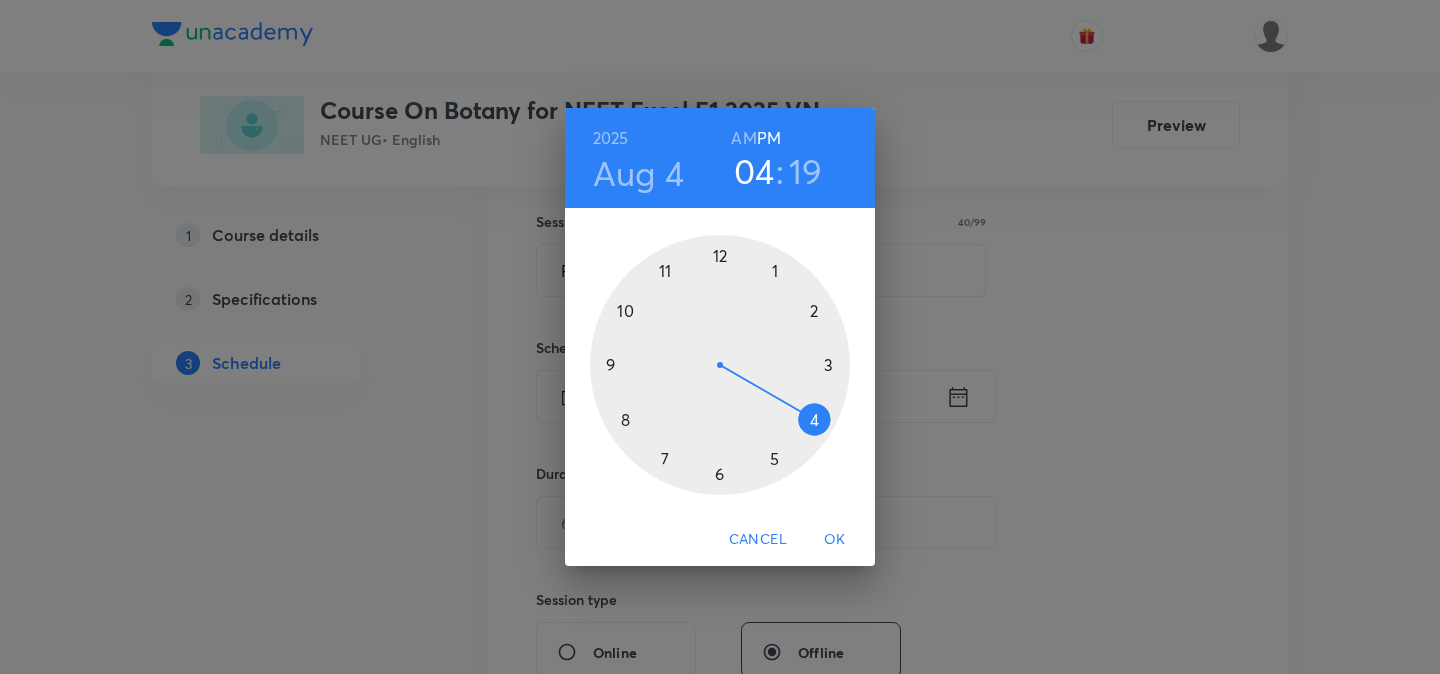 click at bounding box center [720, 365] 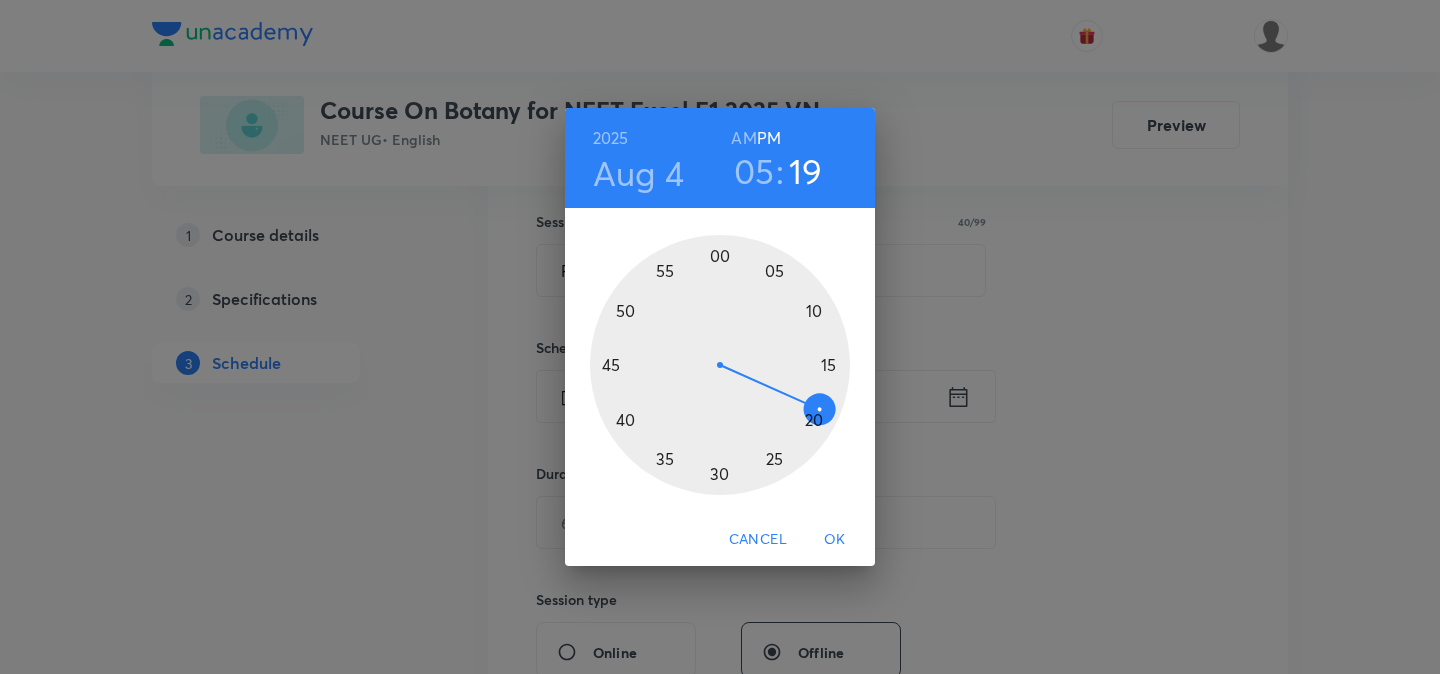 click at bounding box center (720, 365) 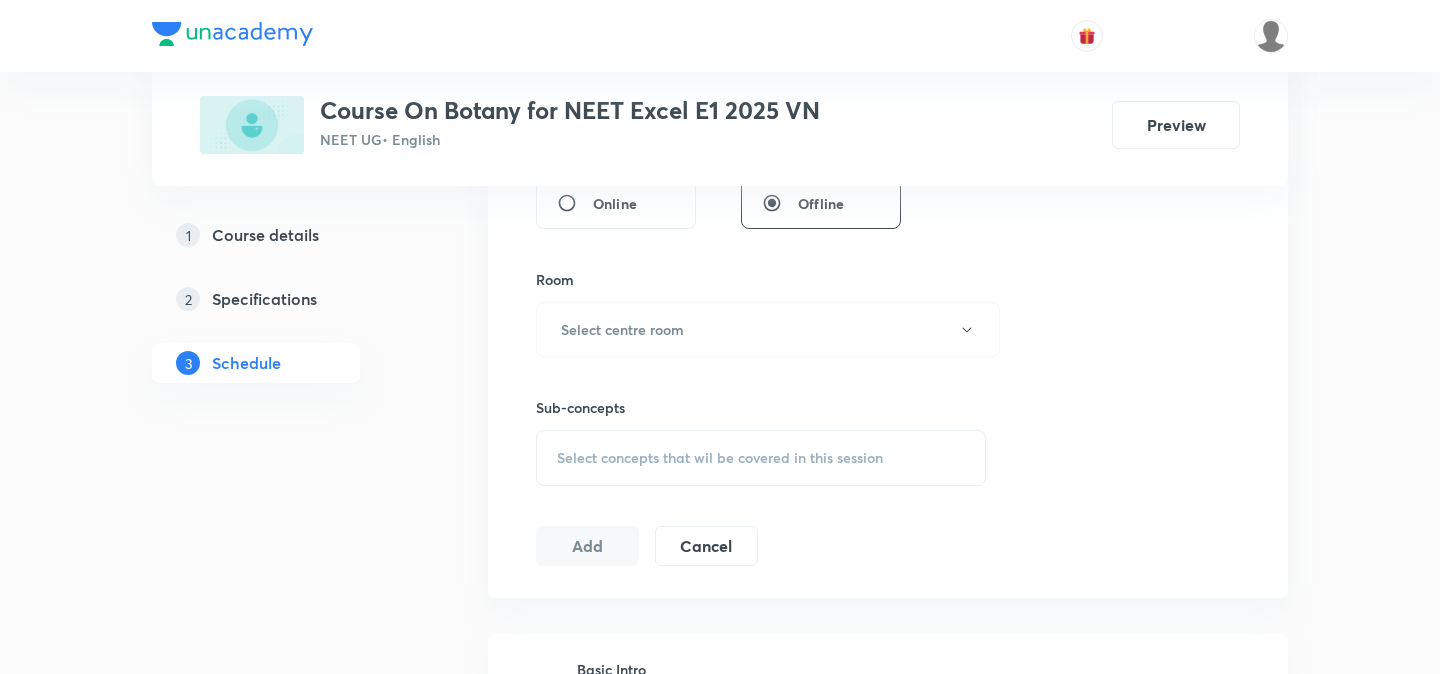 scroll, scrollTop: 812, scrollLeft: 0, axis: vertical 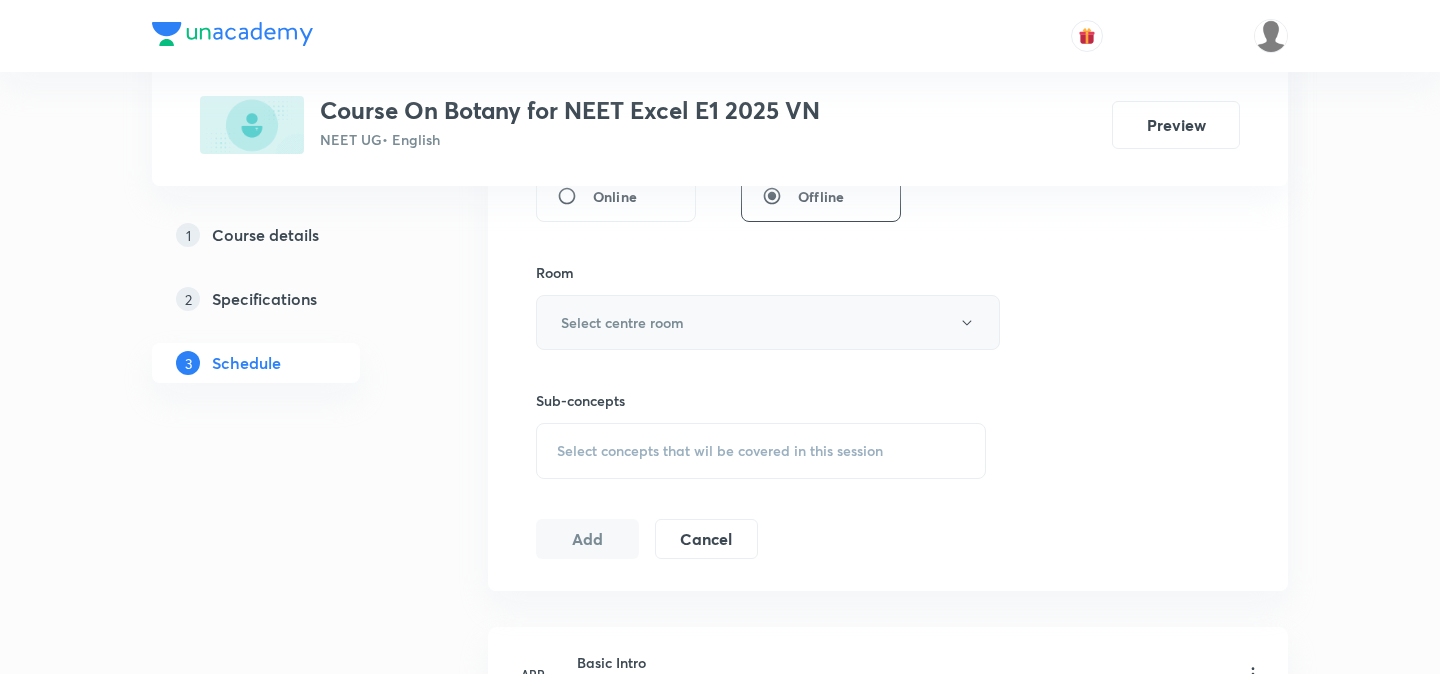 click on "Select centre room" at bounding box center [622, 322] 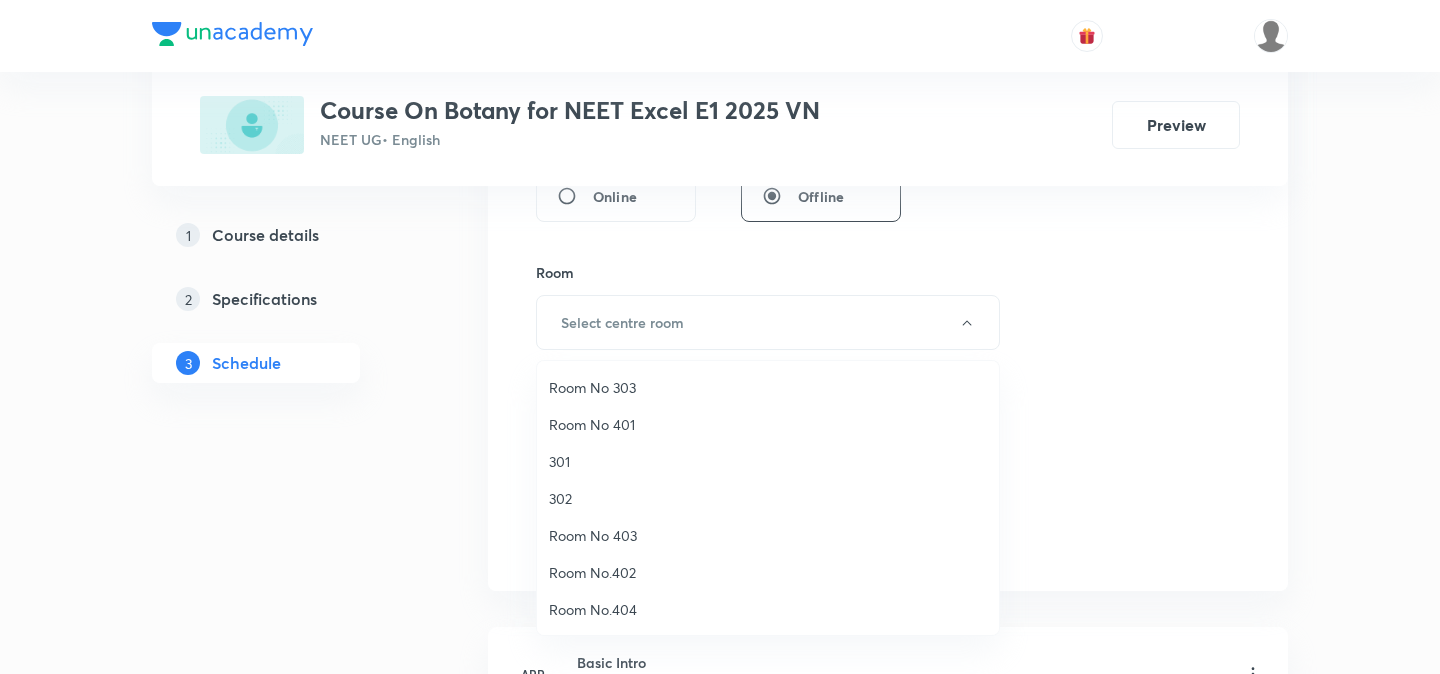 click on "302" at bounding box center (768, 498) 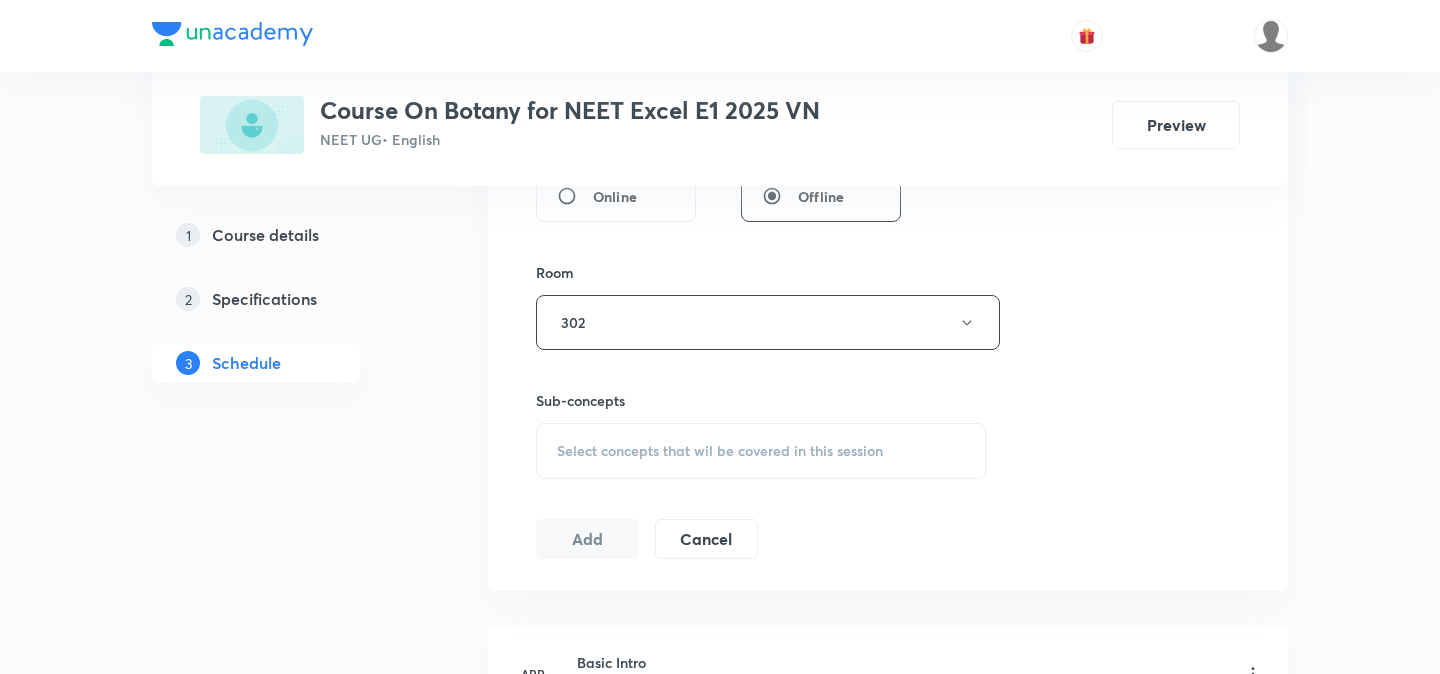 click on "Select concepts that wil be covered in this session" at bounding box center (761, 451) 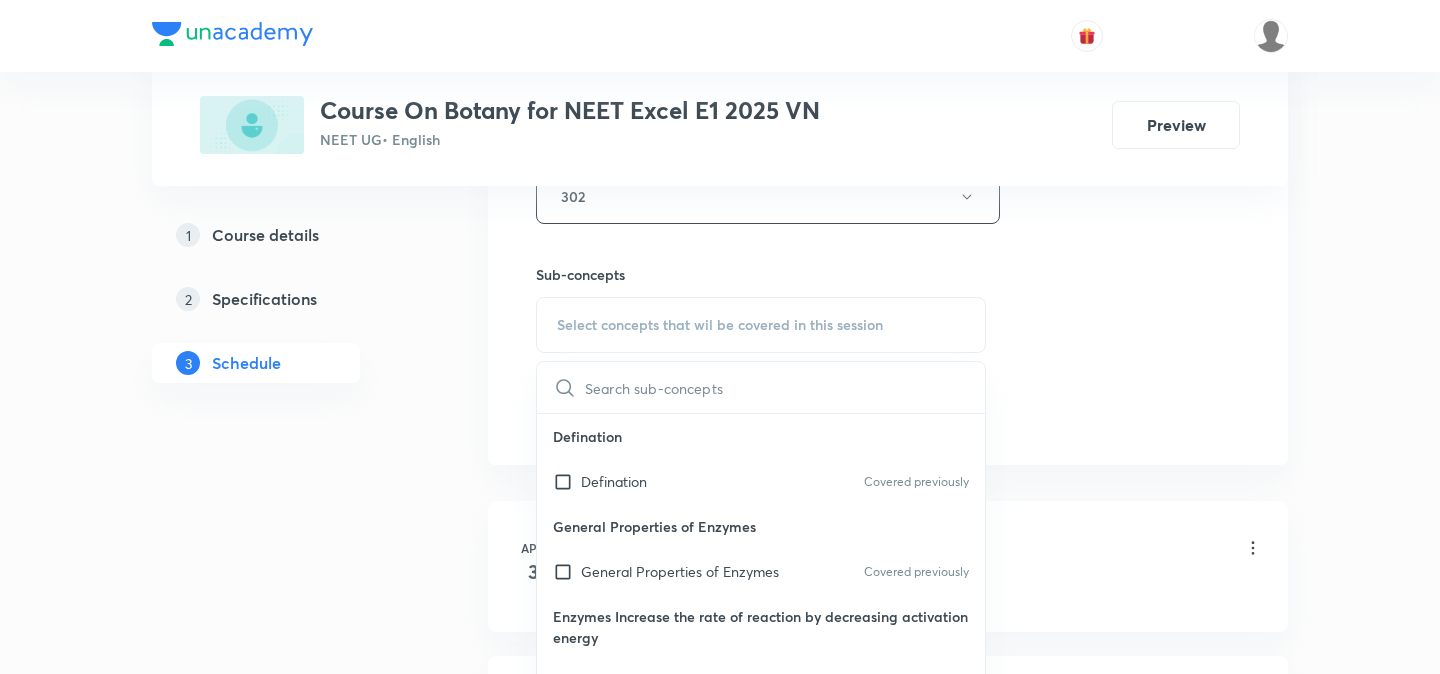 scroll, scrollTop: 945, scrollLeft: 0, axis: vertical 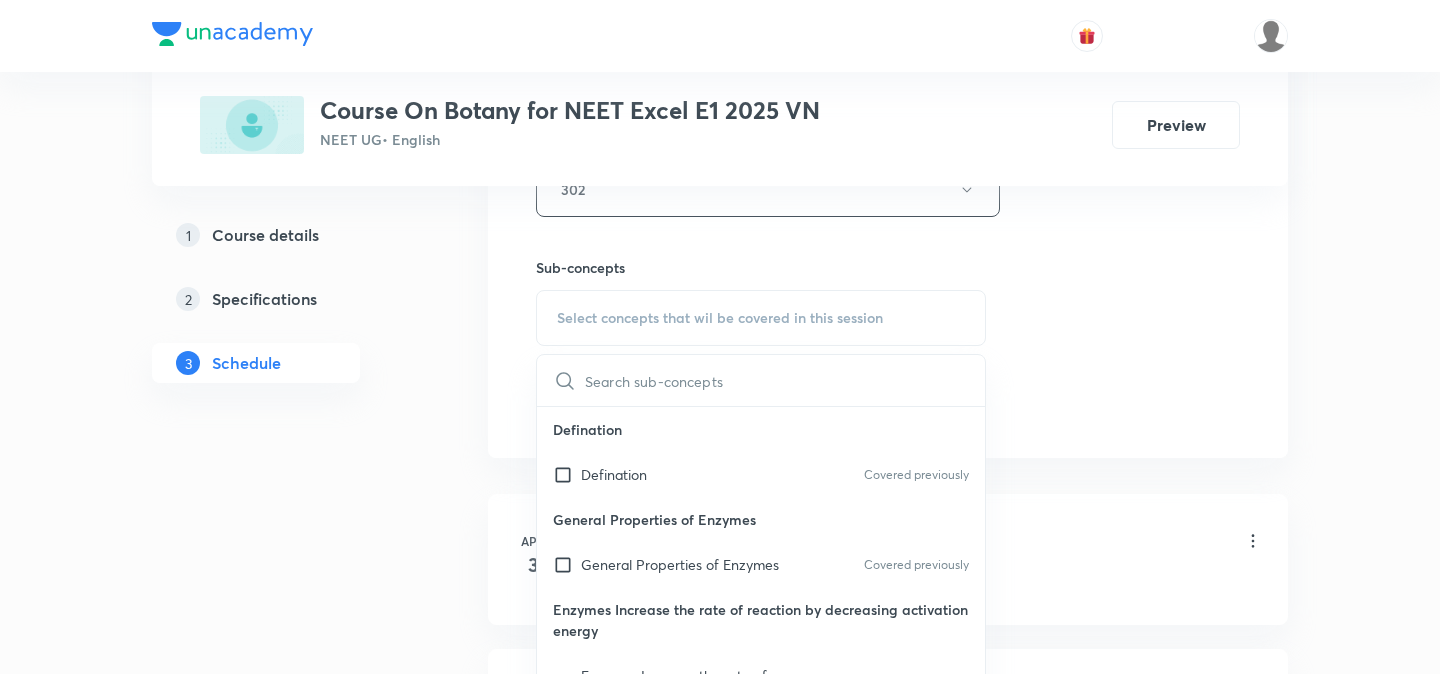 type on "Please share Learners UID, Learner Roll number and admission dates of these Learners." 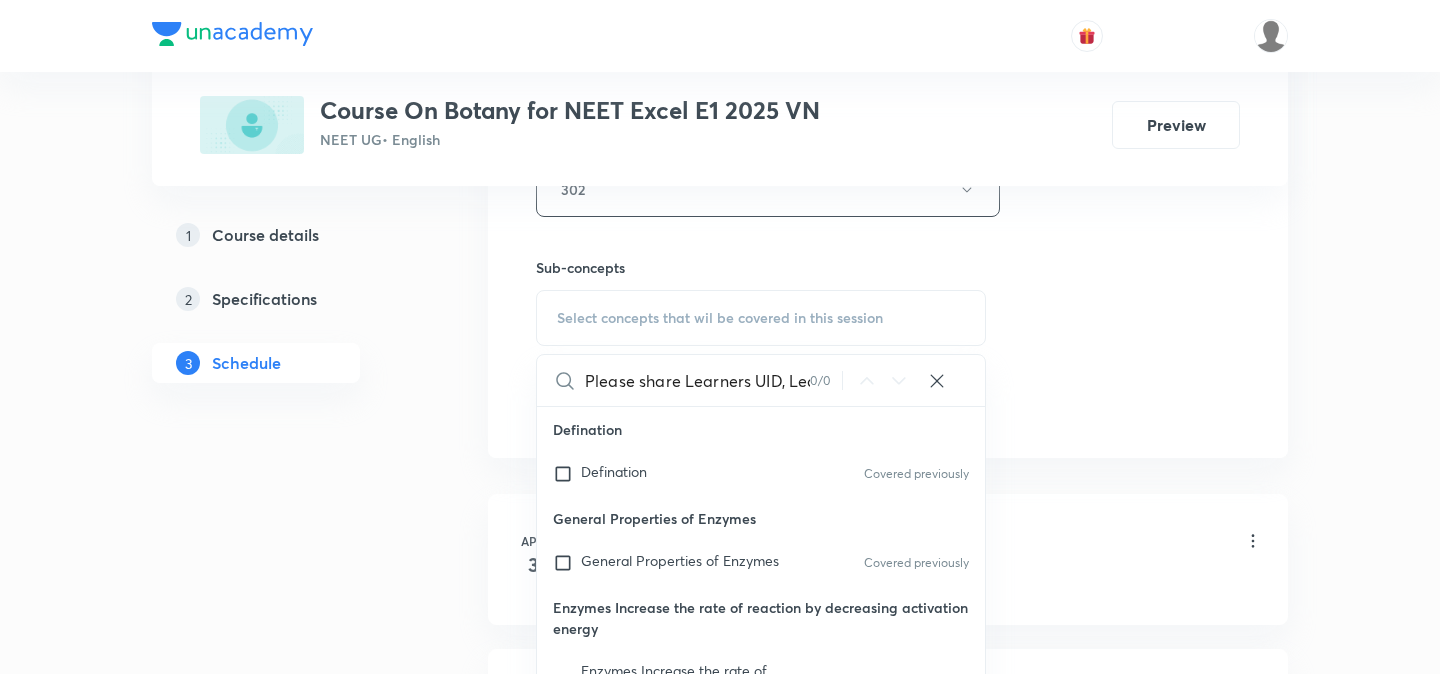 scroll, scrollTop: 0, scrollLeft: 428, axis: horizontal 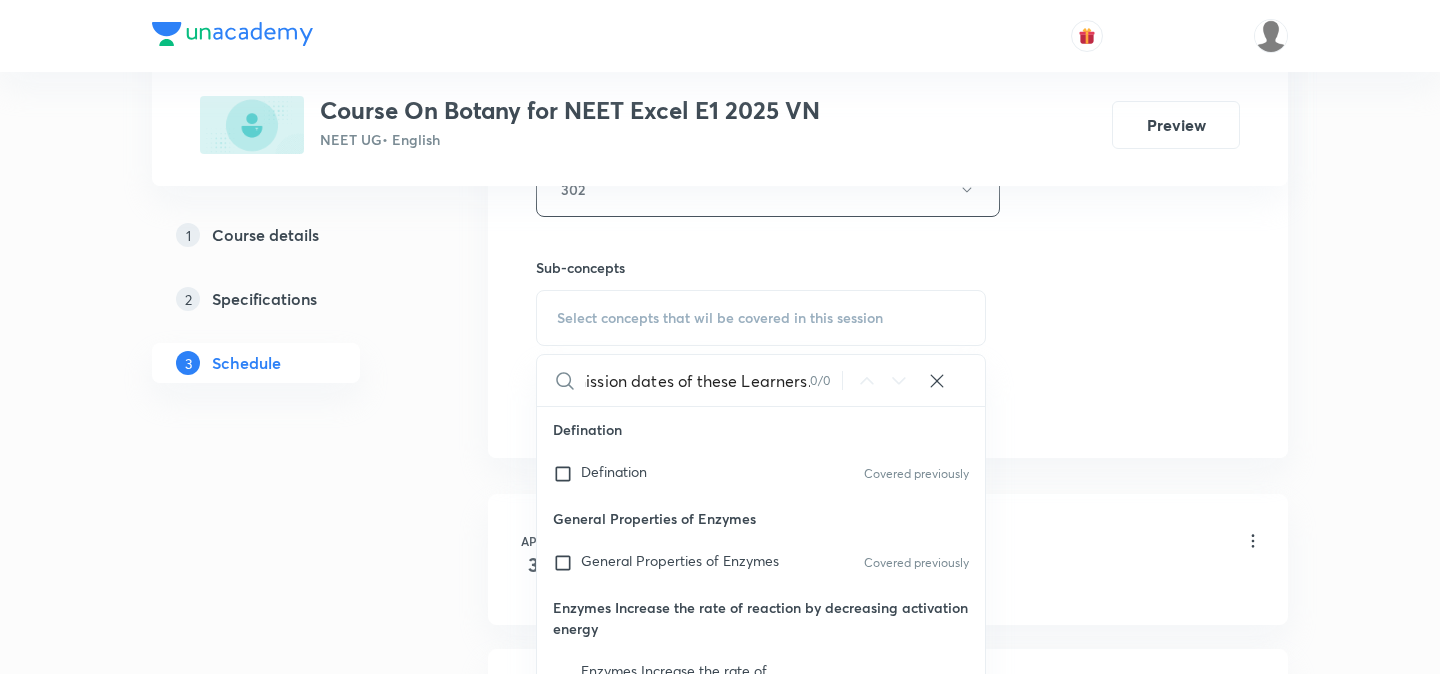 type 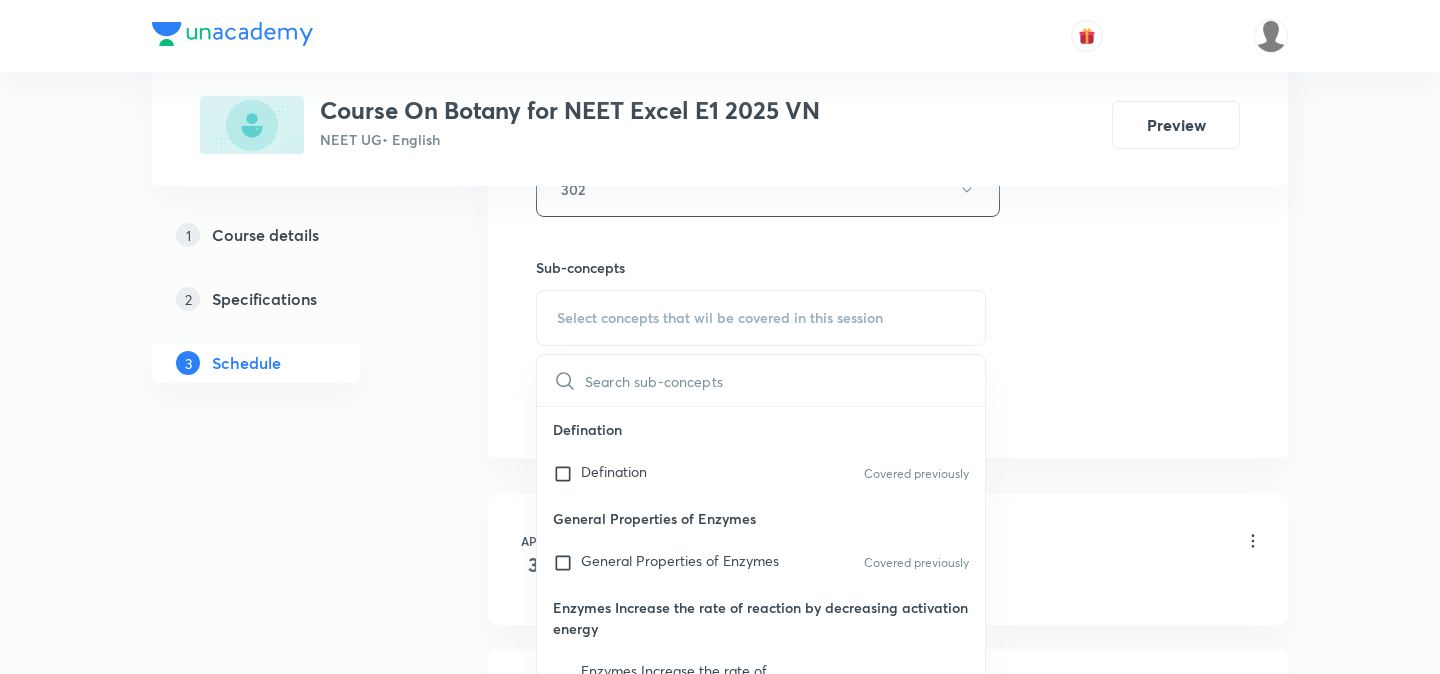 scroll, scrollTop: 0, scrollLeft: 0, axis: both 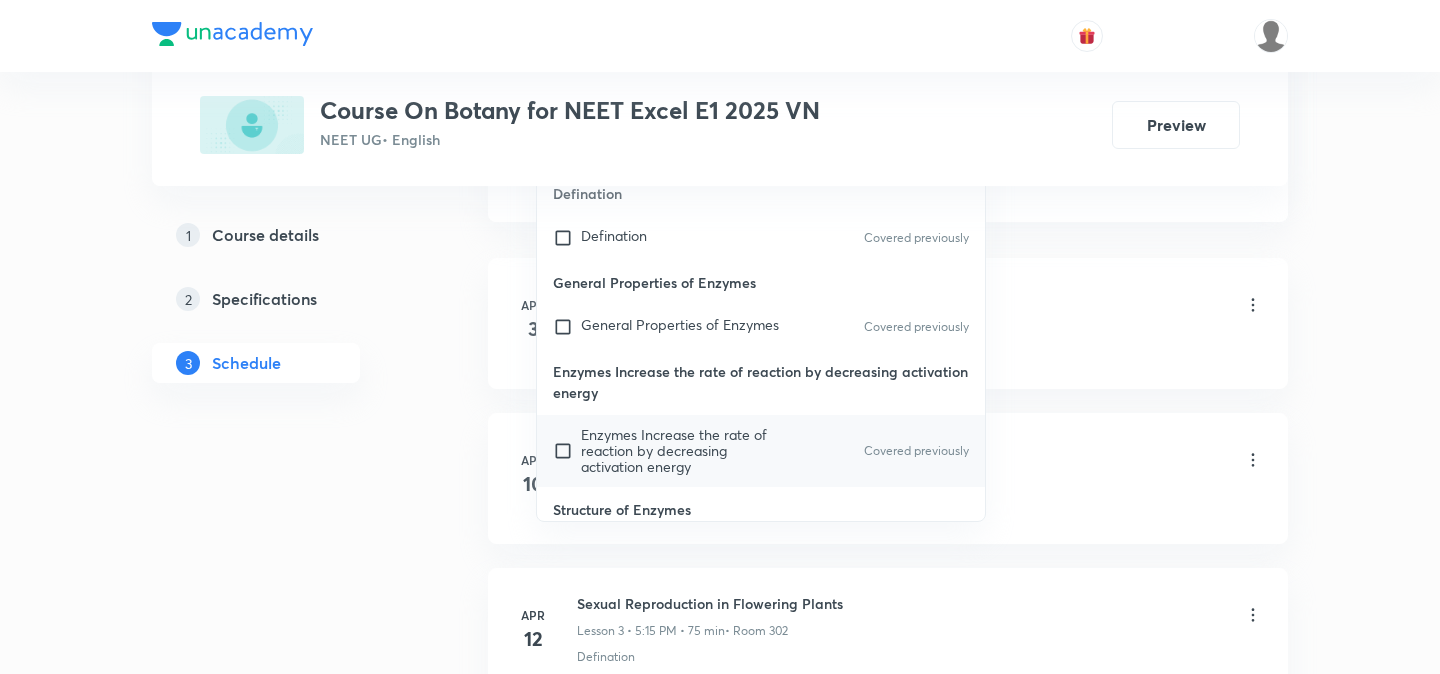 click on "Enzymes Increase the rate of reaction by decreasing activation energy" at bounding box center (682, 451) 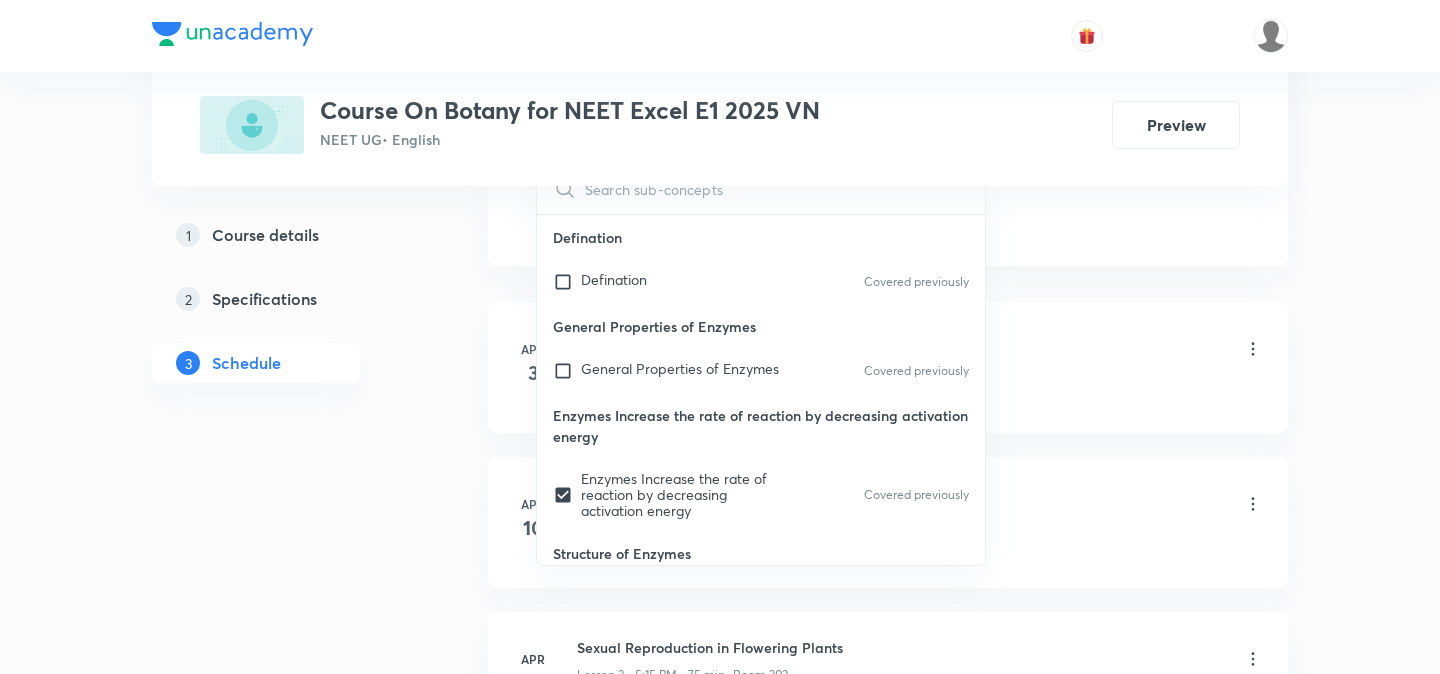 click on "1 Course details 2 Specifications 3 Schedule" at bounding box center [288, 3358] 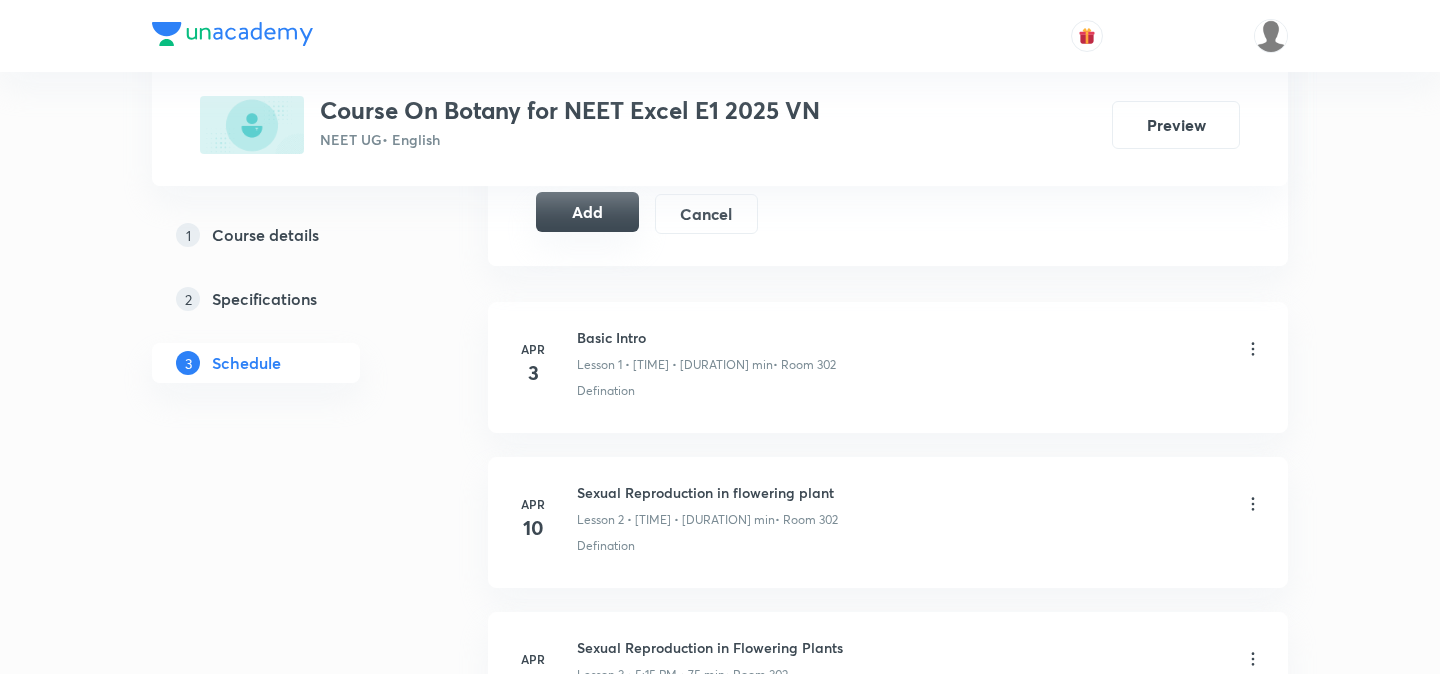 click on "Add" at bounding box center (587, 212) 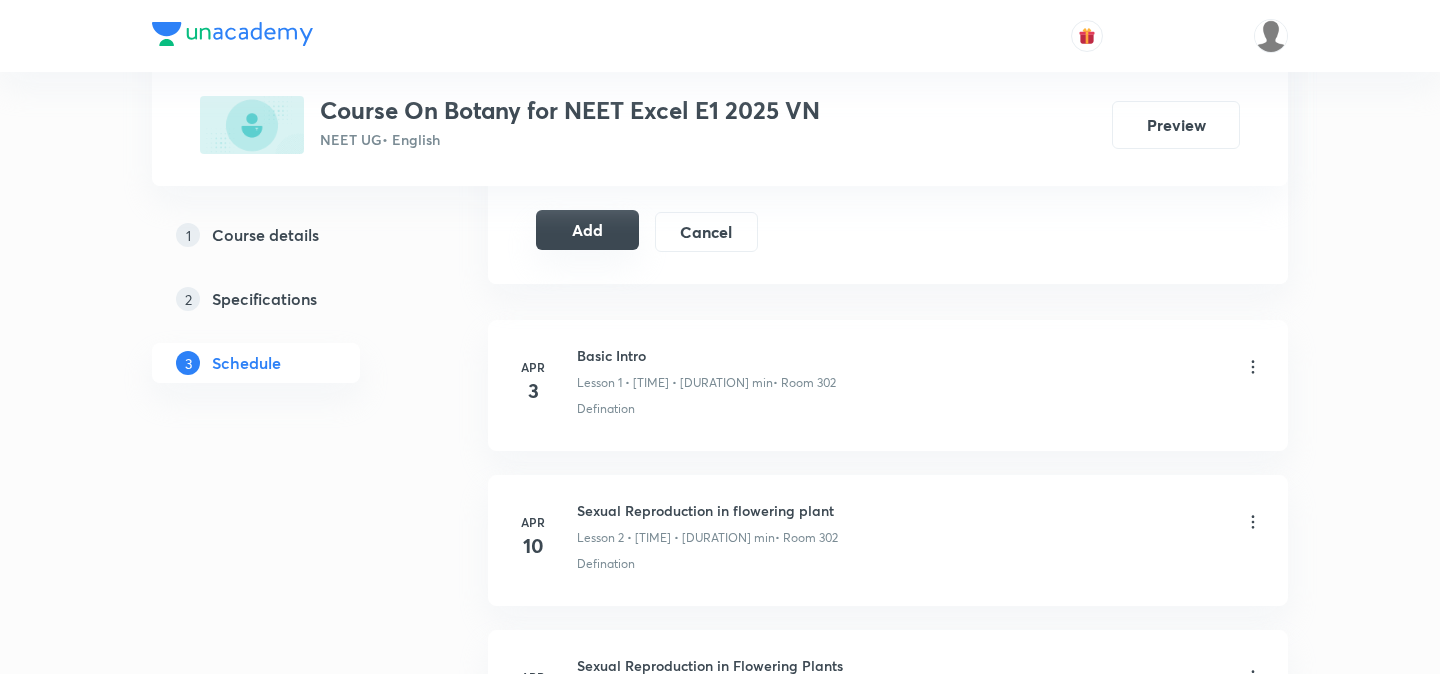 click on "Add" at bounding box center [587, 230] 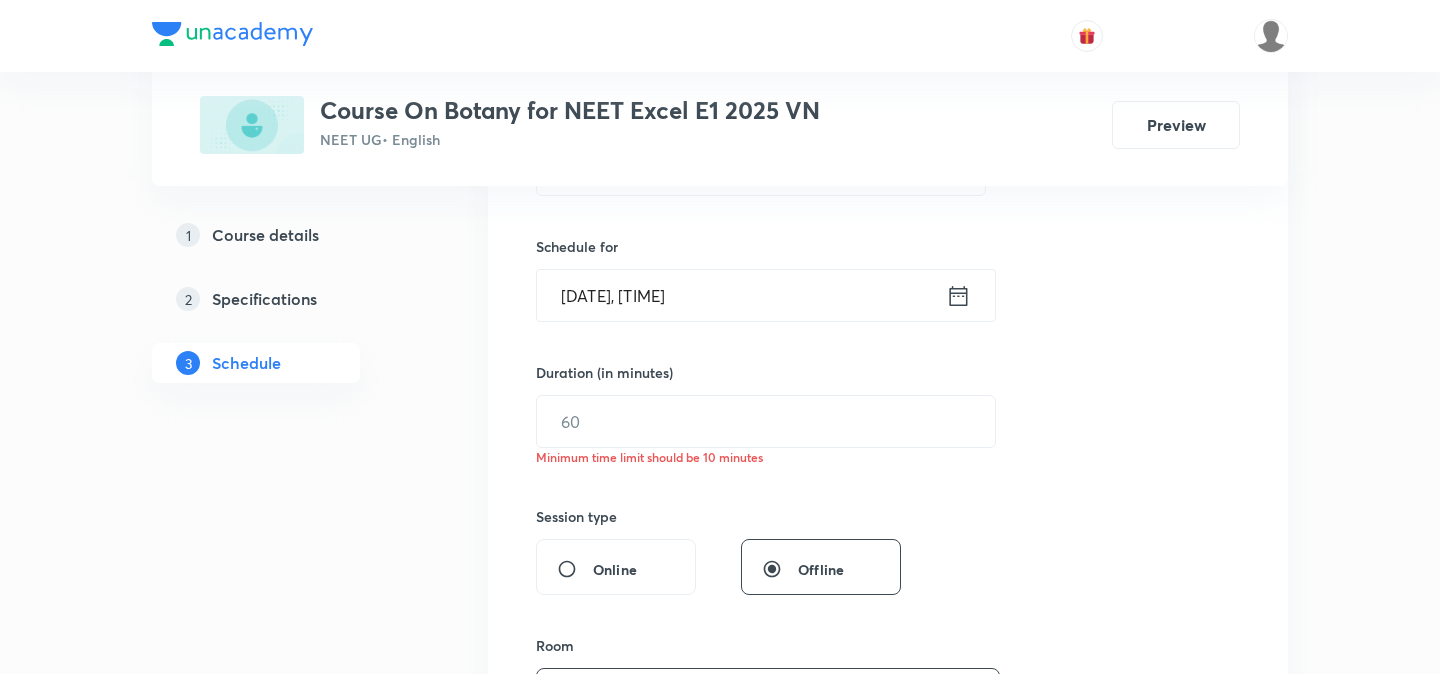 scroll, scrollTop: 439, scrollLeft: 0, axis: vertical 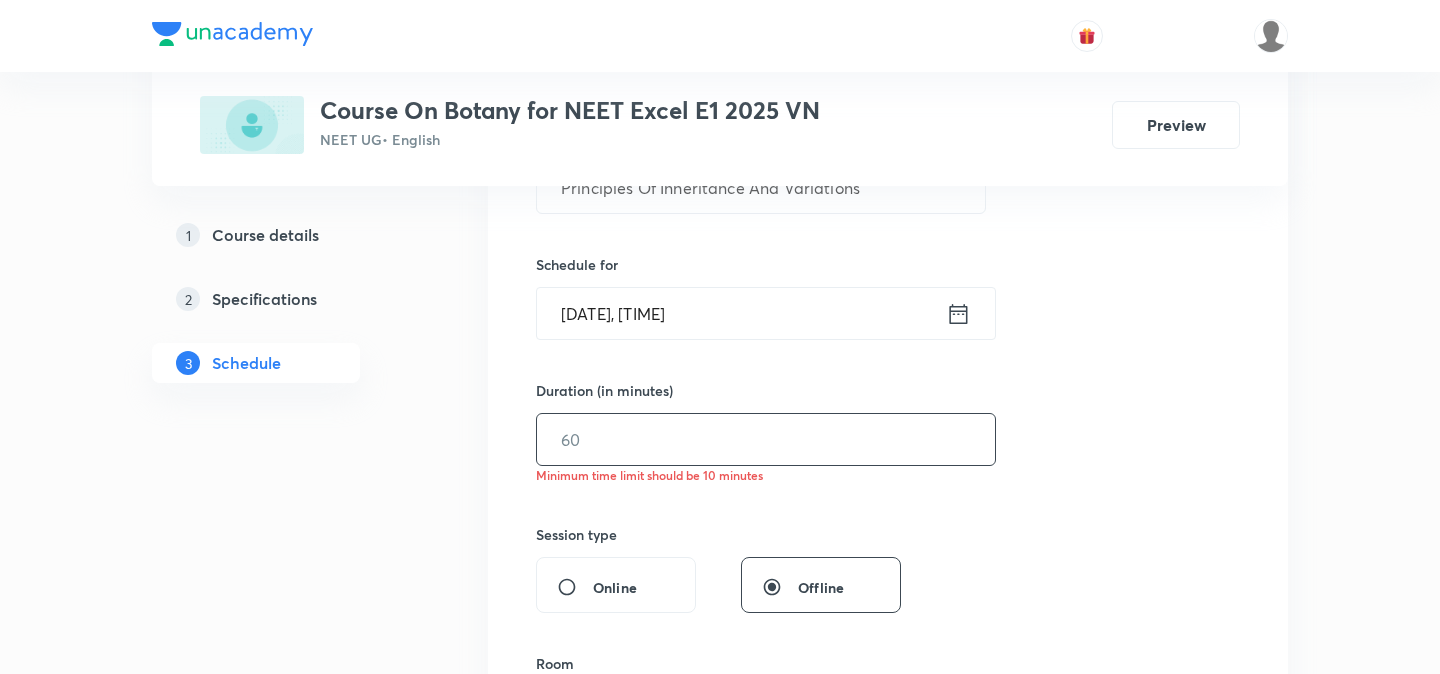 click at bounding box center (766, 439) 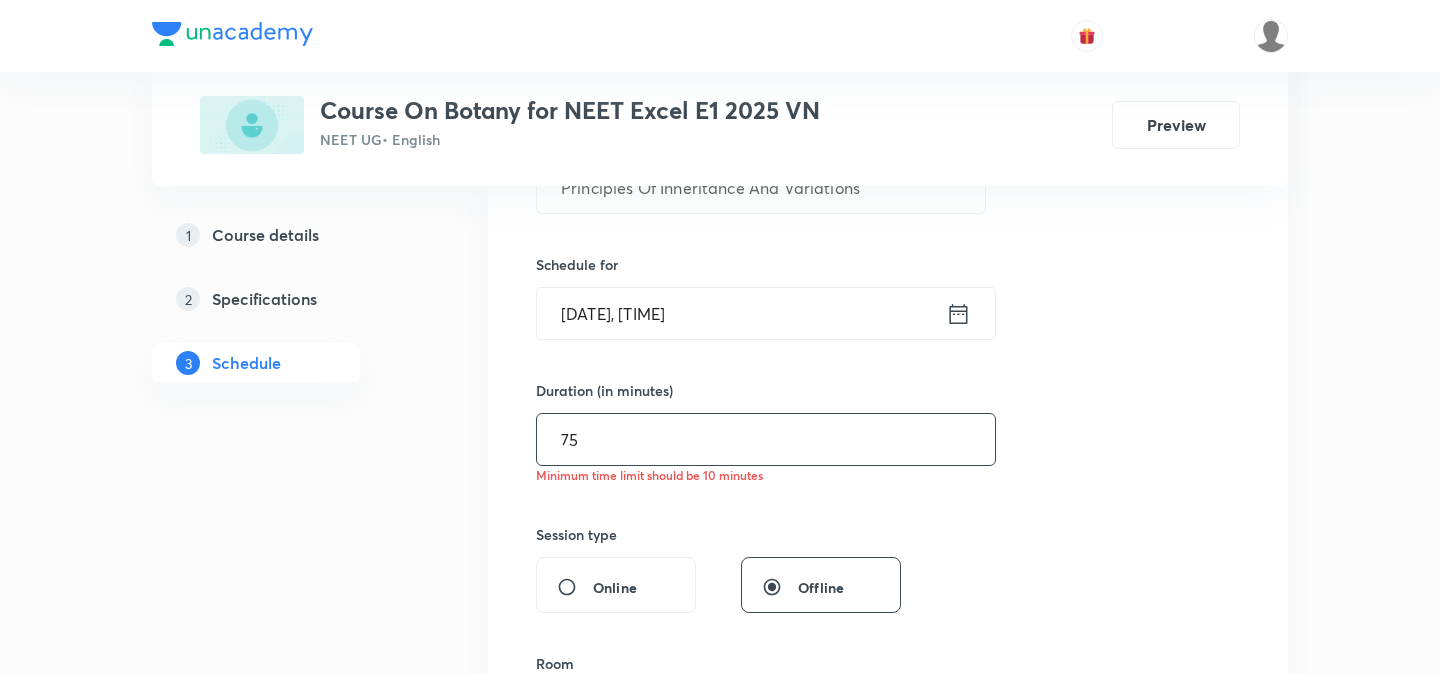 type on "75" 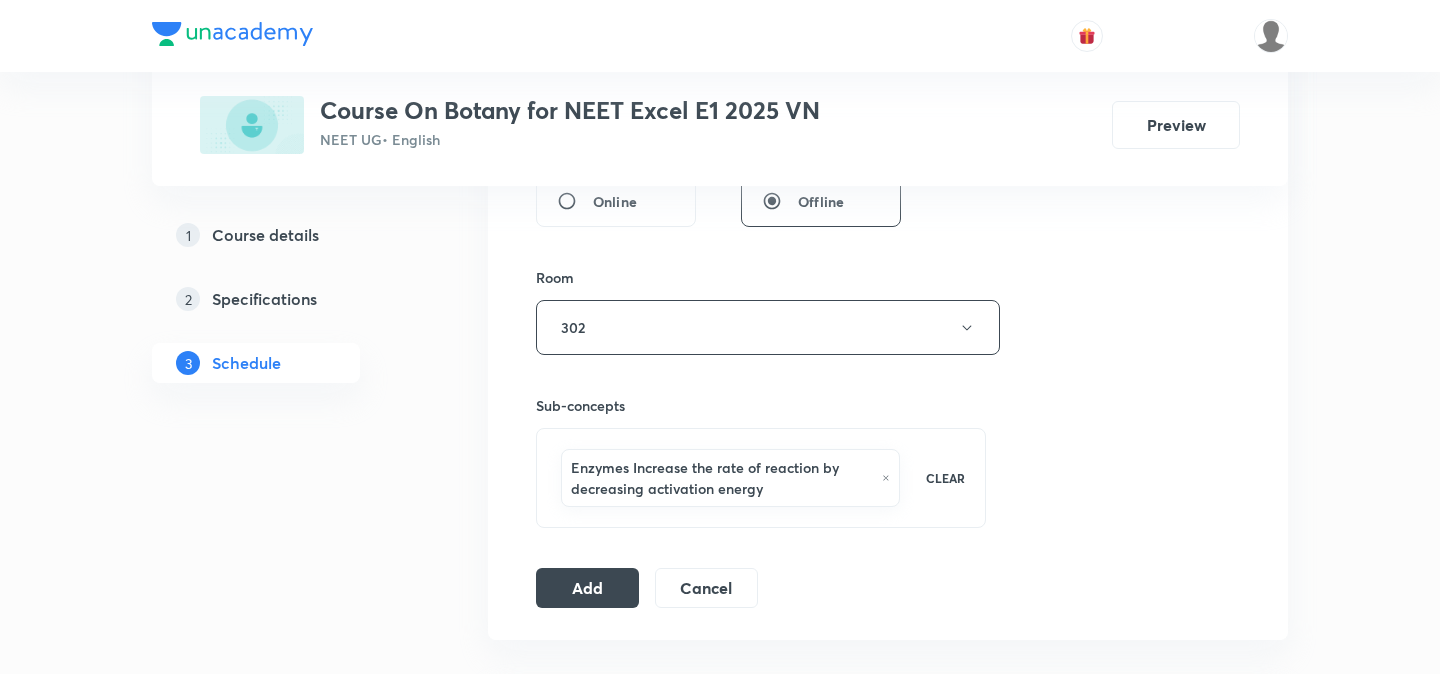 scroll, scrollTop: 929, scrollLeft: 0, axis: vertical 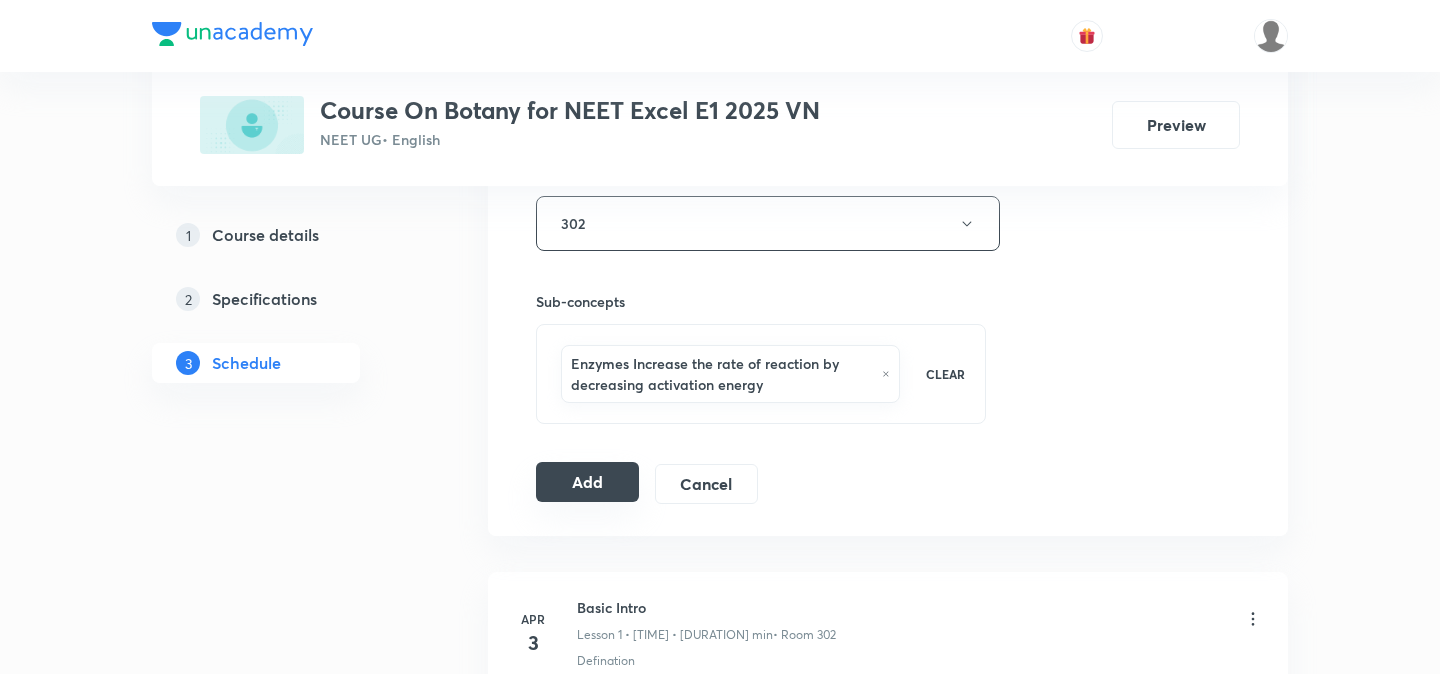 click on "Add" at bounding box center [587, 482] 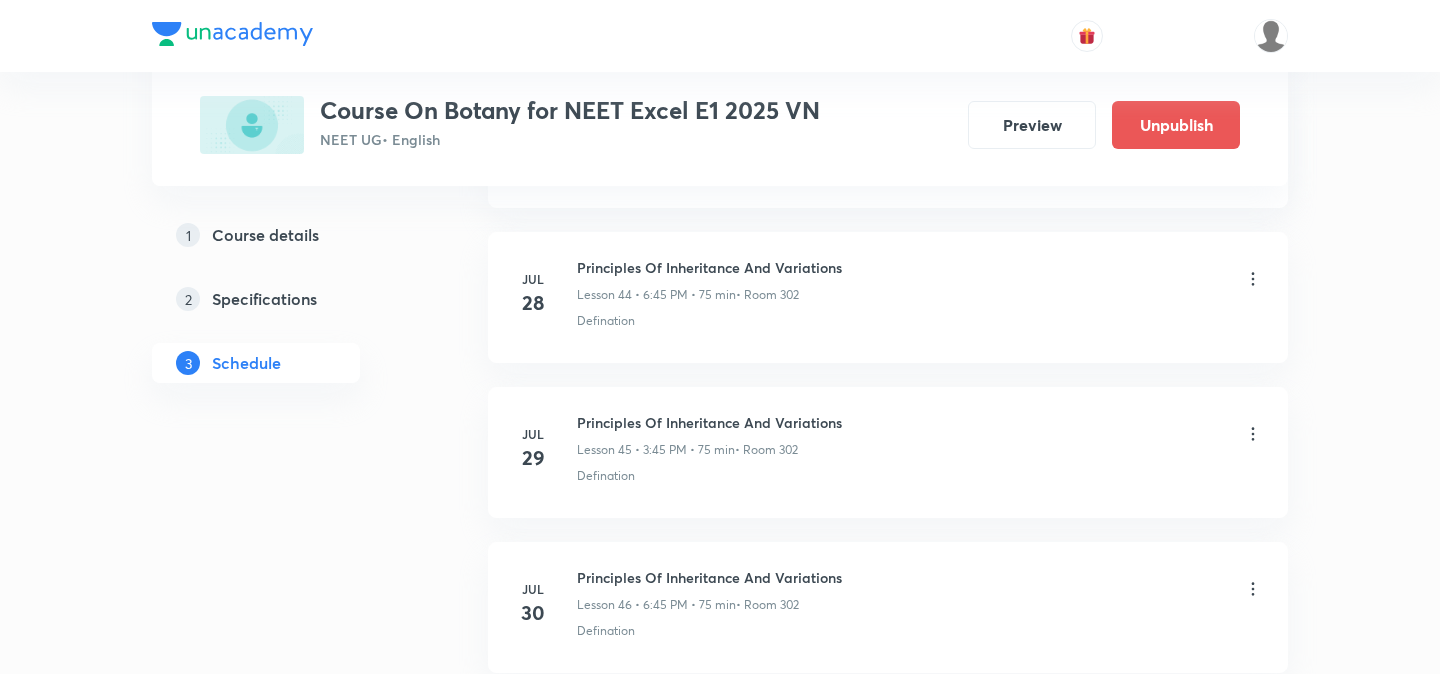 scroll, scrollTop: 7295, scrollLeft: 0, axis: vertical 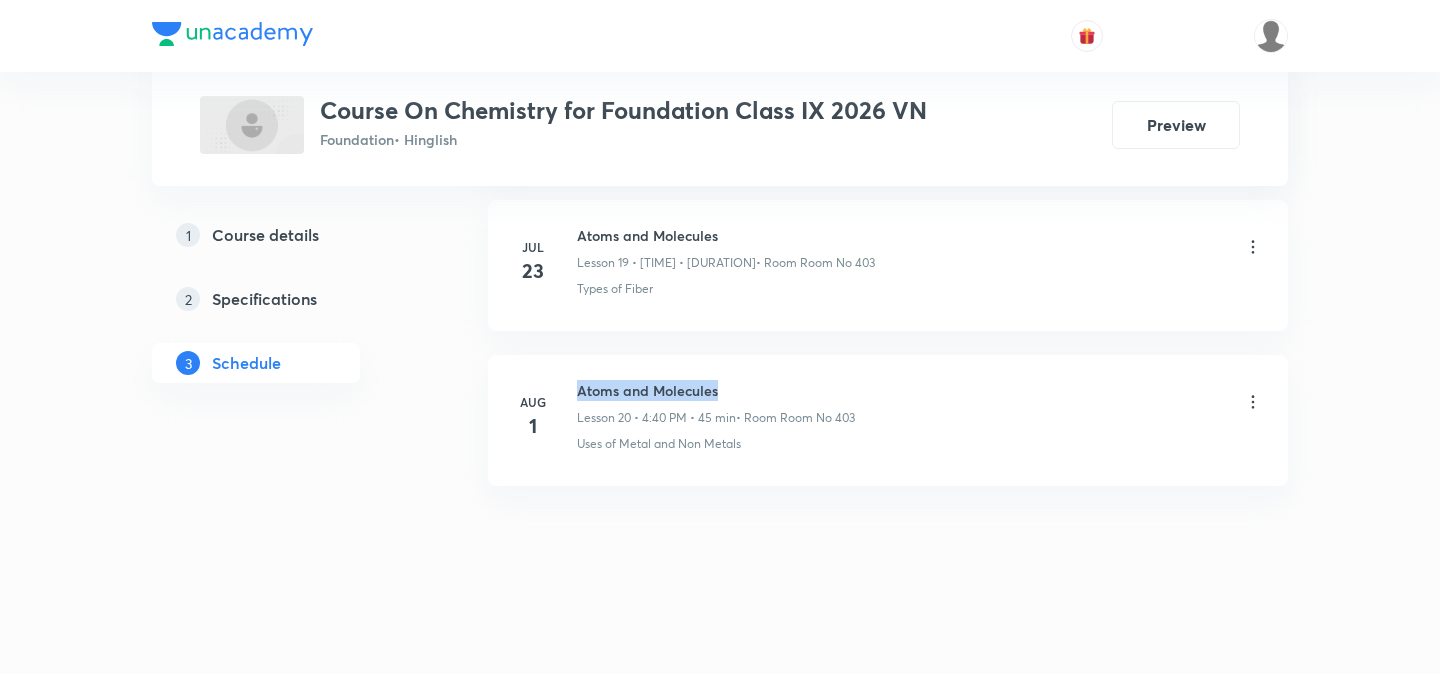 drag, startPoint x: 580, startPoint y: 392, endPoint x: 742, endPoint y: 395, distance: 162.02777 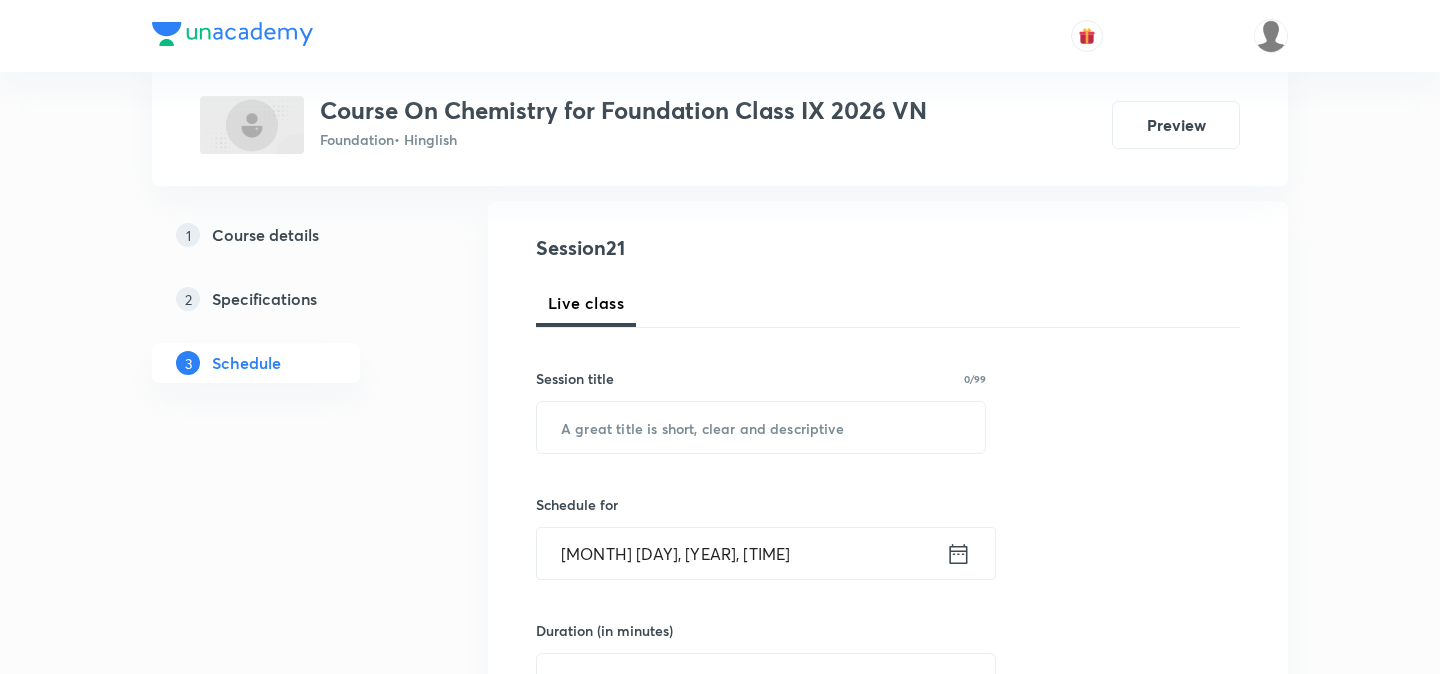 scroll, scrollTop: 223, scrollLeft: 0, axis: vertical 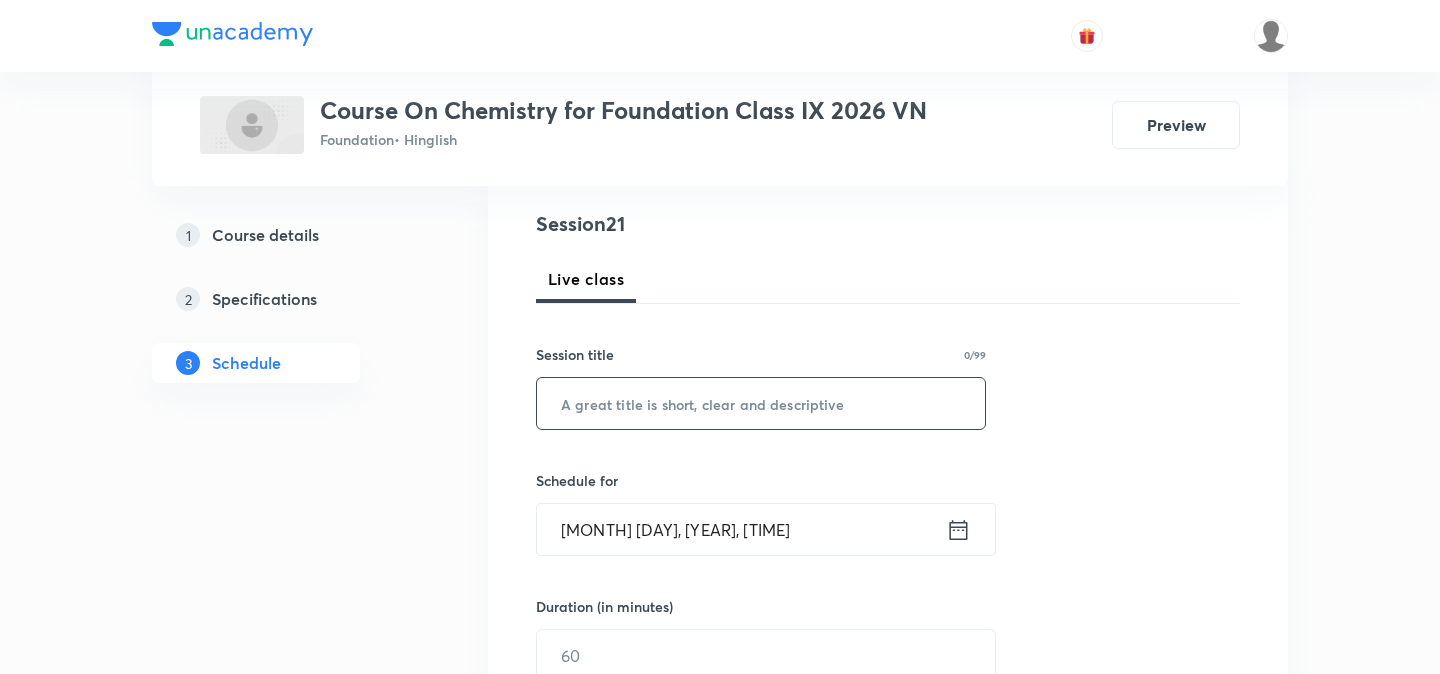 click at bounding box center [761, 403] 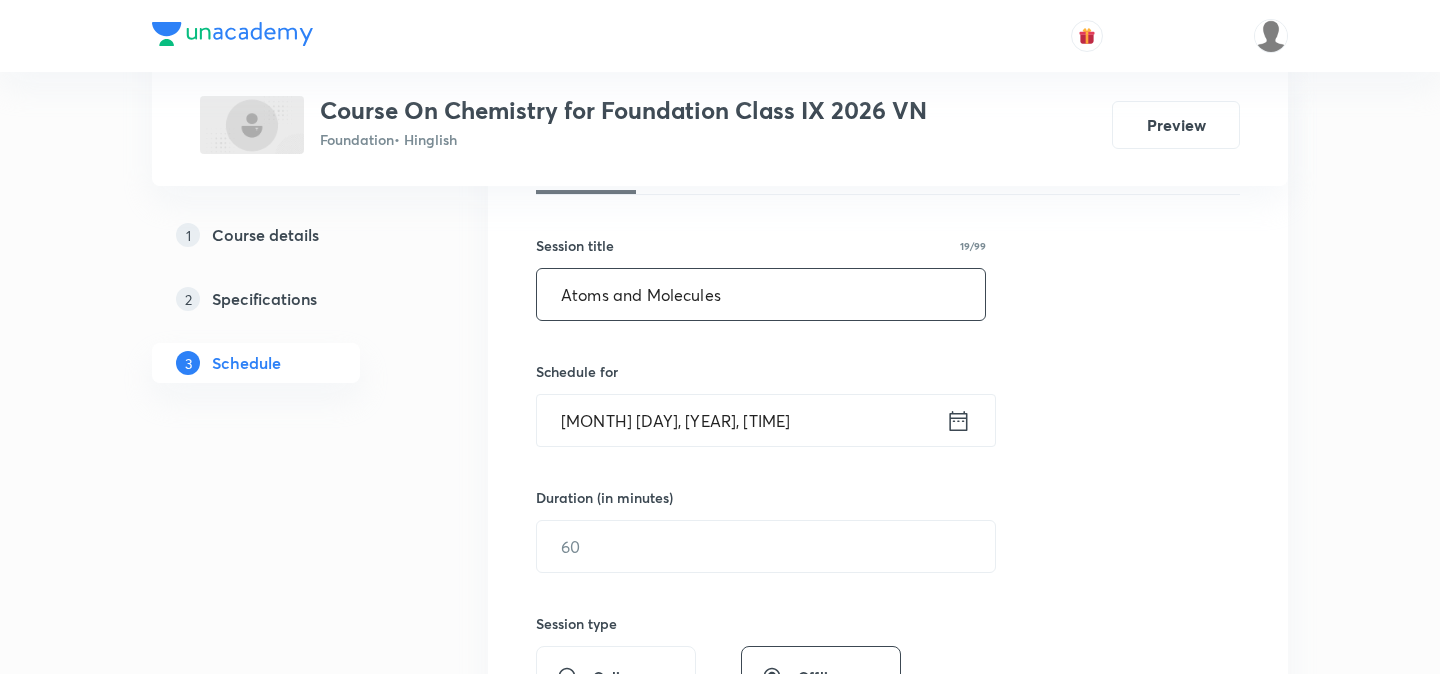 scroll, scrollTop: 356, scrollLeft: 0, axis: vertical 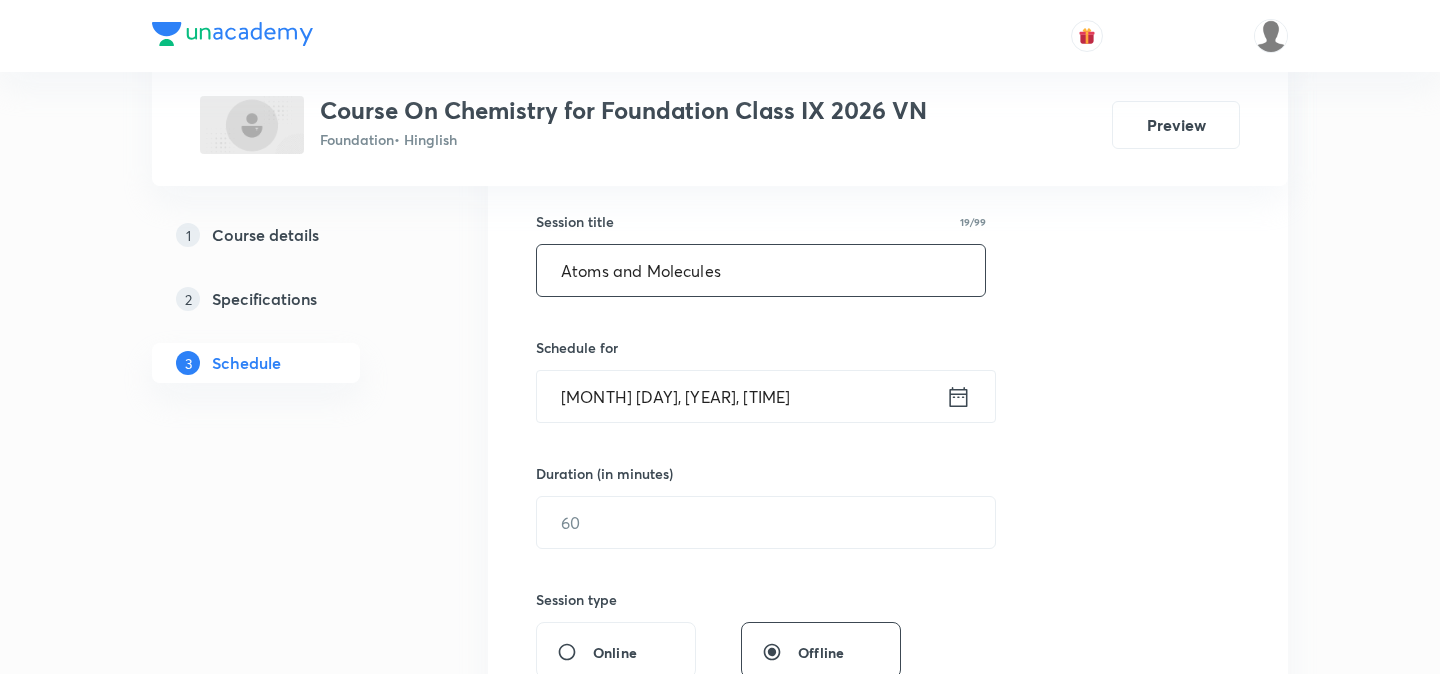 type on "Atoms and Molecules" 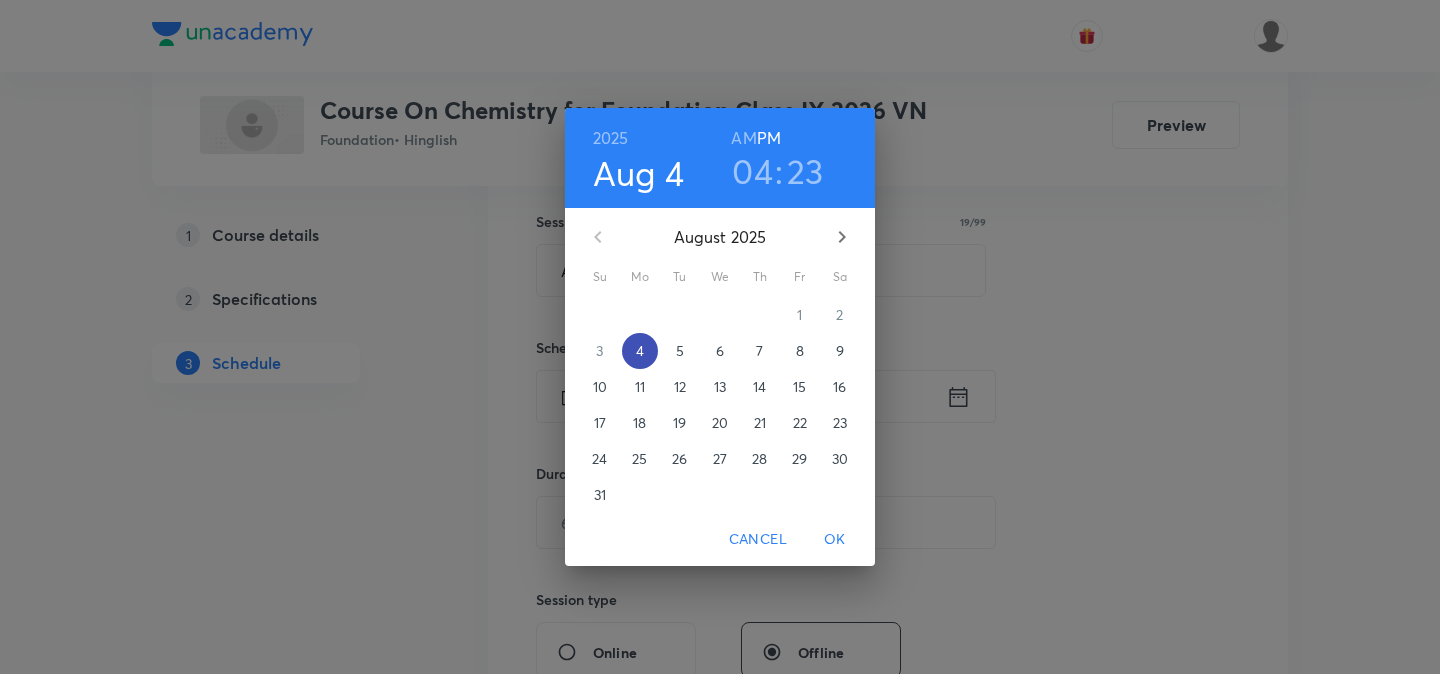 click on "4" at bounding box center [640, 351] 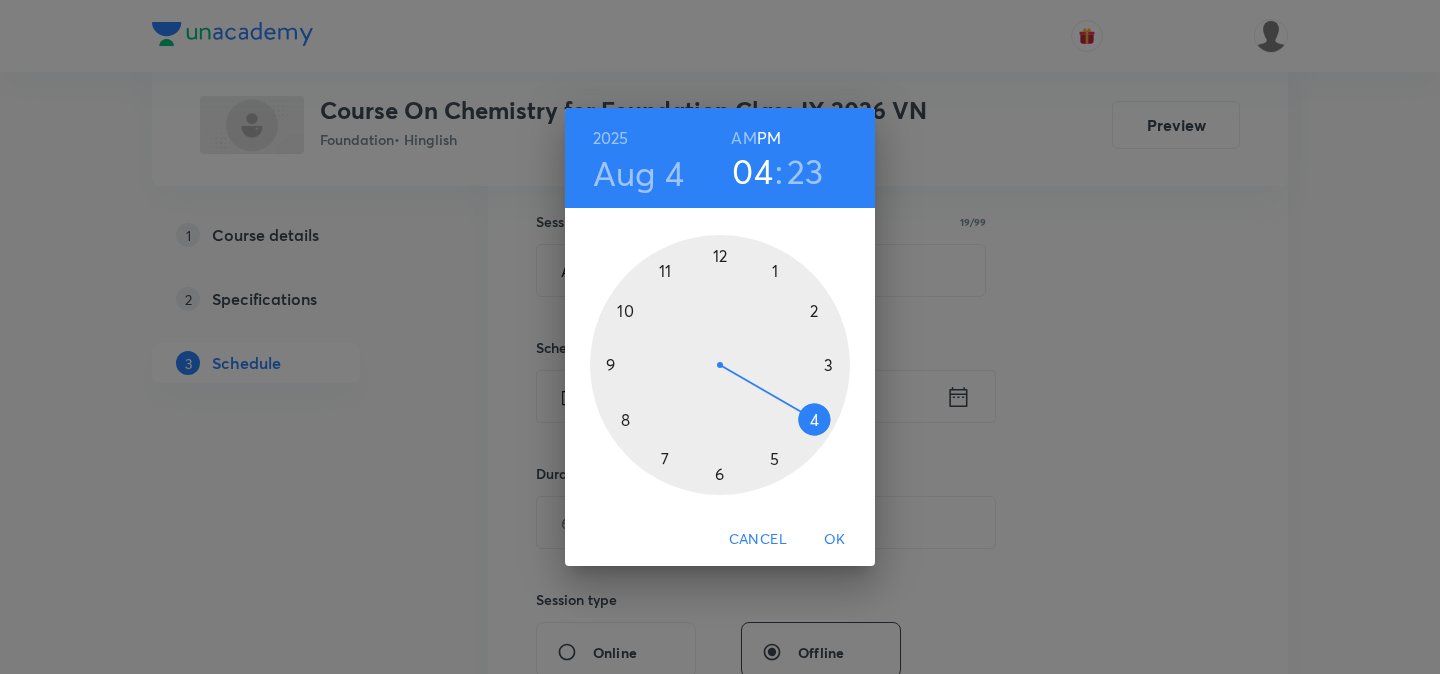 click at bounding box center (720, 365) 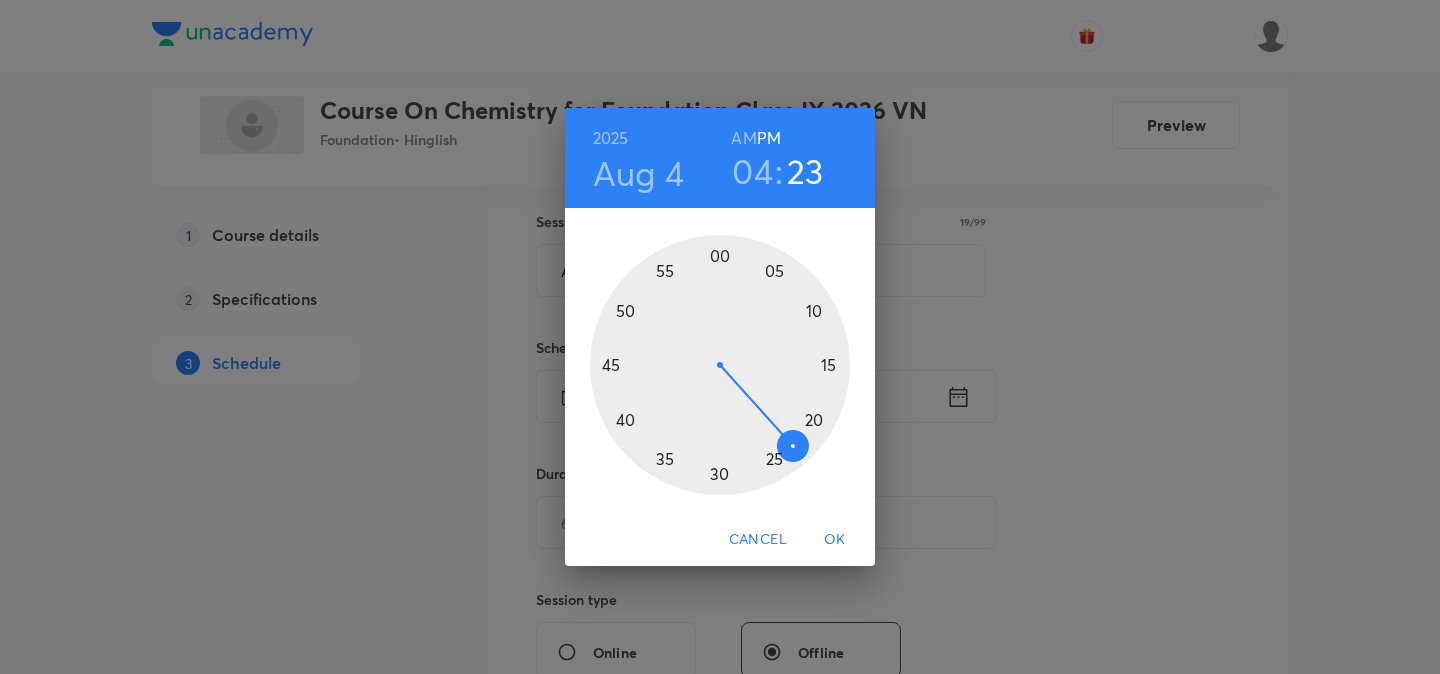 click at bounding box center [720, 365] 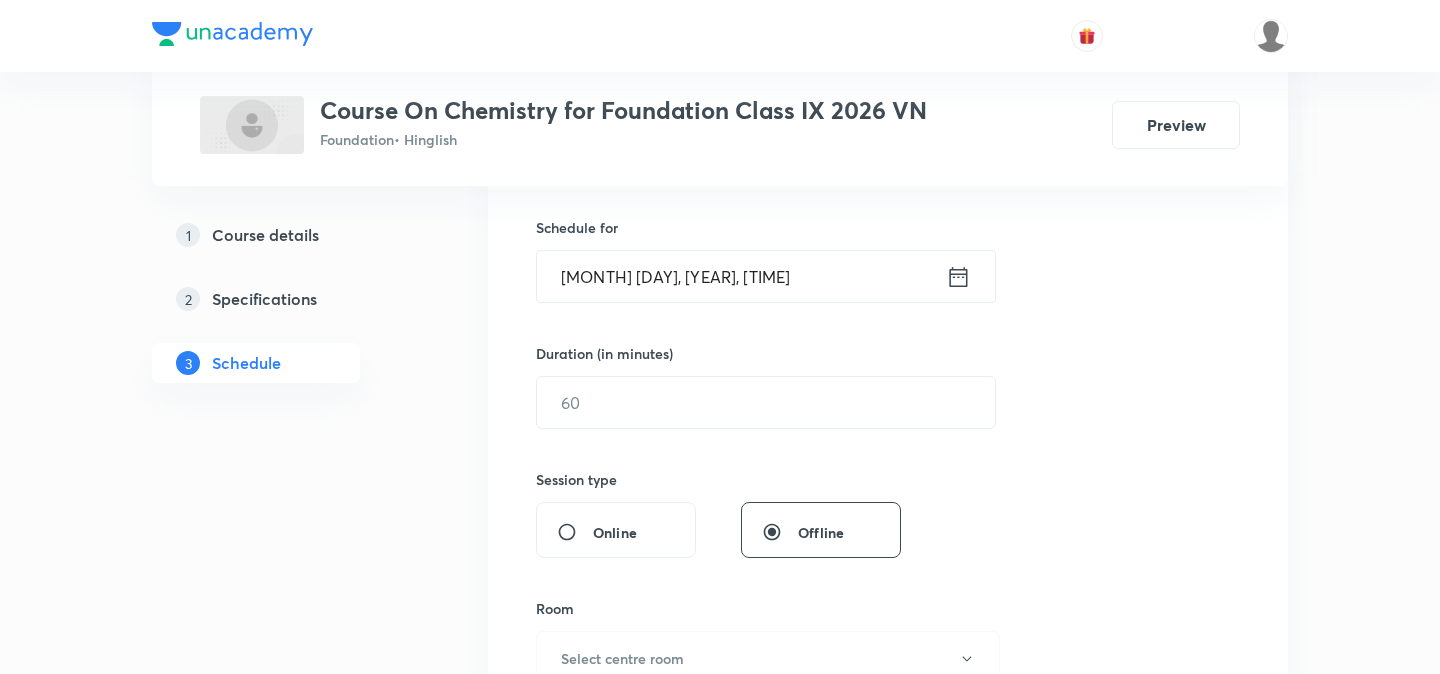 scroll, scrollTop: 510, scrollLeft: 0, axis: vertical 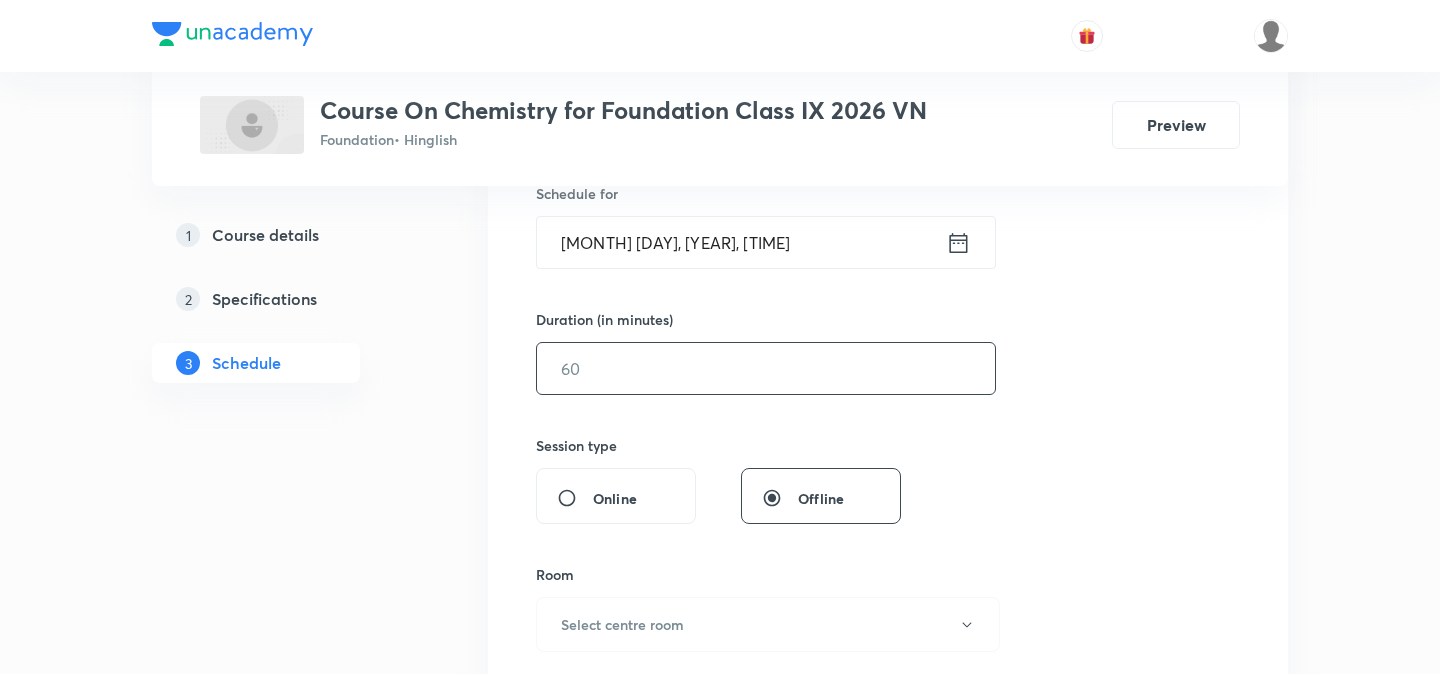 click at bounding box center [766, 368] 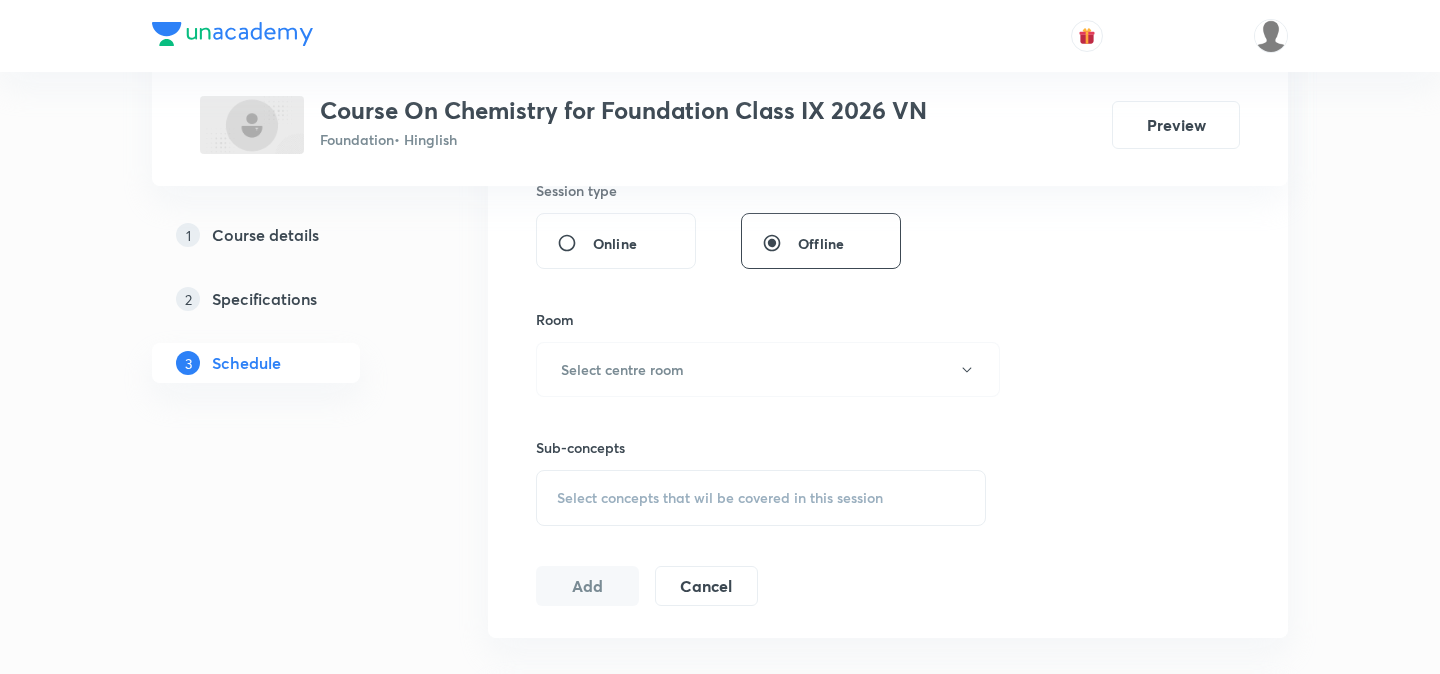 scroll, scrollTop: 784, scrollLeft: 0, axis: vertical 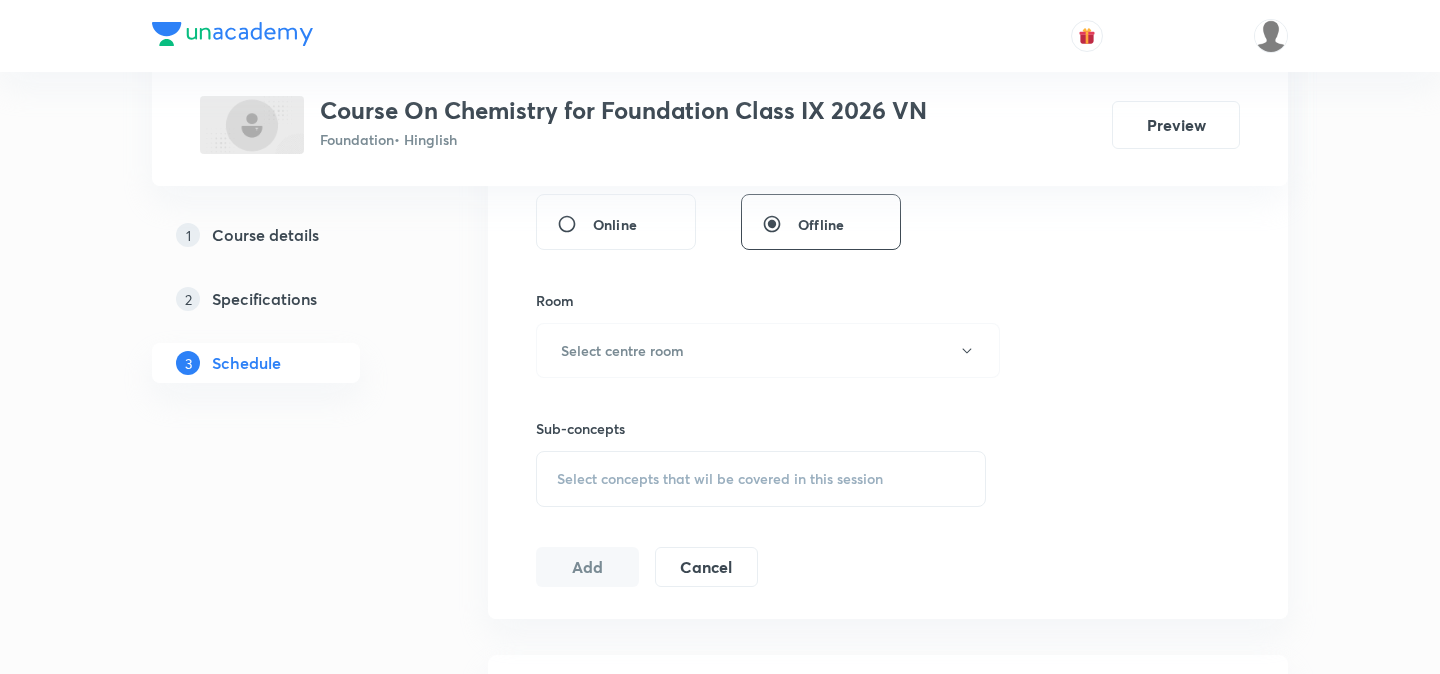 type on "45" 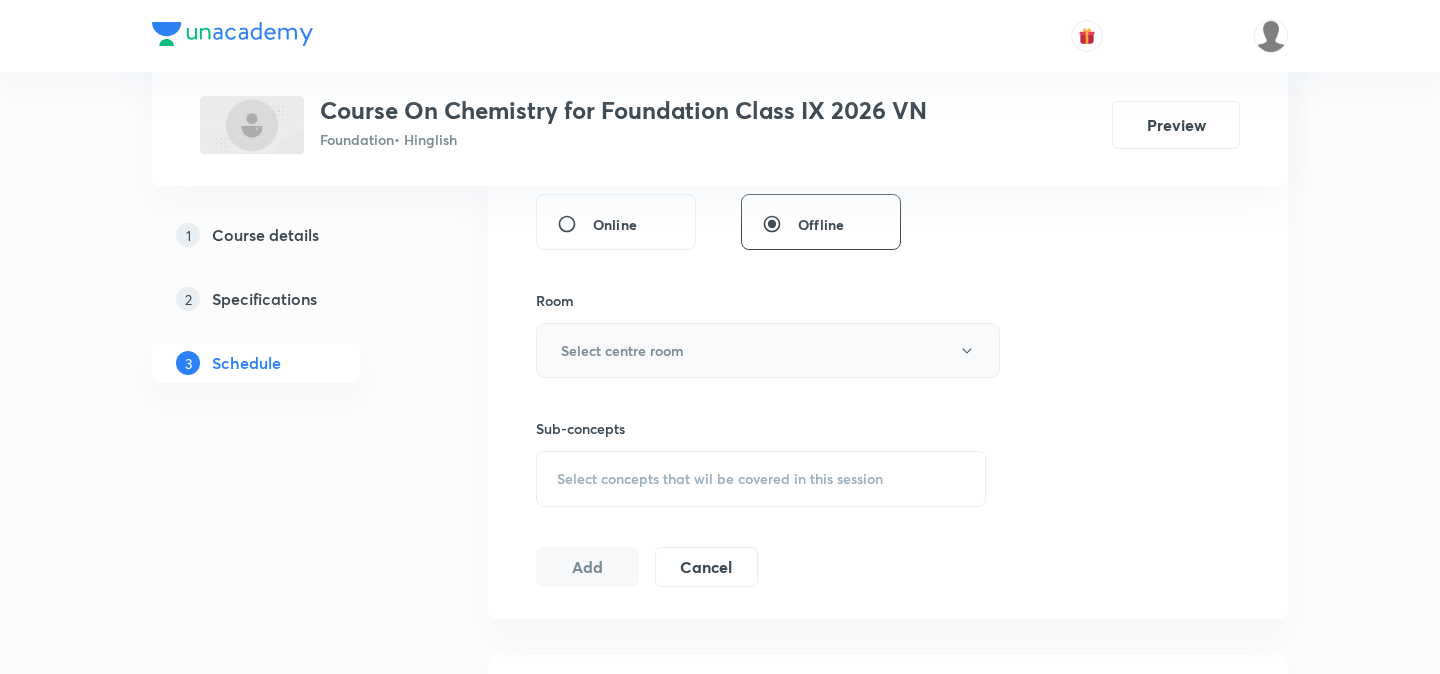 click on "Select centre room" at bounding box center [622, 350] 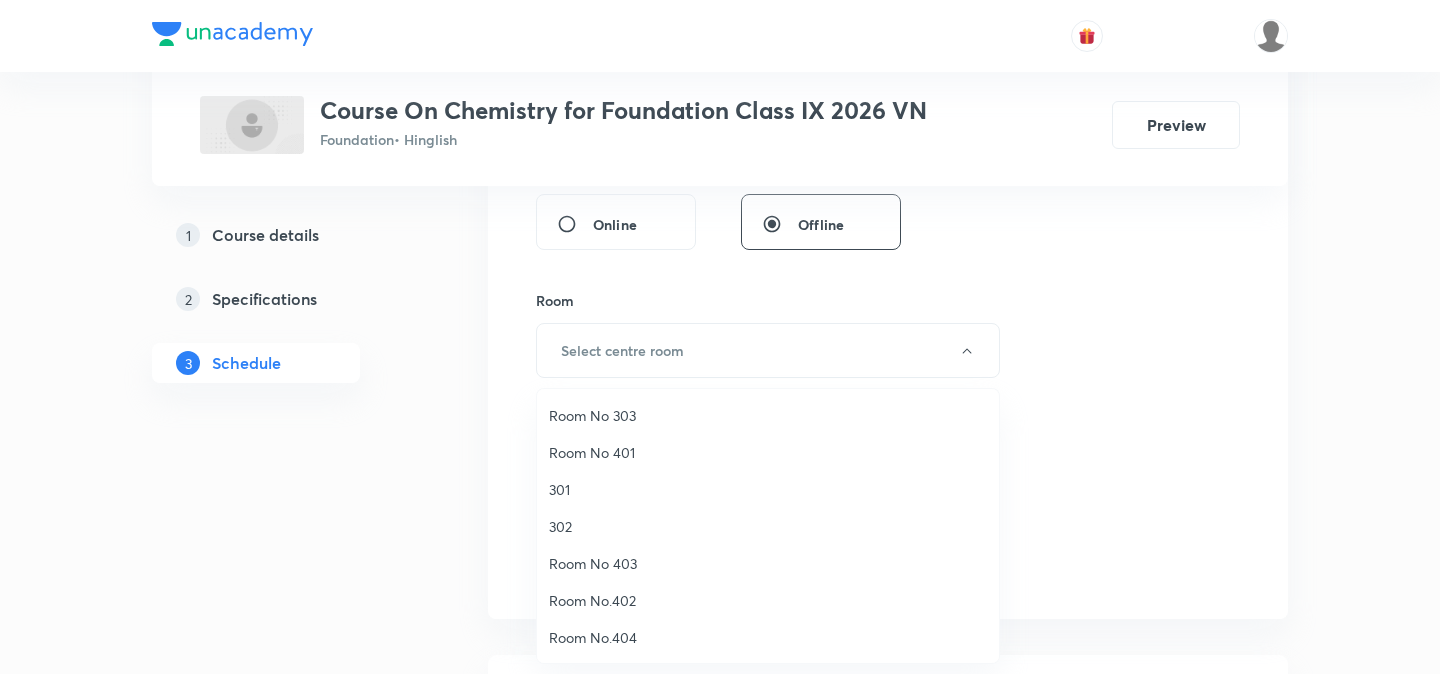 click on "302" at bounding box center [768, 526] 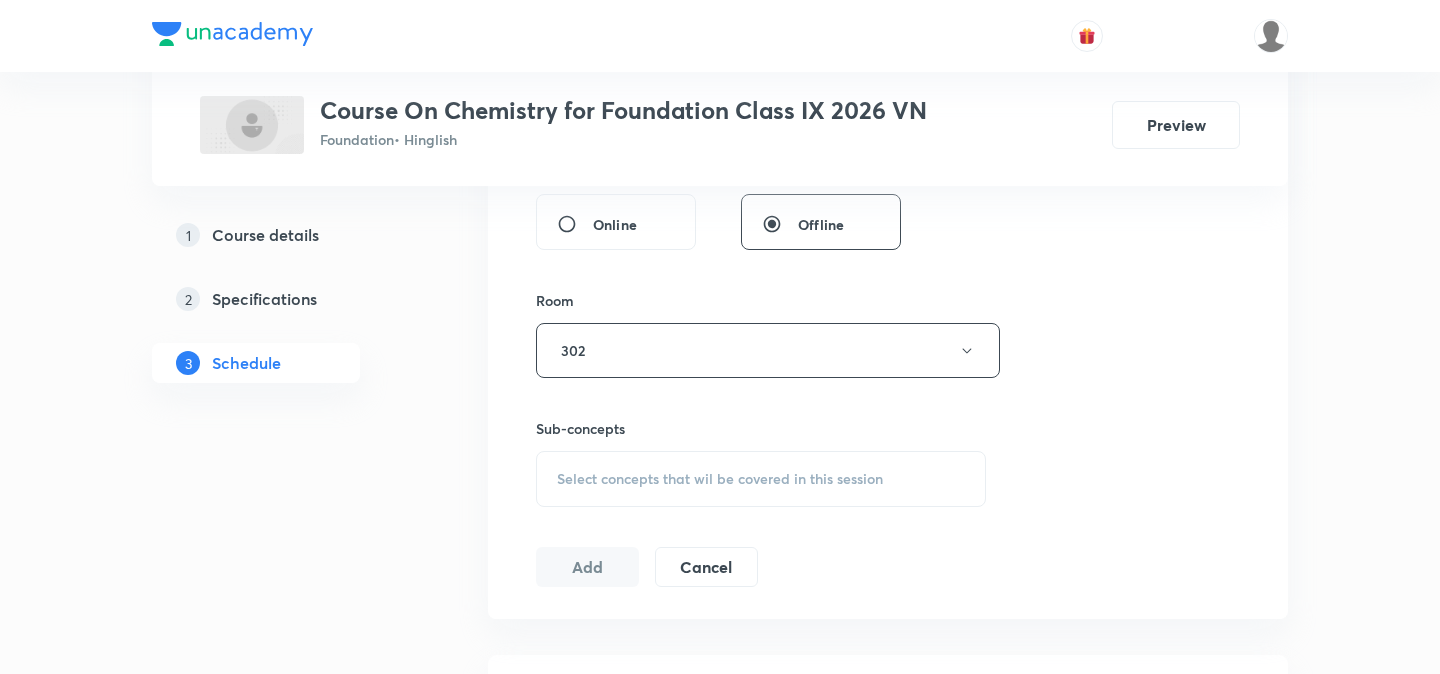 click on "1 Course details 2 Specifications 3 Schedule" at bounding box center [288, 1718] 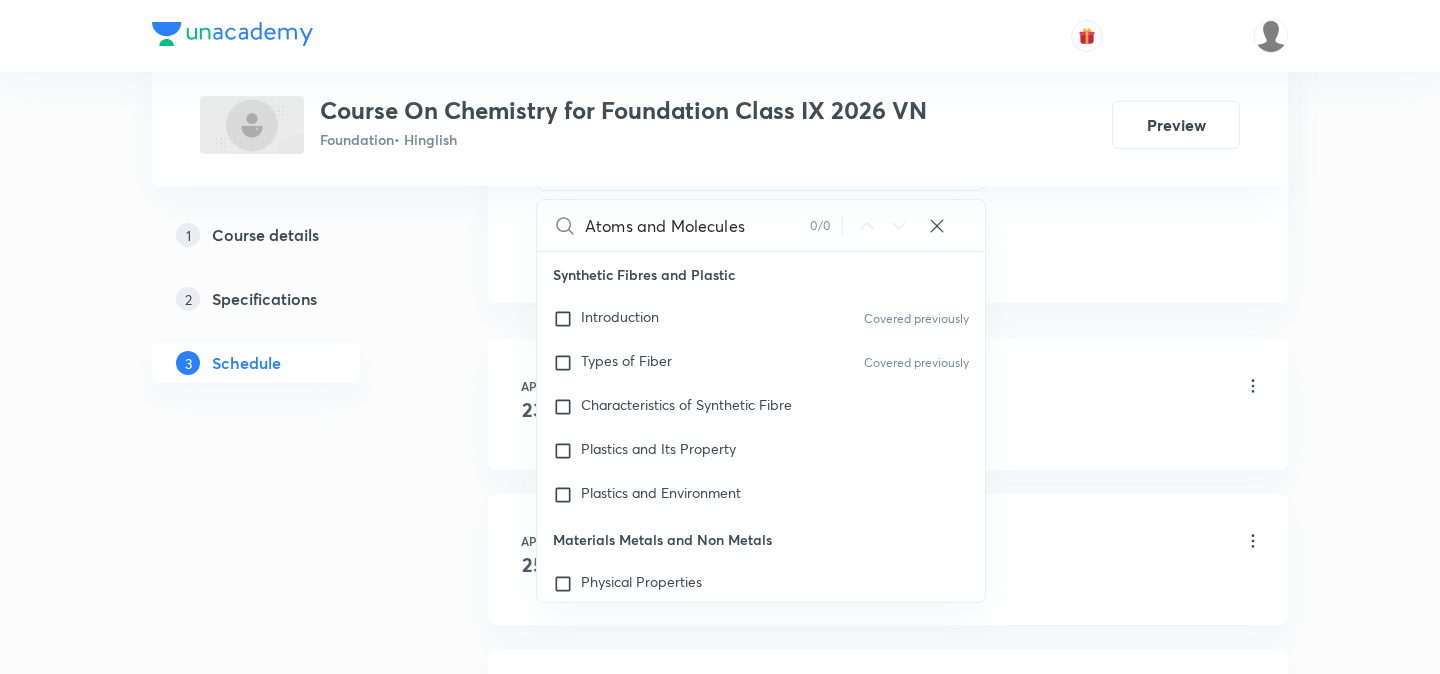 scroll, scrollTop: 1129, scrollLeft: 0, axis: vertical 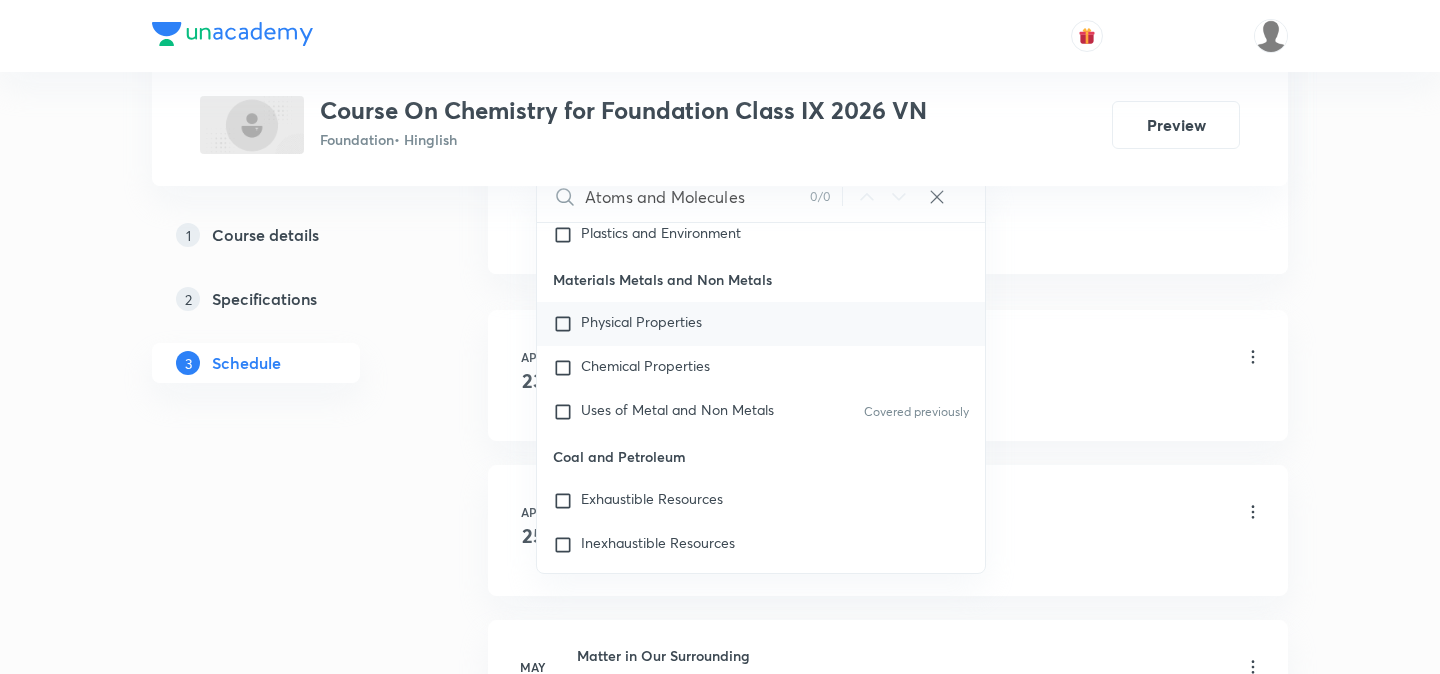 type on "Atoms and Molecules" 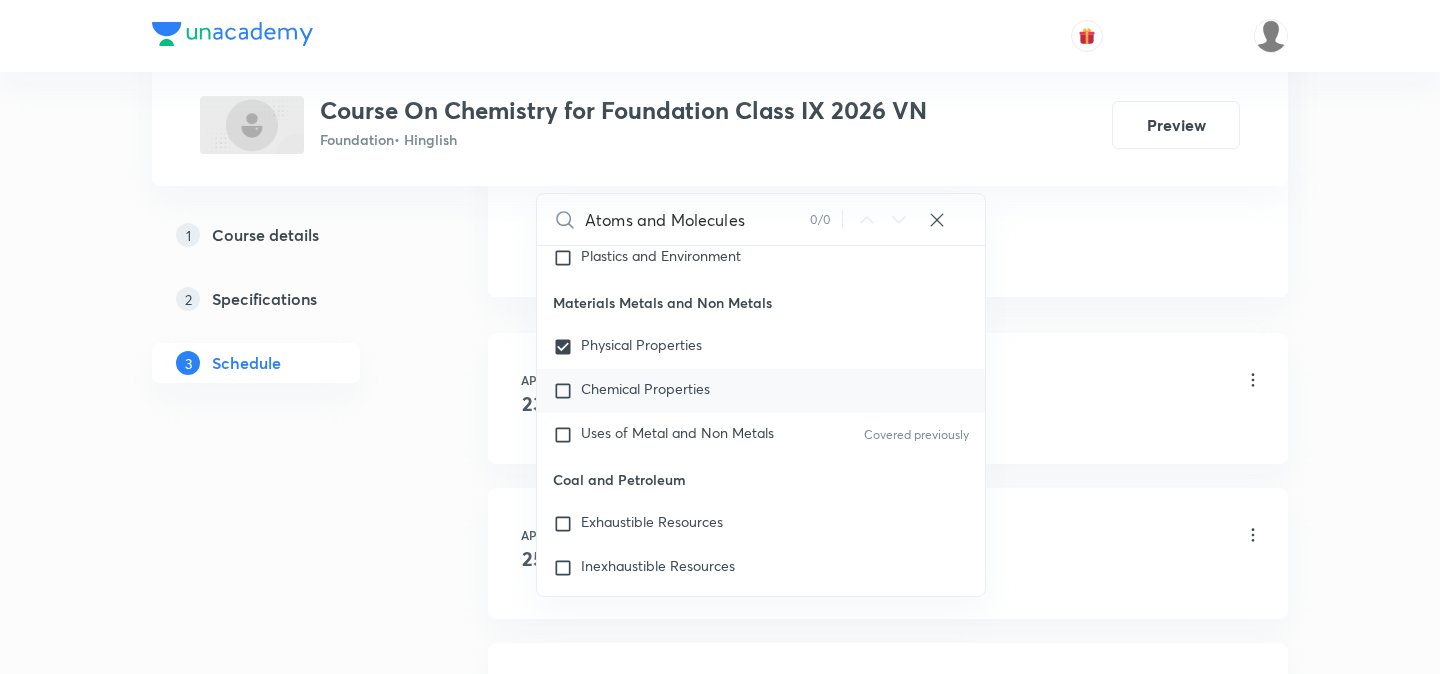 click on "Chemical Properties" at bounding box center [645, 388] 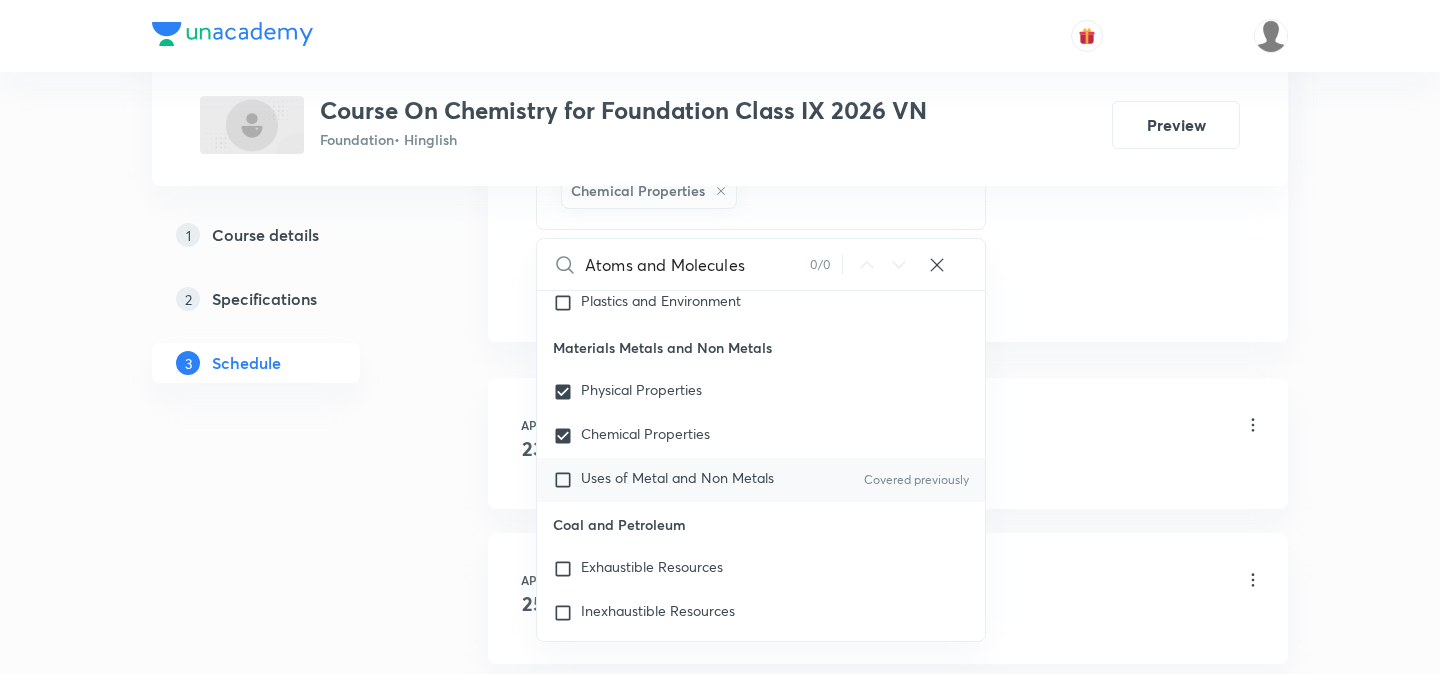 click on "Uses of Metal and Non Metals" at bounding box center (677, 477) 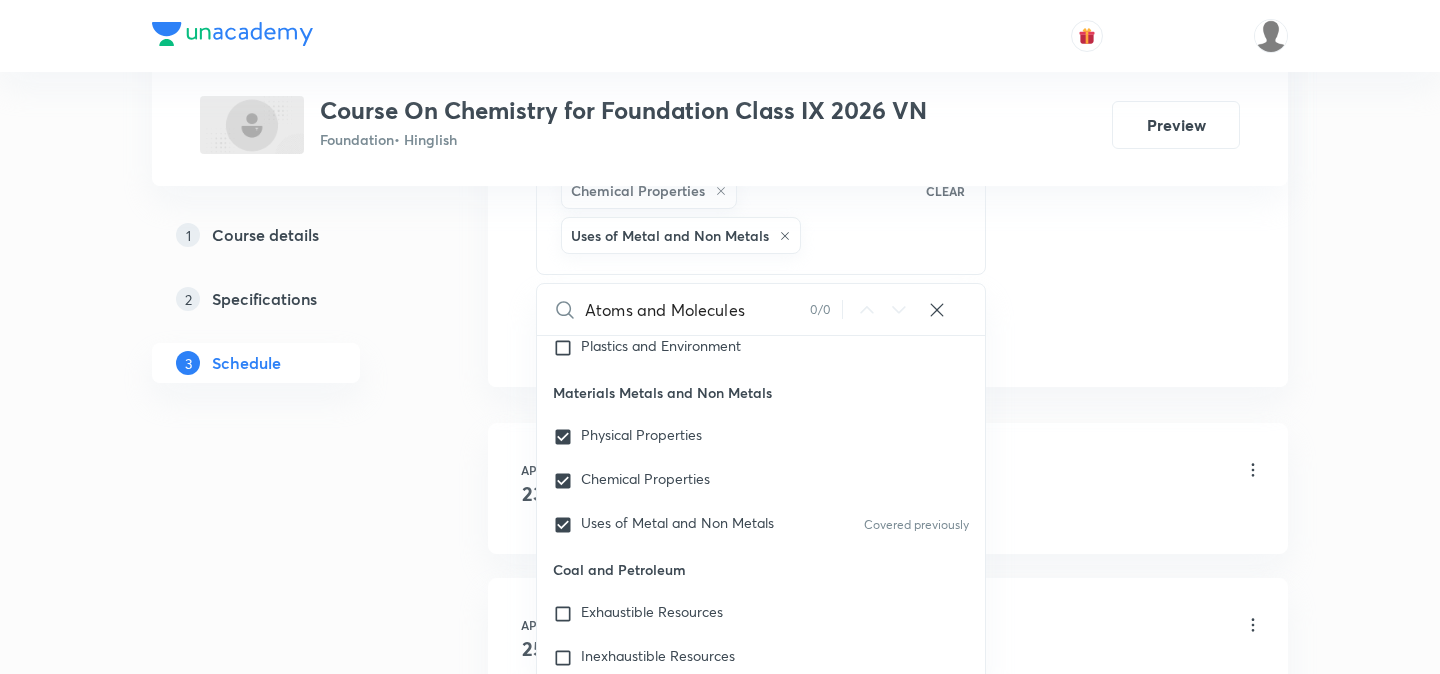 click on "1 Course details 2 Specifications 3 Schedule" at bounding box center [288, 1430] 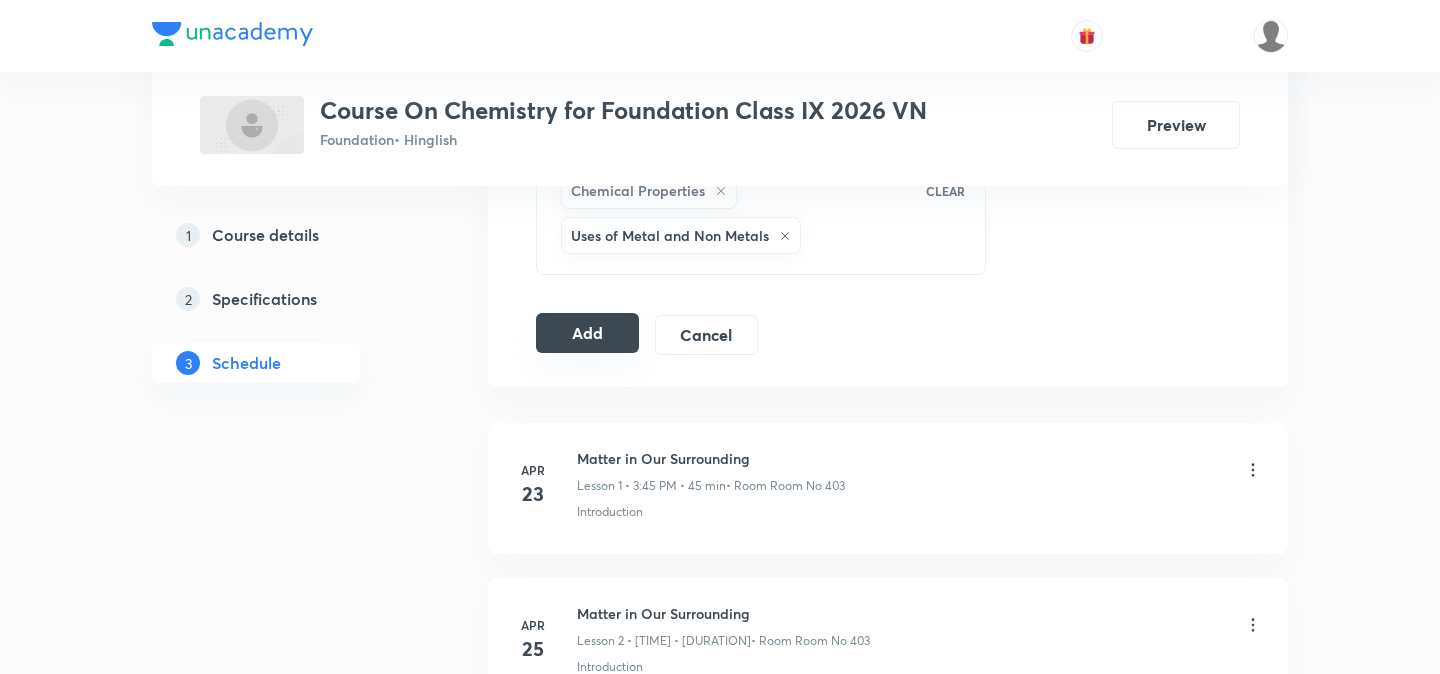click on "Add" at bounding box center (587, 333) 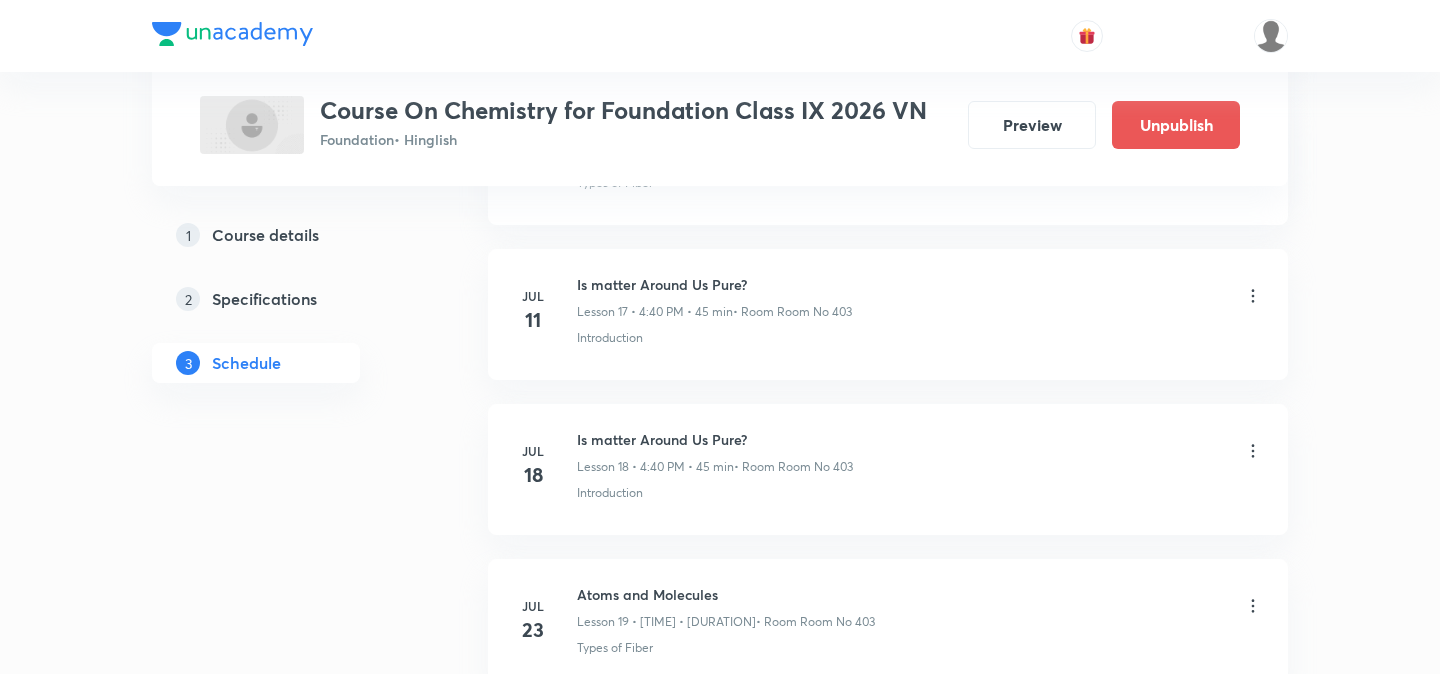 scroll, scrollTop: 3265, scrollLeft: 0, axis: vertical 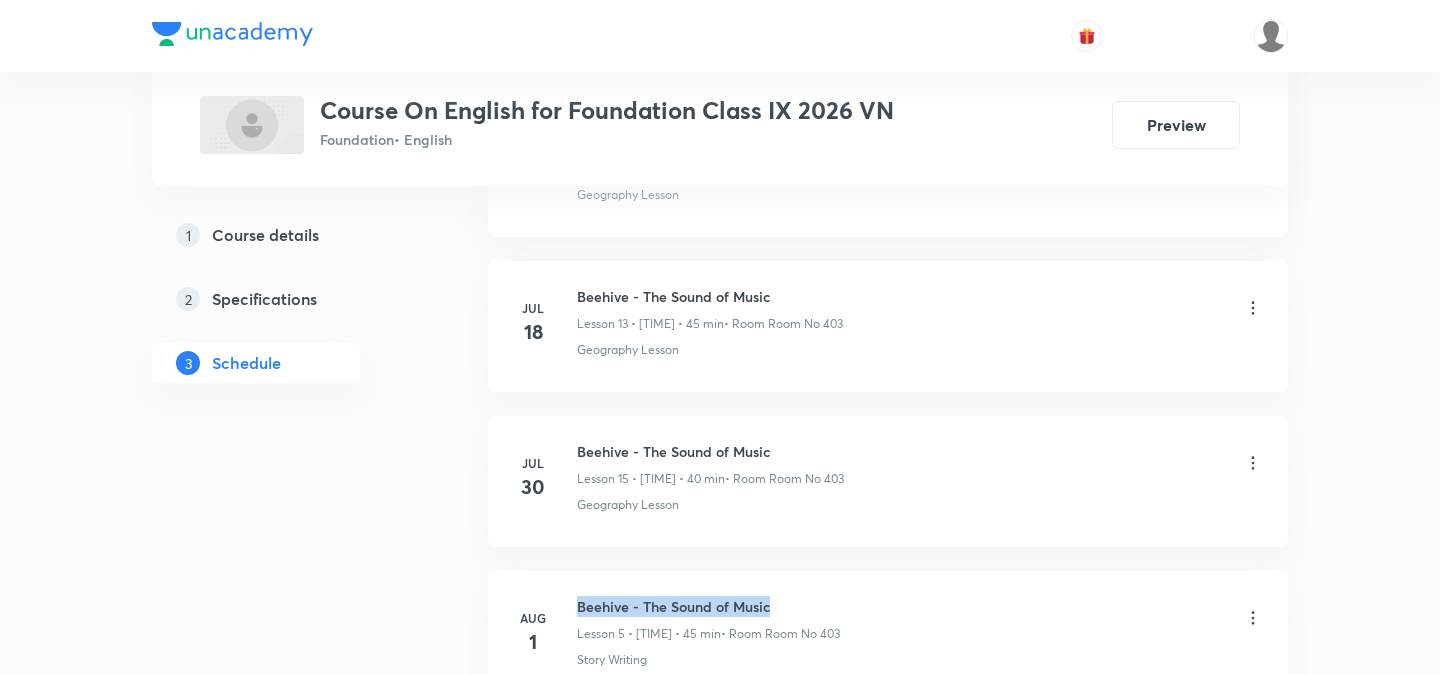 drag, startPoint x: 579, startPoint y: 388, endPoint x: 782, endPoint y: 387, distance: 203.00246 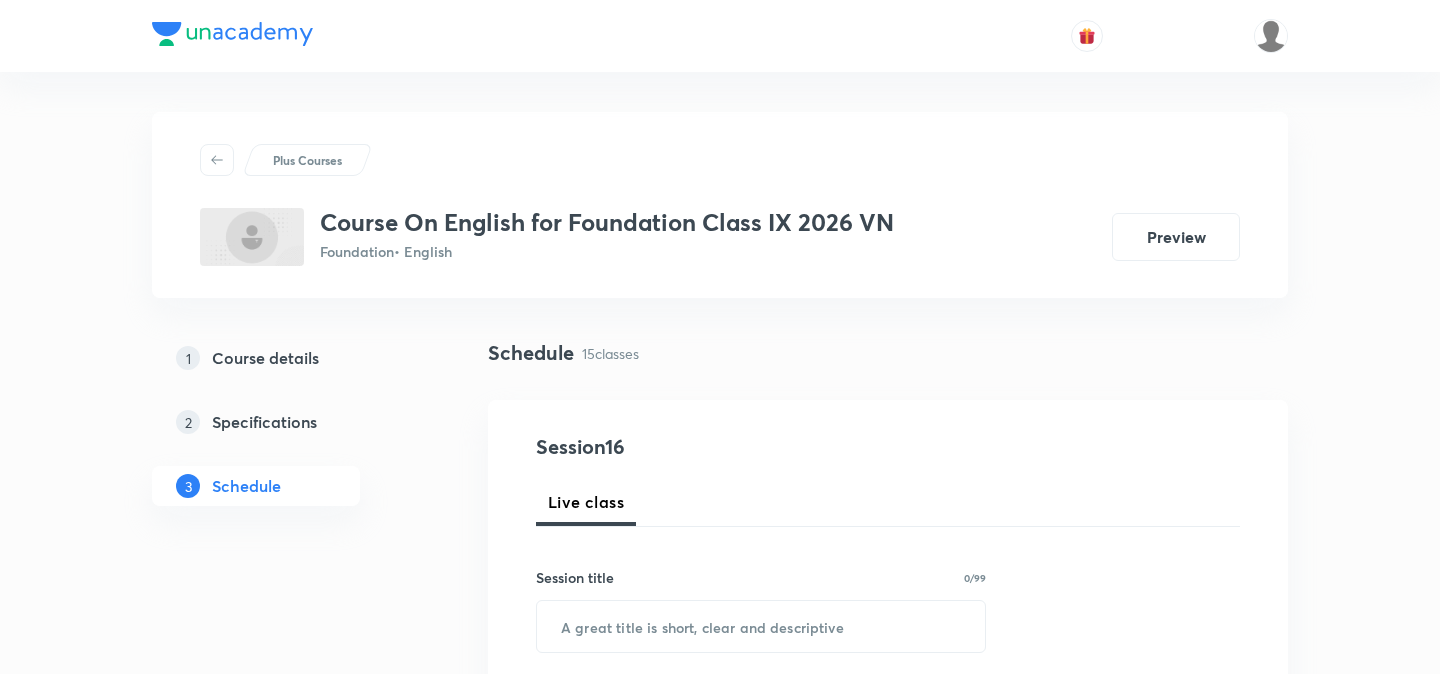scroll, scrollTop: 239, scrollLeft: 0, axis: vertical 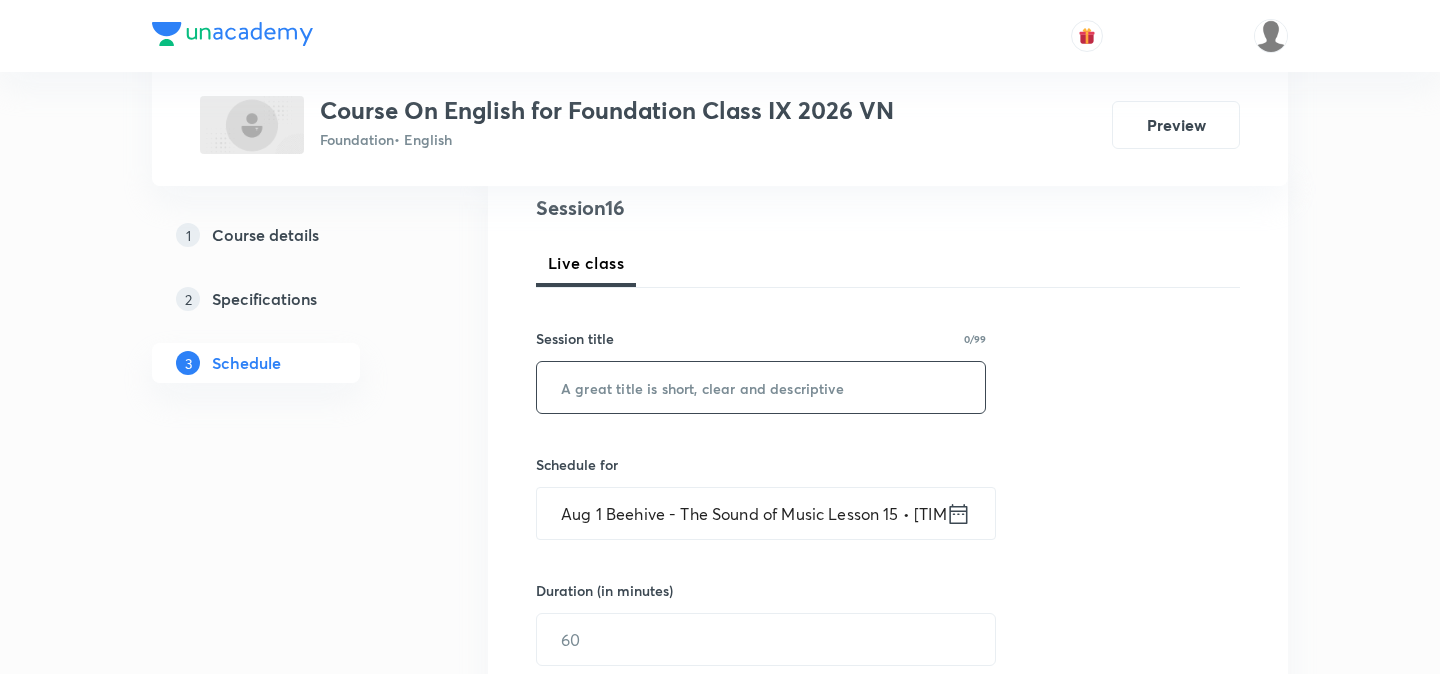 click at bounding box center [761, 387] 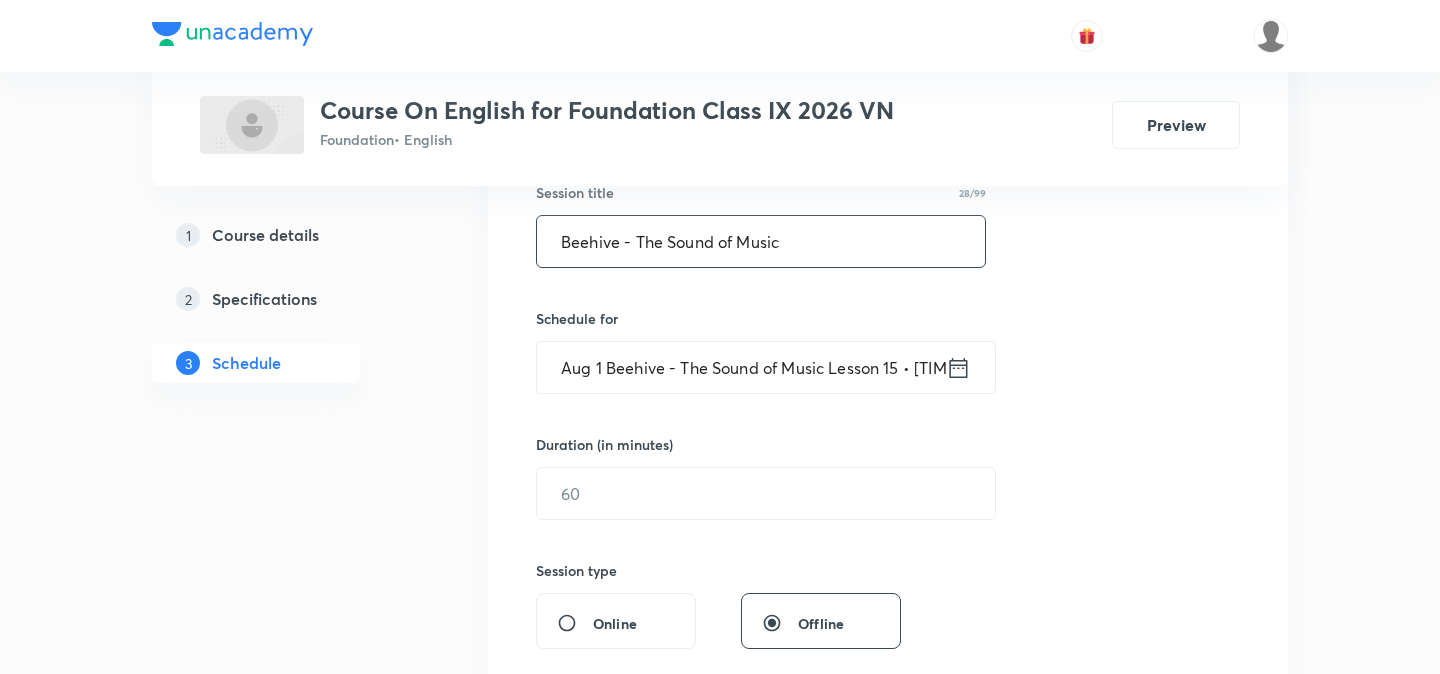 scroll, scrollTop: 412, scrollLeft: 0, axis: vertical 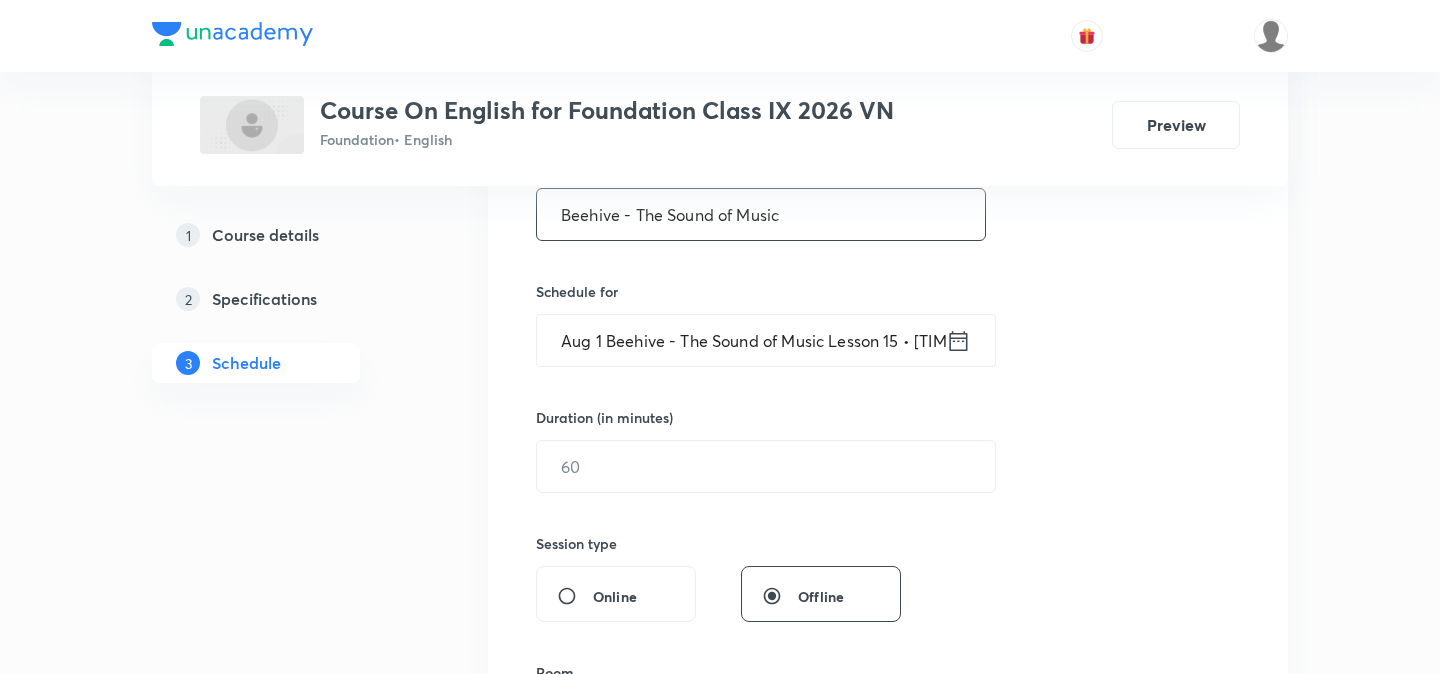 type on "Beehive - The Sound of Music" 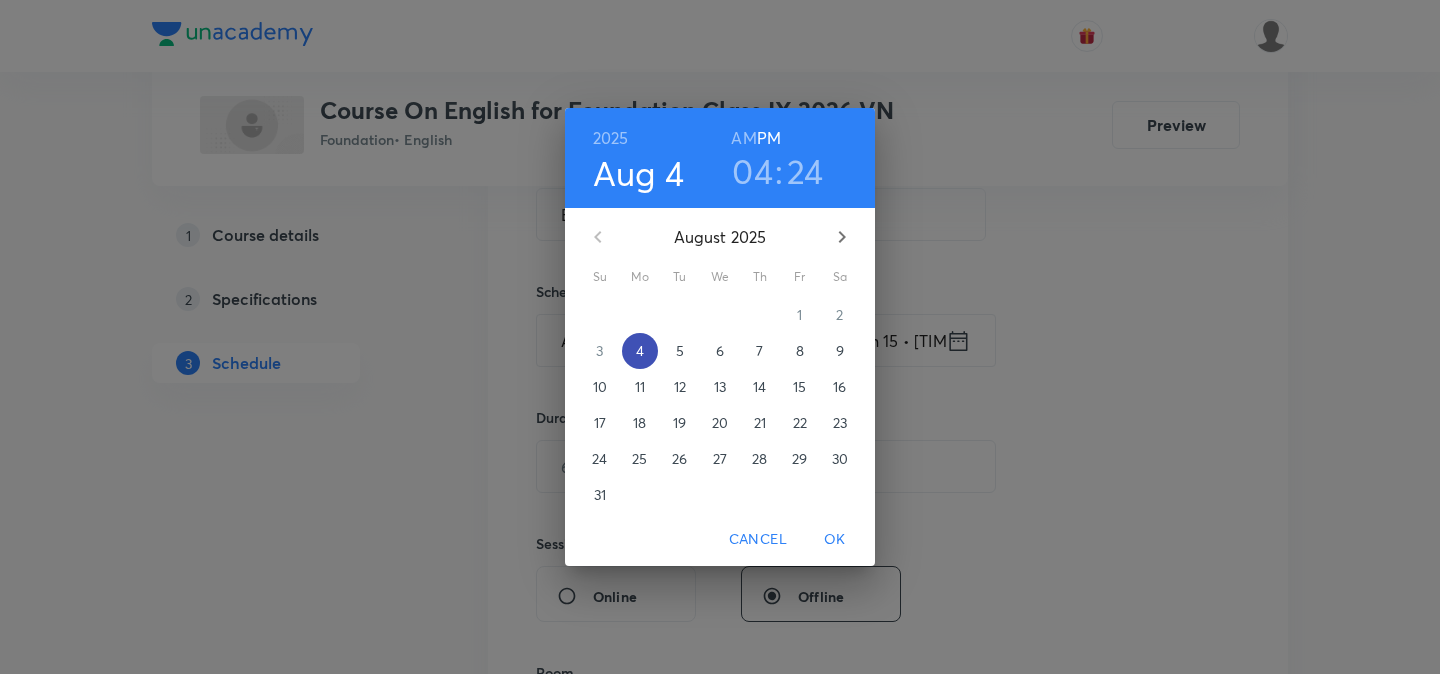 click on "4" at bounding box center (640, 351) 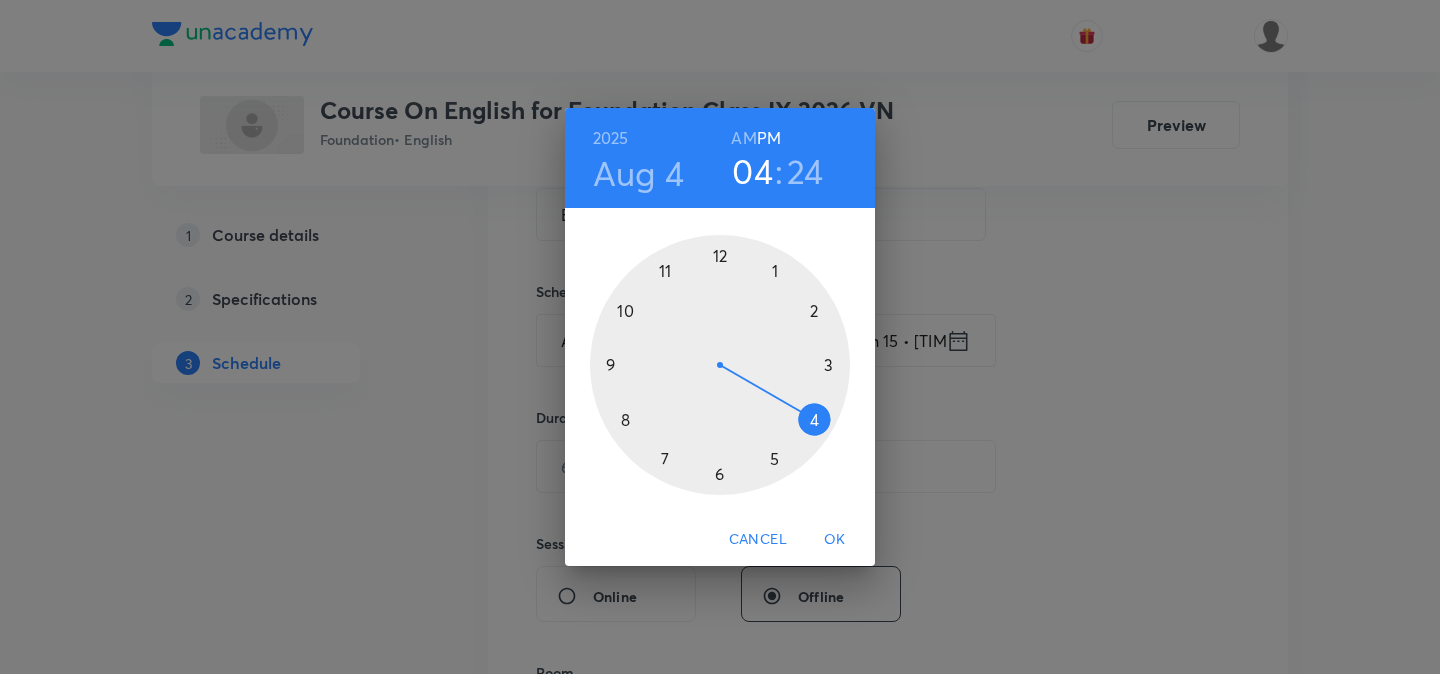 click at bounding box center (720, 365) 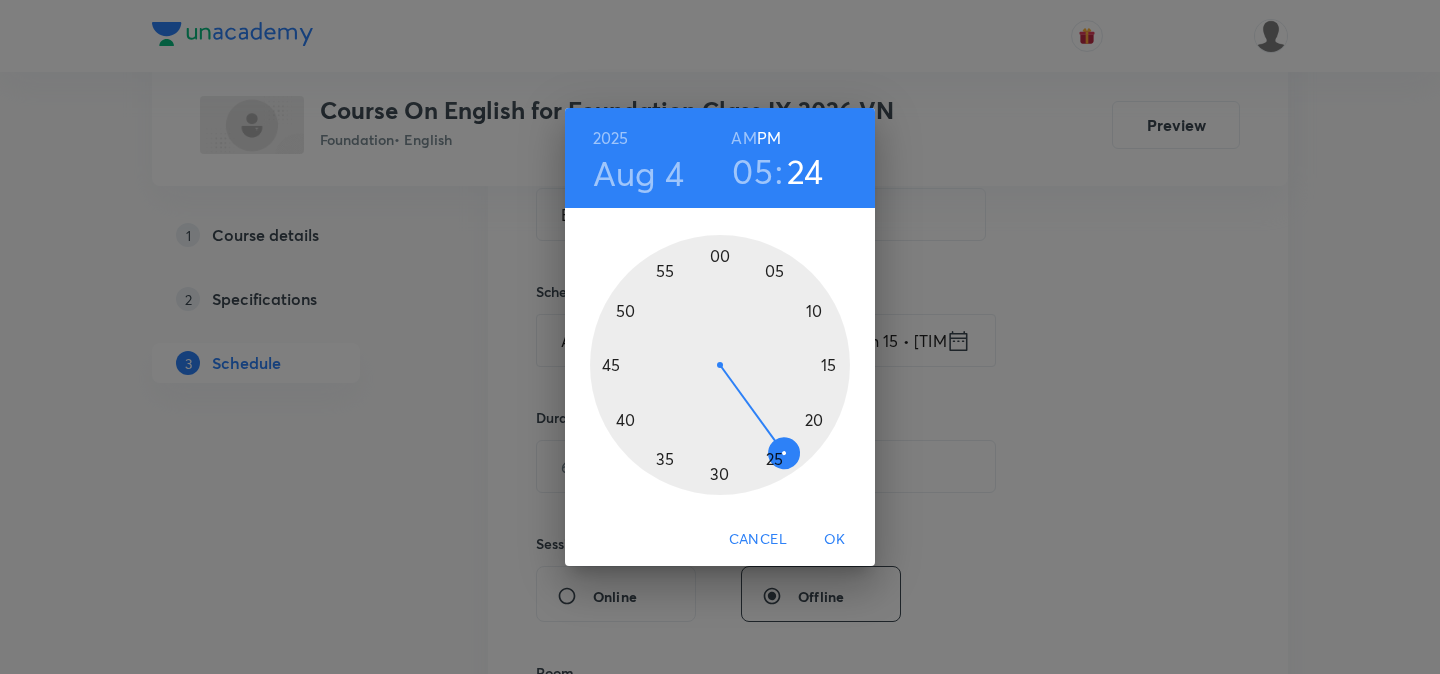click at bounding box center [720, 365] 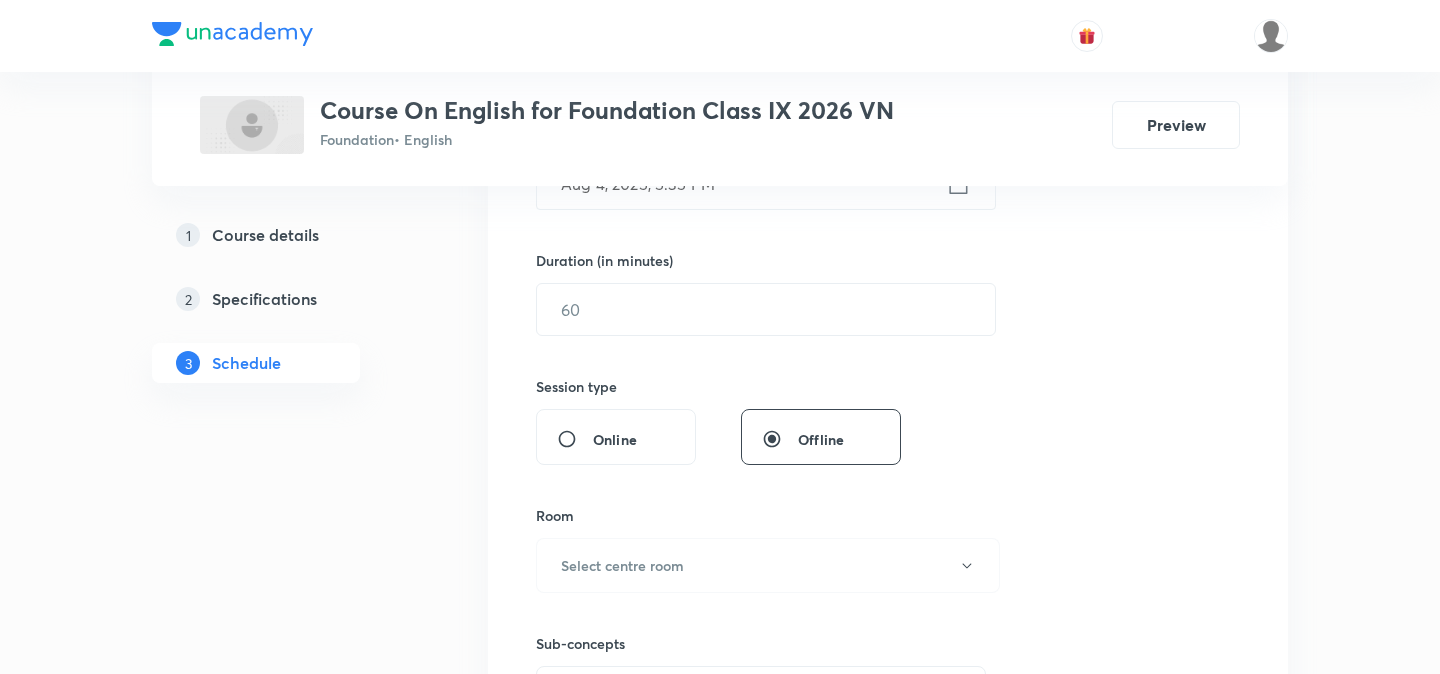 scroll, scrollTop: 601, scrollLeft: 0, axis: vertical 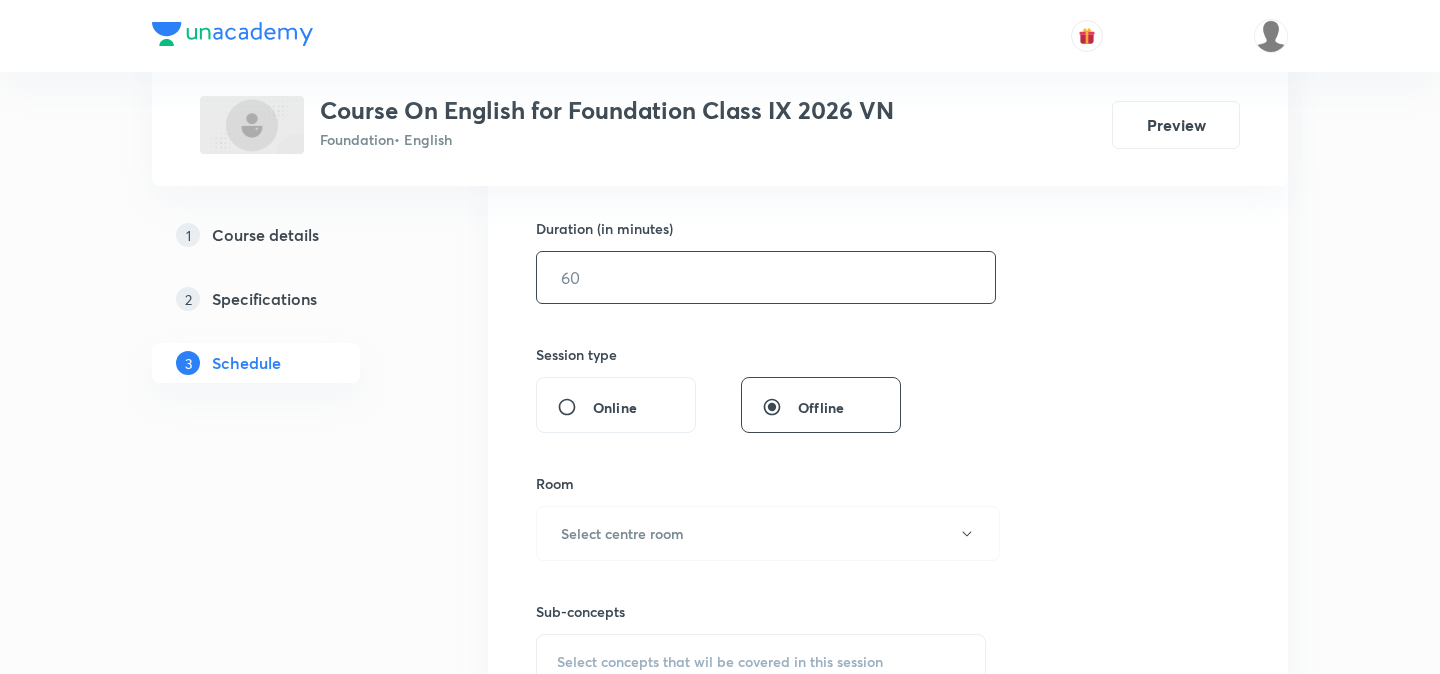 click at bounding box center [766, 277] 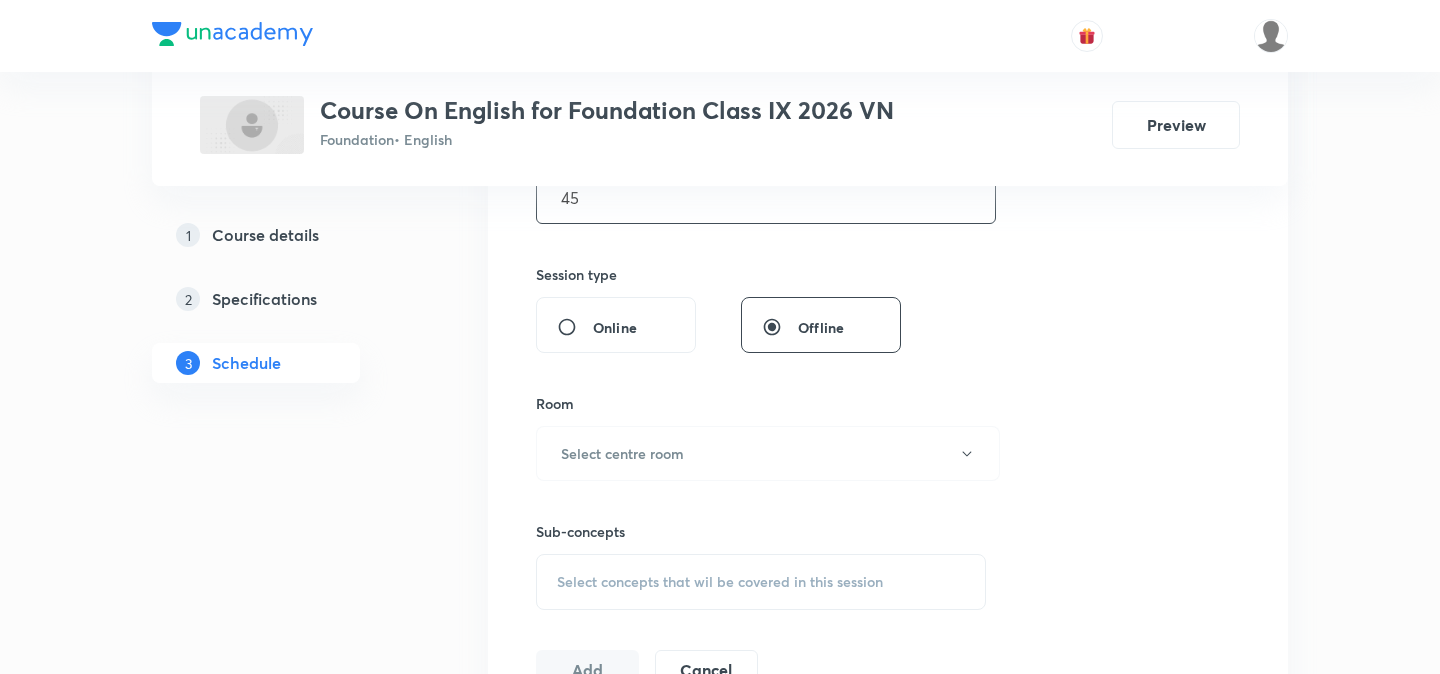 scroll, scrollTop: 707, scrollLeft: 0, axis: vertical 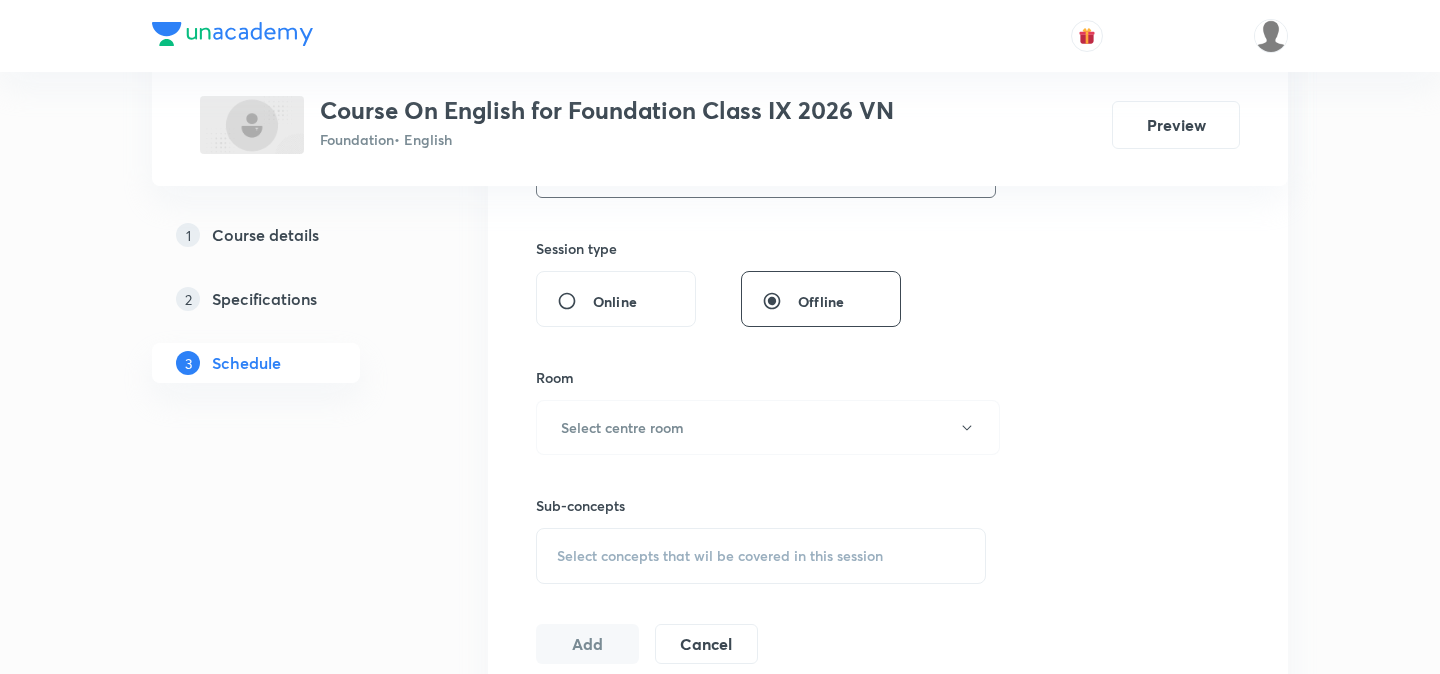 type on "45" 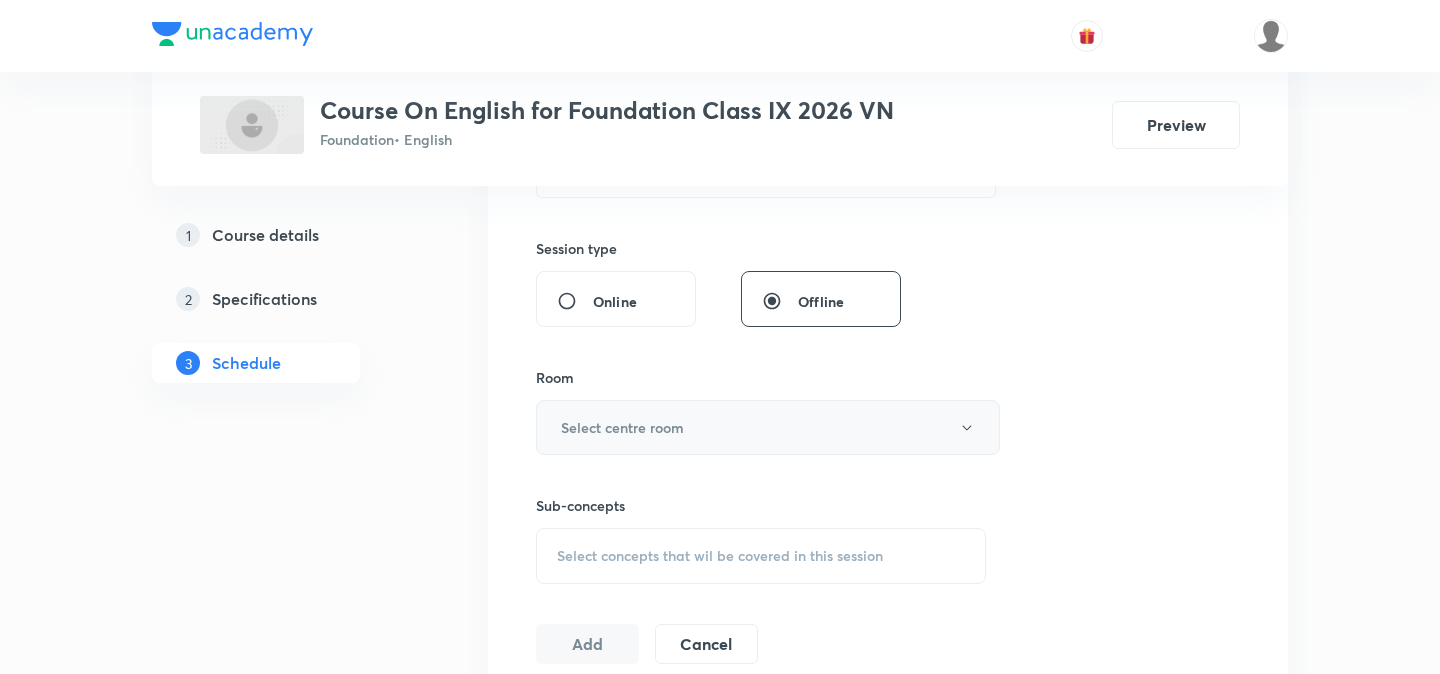 scroll, scrollTop: 772, scrollLeft: 0, axis: vertical 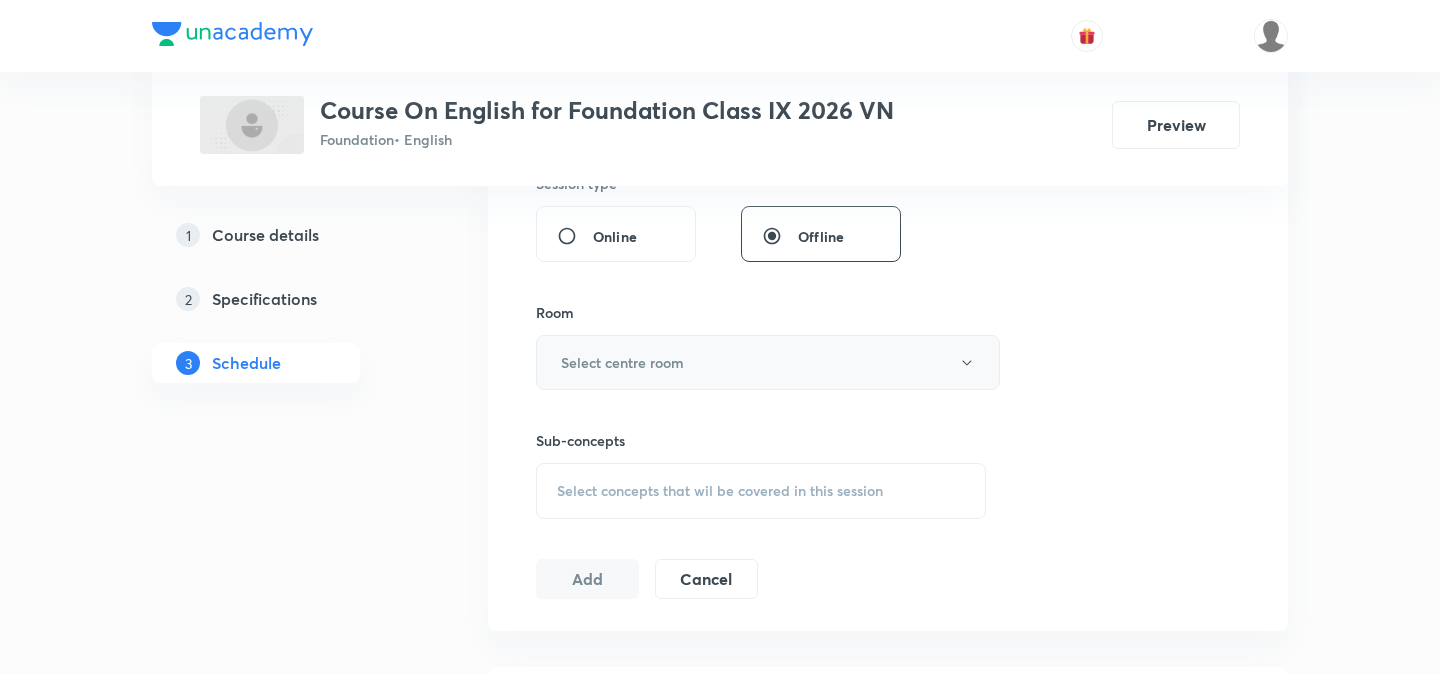 click on "Select centre room" at bounding box center [622, 362] 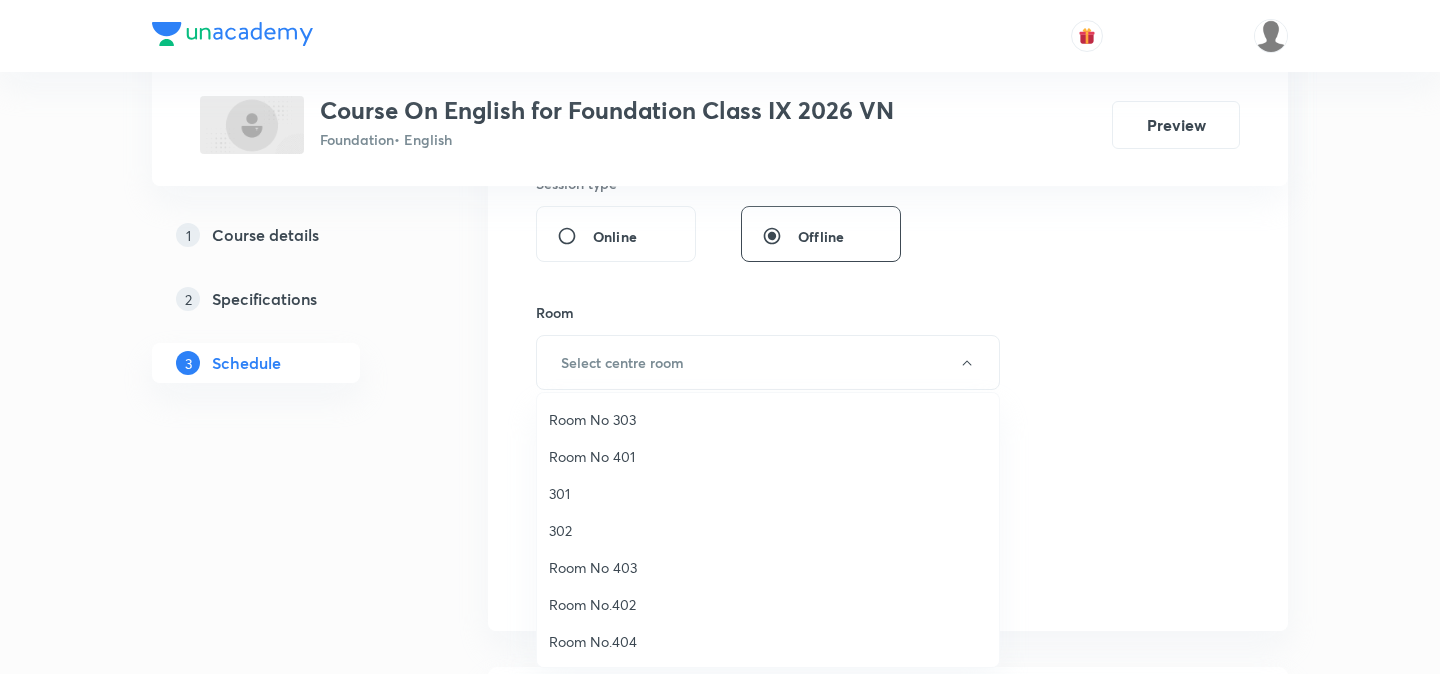 click on "302" at bounding box center (768, 530) 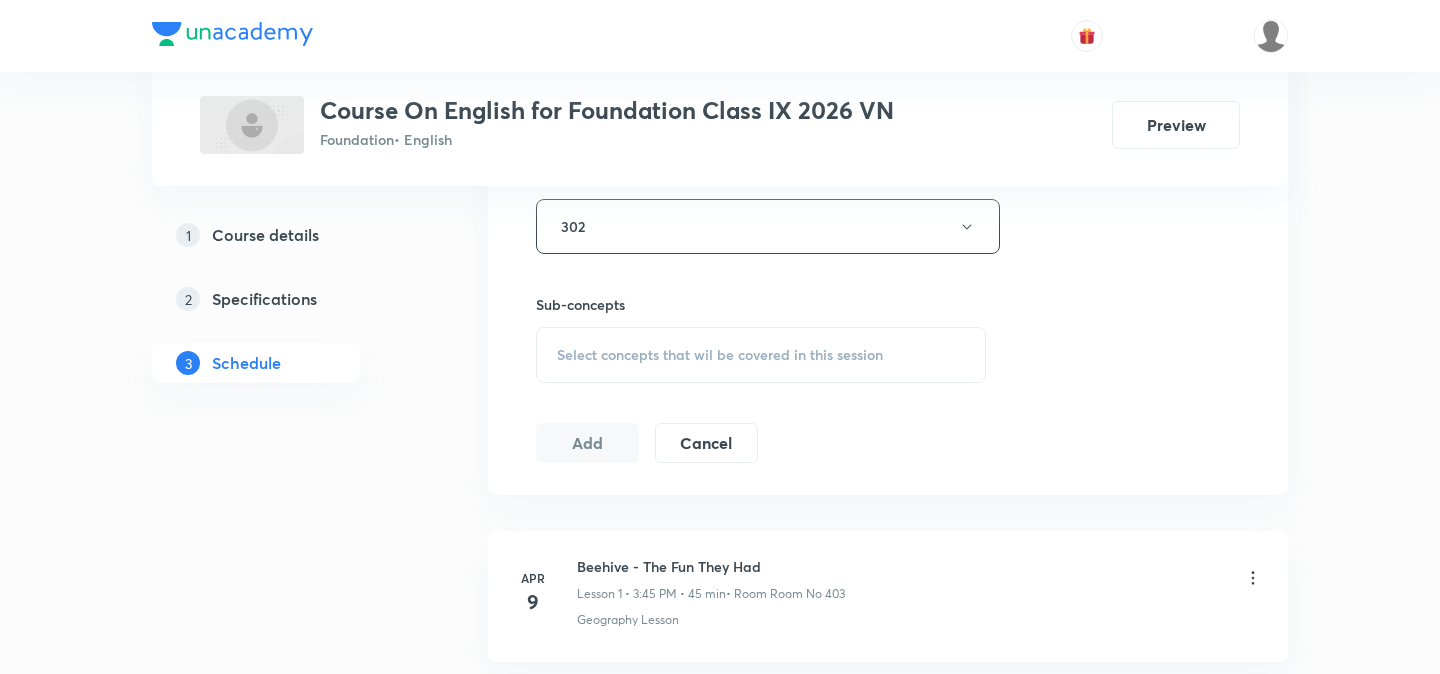 scroll, scrollTop: 936, scrollLeft: 0, axis: vertical 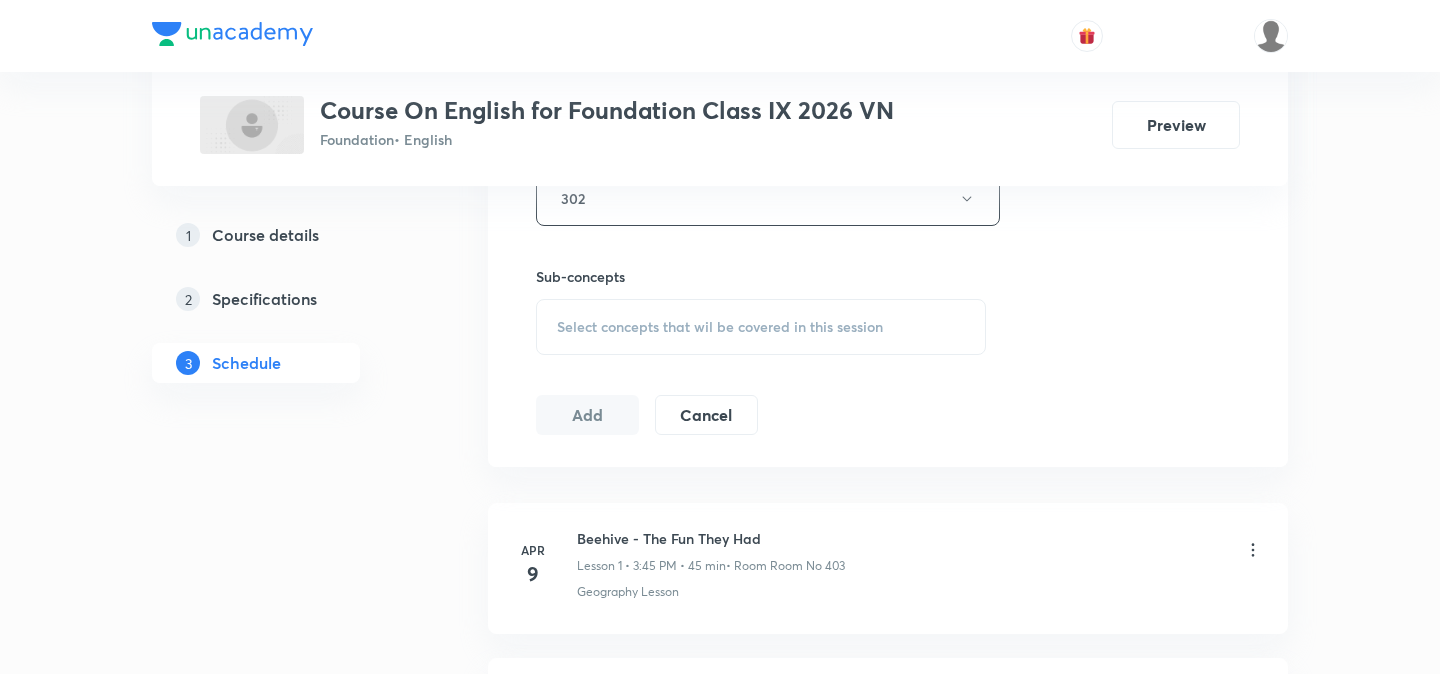 click on "Select concepts that wil be covered in this session" at bounding box center [720, 327] 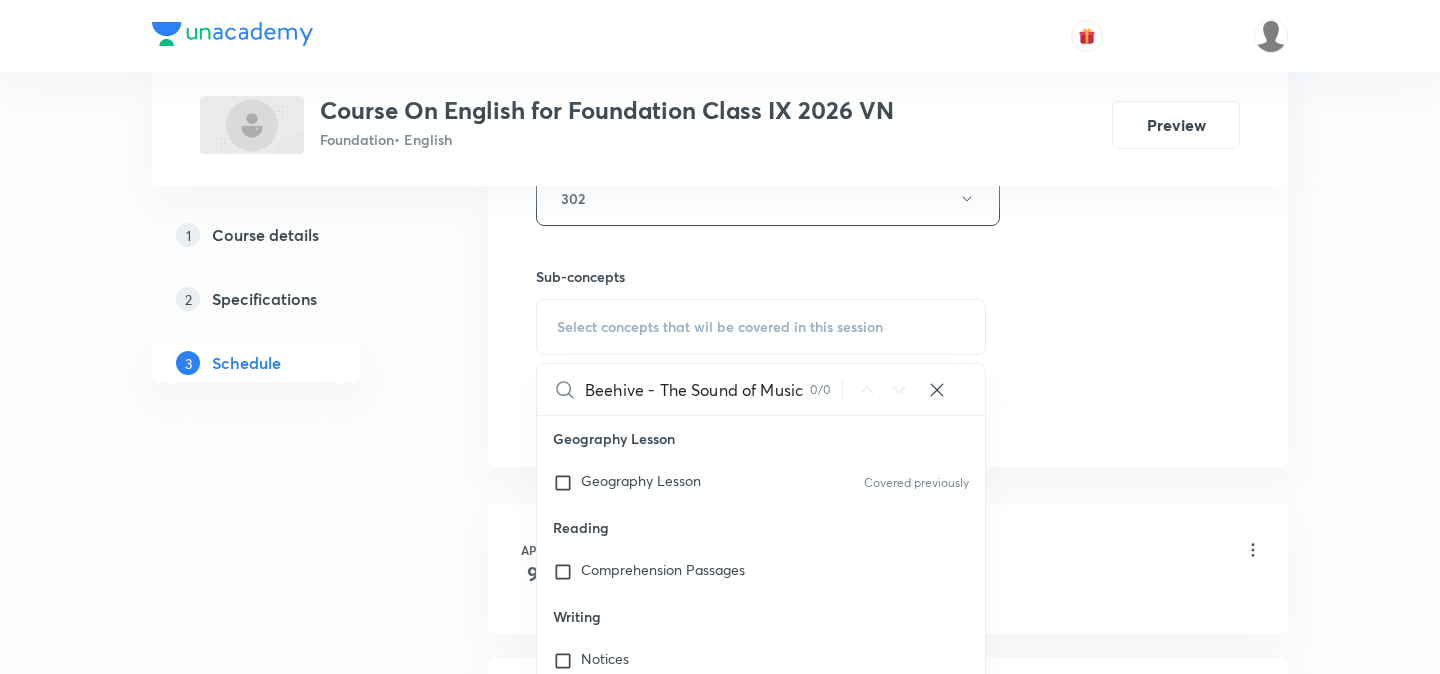 drag, startPoint x: 653, startPoint y: 391, endPoint x: 866, endPoint y: 385, distance: 213.08449 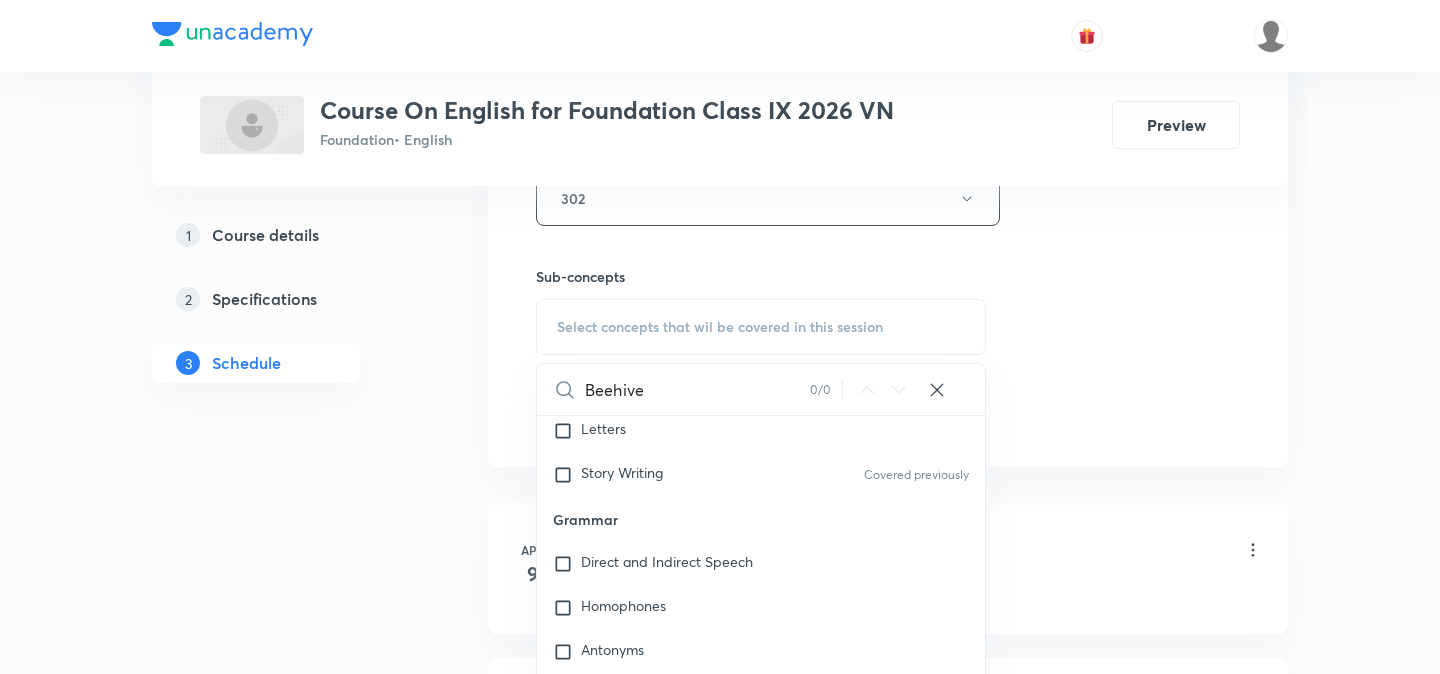 scroll, scrollTop: 349, scrollLeft: 0, axis: vertical 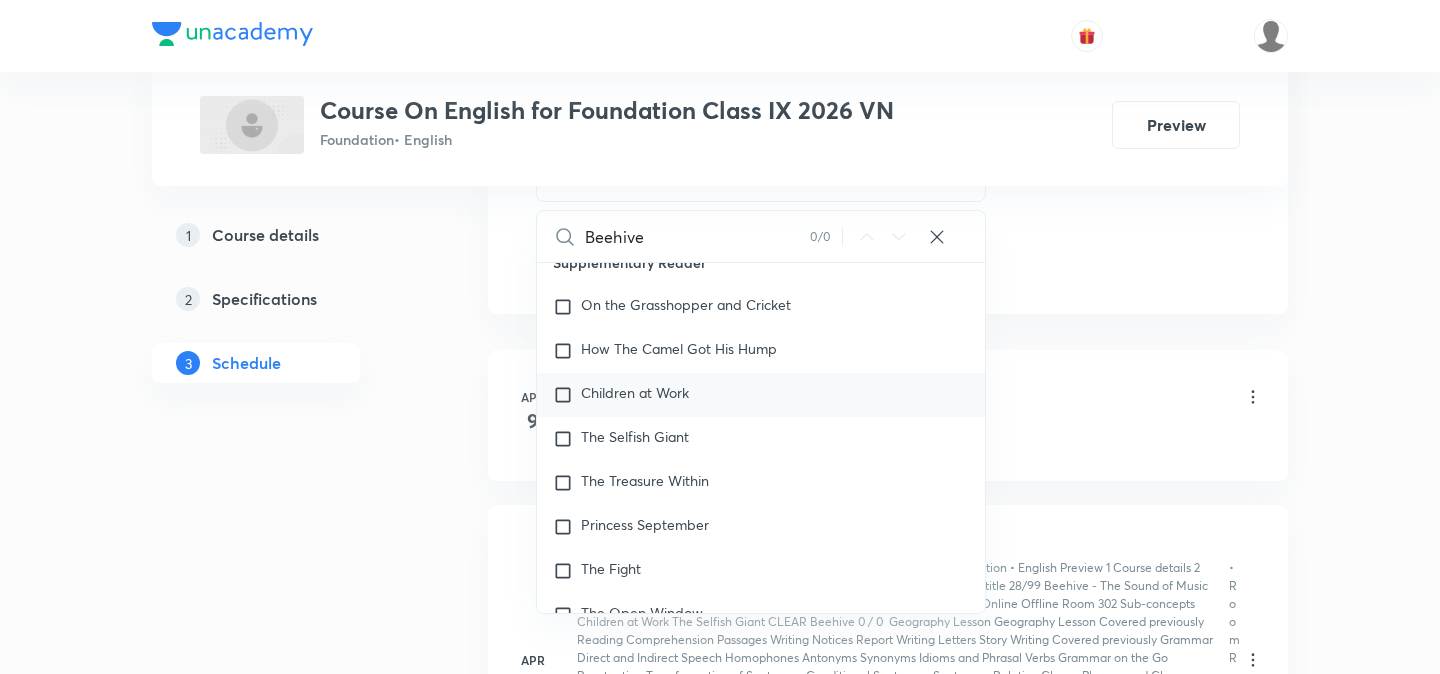 type on "Beehive" 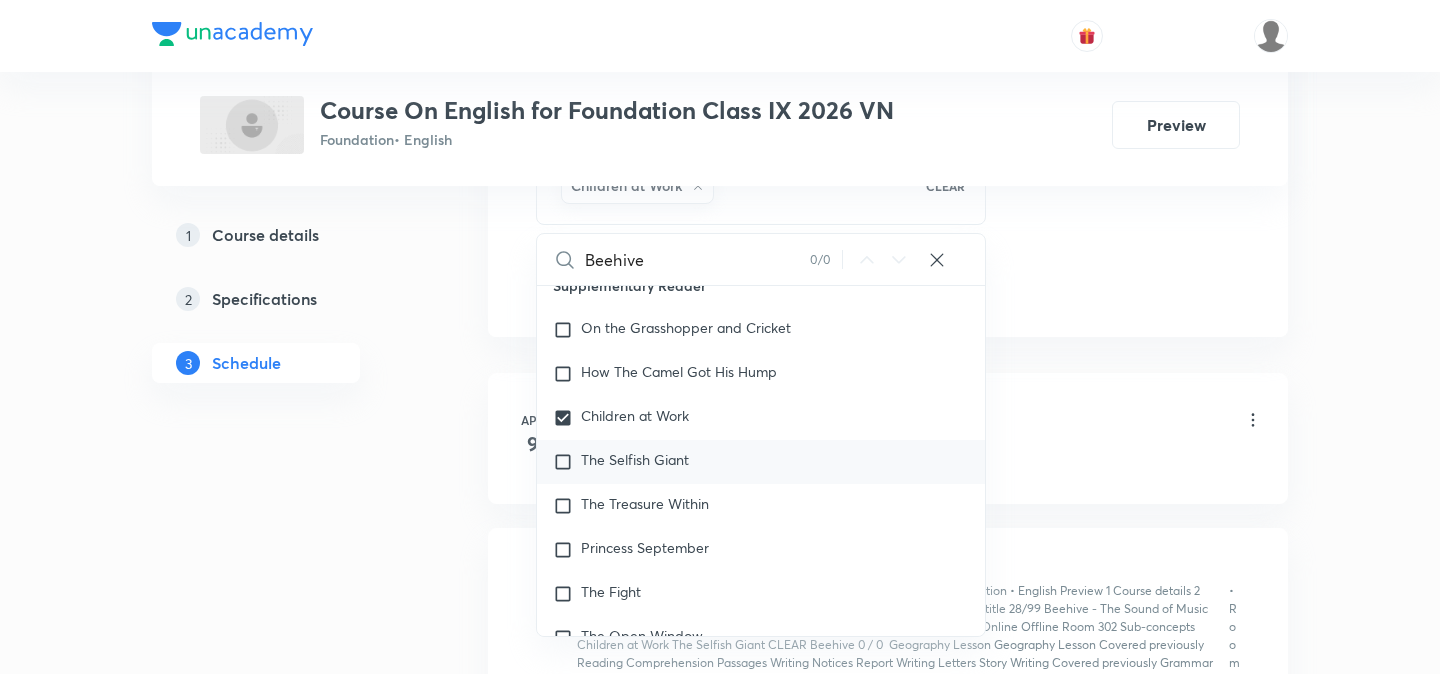 click on "The Selfish Giant" at bounding box center (761, 462) 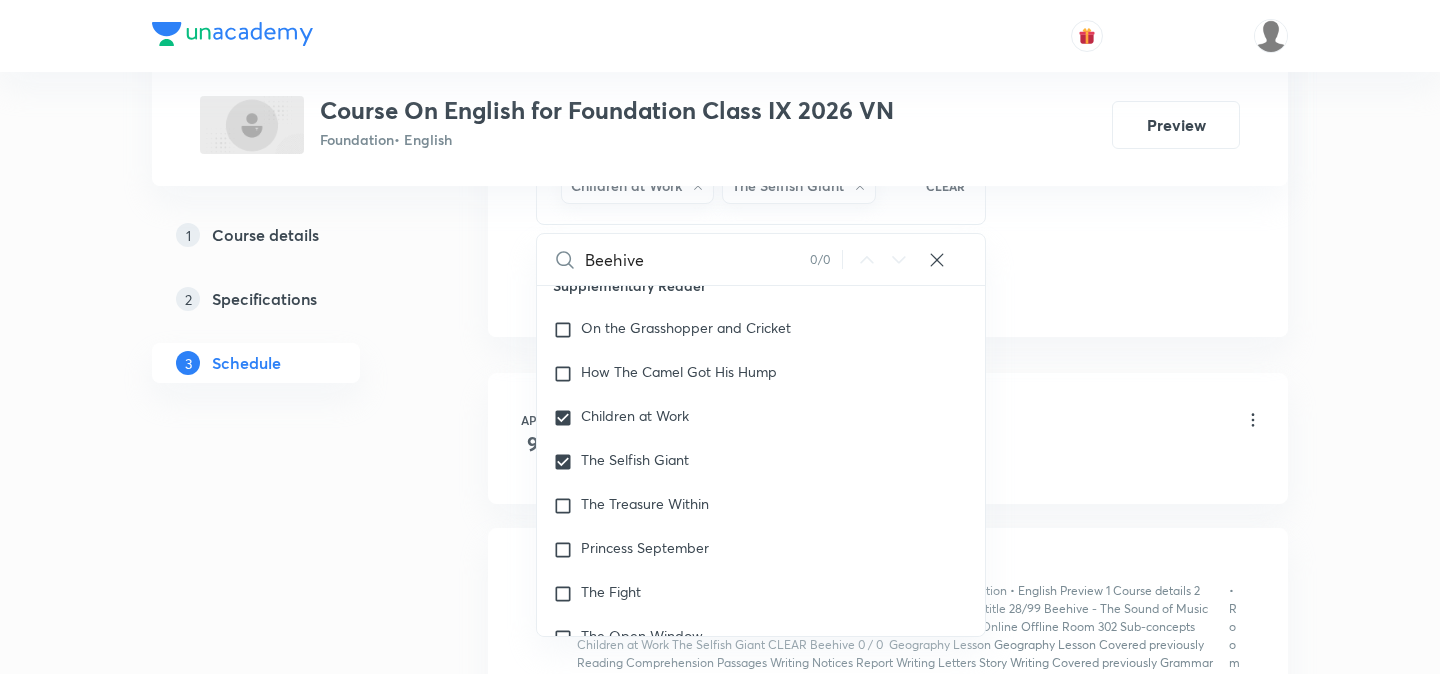 click on "Plus Courses Course On English for Foundation Class IX 2026 VN Foundation  • English Preview 1 Course details 2 Specifications 3 Schedule Schedule 15  classes Session  16 Live class Session title 28/99 Beehive - The Sound of Music ​ Schedule for Aug 4, 2025, 5:35 PM ​ Duration (in minutes) 45 ​   Session type Online Offline Room 302 Sub-concepts Children at Work The Selfish Giant CLEAR Beehive 0 / 0 ​ Geography Lesson Geography Lesson Covered previously Reading Comprehension Passages Writing Notices Report Writing Letters Story Writing Covered previously Grammar Direct and Indirect Speech Homophones Antonyms Synonyms Idioms and Phrasal Verbs Grammar on the Go Punctuation Transformation of Sentences Conditional Sentences Sentences Relative Clause Phrases and Clauses Active and Passive Voice Nouns Conjunctions Prepositions Adverb Tenses Modals Non- Finite Verb Agreement of Subject and Verb Verb Articles Determiners Adjectives Pronouns Supplementary Reader On the Grasshopper and Cricket The Fight Add 9" at bounding box center (720, 1032) 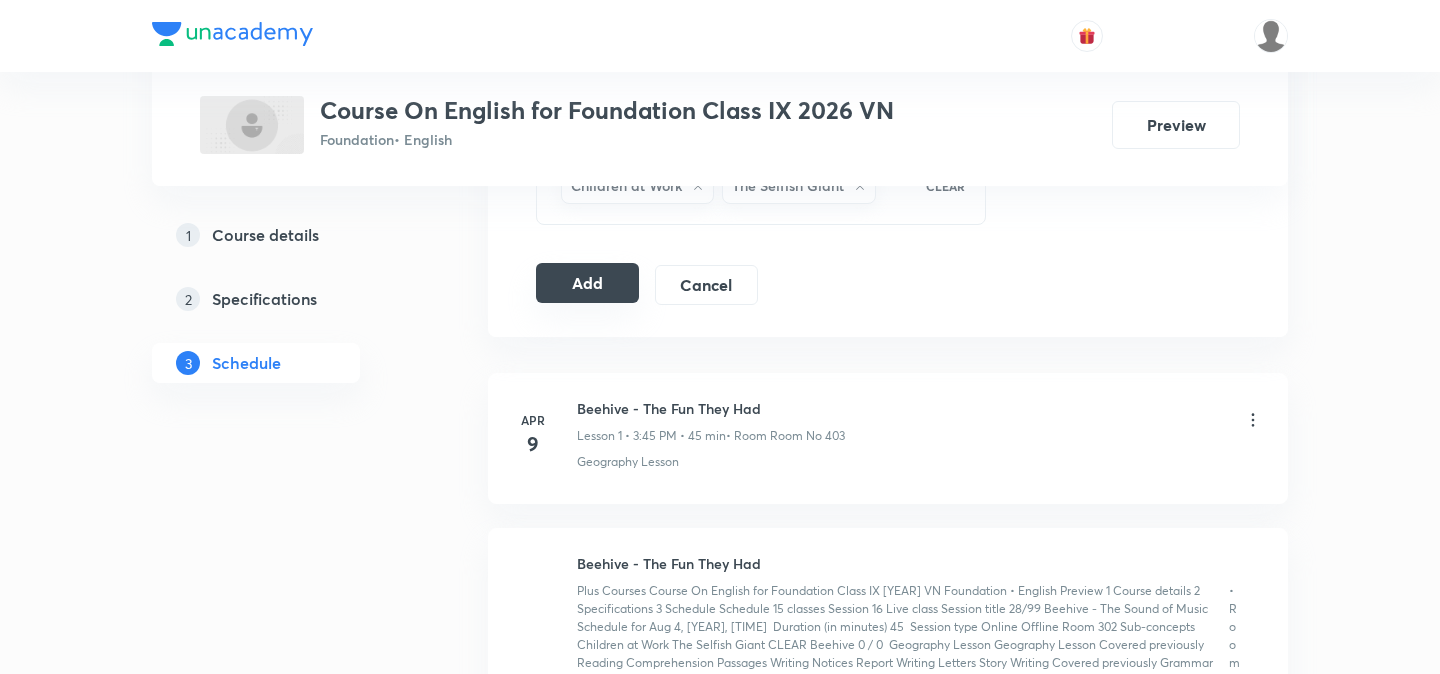 click on "Add" at bounding box center [587, 283] 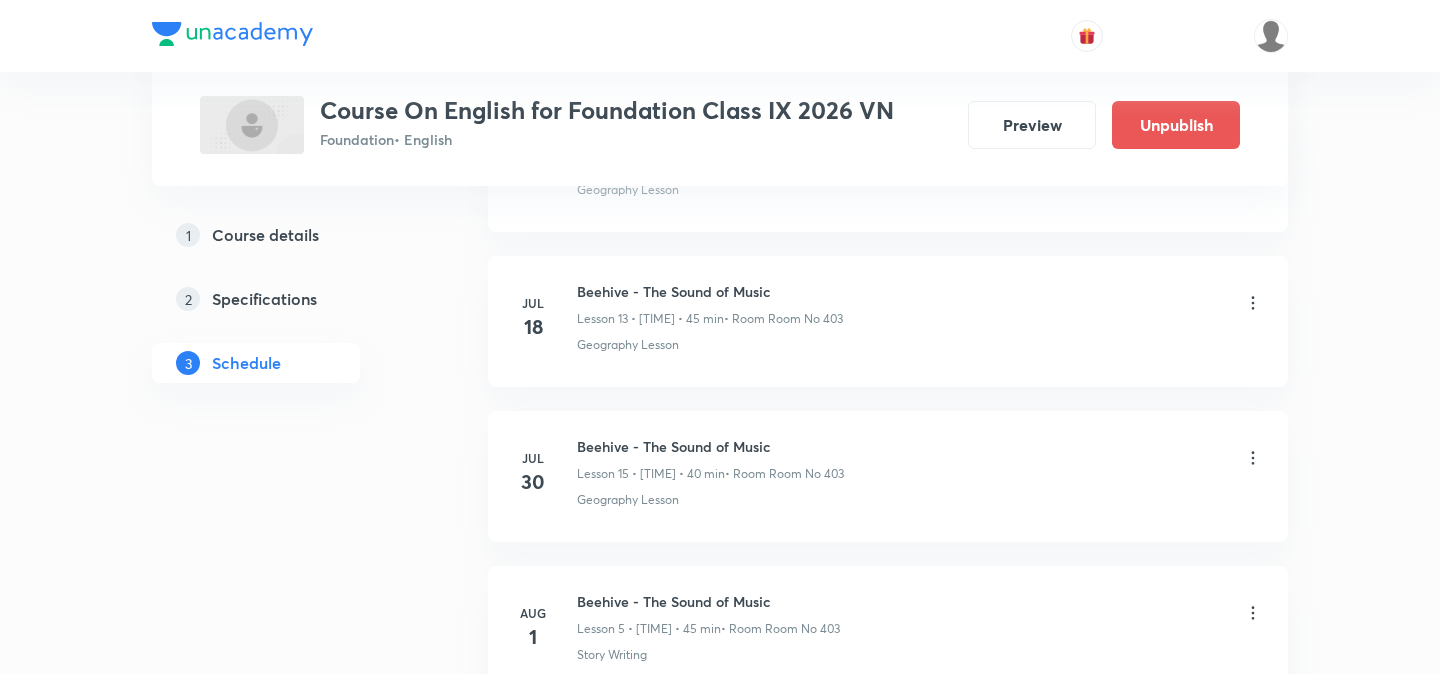 scroll, scrollTop: 2490, scrollLeft: 0, axis: vertical 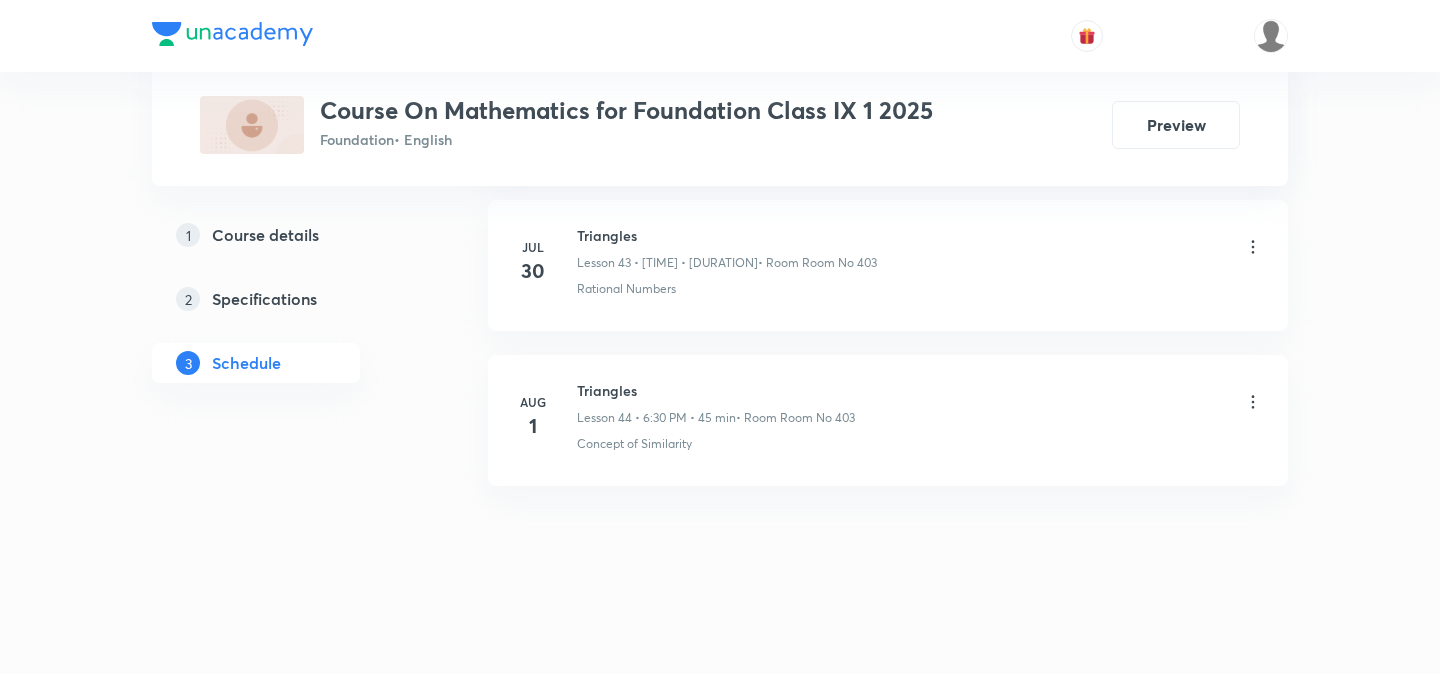 click on "Triangles" at bounding box center [716, 390] 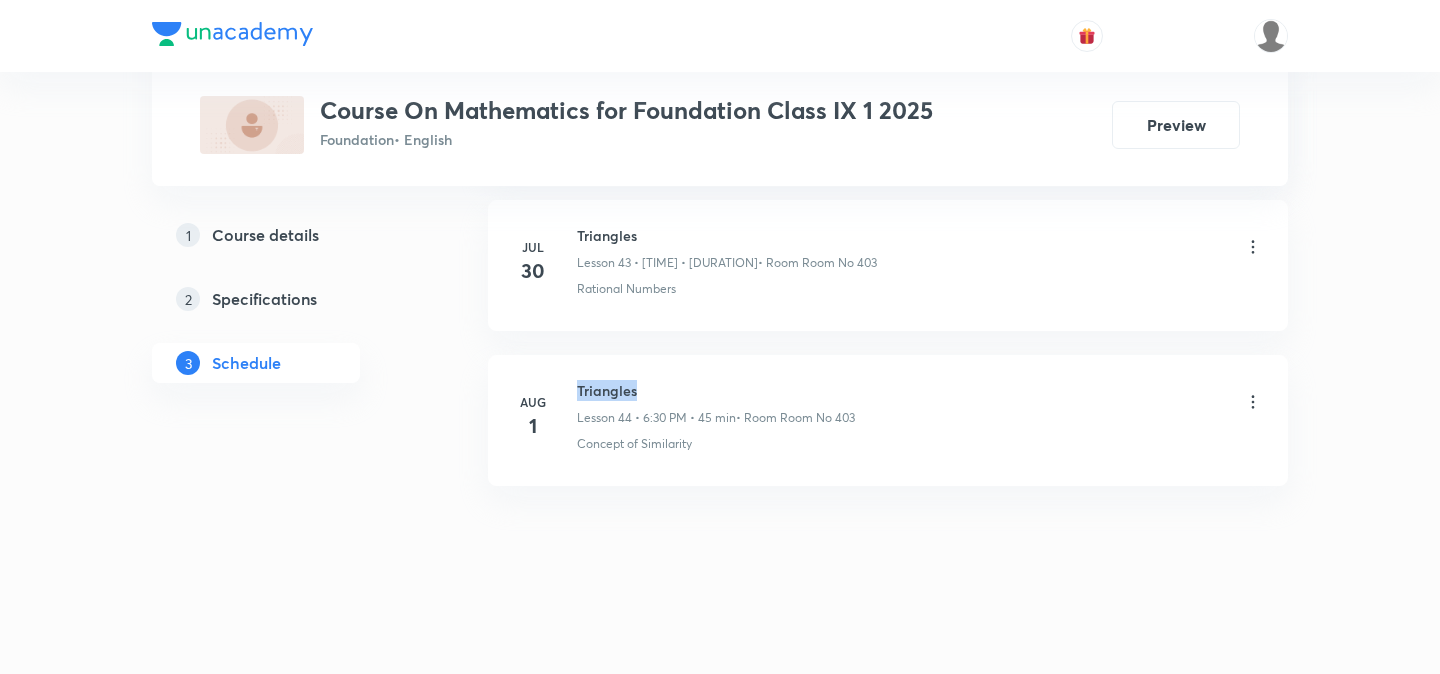 copy on "Triangles" 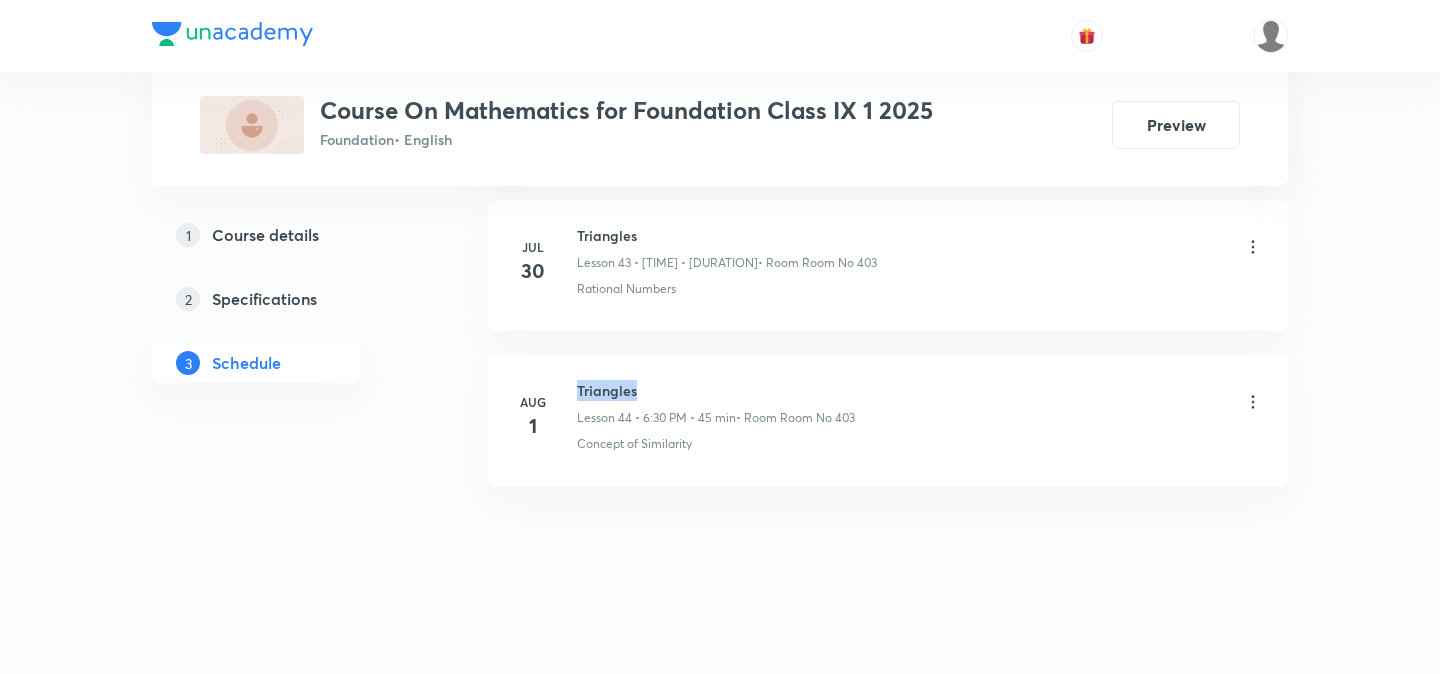 click on "Triangles" at bounding box center (716, 390) 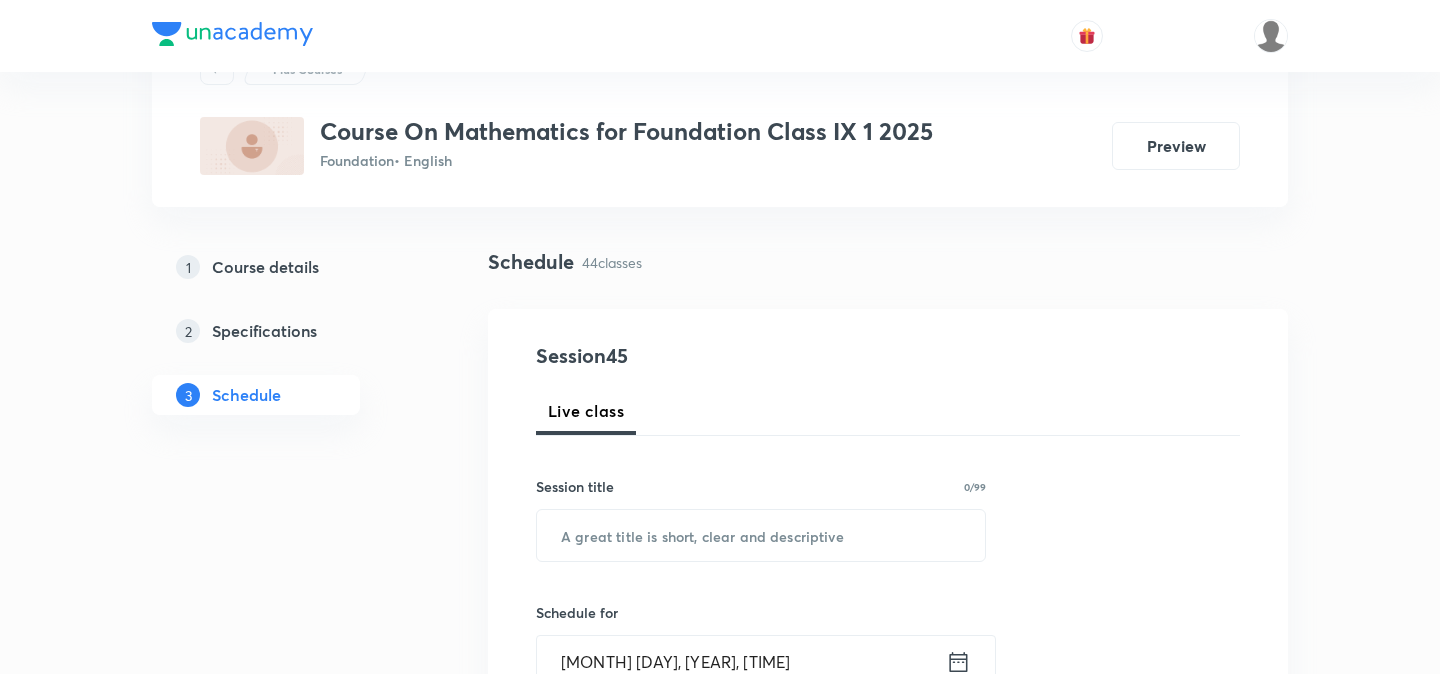 scroll, scrollTop: 108, scrollLeft: 0, axis: vertical 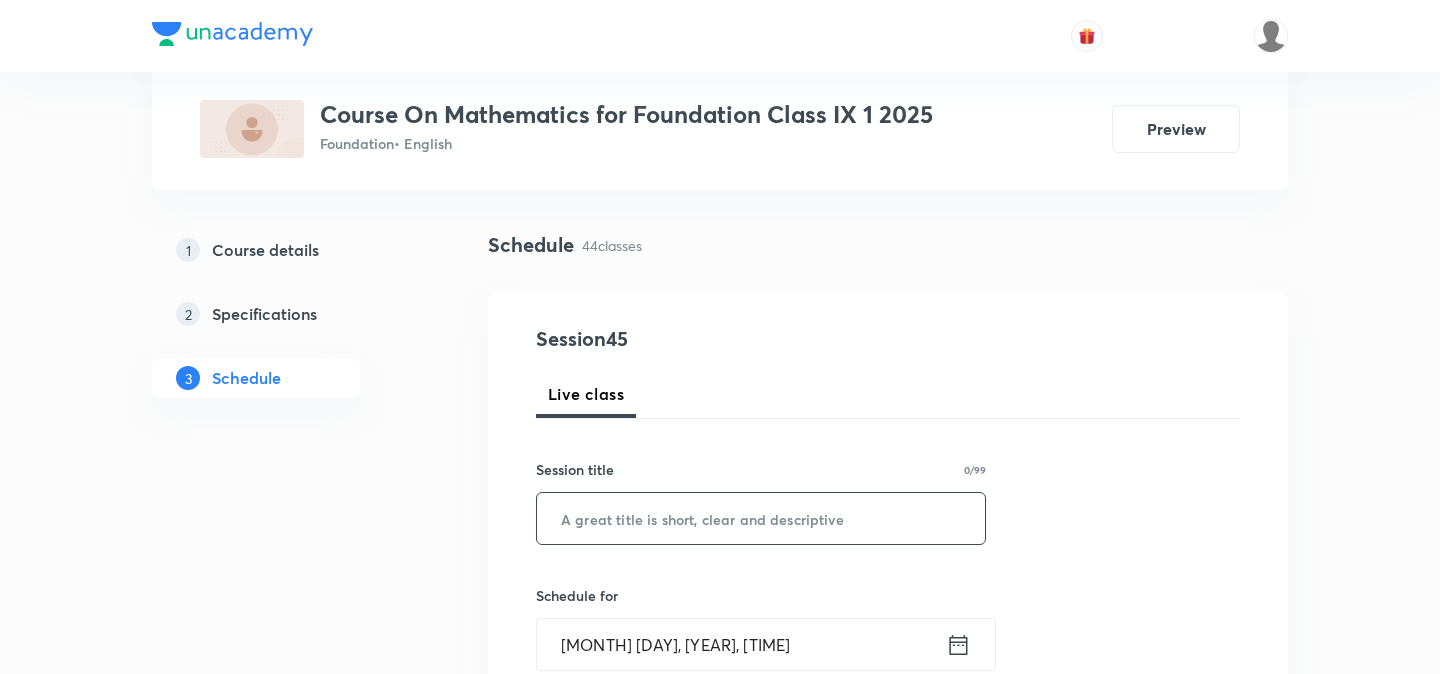 click at bounding box center (761, 518) 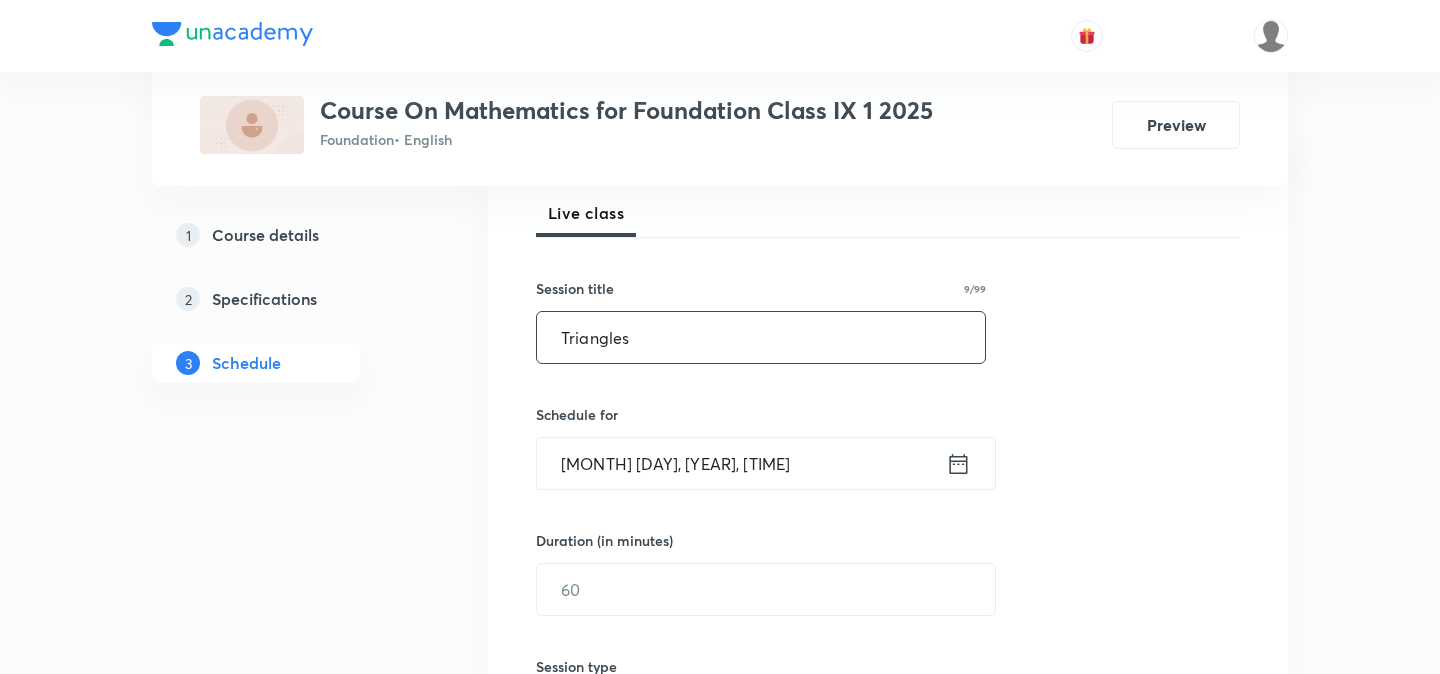 scroll, scrollTop: 303, scrollLeft: 0, axis: vertical 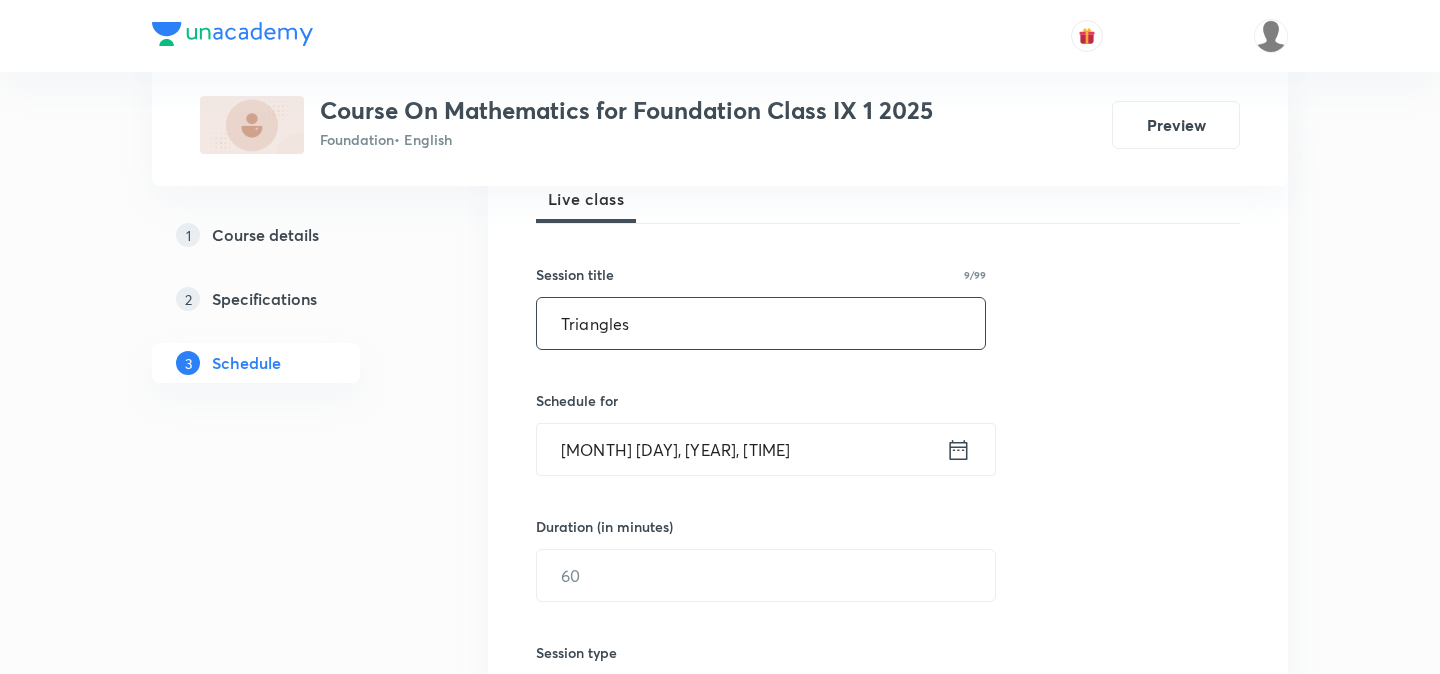 type on "Triangles" 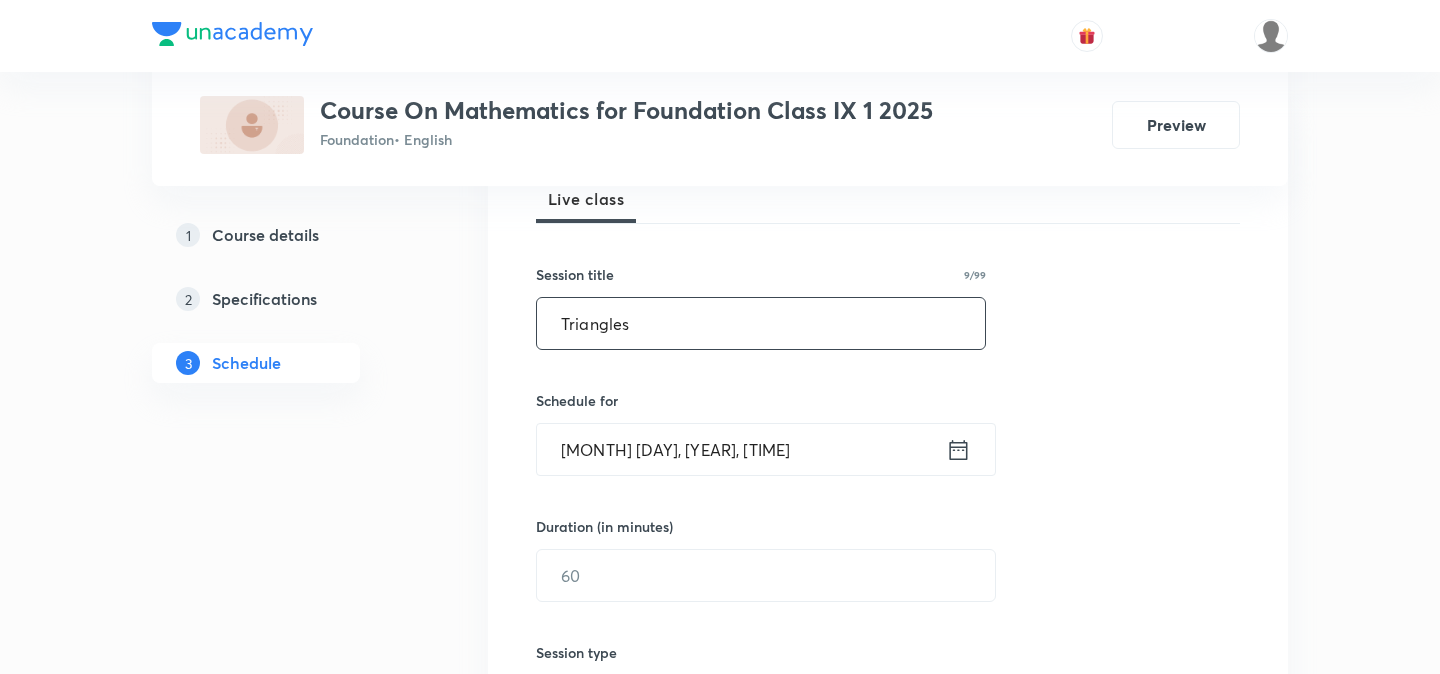 click 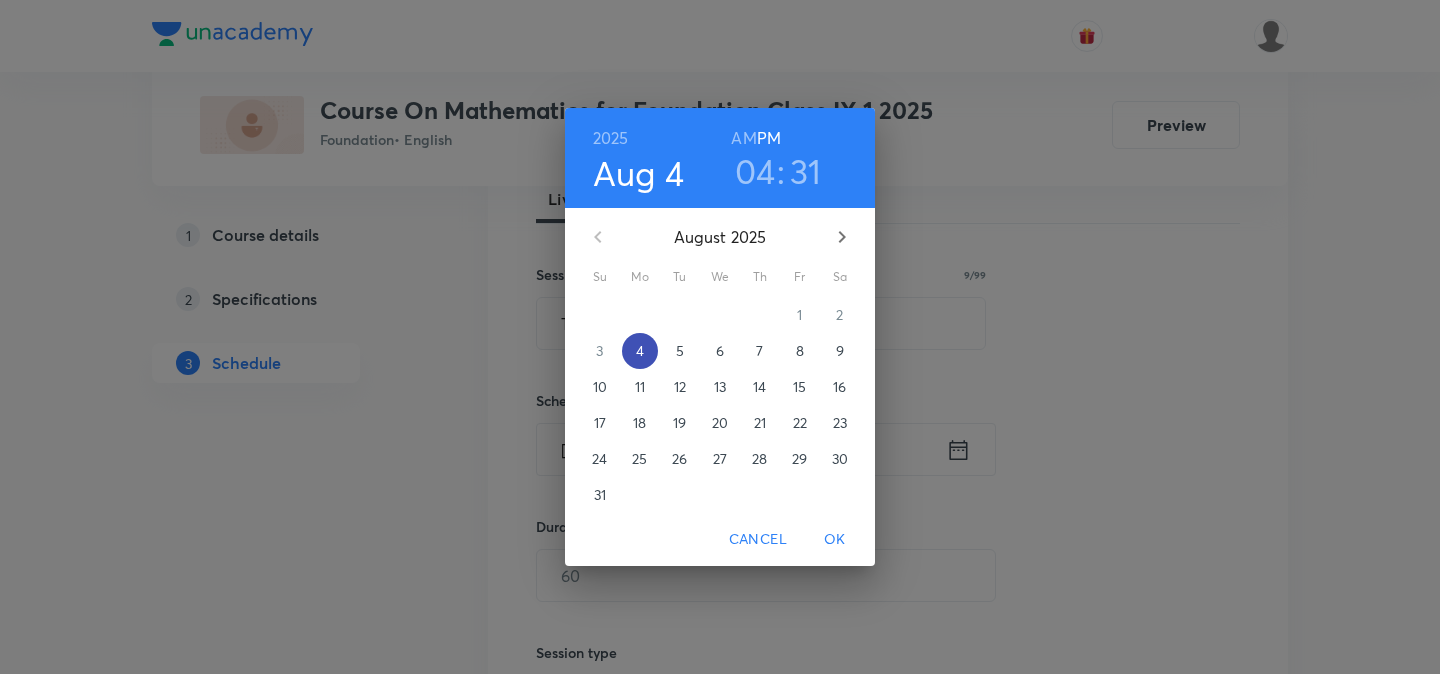 click on "4" at bounding box center (640, 351) 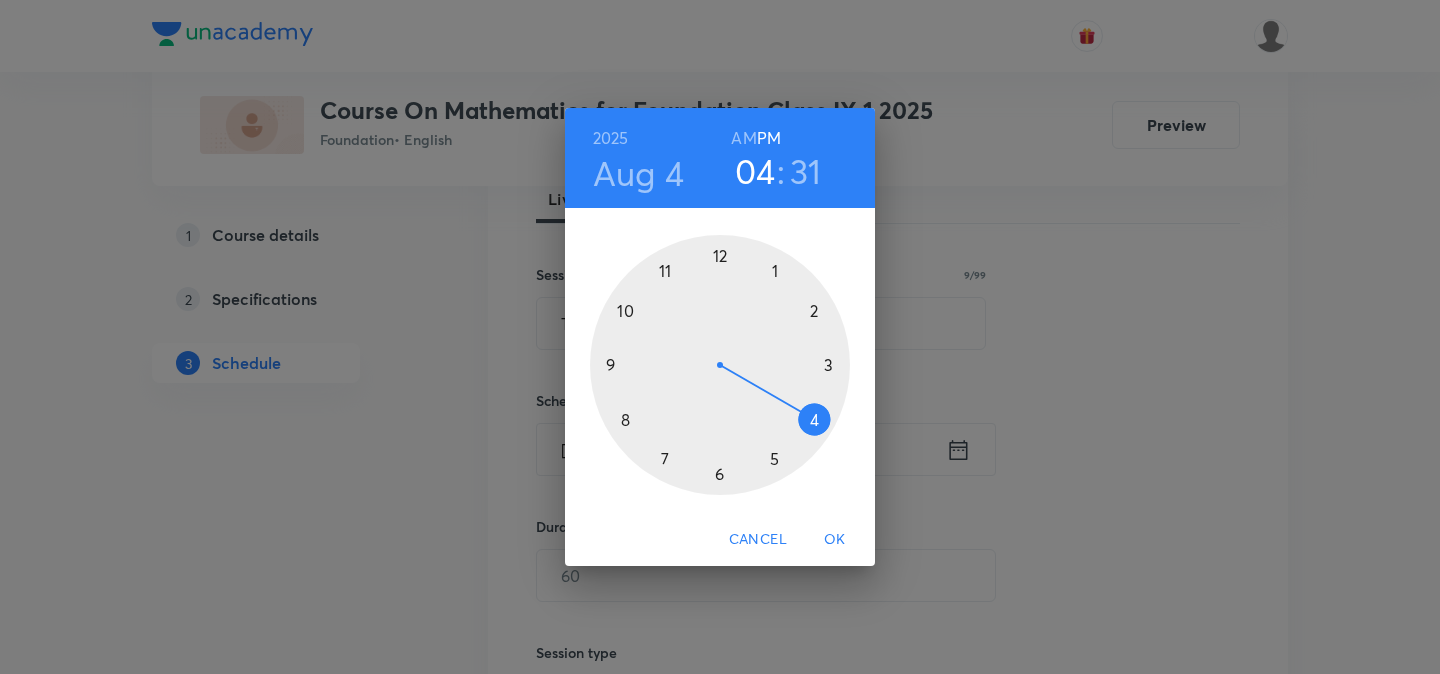 click at bounding box center [720, 365] 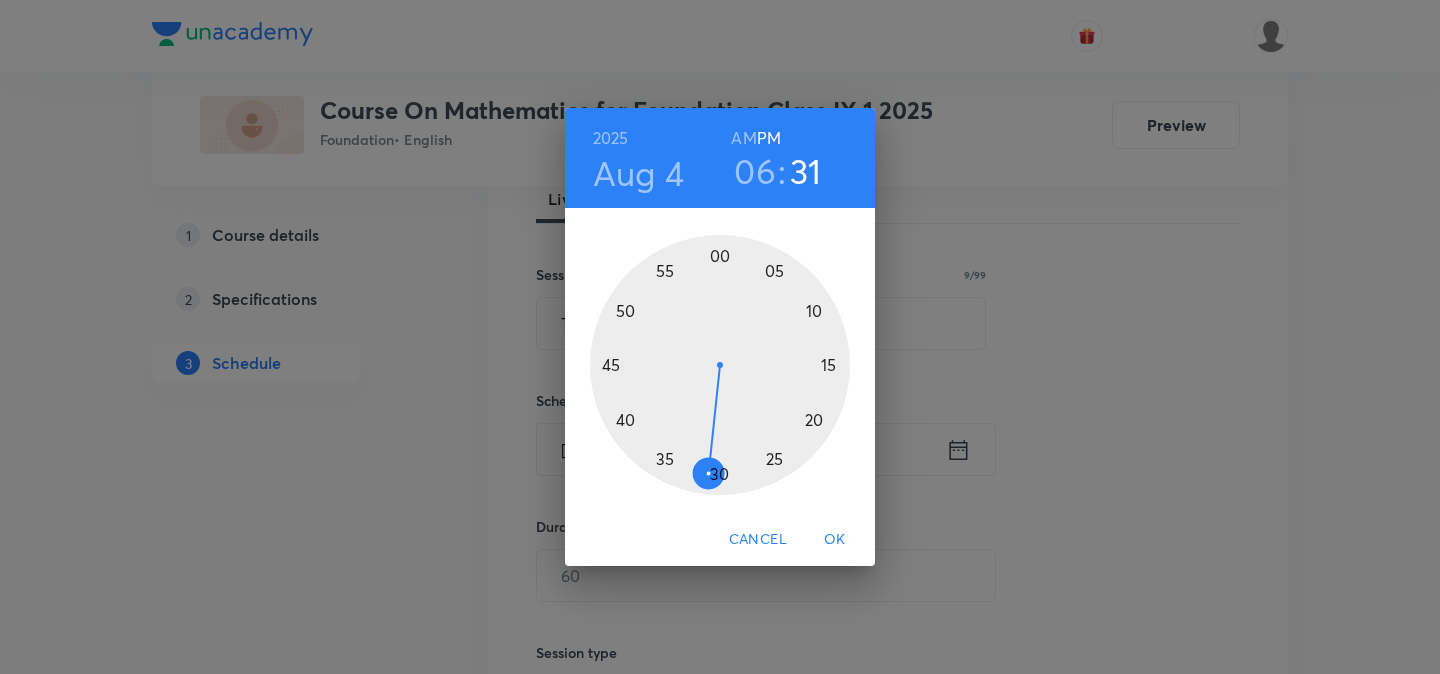 click at bounding box center (720, 365) 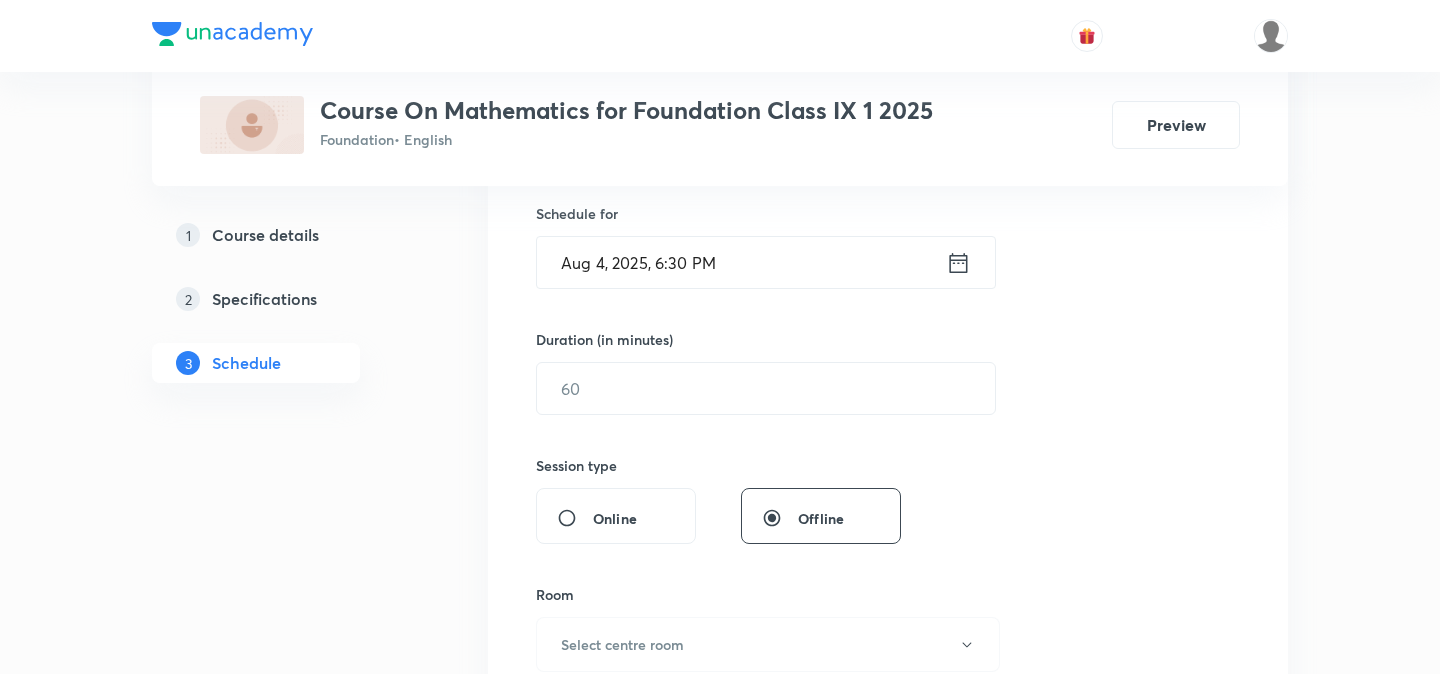 scroll, scrollTop: 491, scrollLeft: 0, axis: vertical 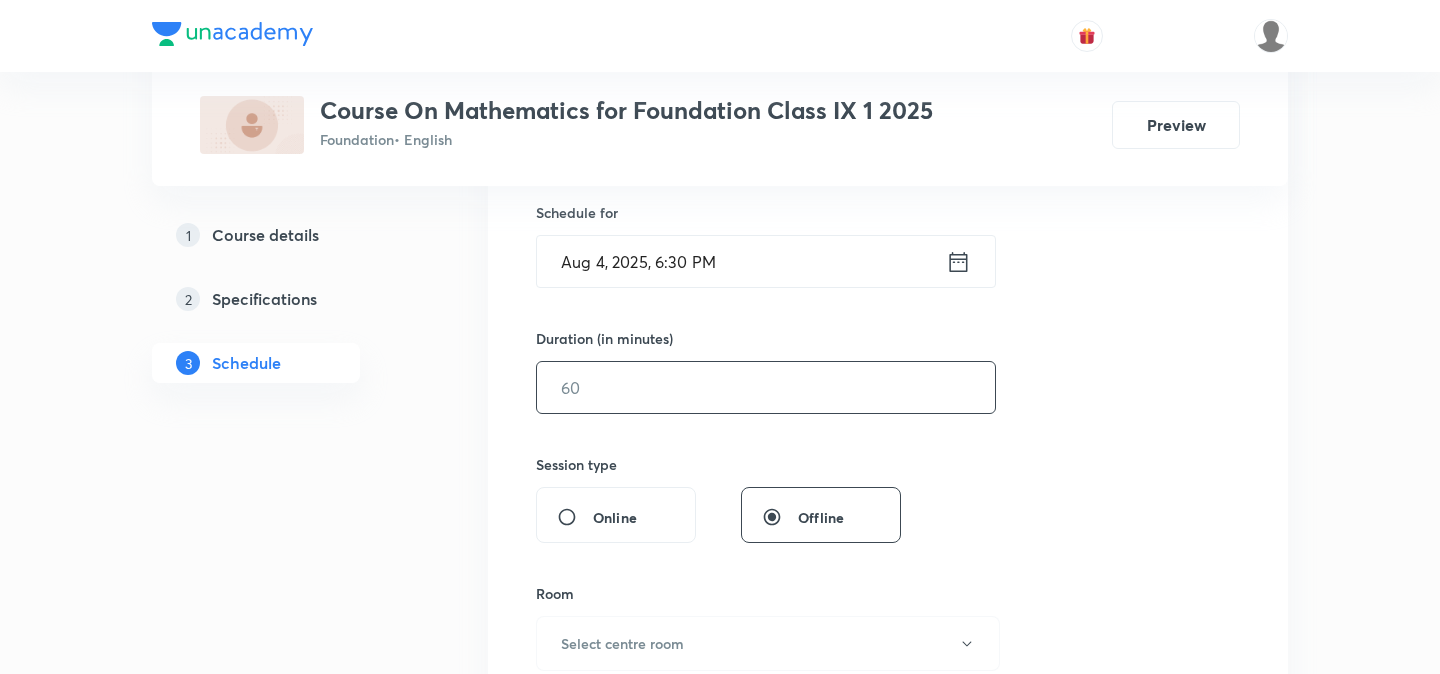 click at bounding box center (766, 387) 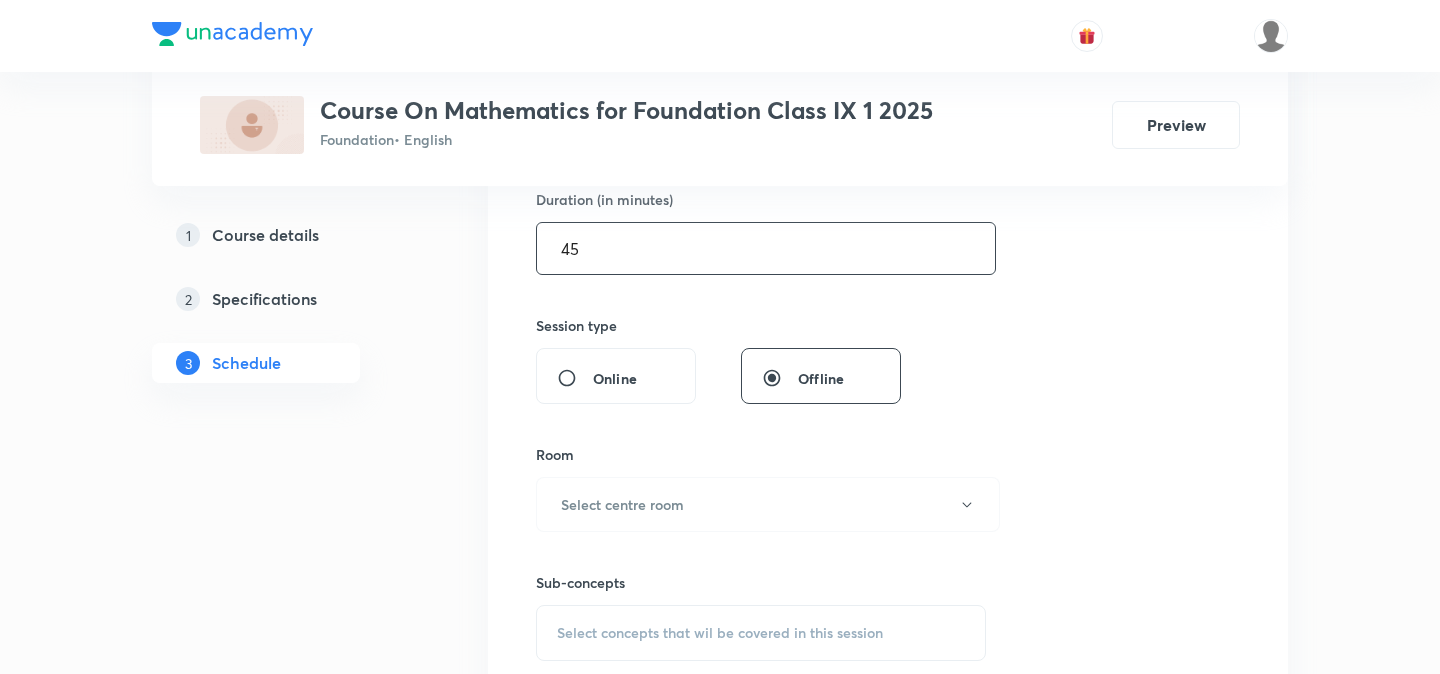 scroll, scrollTop: 635, scrollLeft: 0, axis: vertical 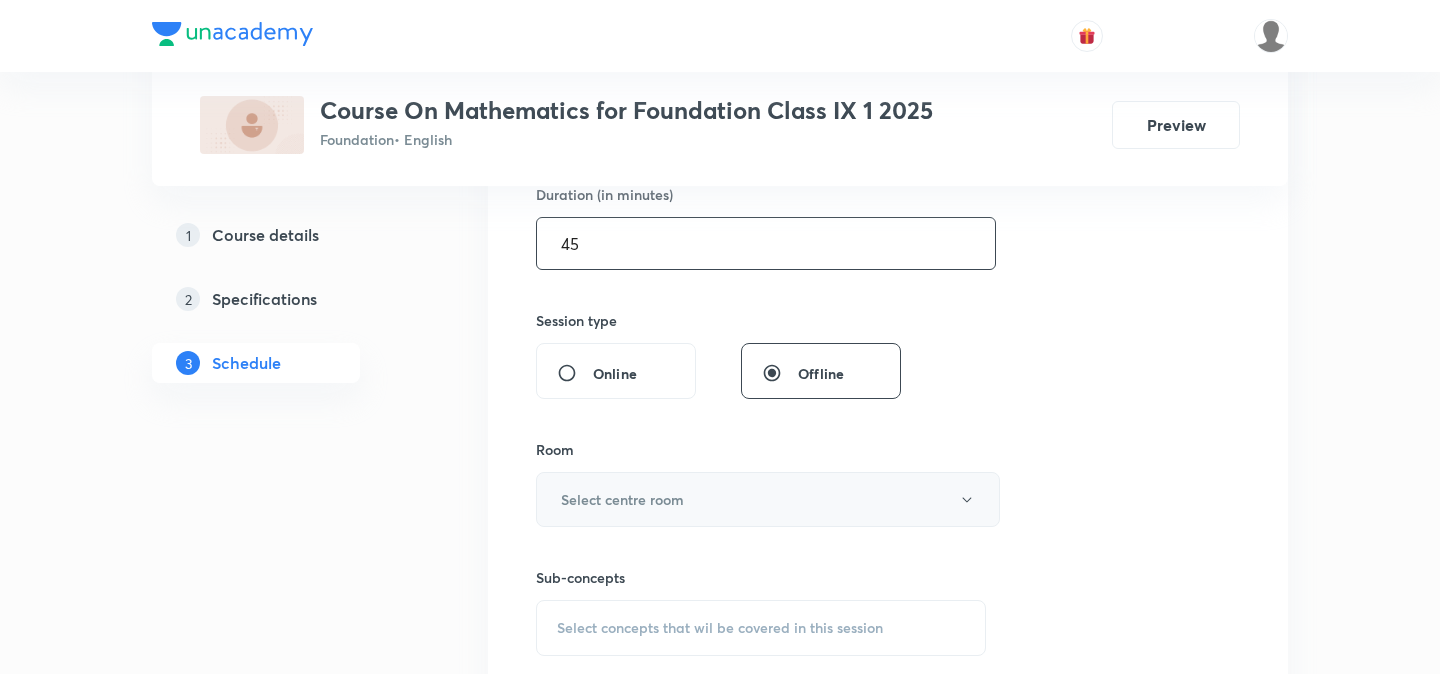 type on "45" 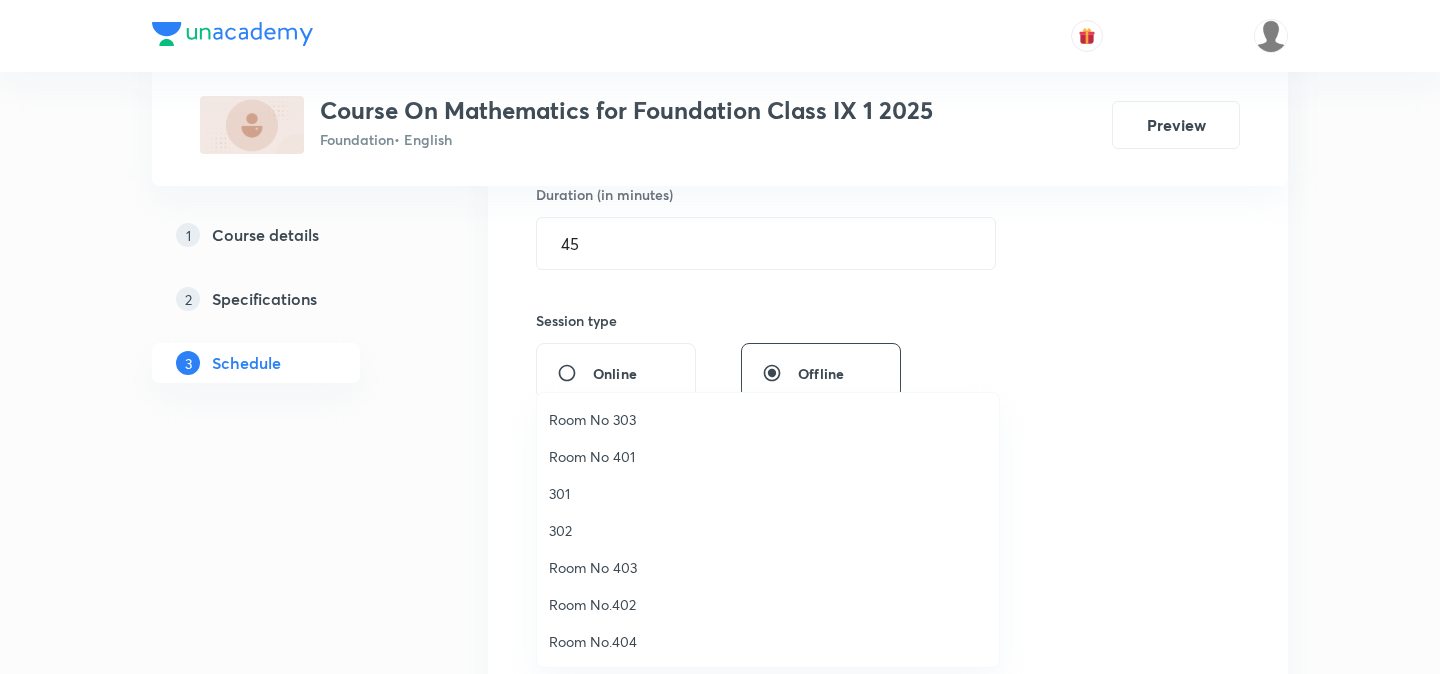 click on "302" at bounding box center [768, 530] 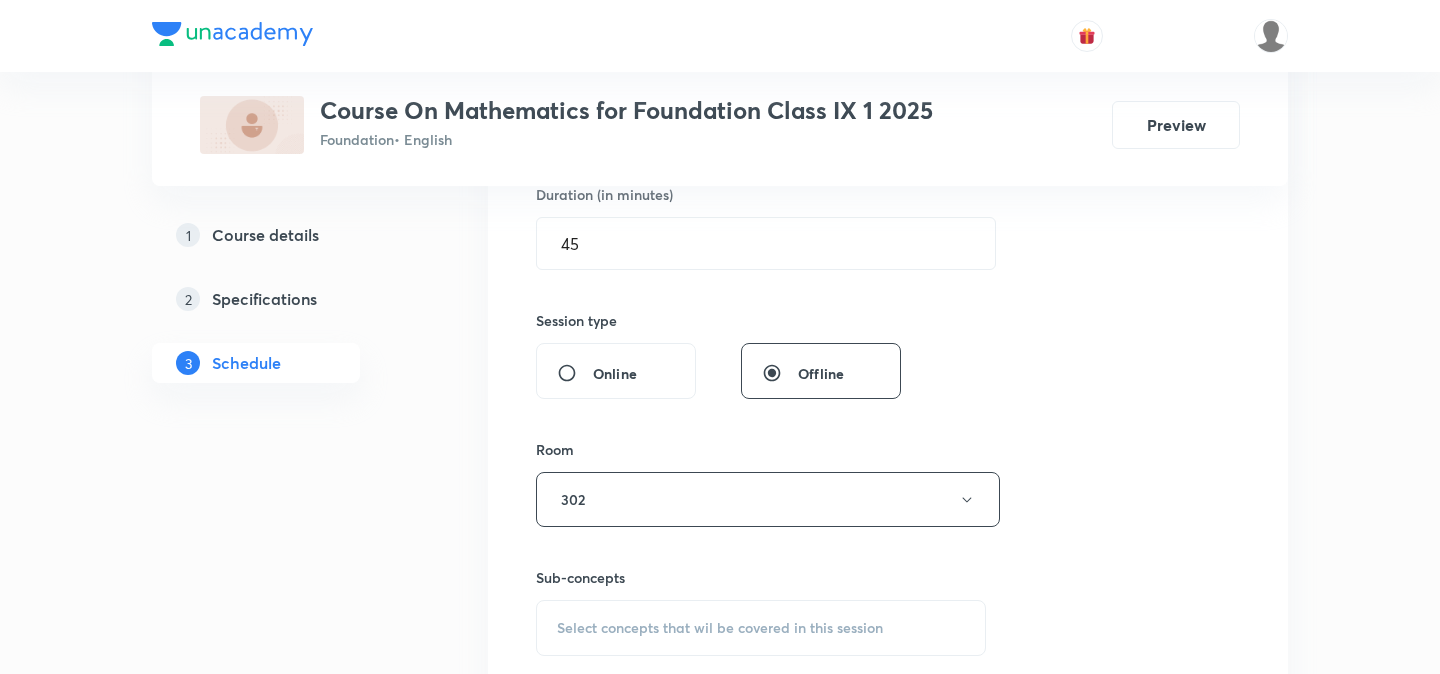 scroll, scrollTop: 910, scrollLeft: 0, axis: vertical 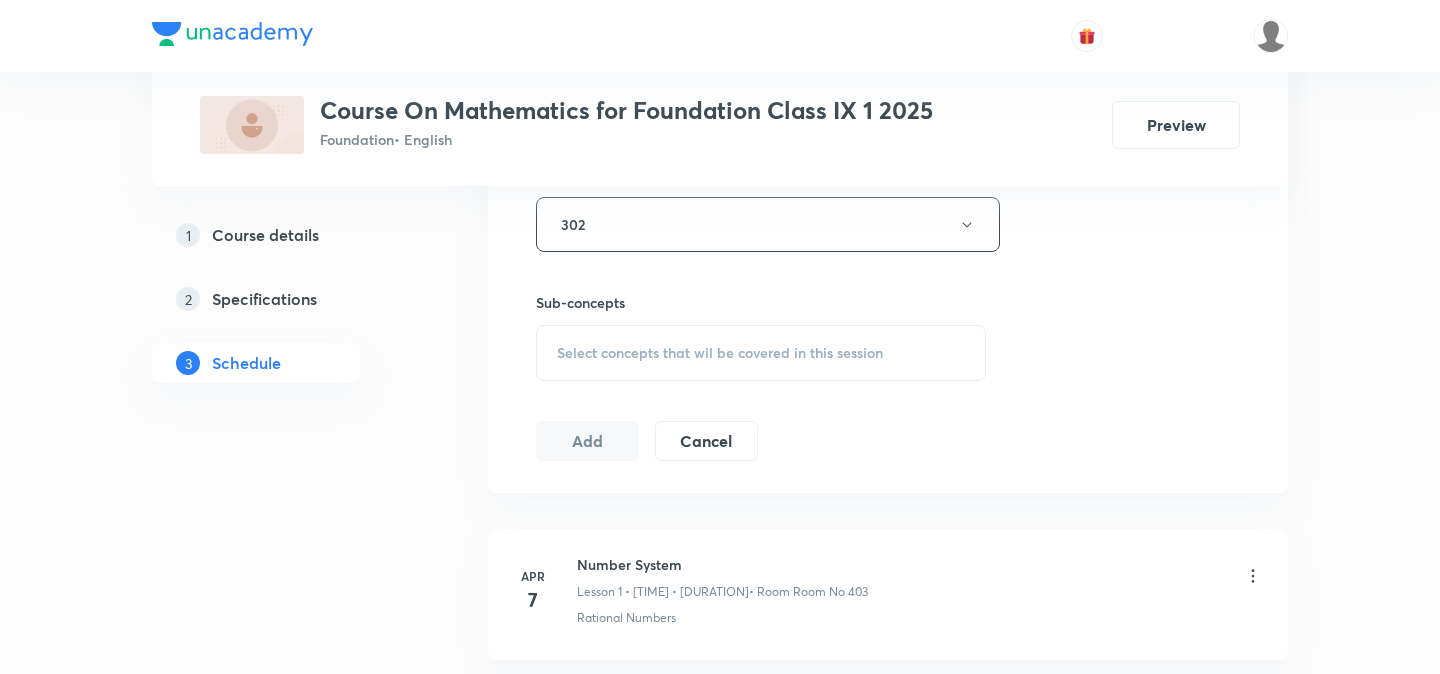 click on "Select concepts that wil be covered in this session" at bounding box center [720, 353] 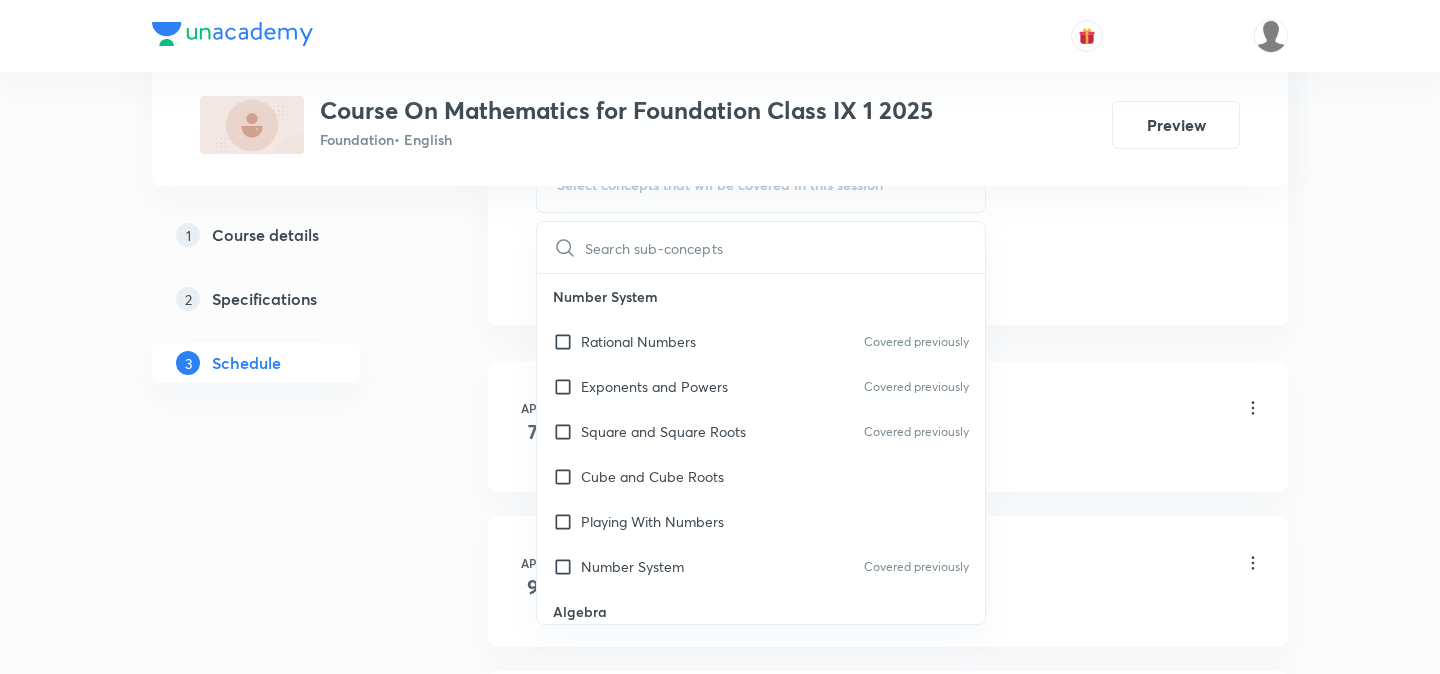 scroll, scrollTop: 1079, scrollLeft: 0, axis: vertical 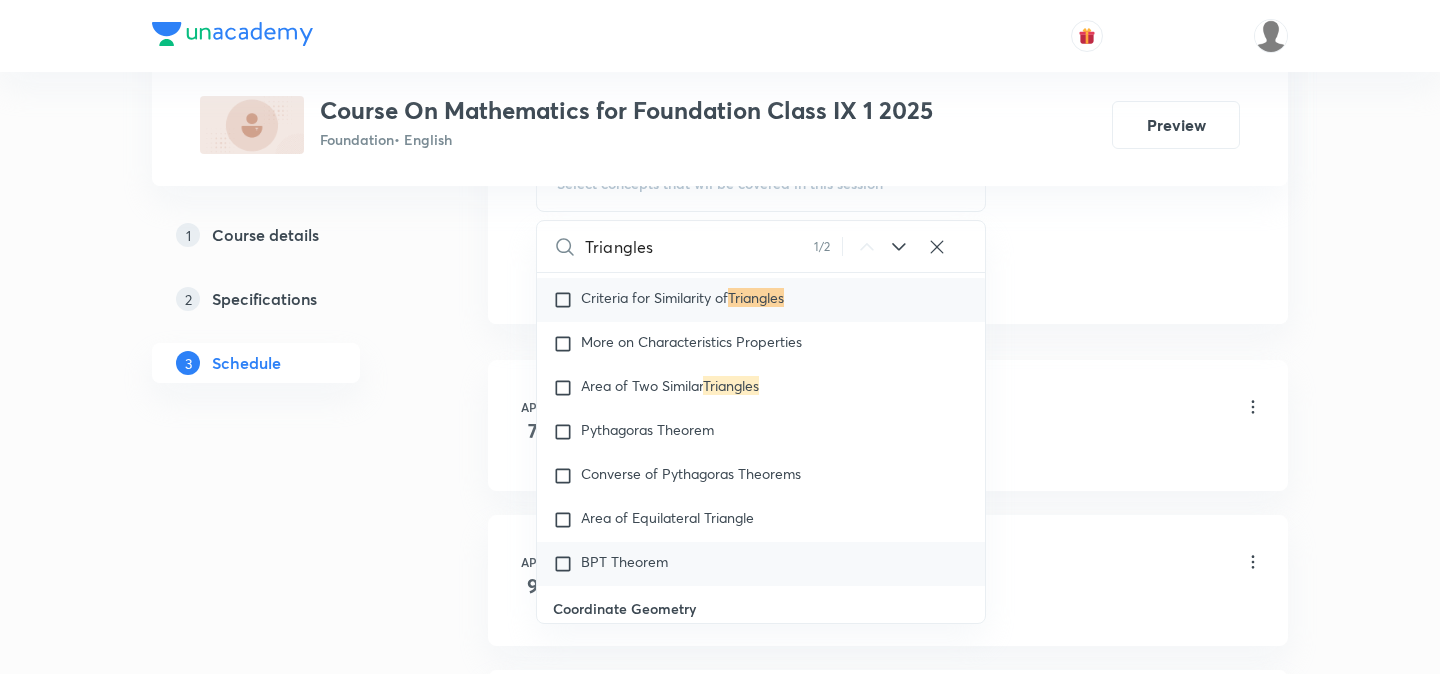 type on "Triangles" 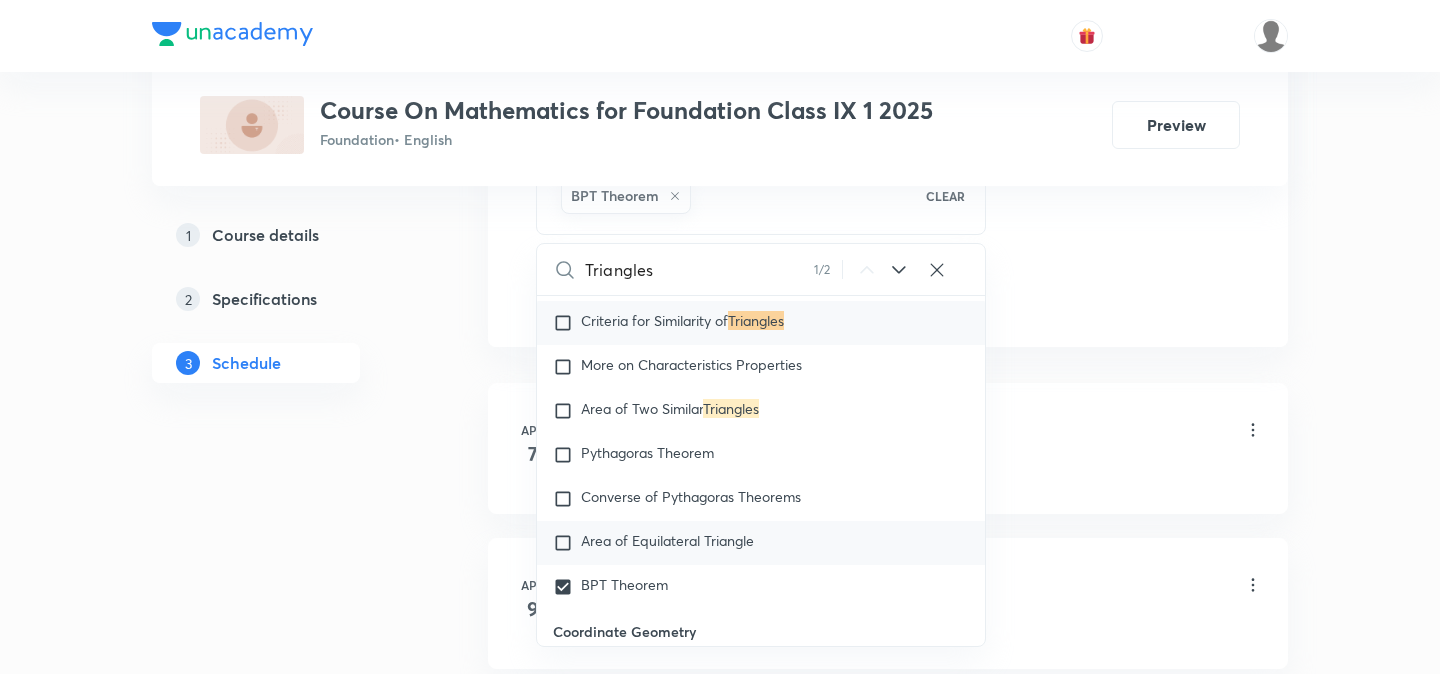 click on "Area of Equilateral Triangle" at bounding box center [667, 540] 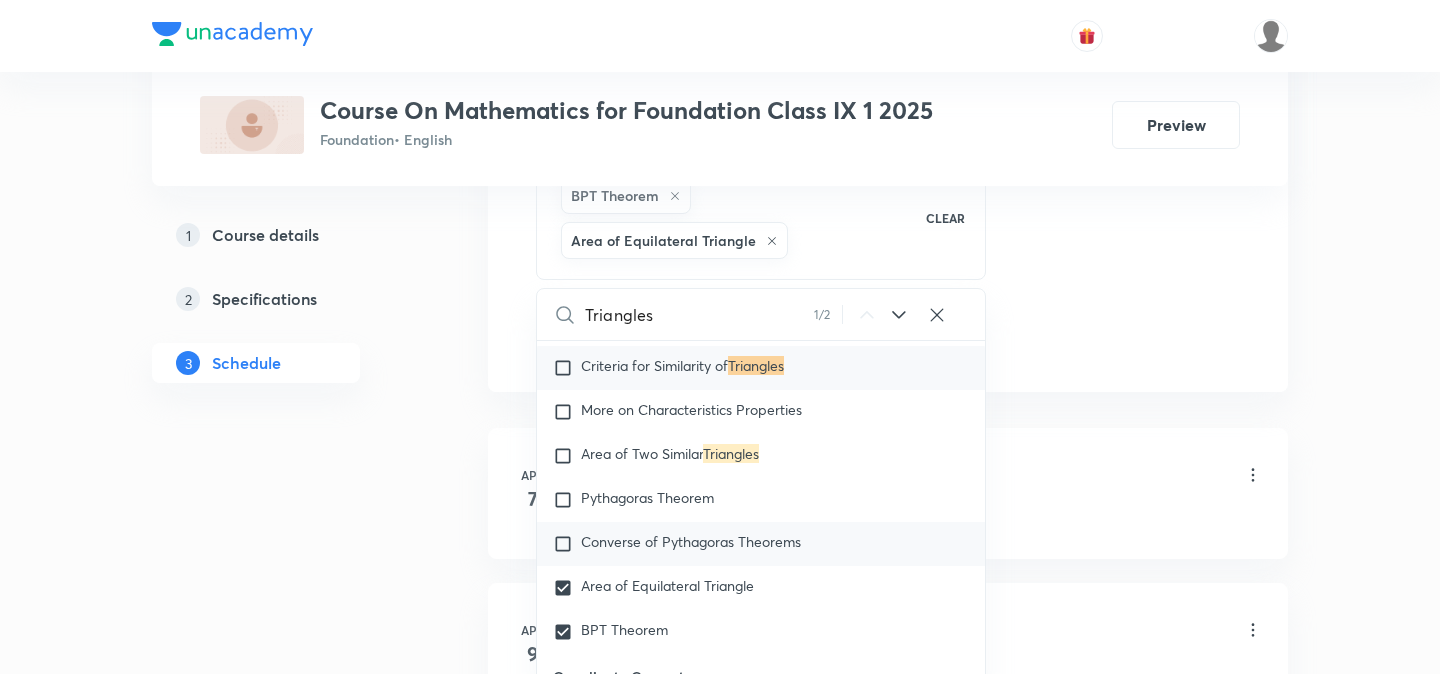 click on "Converse of Pythagoras Theorems" at bounding box center [691, 541] 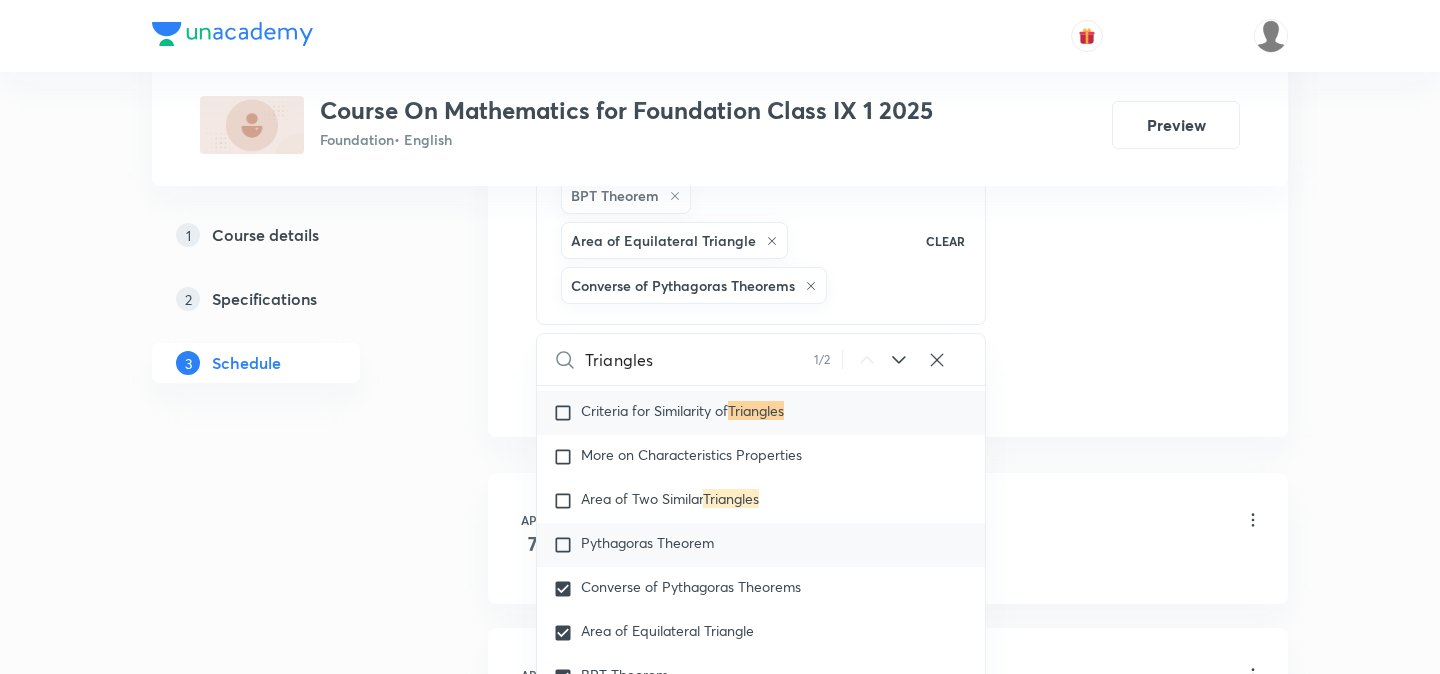 click on "Pythagoras Theorem" at bounding box center [647, 542] 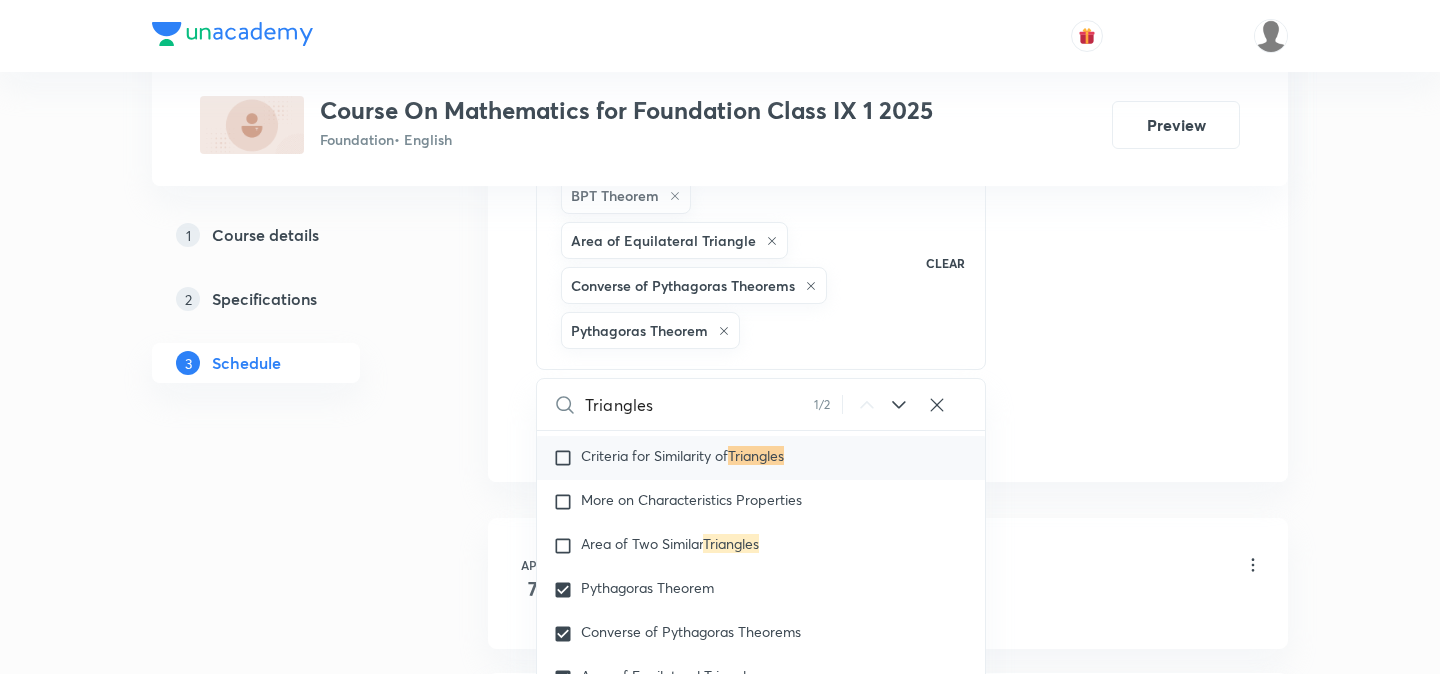 click on "1 Course details 2 Specifications 3 Schedule" at bounding box center [288, 3362] 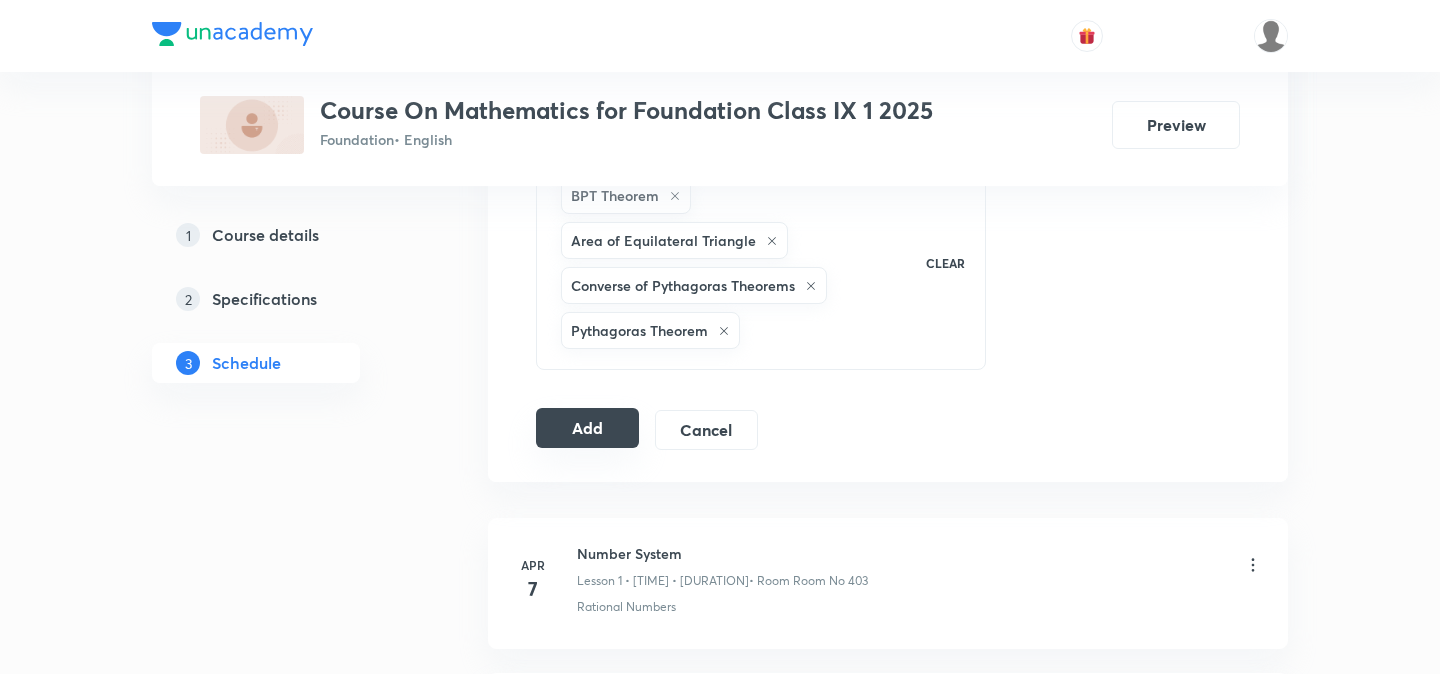 click on "Add" at bounding box center (587, 428) 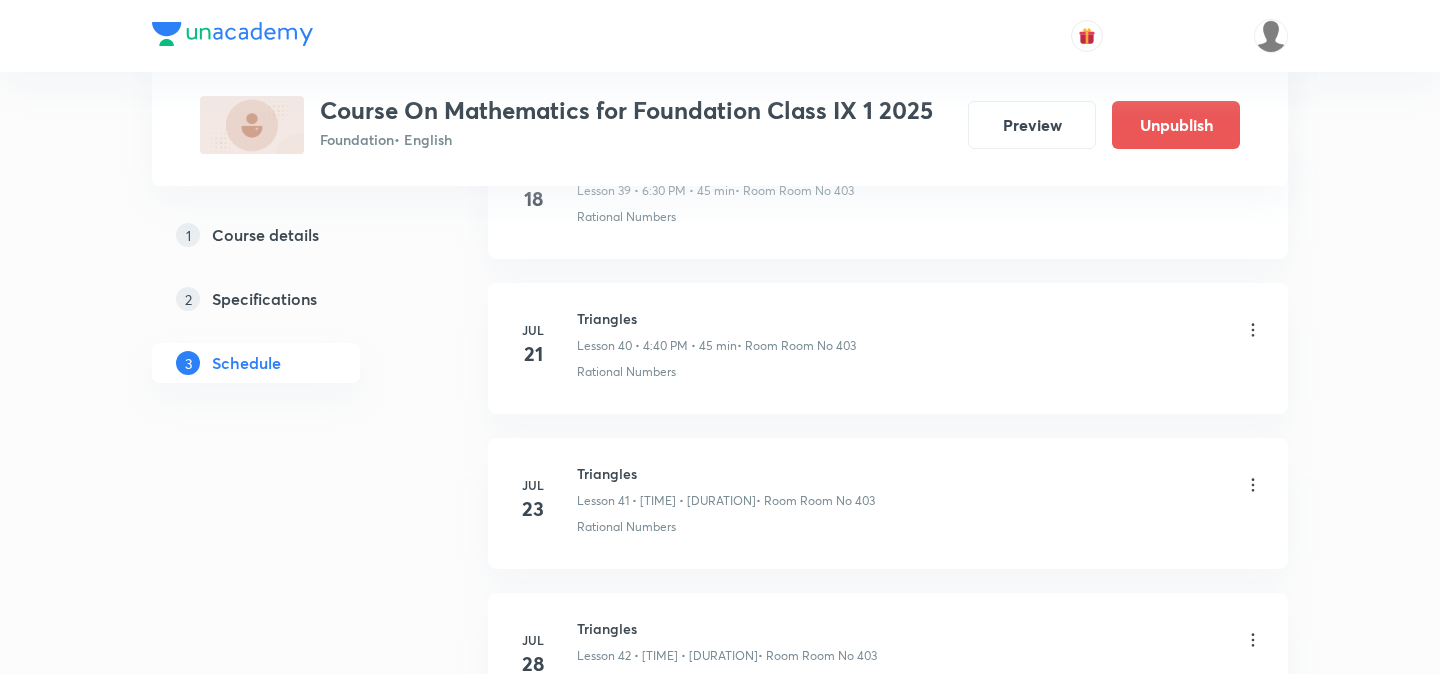 scroll, scrollTop: 6985, scrollLeft: 0, axis: vertical 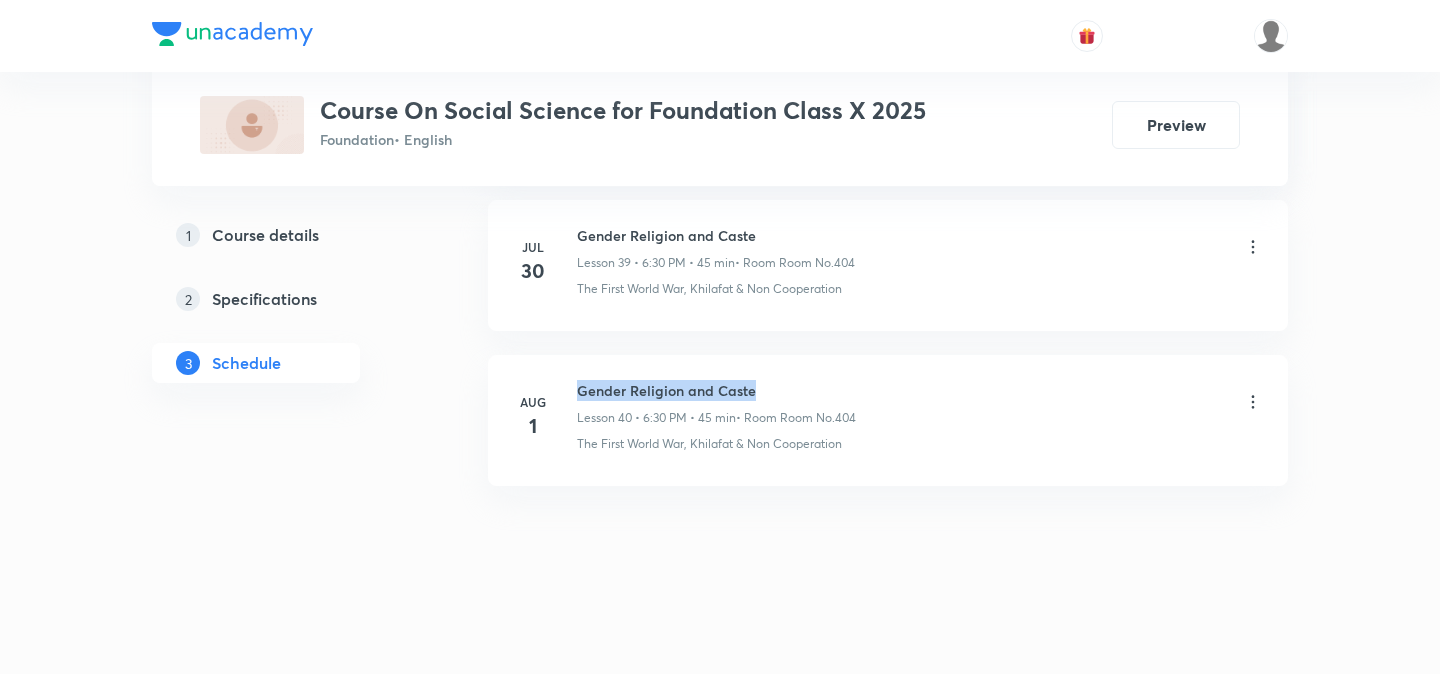drag, startPoint x: 579, startPoint y: 385, endPoint x: 758, endPoint y: 393, distance: 179.17868 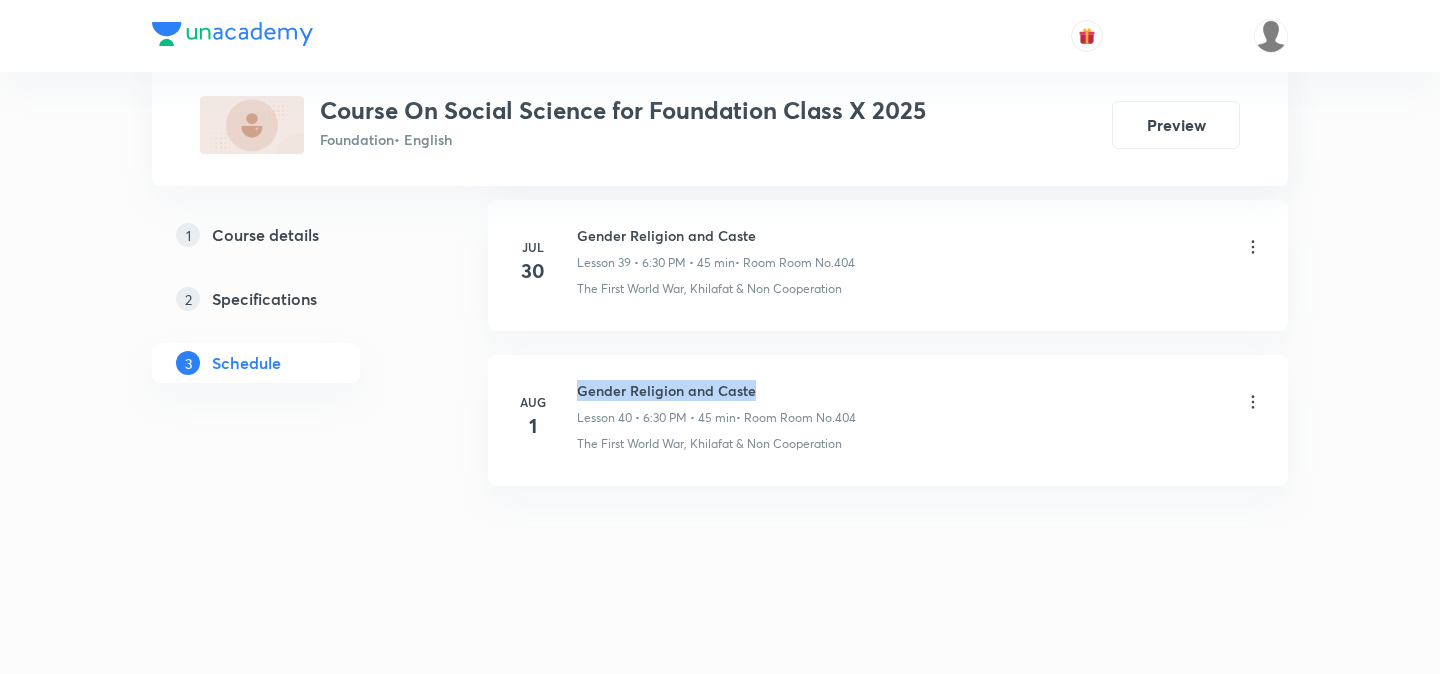 click on "Plus Courses Course On Social Science for Foundation Class X 2025 Foundation  • English Preview 1 Course details 2 Specifications 3 Schedule Schedule 40  classes Session  41 Live class Session title 0/99 ​ Schedule for [DATE], [TIME] ​ Duration (in minutes) ​   Session type Online Offline Room Select centre room Sub-concepts Select concepts that wil be covered in this session Add Cancel Apr 4 Power sharing Lesson 1 • 6:15 PM • 60 min  • Room Room No.404 The First World War, Khilafat & Non Cooperation Apr 7 Power sharing Lesson 2 • 5:37 PM • 40 min  • Room Room No.404 The First World War, Khilafat & Non Cooperation Apr 9 Power sharing Lesson 3 • 5:35 PM • 45 min  • Room Room No.404 Differing Strands within the Movement Apr 14 Power sharing Lesson 4 • 5:35 PM • 45 min  • Room Room No.404 The First World War, Khilafat & Non Cooperation Apr 16 Power sharing Lesson 5 • 5:35 PM • 45 min  • Room Room No.404 Apr 18 Apr 21" at bounding box center (720, -3190) 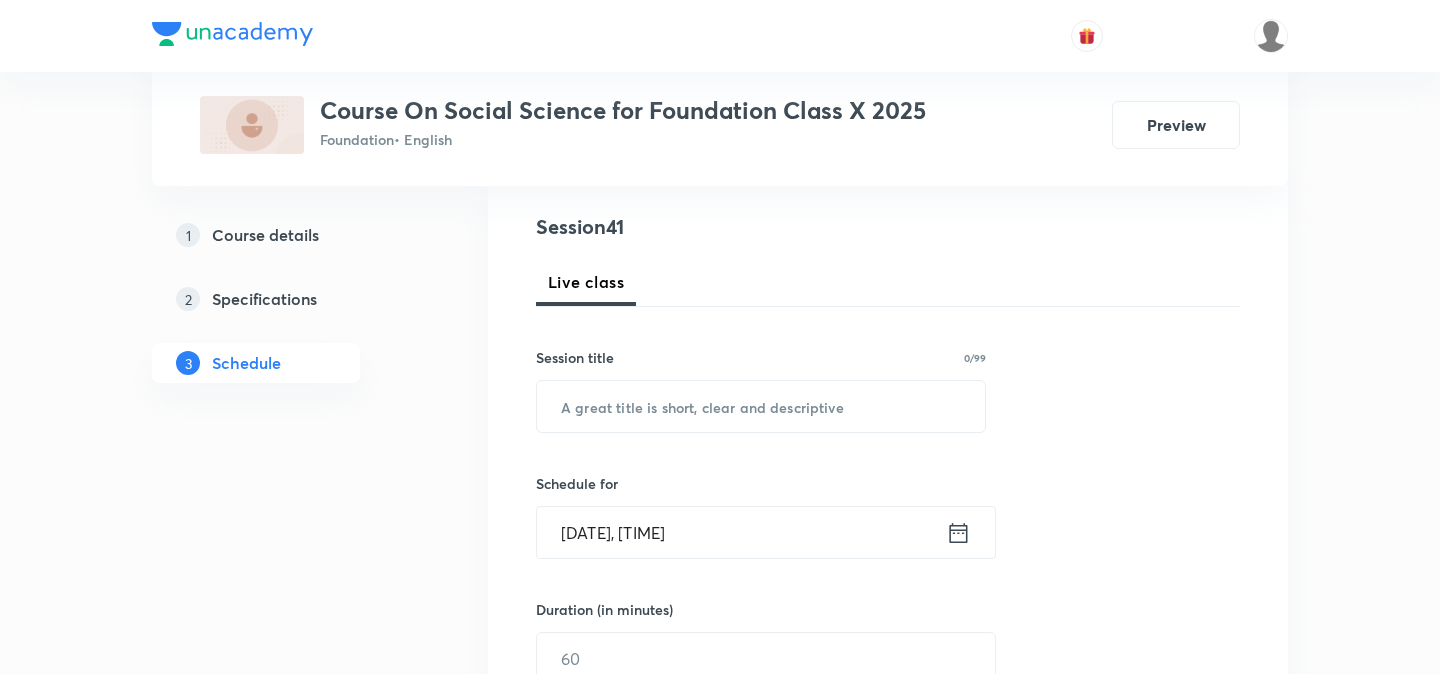 scroll, scrollTop: 224, scrollLeft: 0, axis: vertical 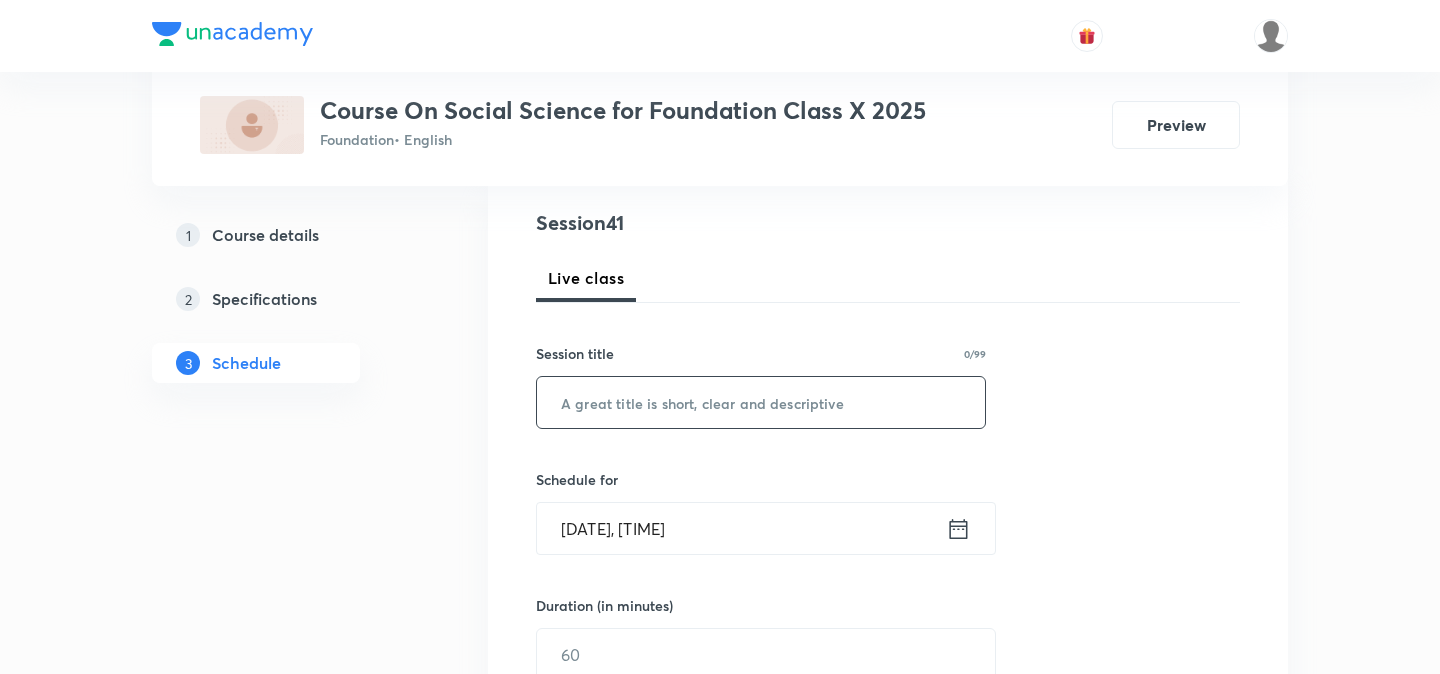 click at bounding box center (761, 402) 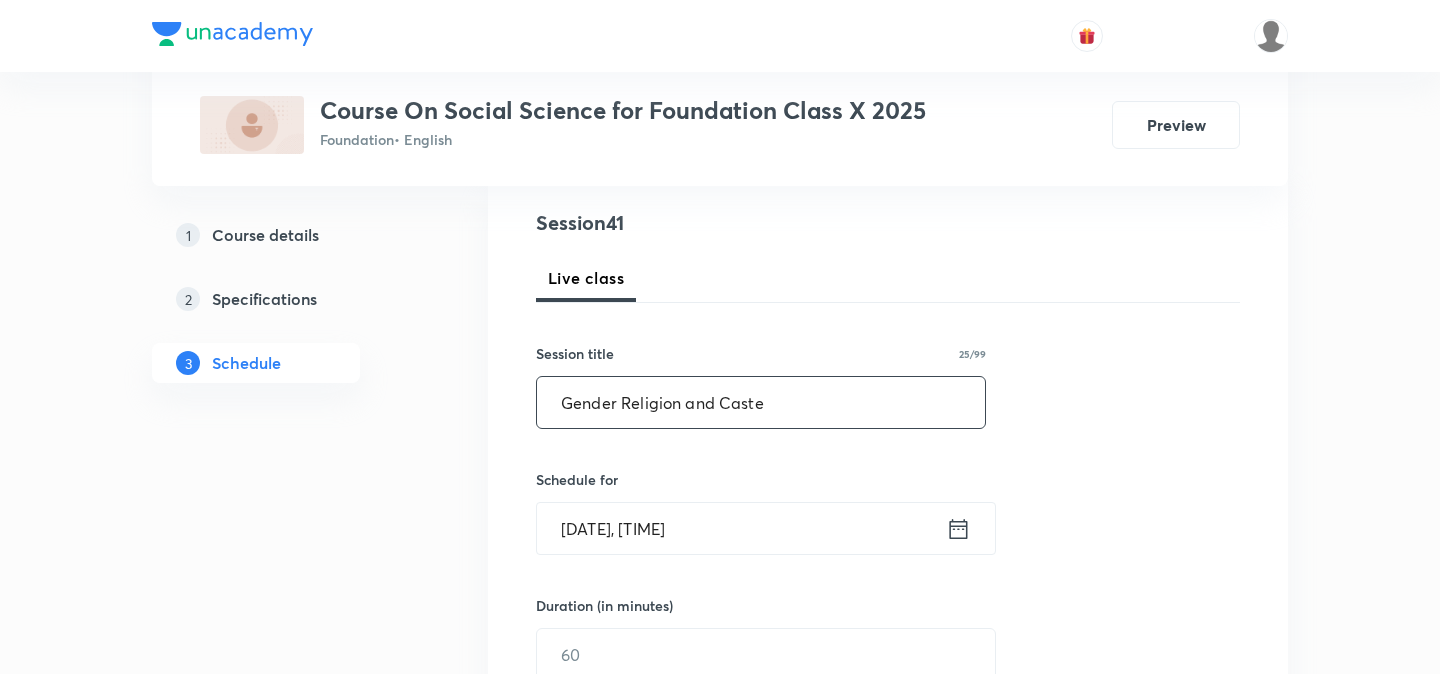 type on "Gender Religion and Caste" 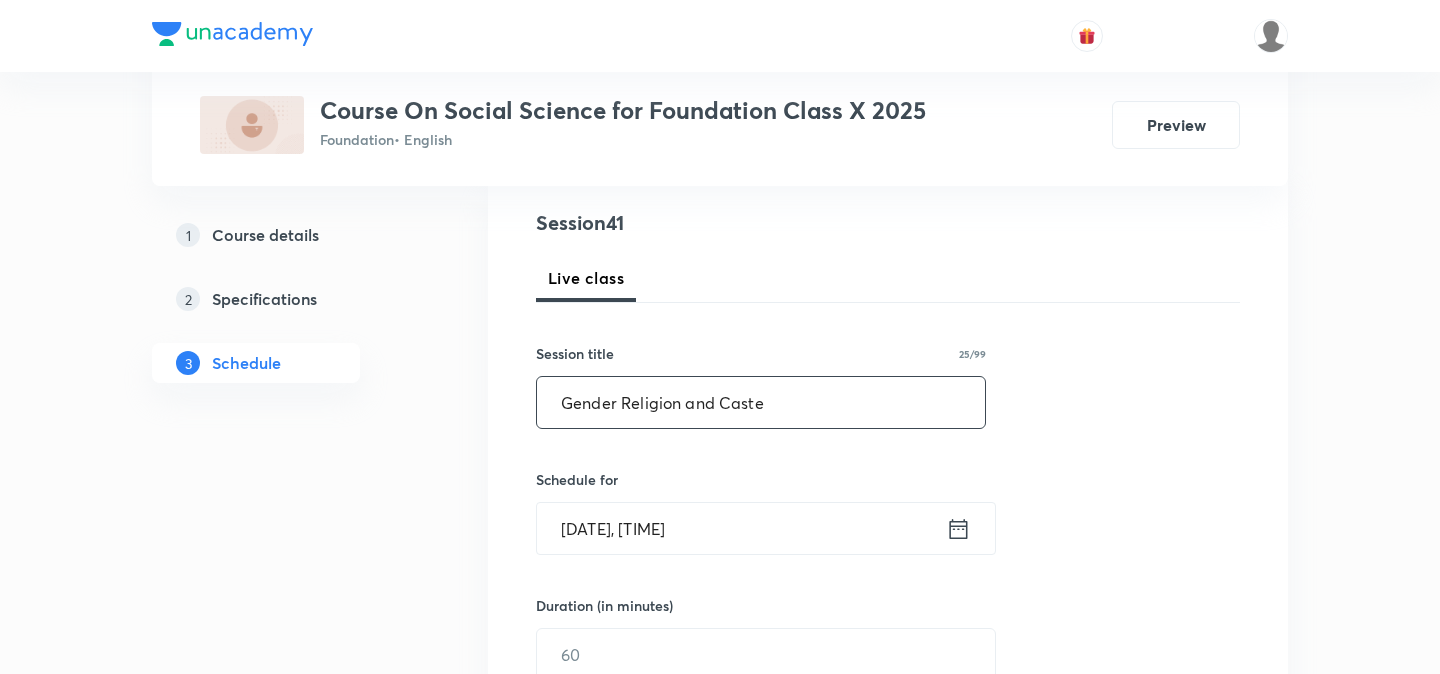 click 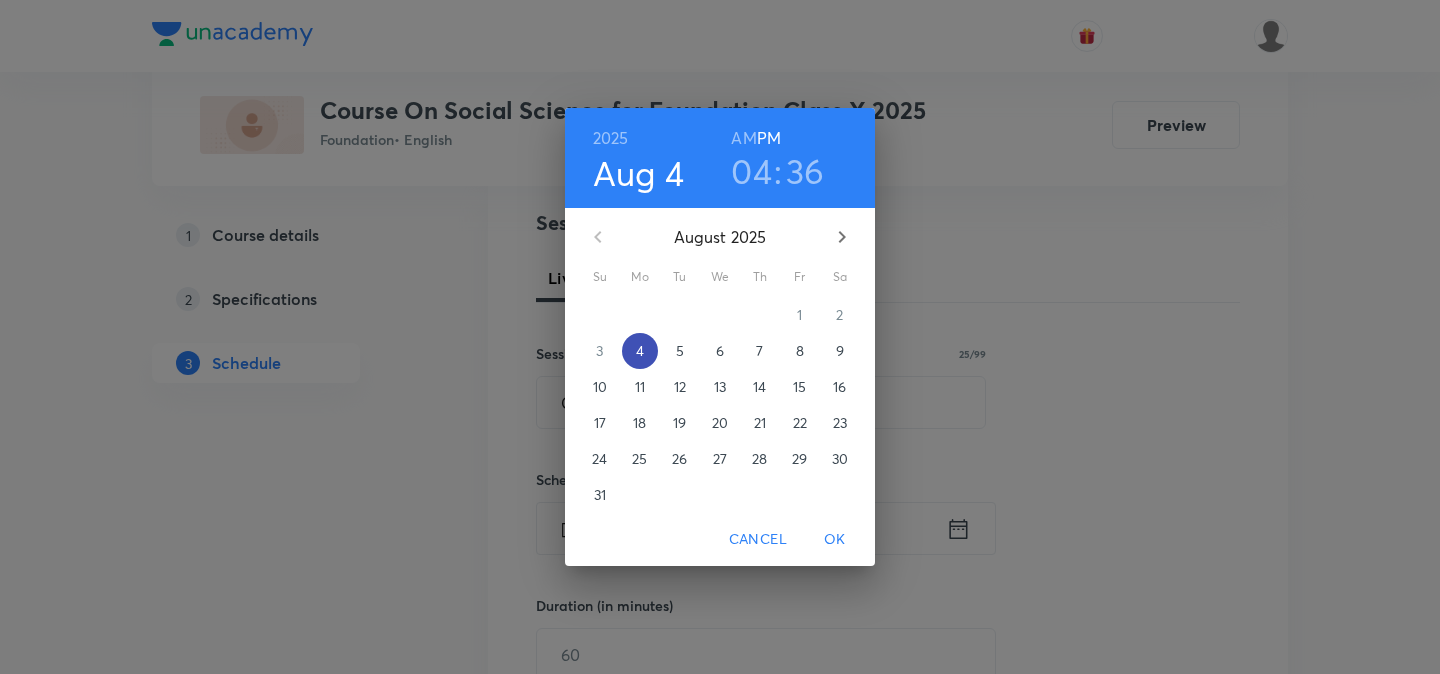 click on "4" at bounding box center (640, 351) 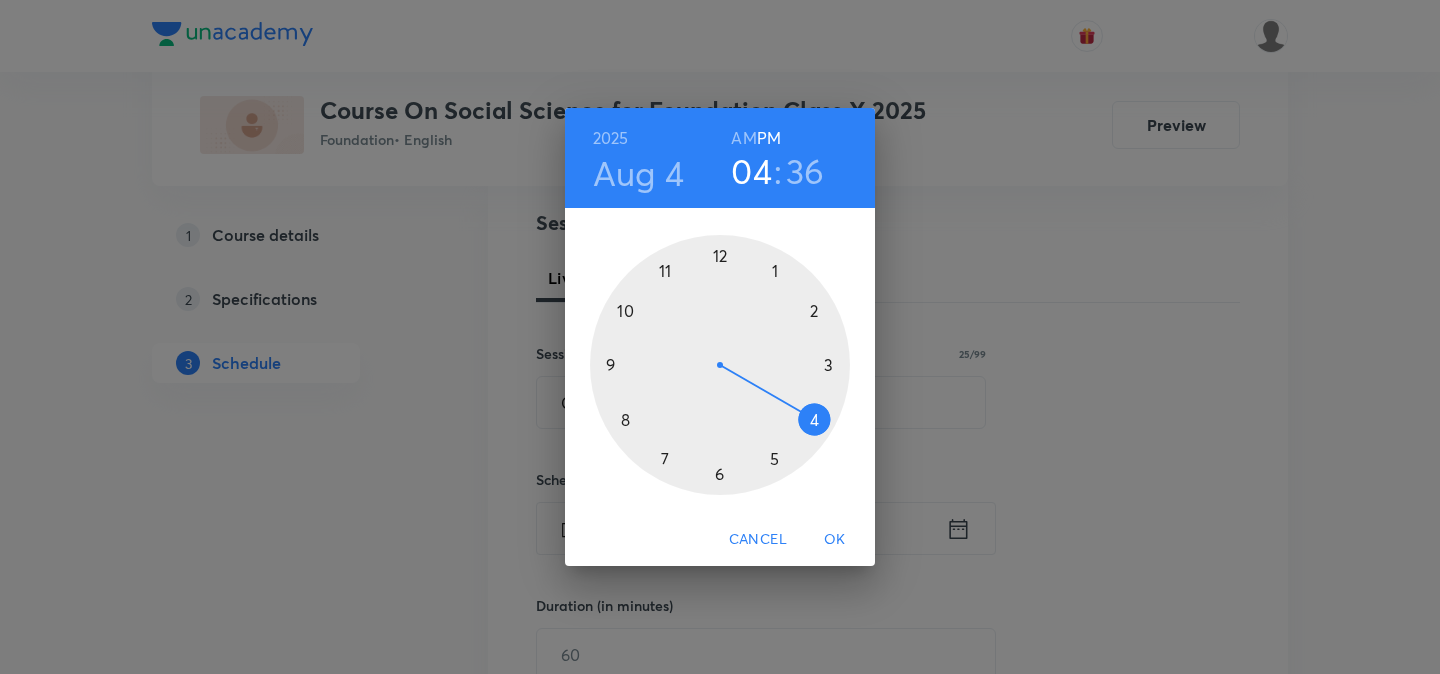 click at bounding box center (720, 365) 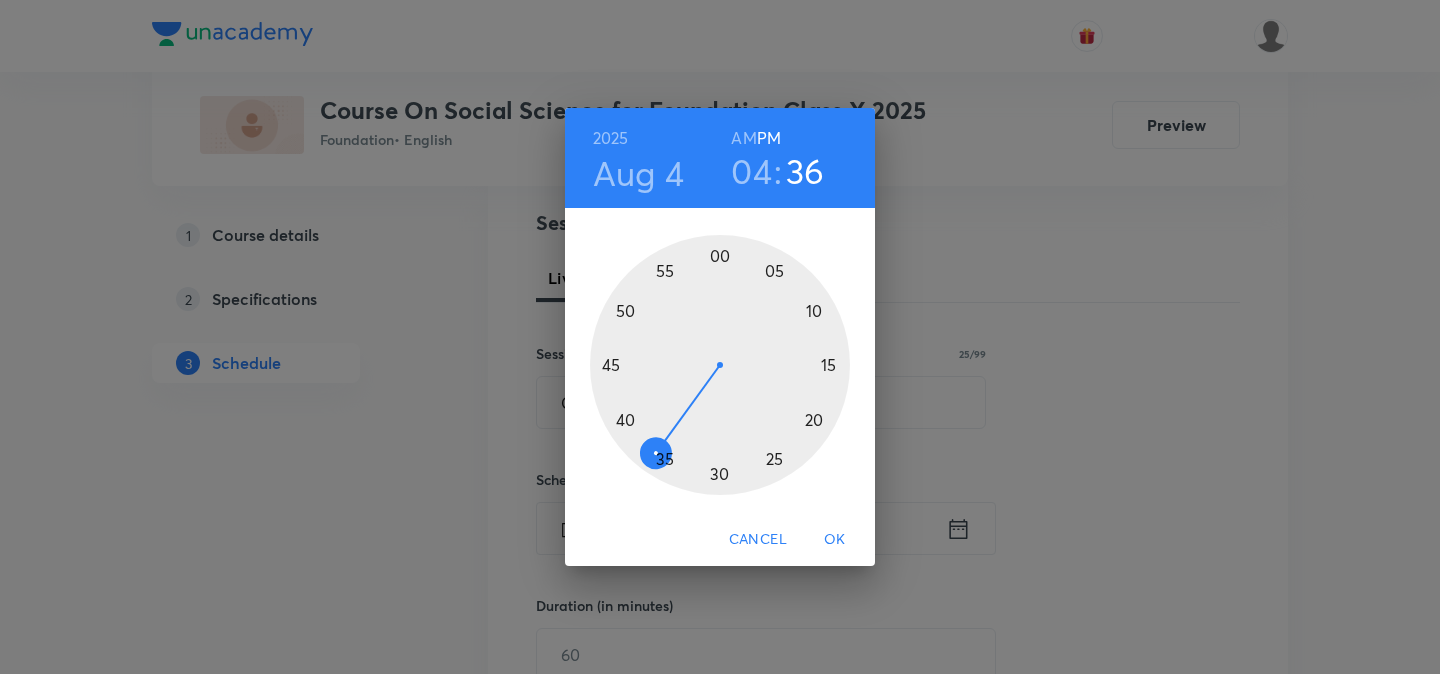 click at bounding box center [720, 365] 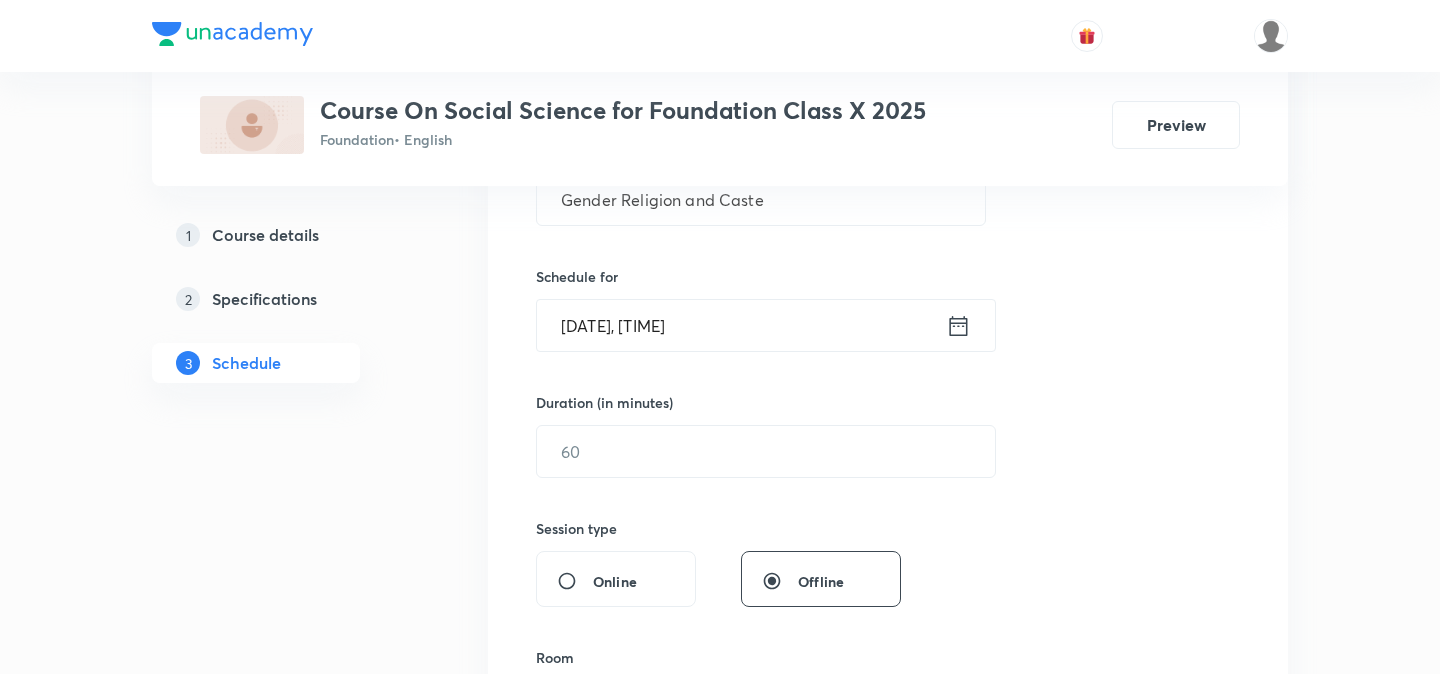 scroll, scrollTop: 434, scrollLeft: 0, axis: vertical 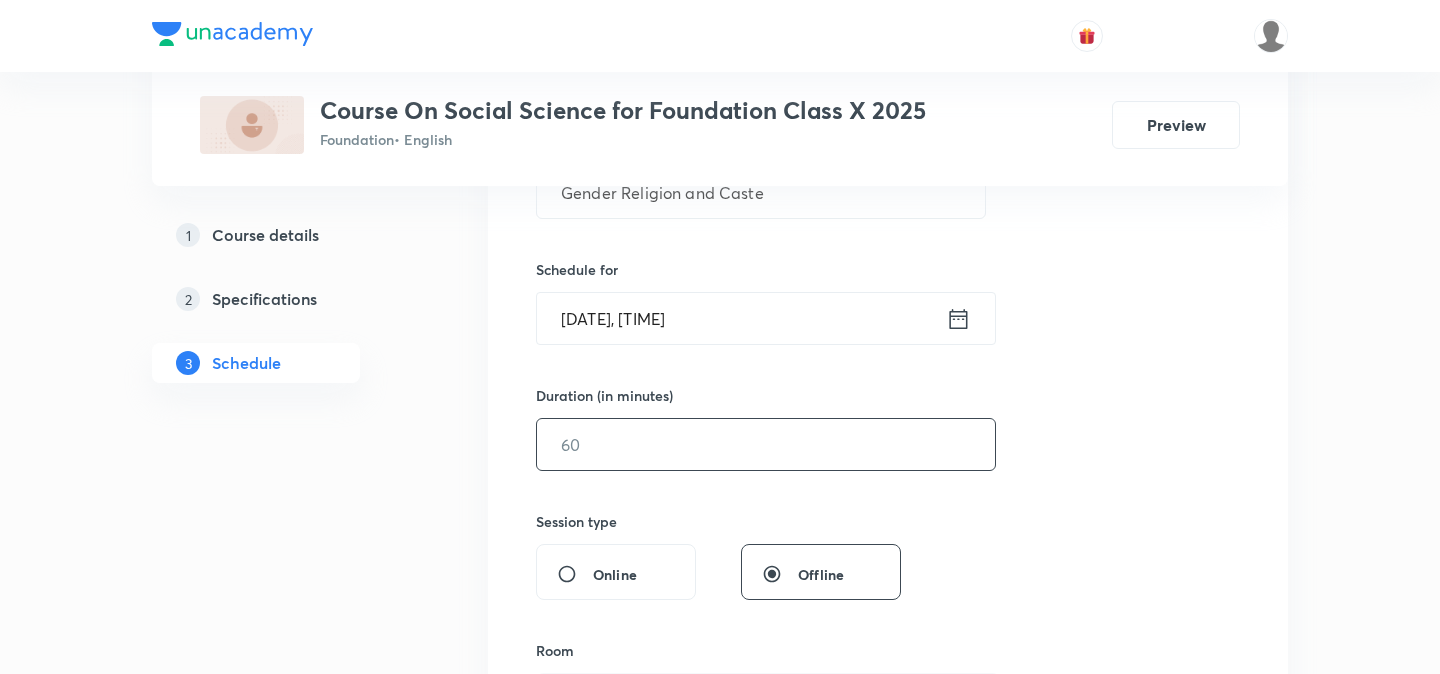 click at bounding box center (766, 444) 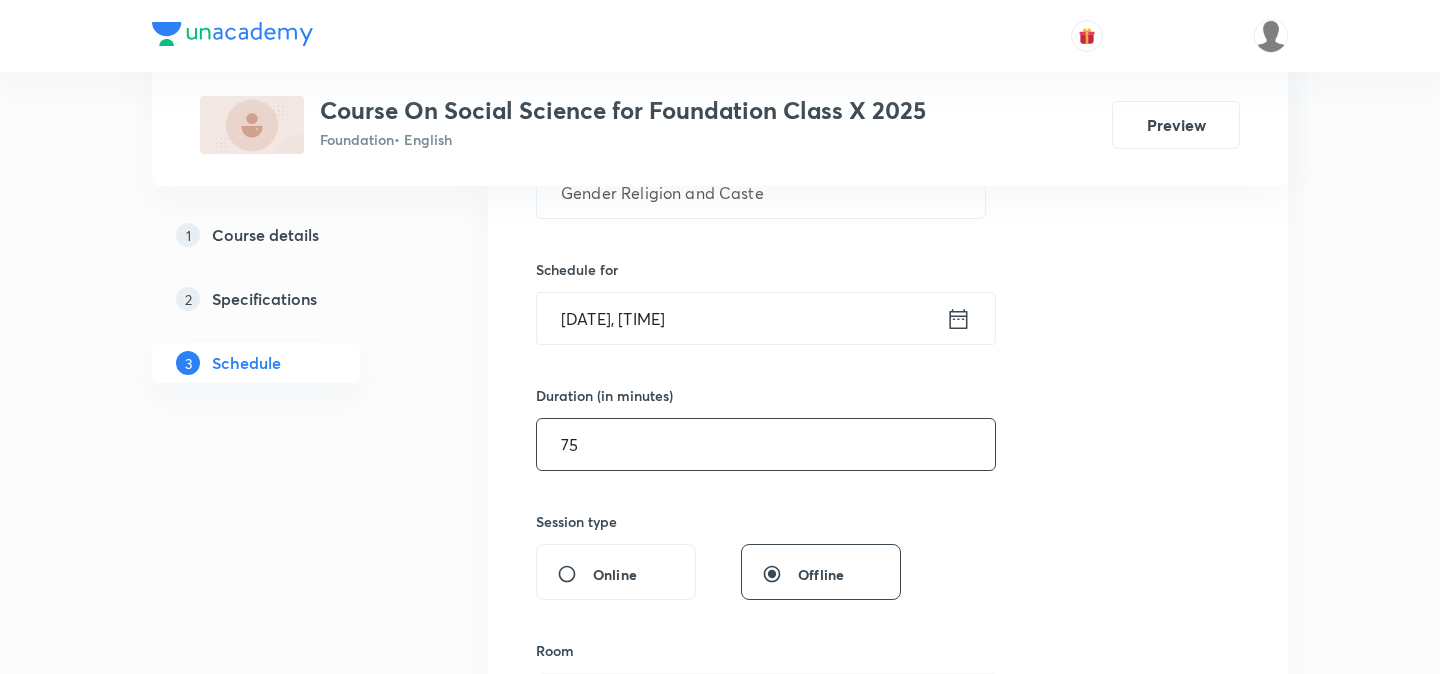 type on "7" 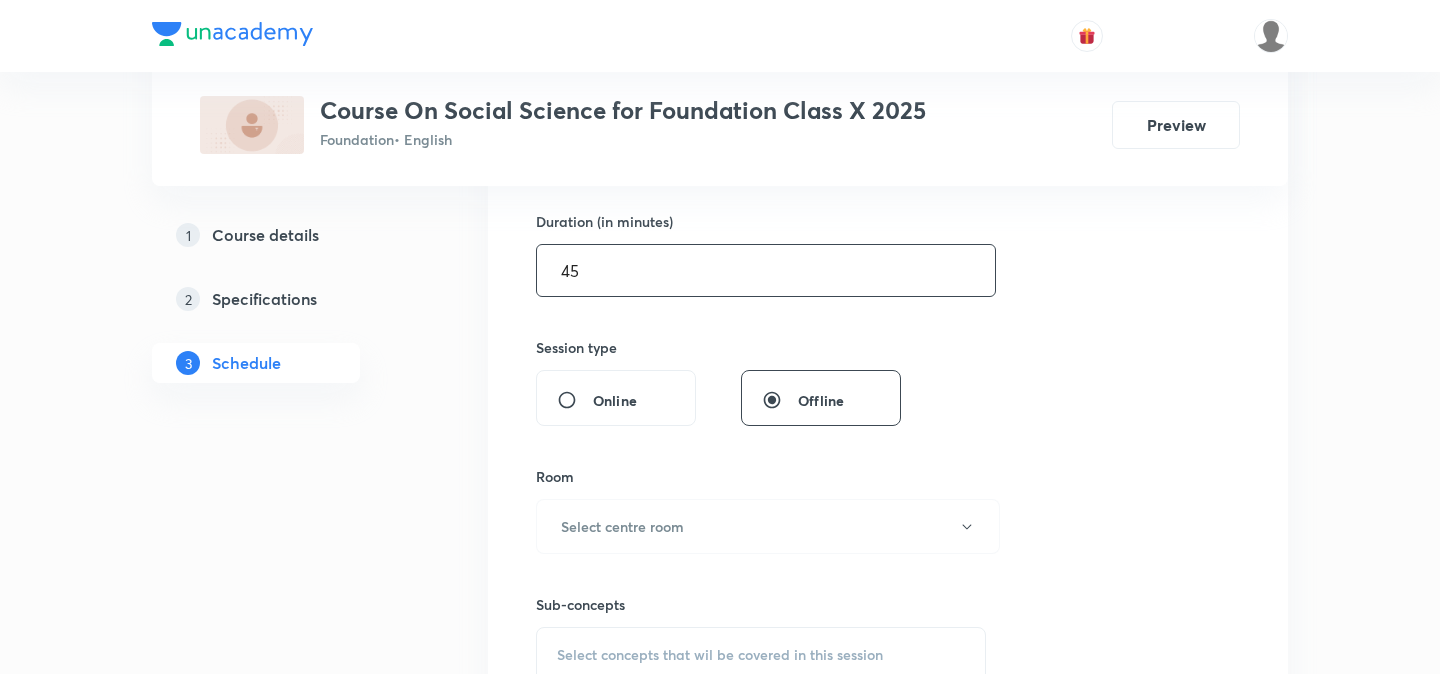 scroll, scrollTop: 610, scrollLeft: 0, axis: vertical 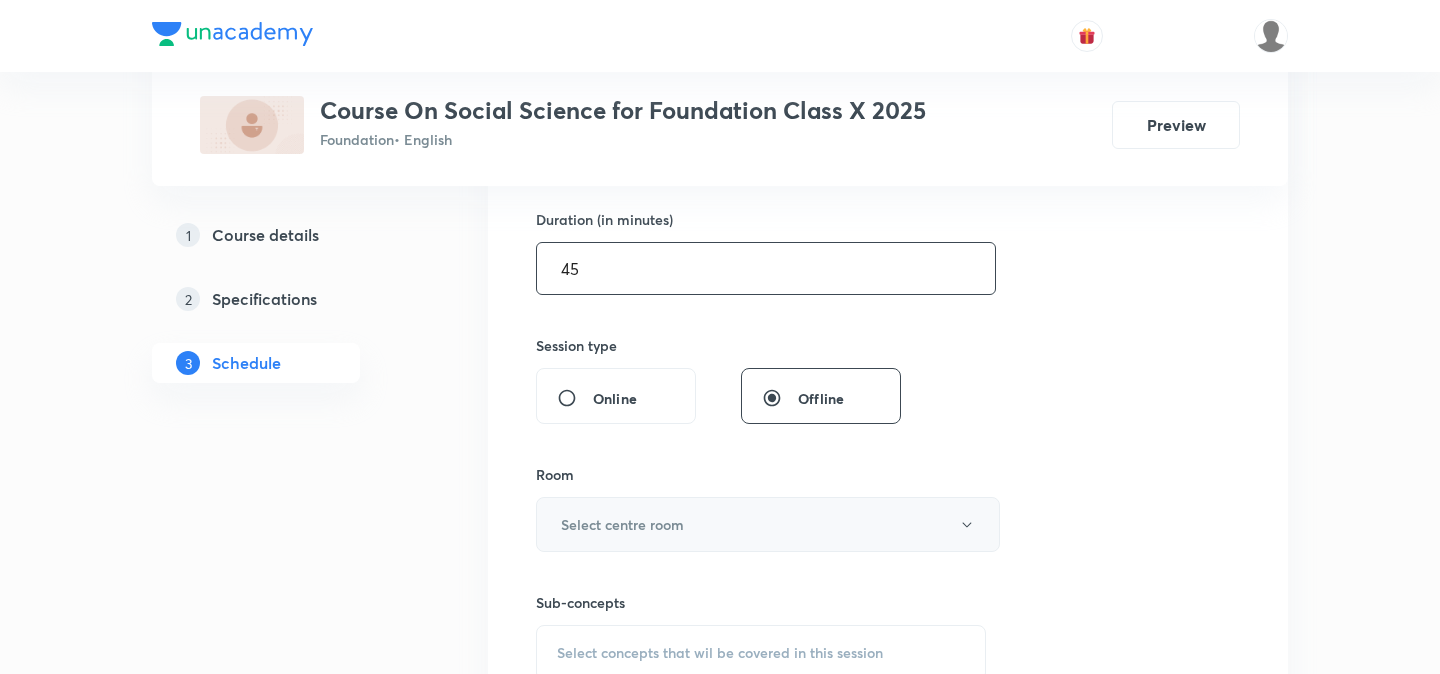 type on "45" 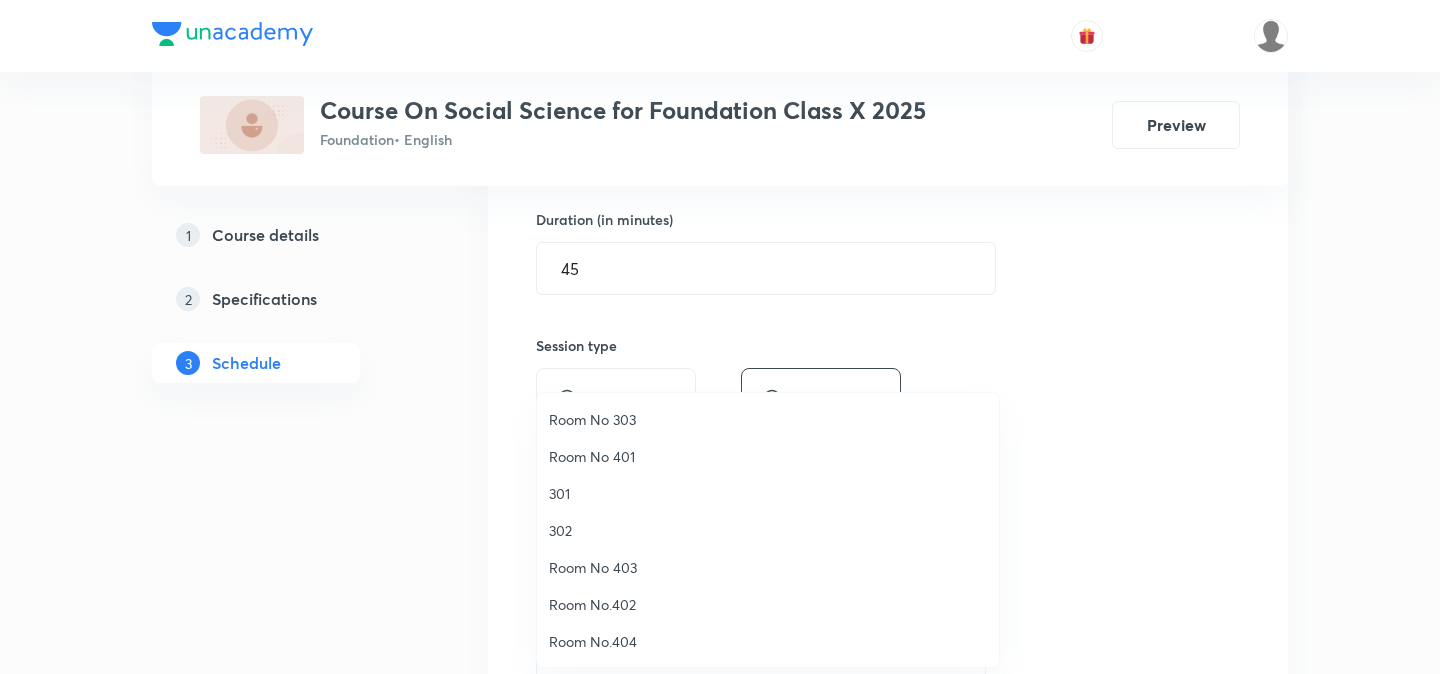click on "Room No 303" at bounding box center [768, 419] 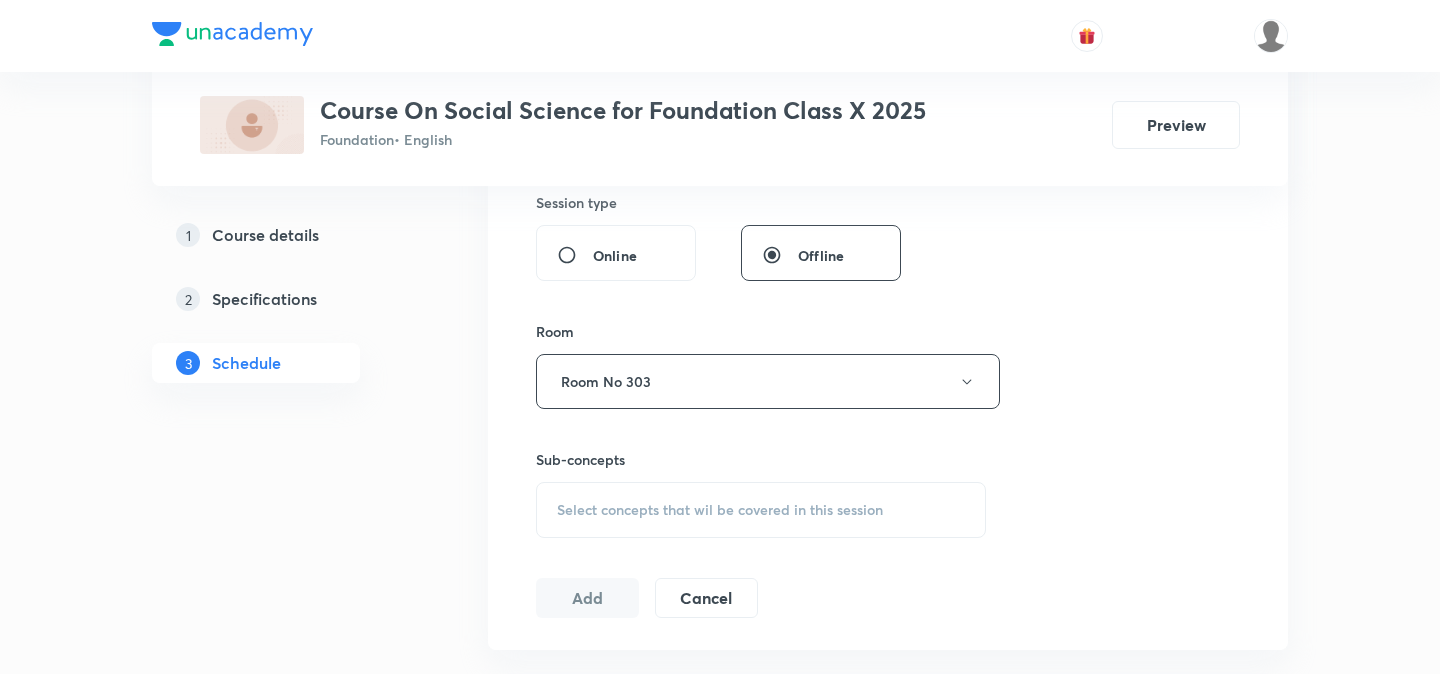 scroll, scrollTop: 844, scrollLeft: 0, axis: vertical 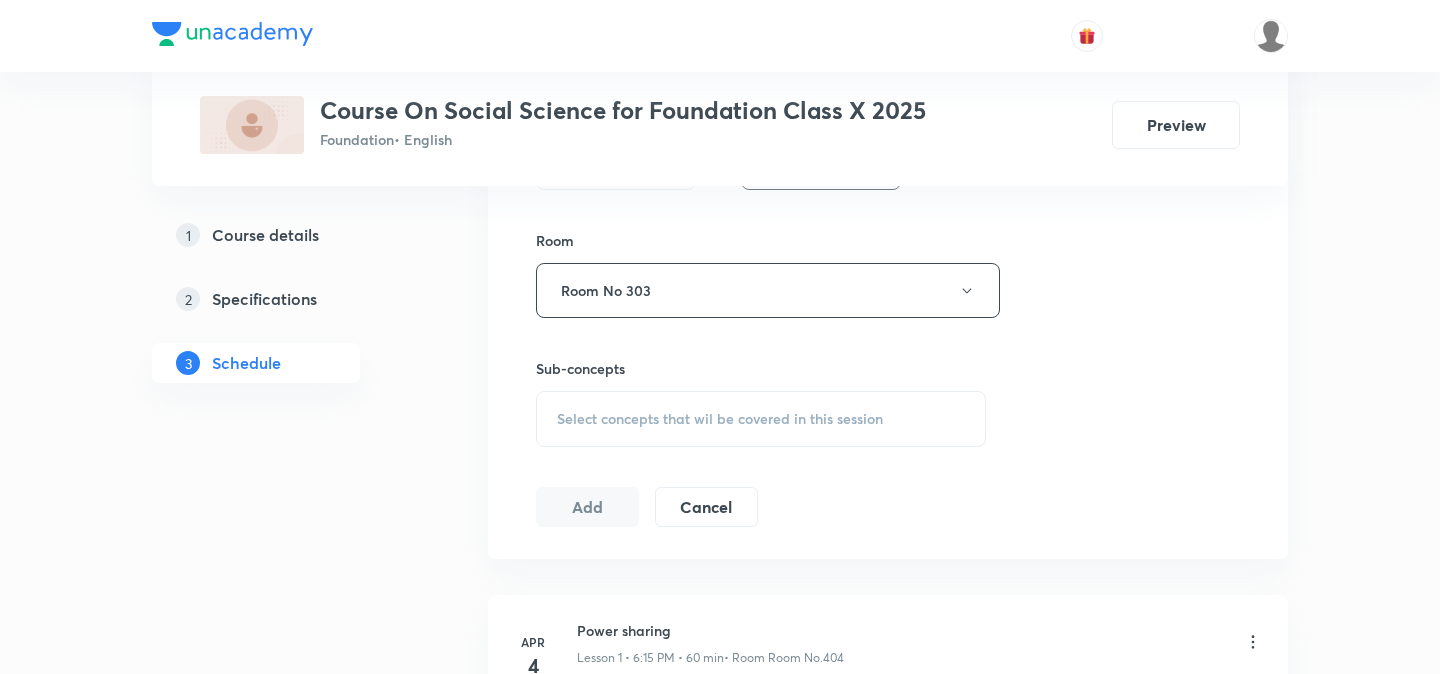 click on "Select concepts that wil be covered in this session" at bounding box center (720, 419) 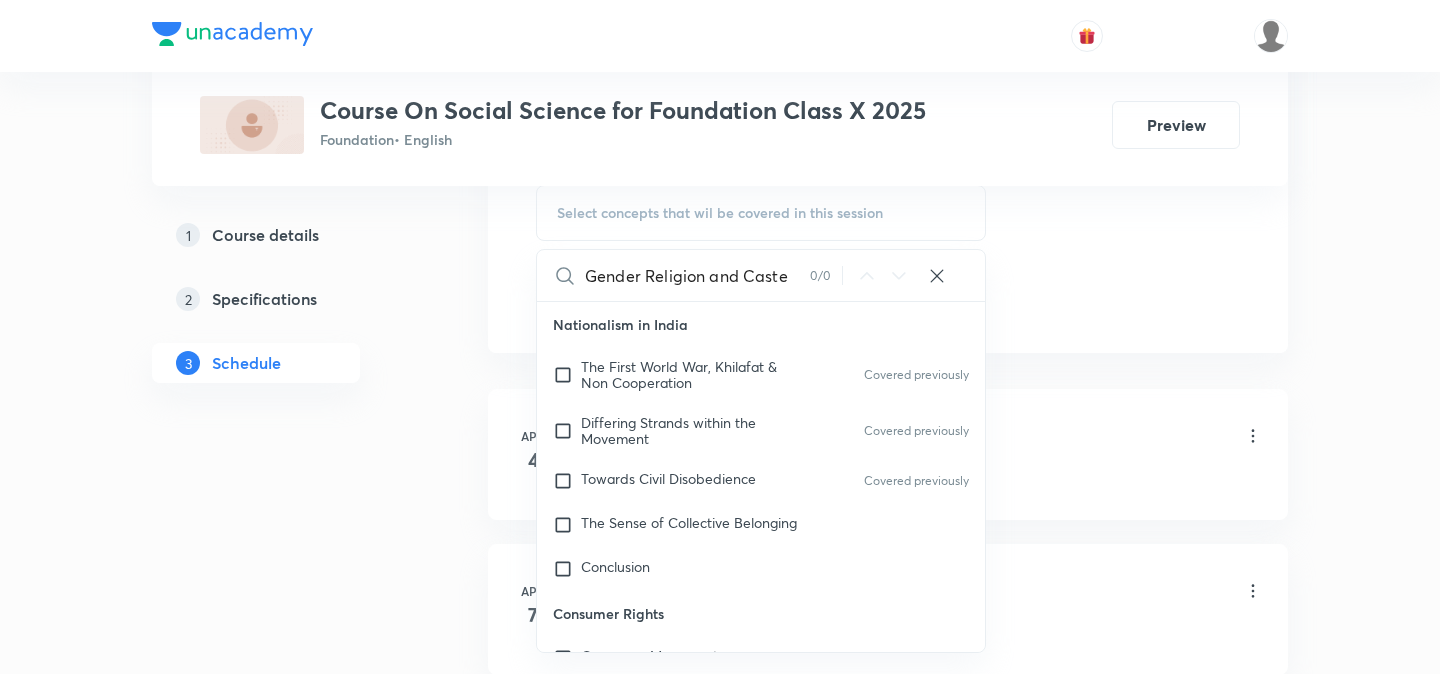 scroll, scrollTop: 1051, scrollLeft: 0, axis: vertical 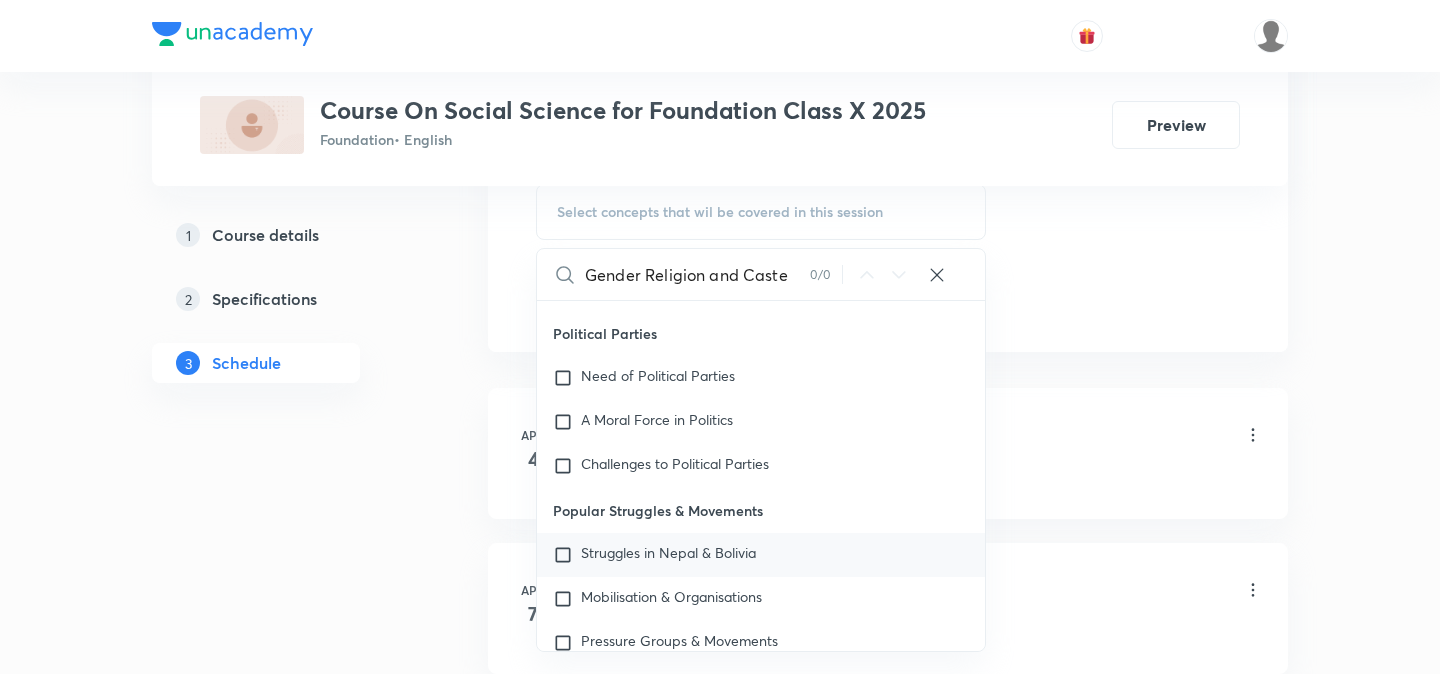 type on "Gender Religion and Caste" 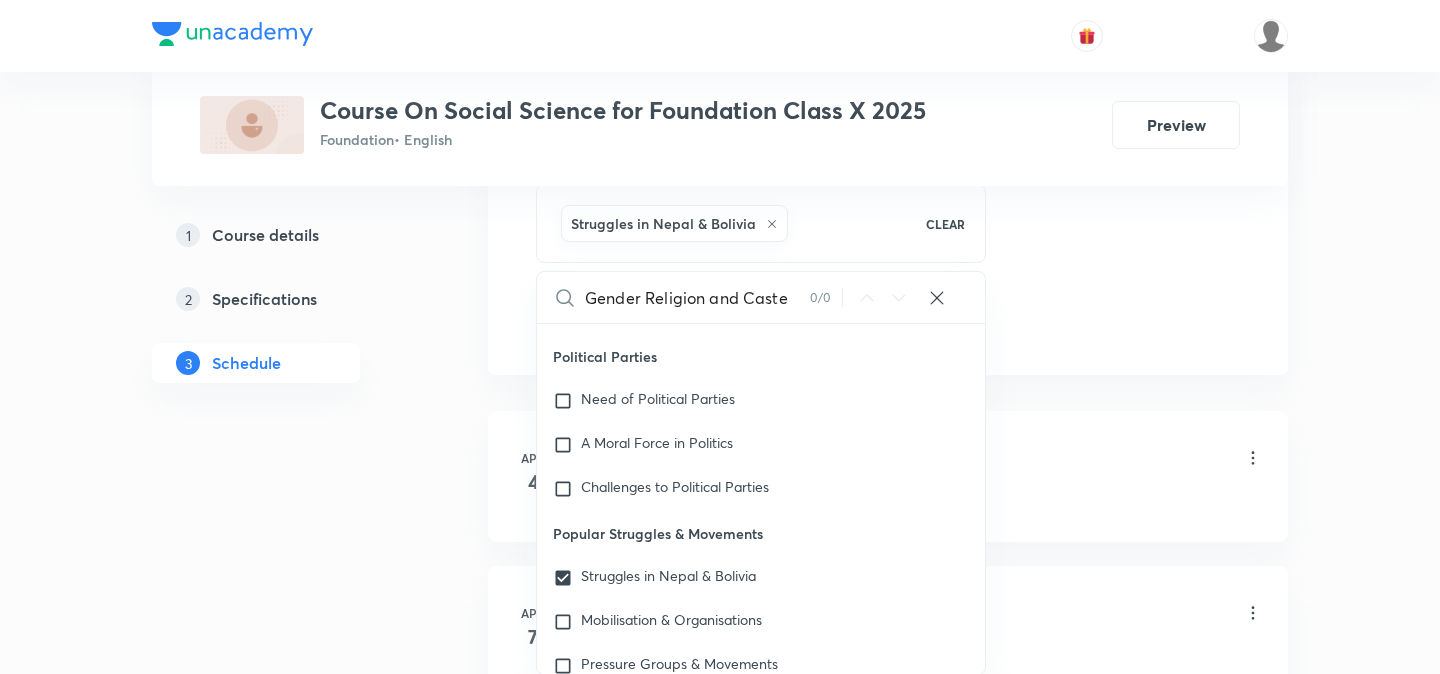 click on "1 Course details 2 Specifications 3 Schedule" at bounding box center [288, 3013] 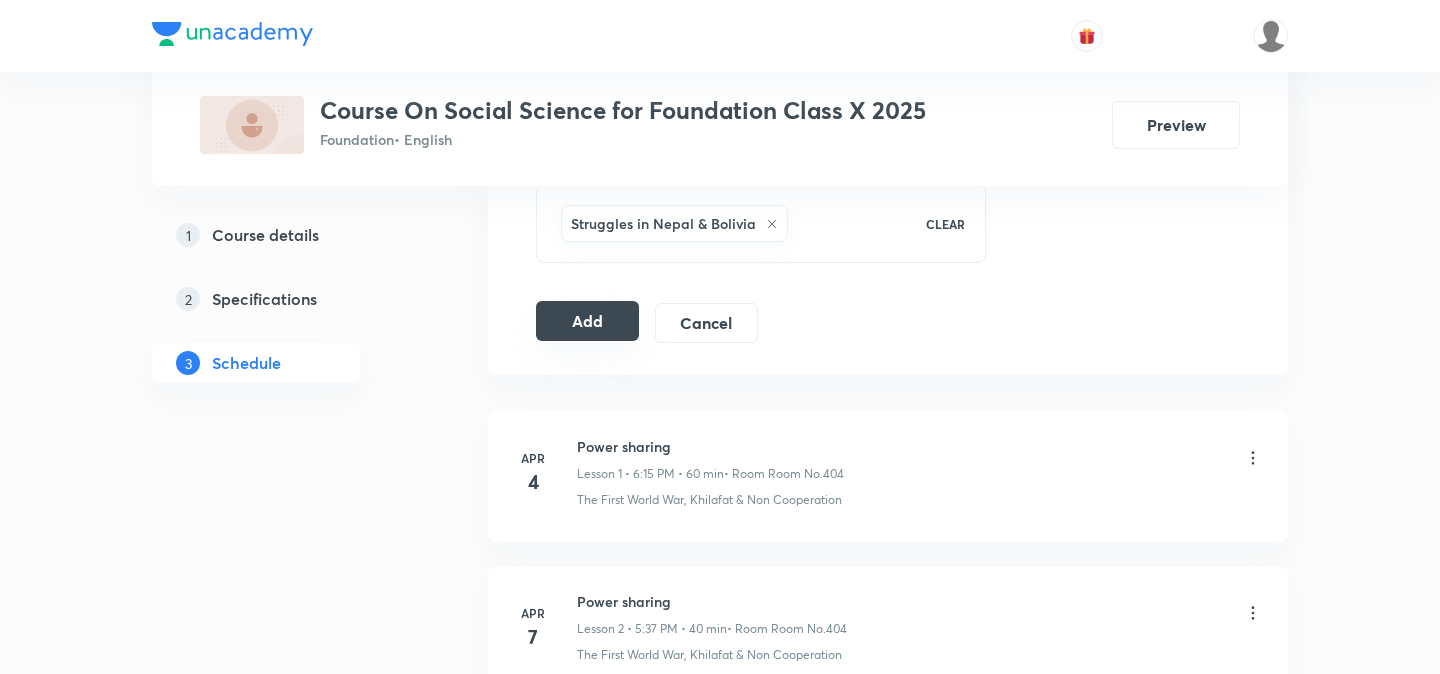 click on "Add" at bounding box center (587, 321) 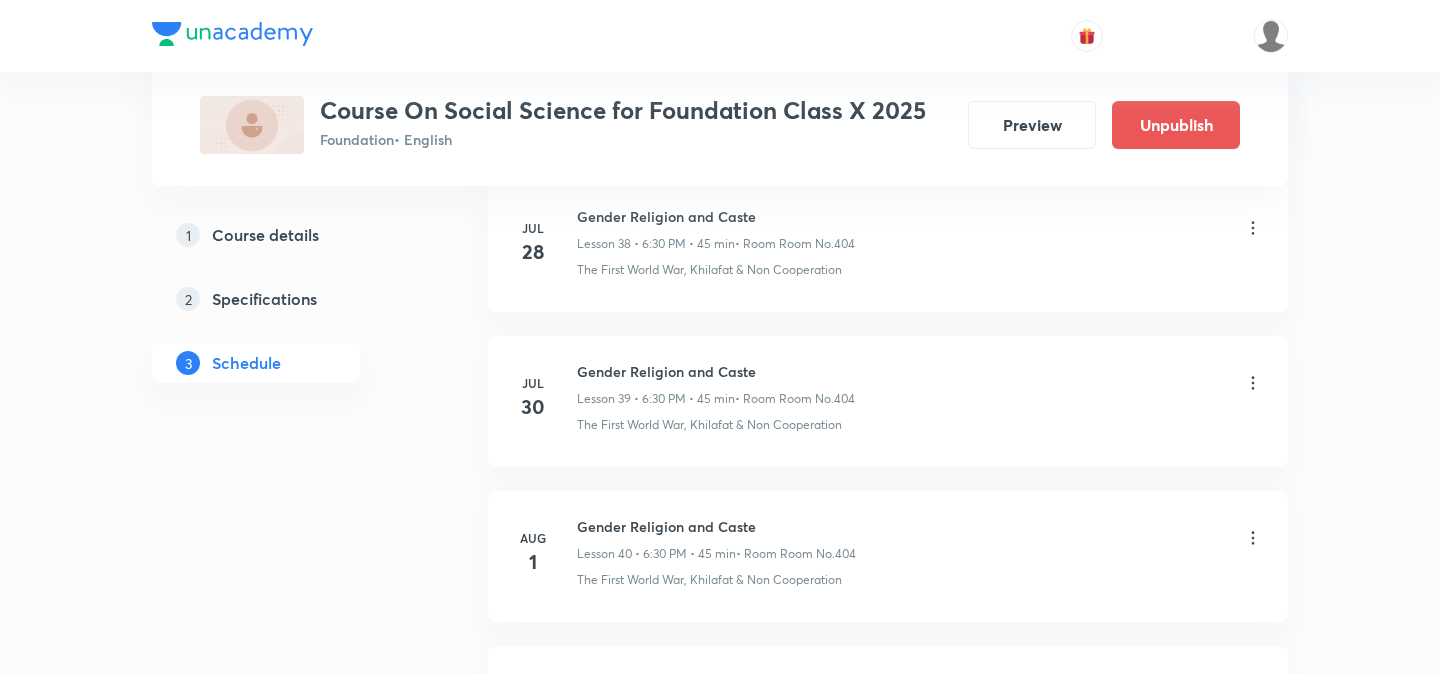 scroll, scrollTop: 6365, scrollLeft: 0, axis: vertical 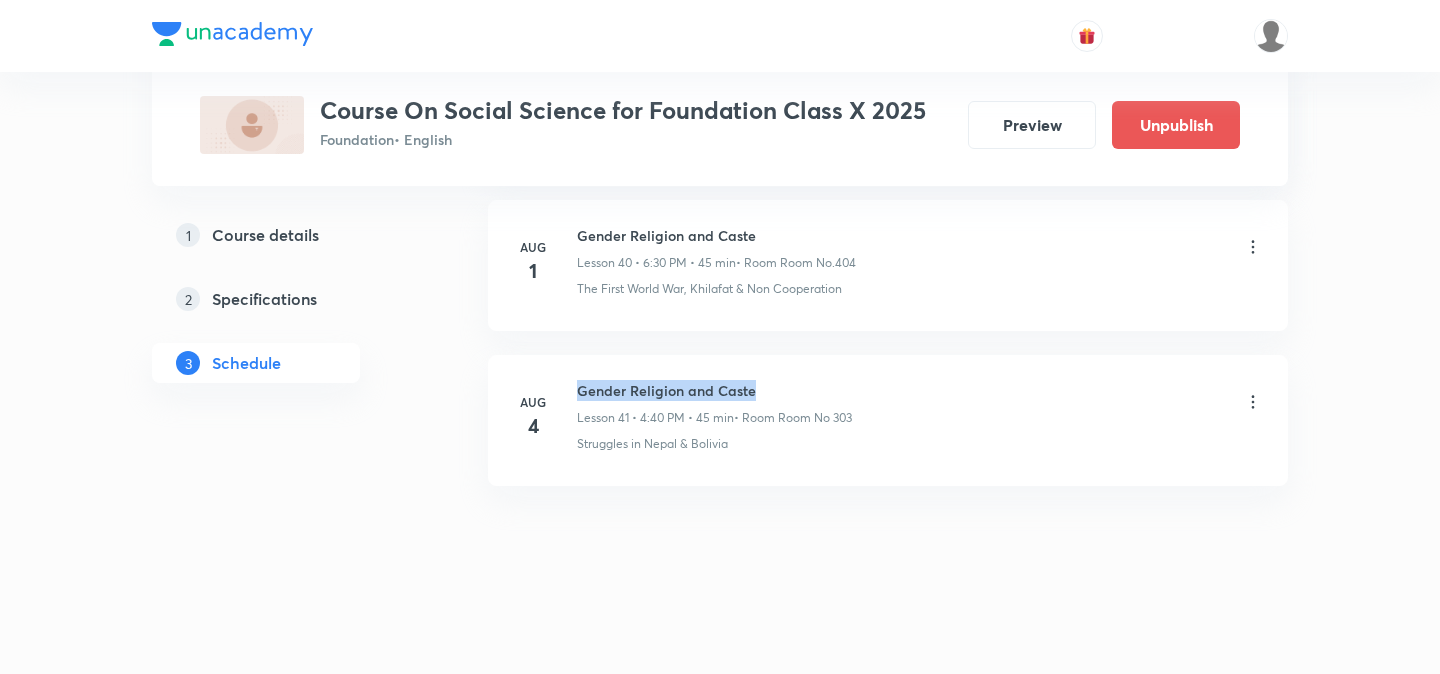 drag, startPoint x: 751, startPoint y: 390, endPoint x: 576, endPoint y: 386, distance: 175.04572 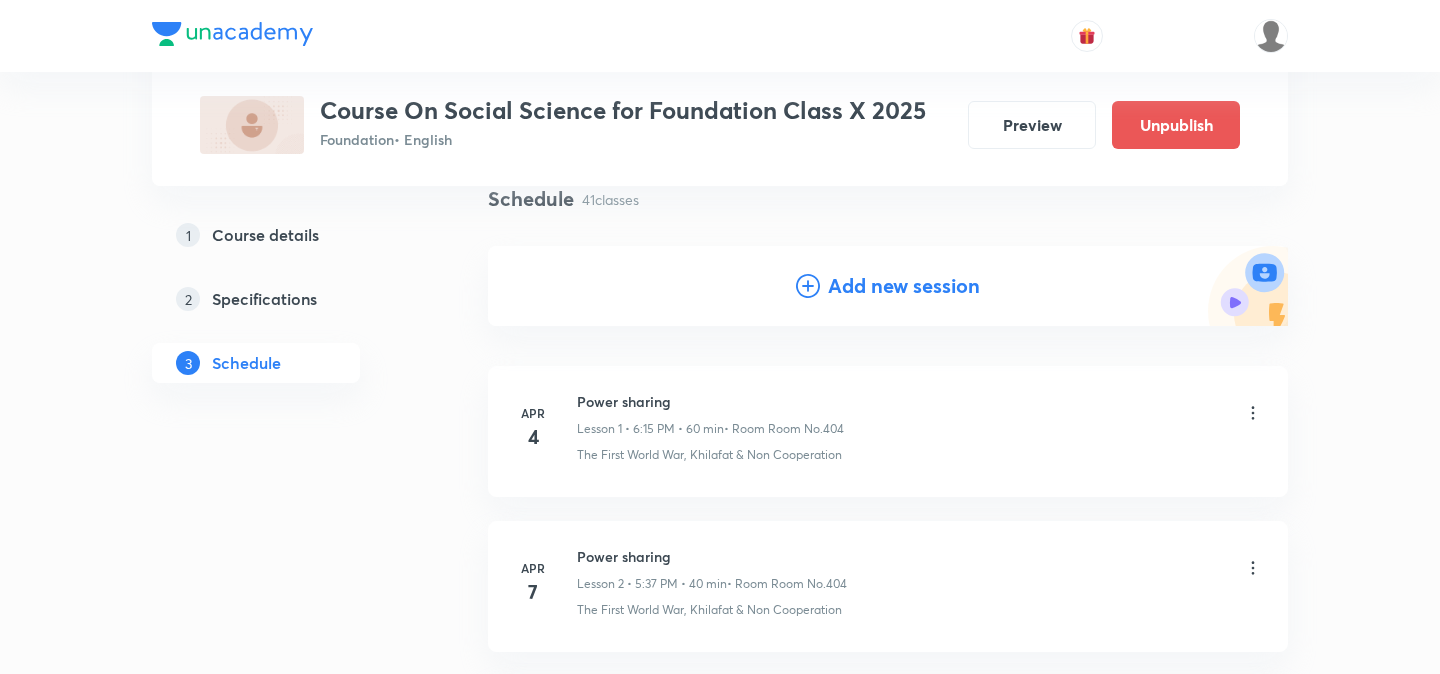 scroll, scrollTop: 157, scrollLeft: 0, axis: vertical 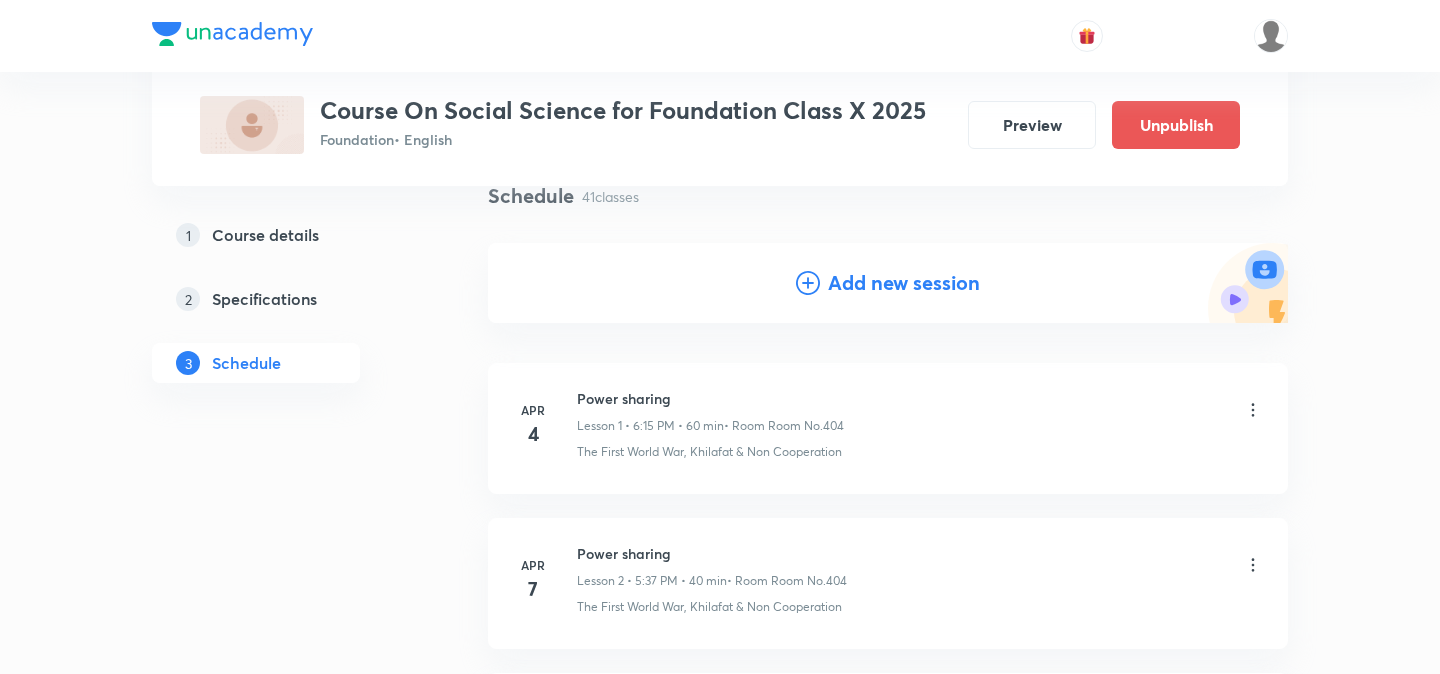 click on "Add new session" at bounding box center [904, 283] 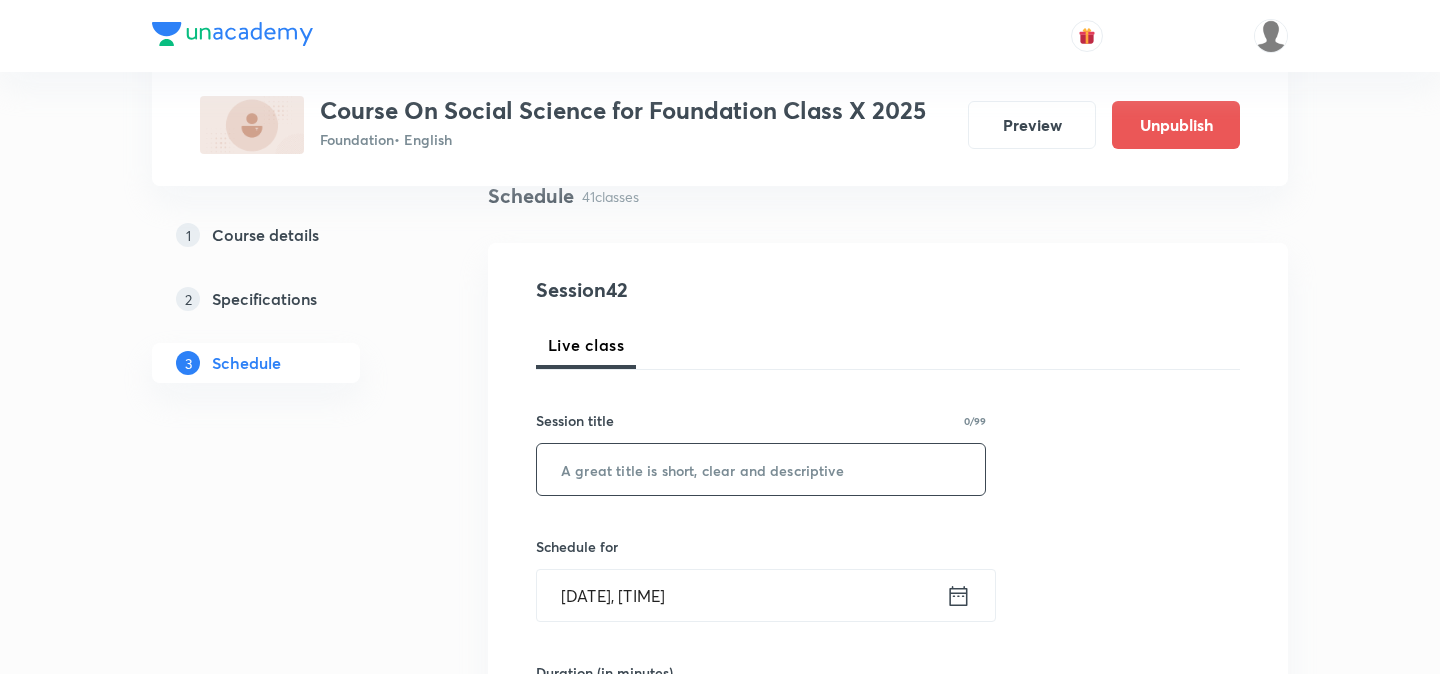 click at bounding box center (761, 469) 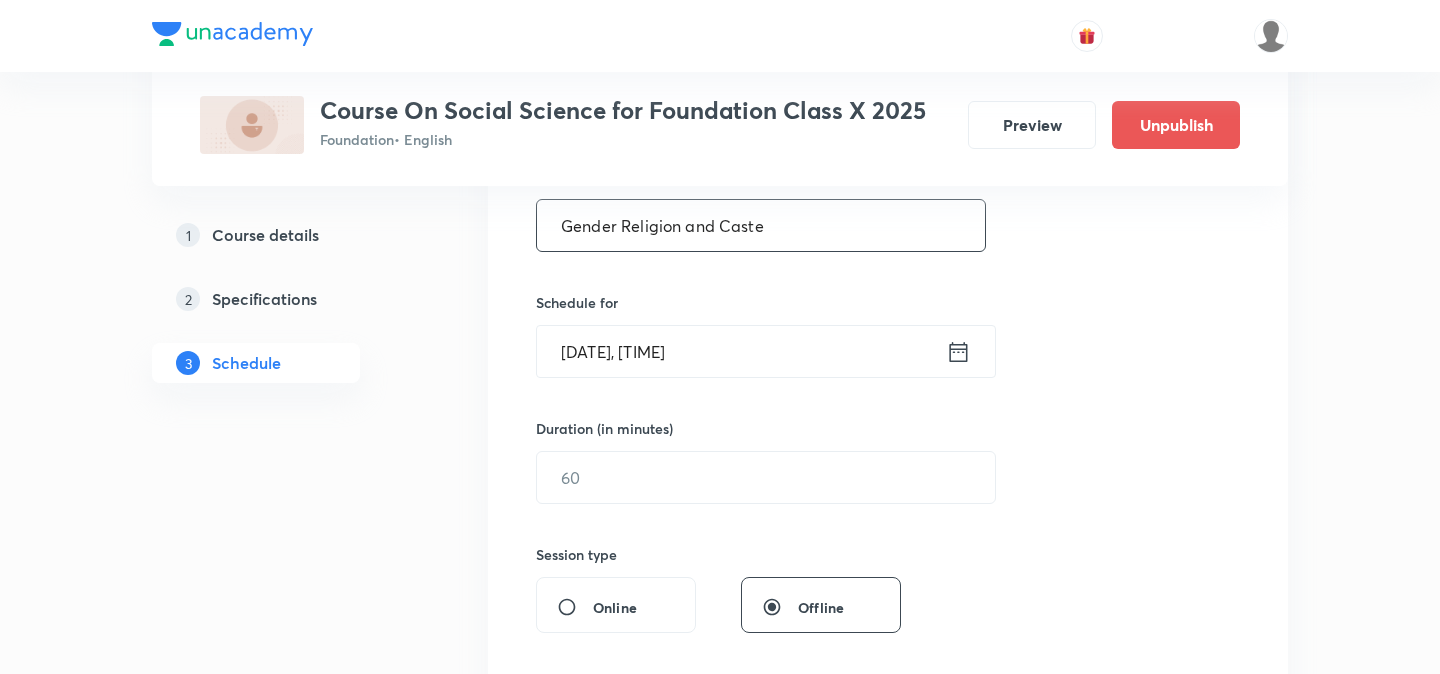 scroll, scrollTop: 402, scrollLeft: 0, axis: vertical 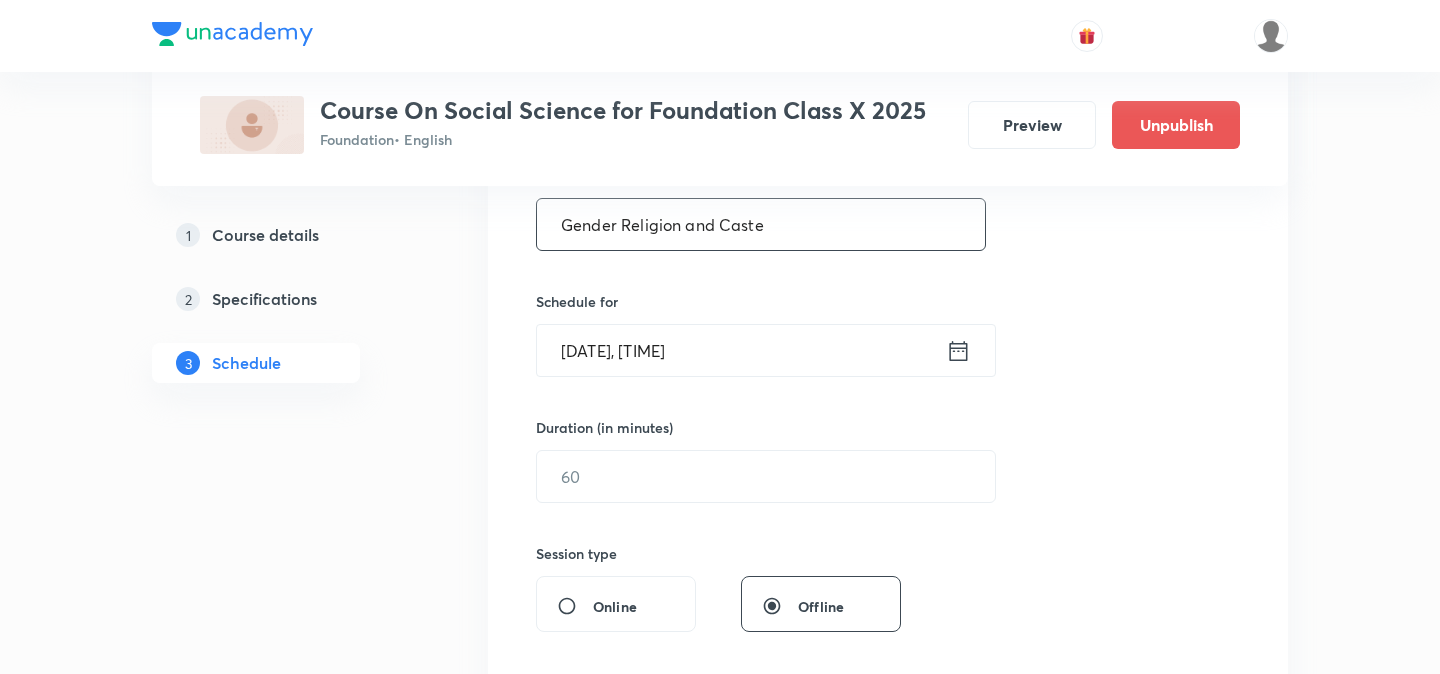 type on "Gender Religion and Caste" 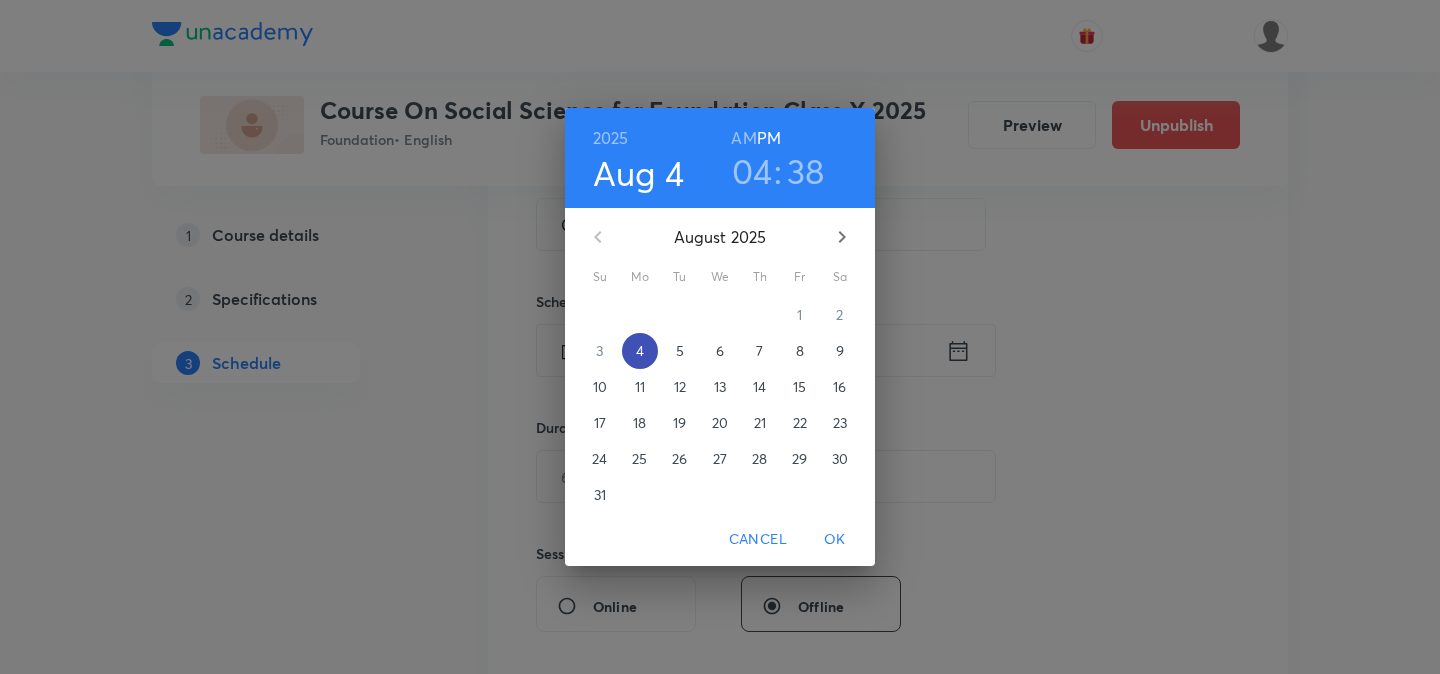 click on "4" at bounding box center (640, 351) 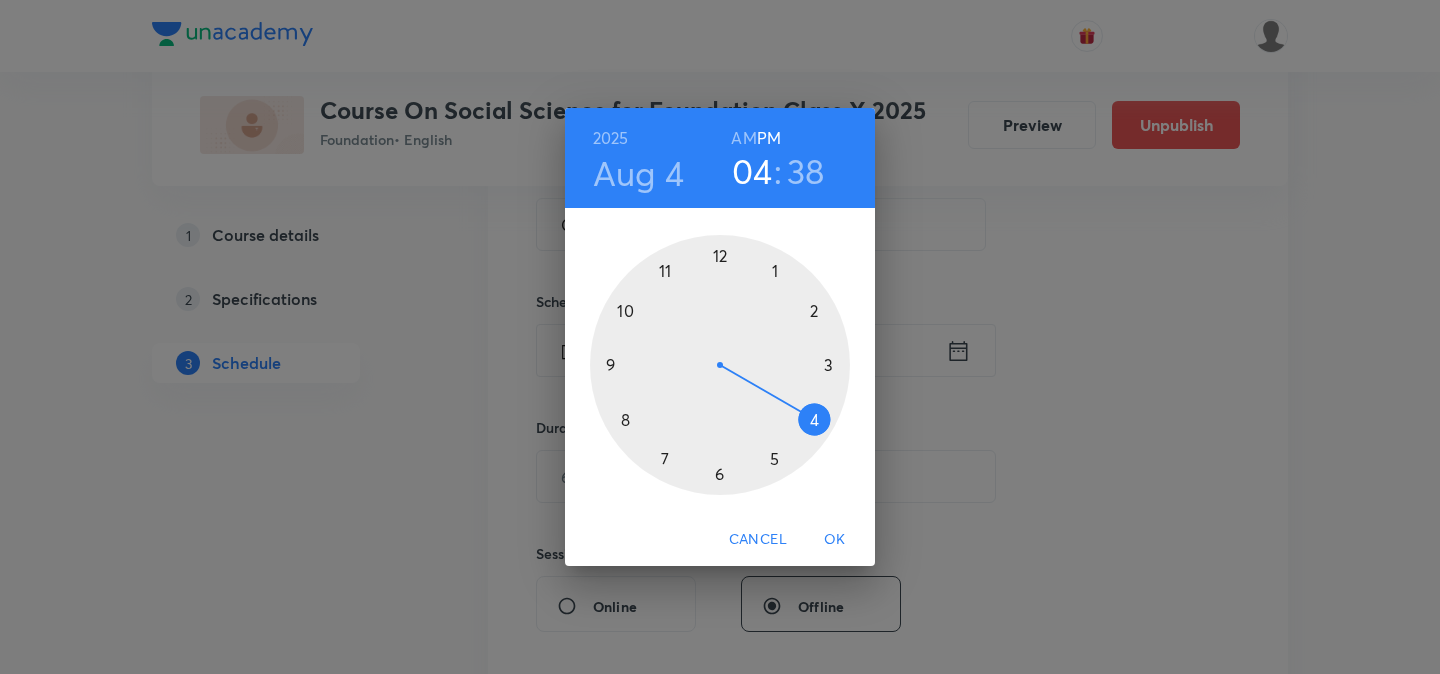 click at bounding box center [720, 365] 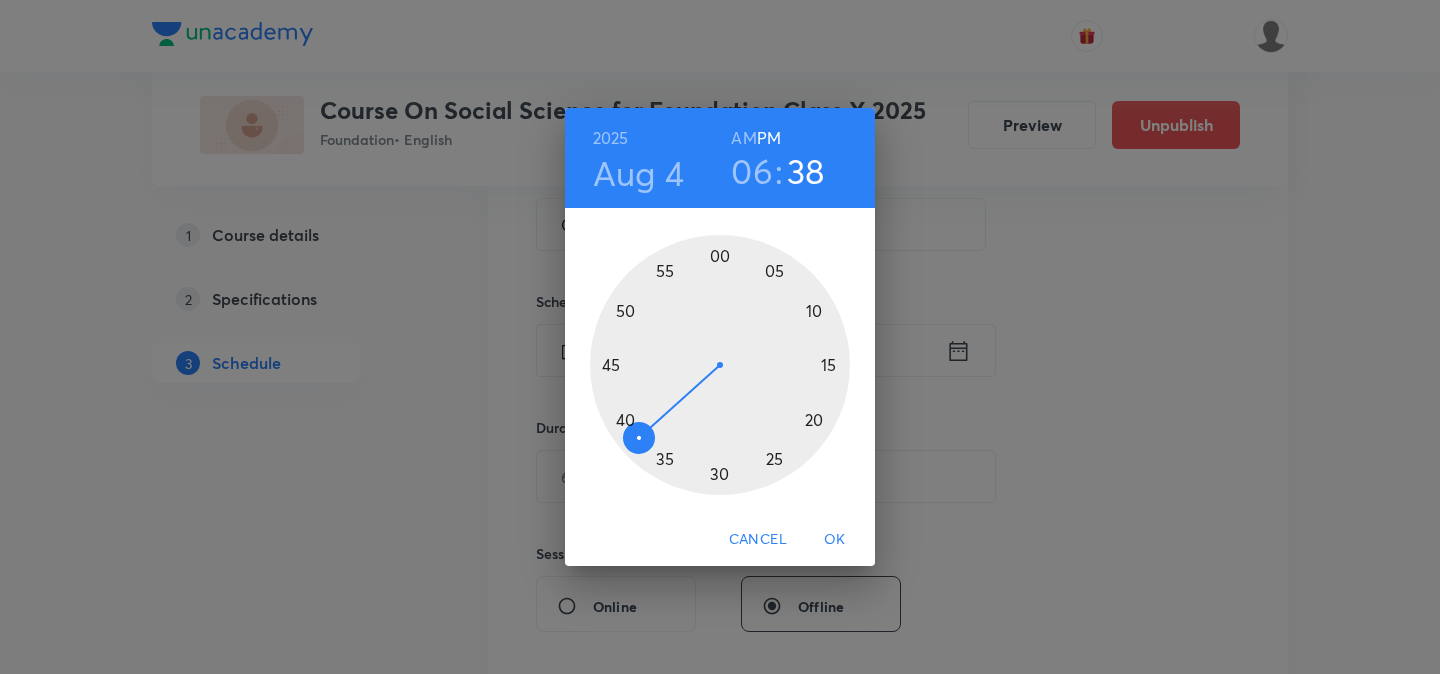 click at bounding box center [720, 365] 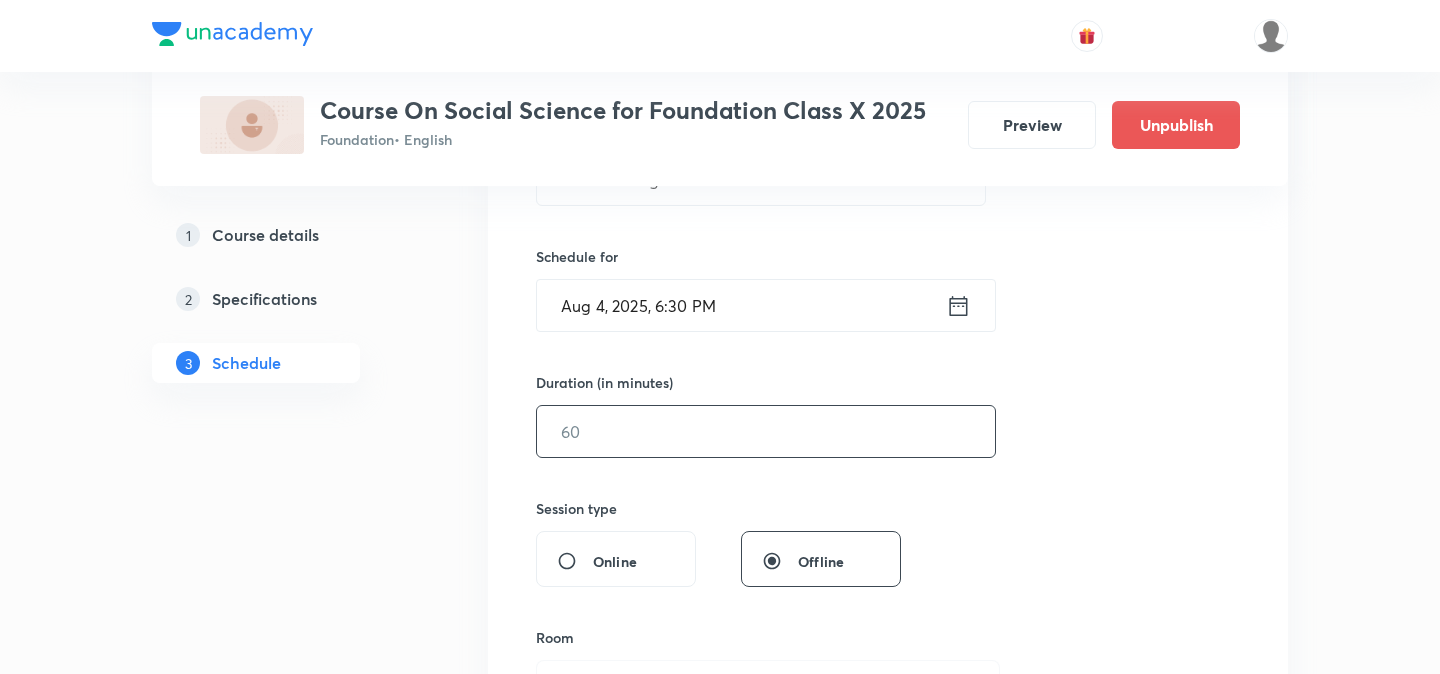 scroll, scrollTop: 449, scrollLeft: 0, axis: vertical 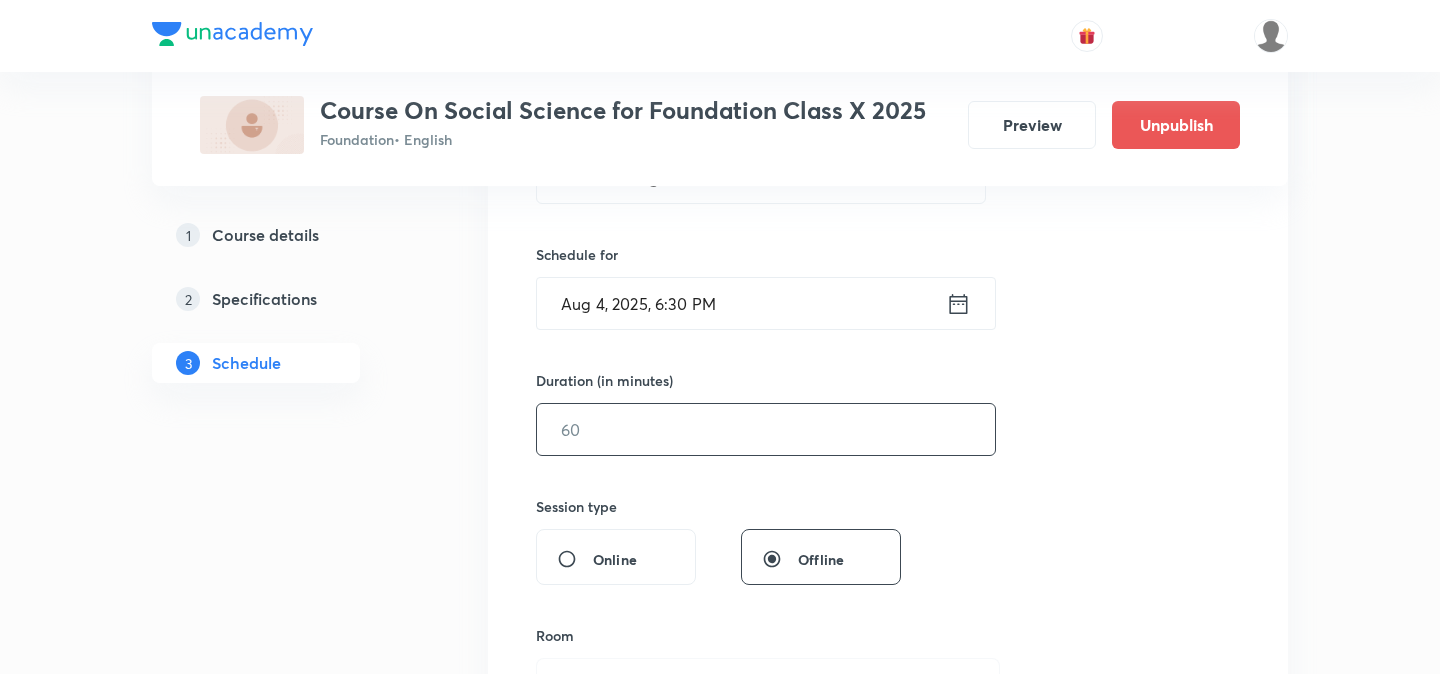 click at bounding box center (766, 429) 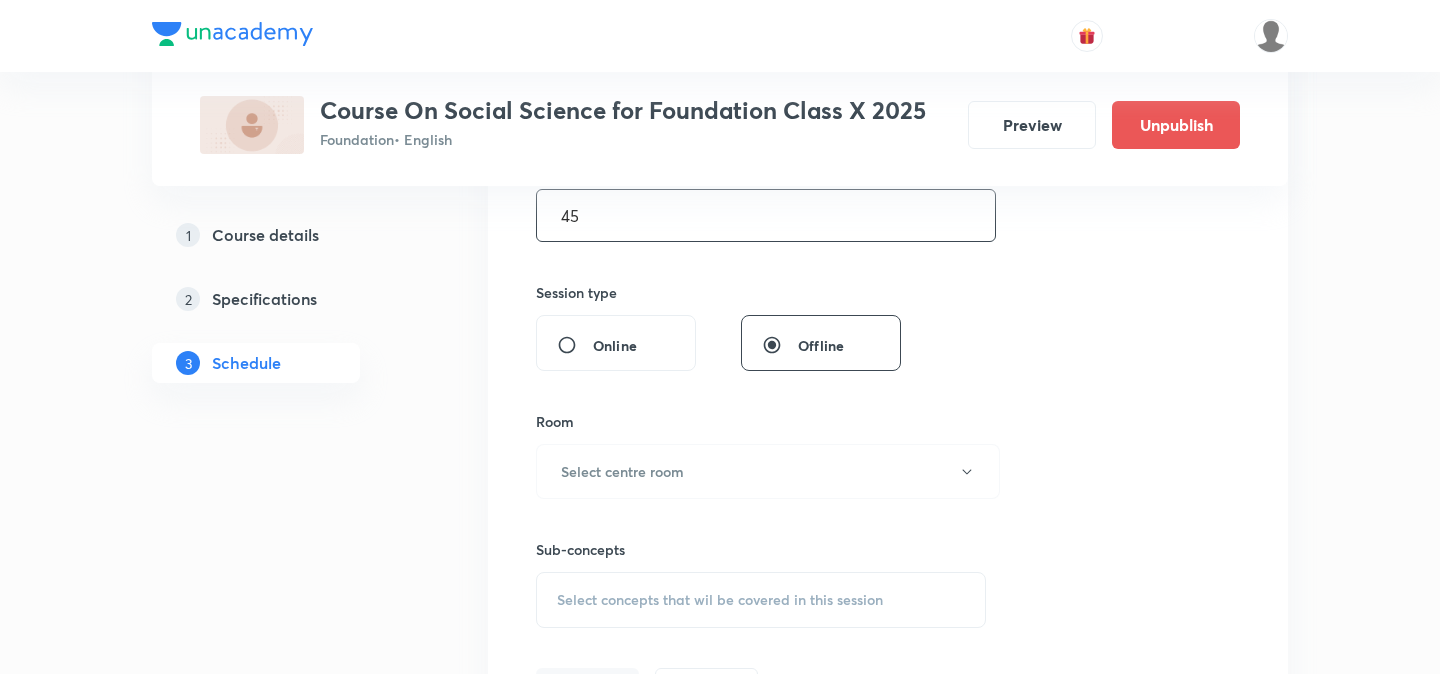 scroll, scrollTop: 665, scrollLeft: 0, axis: vertical 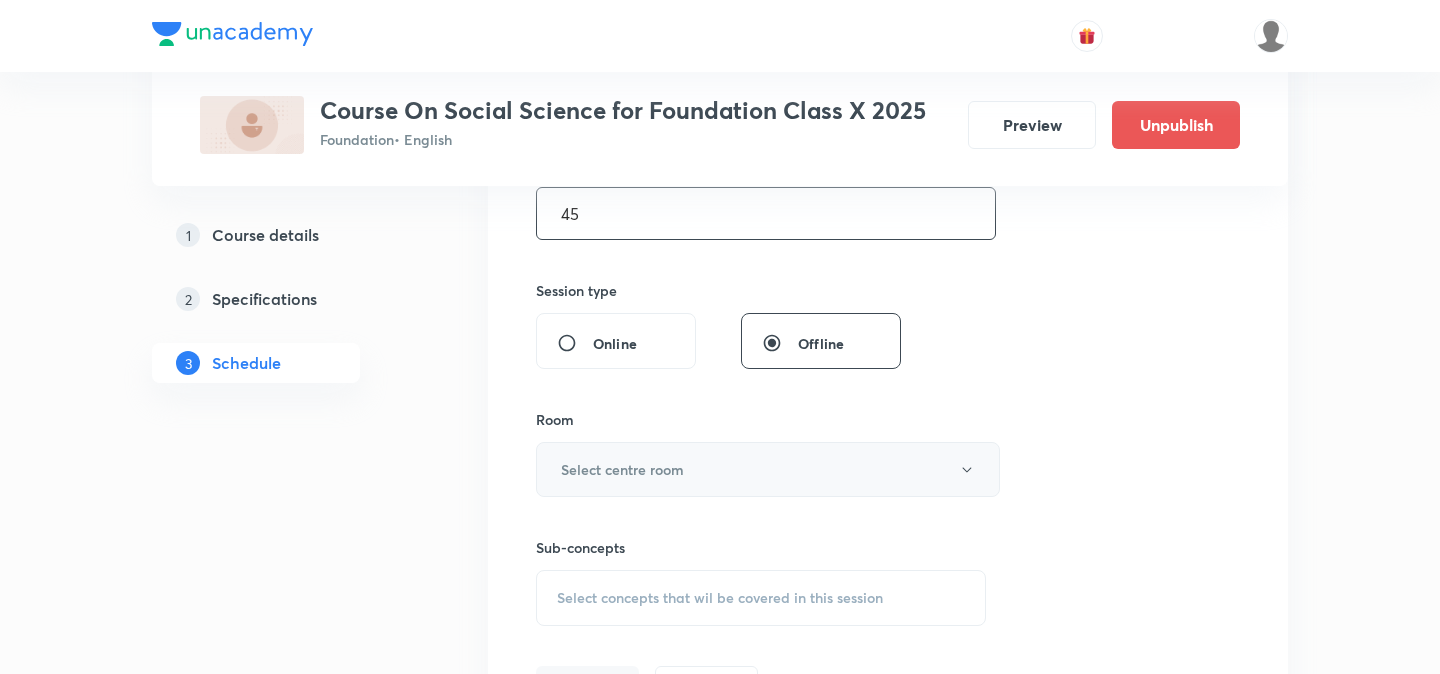 type on "45" 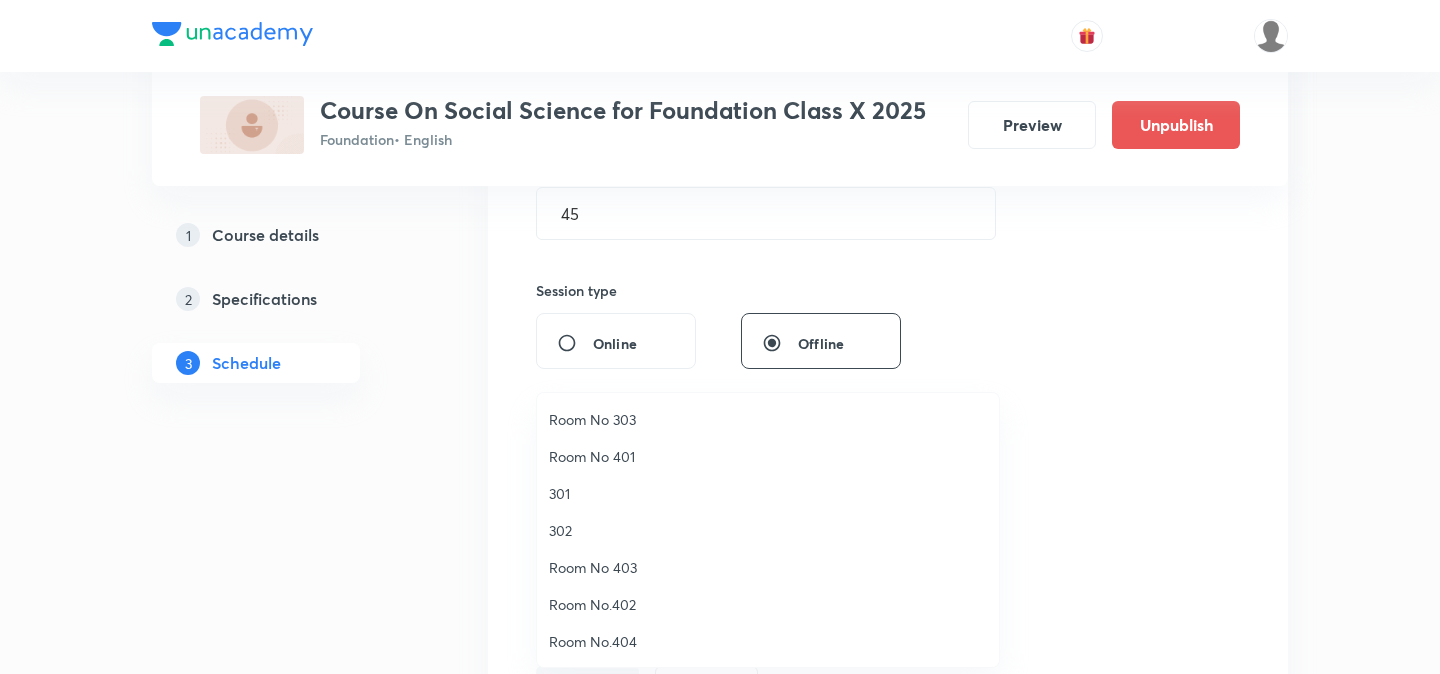 click on "Room No 303" at bounding box center [768, 419] 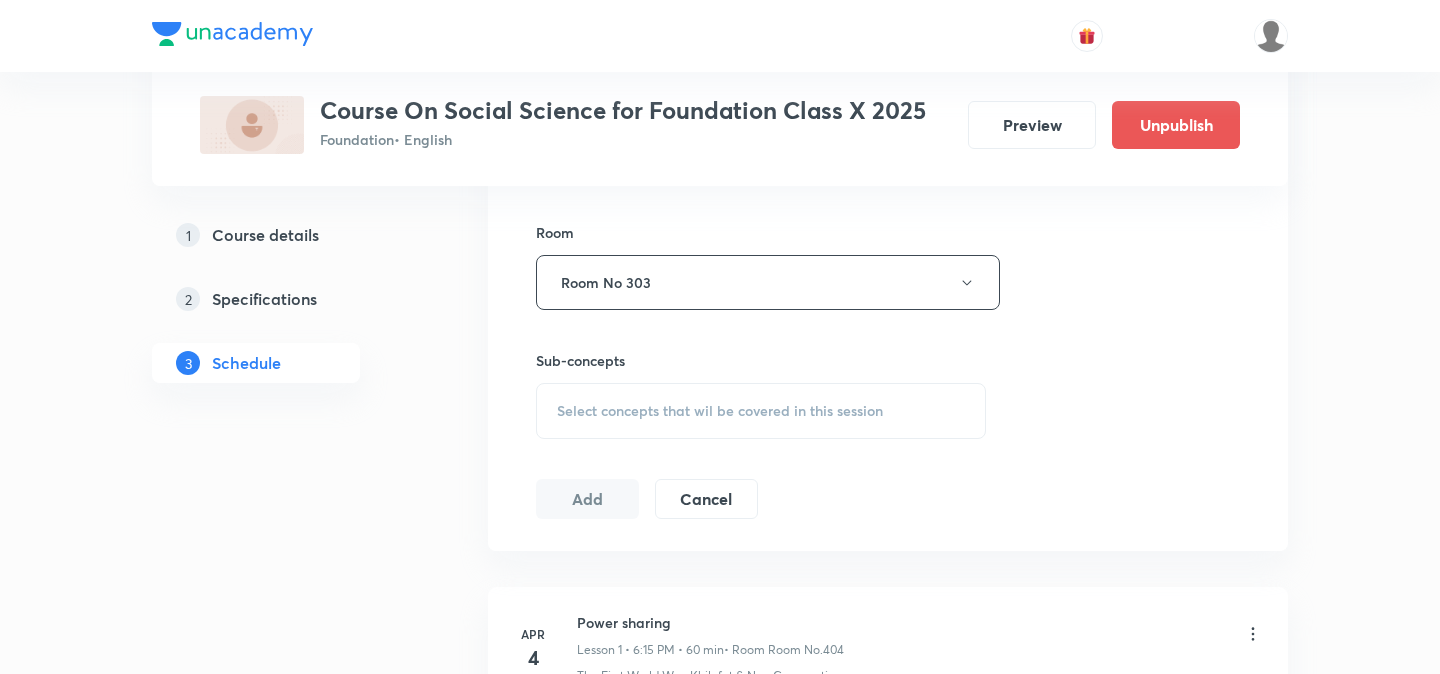 scroll, scrollTop: 859, scrollLeft: 0, axis: vertical 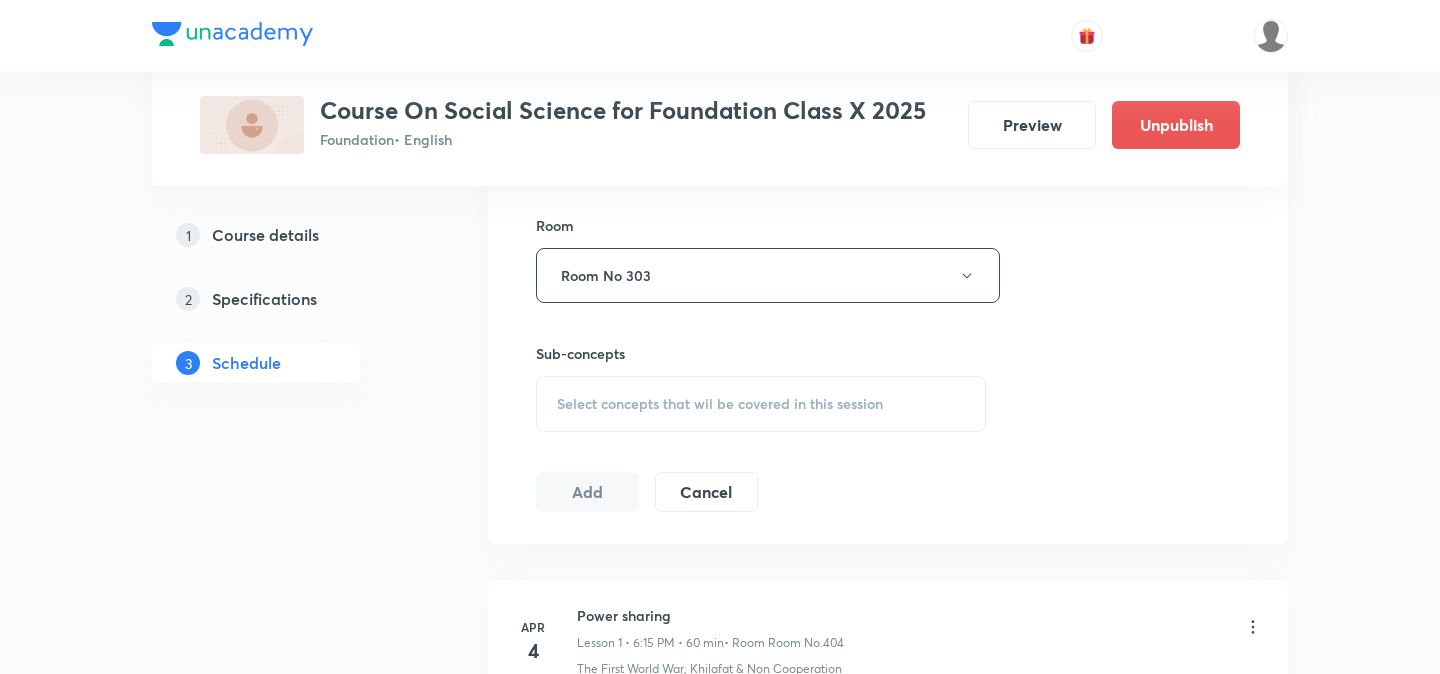 click on "Select concepts that wil be covered in this session" at bounding box center (720, 404) 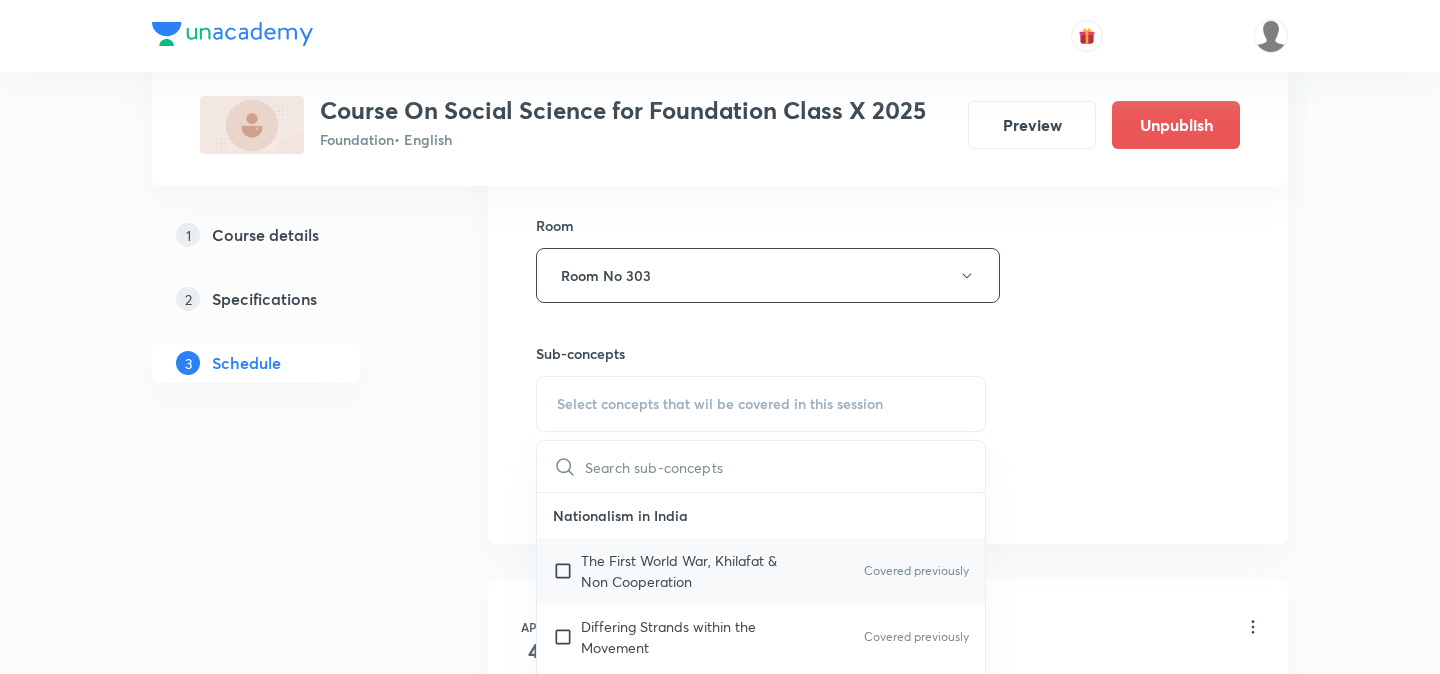 click on "The First World War, Khilafat & Non Cooperation" at bounding box center (682, 571) 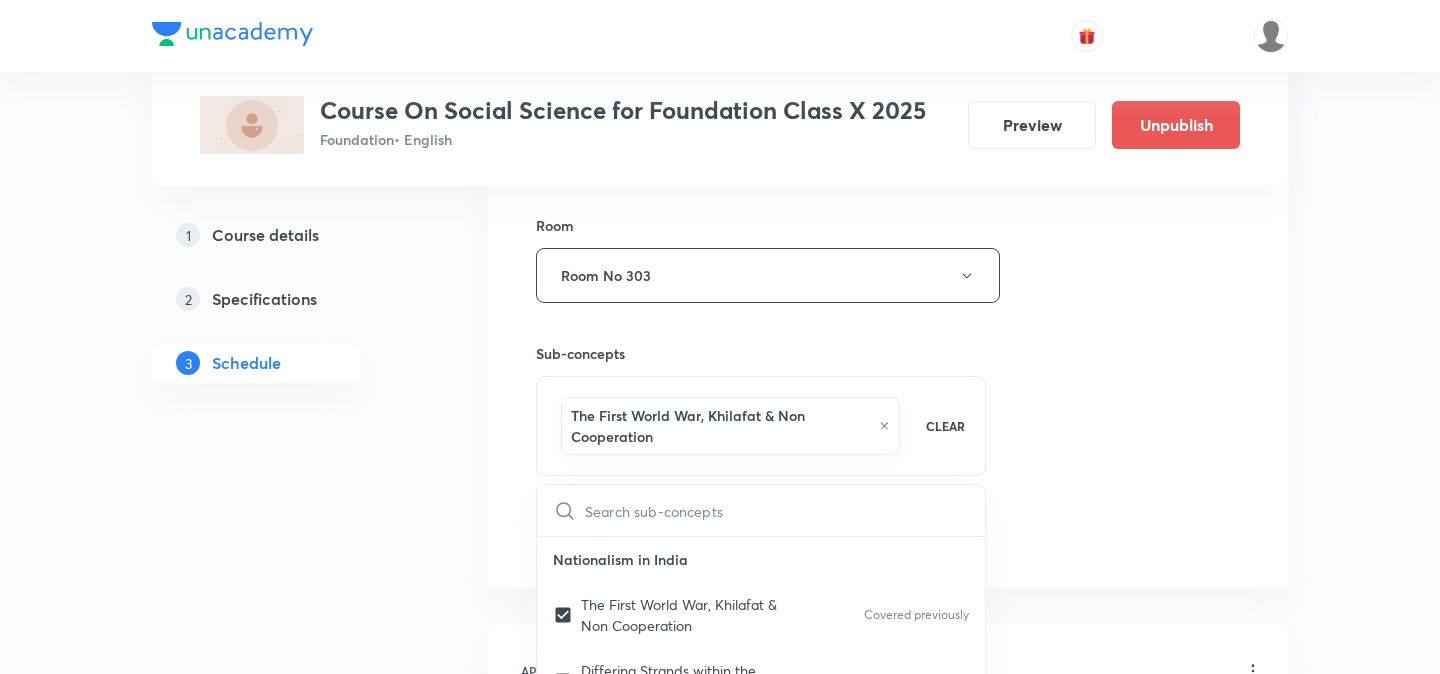 click on "1 Course details 2 Specifications 3 Schedule" at bounding box center [288, 3293] 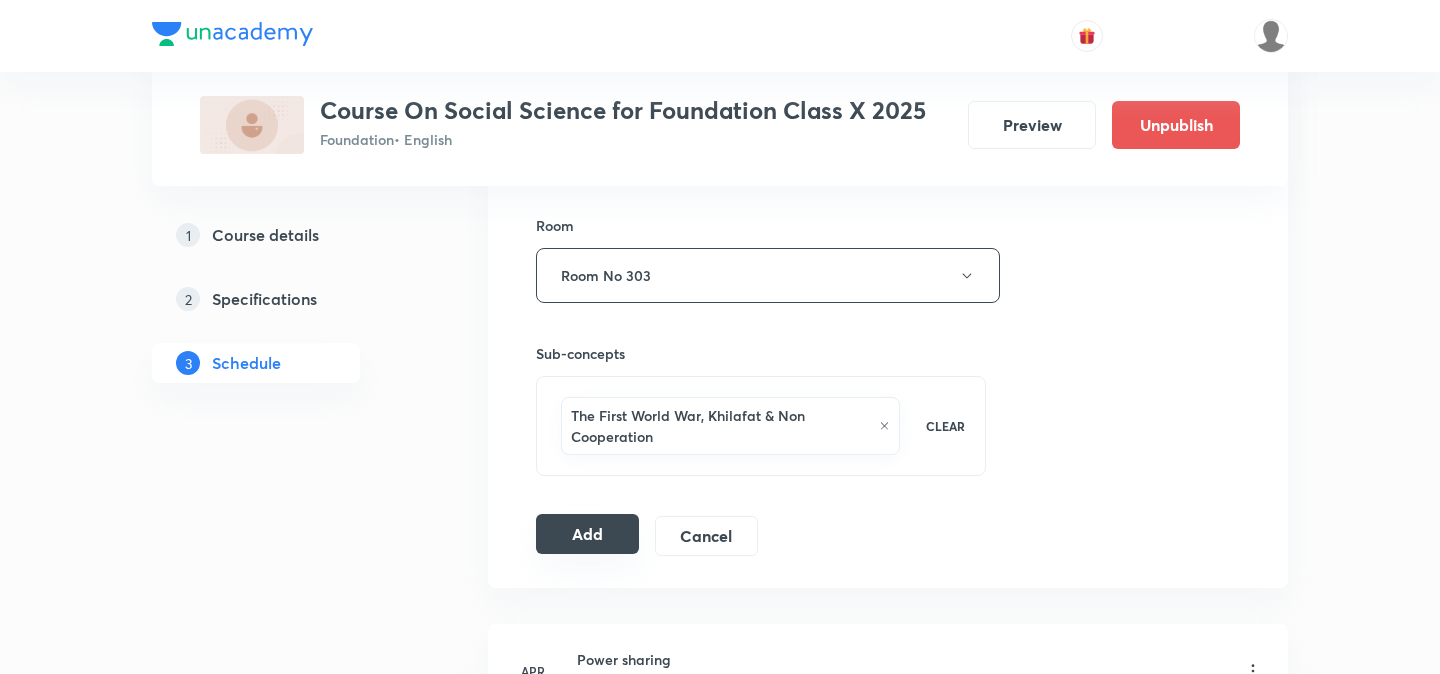 click on "Add" at bounding box center [587, 534] 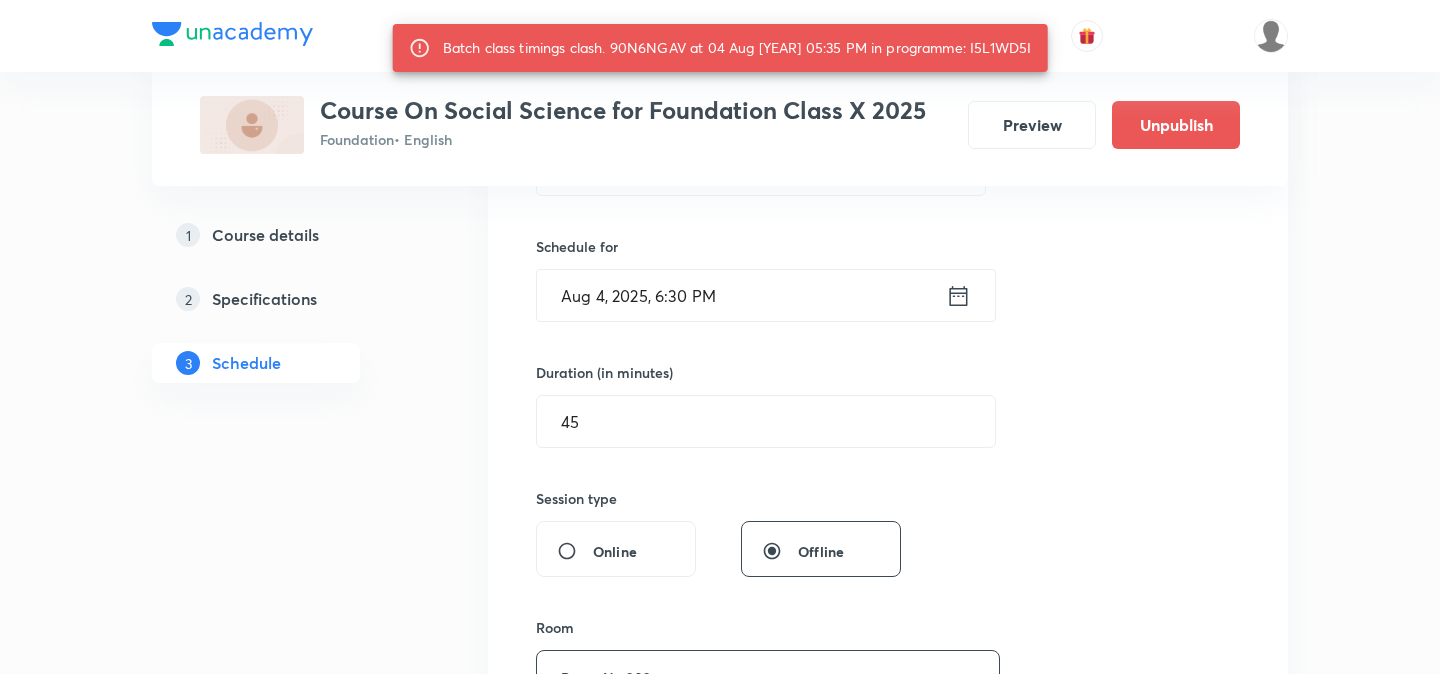 scroll, scrollTop: 455, scrollLeft: 0, axis: vertical 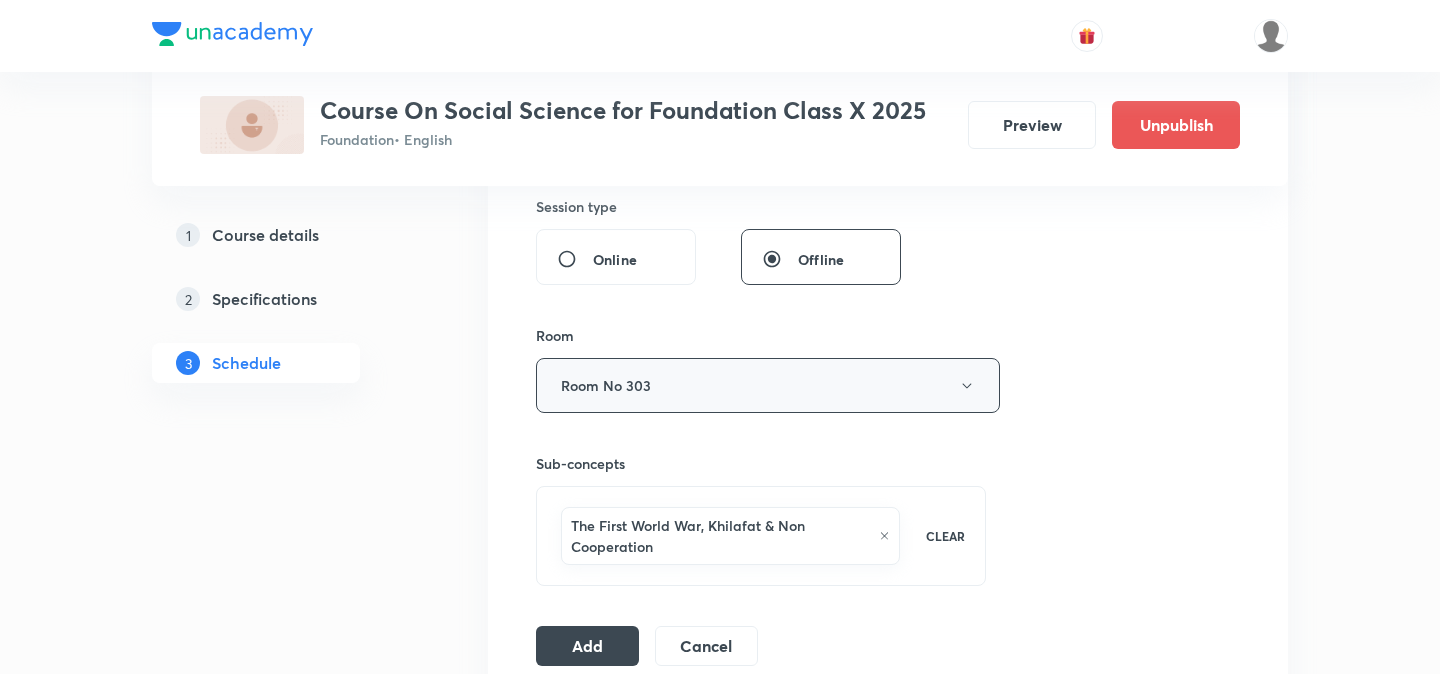 click on "Room No 303" at bounding box center (768, 385) 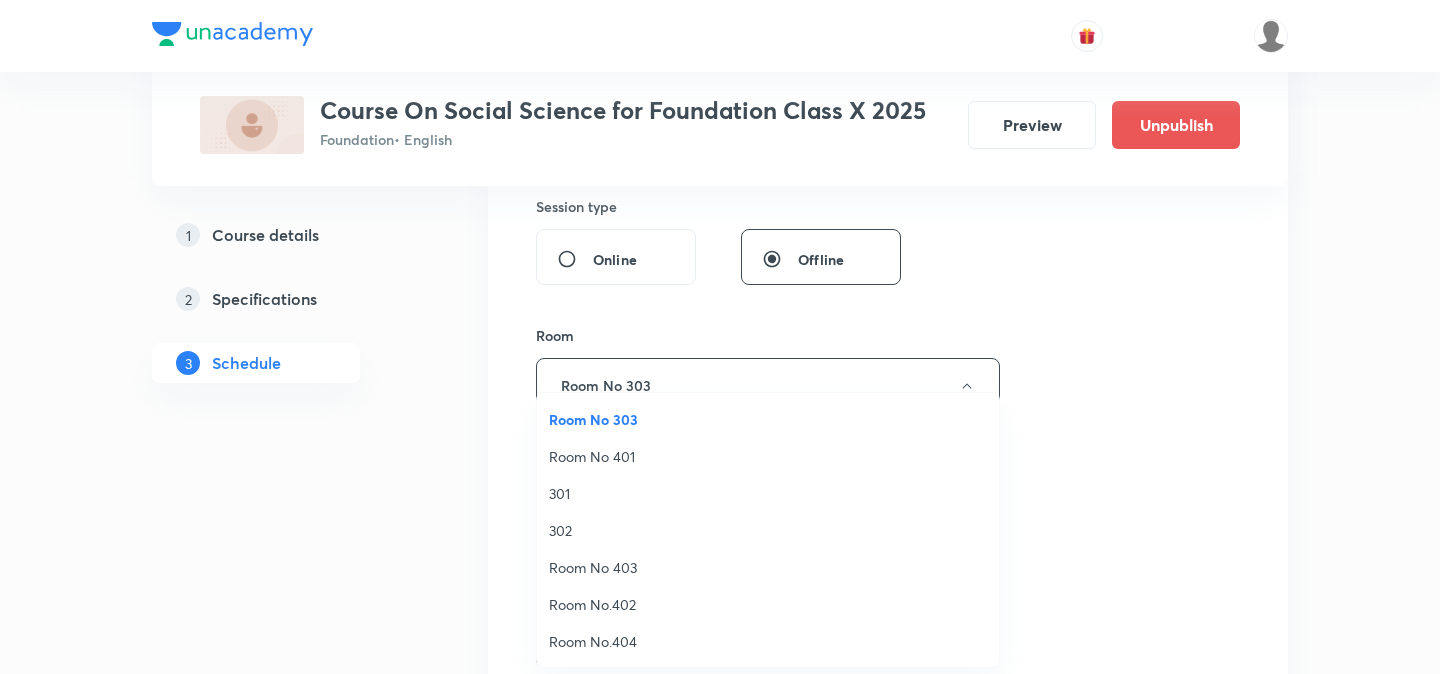 scroll, scrollTop: 38, scrollLeft: 0, axis: vertical 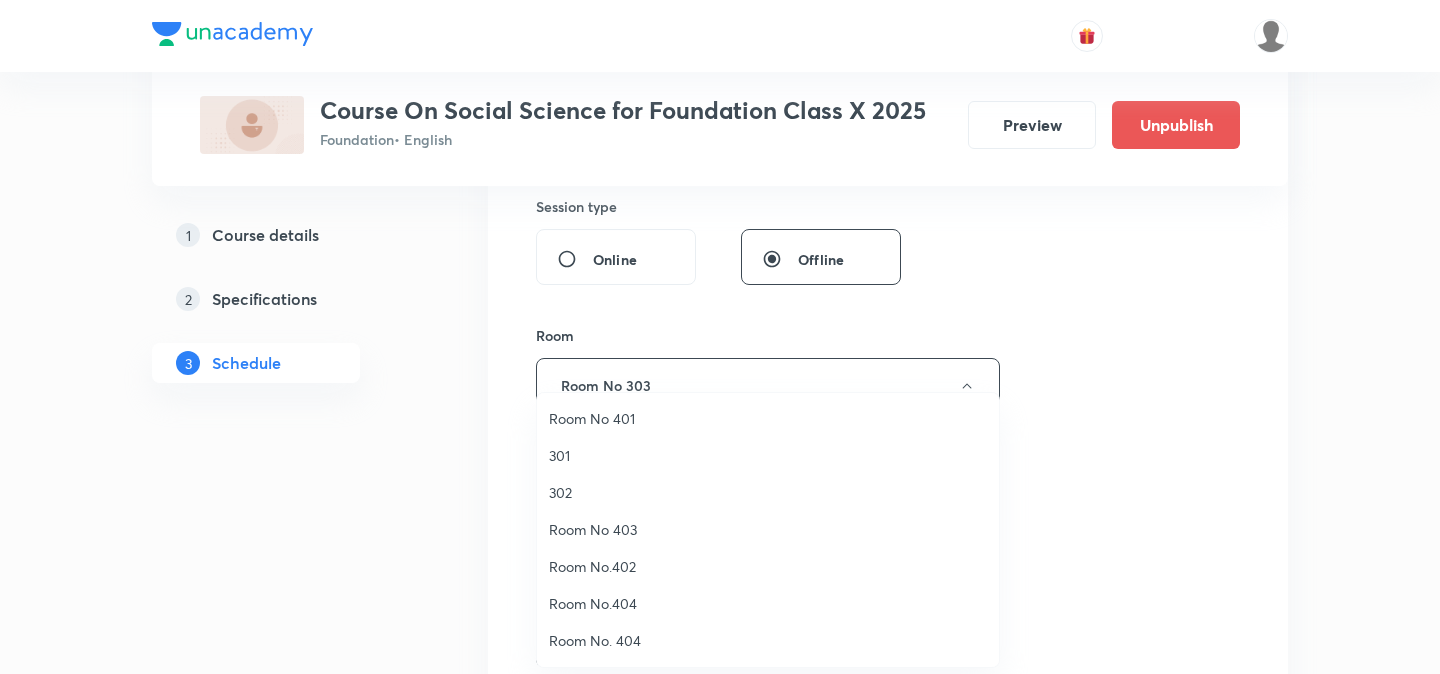 click on "Room No.404" at bounding box center (768, 603) 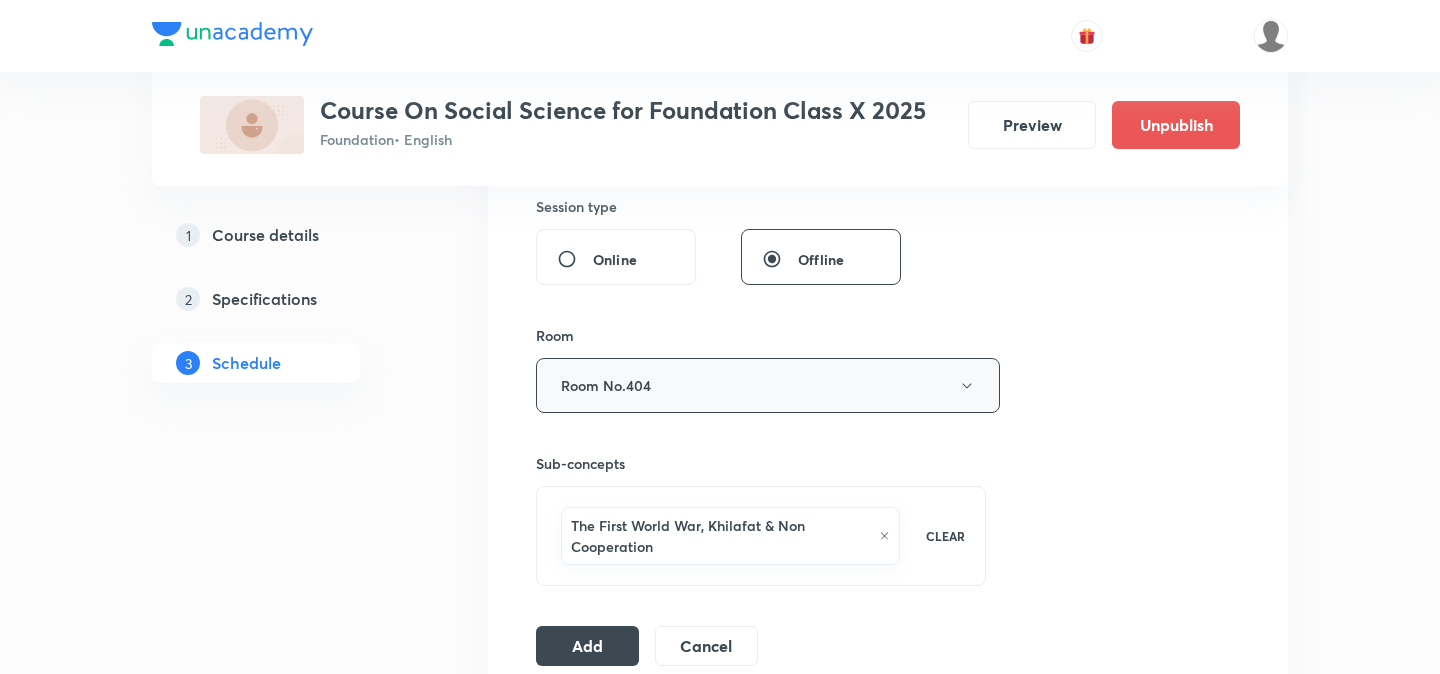 click on "Room No.404" at bounding box center (768, 385) 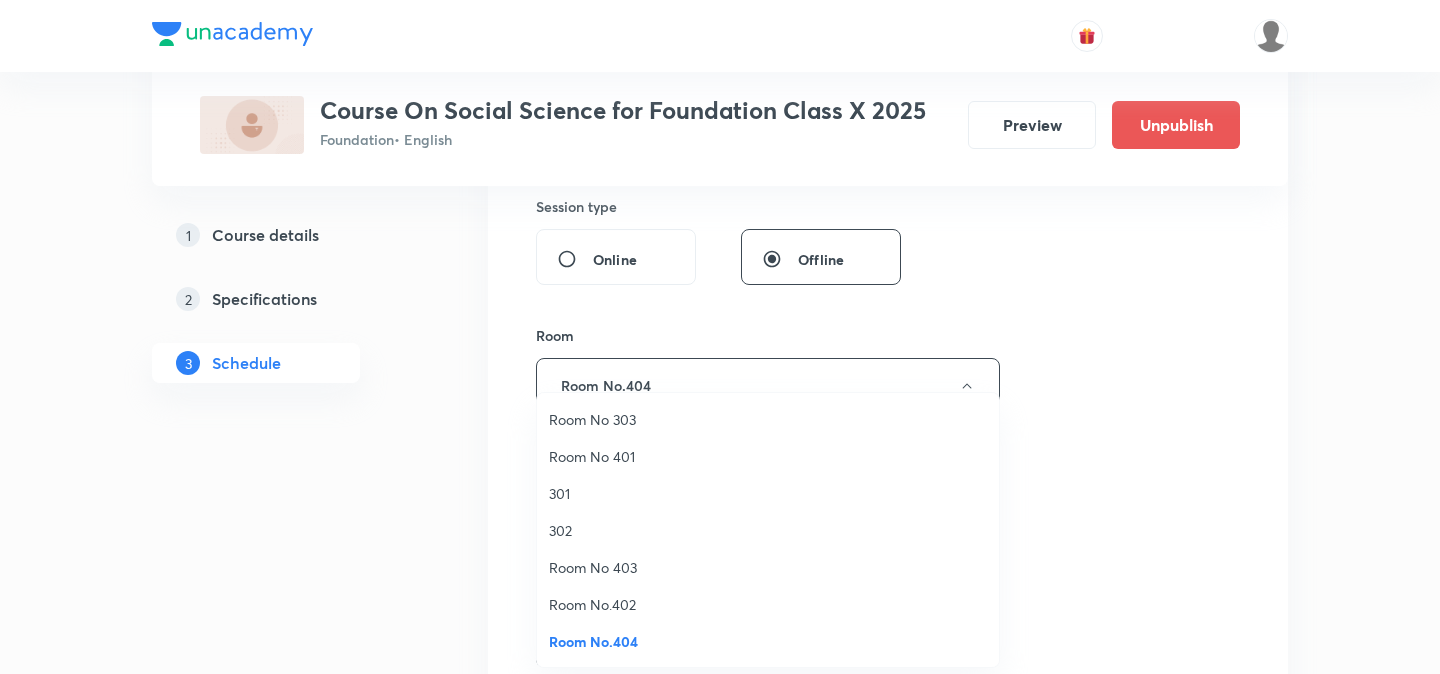 scroll, scrollTop: 38, scrollLeft: 0, axis: vertical 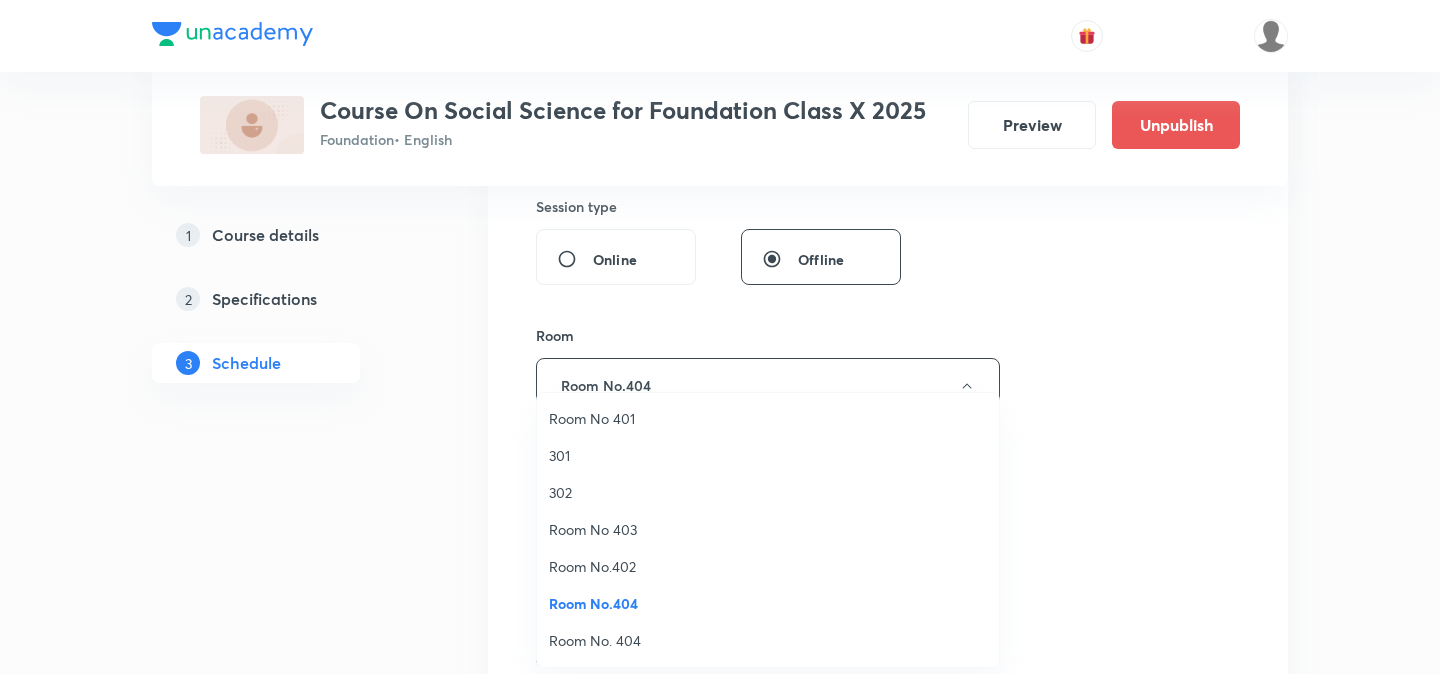 click on "Room No. 404" at bounding box center (768, 640) 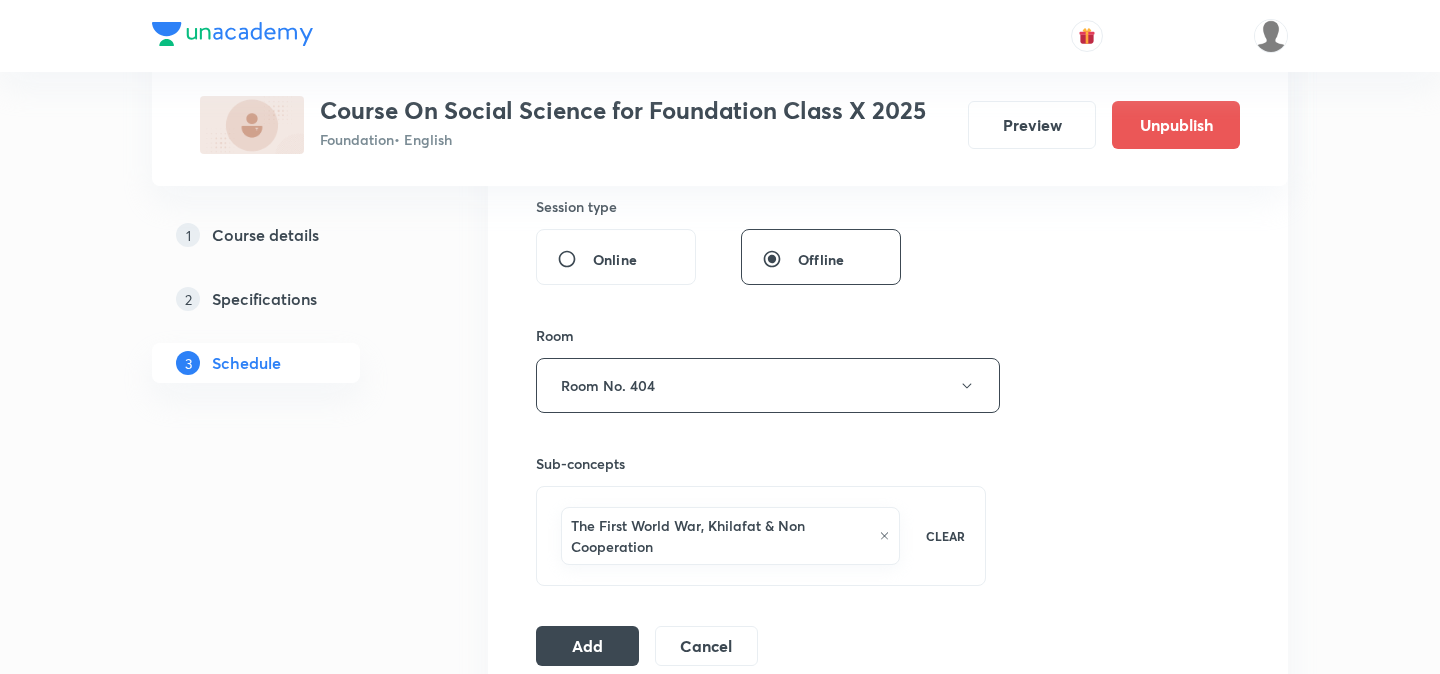 click on "Plus Courses Course On Social Science for Foundation Class X 2025 Foundation  • English Preview Unpublish 1 Course details 2 Specifications 3 Schedule Schedule 41  classes Session  42 Live class Session title 25/99 Gender Religion and Caste ​ Schedule for Aug 4, 2025, 6:30 PM ​ Duration (in minutes) 45 ​   Session type Online Offline Room Room No. 404 Sub-concepts The First World War, Khilafat & Non Cooperation CLEAR Add Cancel Apr 4 Power sharing Lesson 1 • 6:15 PM • 60 min  • Room Room No.404 The First World War, Khilafat & Non Cooperation Apr 7 Power sharing Lesson 2 • 5:37 PM • 40 min  • Room Room No.404 The First World War, Khilafat & Non Cooperation Apr 9 Power sharing Lesson 3 • 5:35 PM • 45 min  • Room Room No.404 Differing Strands within the Movement Apr 14 Power sharing Lesson 4 • 5:35 PM • 45 min  • Room Room No.404 The First World War, Khilafat & Non Cooperation Apr 16 Power sharing Lesson 5 • 5:35 PM • 45 min  • Room Room No.404 Apr 18 Power sharing Apr" at bounding box center (720, 3290) 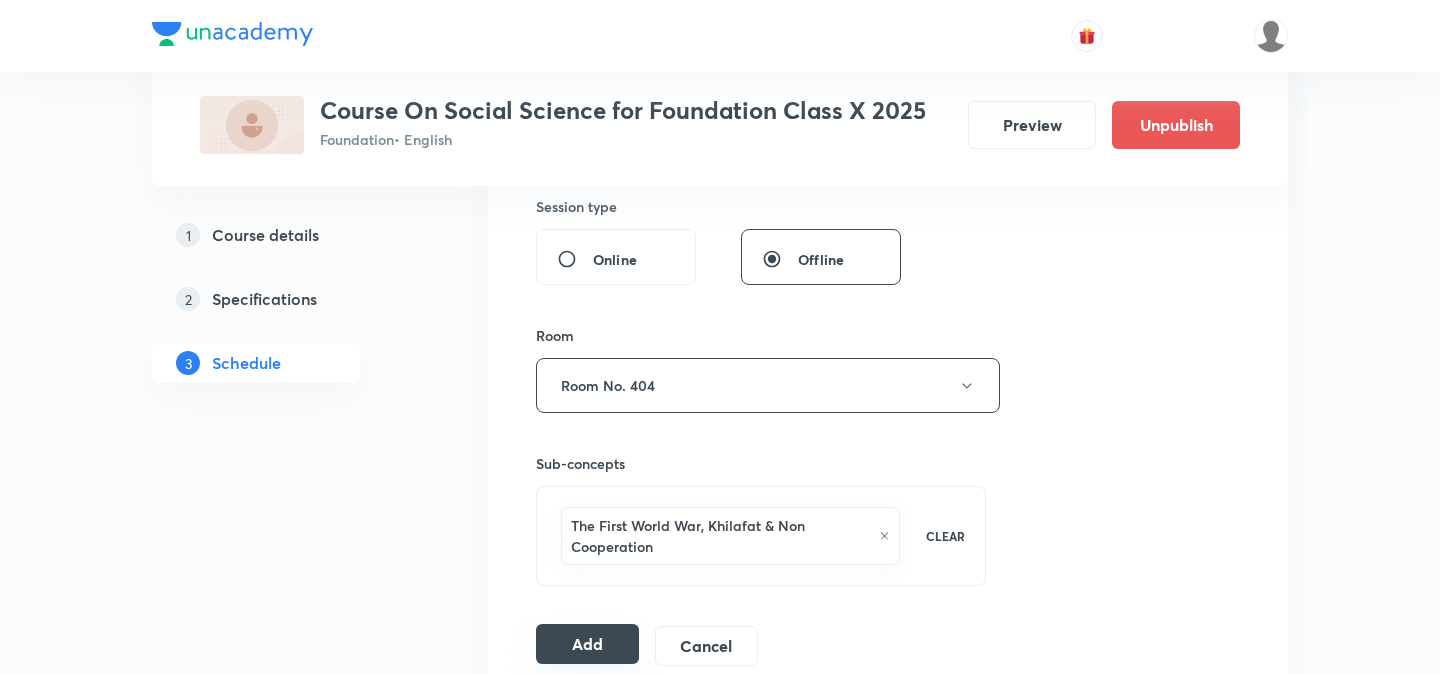 click on "Add" at bounding box center (587, 644) 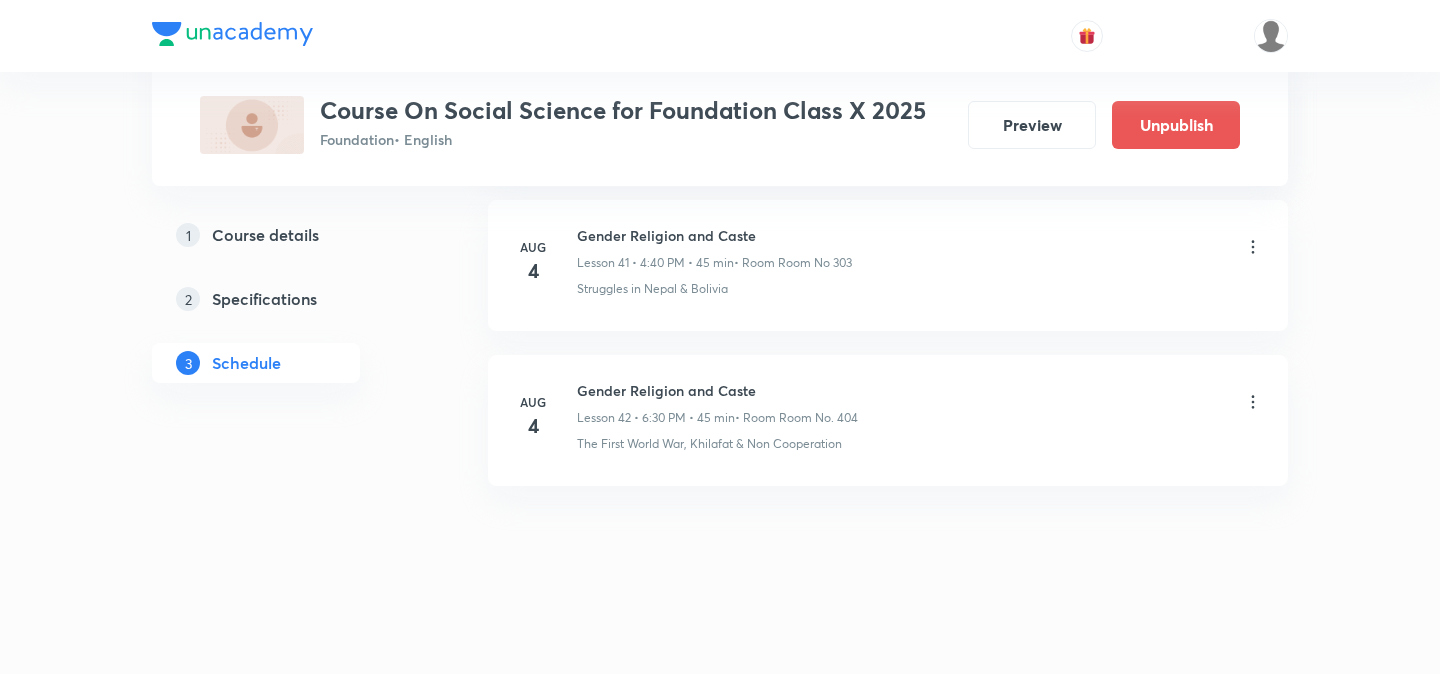 scroll, scrollTop: 6458, scrollLeft: 0, axis: vertical 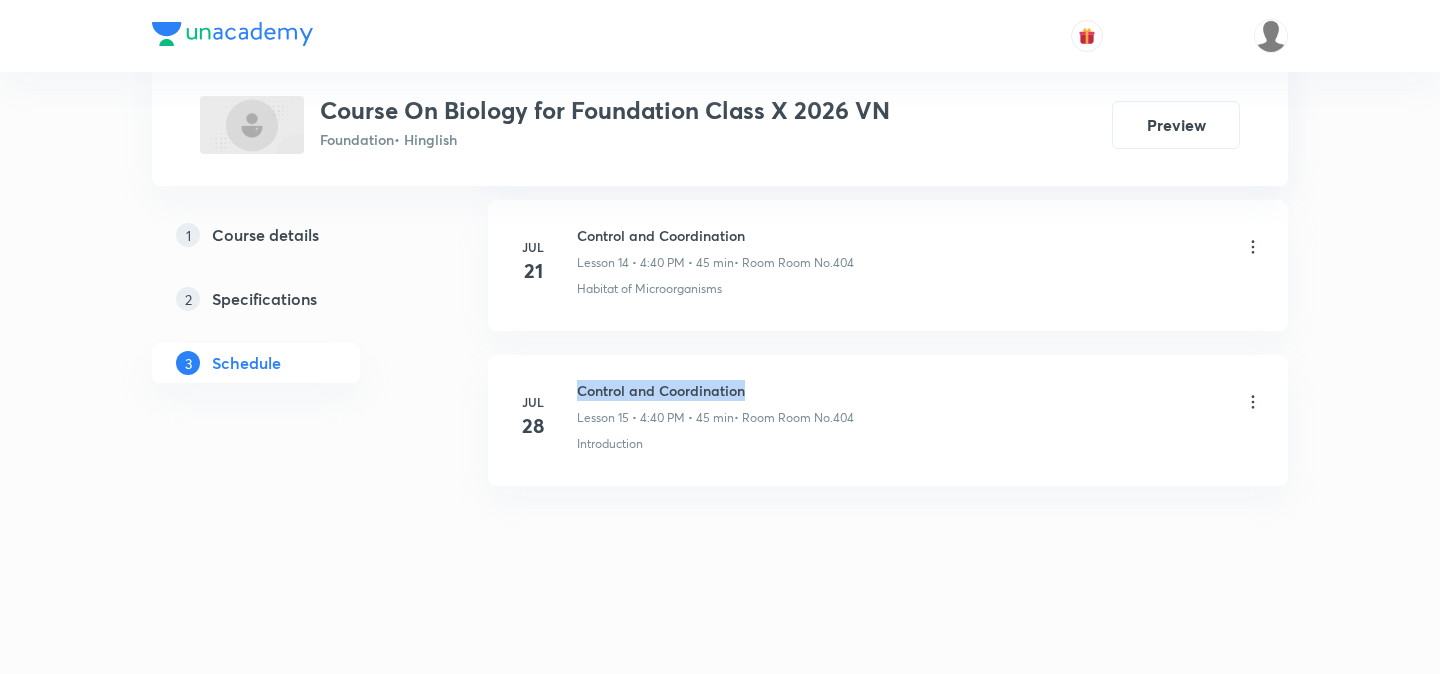 drag, startPoint x: 580, startPoint y: 391, endPoint x: 789, endPoint y: 395, distance: 209.03827 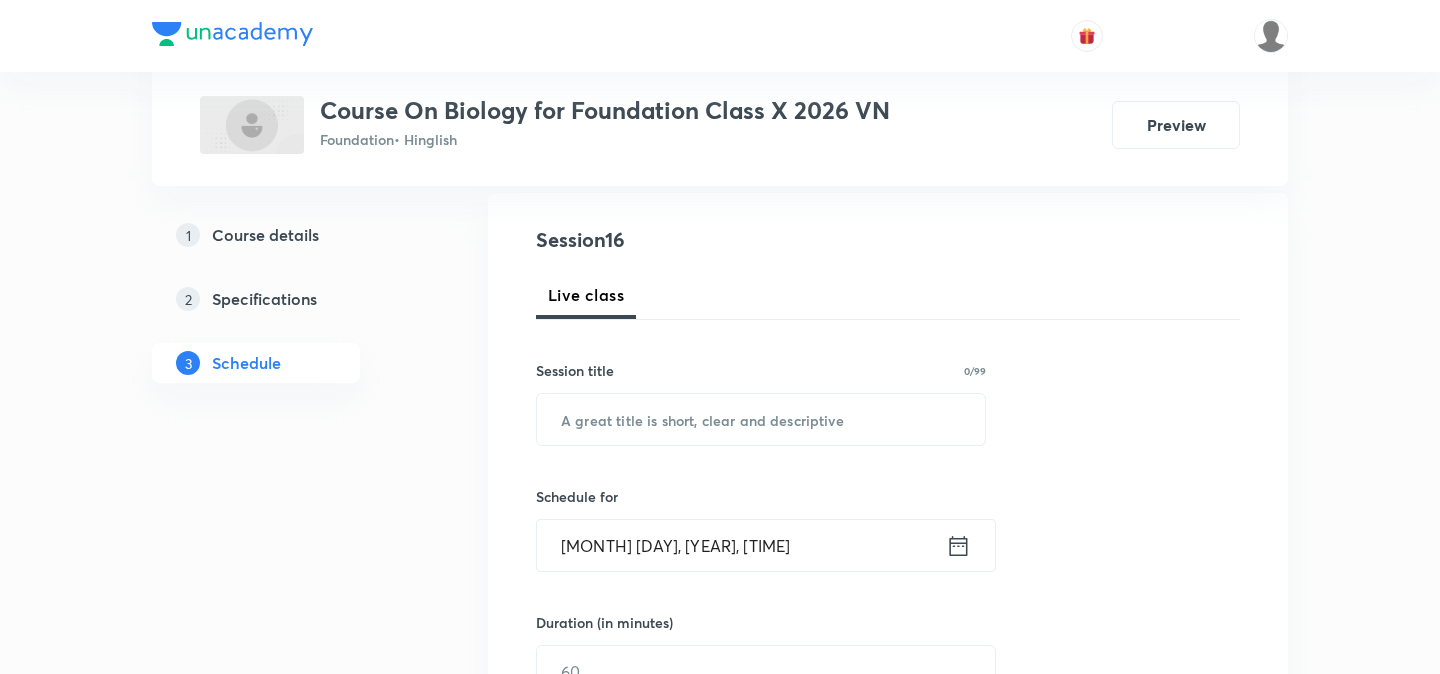 scroll, scrollTop: 212, scrollLeft: 0, axis: vertical 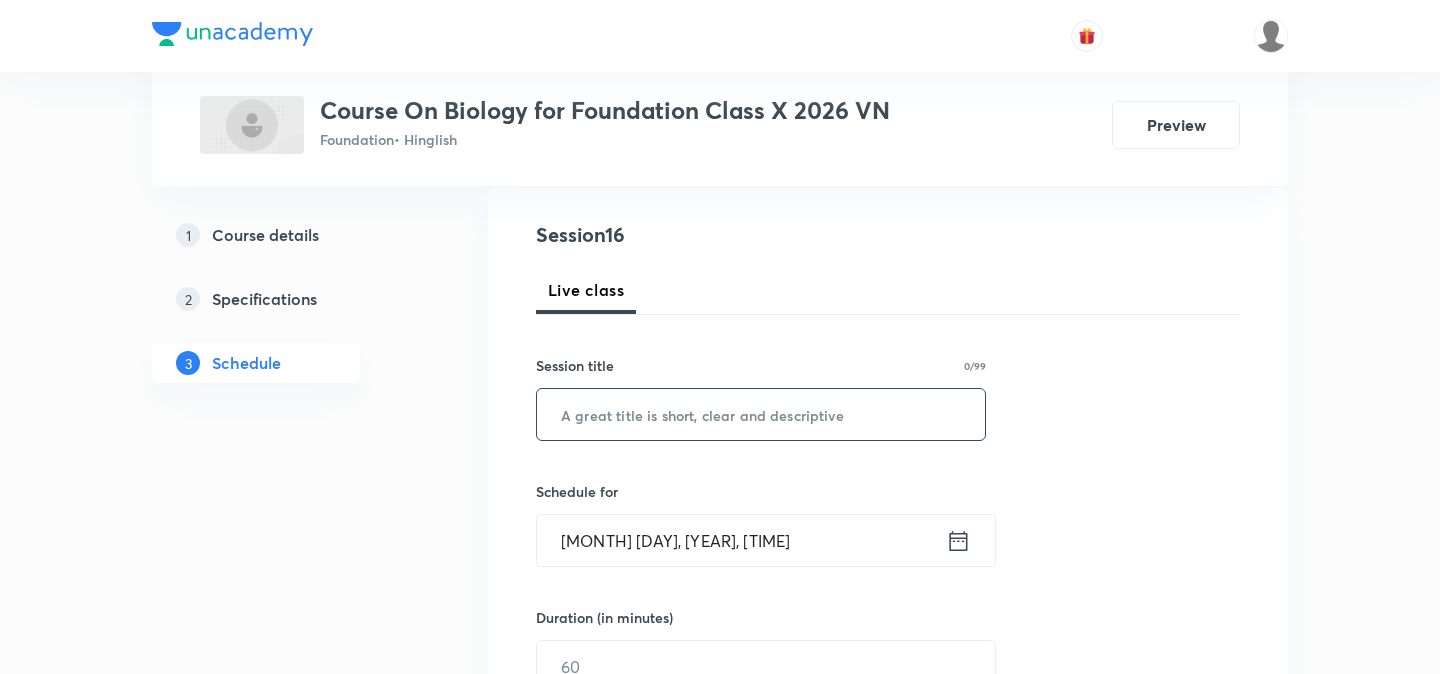 click at bounding box center (761, 414) 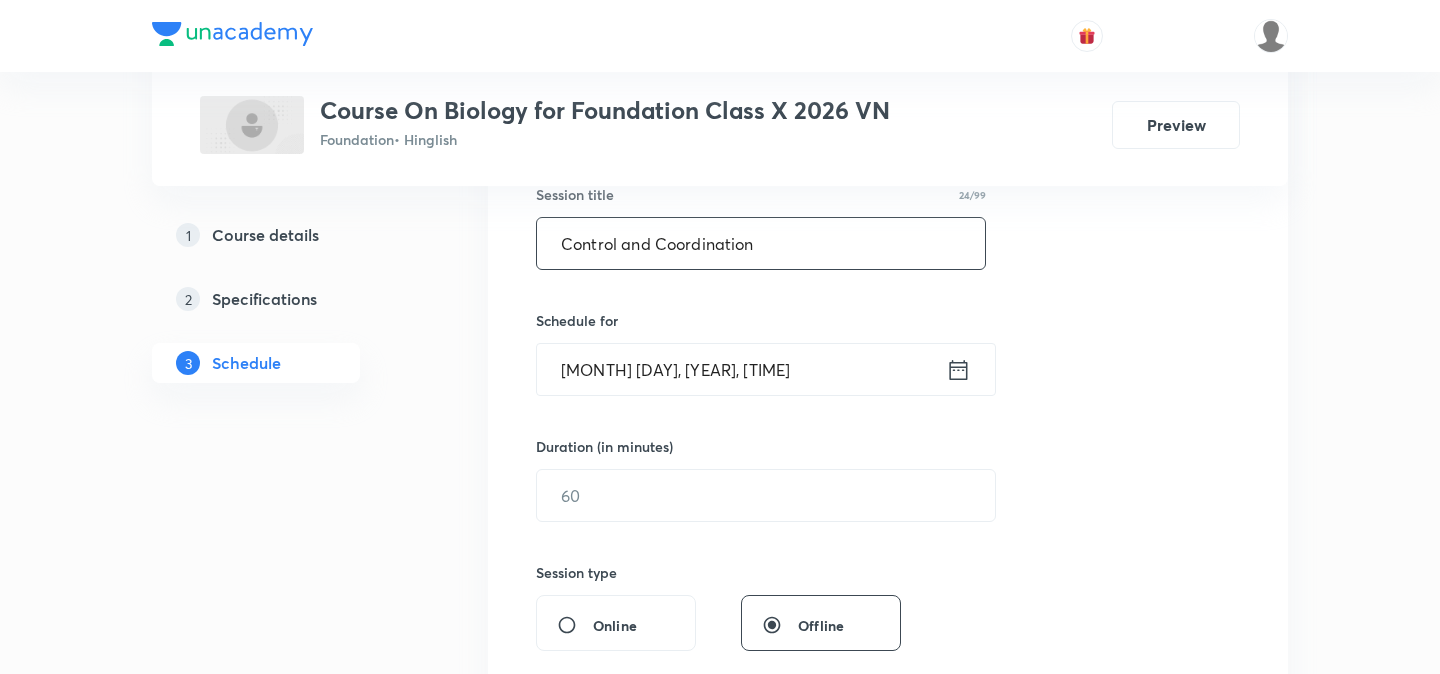 scroll, scrollTop: 384, scrollLeft: 0, axis: vertical 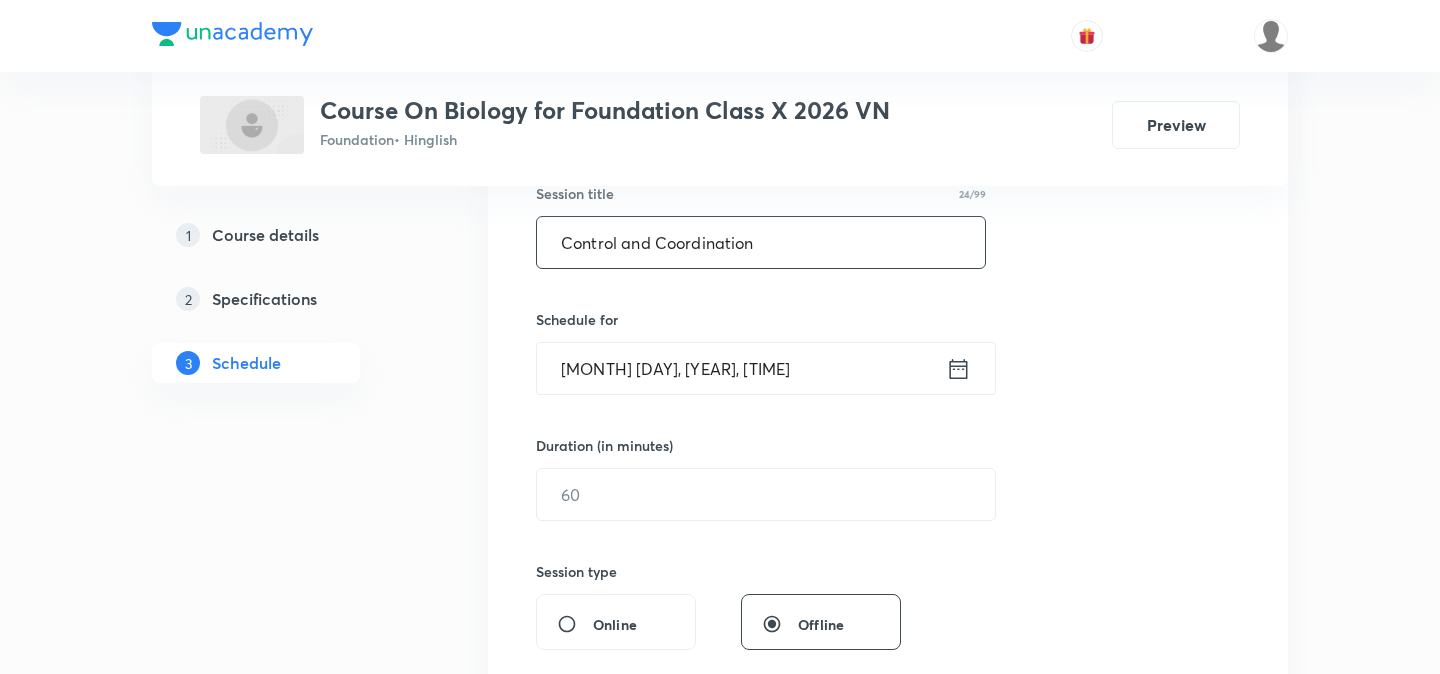 type on "Control and Coordination" 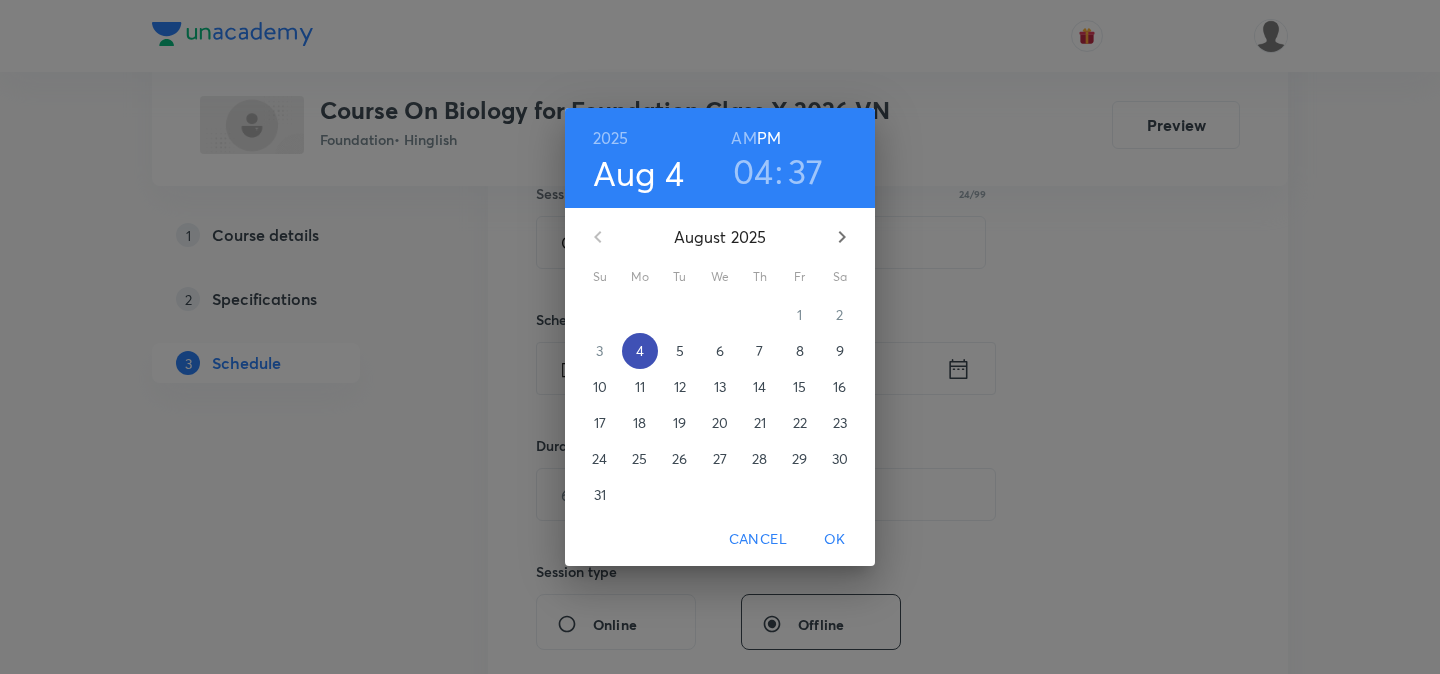 click on "4" at bounding box center (640, 351) 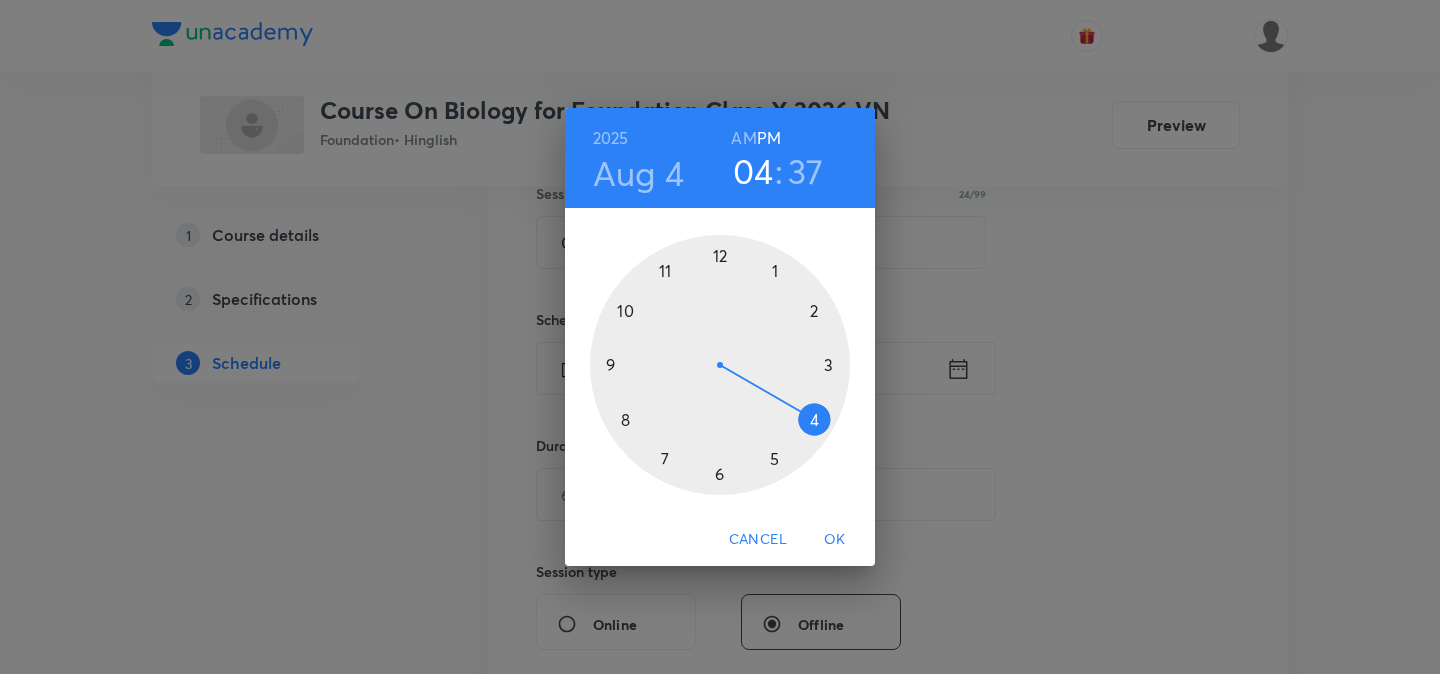 click at bounding box center [720, 365] 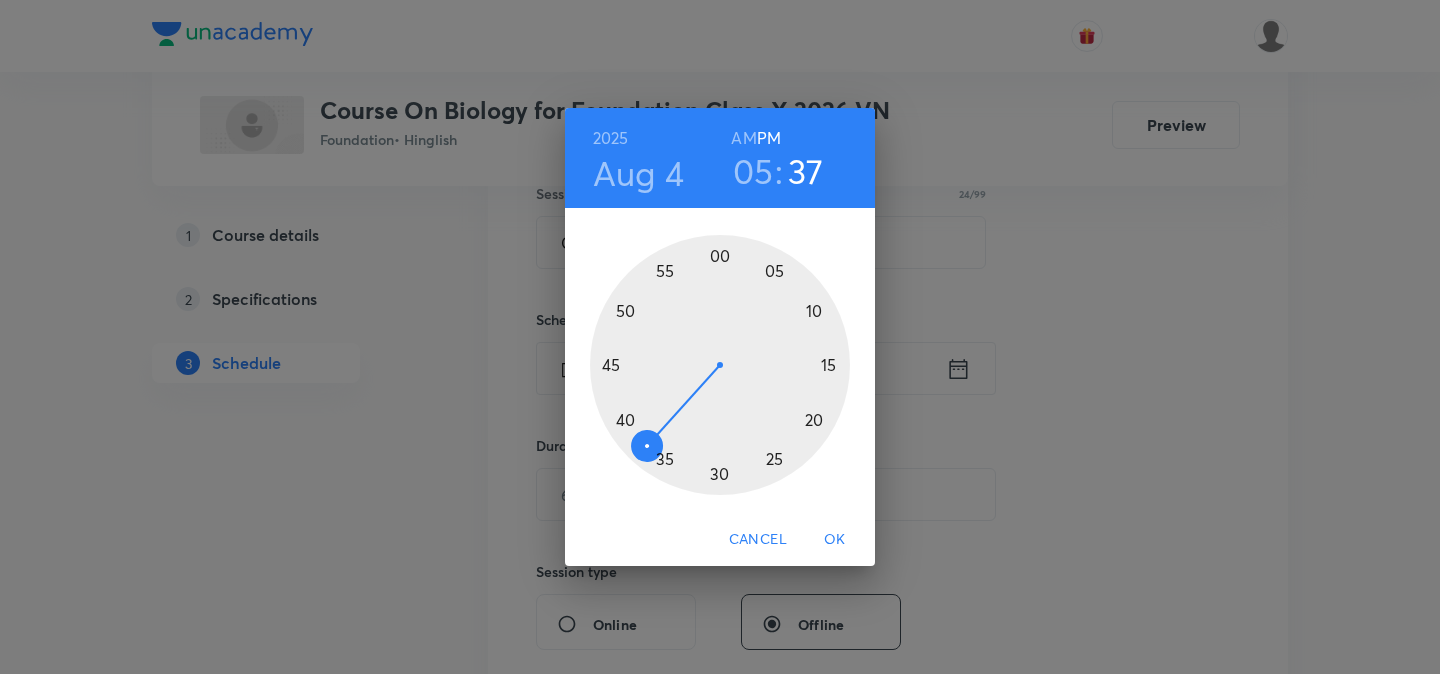 click at bounding box center [720, 365] 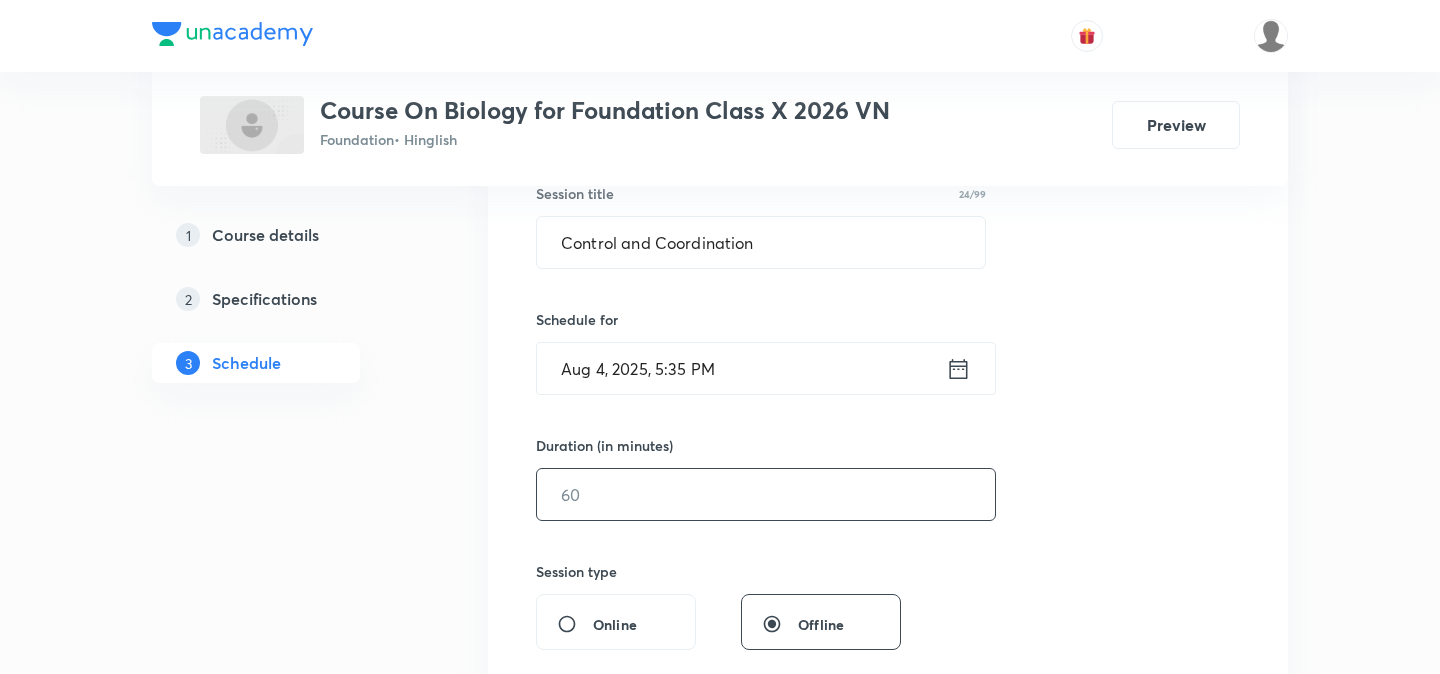 click at bounding box center (766, 494) 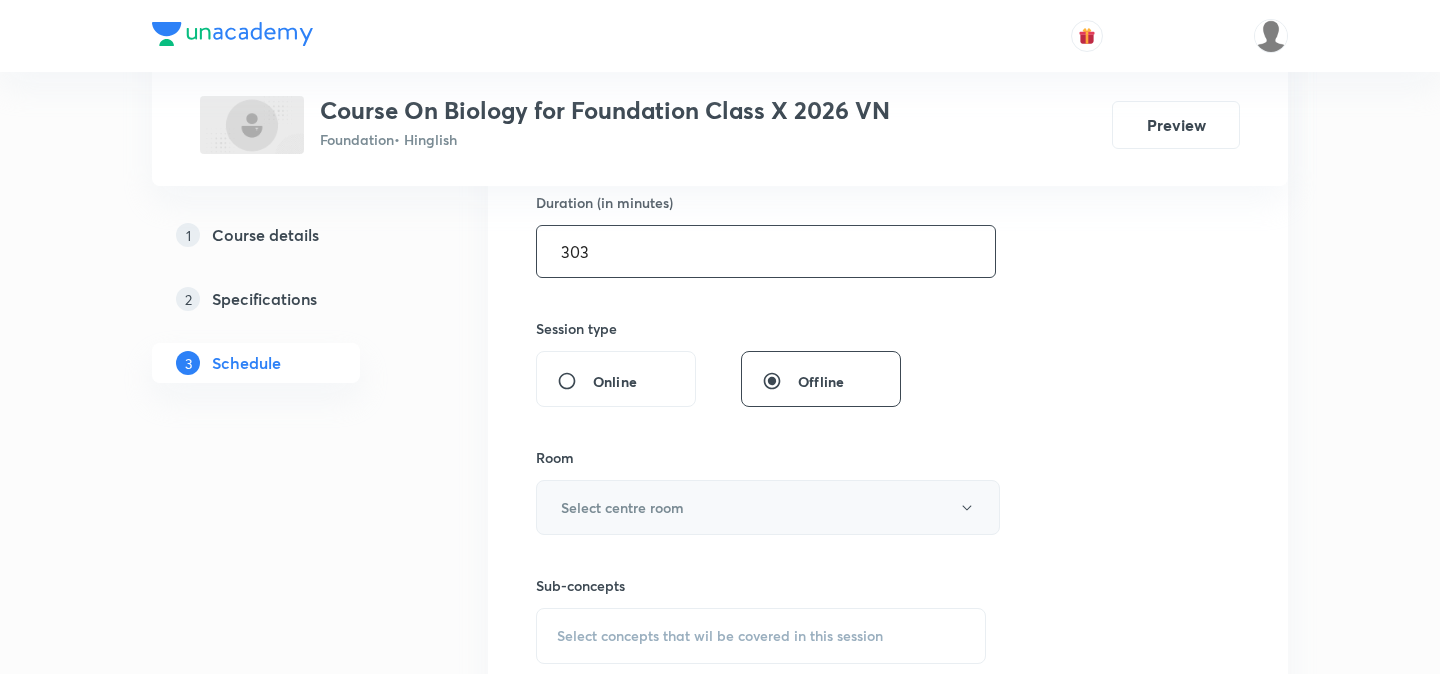 scroll, scrollTop: 635, scrollLeft: 0, axis: vertical 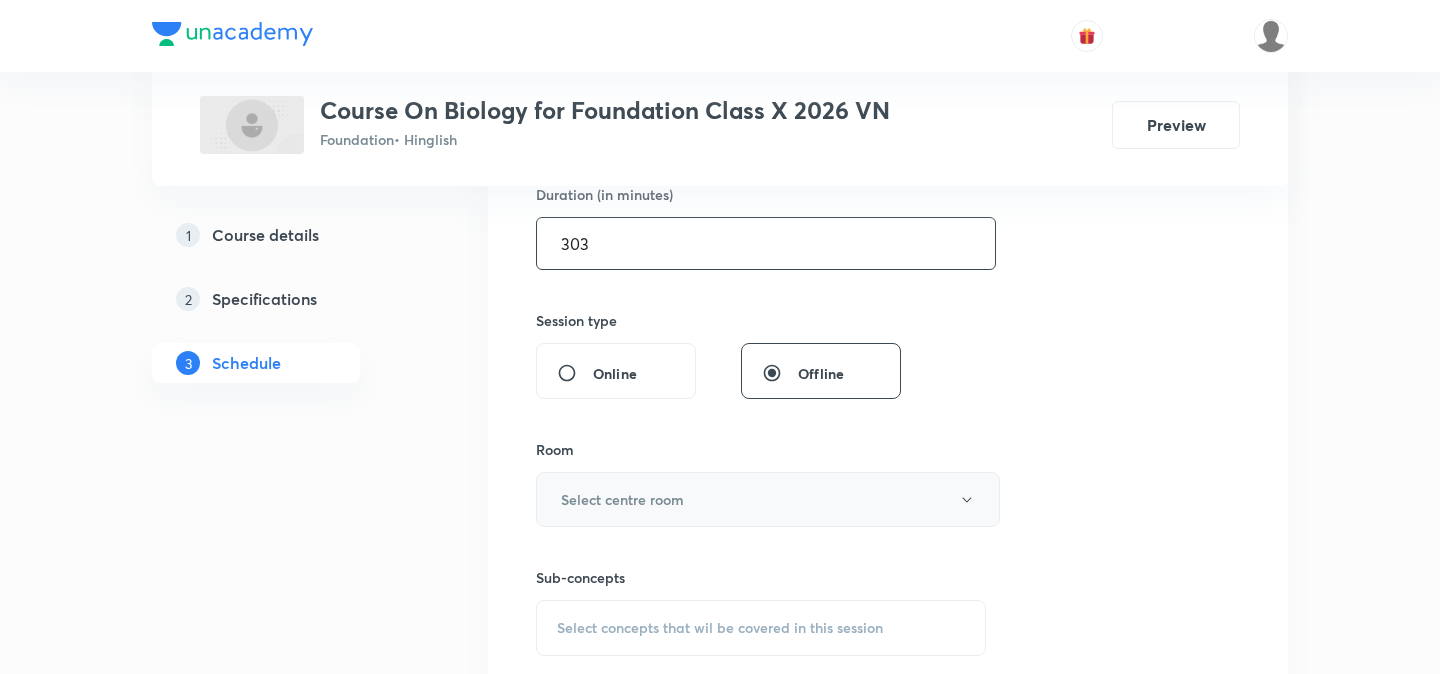 type on "303" 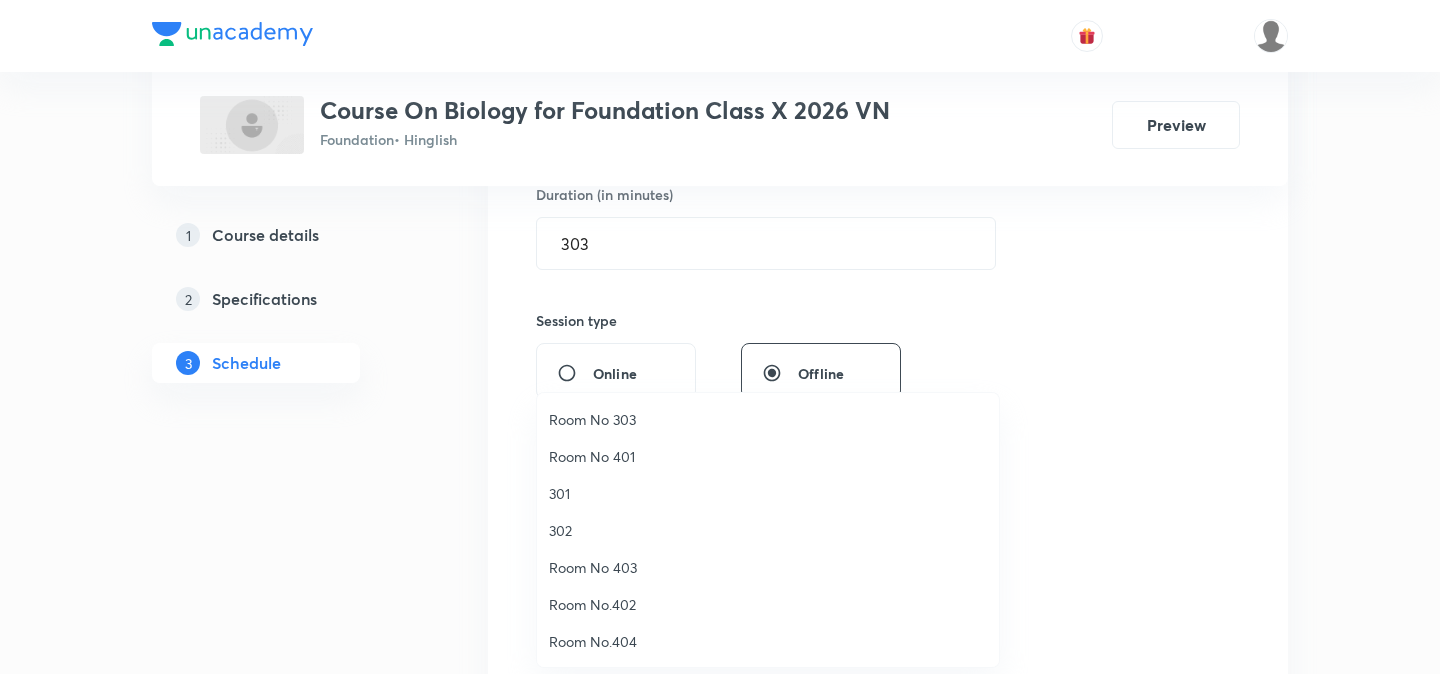click on "Room No 303" at bounding box center [768, 419] 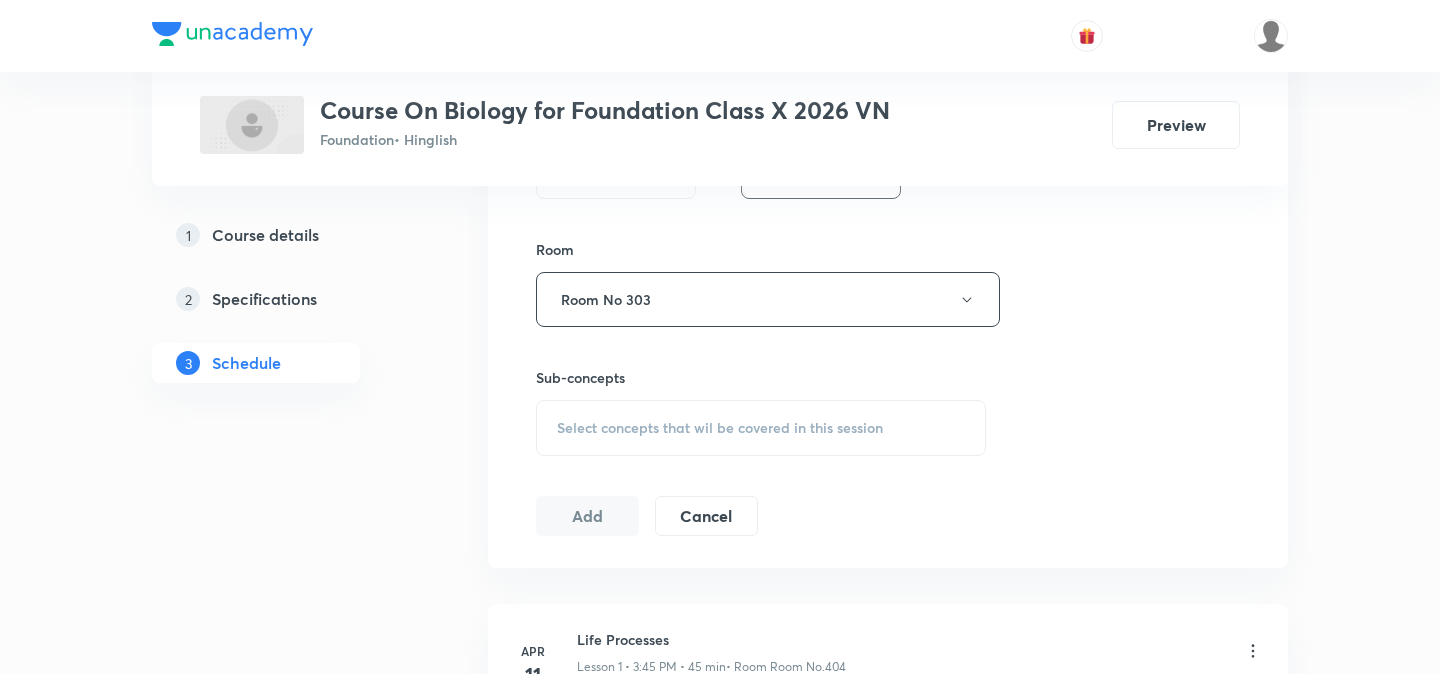 scroll, scrollTop: 836, scrollLeft: 0, axis: vertical 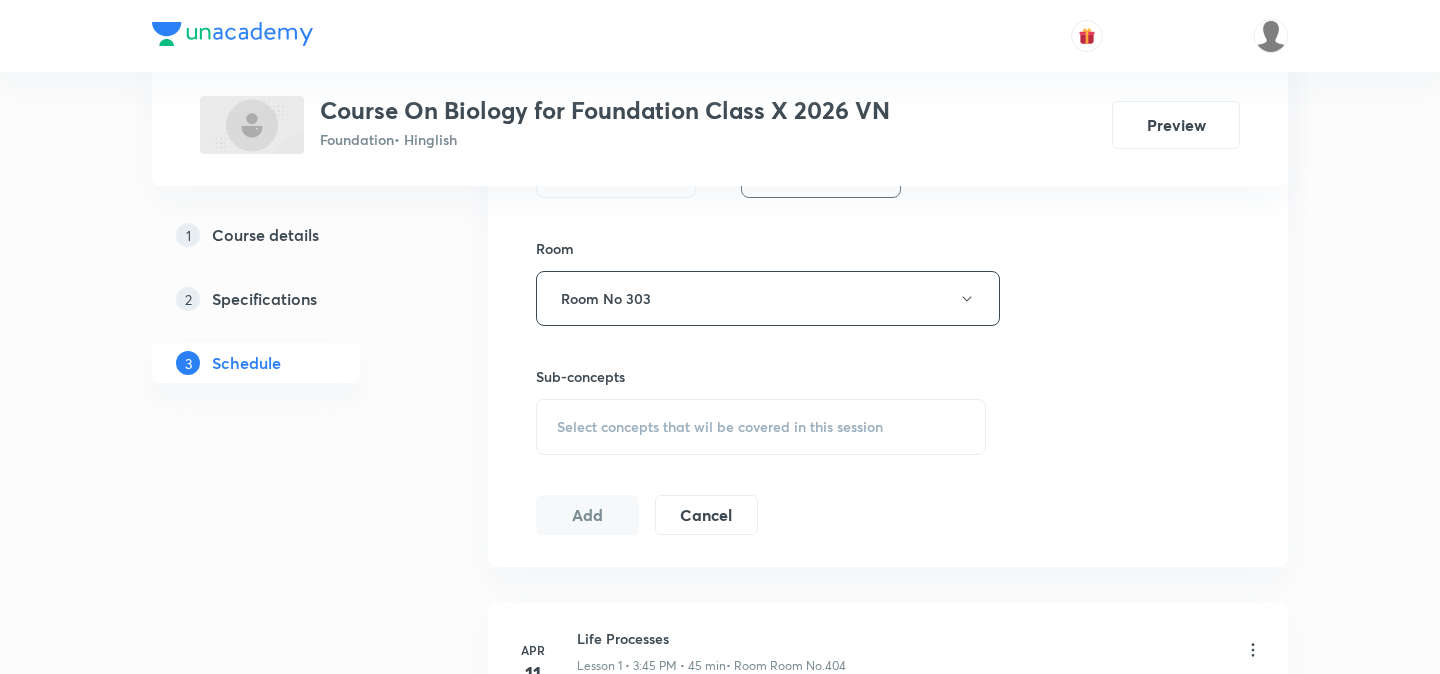 click on "Select concepts that wil be covered in this session" at bounding box center [720, 427] 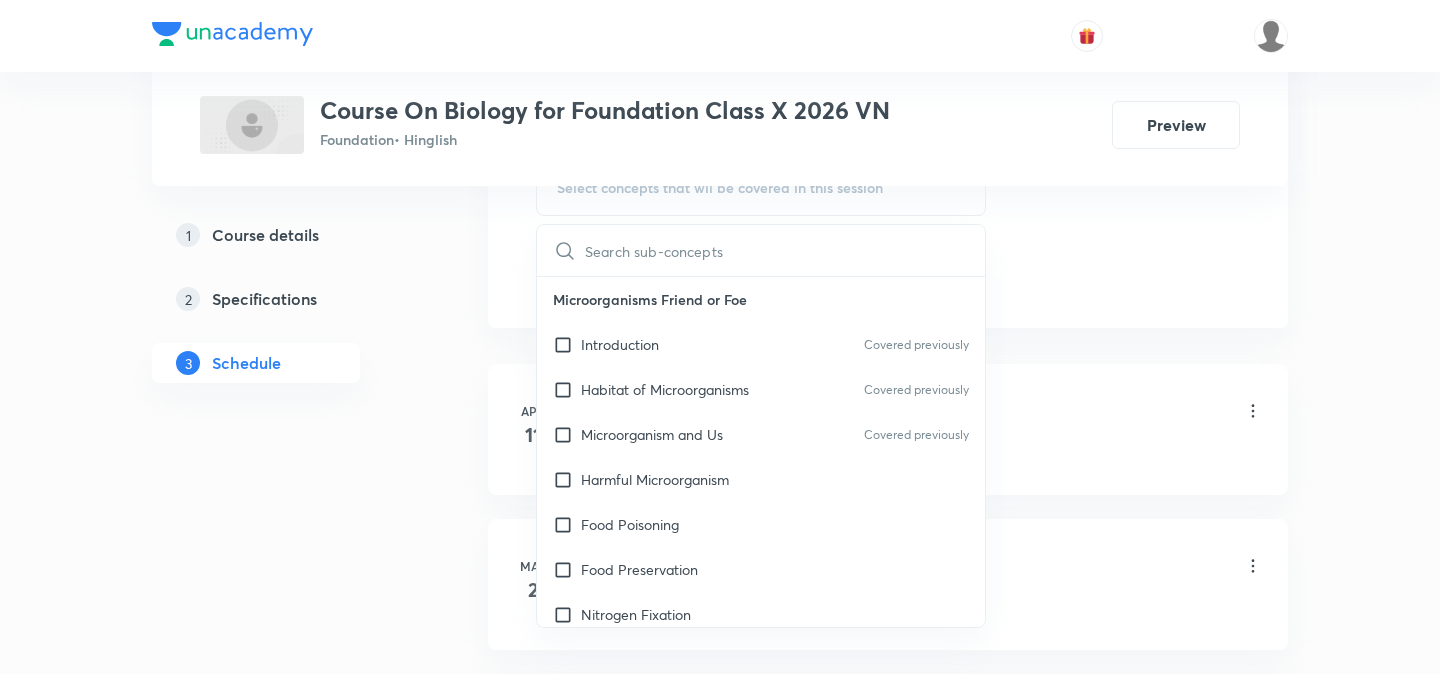 scroll, scrollTop: 1078, scrollLeft: 0, axis: vertical 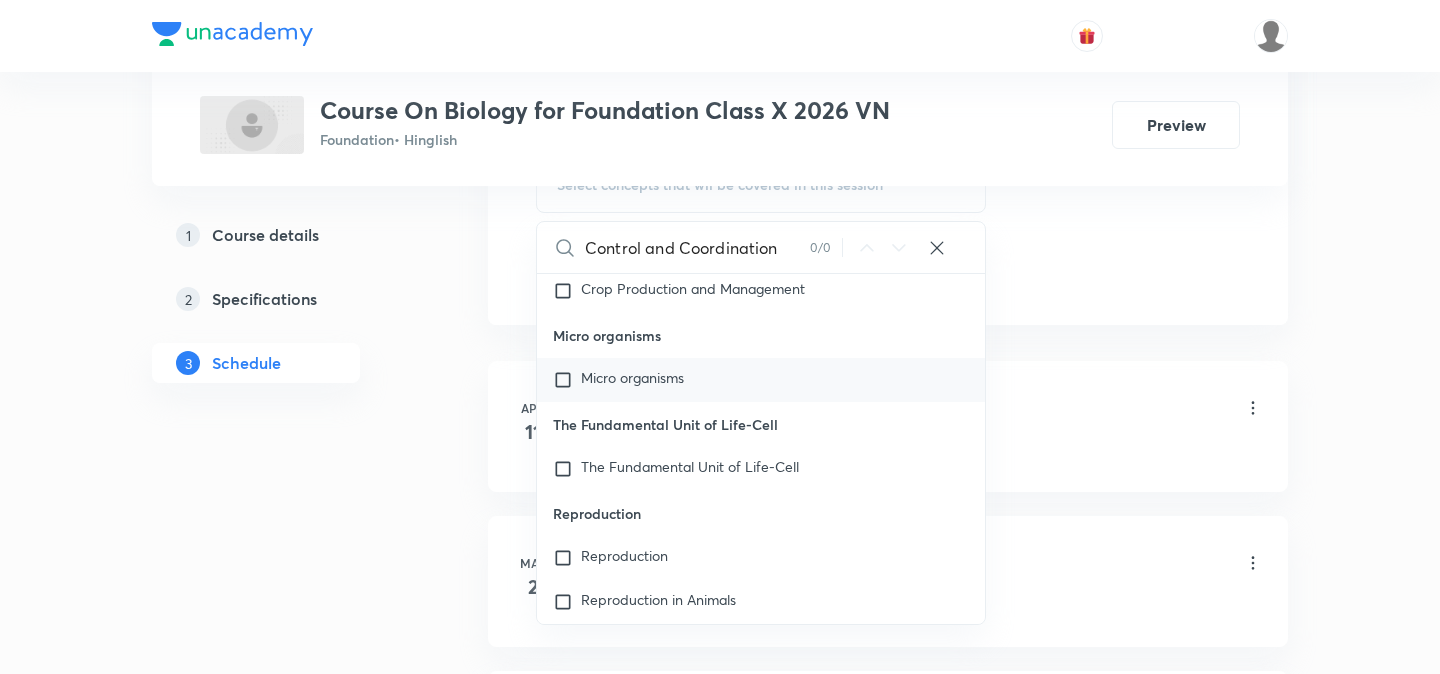 type on "Control and Coordination" 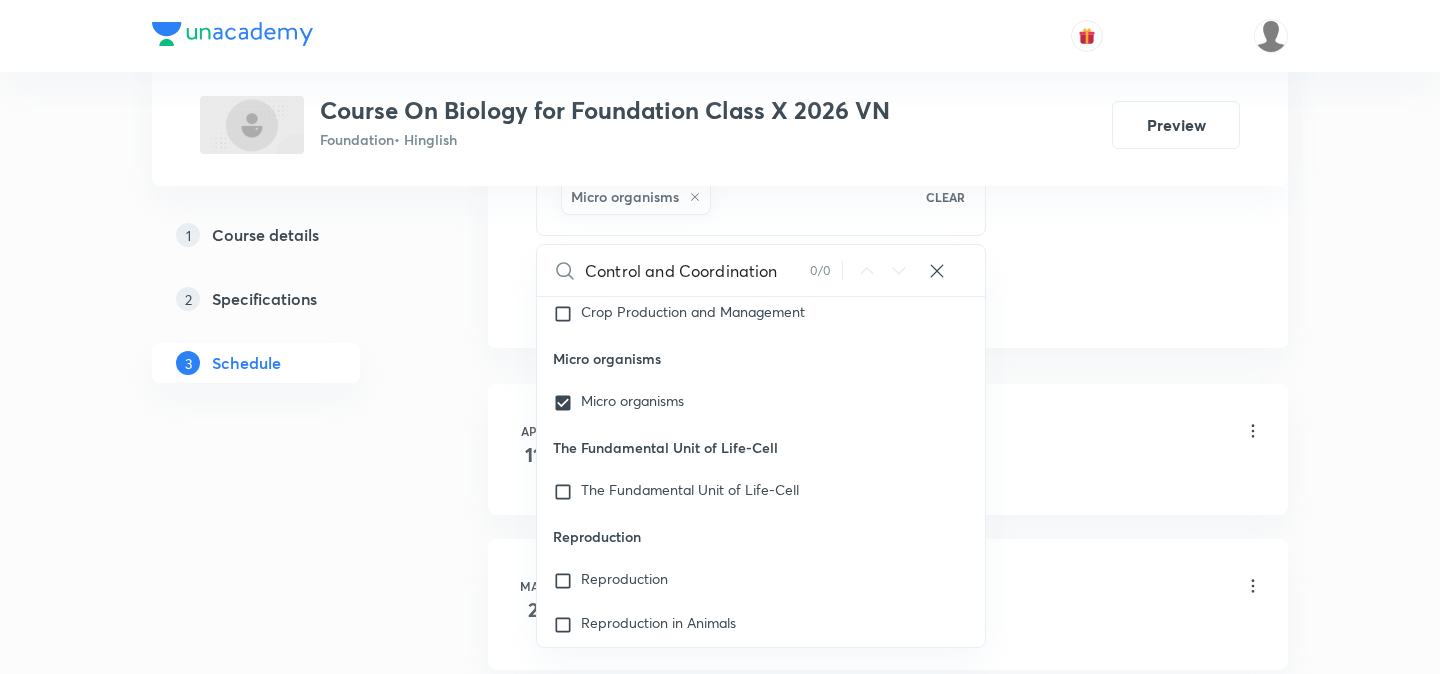 click on "1 Course details 2 Specifications 3 Schedule" at bounding box center (288, 1048) 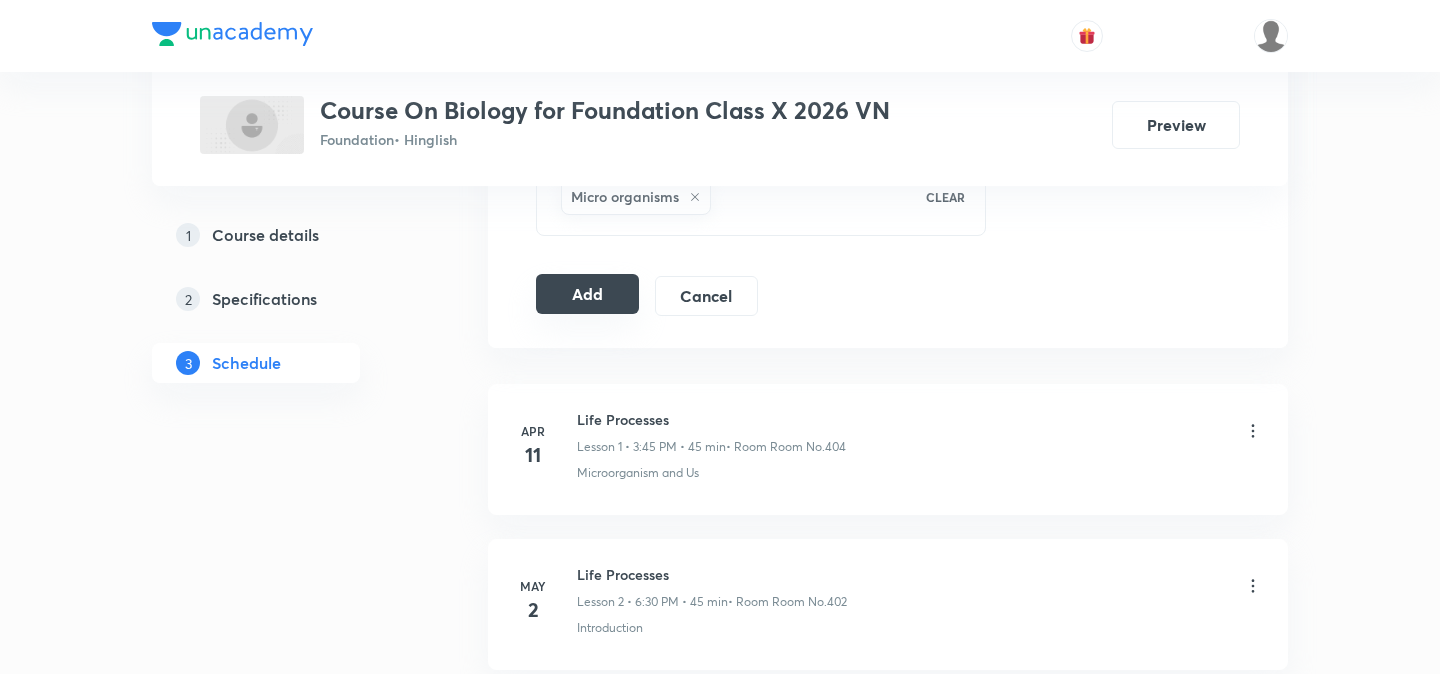 click on "Add" at bounding box center [587, 294] 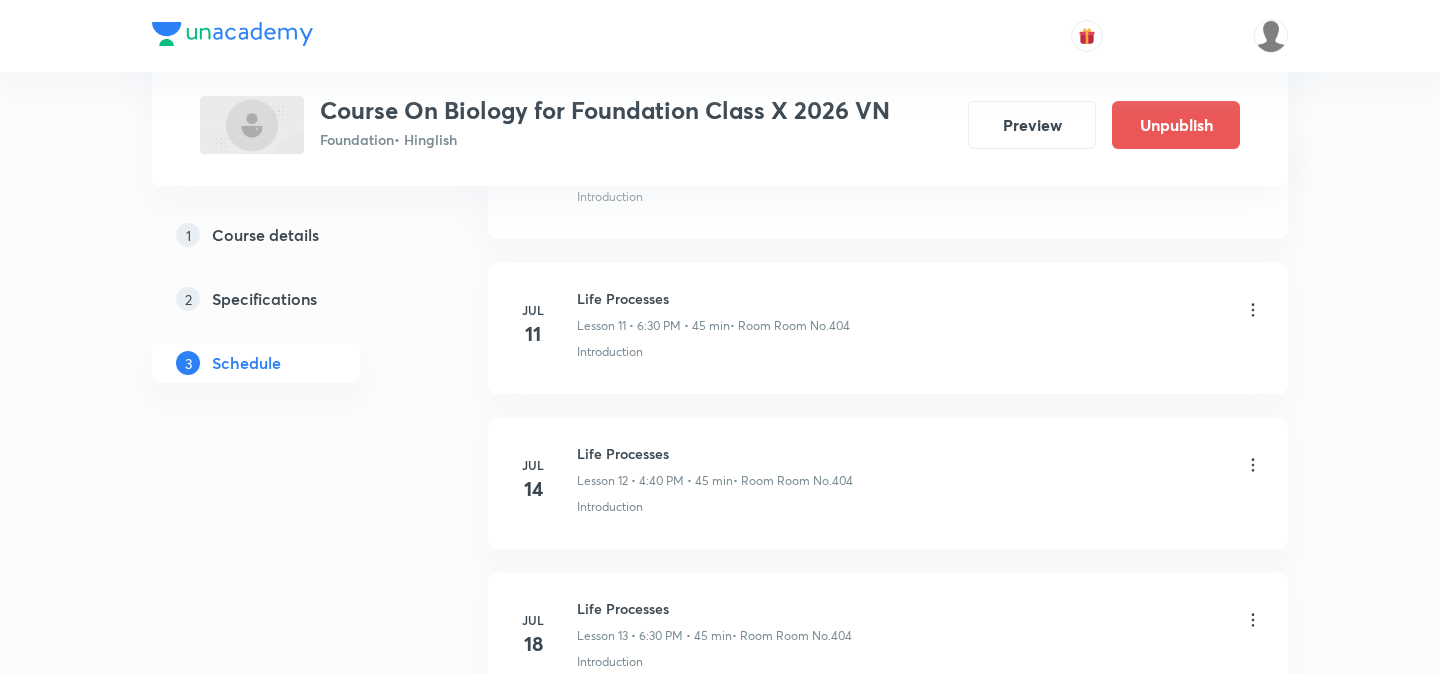 scroll, scrollTop: 2490, scrollLeft: 0, axis: vertical 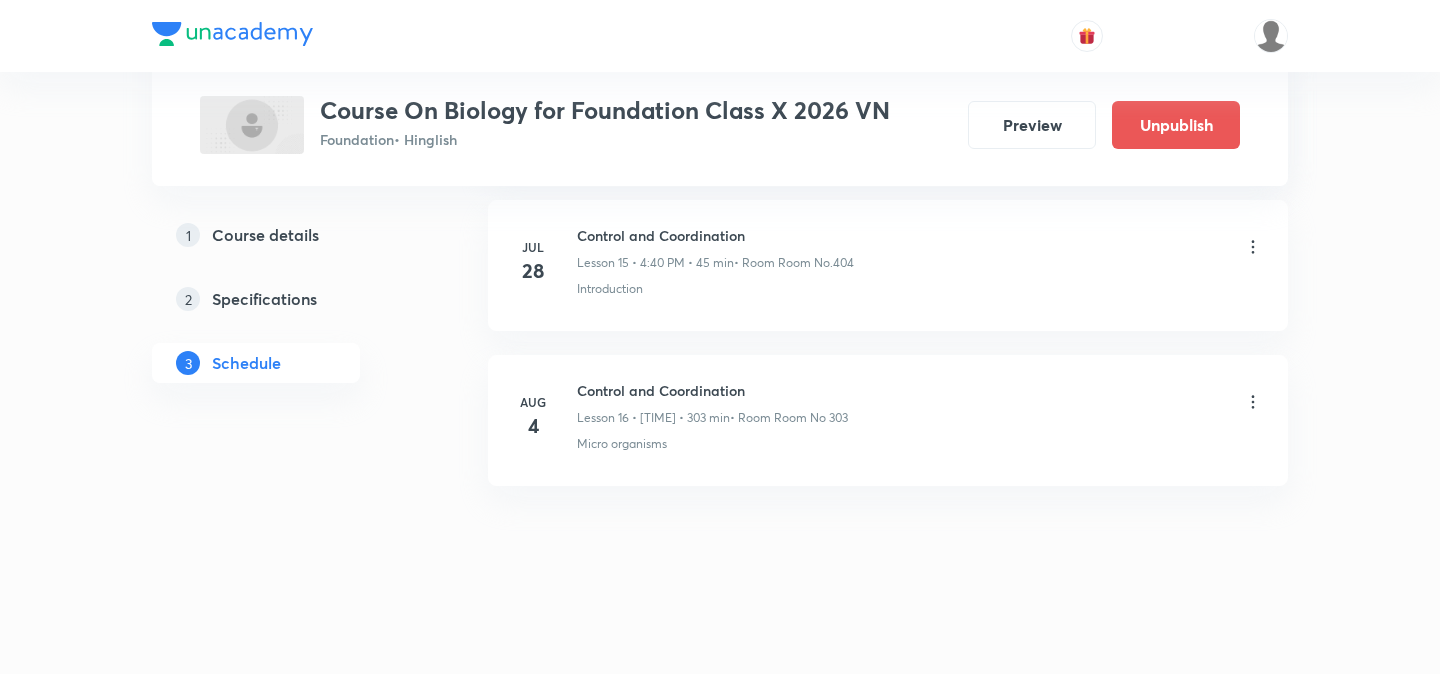 click 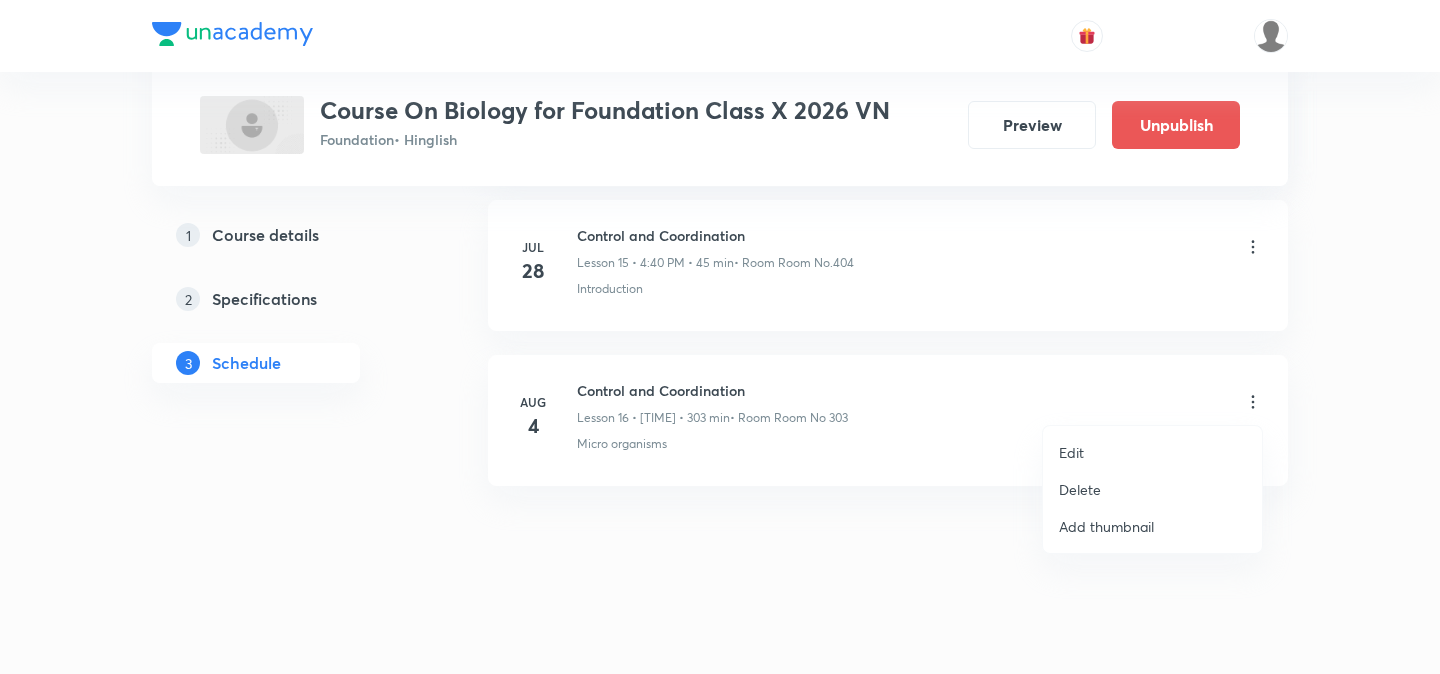 click on "Edit" at bounding box center (1152, 452) 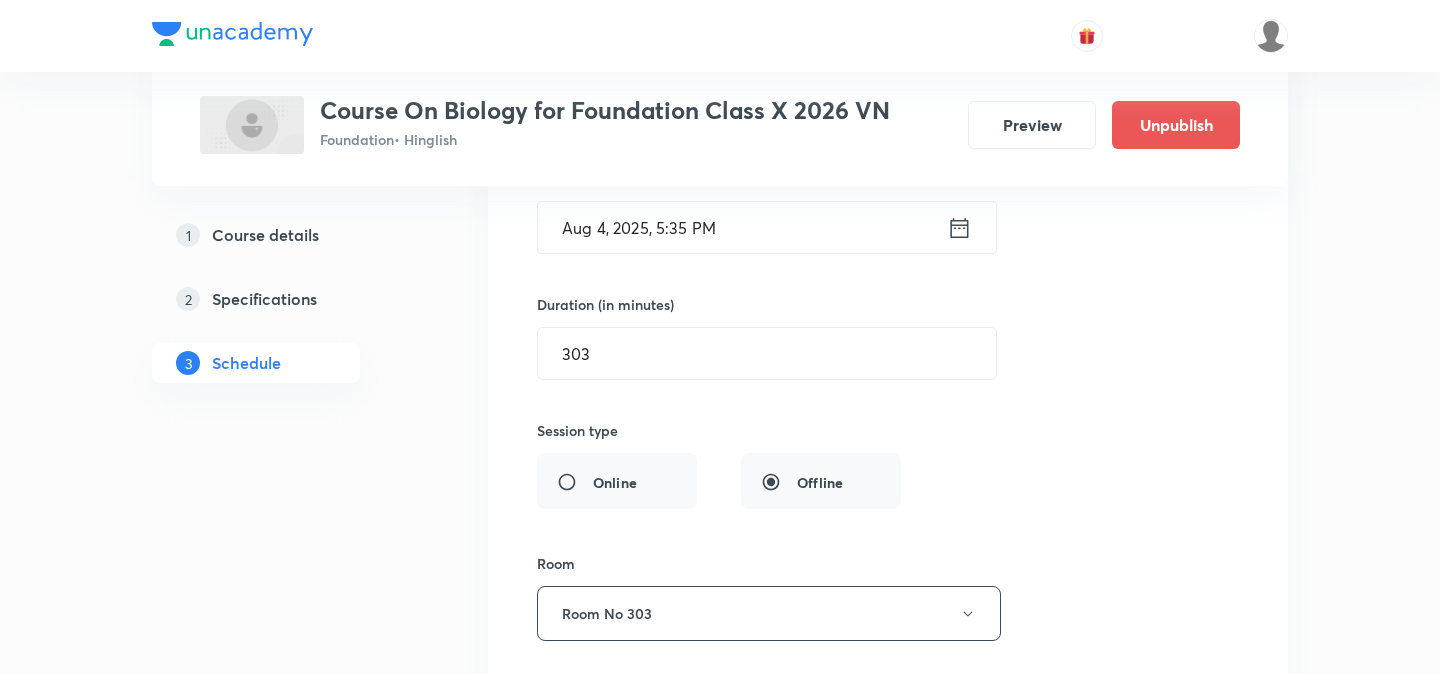 scroll, scrollTop: 2846, scrollLeft: 0, axis: vertical 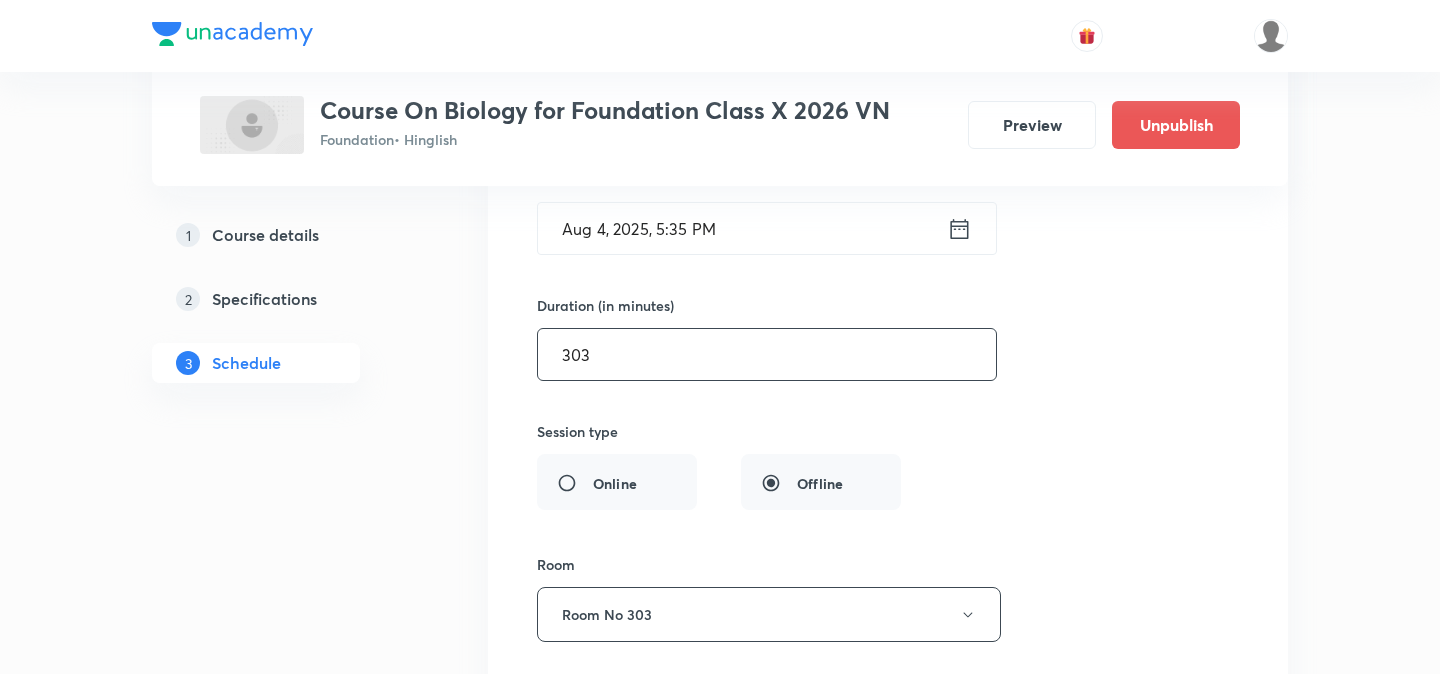 click on "303" at bounding box center [767, 354] 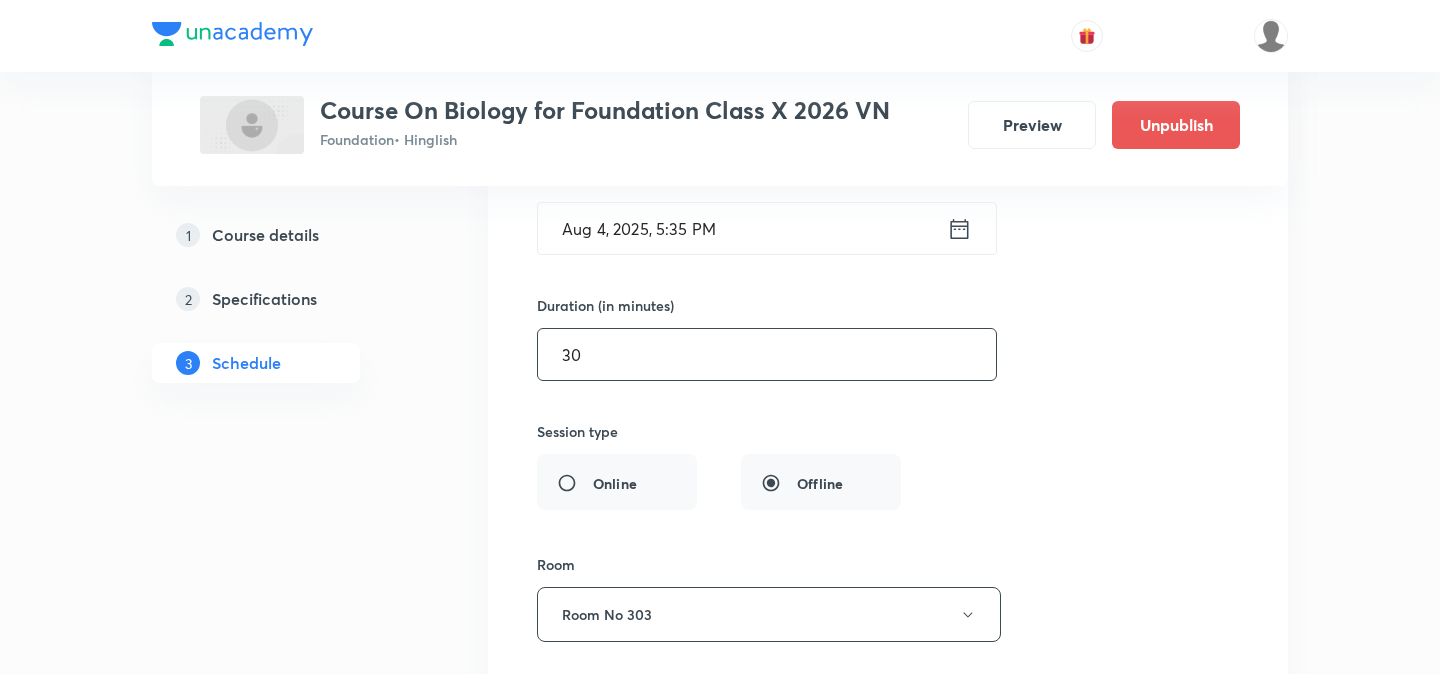 type on "3" 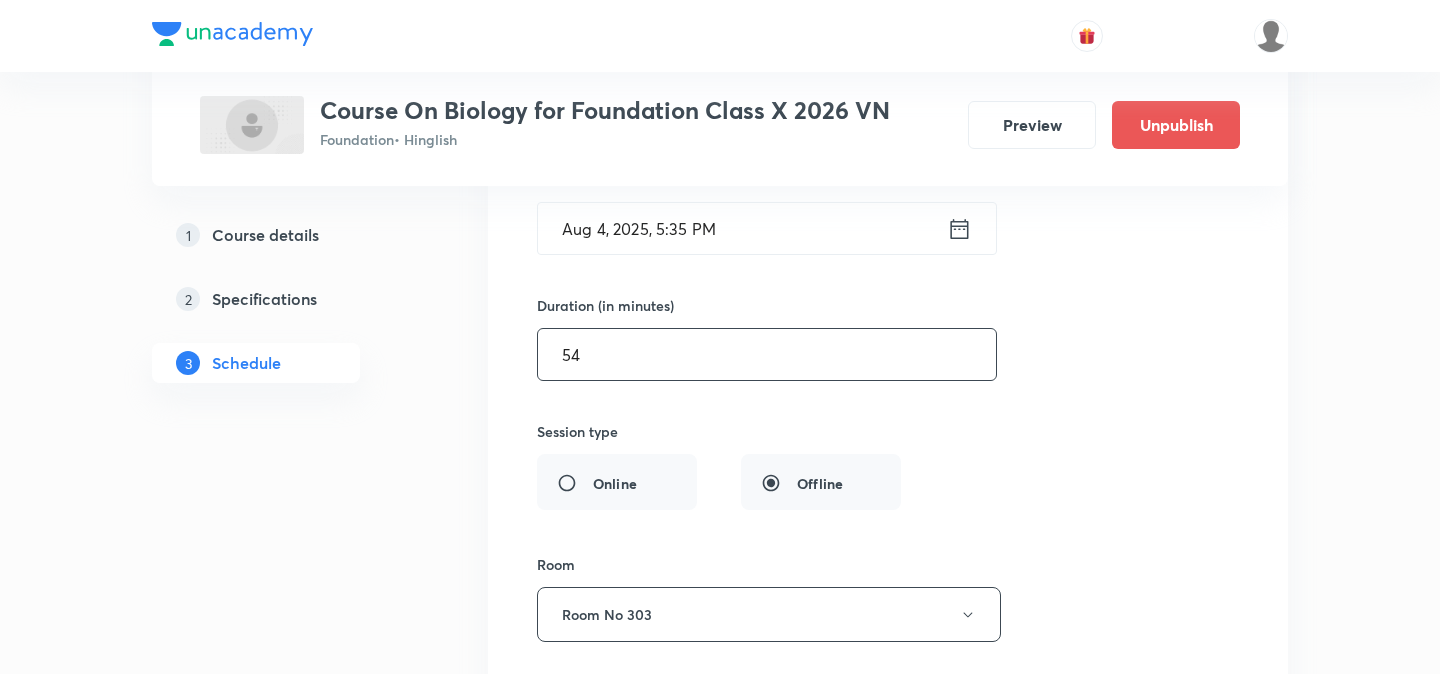 type on "5" 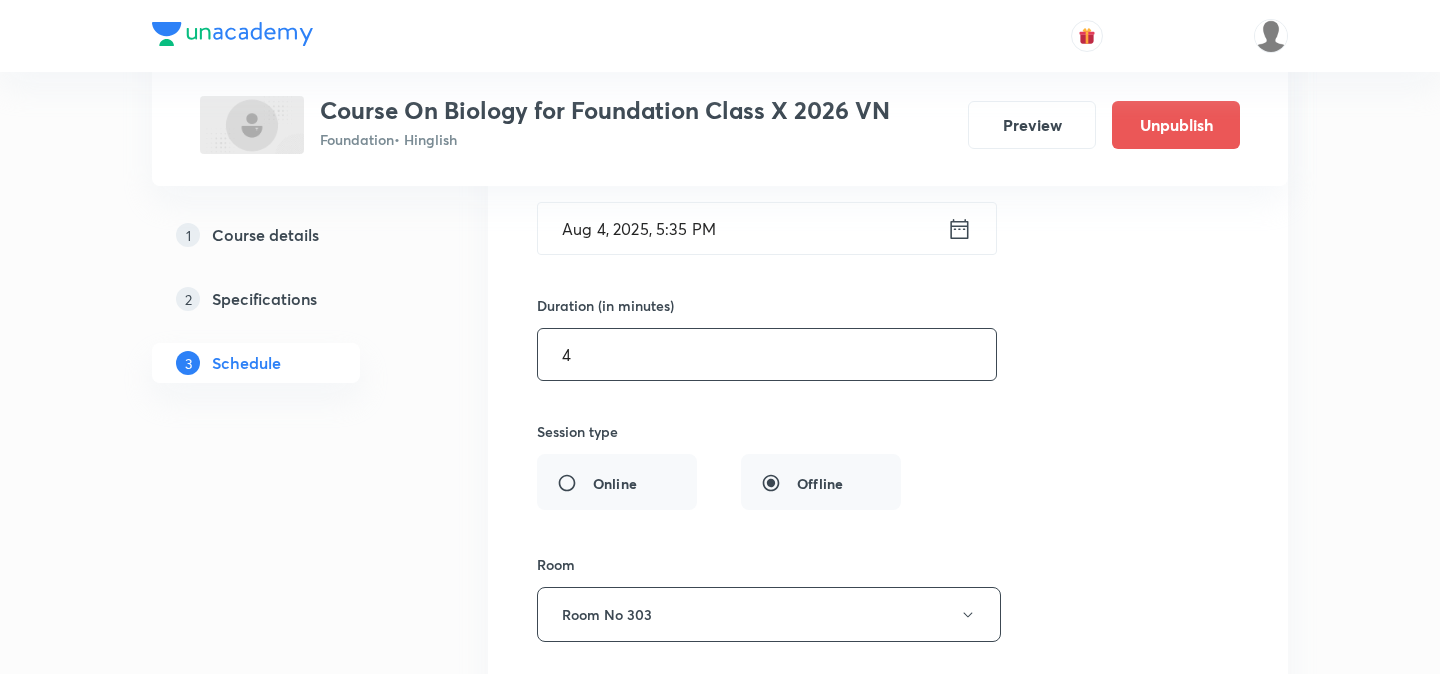 type on "45" 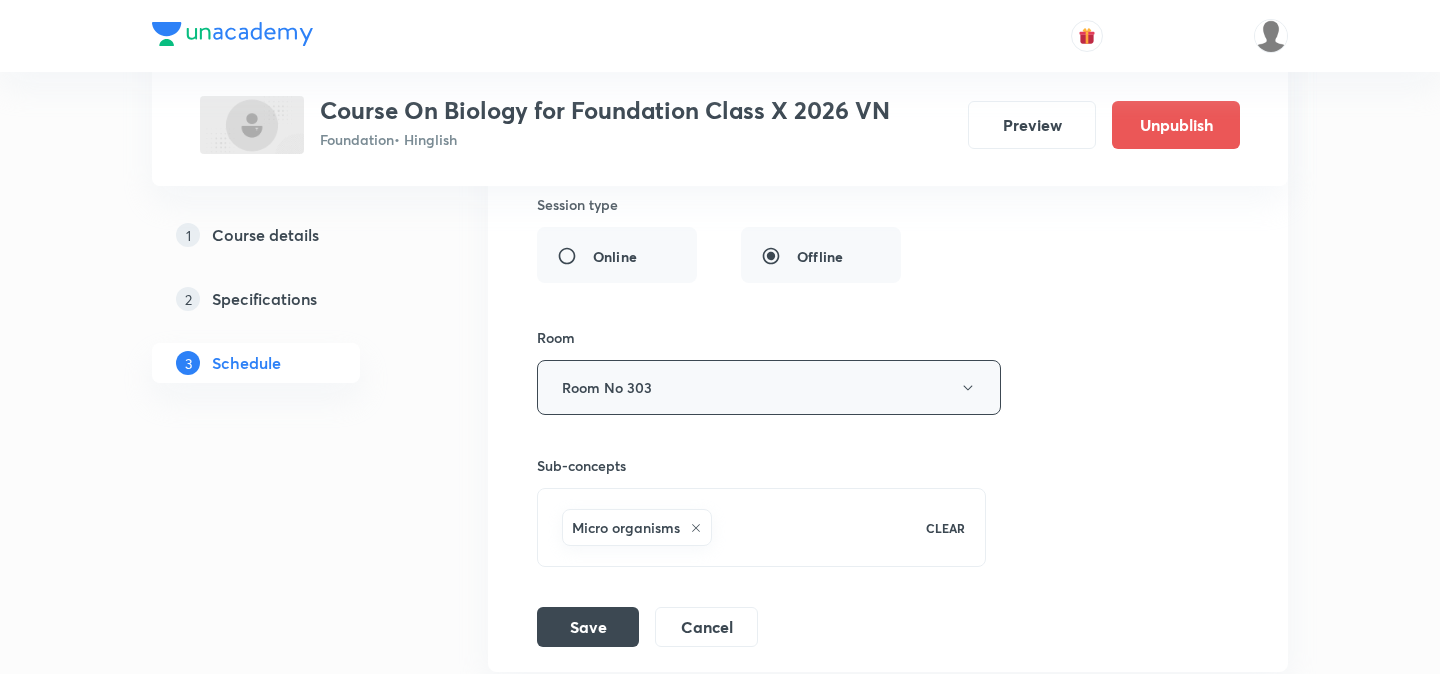 scroll, scrollTop: 3106, scrollLeft: 0, axis: vertical 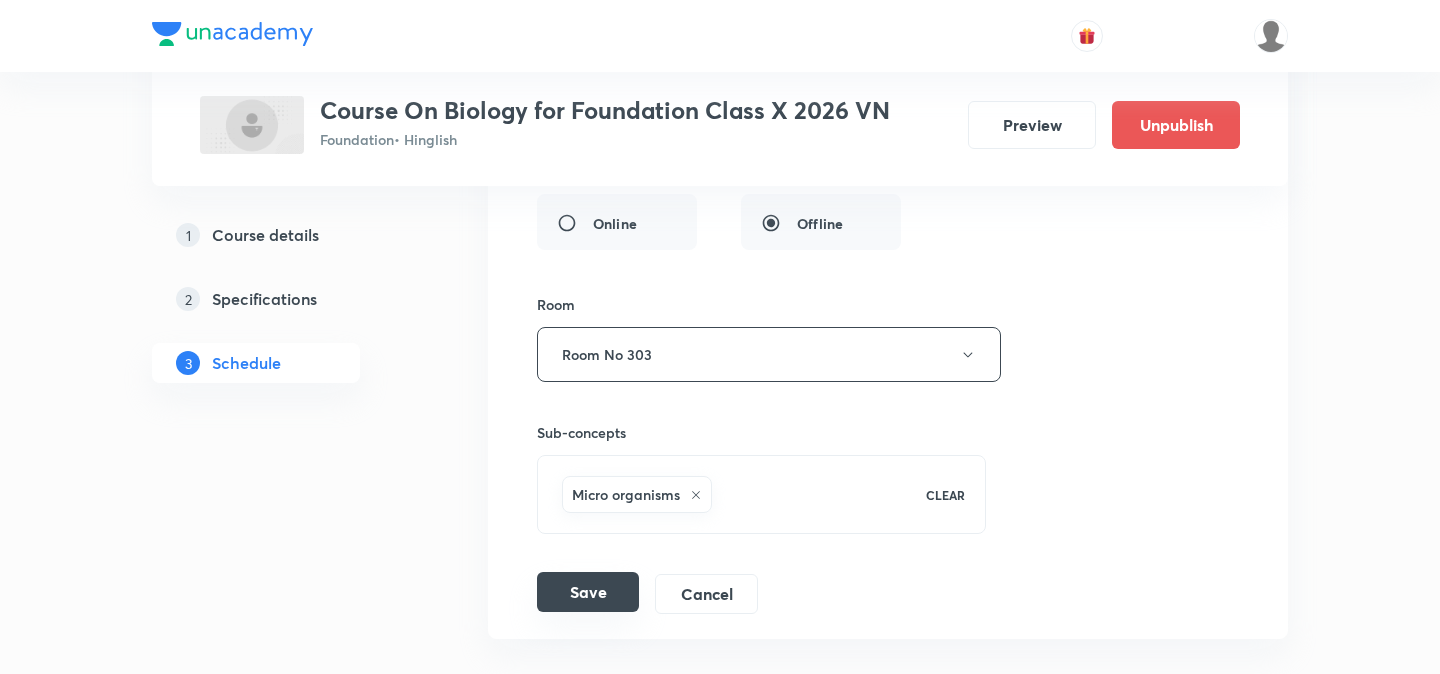 click on "Save" at bounding box center (588, 592) 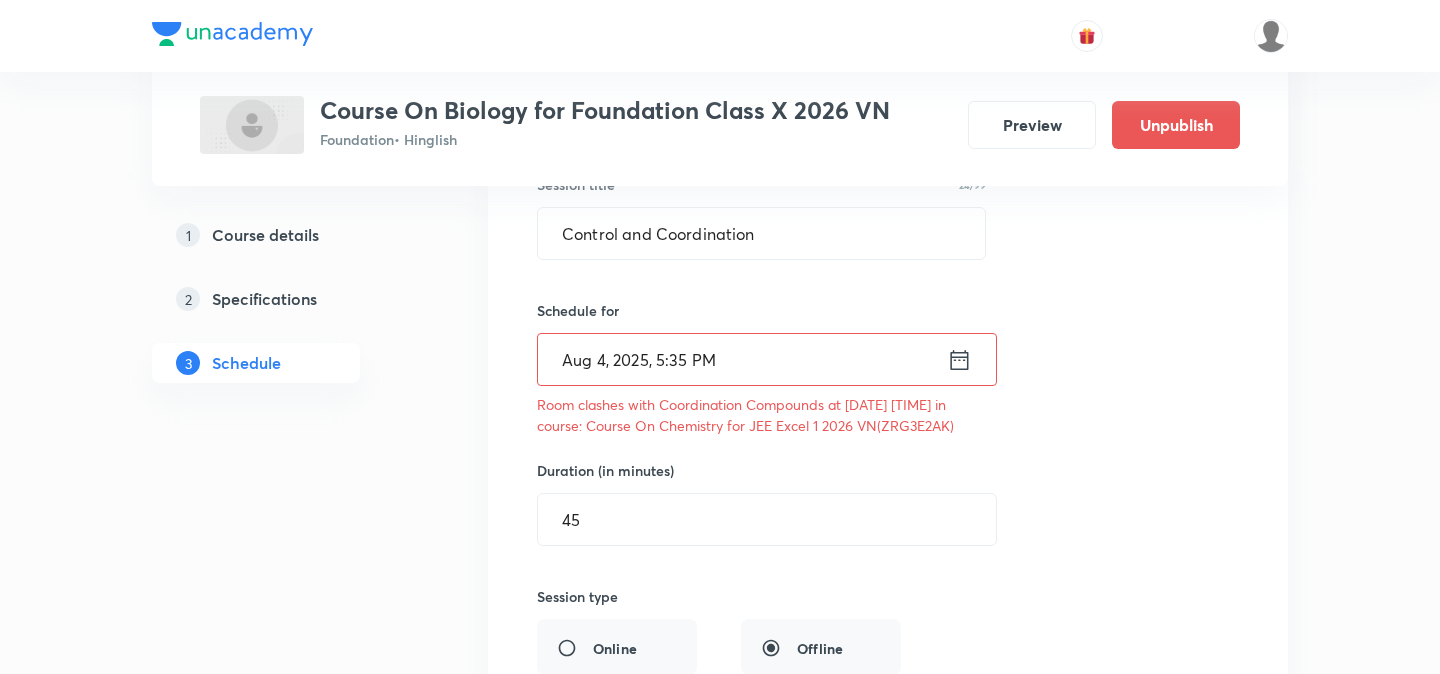 scroll, scrollTop: 2713, scrollLeft: 0, axis: vertical 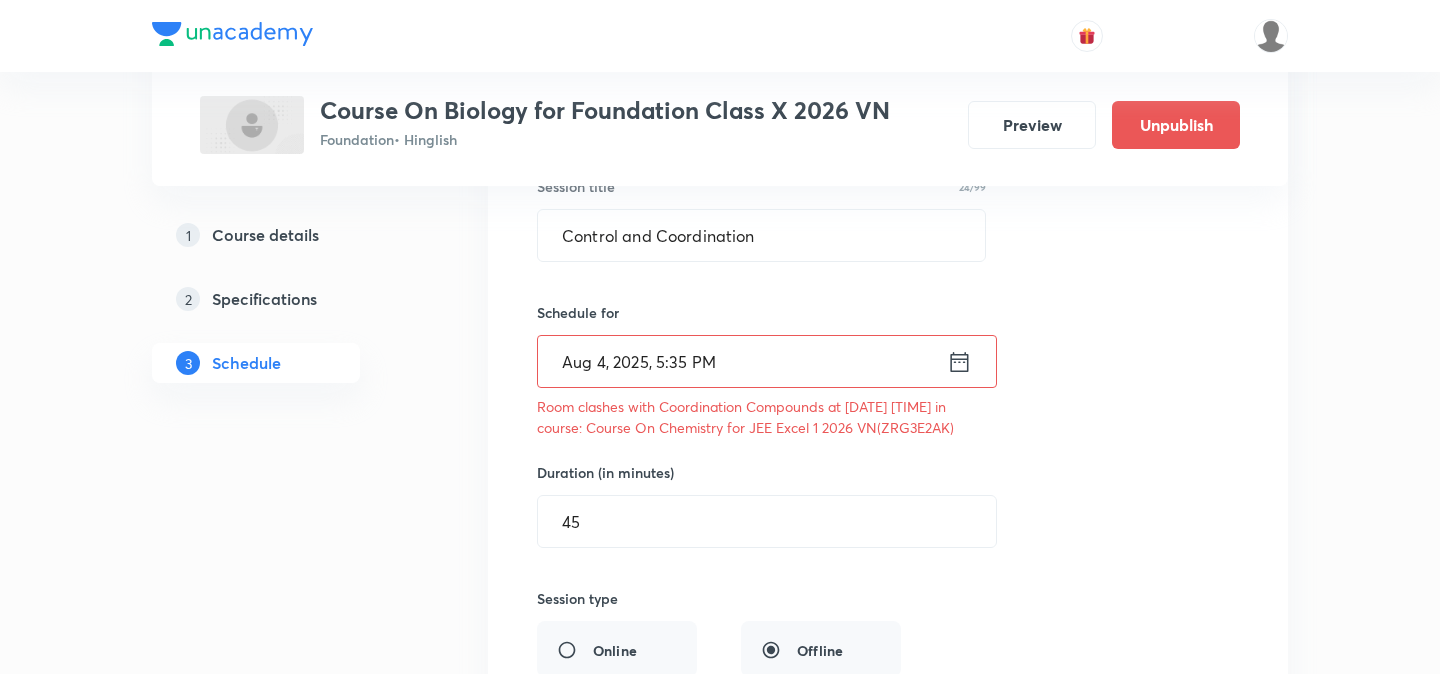click on "Room  clashes with Coordination Compounds at 04 Aug 2025 05:15 PM in course: Course On Chemistry for JEE Excel 1 2026 VN(ZRG3E2AK)" at bounding box center (761, 417) 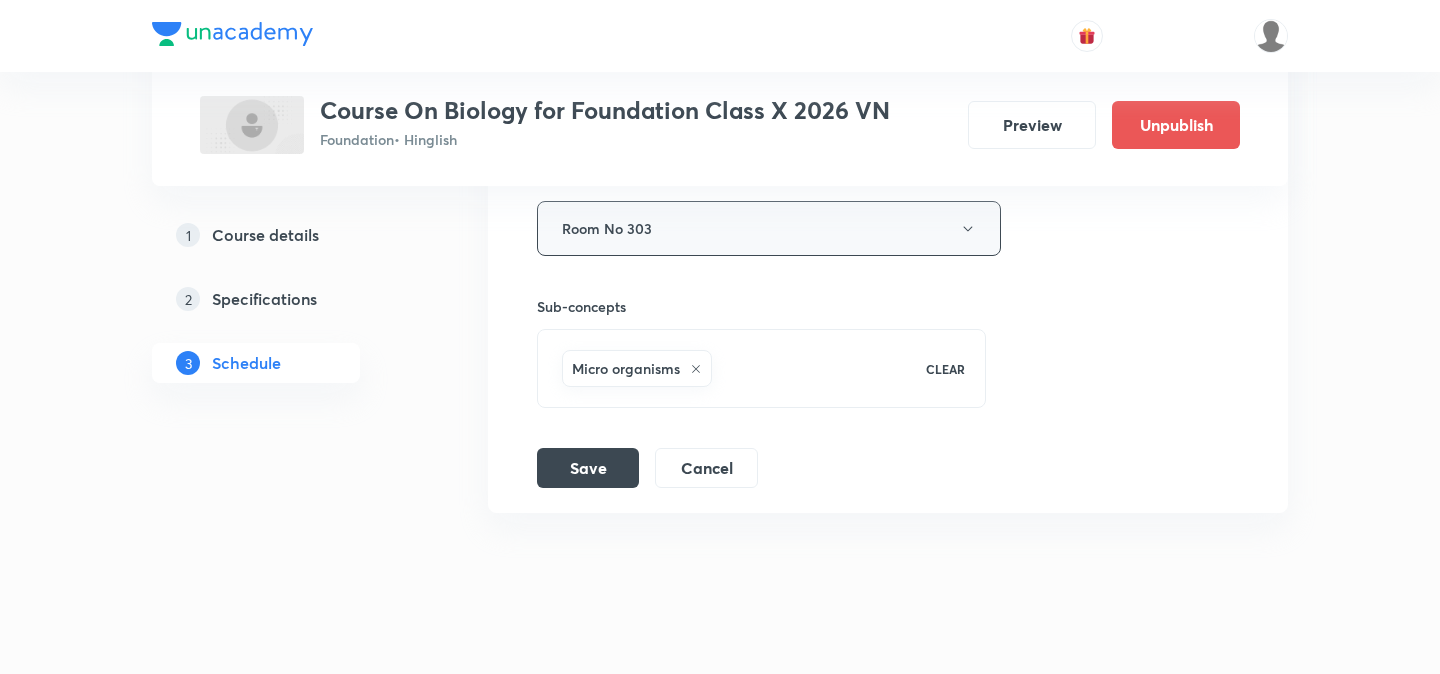 scroll, scrollTop: 3256, scrollLeft: 0, axis: vertical 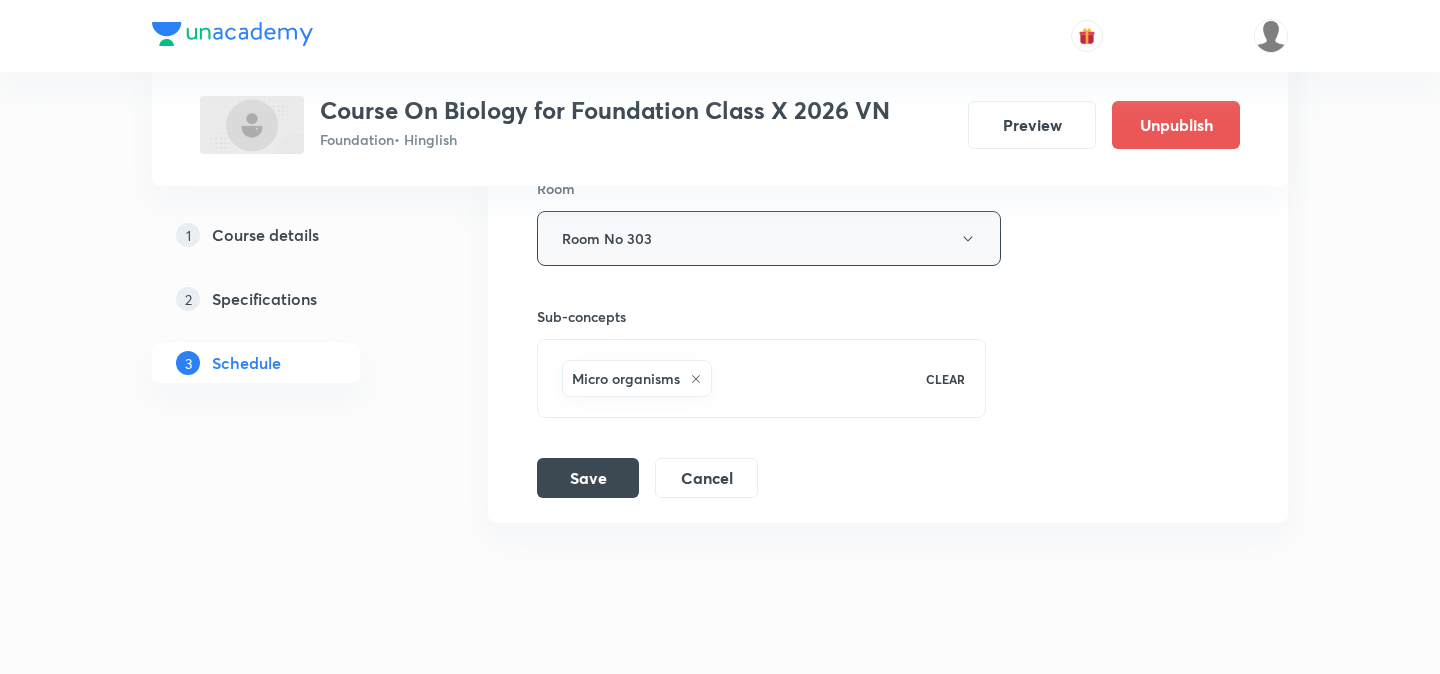 click on "Room No 303" at bounding box center (769, 238) 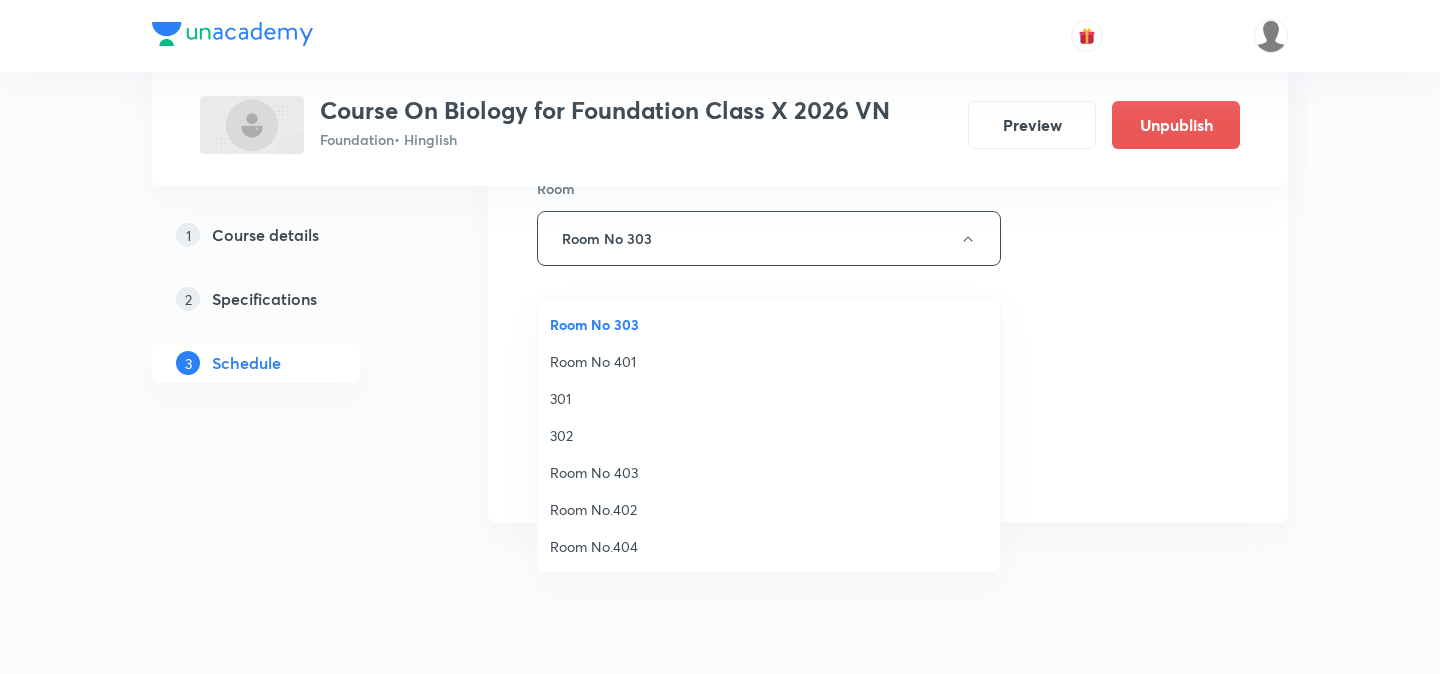 click on "Room No.404" at bounding box center [769, 546] 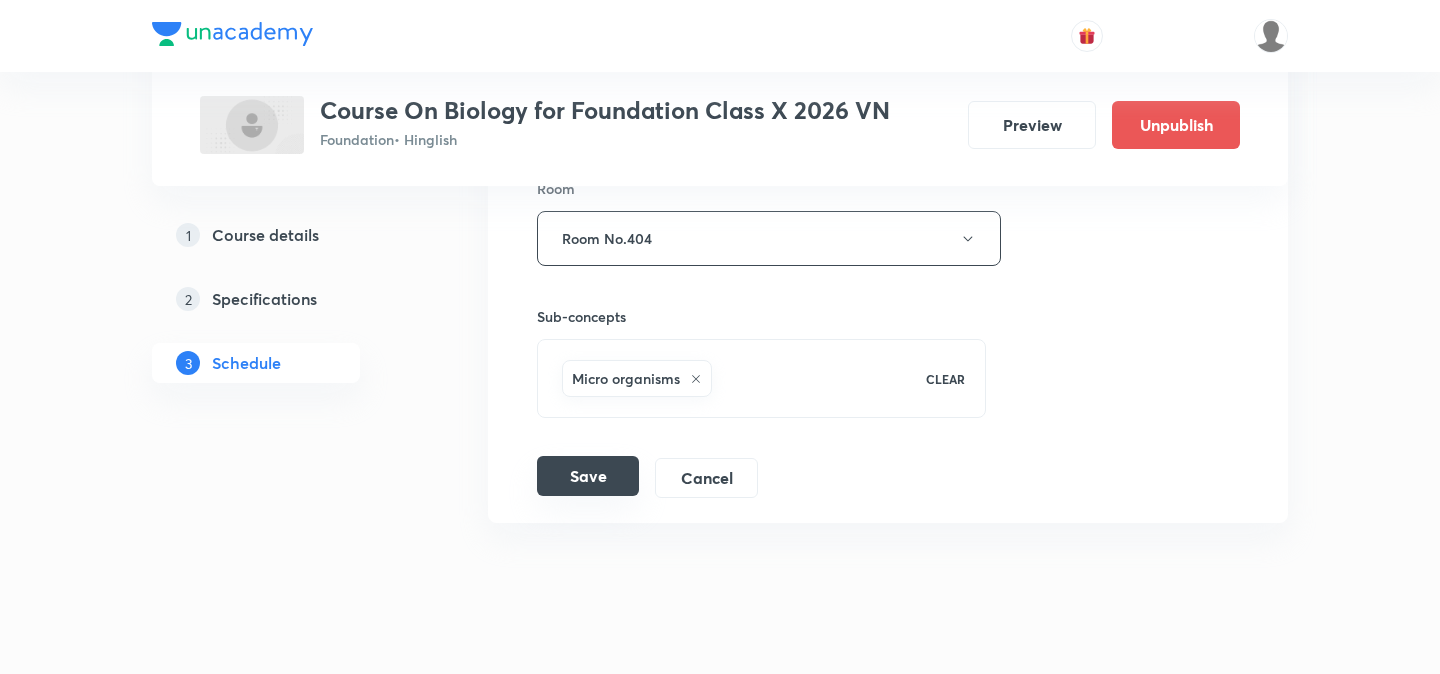 click on "Save" at bounding box center [588, 476] 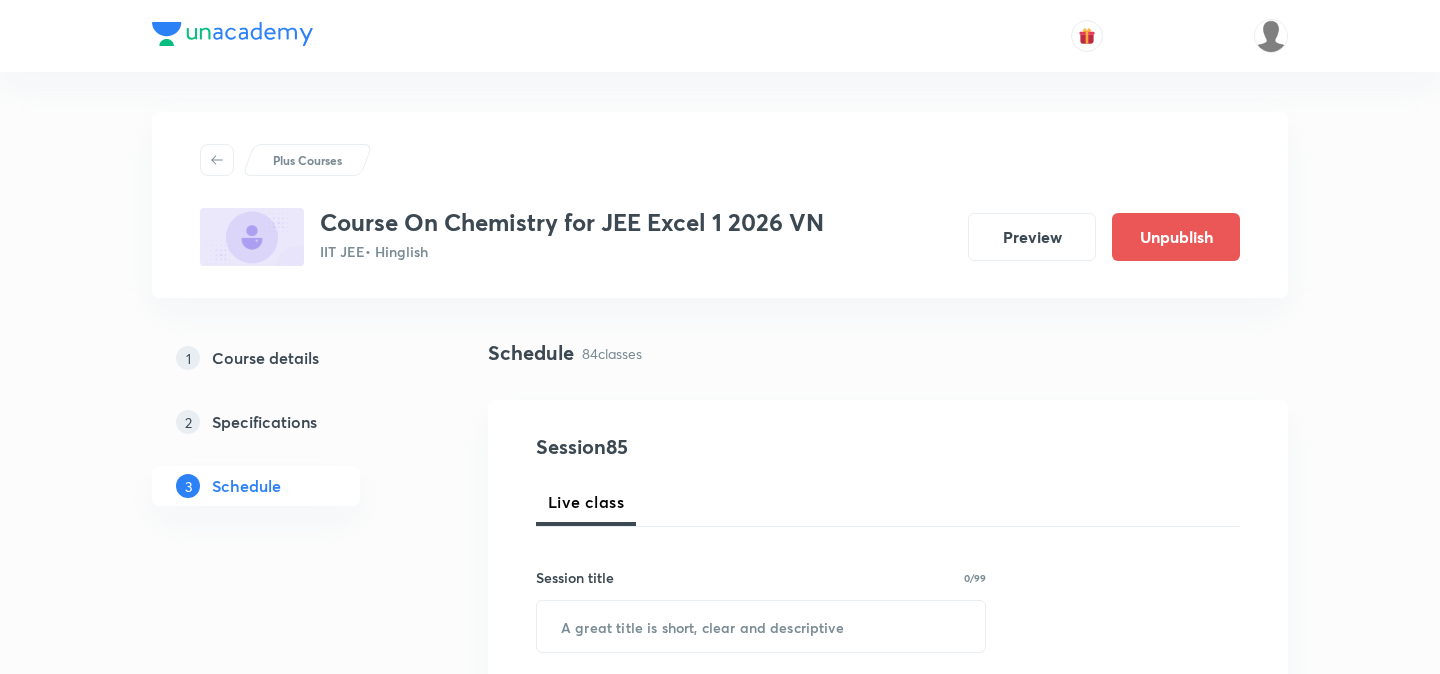 scroll, scrollTop: 0, scrollLeft: 0, axis: both 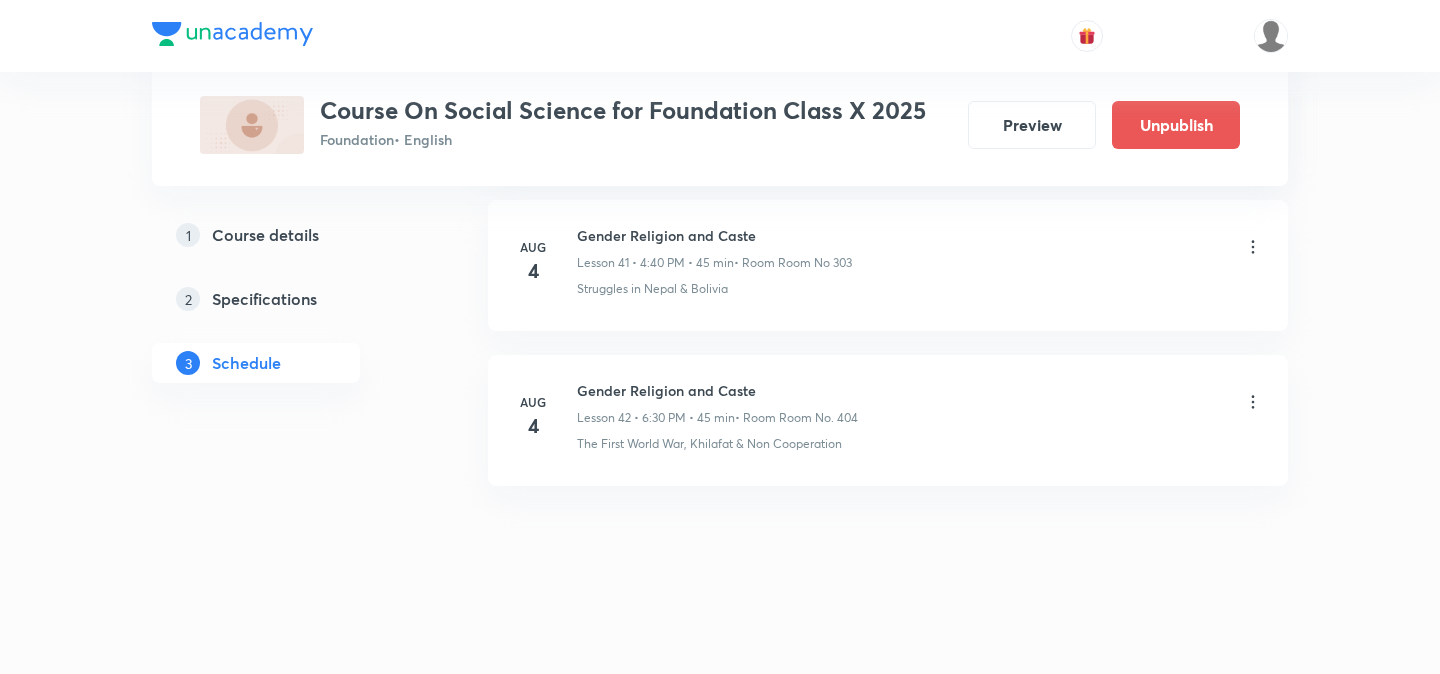 click 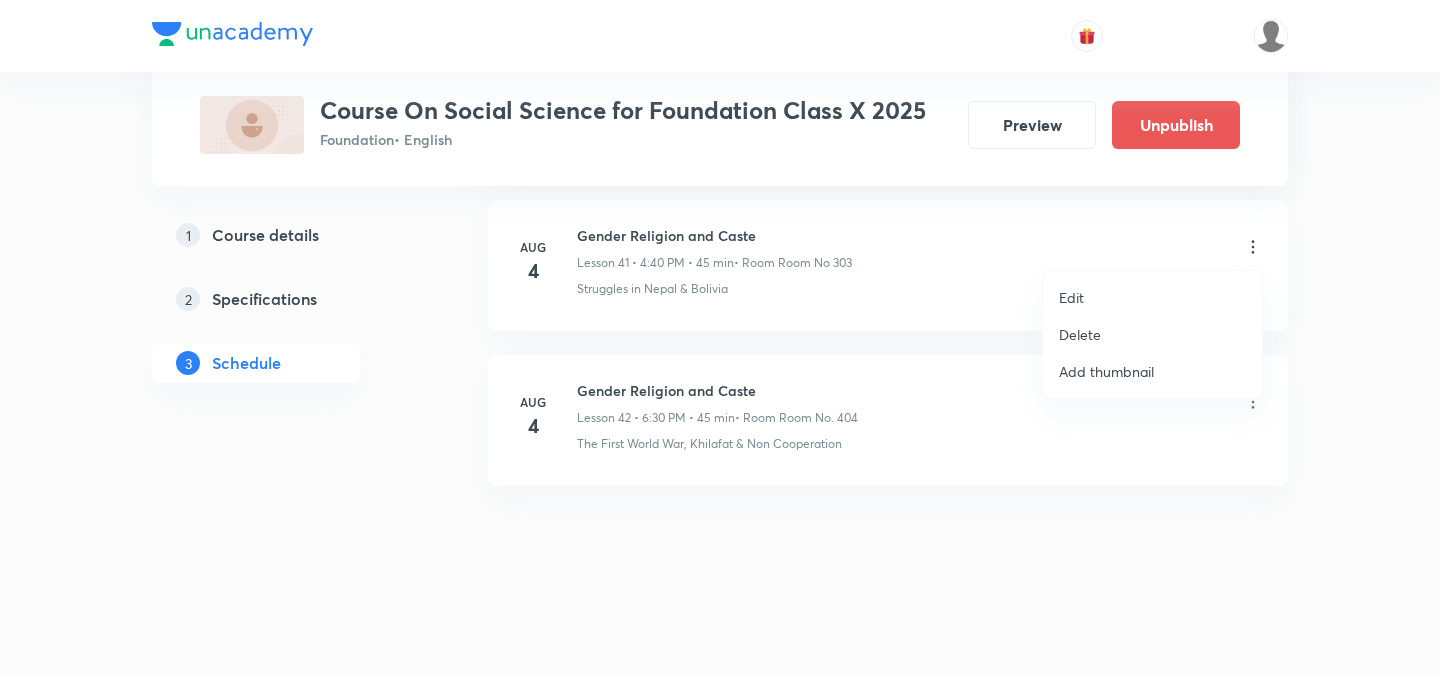 click at bounding box center [720, 337] 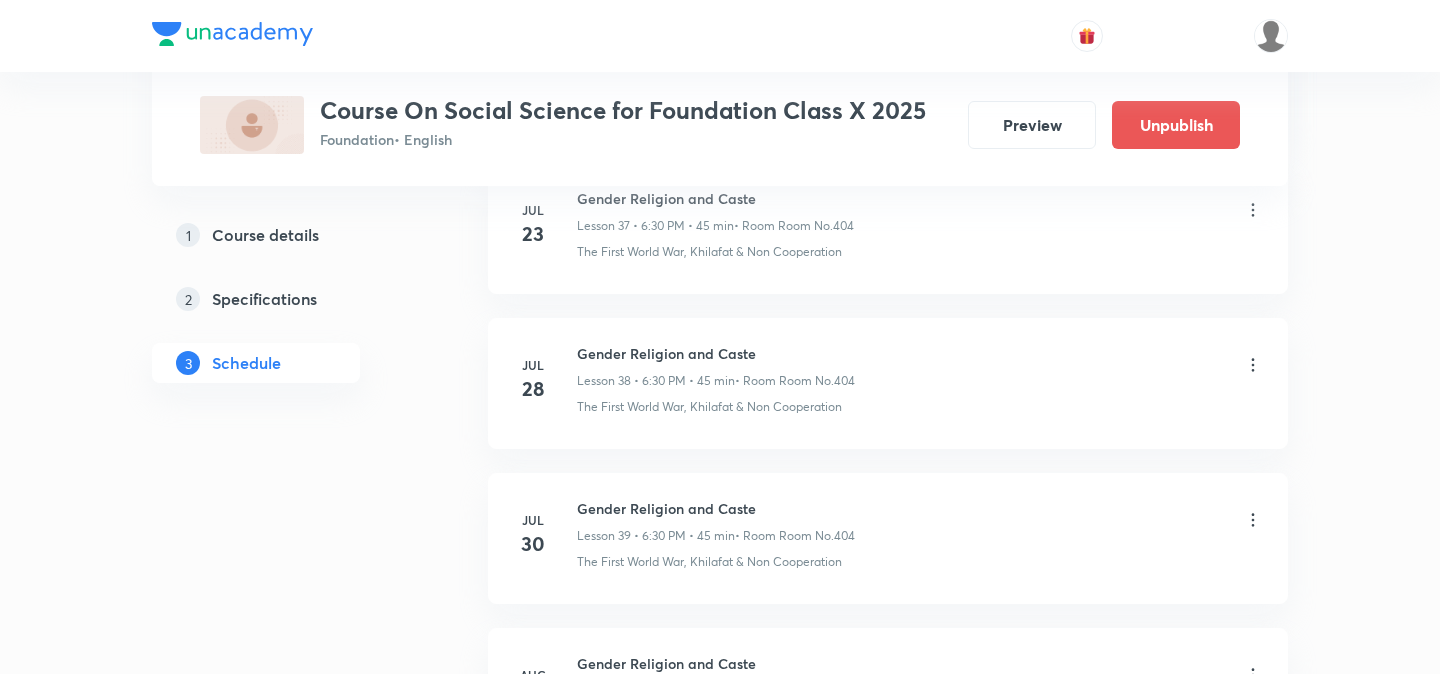 scroll, scrollTop: 6850, scrollLeft: 0, axis: vertical 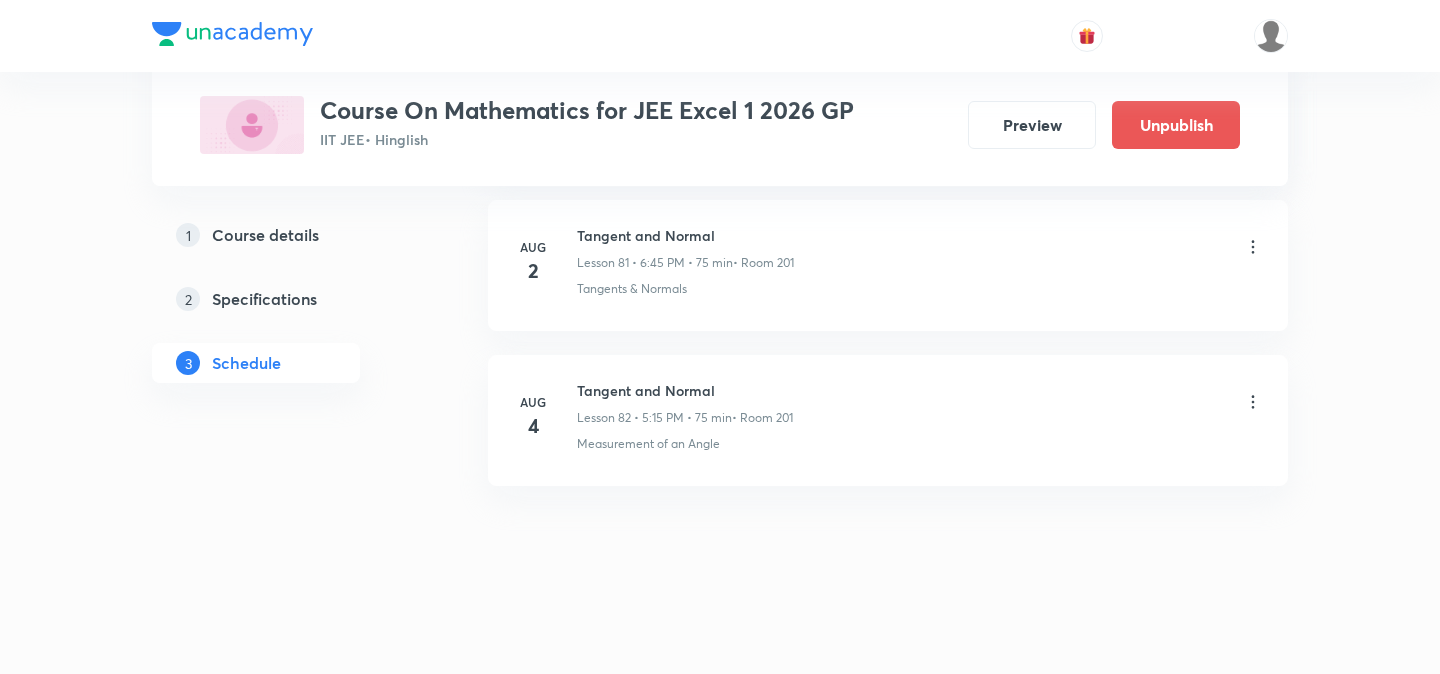 click 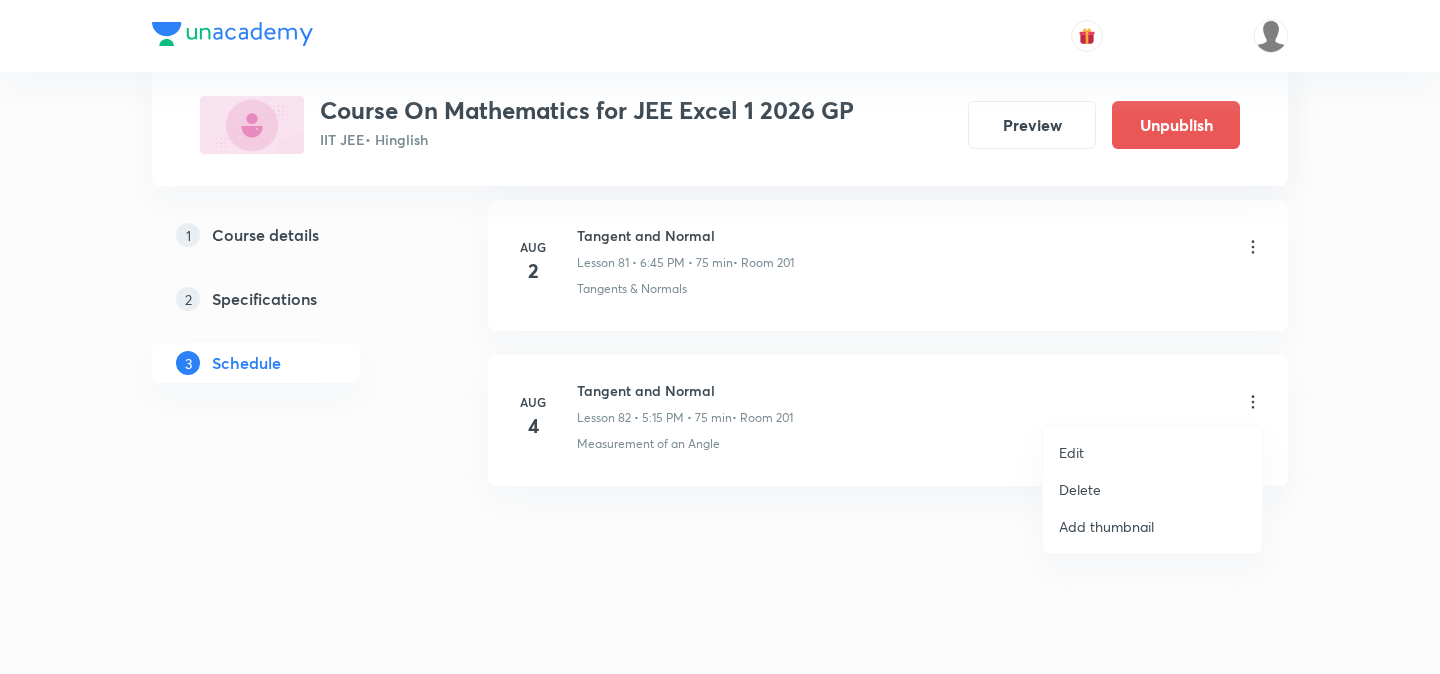 click on "Edit" at bounding box center (1152, 452) 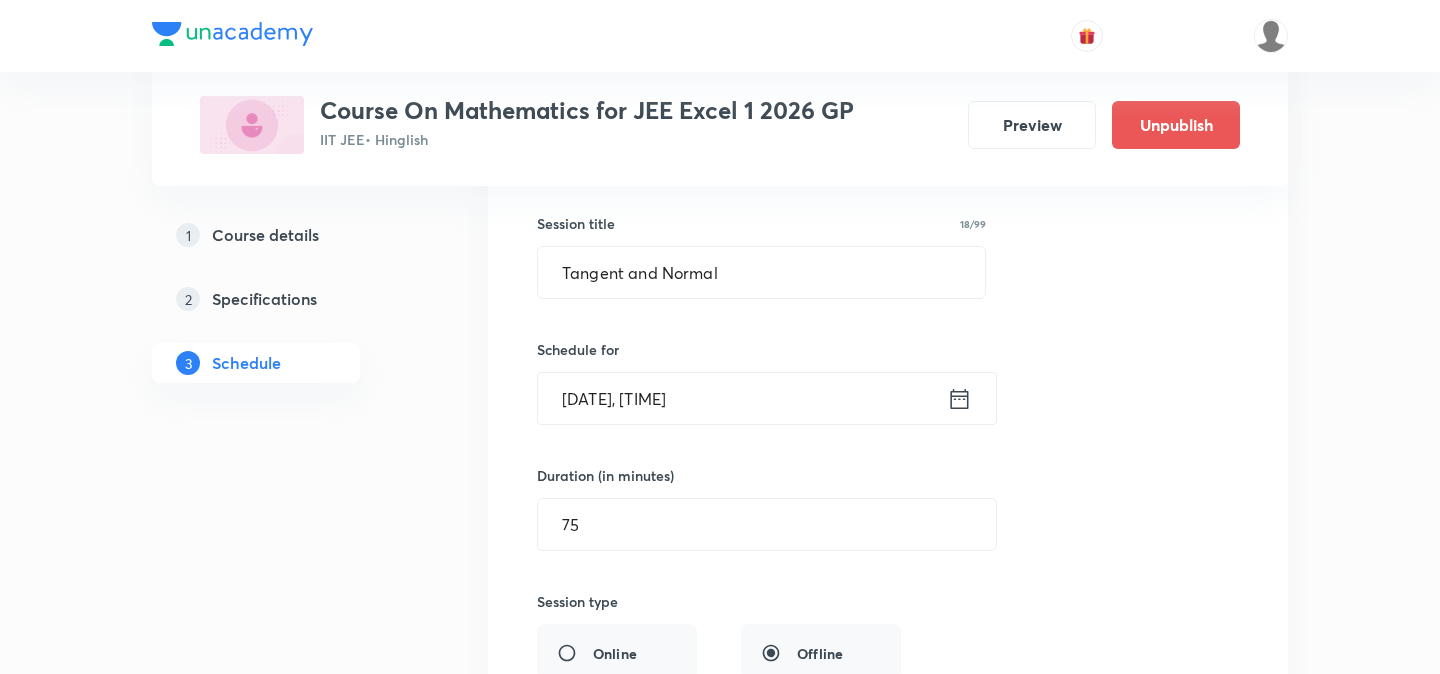 scroll, scrollTop: 12841, scrollLeft: 0, axis: vertical 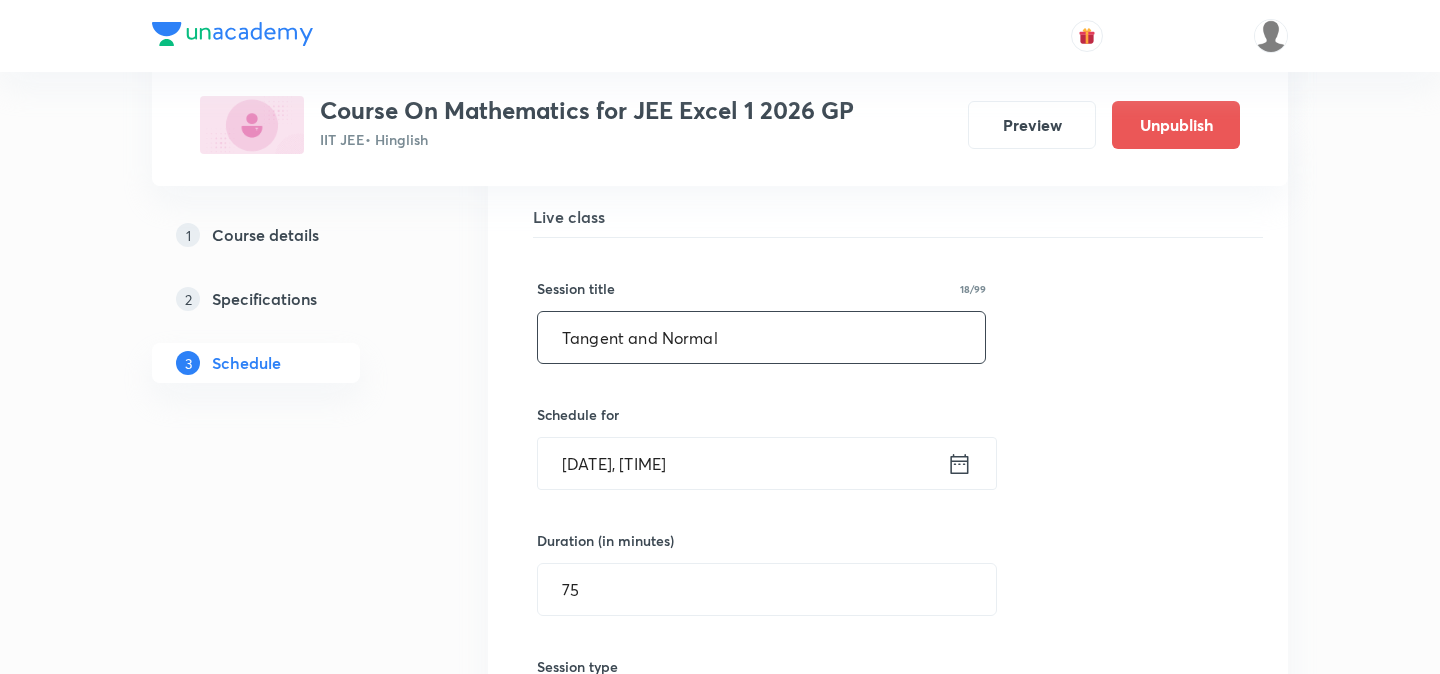 drag, startPoint x: 732, startPoint y: 337, endPoint x: 522, endPoint y: 342, distance: 210.05951 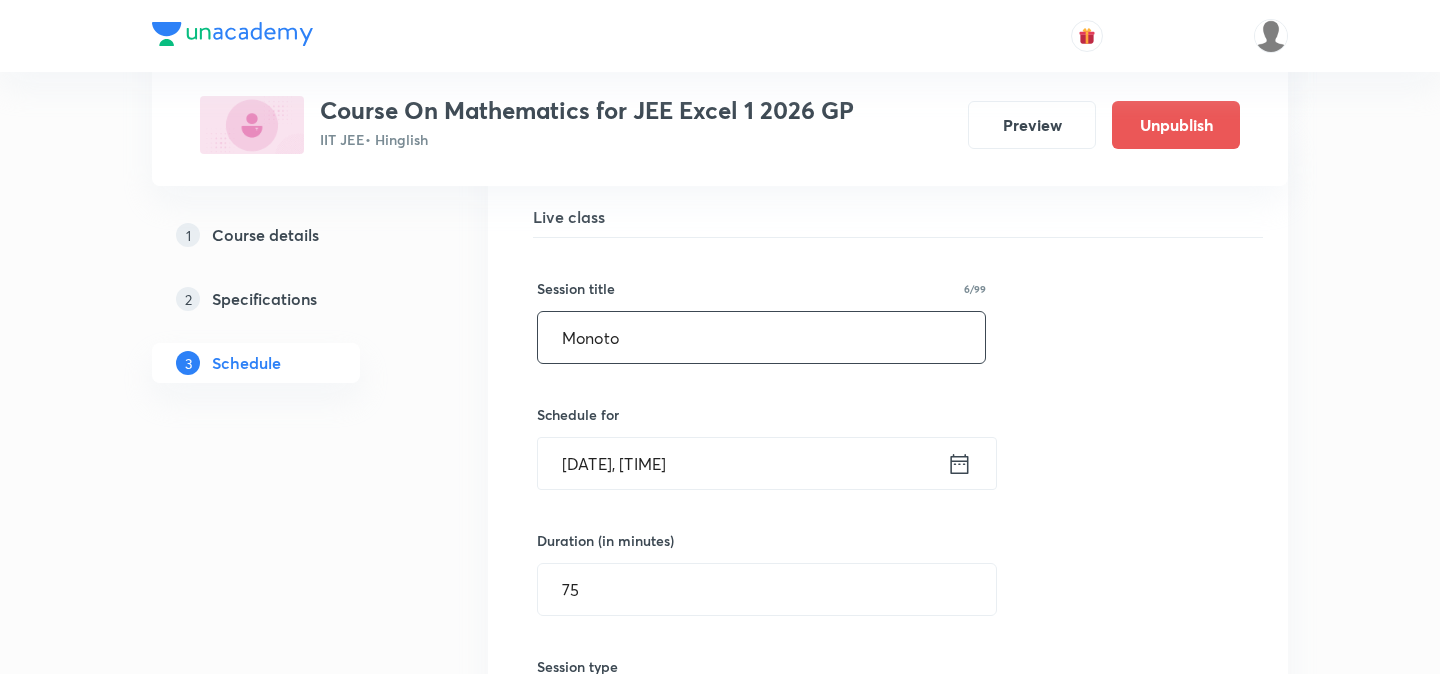 paste on "nicity" 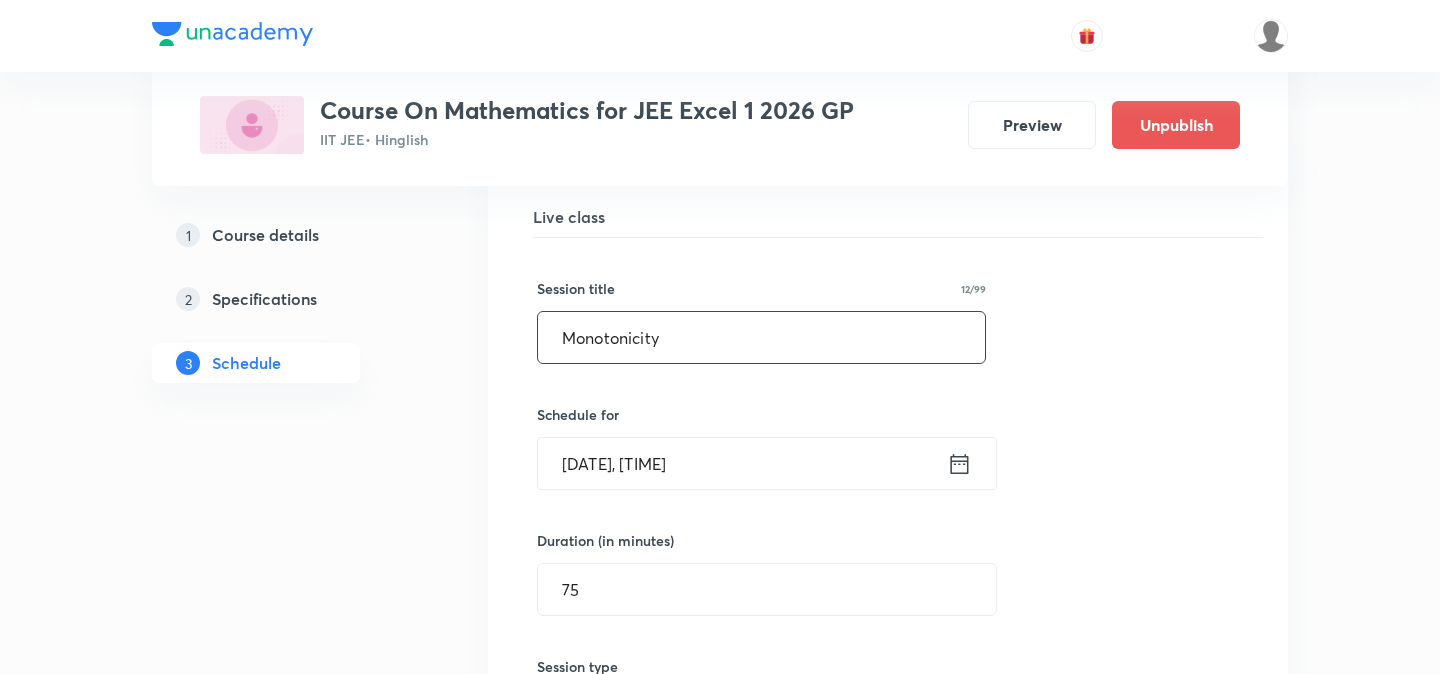 type on "Monotonicity" 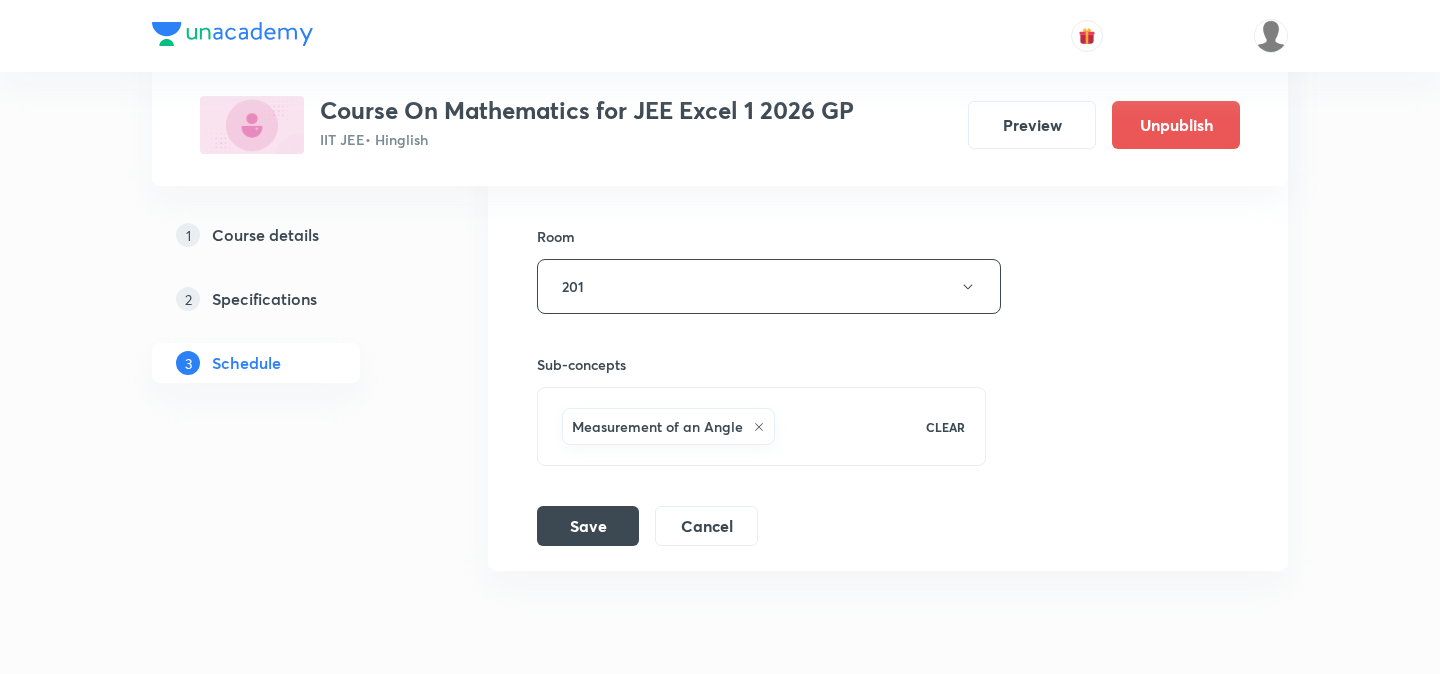 scroll, scrollTop: 13489, scrollLeft: 0, axis: vertical 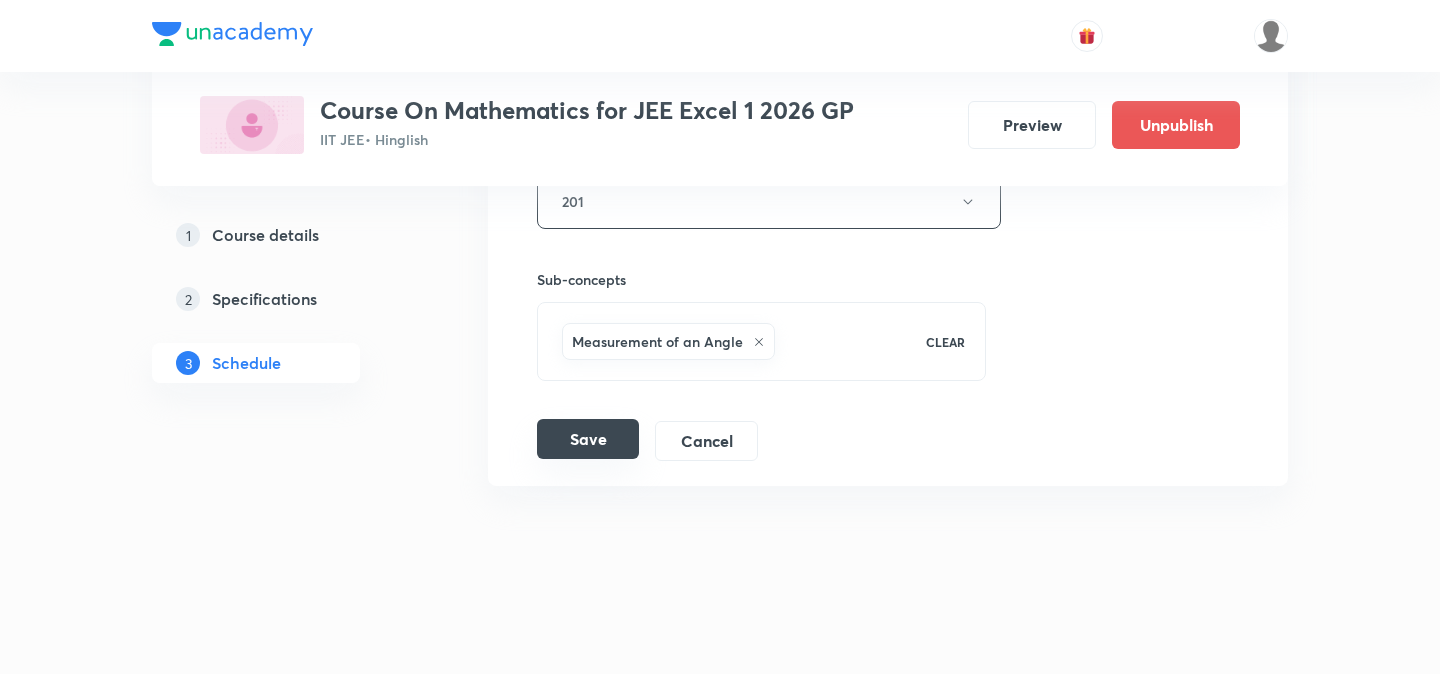 click on "Save" at bounding box center [588, 439] 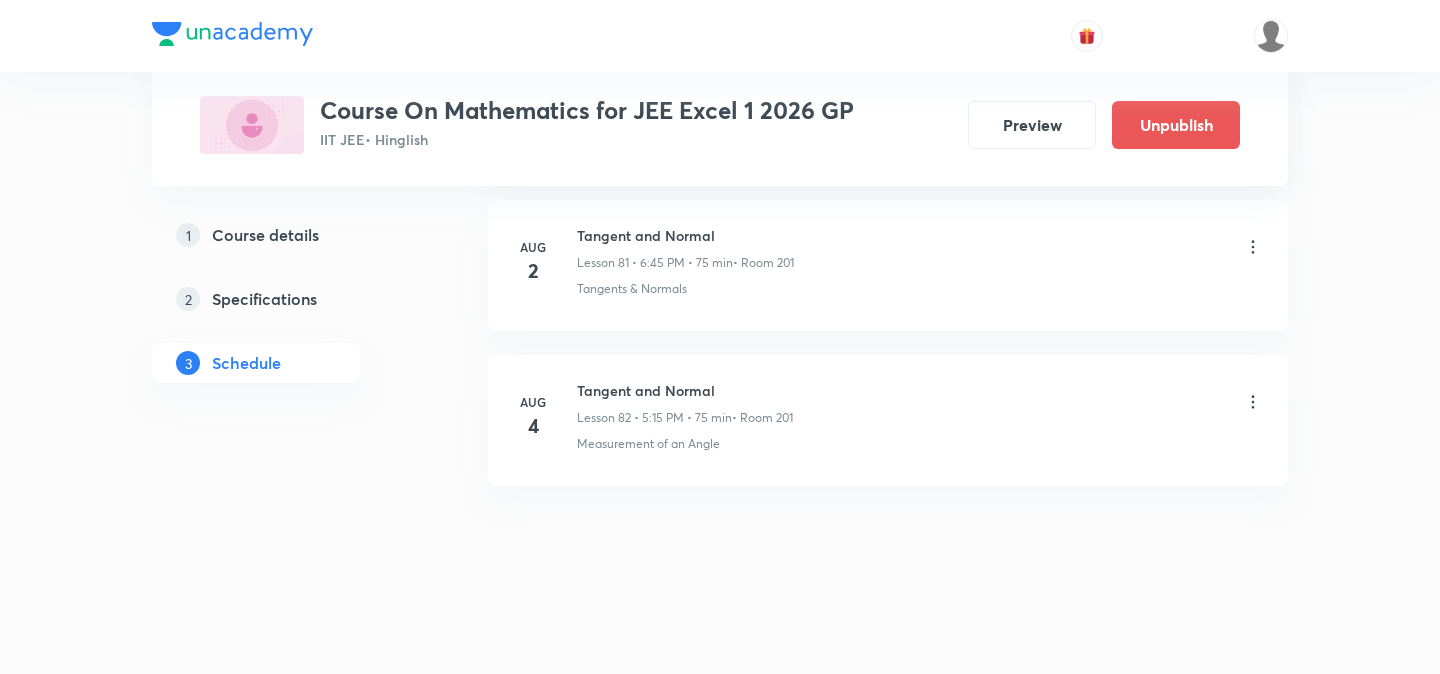 scroll, scrollTop: 12720, scrollLeft: 0, axis: vertical 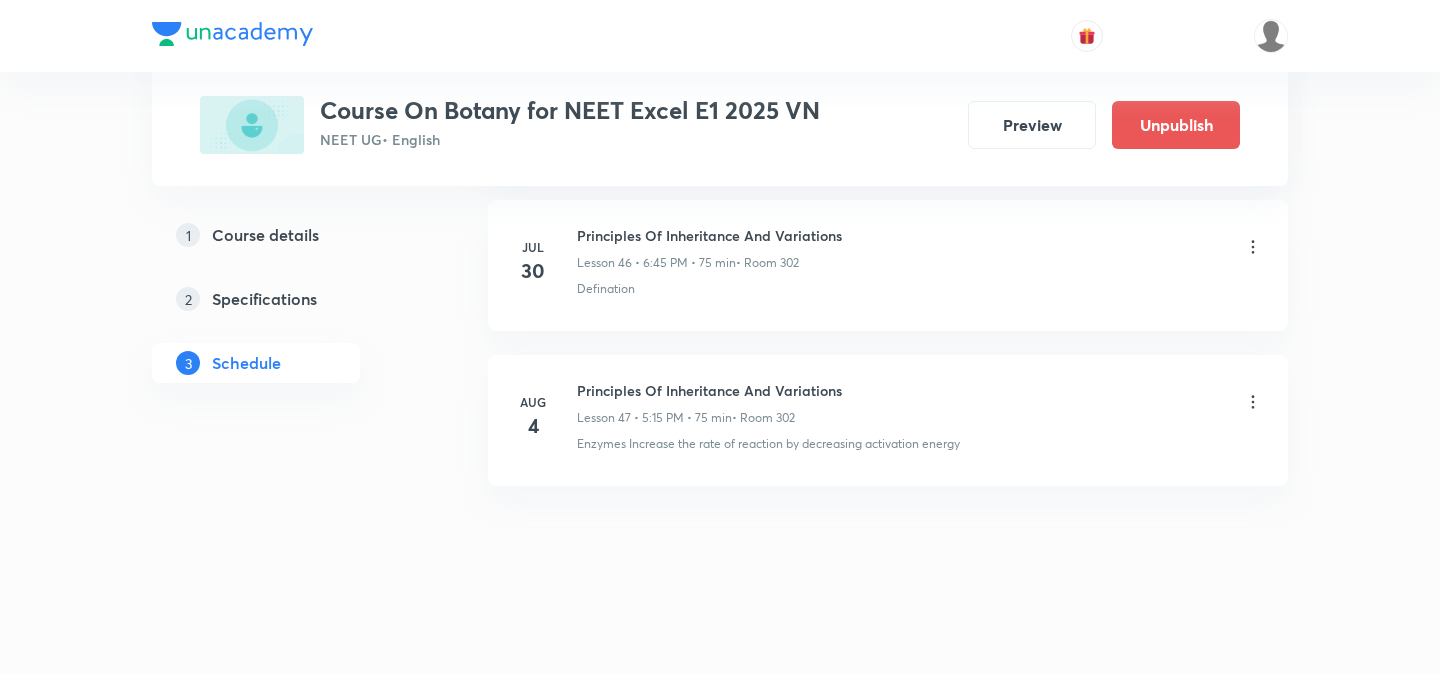click 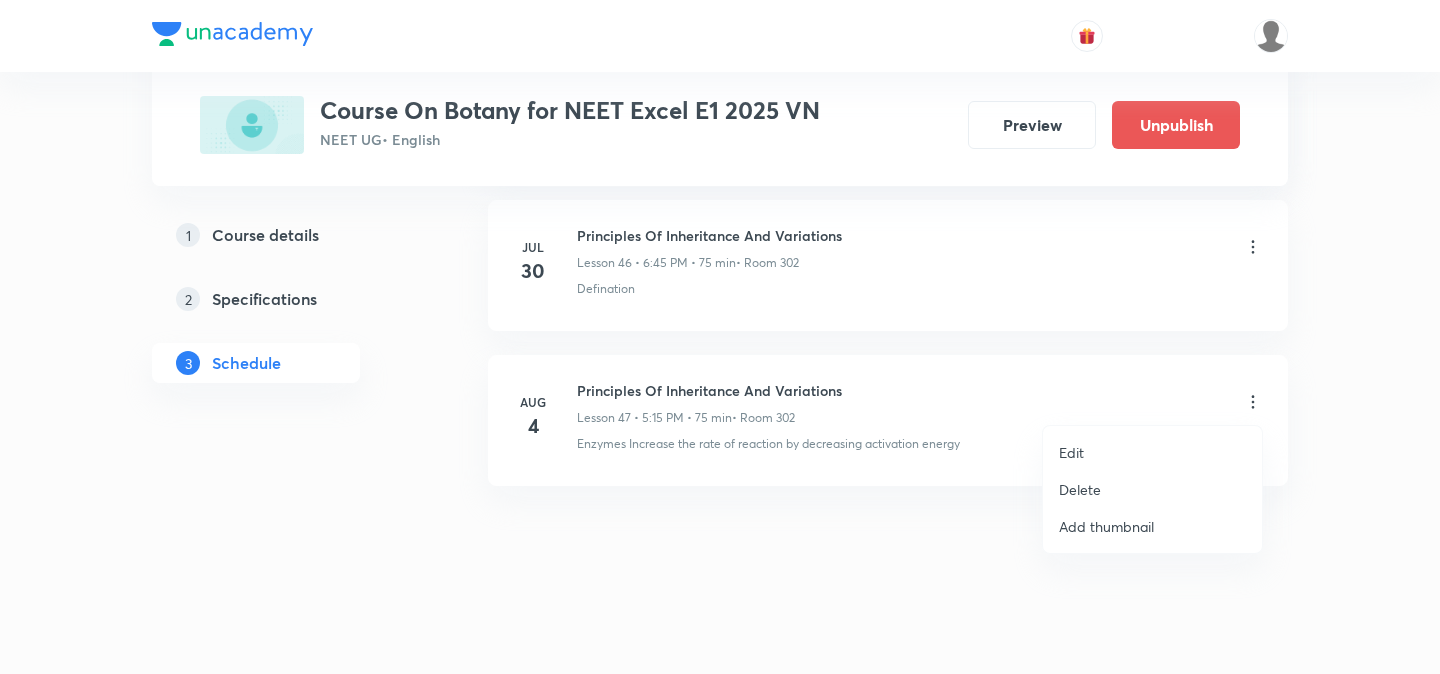 click on "Delete" at bounding box center [1080, 489] 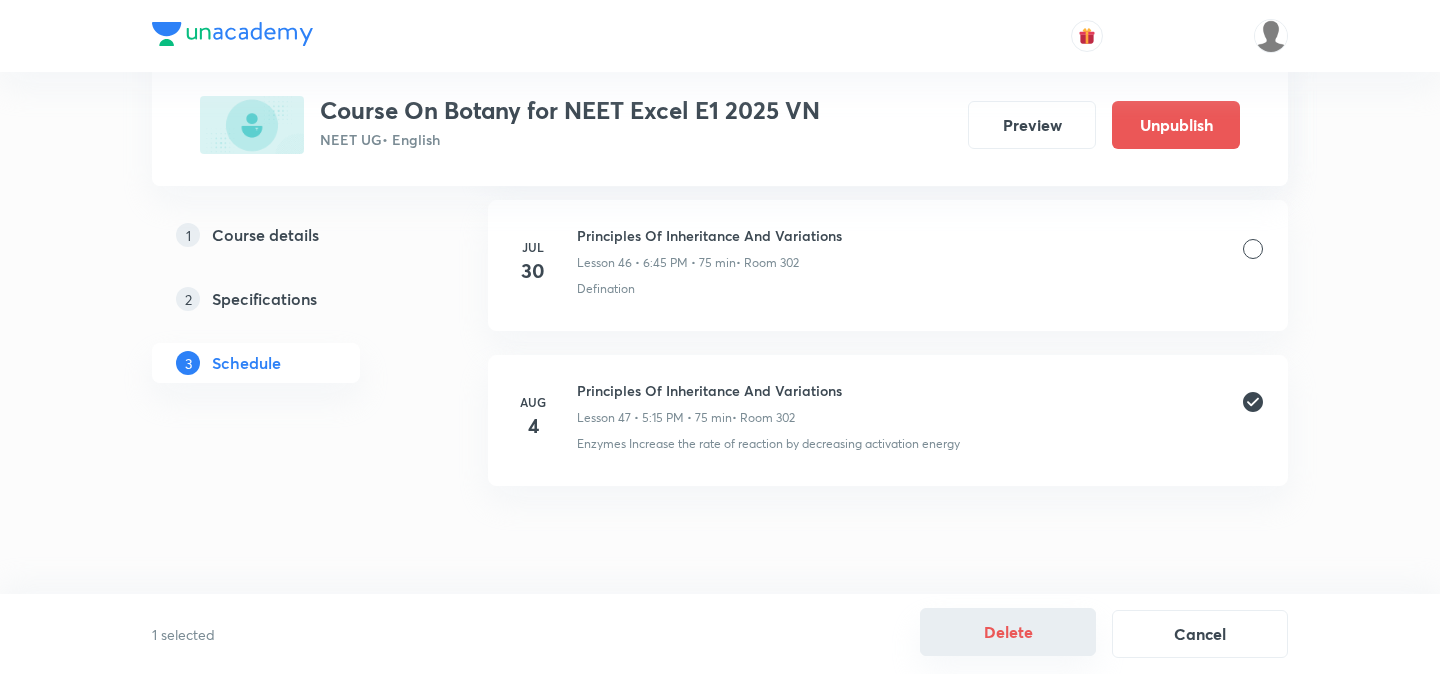 click on "Delete" at bounding box center (1008, 632) 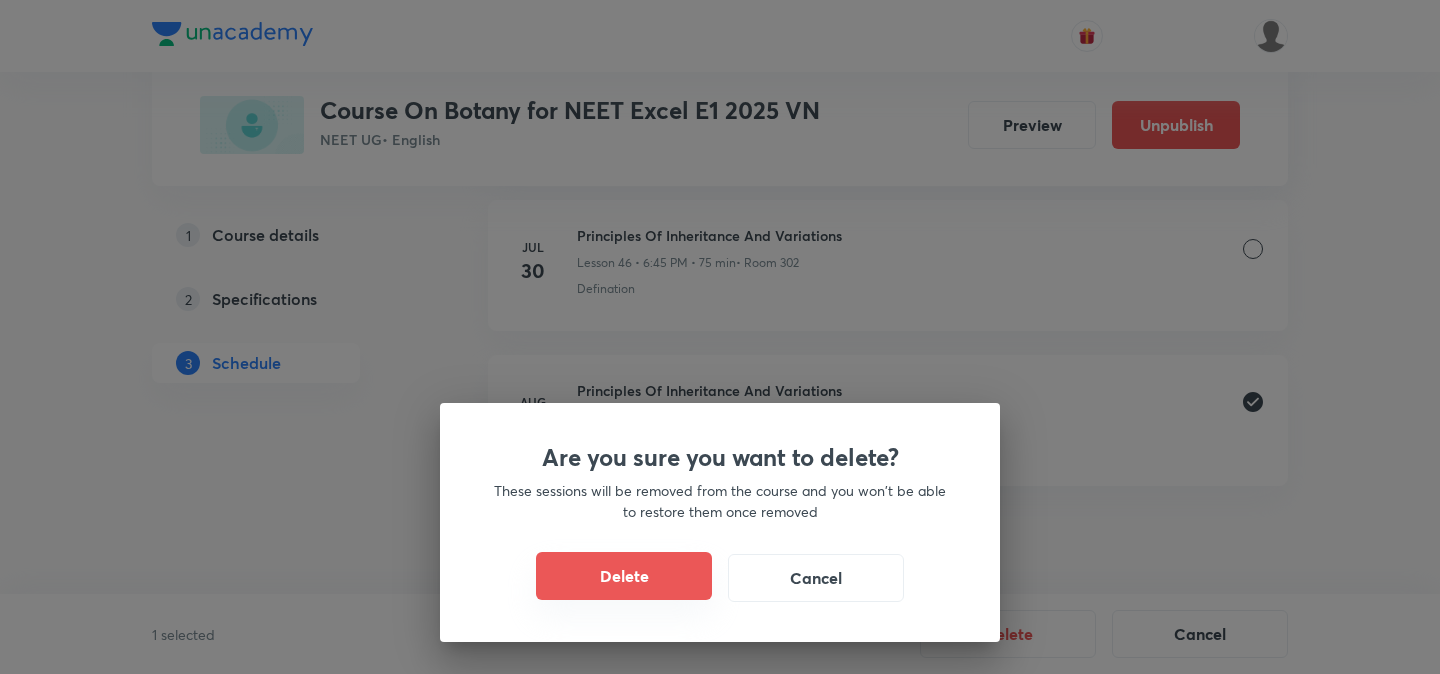 click on "Delete" at bounding box center [624, 576] 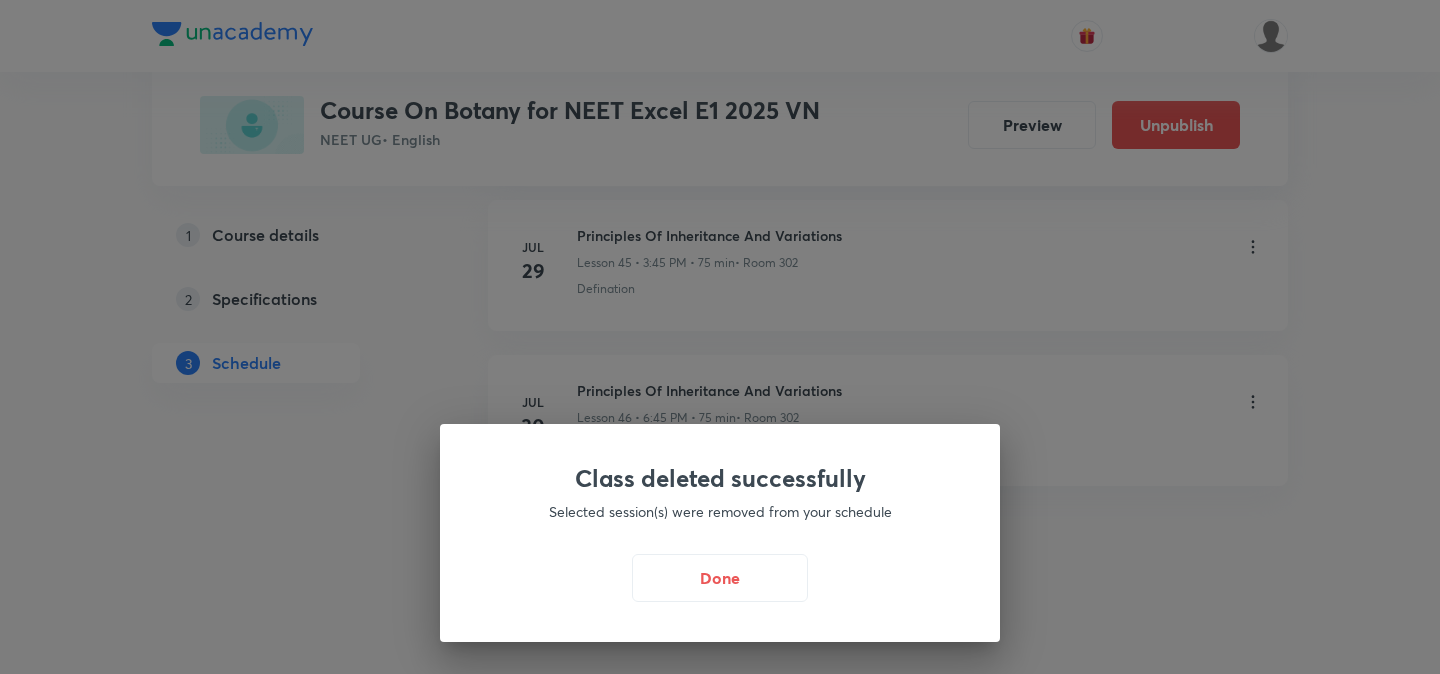 scroll, scrollTop: 8059, scrollLeft: 0, axis: vertical 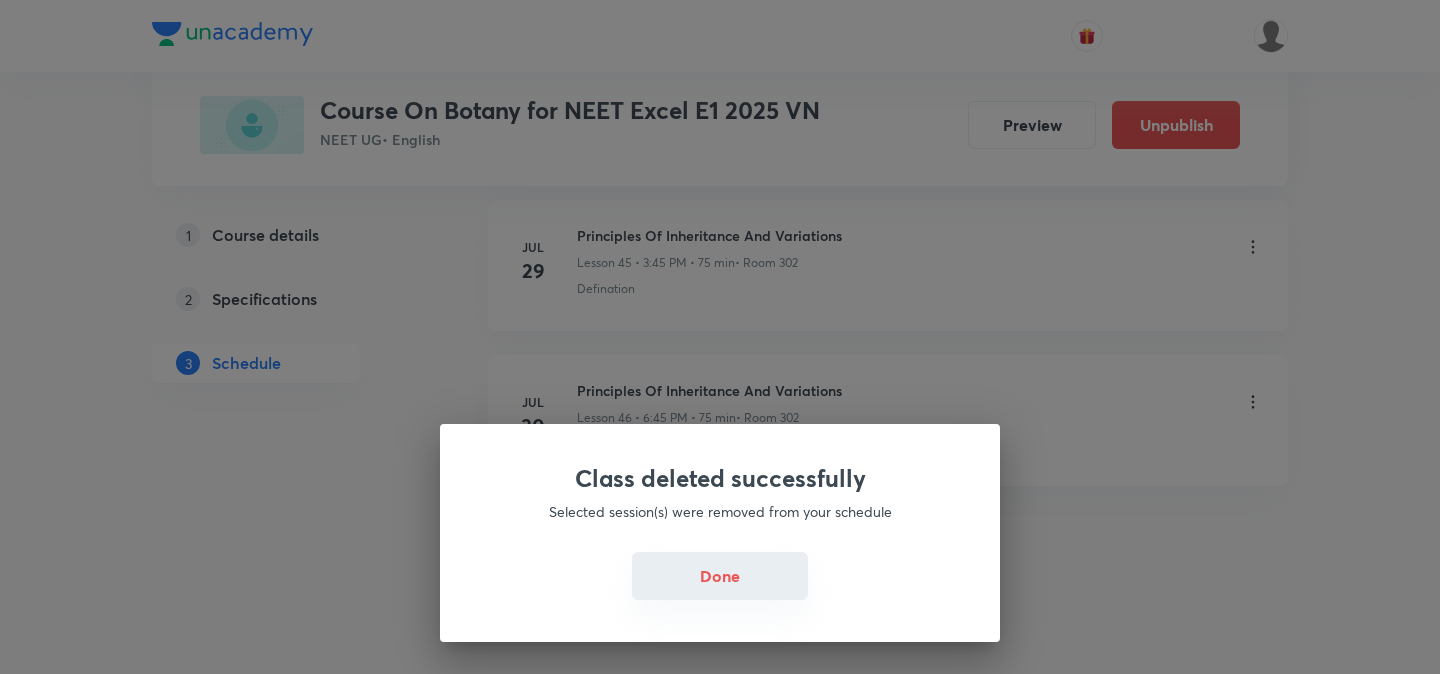 click on "Done" at bounding box center [720, 576] 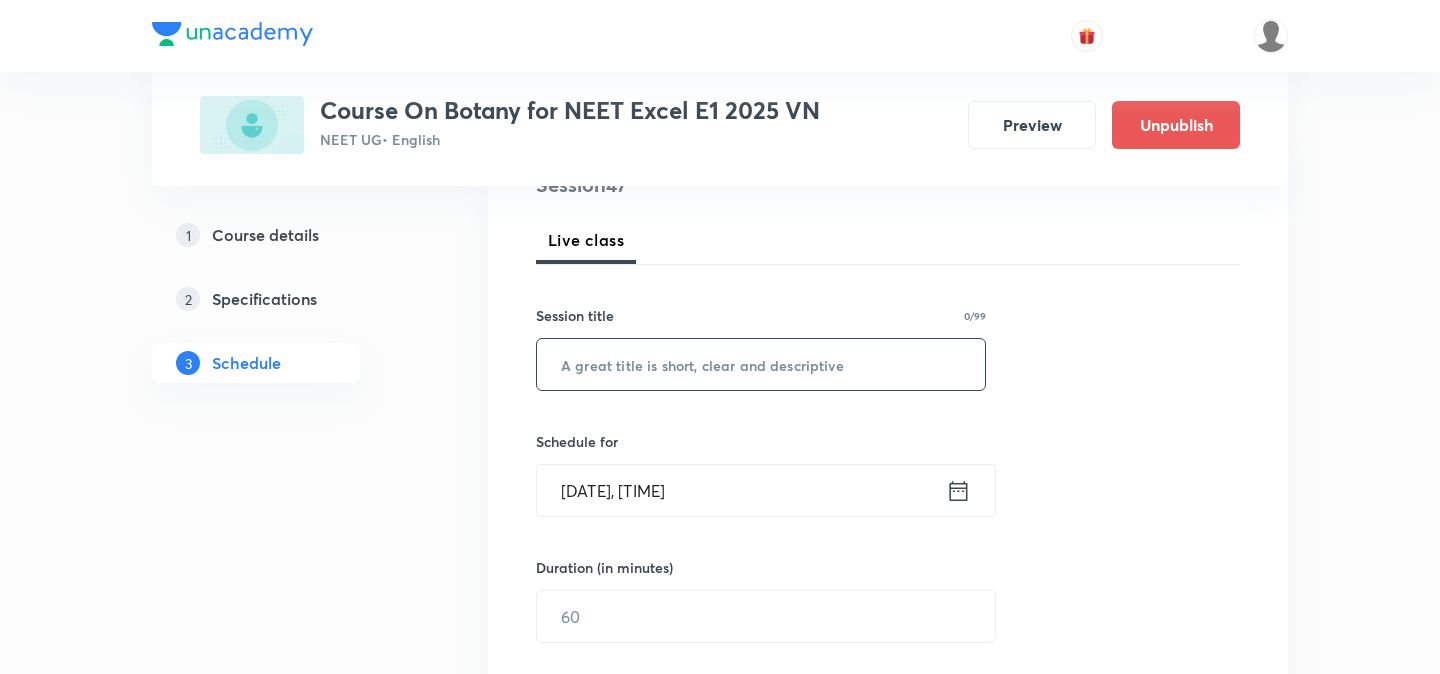 scroll, scrollTop: 264, scrollLeft: 0, axis: vertical 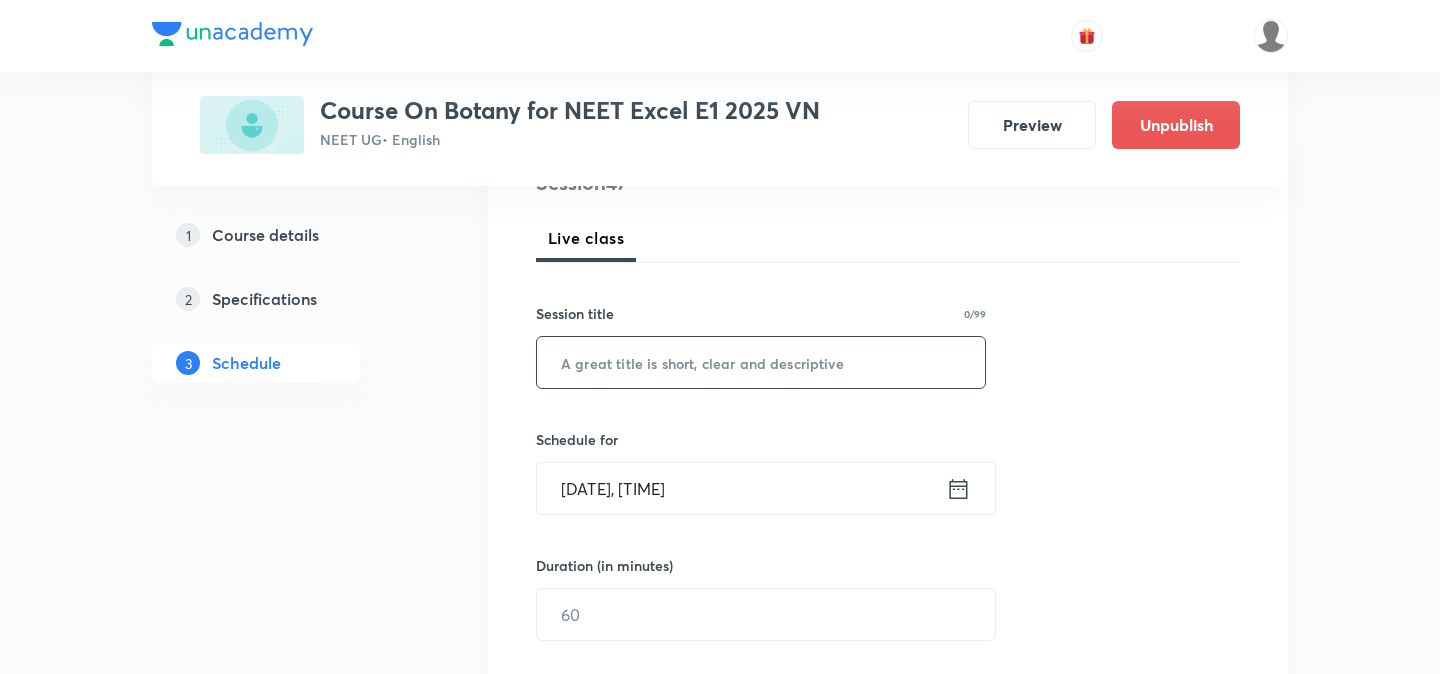 click at bounding box center (761, 362) 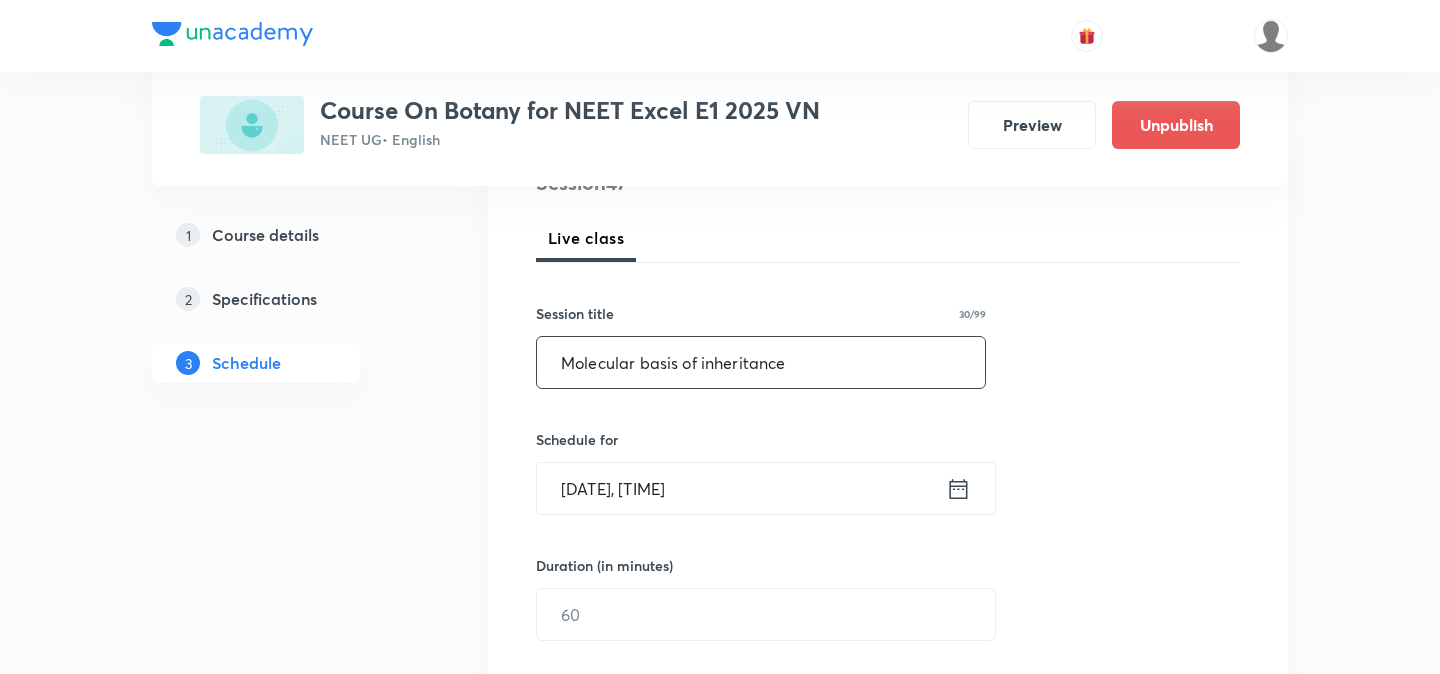 type on "Molecular basis of inheritance" 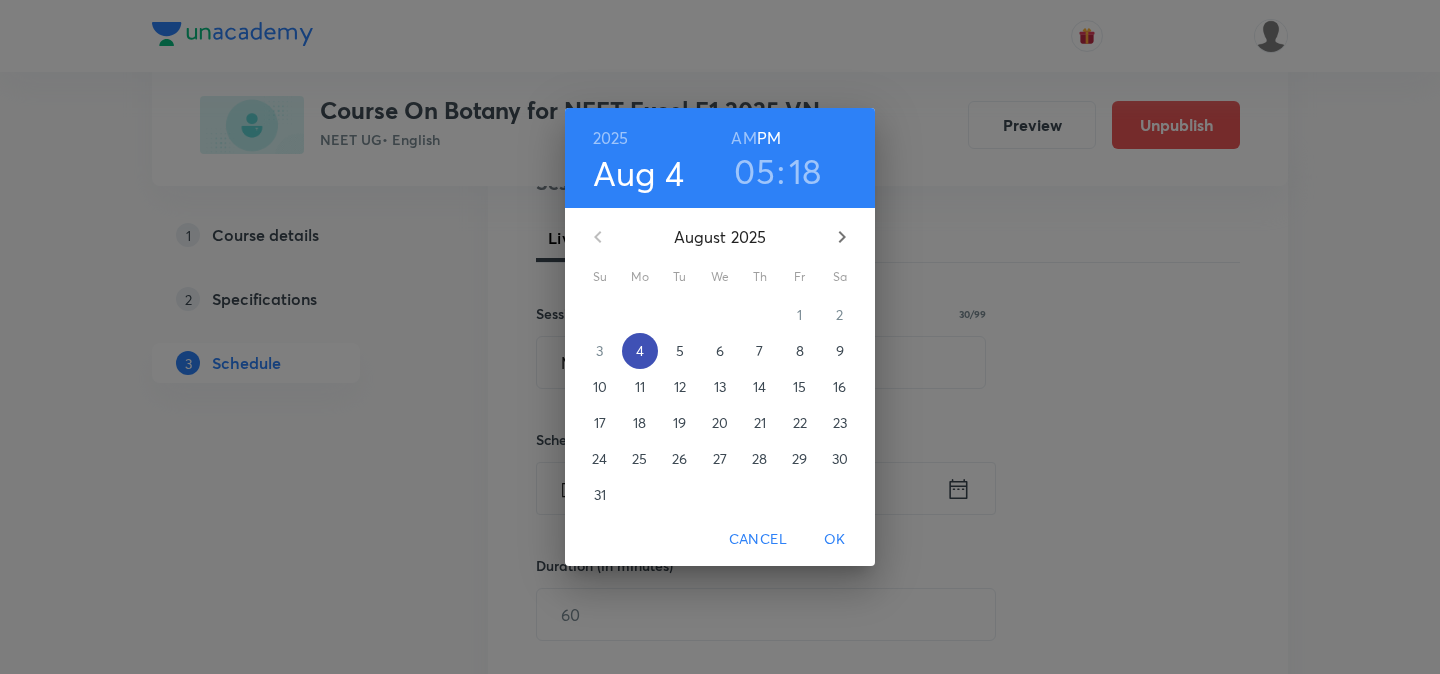 click on "4" at bounding box center [640, 351] 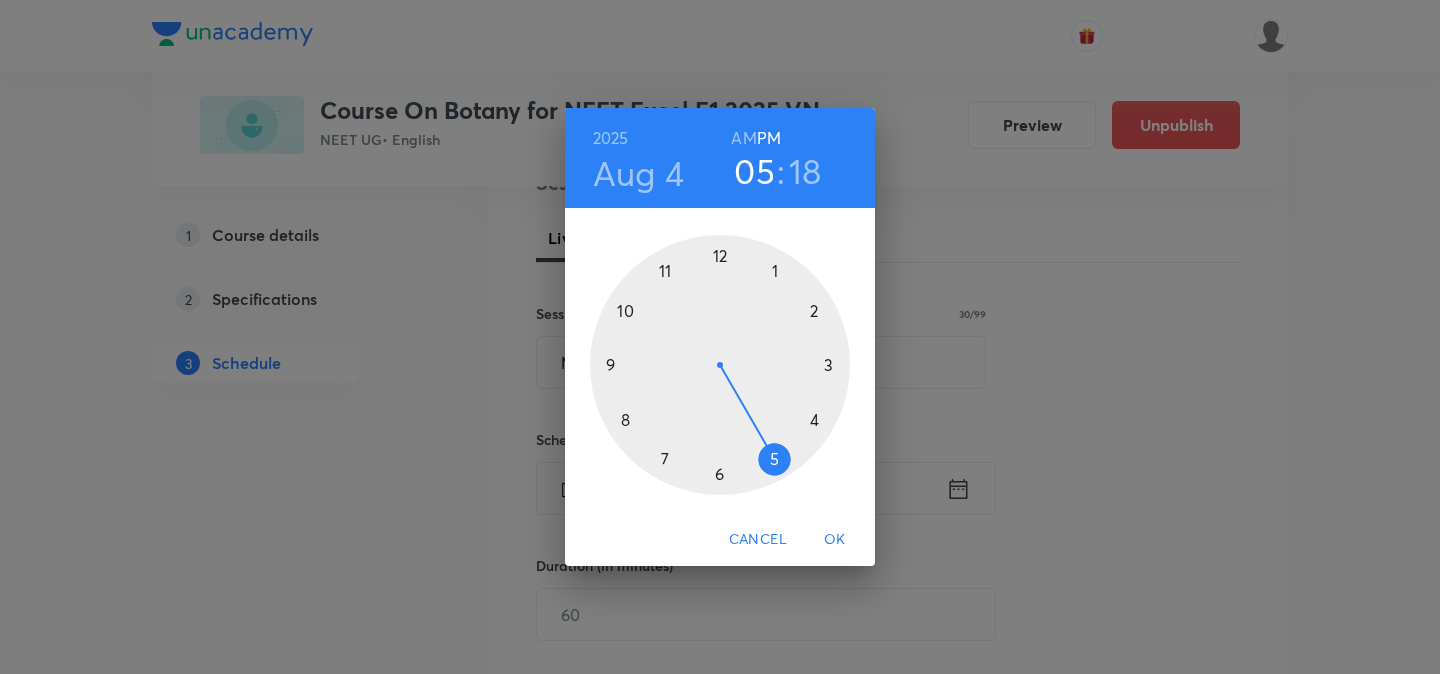 click at bounding box center [720, 365] 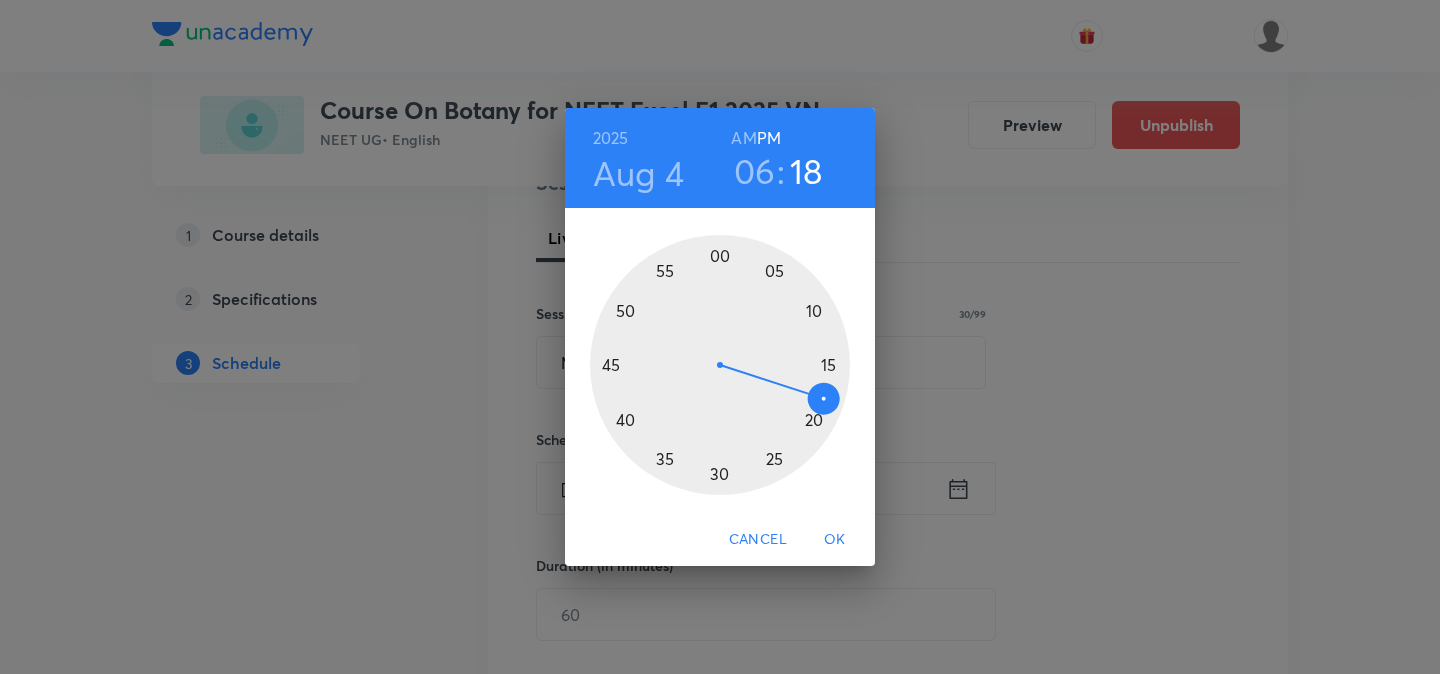 click at bounding box center (720, 365) 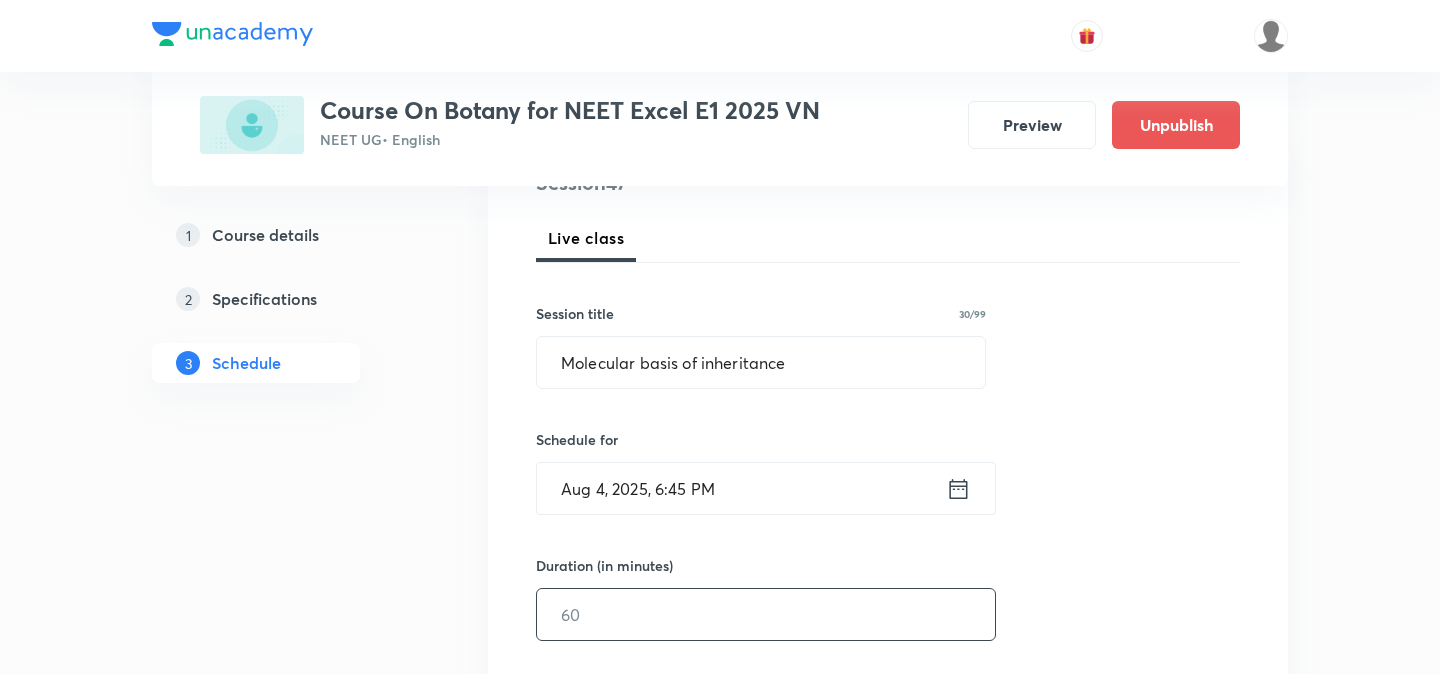 click at bounding box center (766, 614) 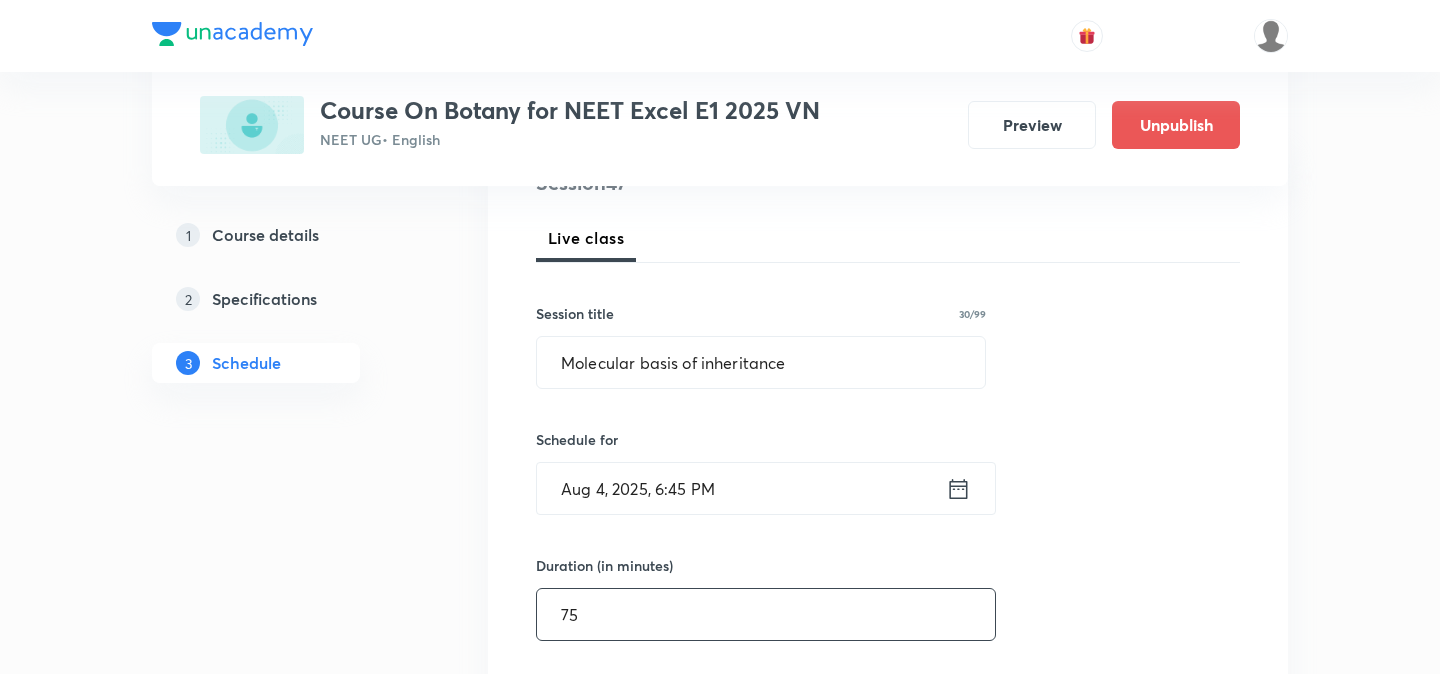 type on "75" 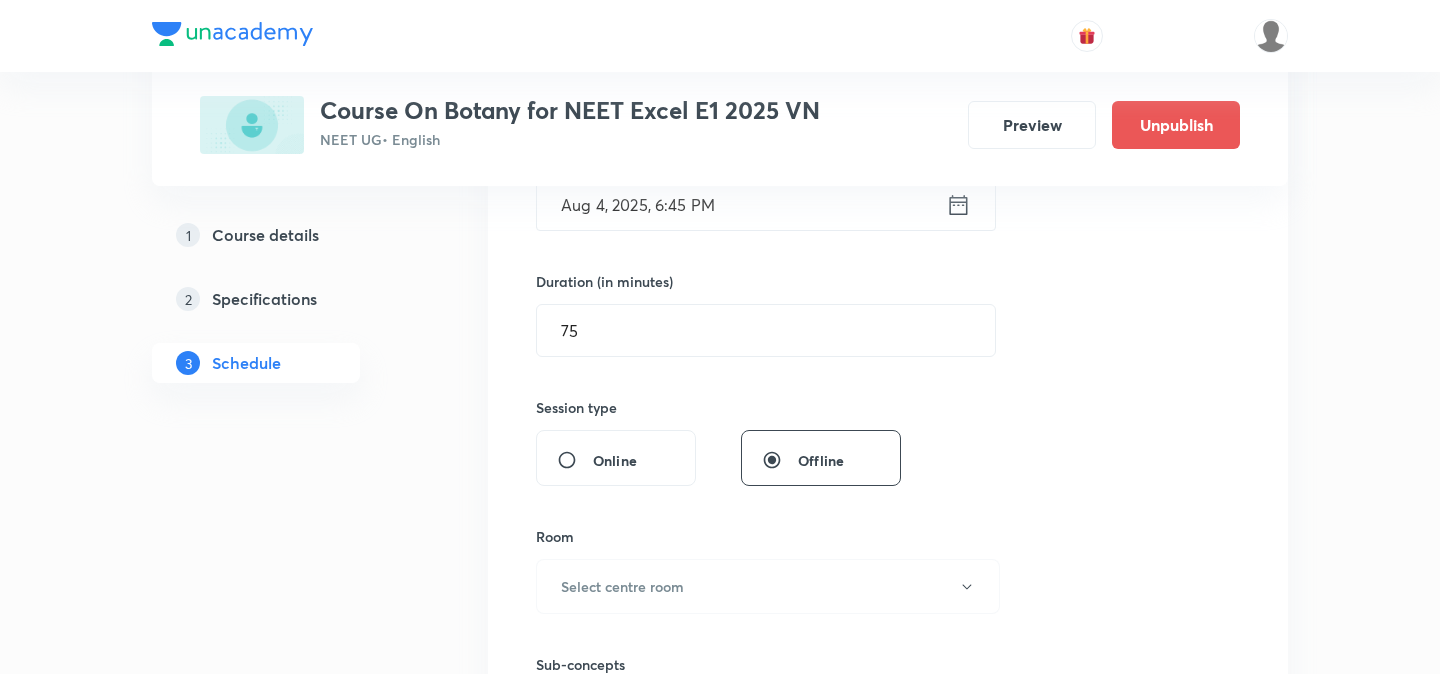 scroll, scrollTop: 625, scrollLeft: 0, axis: vertical 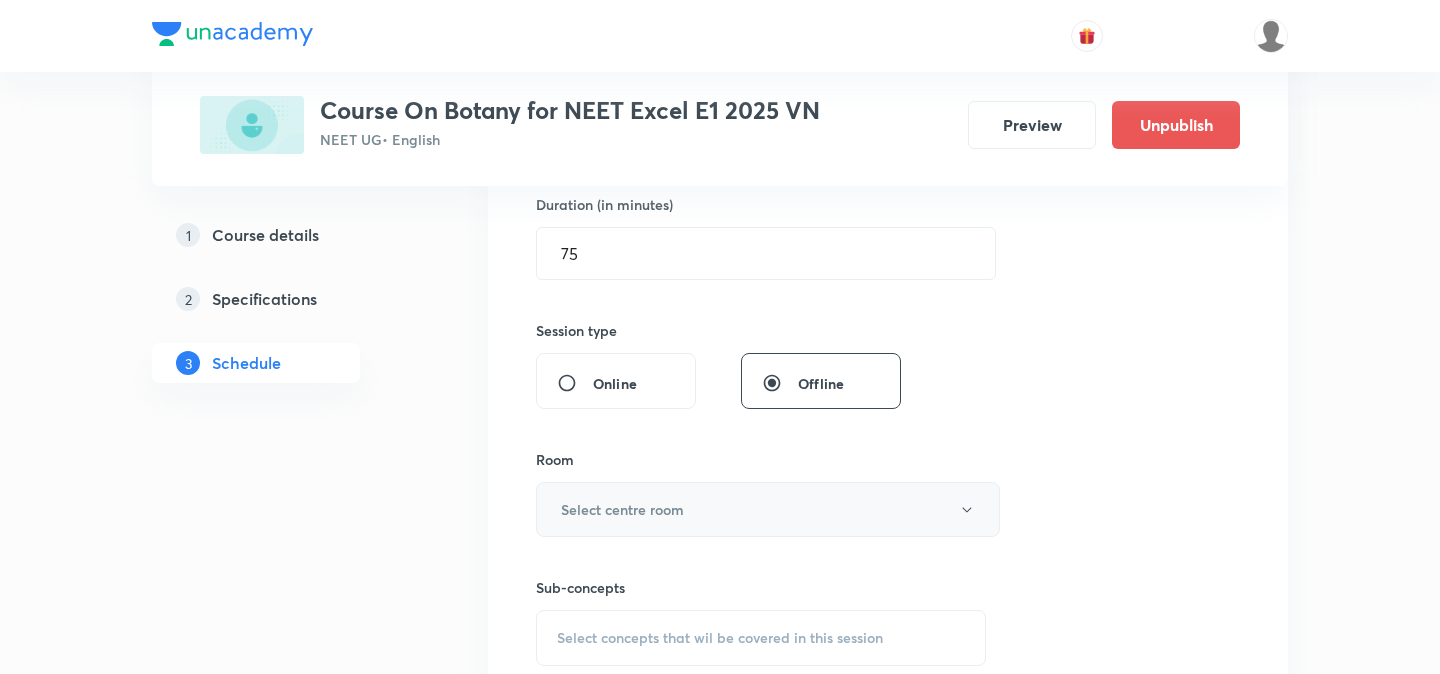 click on "Select centre room" at bounding box center (768, 509) 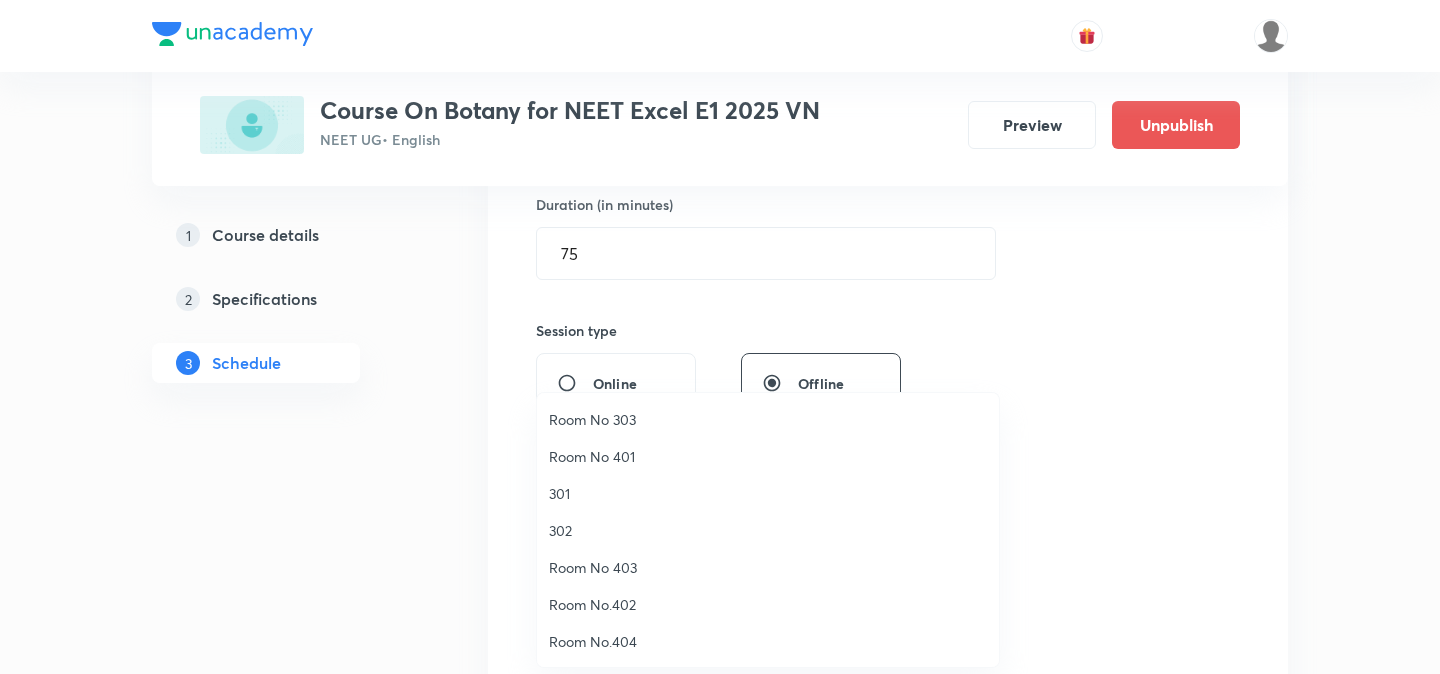 click on "302" at bounding box center (768, 530) 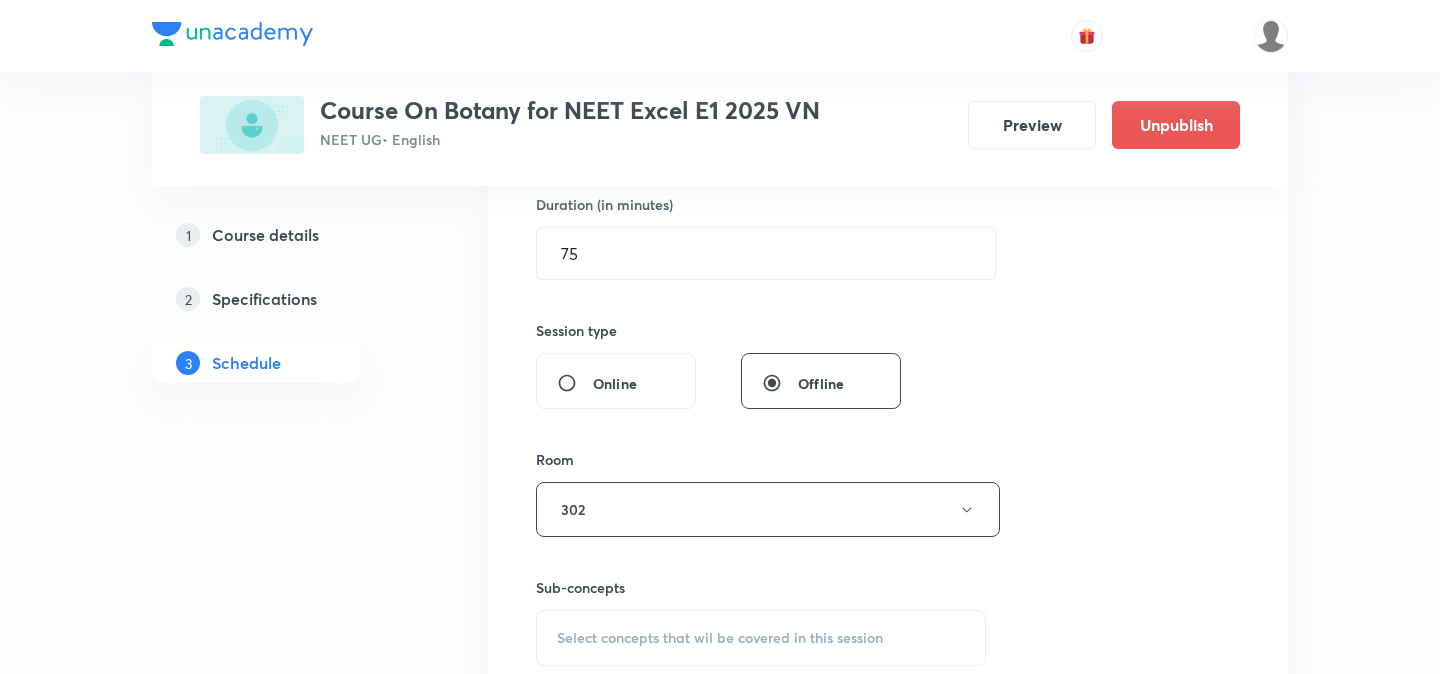 scroll, scrollTop: 870, scrollLeft: 0, axis: vertical 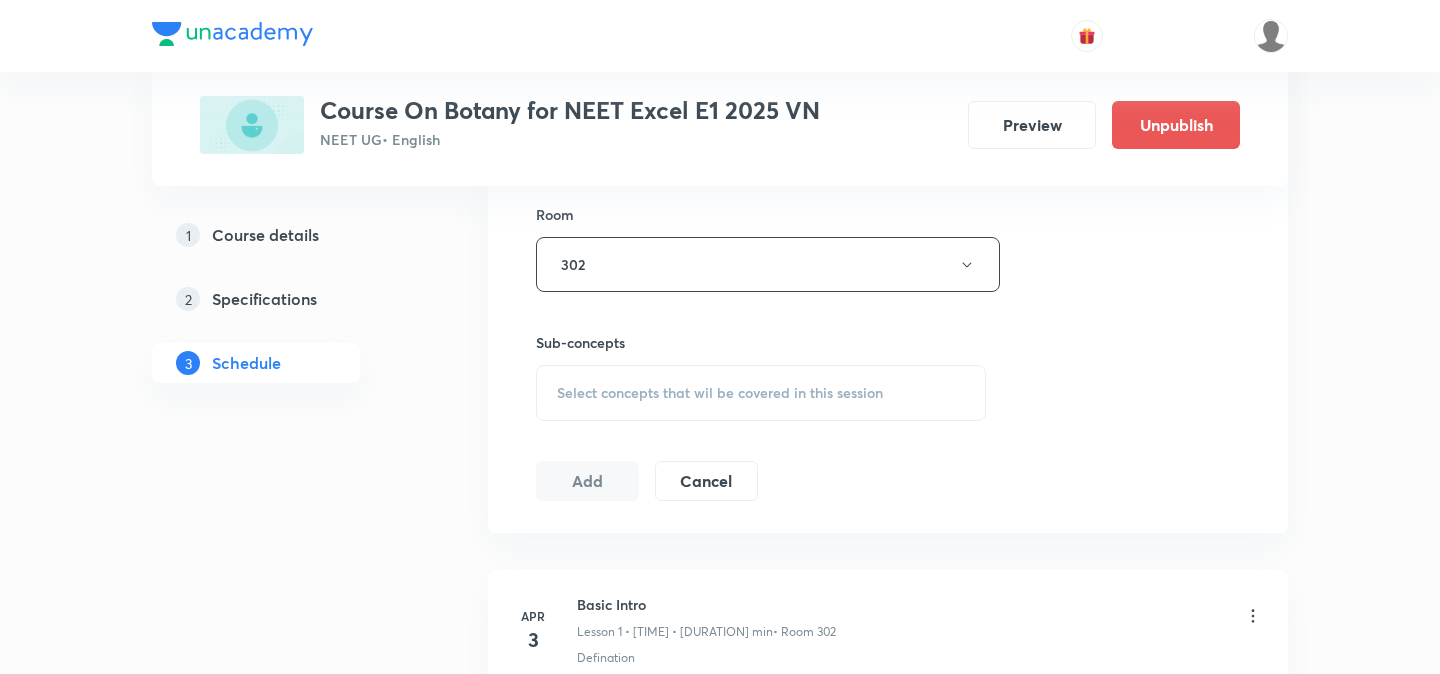 click on "Select concepts that wil be covered in this session" at bounding box center (720, 393) 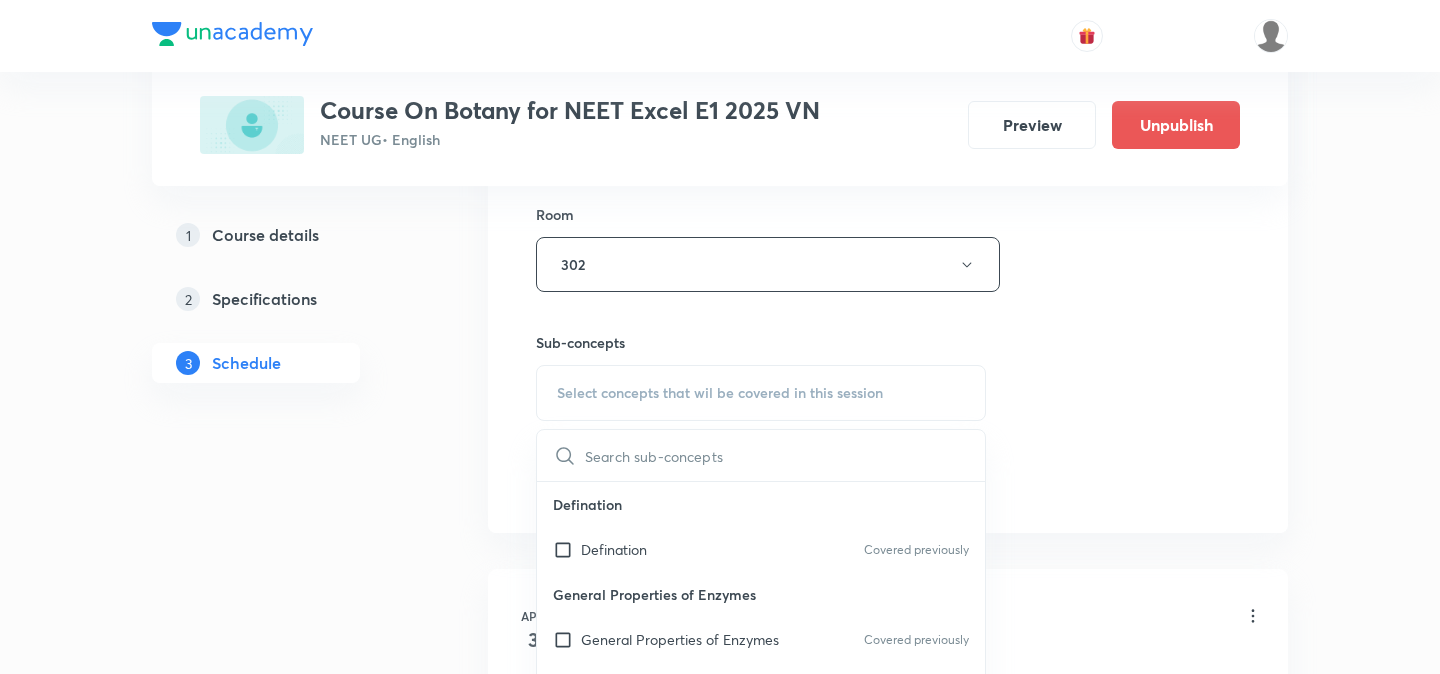 type on "m" 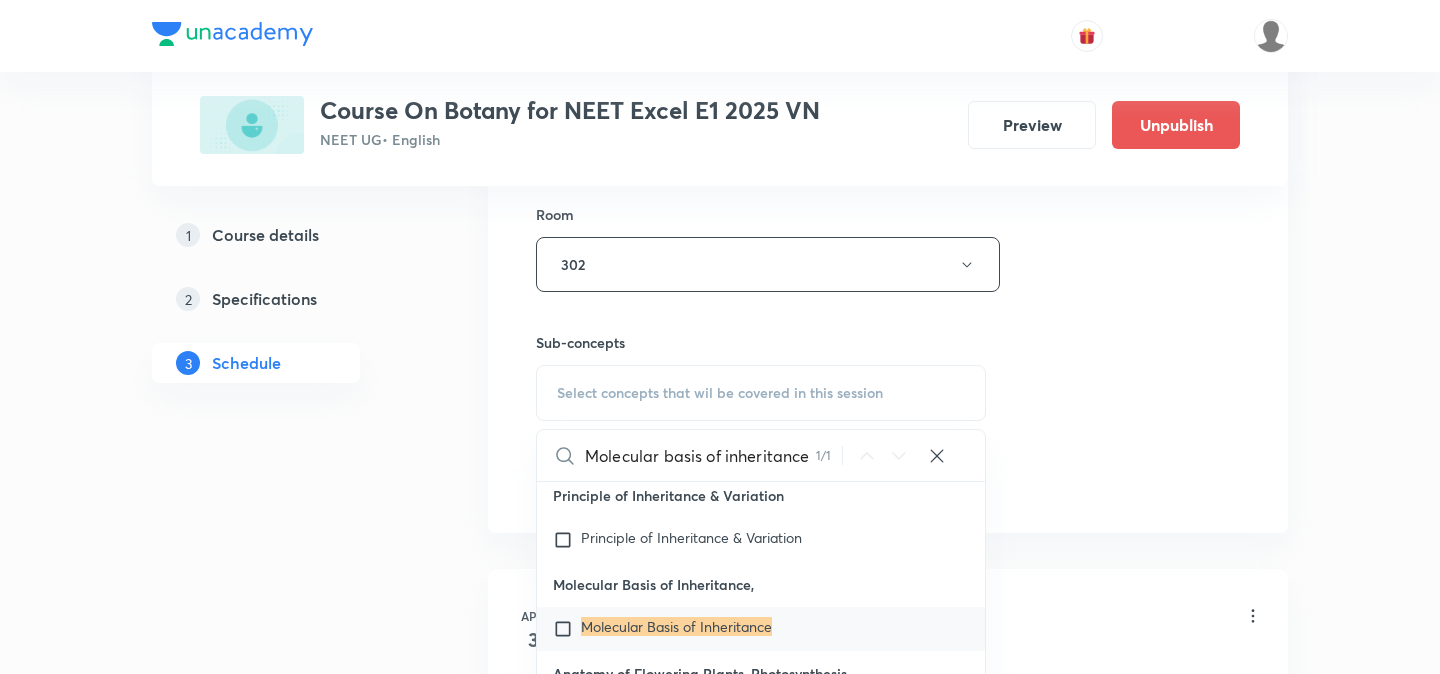 scroll, scrollTop: 10867, scrollLeft: 0, axis: vertical 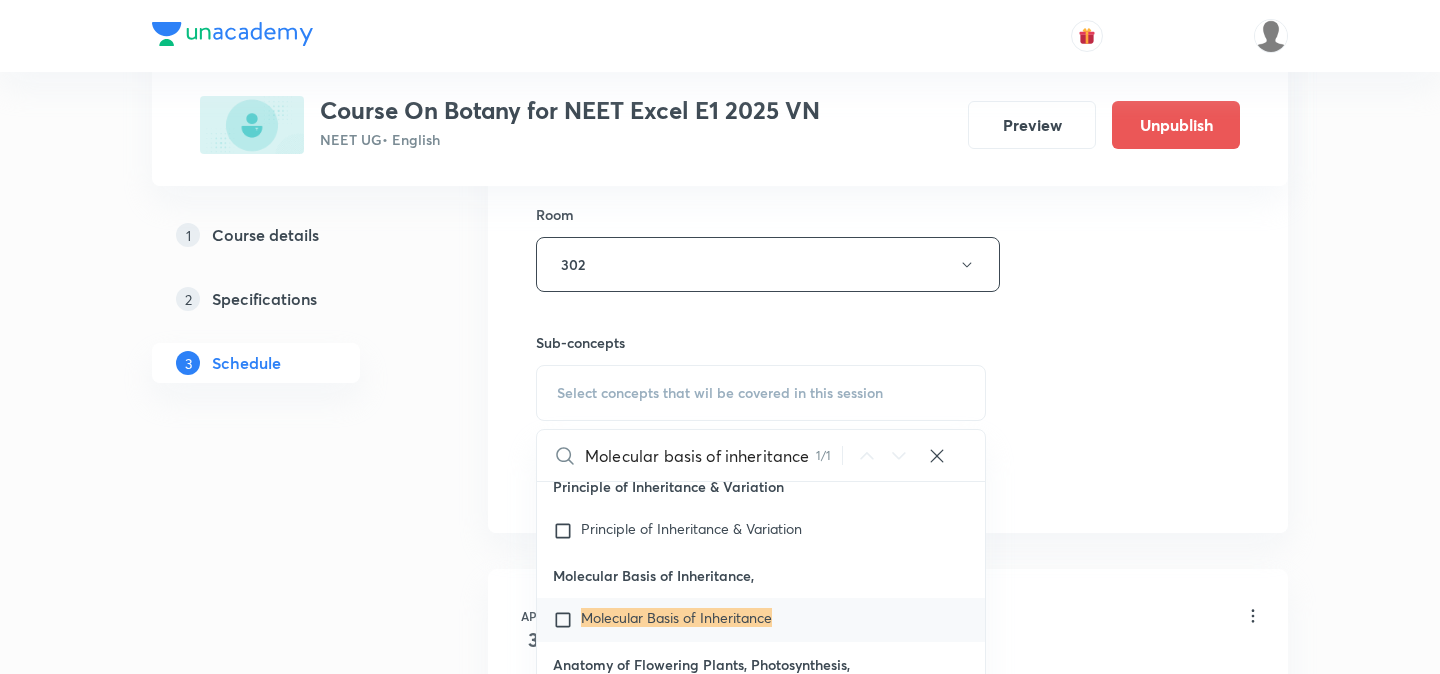 type on "Molecular basis of inheritance" 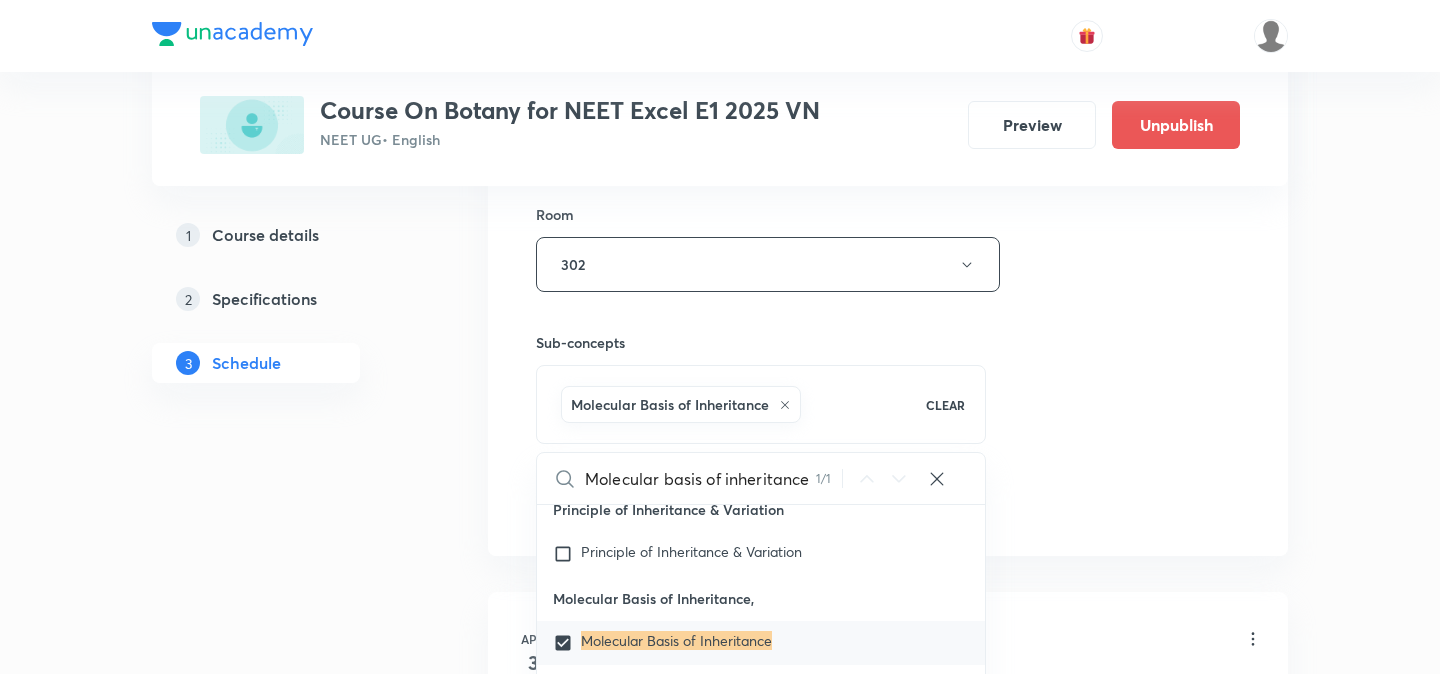 click on "1 Course details 2 Specifications 3 Schedule" at bounding box center [288, 3659] 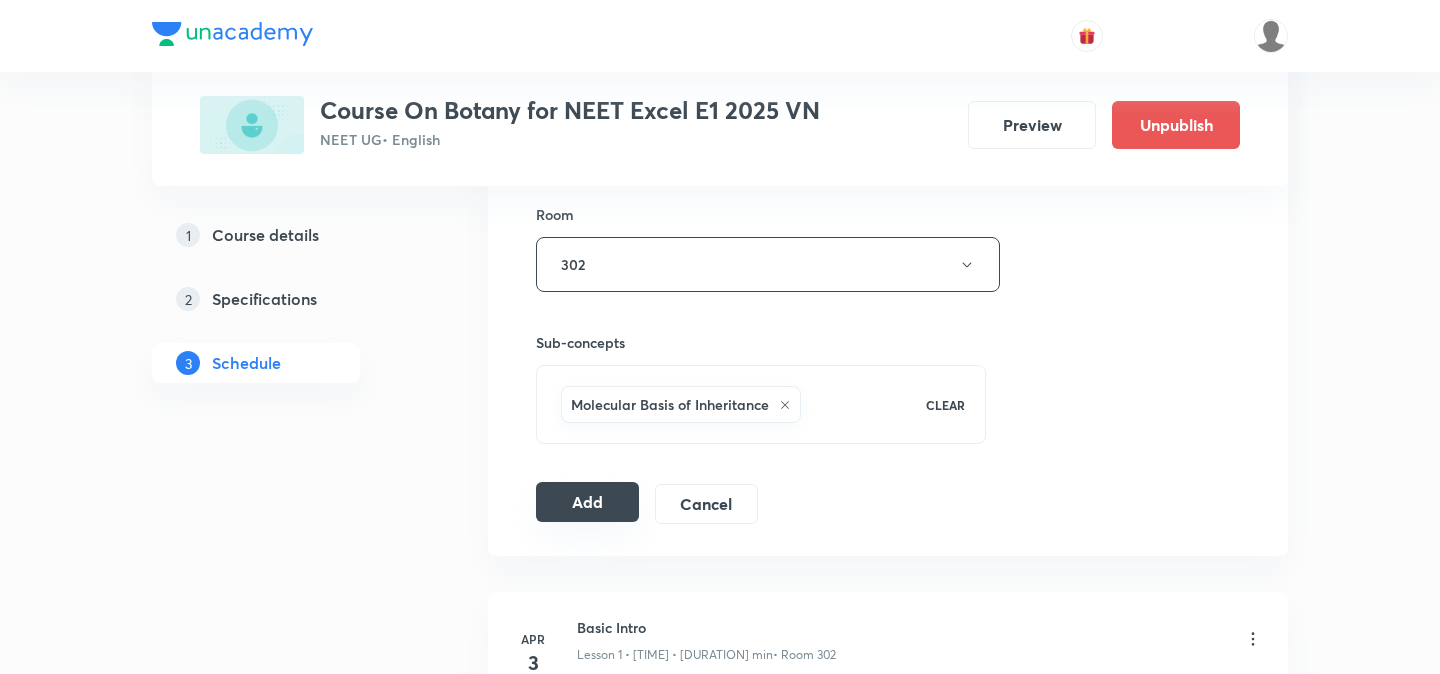click on "Add" at bounding box center (587, 502) 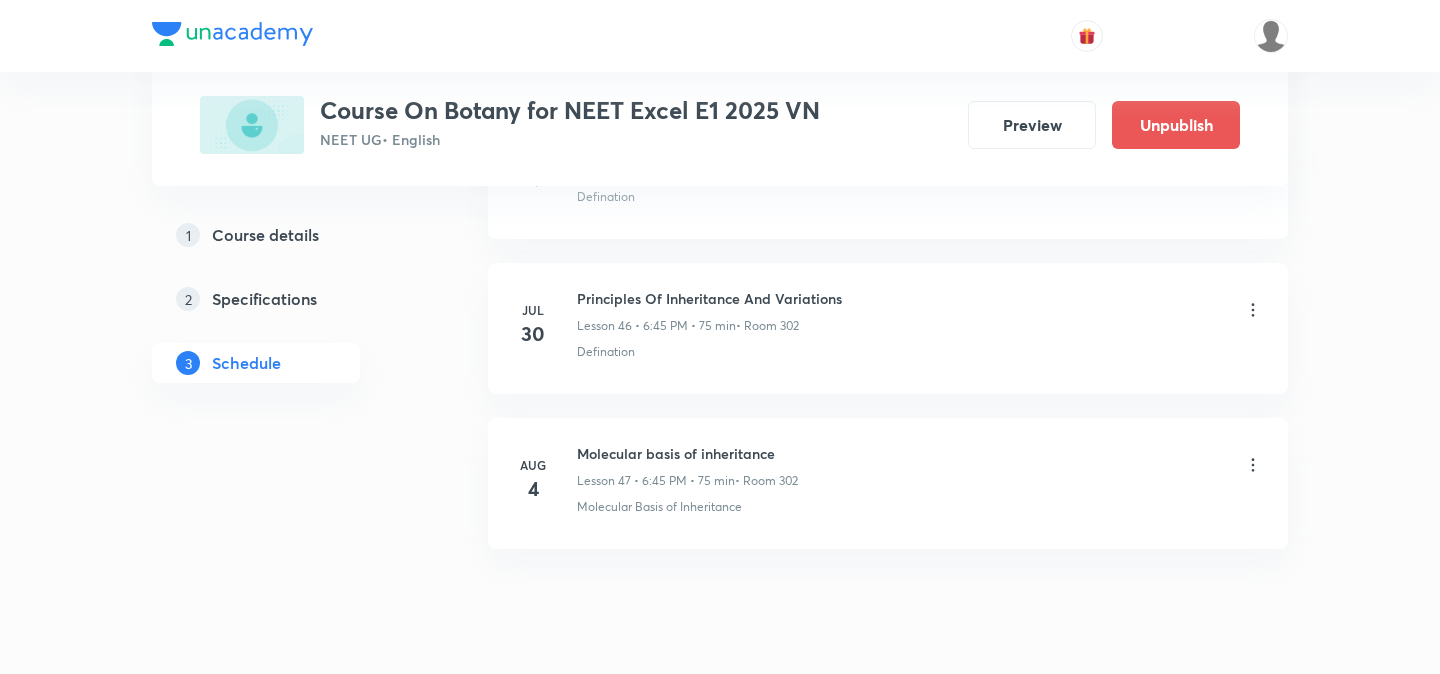scroll, scrollTop: 7295, scrollLeft: 0, axis: vertical 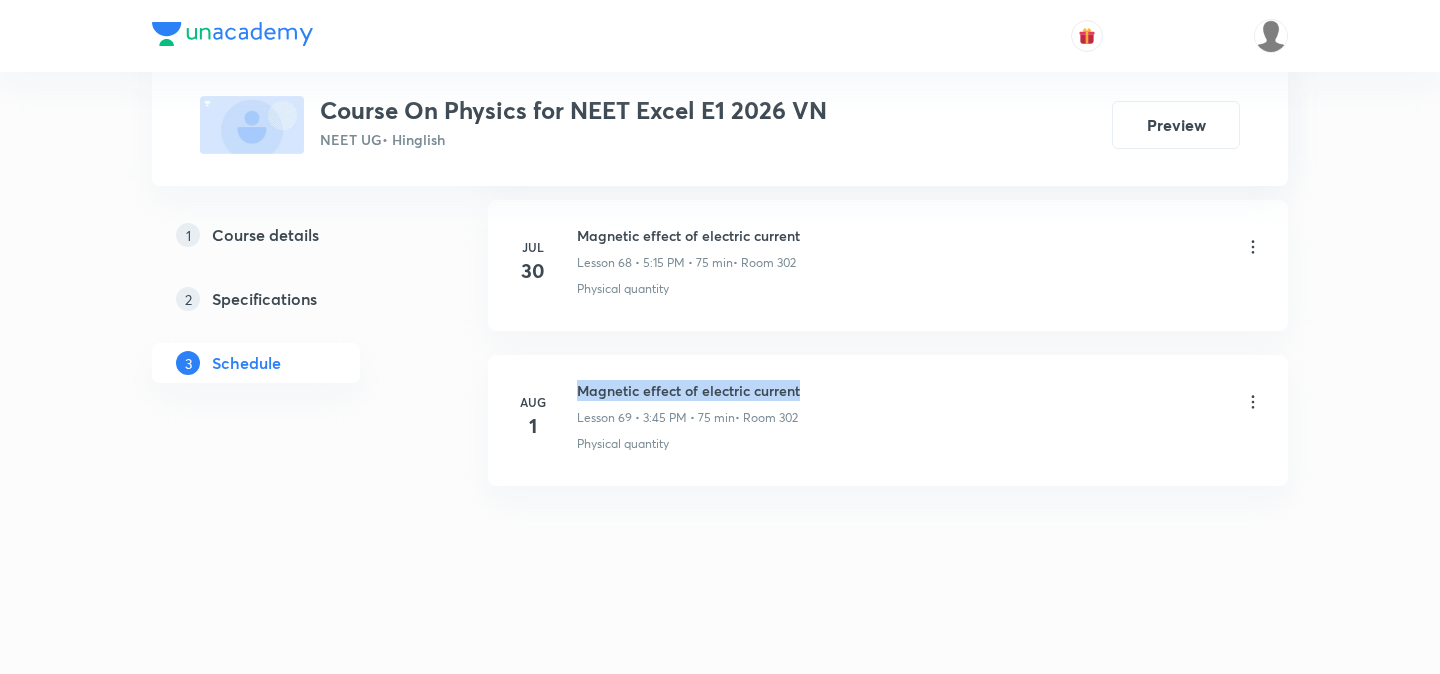 drag, startPoint x: 582, startPoint y: 387, endPoint x: 862, endPoint y: 382, distance: 280.04465 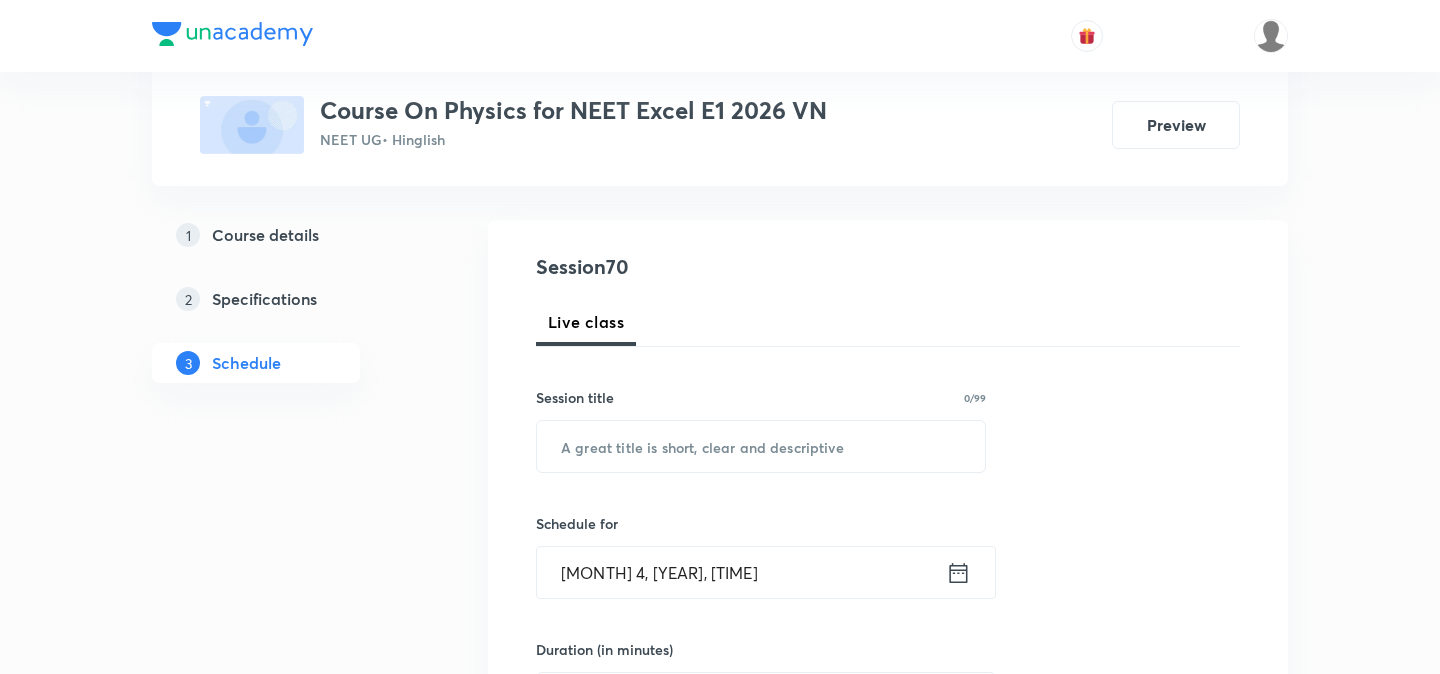 scroll, scrollTop: 182, scrollLeft: 0, axis: vertical 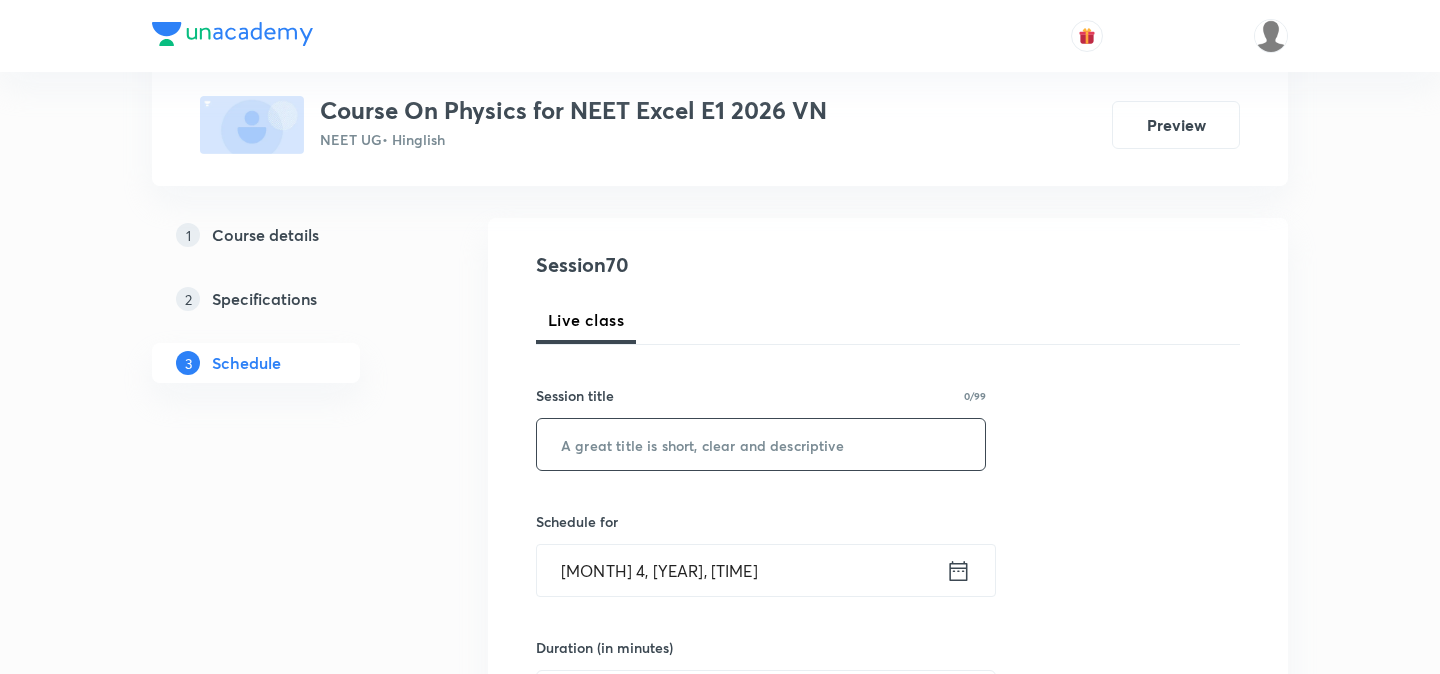 click at bounding box center [761, 444] 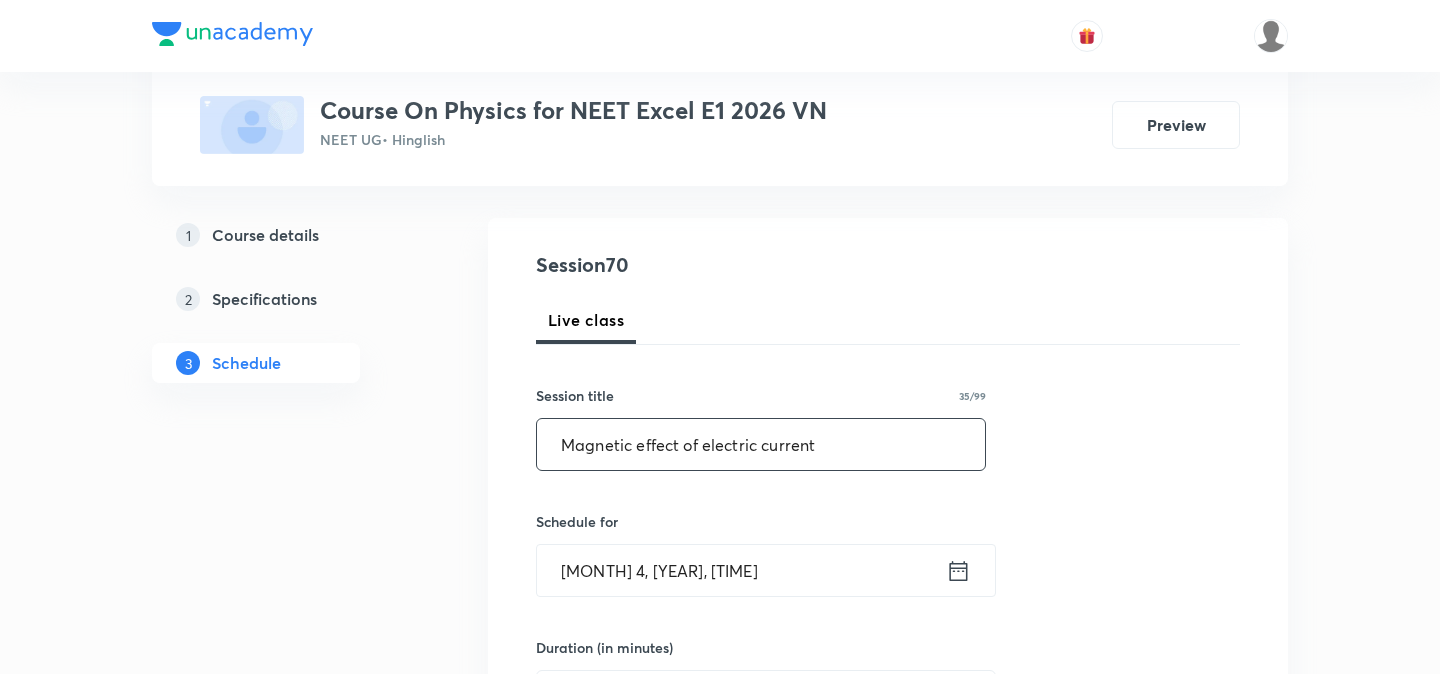 scroll, scrollTop: 329, scrollLeft: 0, axis: vertical 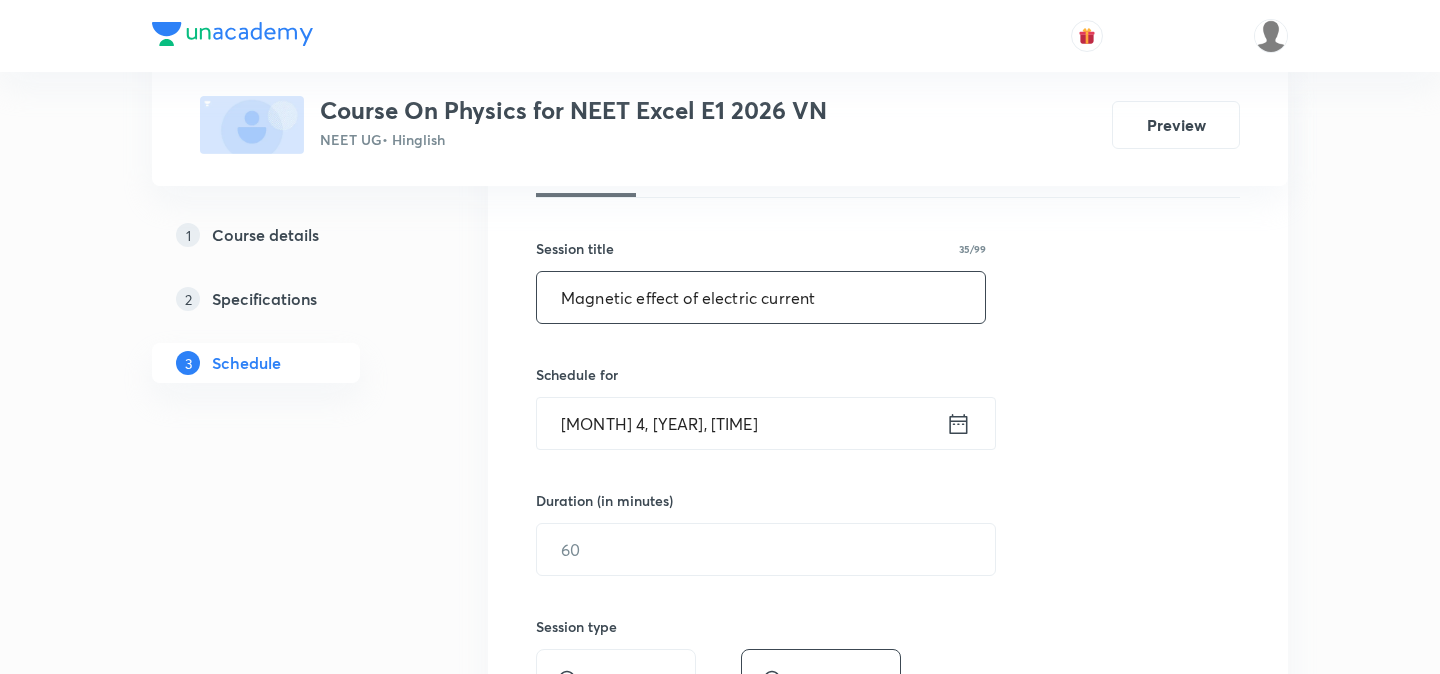 type on "Magnetic effect of electric current" 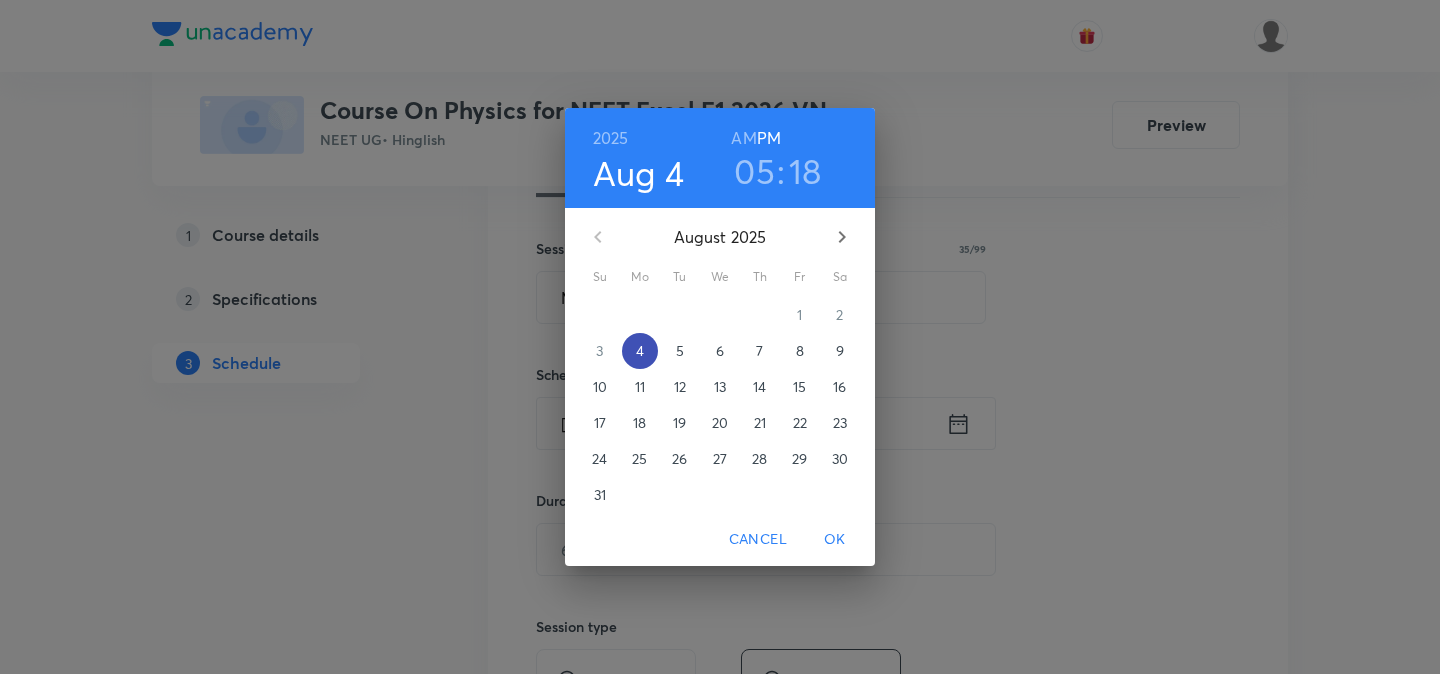 click on "4" at bounding box center [640, 351] 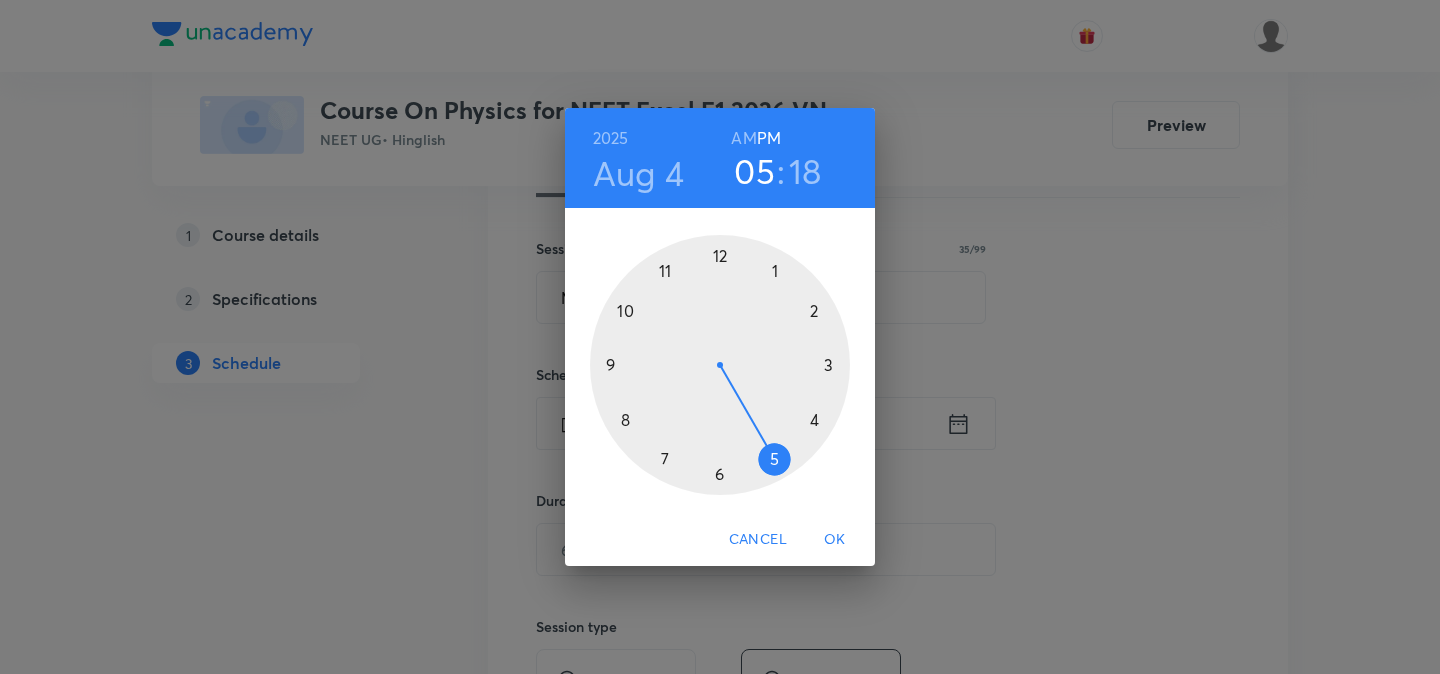 click at bounding box center (720, 365) 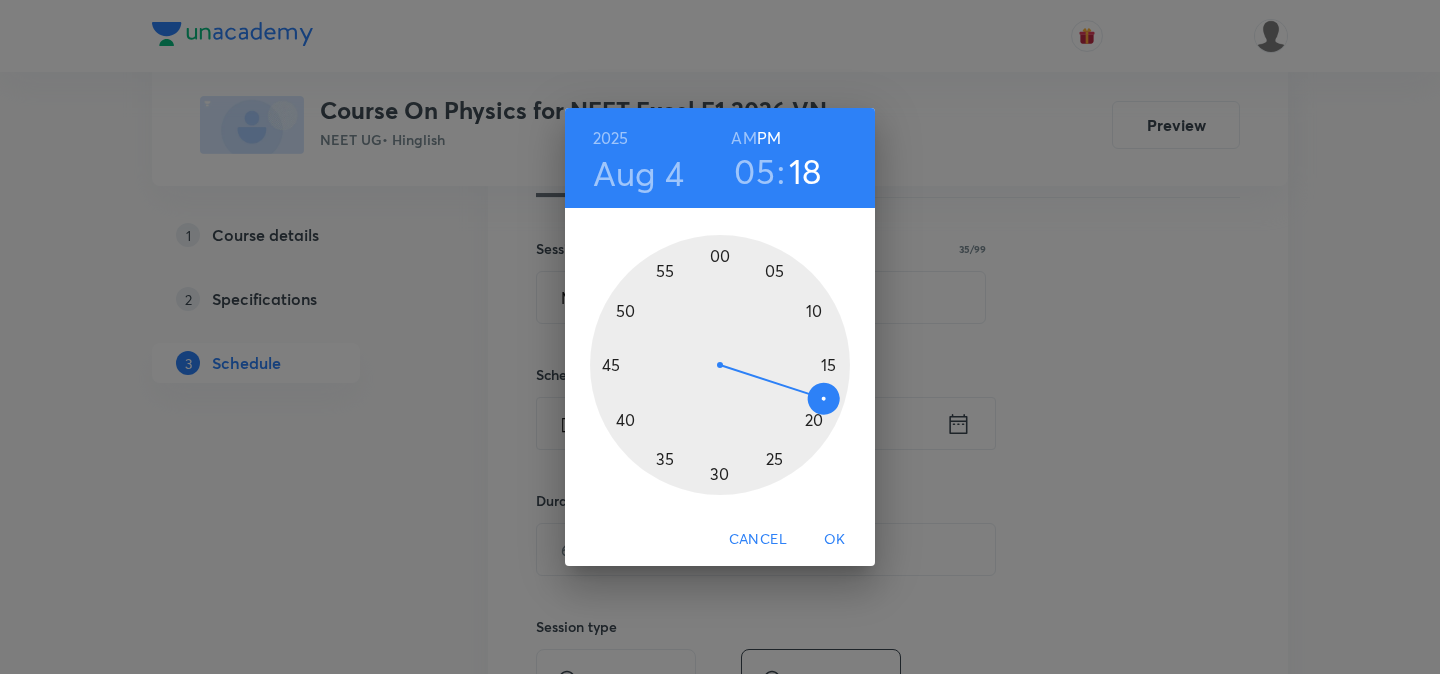 click at bounding box center (720, 365) 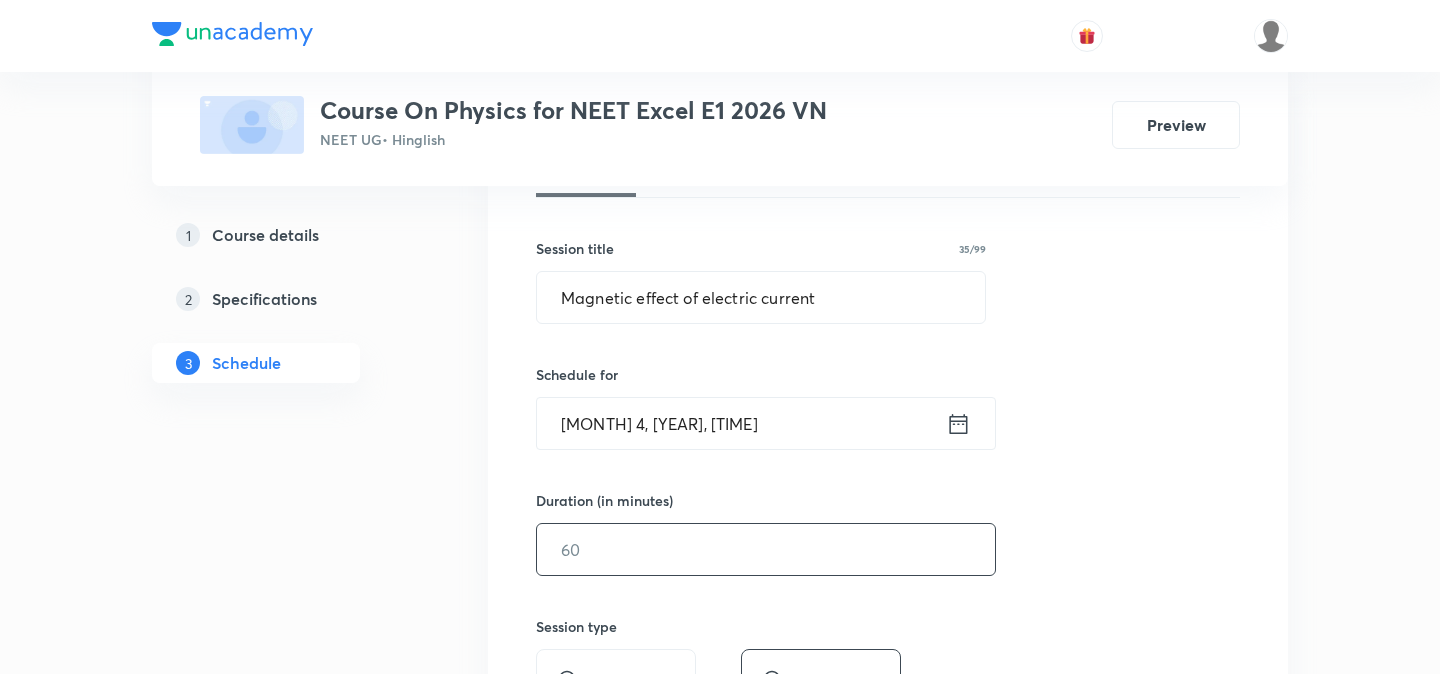 click at bounding box center [766, 549] 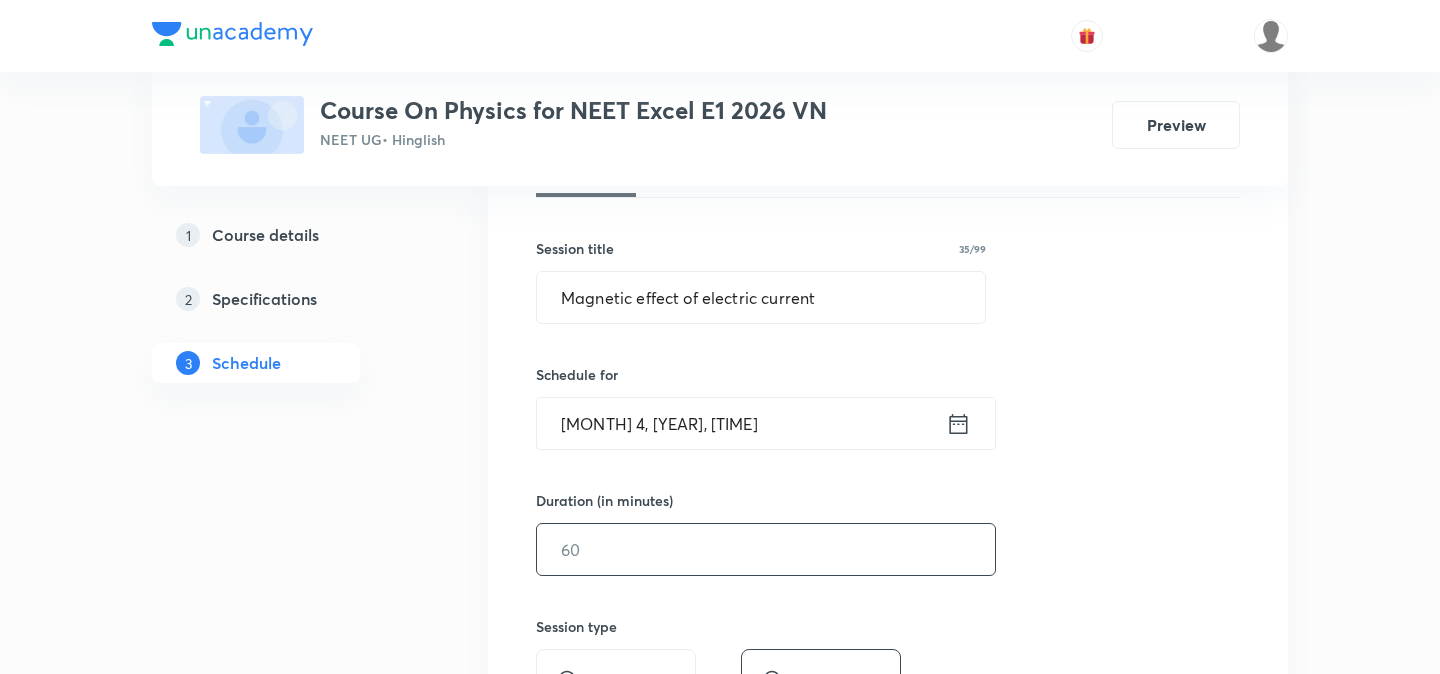 click on "Aug 4, 2025, 5:28 PM" at bounding box center (741, 423) 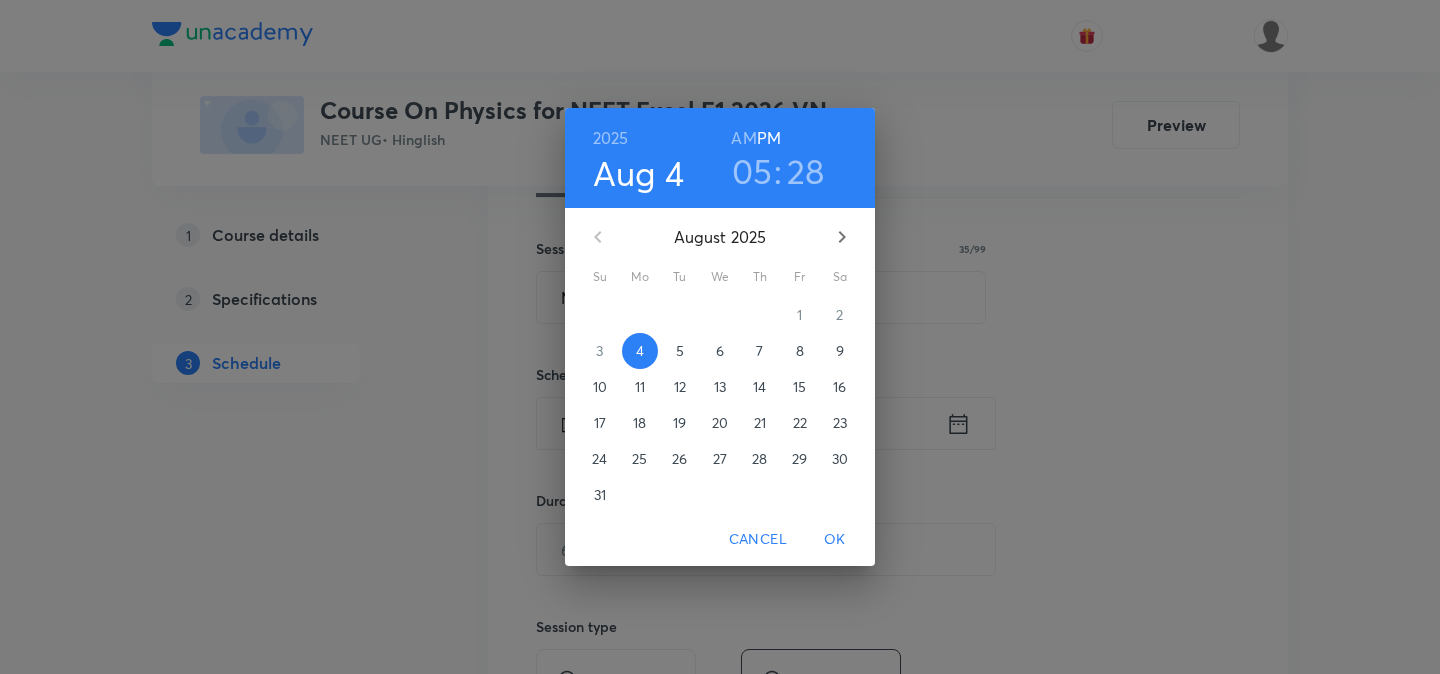 click on "28" at bounding box center (806, 171) 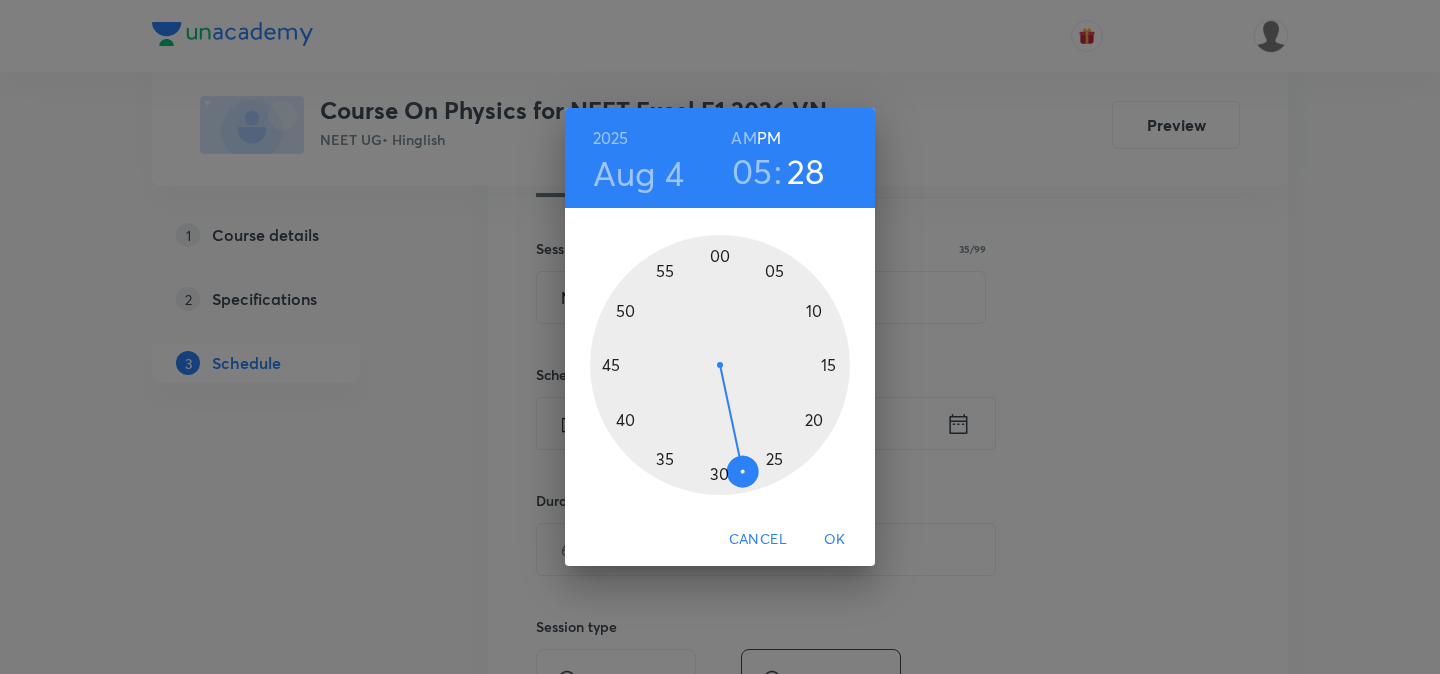 click at bounding box center [720, 365] 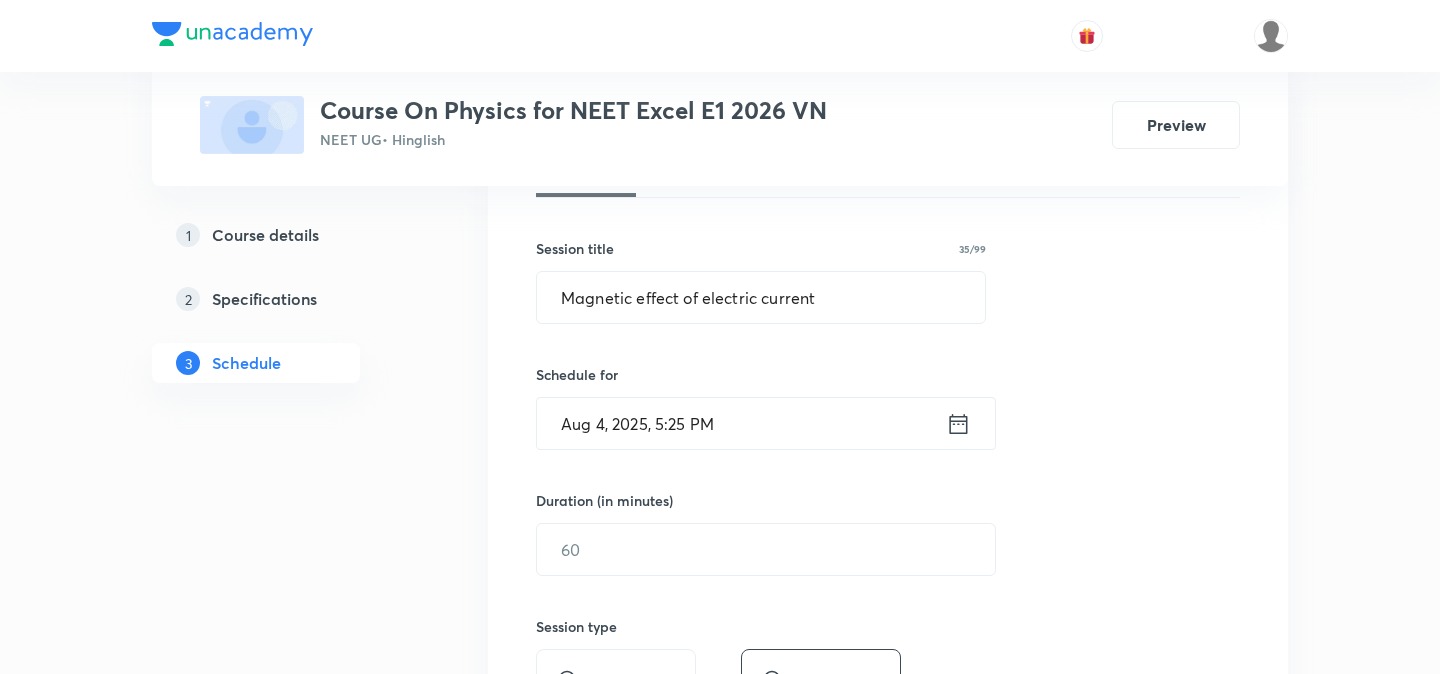 scroll, scrollTop: 442, scrollLeft: 0, axis: vertical 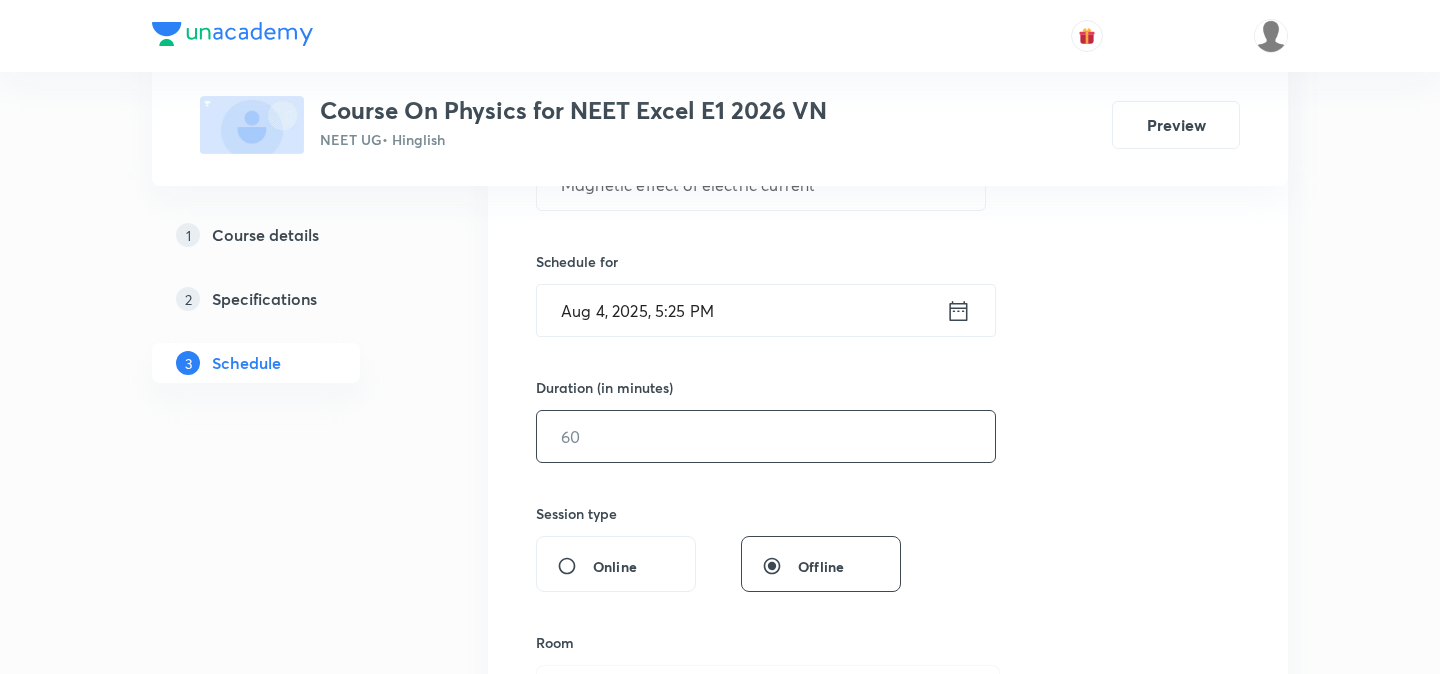 click at bounding box center (766, 436) 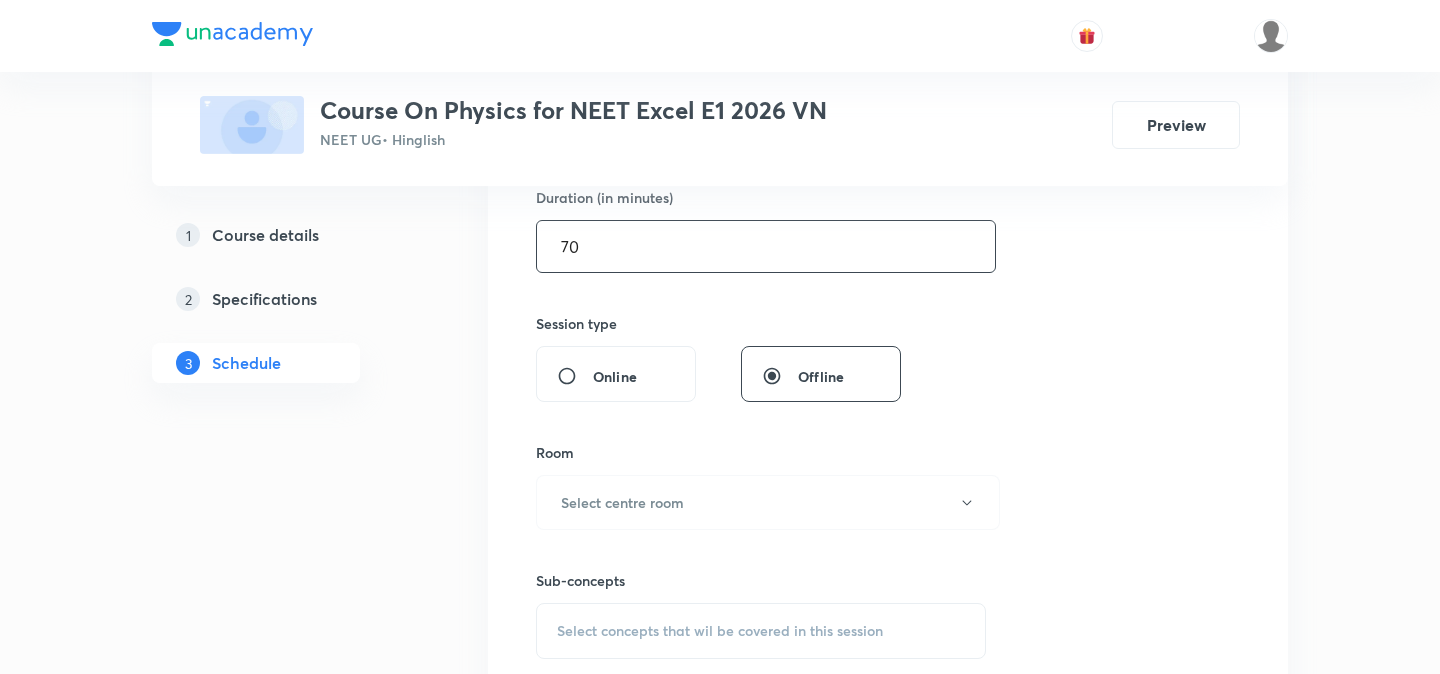 scroll, scrollTop: 643, scrollLeft: 0, axis: vertical 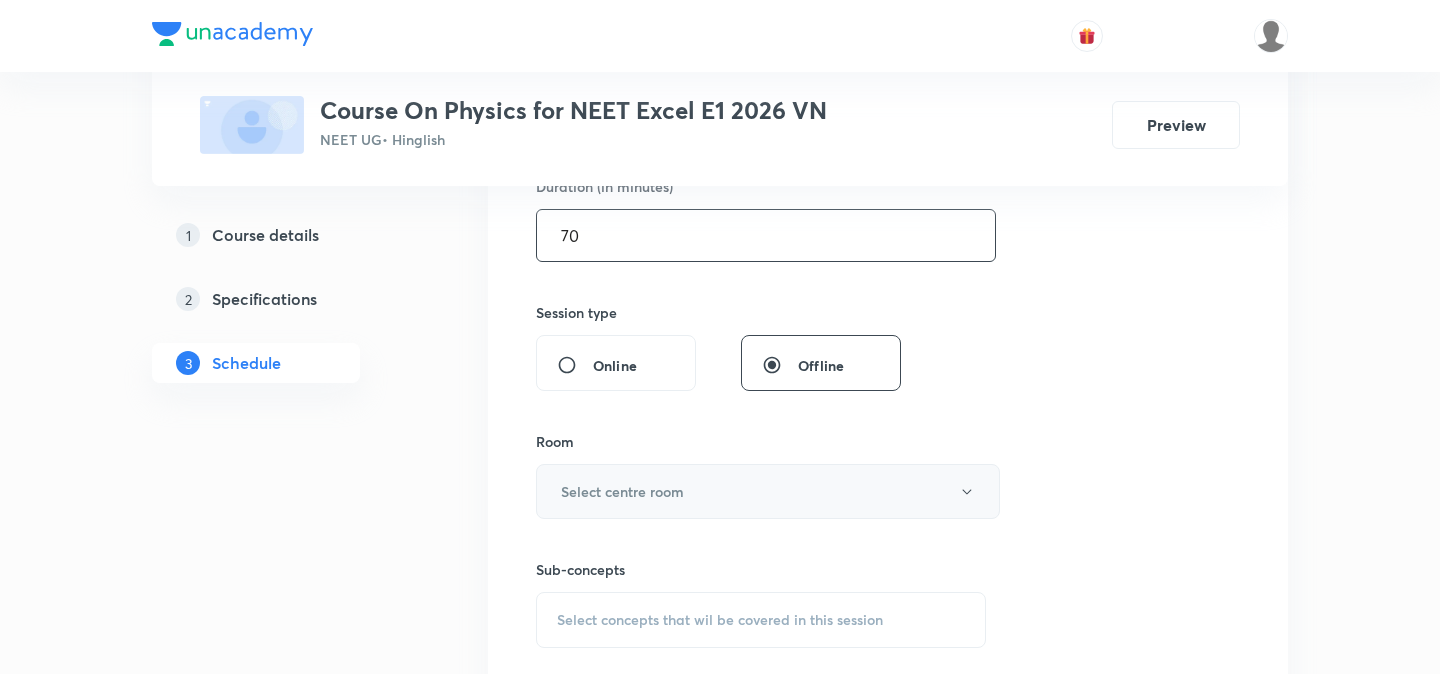 type on "70" 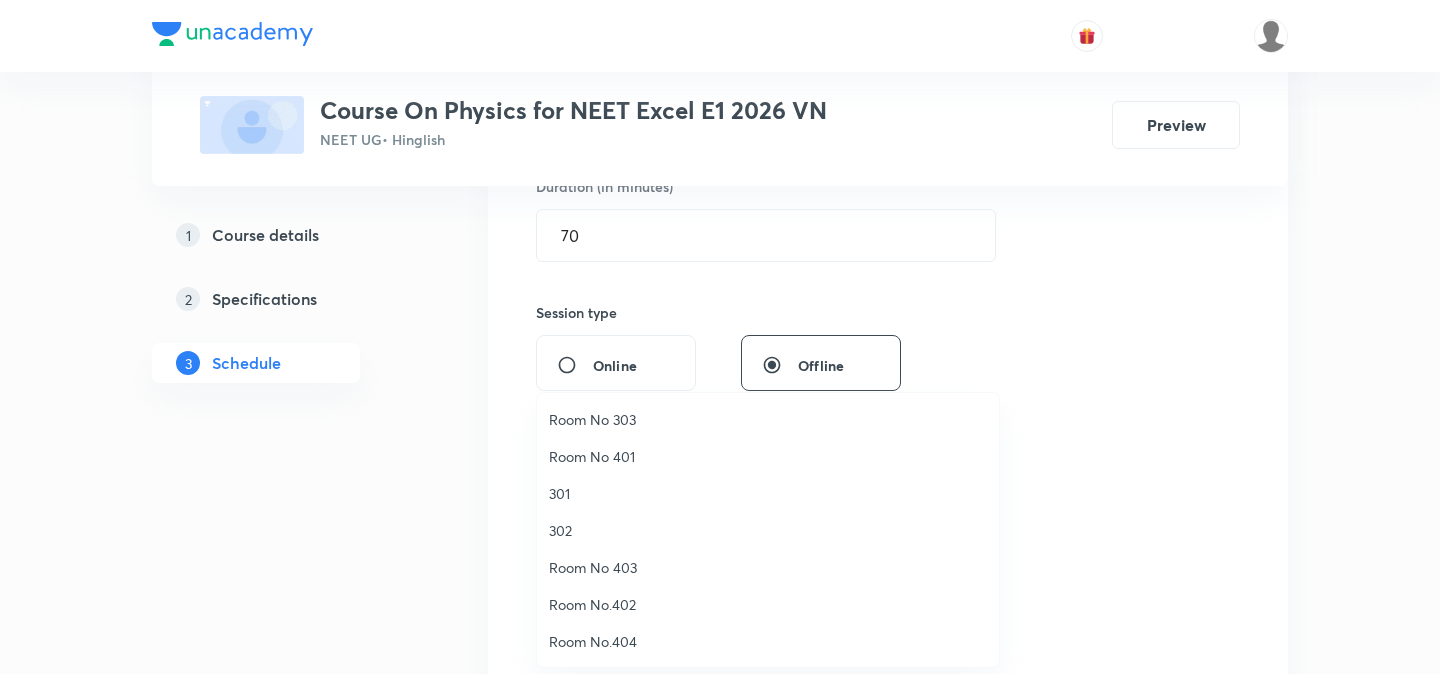 click at bounding box center [720, 337] 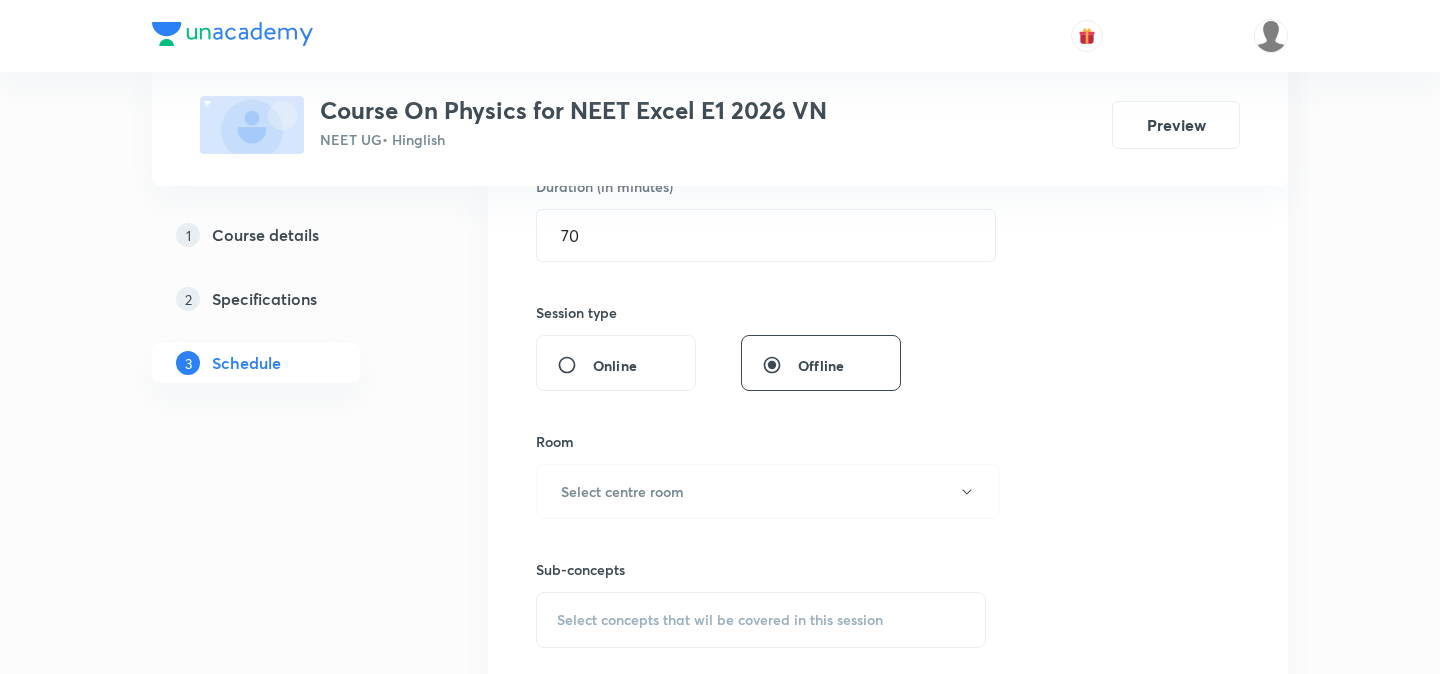 type 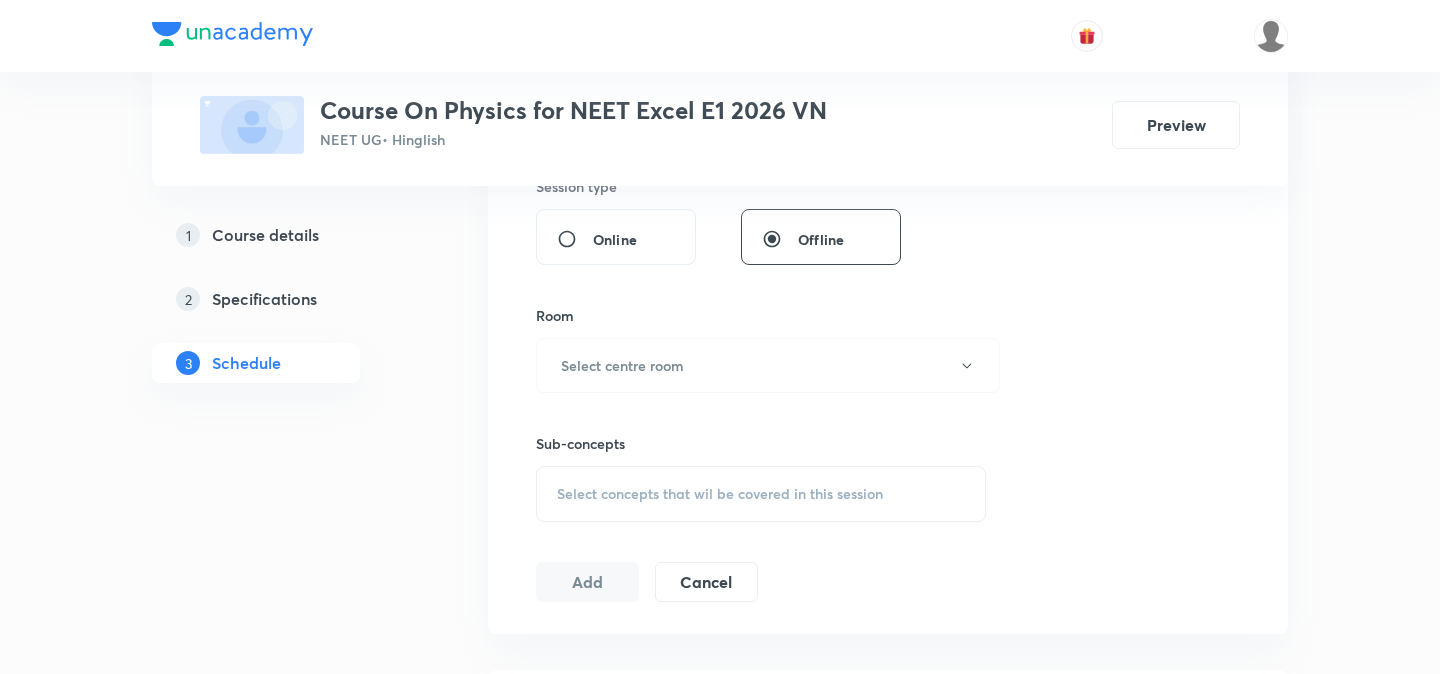 scroll, scrollTop: 731, scrollLeft: 0, axis: vertical 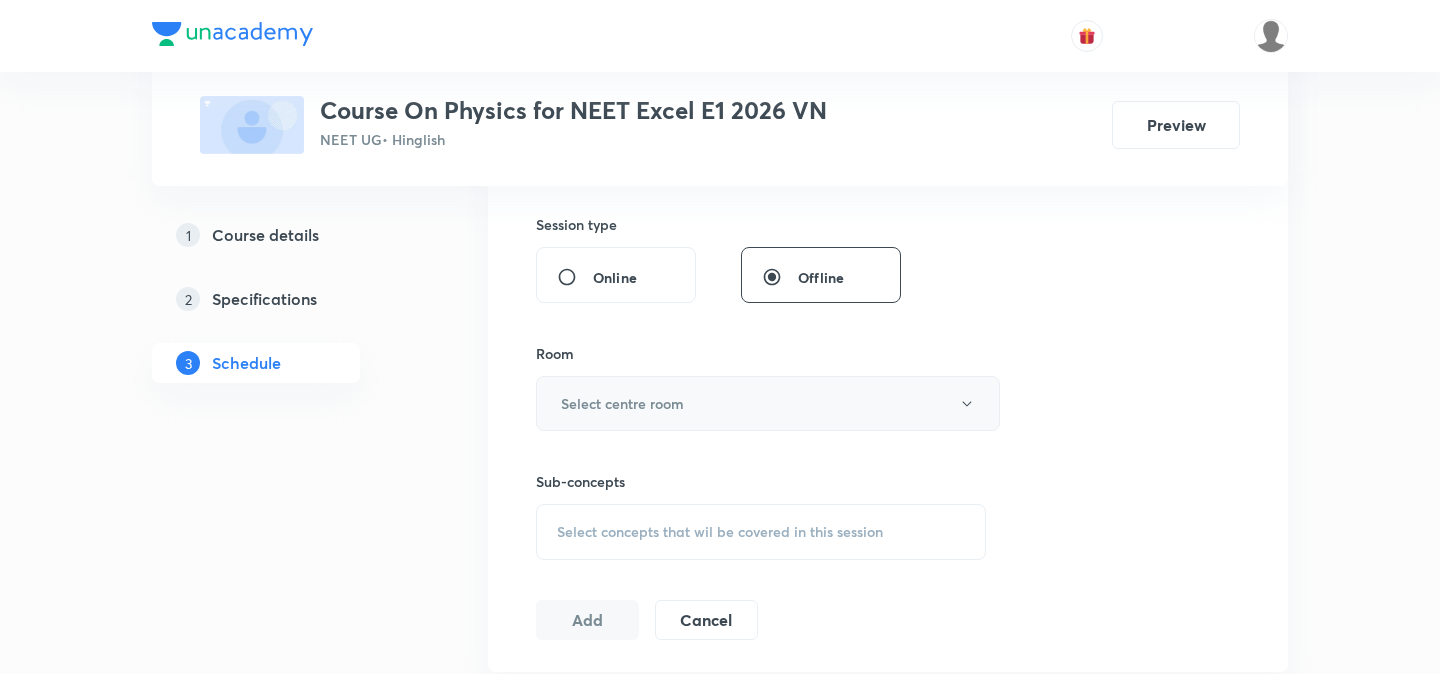 click on "Select centre room" at bounding box center [622, 403] 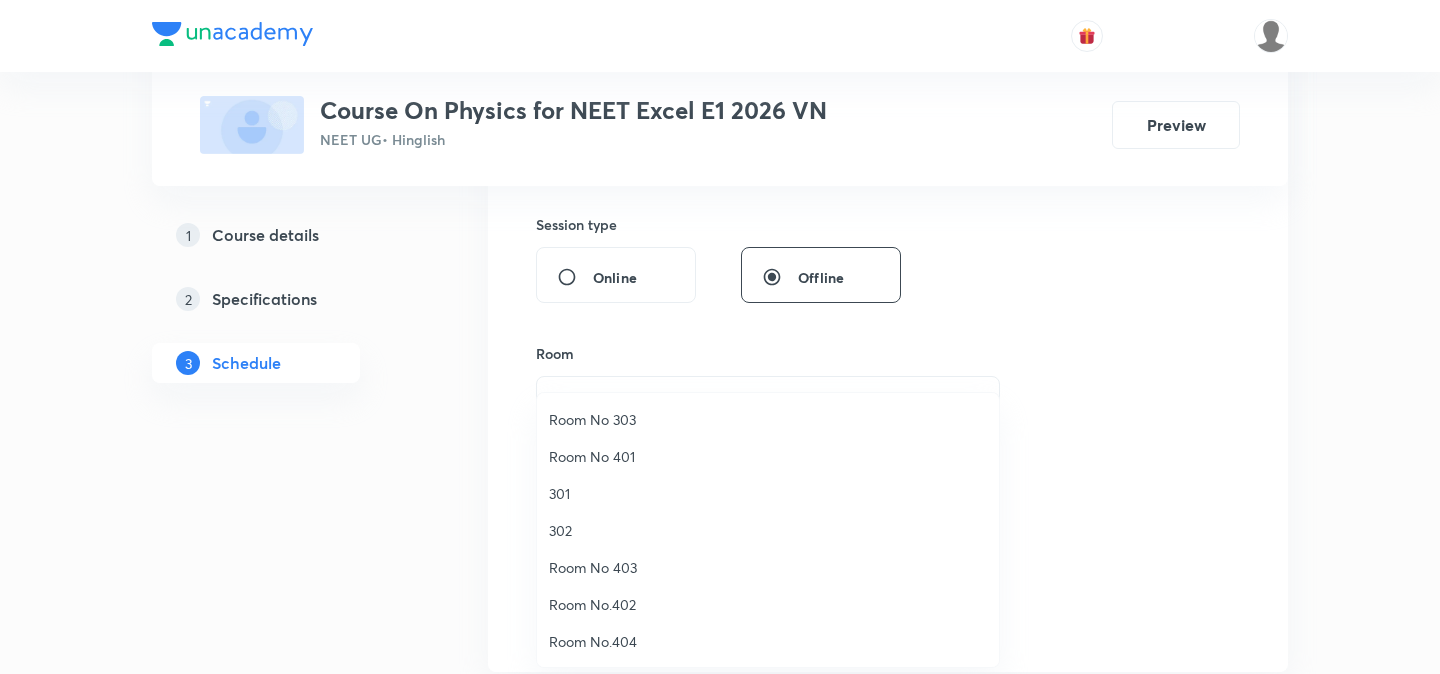 click on "302" at bounding box center (768, 530) 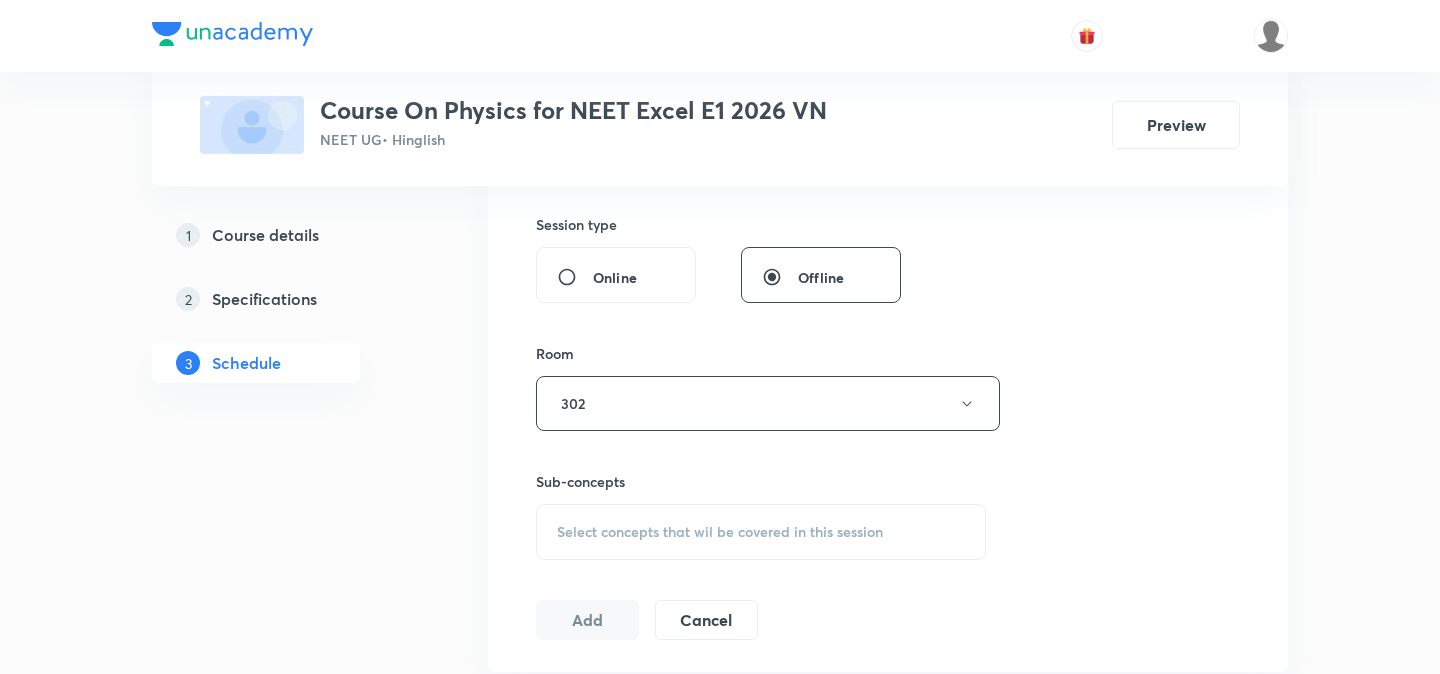 click on "Select concepts that wil be covered in this session" at bounding box center [720, 532] 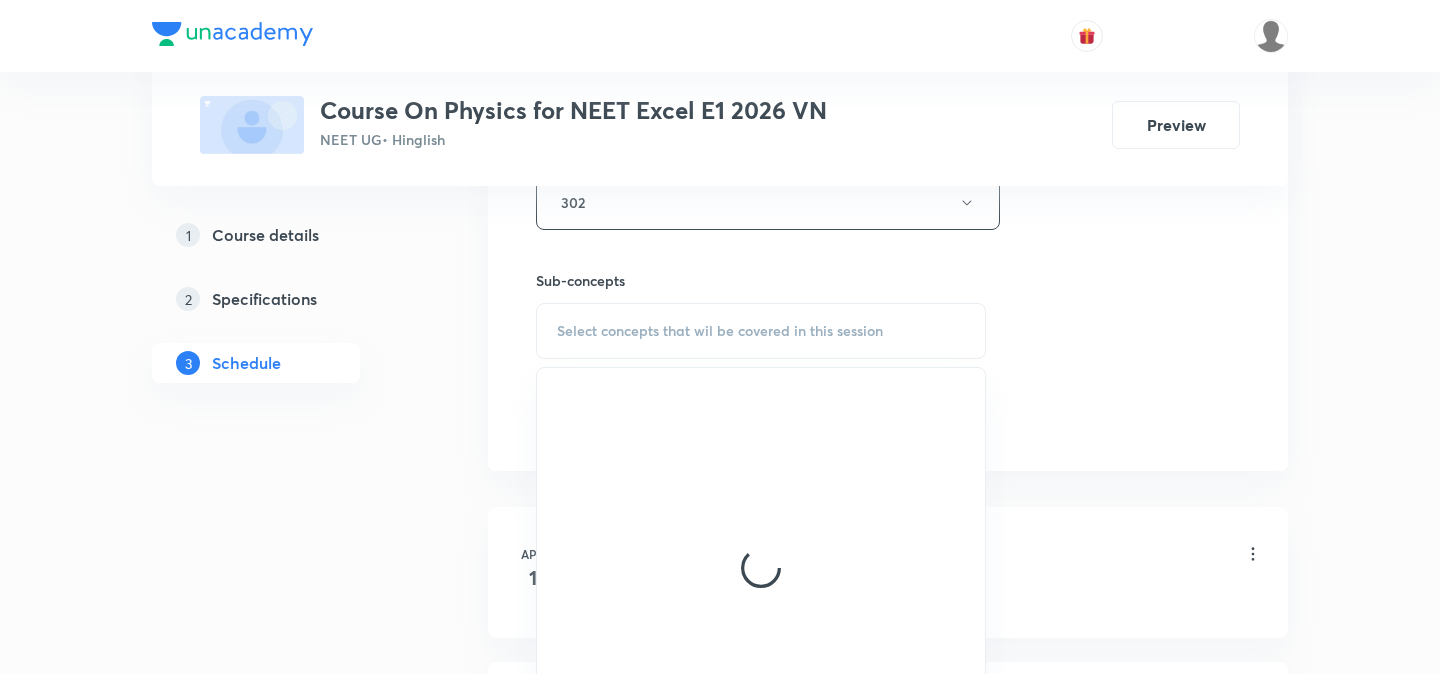 scroll, scrollTop: 934, scrollLeft: 0, axis: vertical 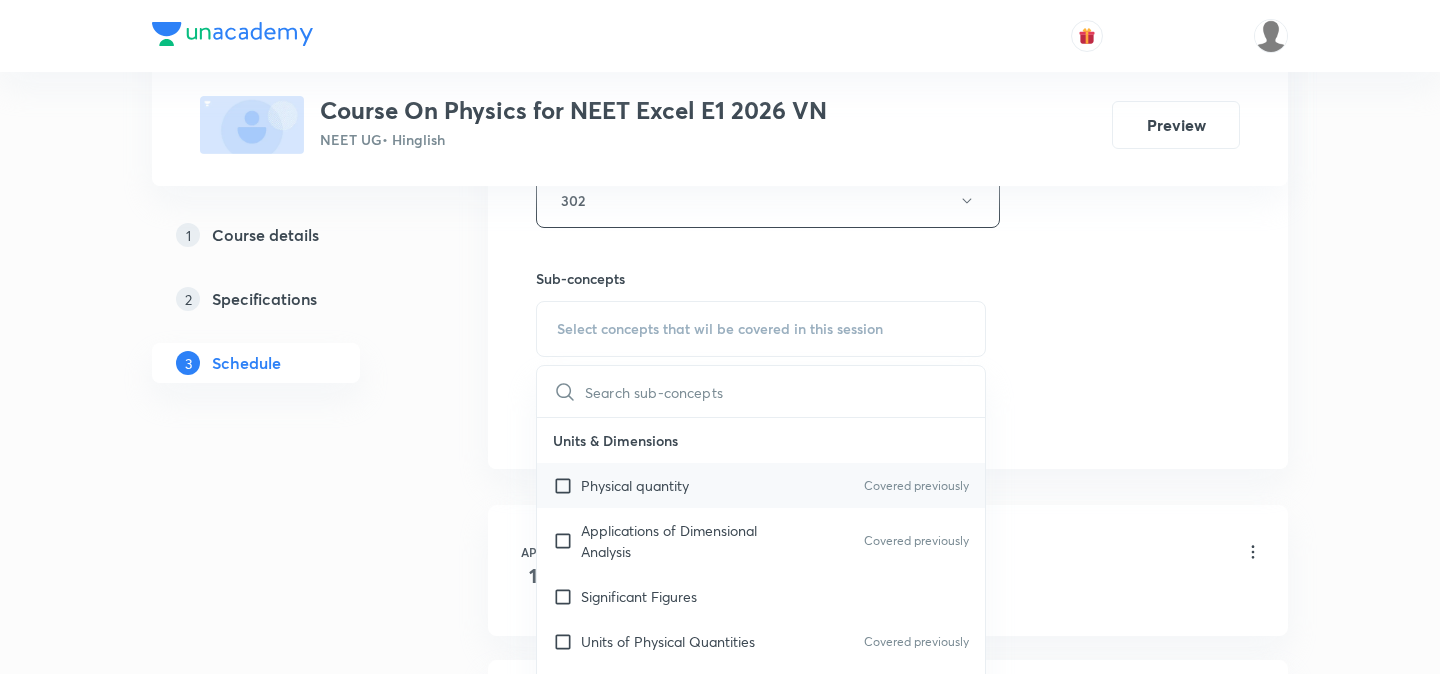 click on "Physical quantity" at bounding box center [635, 485] 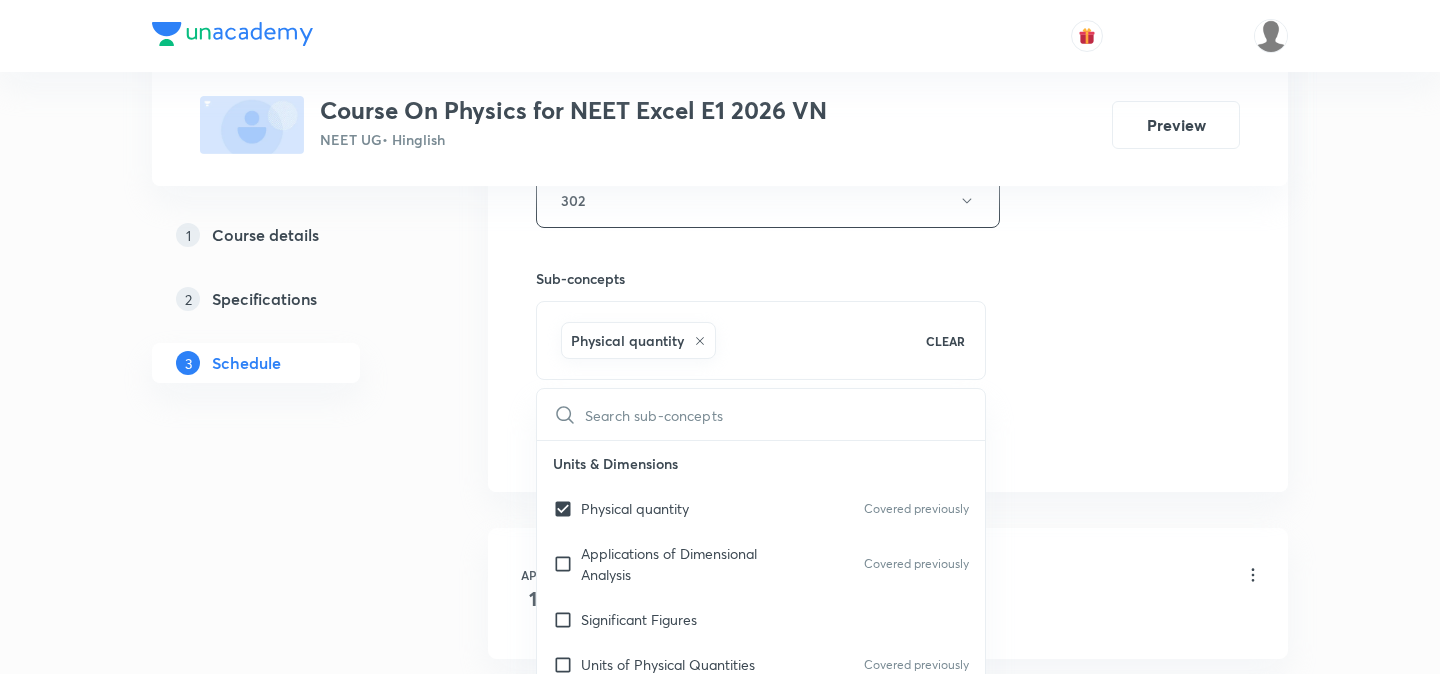 click on "1 Course details 2 Specifications 3 Schedule" at bounding box center (288, 5377) 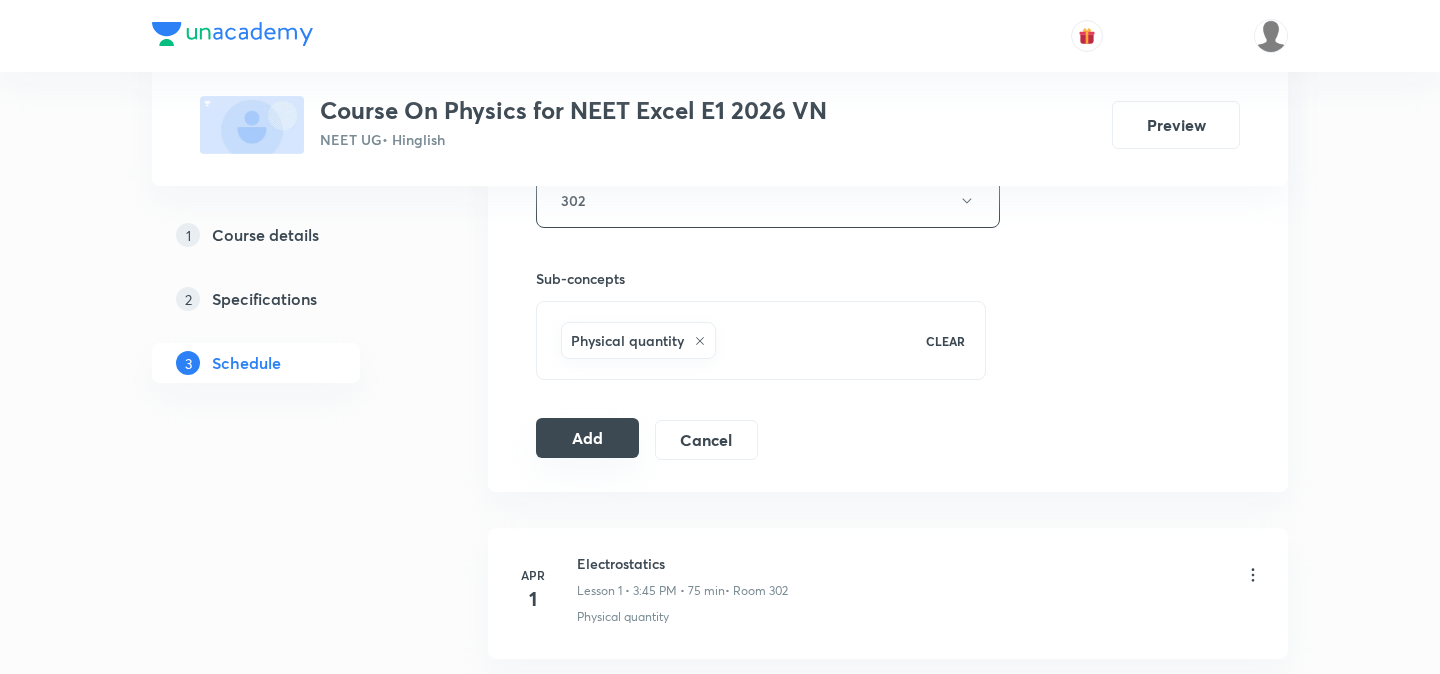 click on "Add" at bounding box center [587, 438] 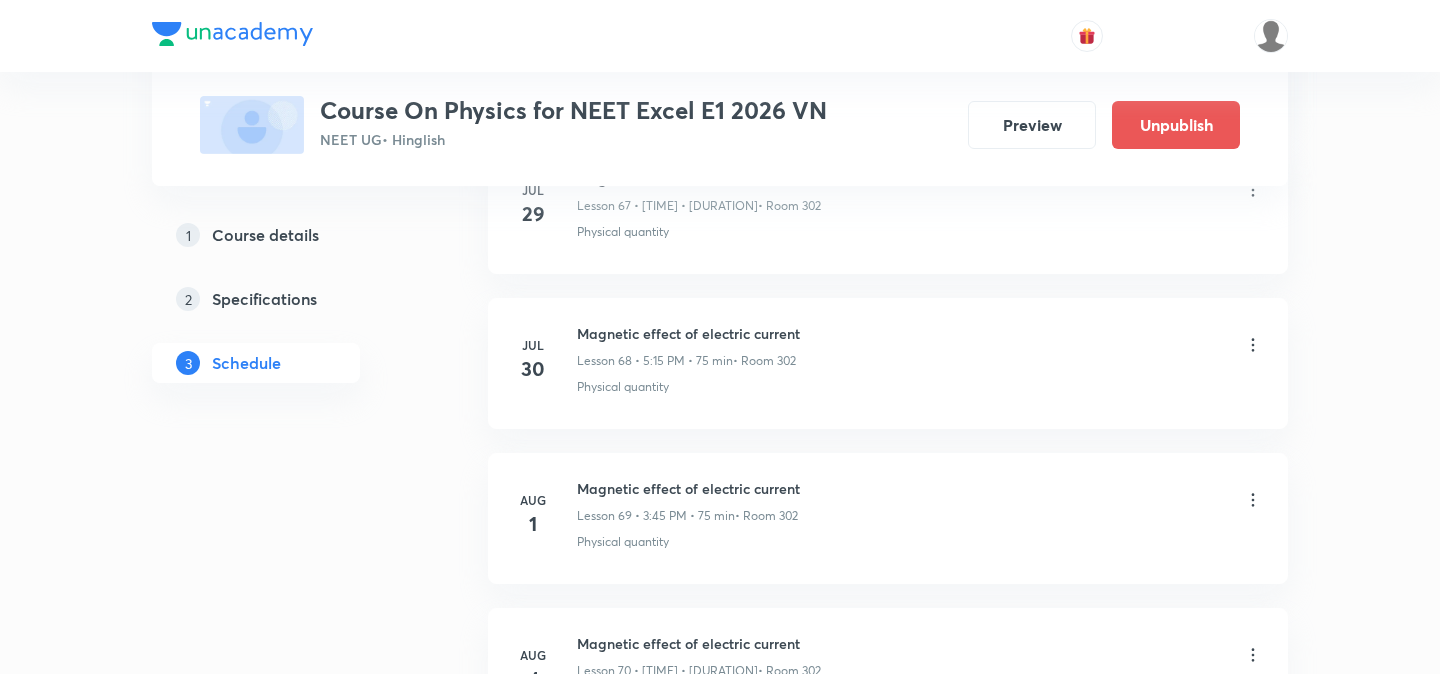 scroll, scrollTop: 10860, scrollLeft: 0, axis: vertical 